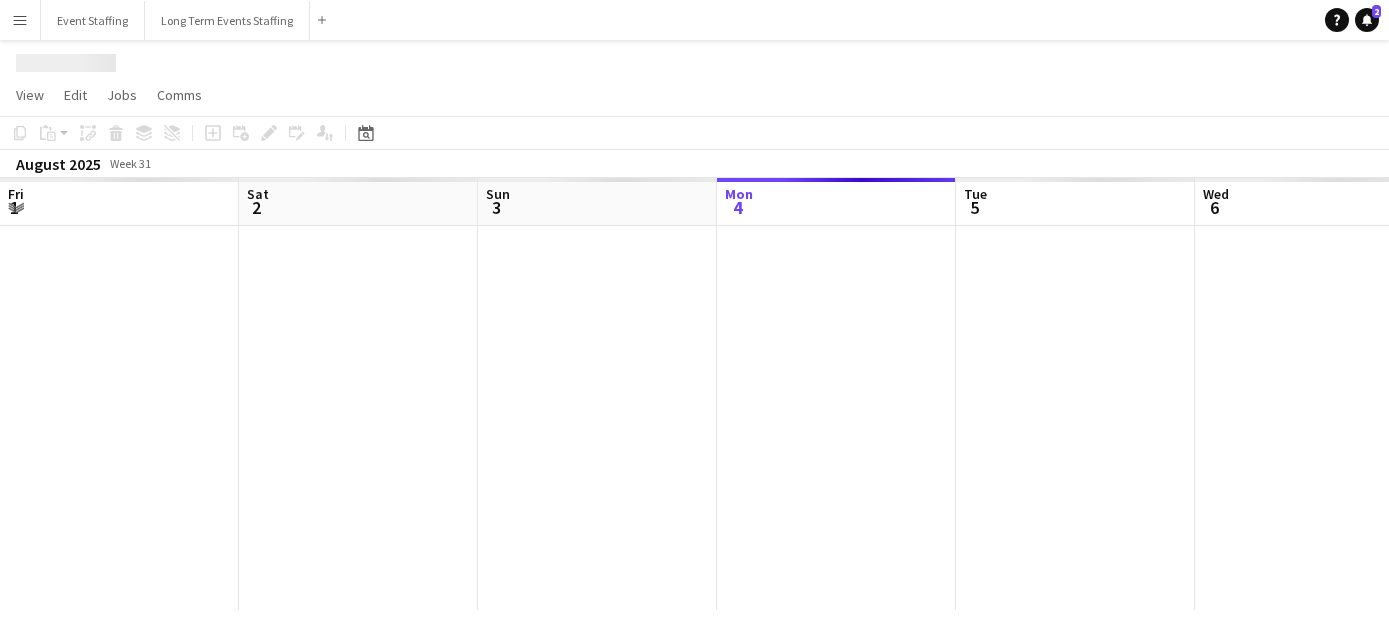 scroll, scrollTop: 0, scrollLeft: 0, axis: both 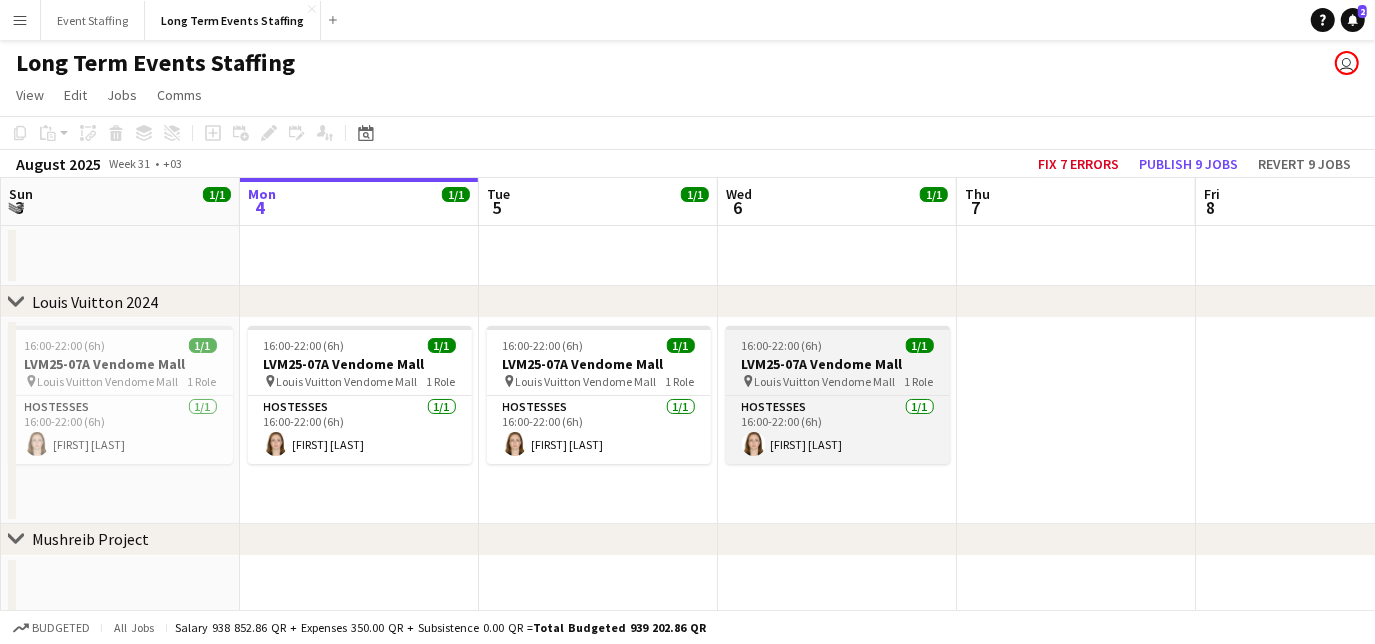 click on "LVM25-07A Vendome Mall" at bounding box center [838, 364] 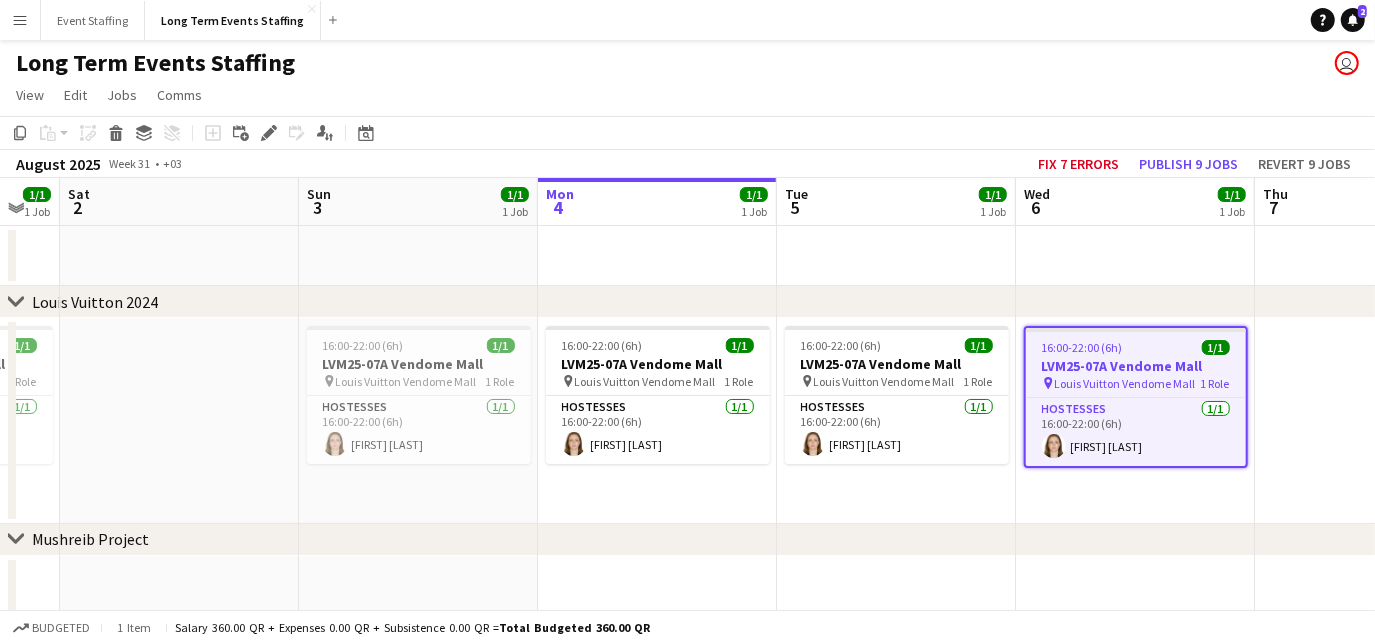scroll, scrollTop: 0, scrollLeft: 587, axis: horizontal 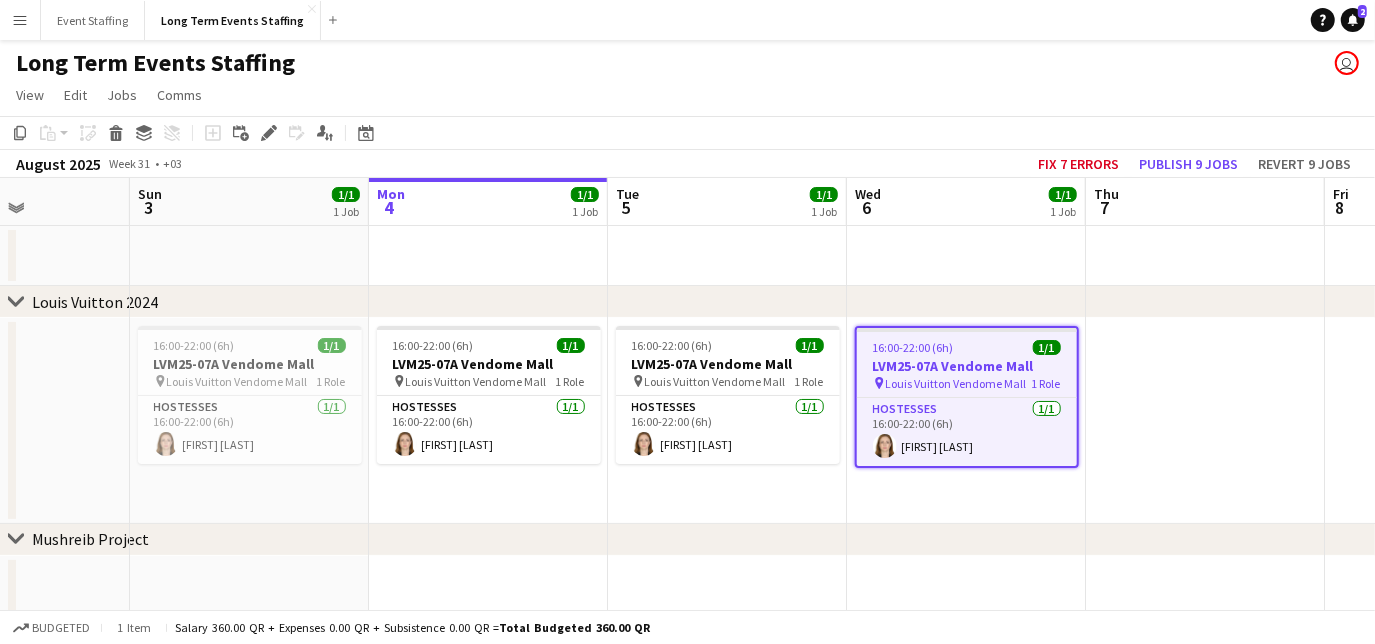 drag, startPoint x: 282, startPoint y: 495, endPoint x: 650, endPoint y: 384, distance: 384.37613 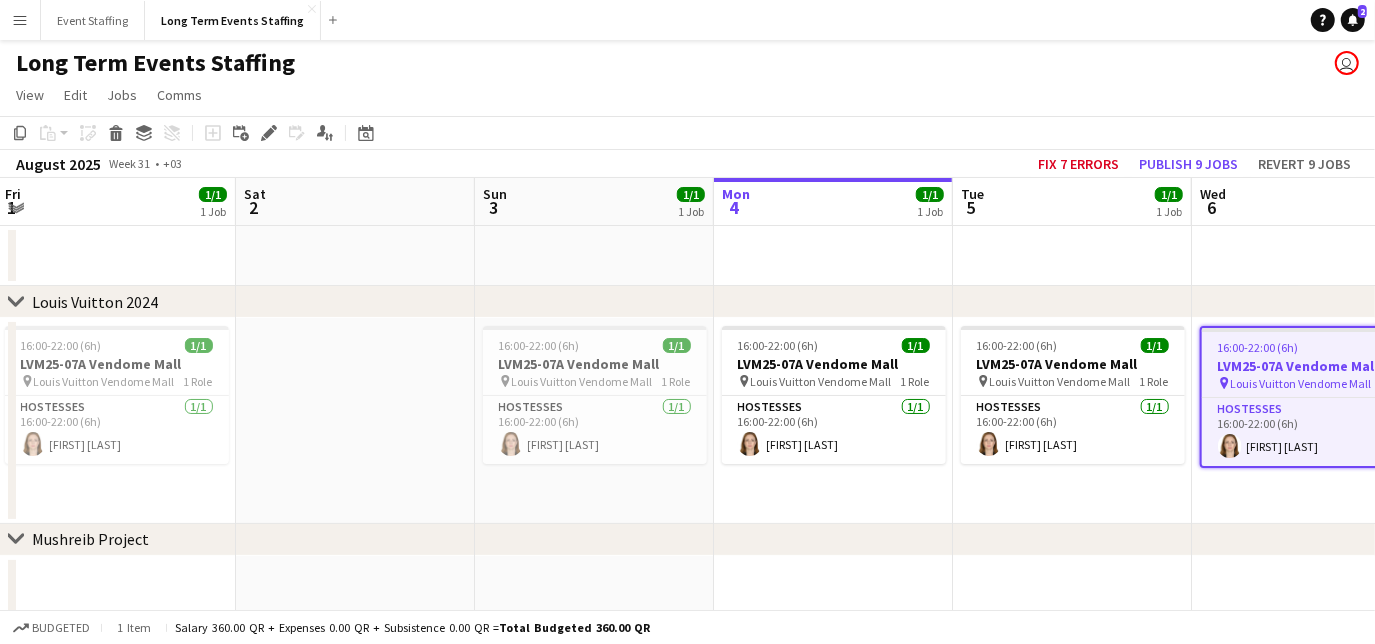 drag, startPoint x: 207, startPoint y: 424, endPoint x: 556, endPoint y: 435, distance: 349.1733 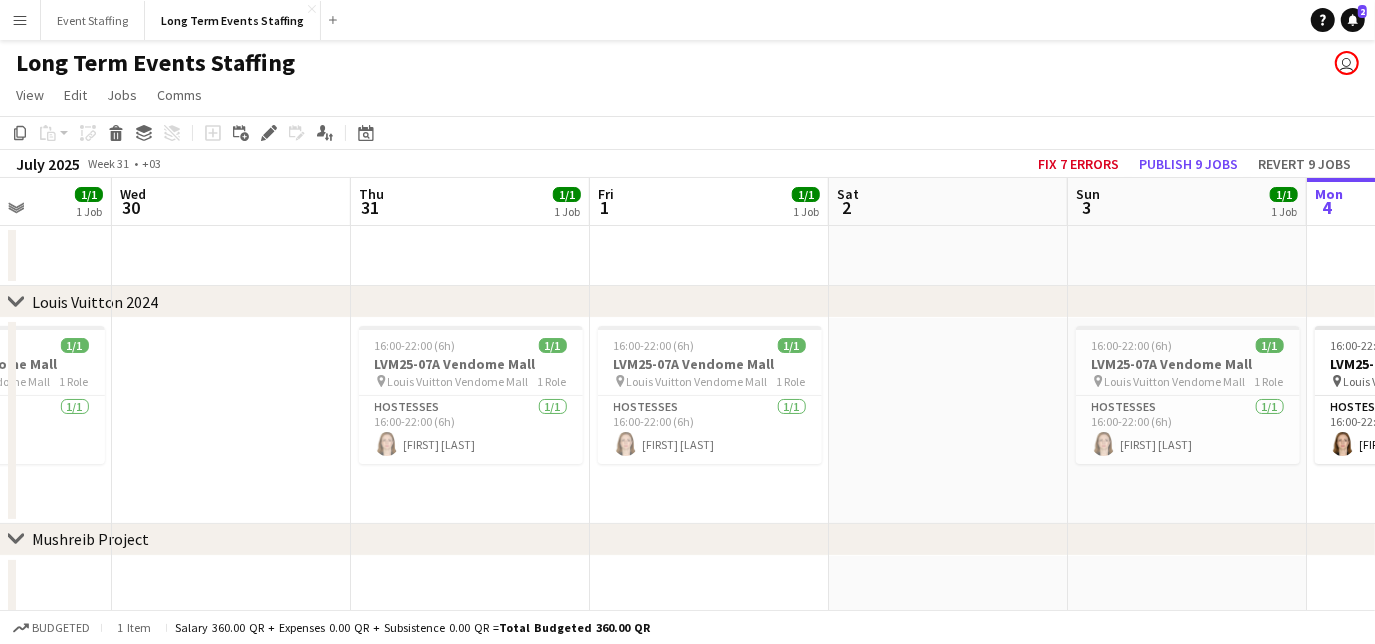 drag, startPoint x: 267, startPoint y: 498, endPoint x: 623, endPoint y: 459, distance: 358.12985 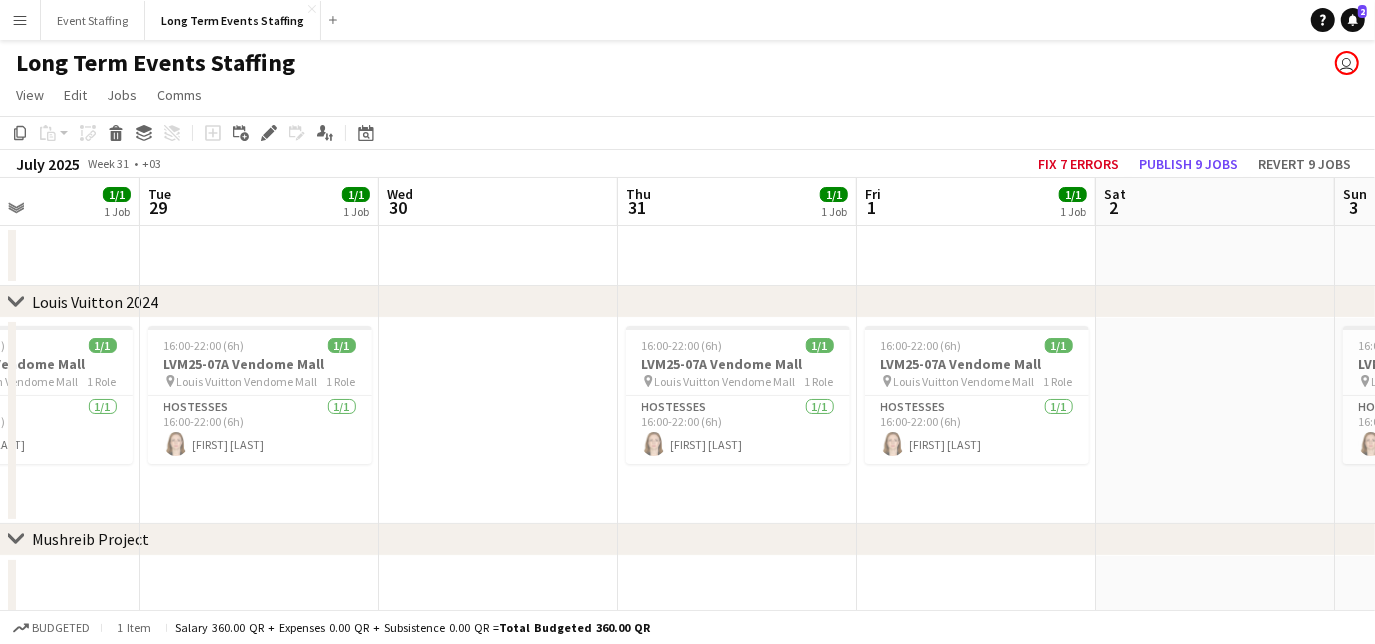 drag, startPoint x: 245, startPoint y: 469, endPoint x: 508, endPoint y: 482, distance: 263.3211 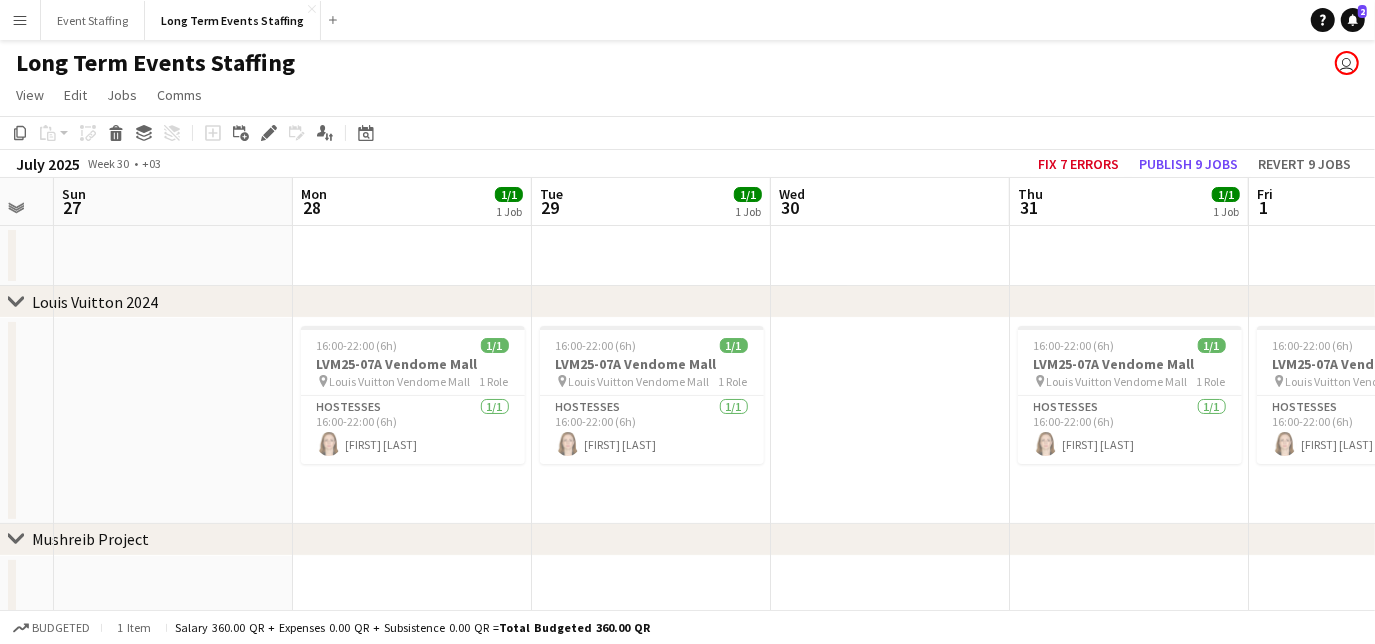 scroll, scrollTop: 0, scrollLeft: 485, axis: horizontal 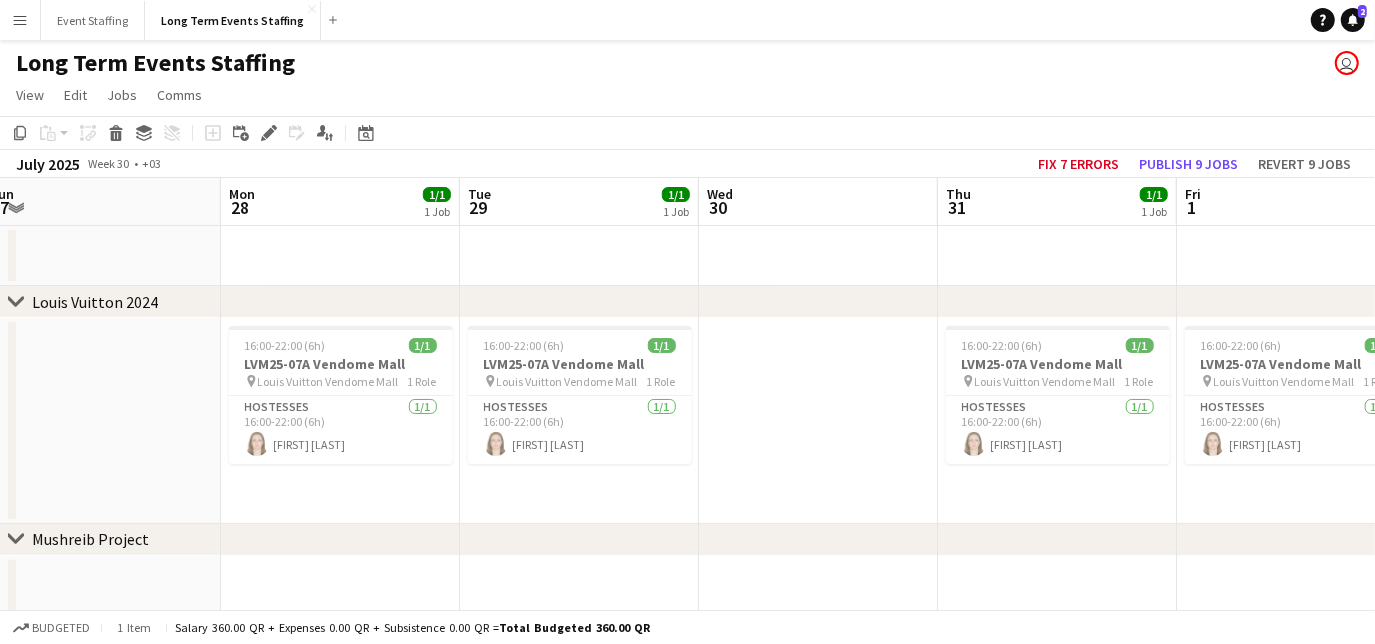 drag, startPoint x: 262, startPoint y: 480, endPoint x: 592, endPoint y: 402, distance: 339.0929 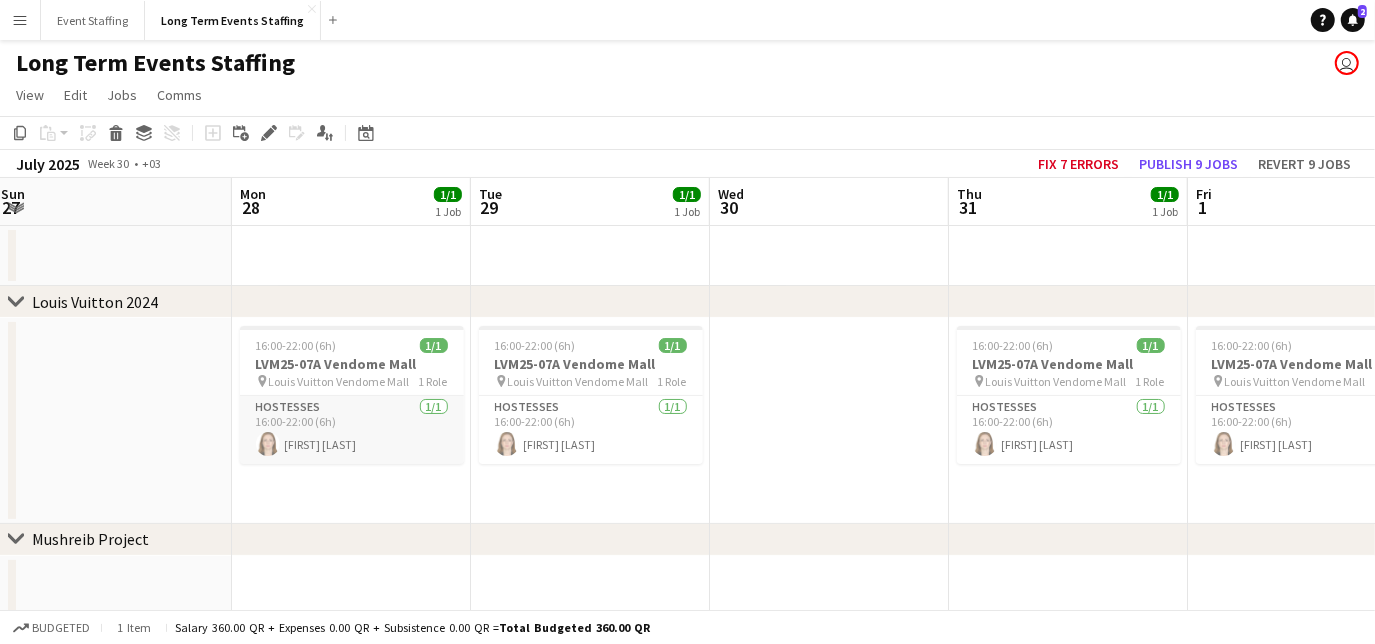 click on "Hostesses 1/1 16:00-22:00 (6h) [FIRST] [LAST]" at bounding box center (352, 430) 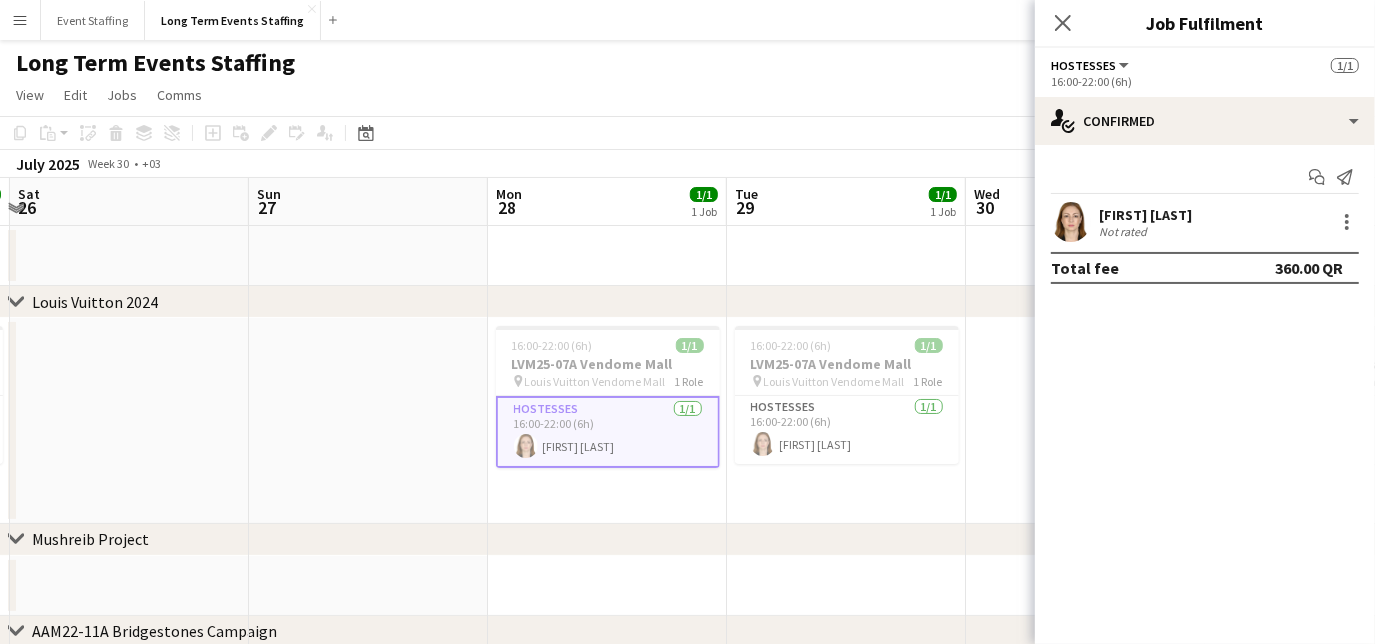 drag, startPoint x: 165, startPoint y: 367, endPoint x: 422, endPoint y: 363, distance: 257.03113 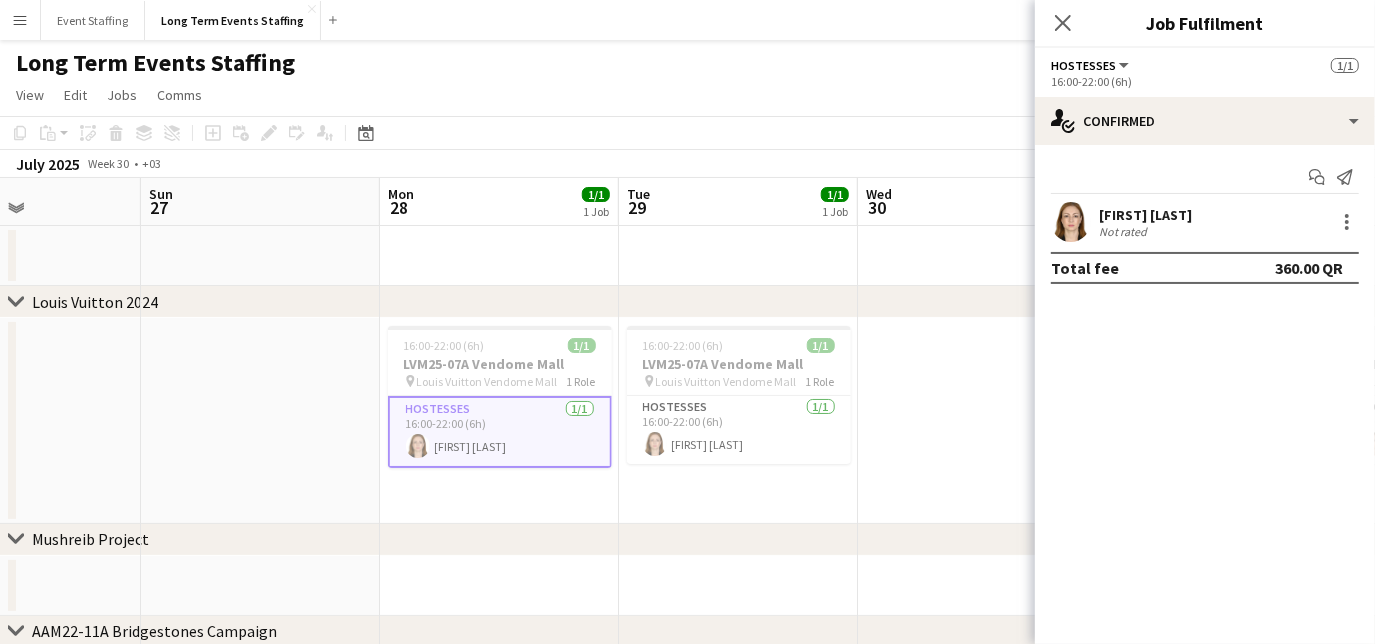 drag, startPoint x: 181, startPoint y: 381, endPoint x: 577, endPoint y: 384, distance: 396.01135 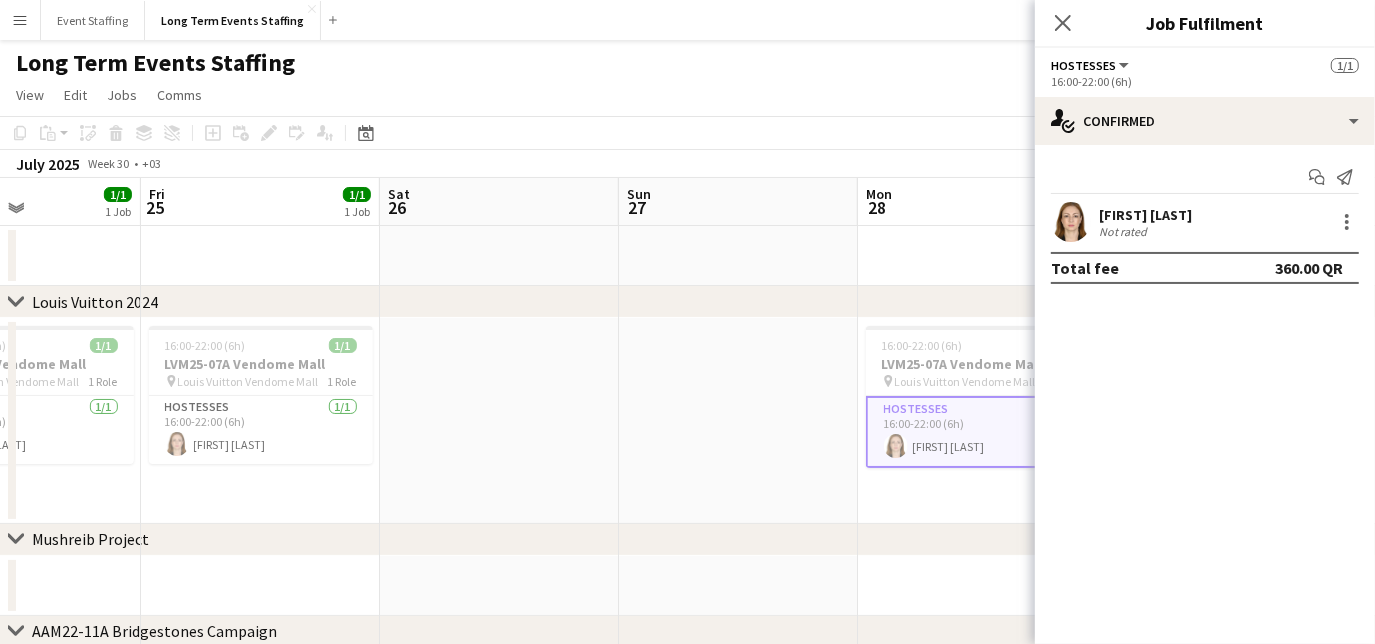 scroll, scrollTop: 0, scrollLeft: 549, axis: horizontal 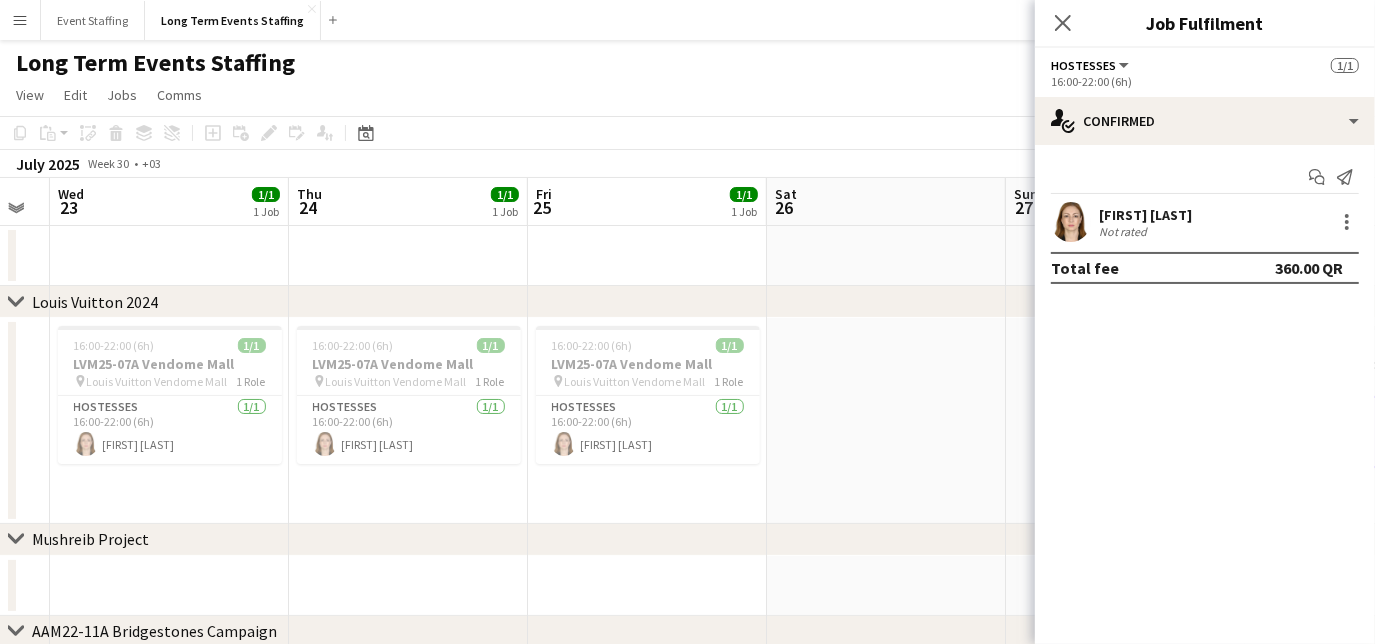 drag, startPoint x: 213, startPoint y: 478, endPoint x: 573, endPoint y: 400, distance: 368.3531 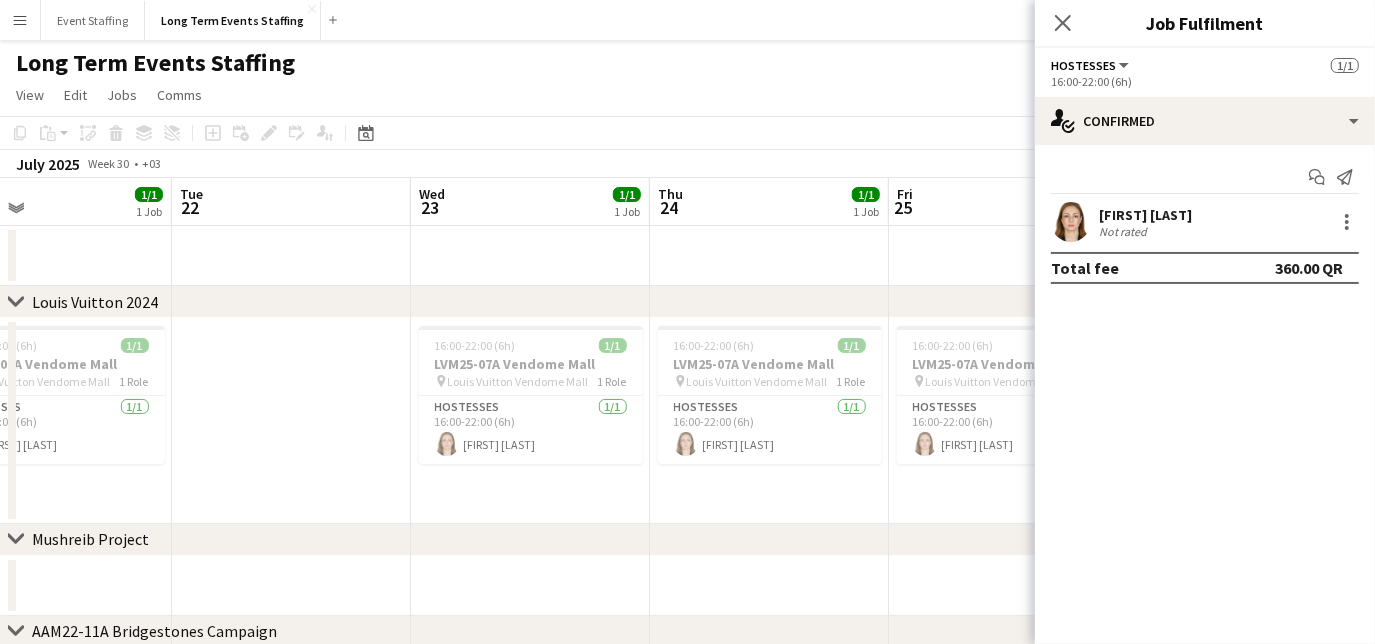 drag, startPoint x: 226, startPoint y: 469, endPoint x: 606, endPoint y: 376, distance: 391.21478 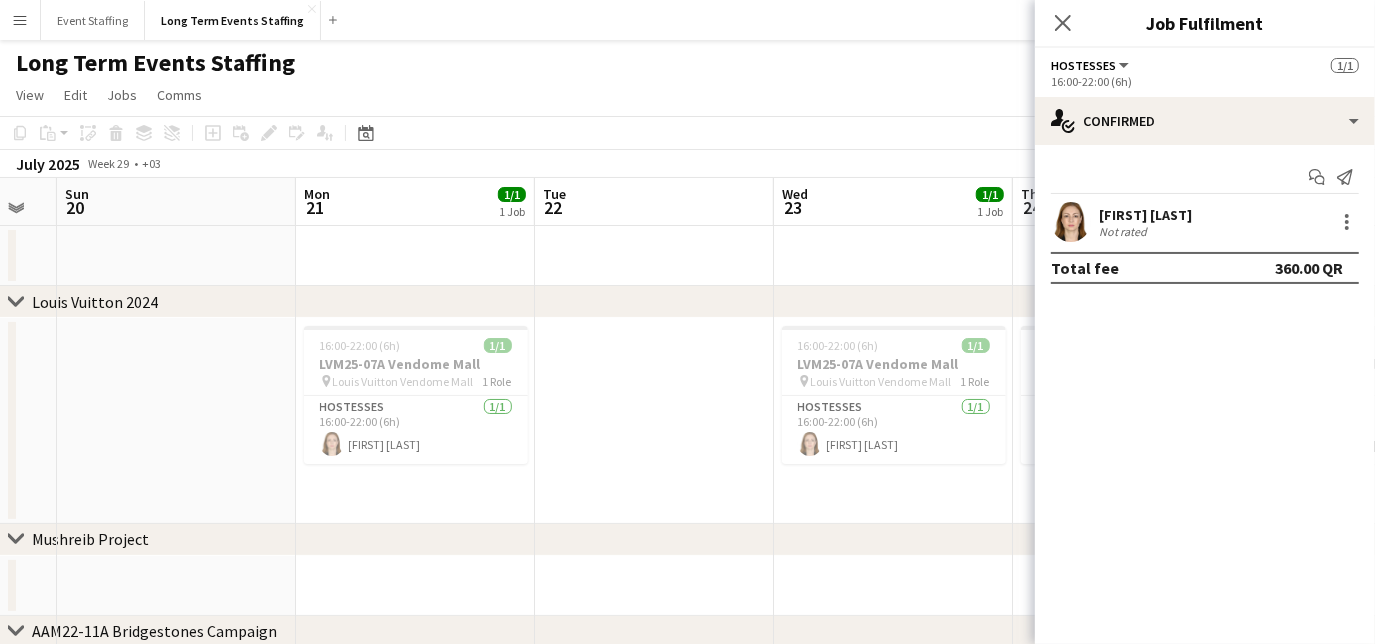 drag, startPoint x: 382, startPoint y: 386, endPoint x: 726, endPoint y: 365, distance: 344.64038 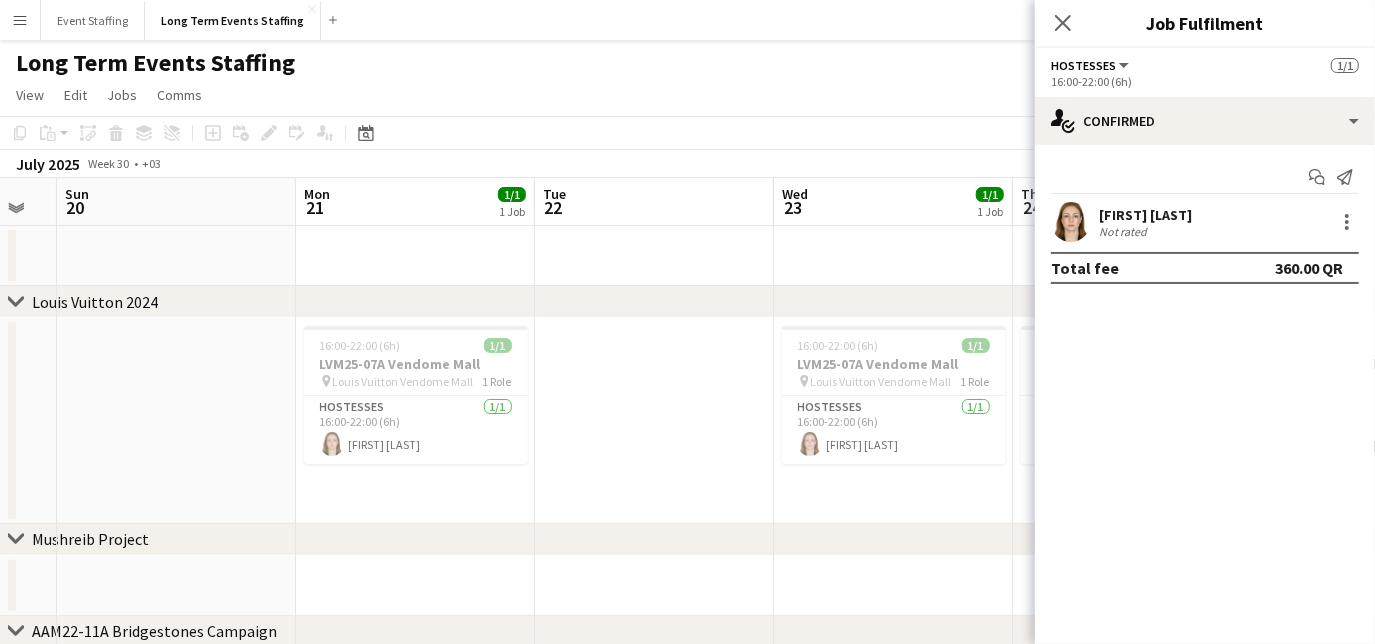 scroll, scrollTop: 0, scrollLeft: 420, axis: horizontal 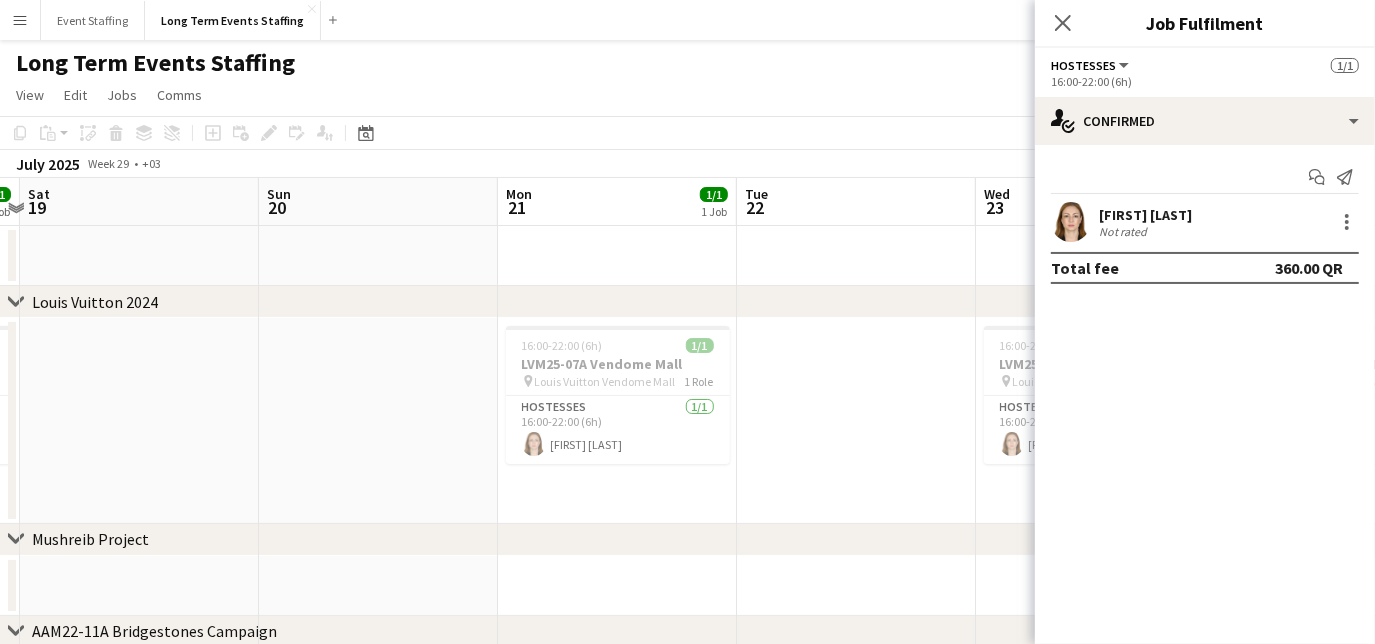 drag, startPoint x: 212, startPoint y: 442, endPoint x: 432, endPoint y: 474, distance: 222.3151 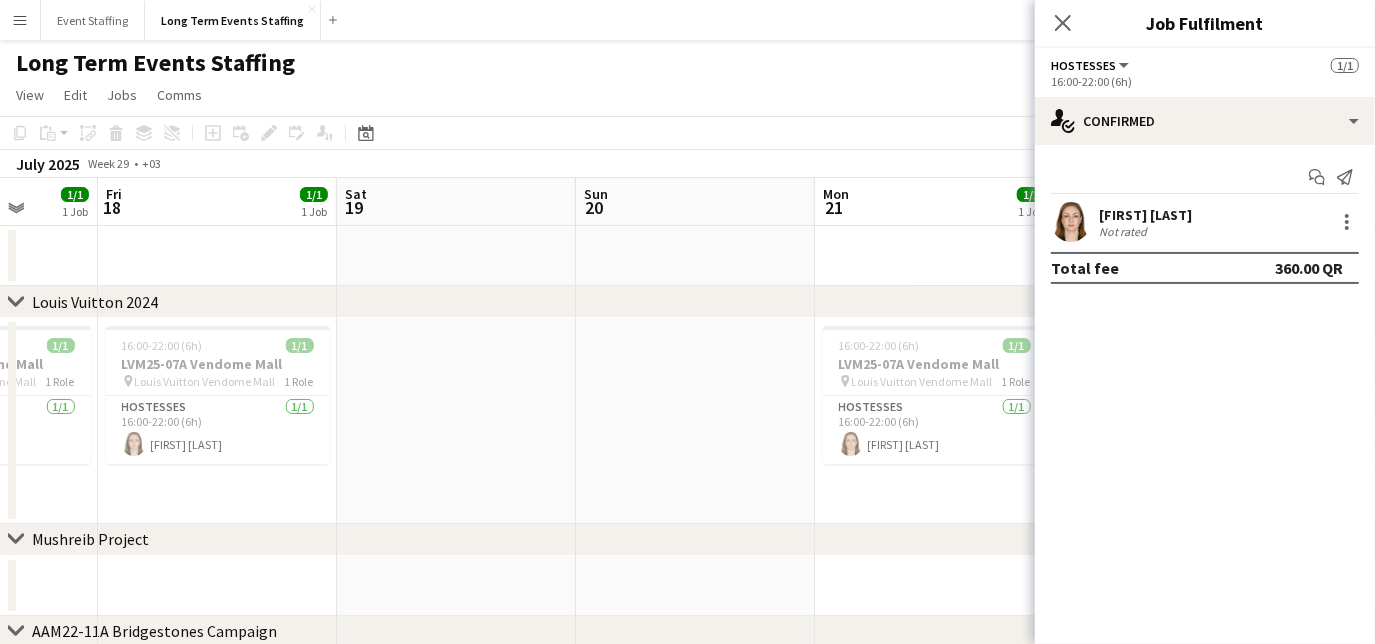 drag, startPoint x: 159, startPoint y: 433, endPoint x: 459, endPoint y: 450, distance: 300.4813 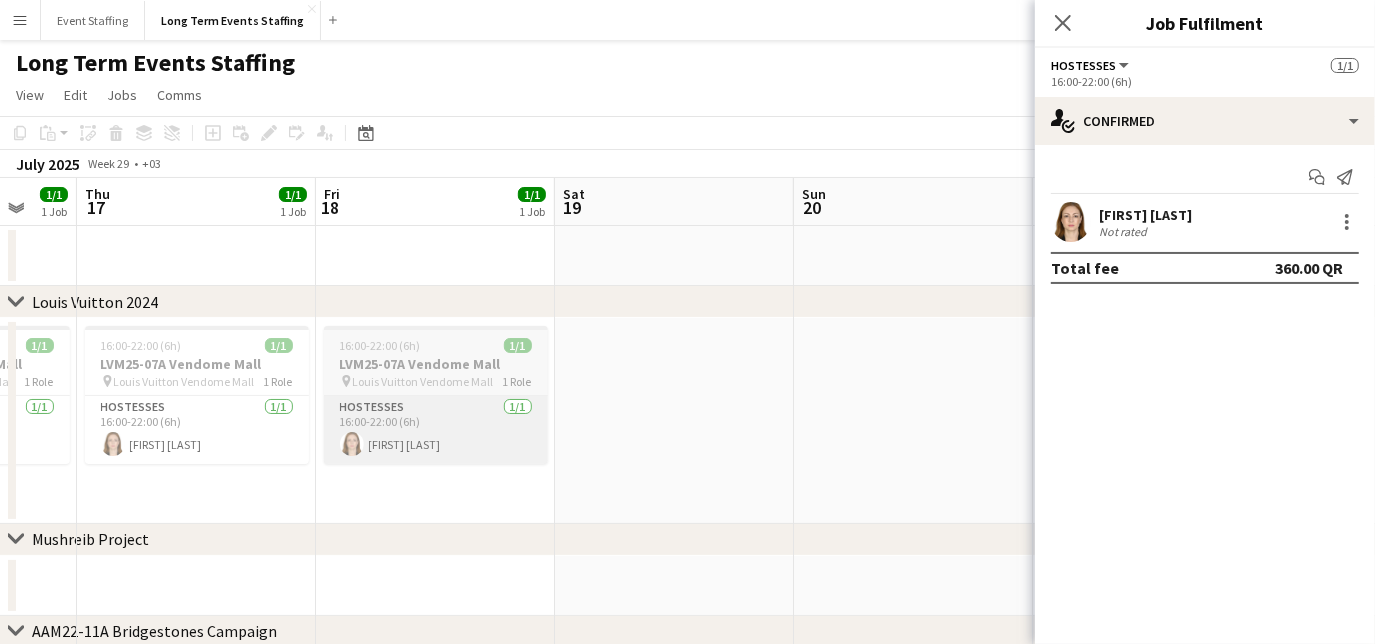 scroll, scrollTop: 0, scrollLeft: 621, axis: horizontal 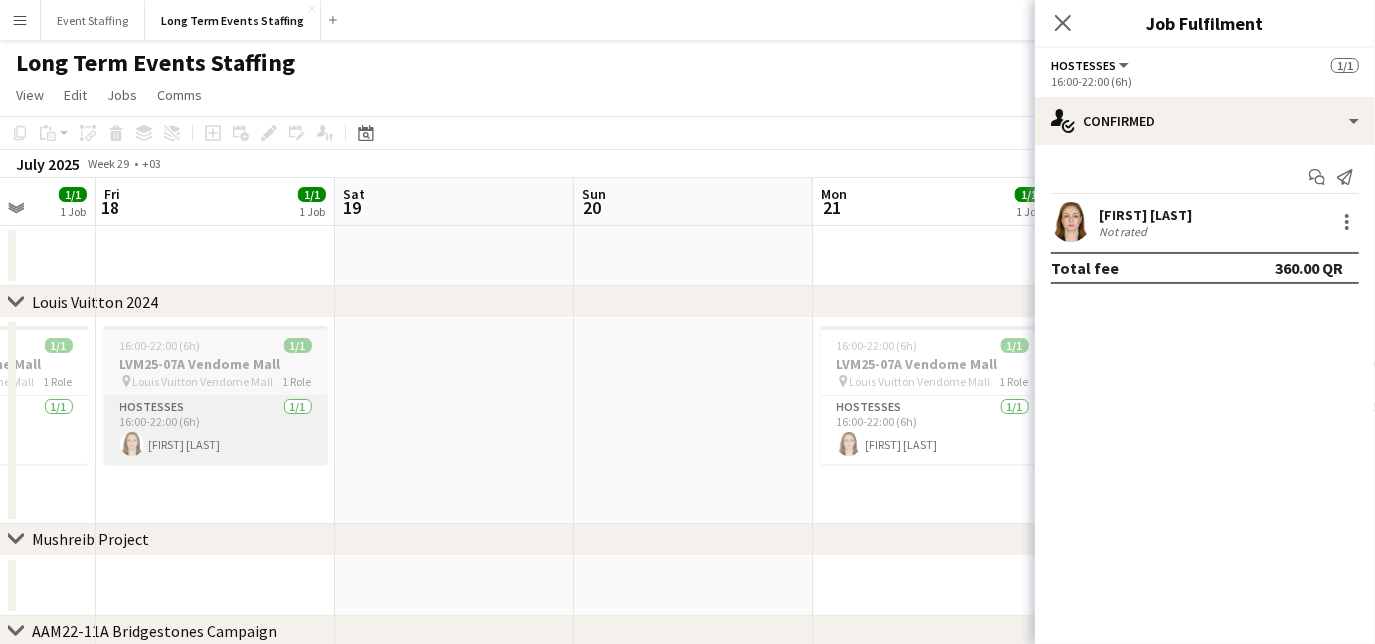 drag, startPoint x: 221, startPoint y: 495, endPoint x: 456, endPoint y: 438, distance: 241.81398 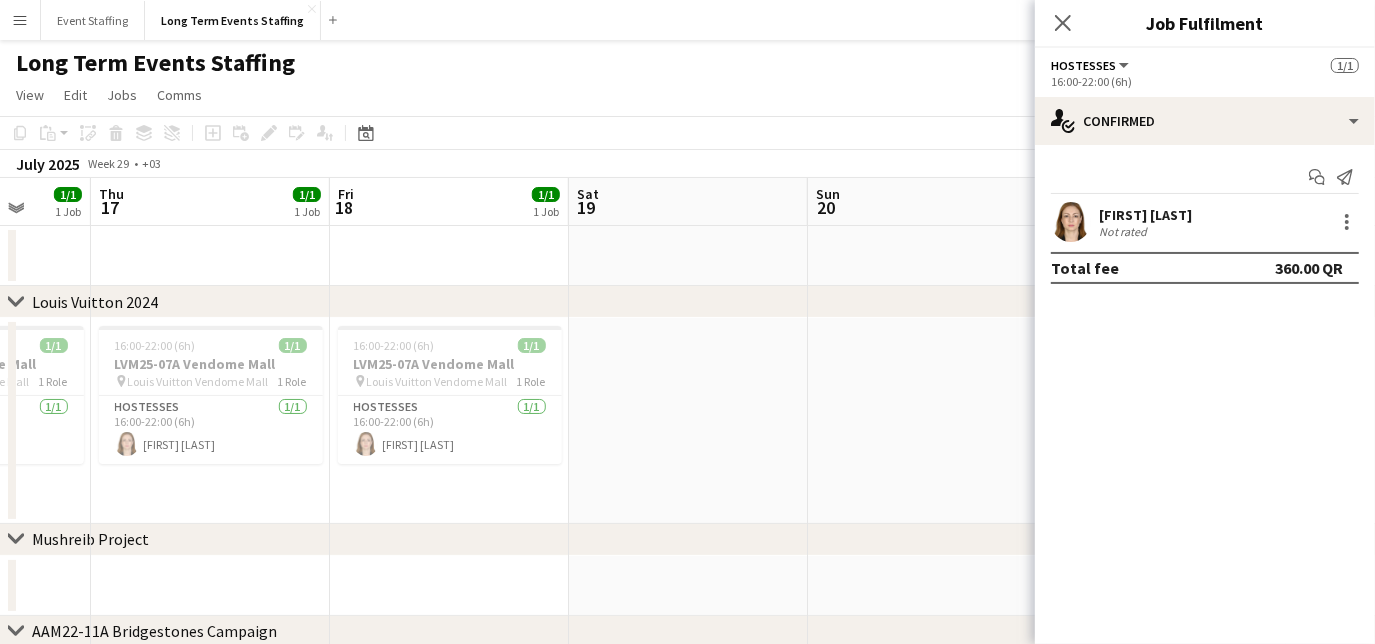 drag, startPoint x: 124, startPoint y: 486, endPoint x: 359, endPoint y: 462, distance: 236.22235 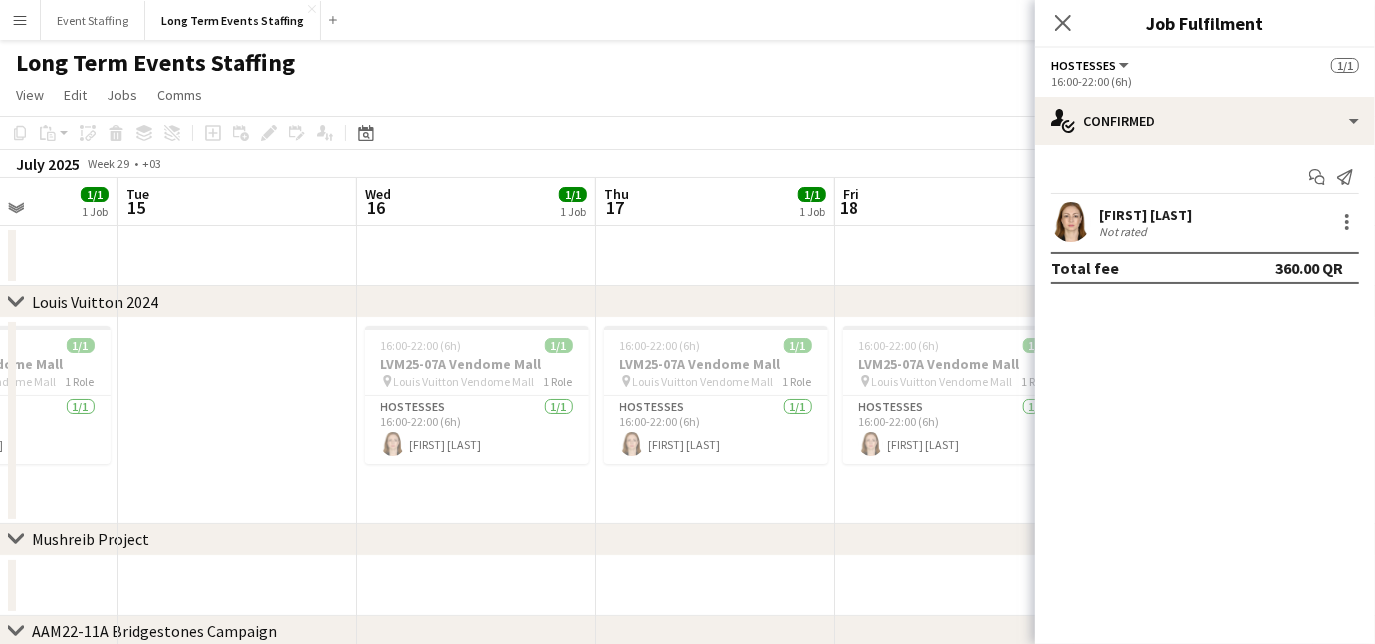 drag, startPoint x: 155, startPoint y: 496, endPoint x: 426, endPoint y: 477, distance: 271.66522 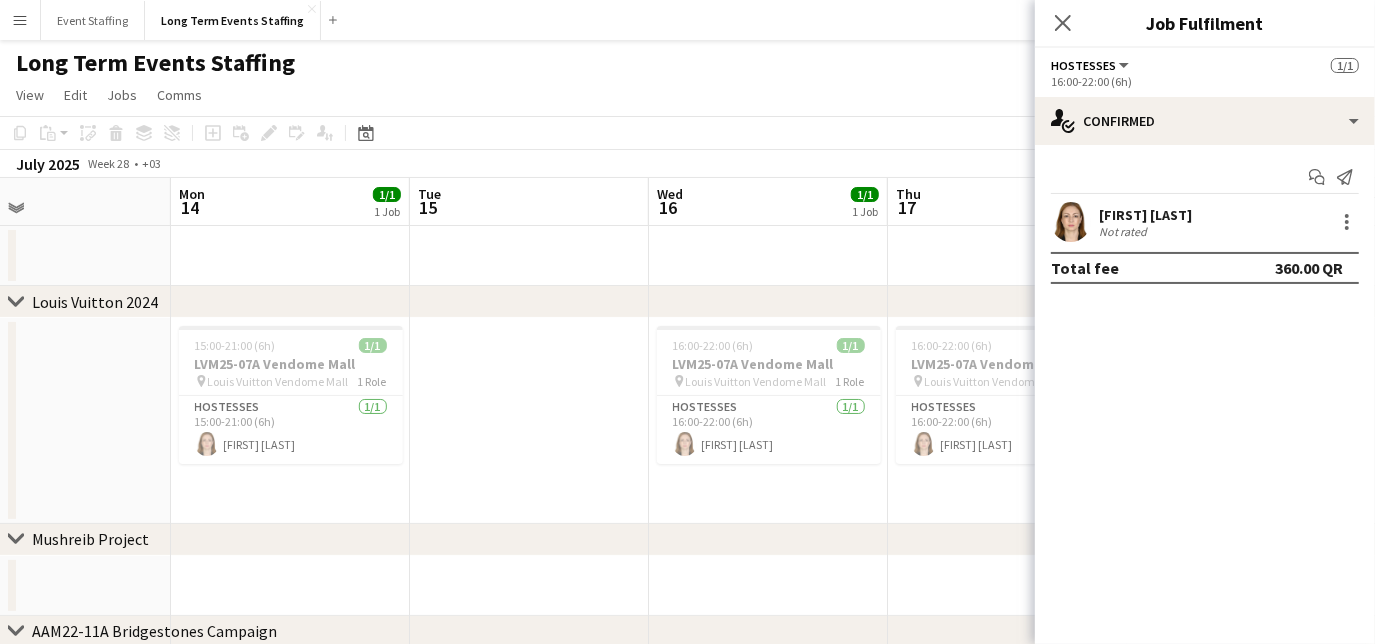 drag, startPoint x: 191, startPoint y: 457, endPoint x: 480, endPoint y: 482, distance: 290.07928 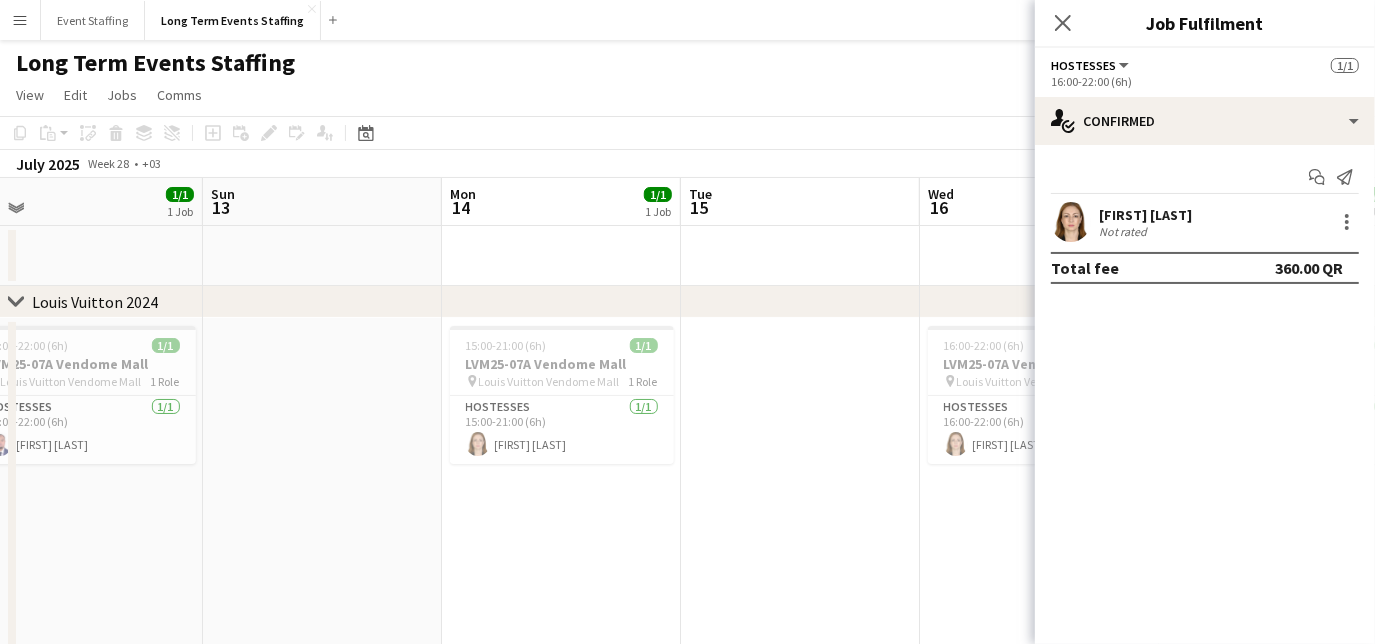 drag, startPoint x: 317, startPoint y: 506, endPoint x: 589, endPoint y: 504, distance: 272.00735 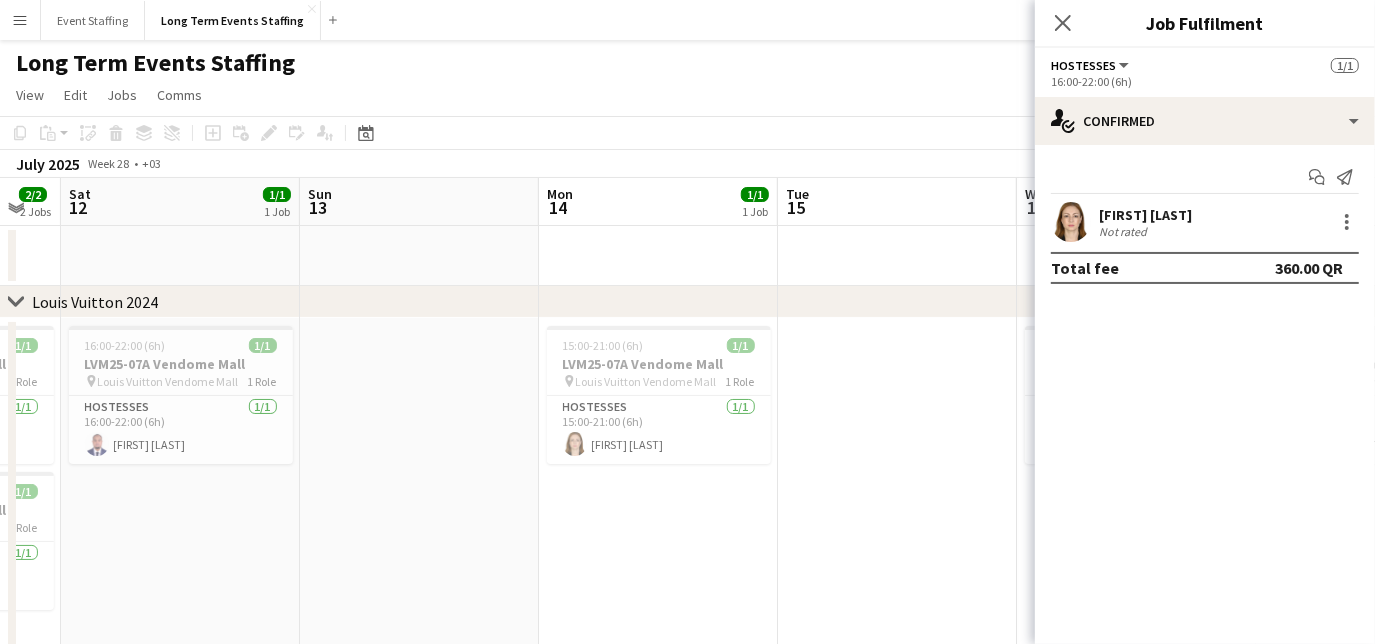 scroll, scrollTop: 0, scrollLeft: 418, axis: horizontal 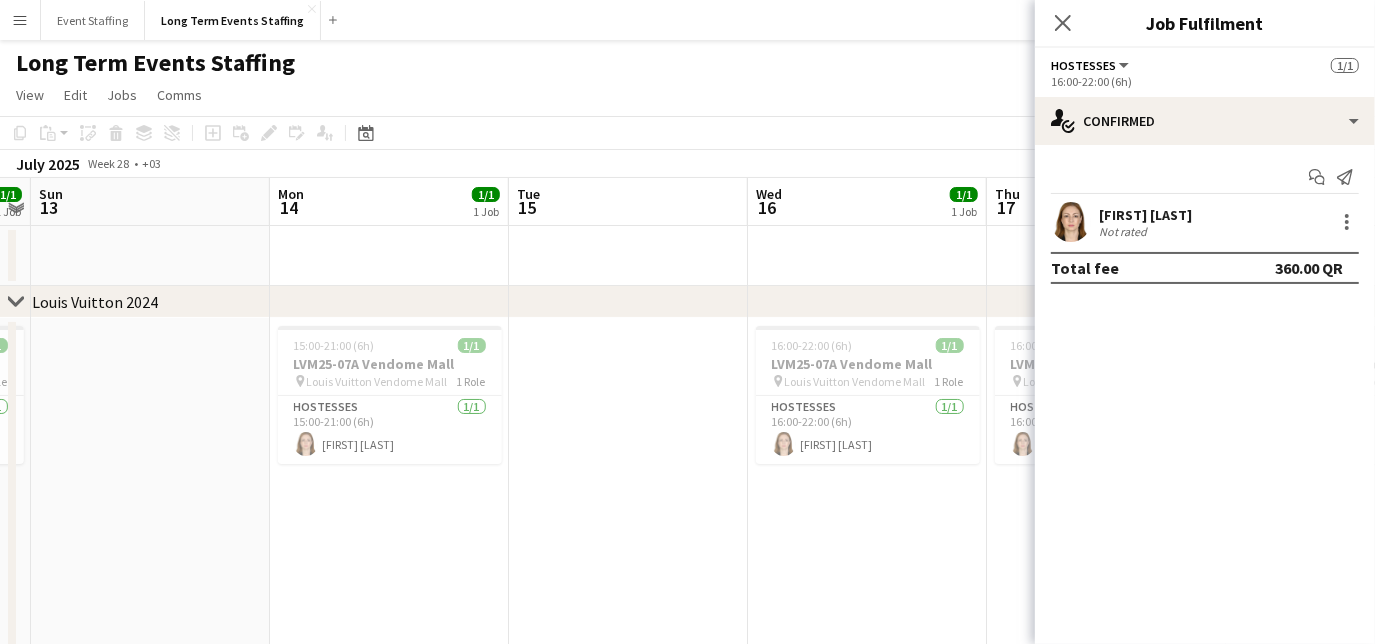 drag, startPoint x: 706, startPoint y: 514, endPoint x: 434, endPoint y: 469, distance: 275.6973 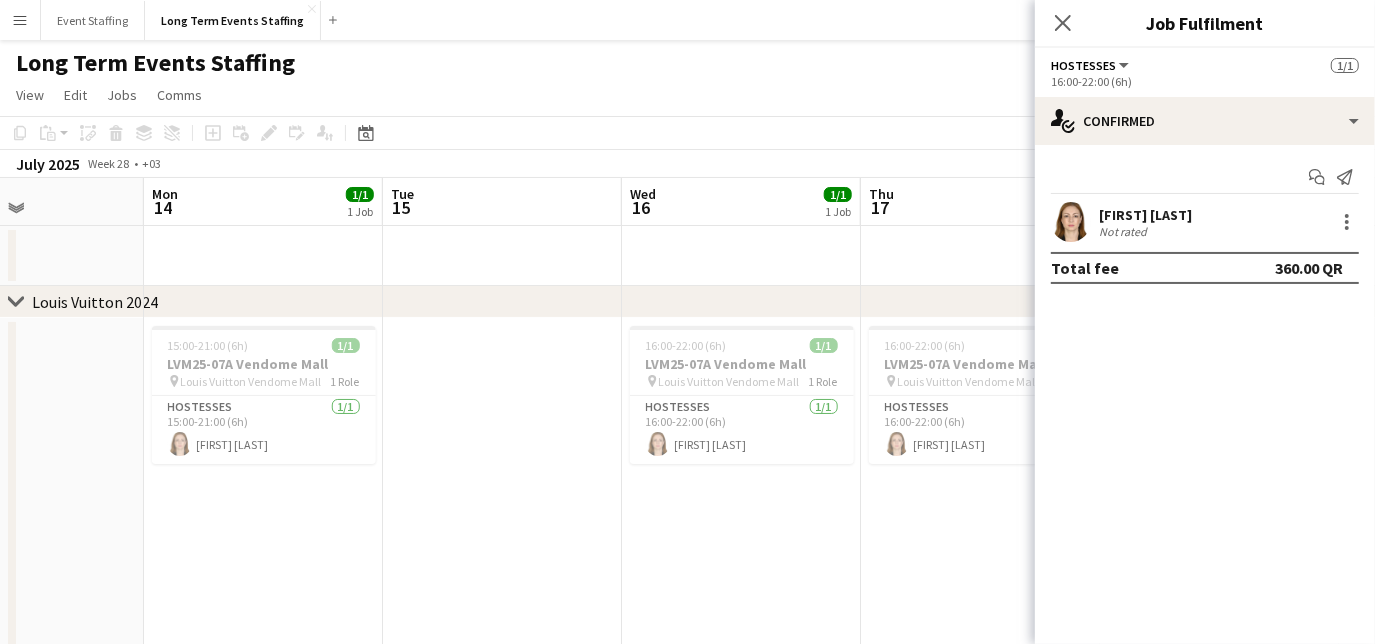 scroll, scrollTop: 0, scrollLeft: 825, axis: horizontal 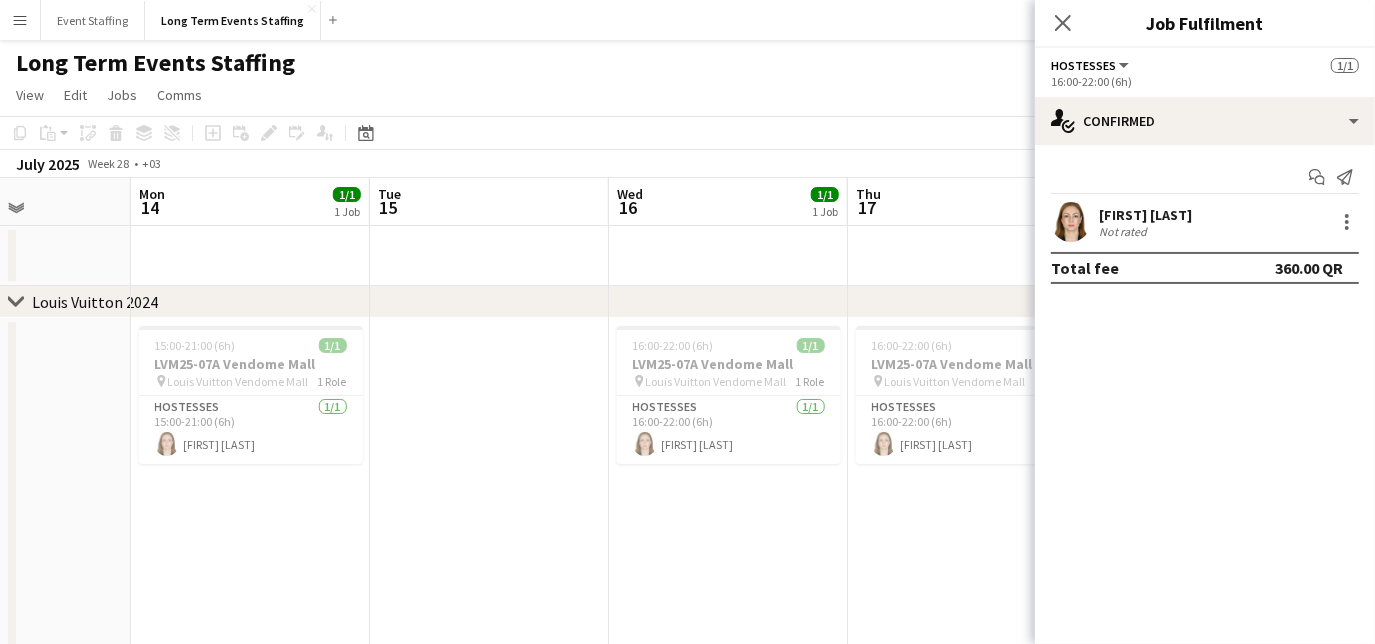 drag, startPoint x: 643, startPoint y: 468, endPoint x: 507, endPoint y: 437, distance: 139.48836 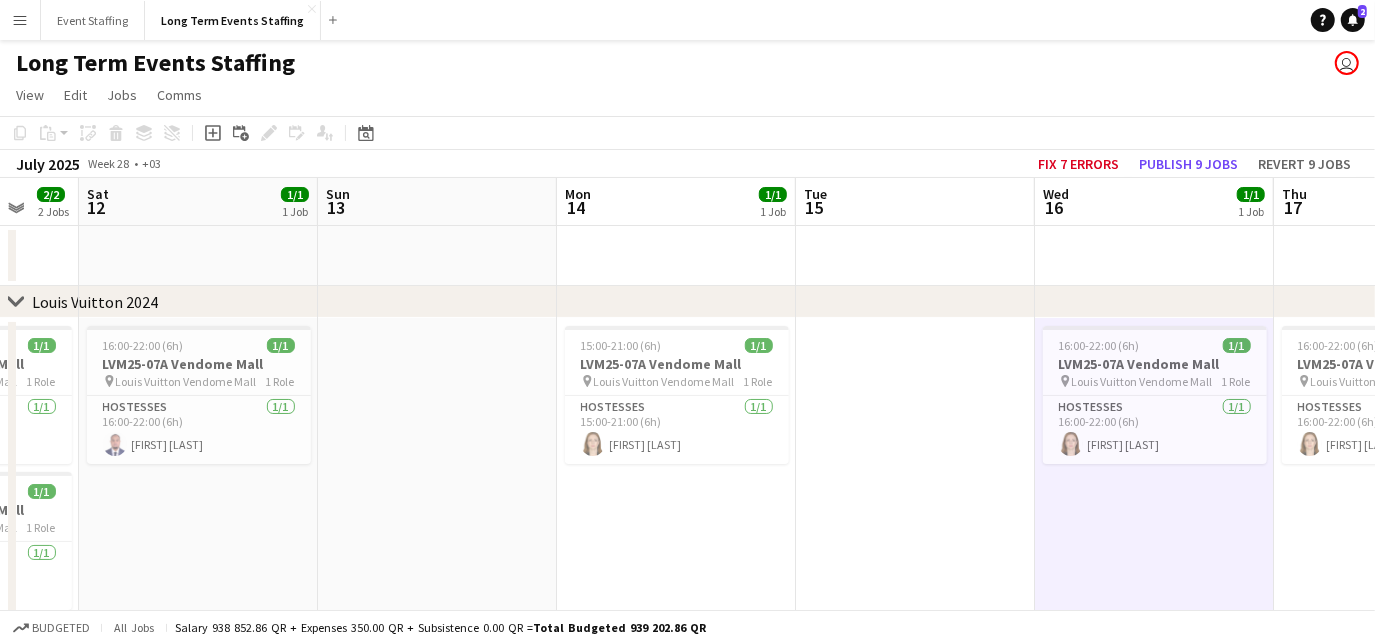 scroll, scrollTop: 0, scrollLeft: 638, axis: horizontal 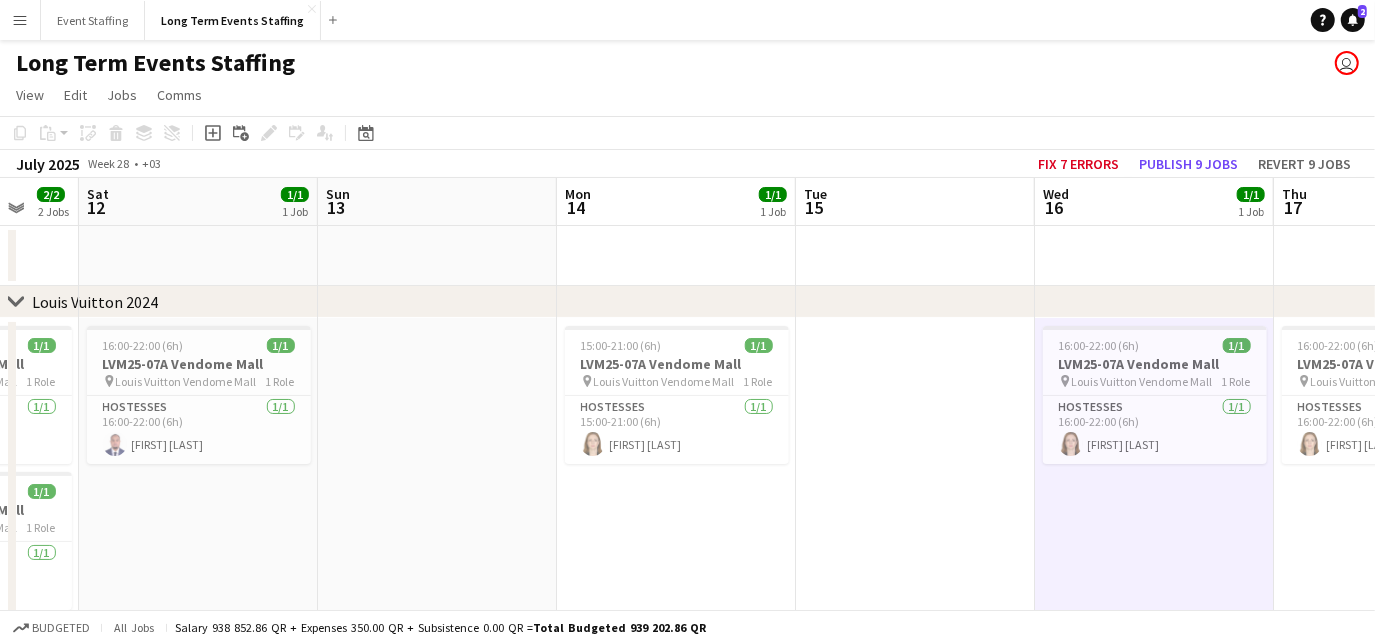 drag, startPoint x: 451, startPoint y: 485, endPoint x: 877, endPoint y: 531, distance: 428.47638 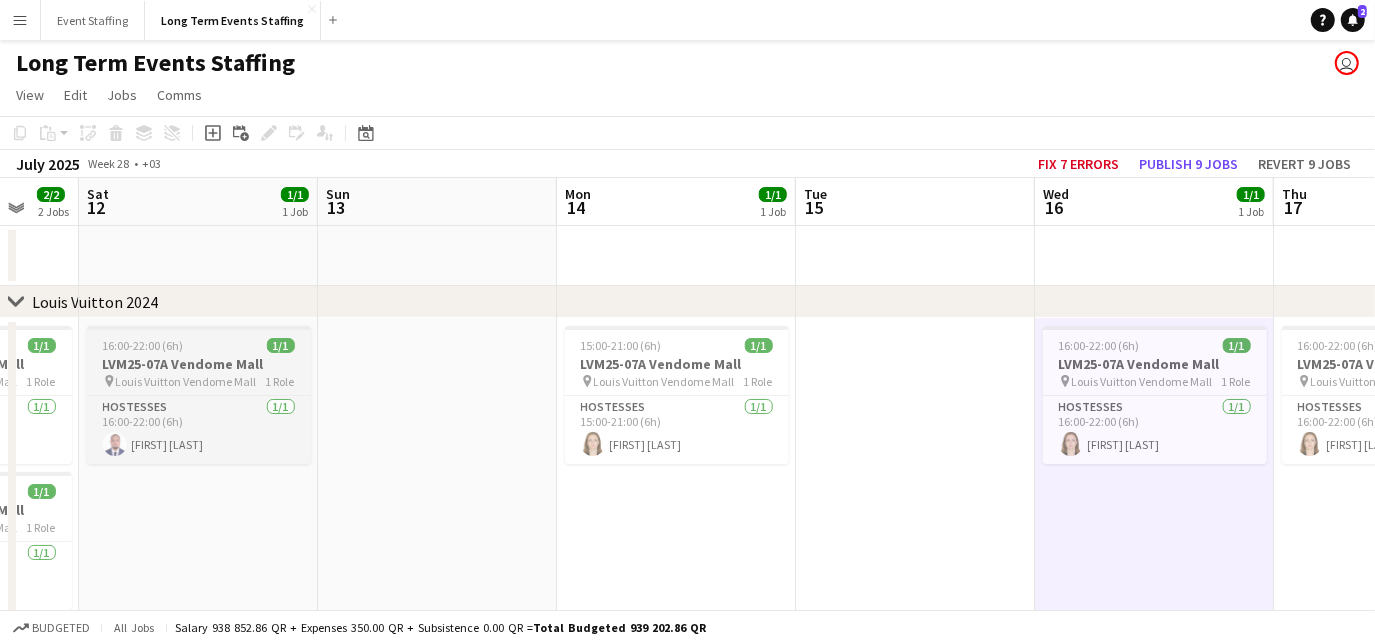 click on "LVM25-07A Vendome Mall" at bounding box center (199, 364) 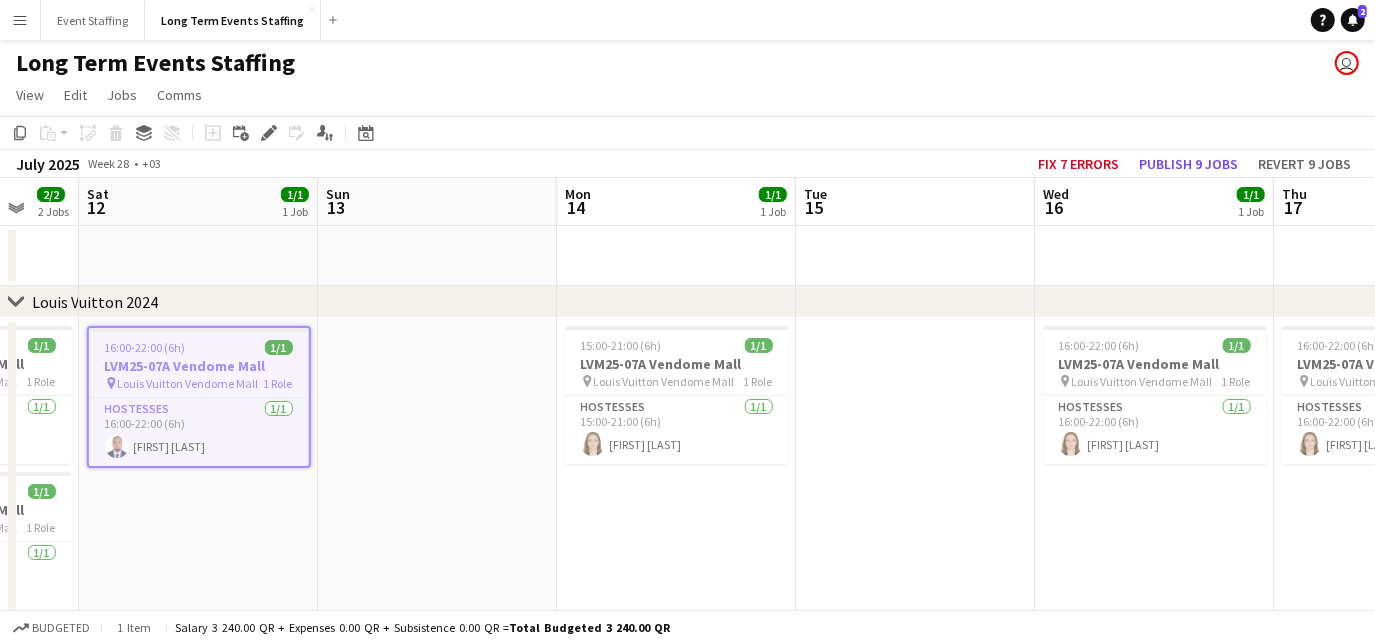 click on "16:00-22:00 (6h)    1/1   LVM25-07A Vendome Mall
pin
Louis Vuitton Vendome Mall    1 Role   Hostesses   1/1   16:00-22:00 (6h)
[FIRST] [LAST]" at bounding box center [1154, 503] 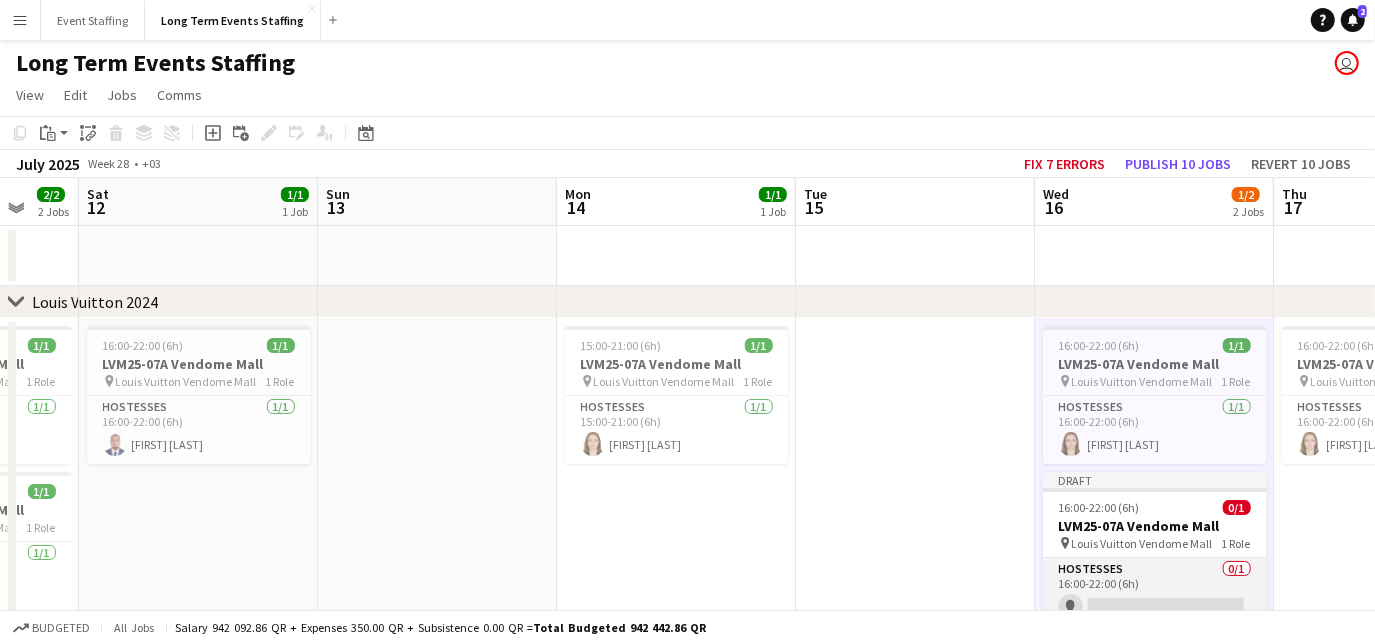 click on "Hostesses   0/1   16:00-22:00 (6h)
single-neutral-actions" at bounding box center [1155, 592] 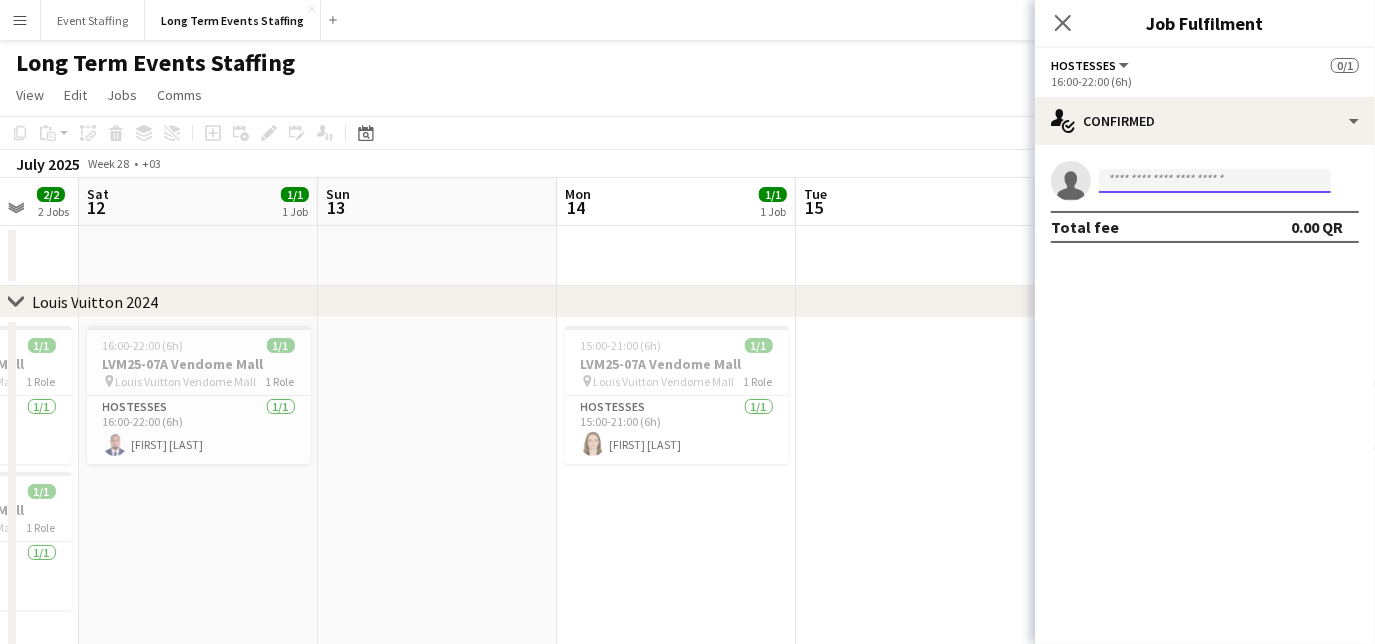 click at bounding box center [1215, 181] 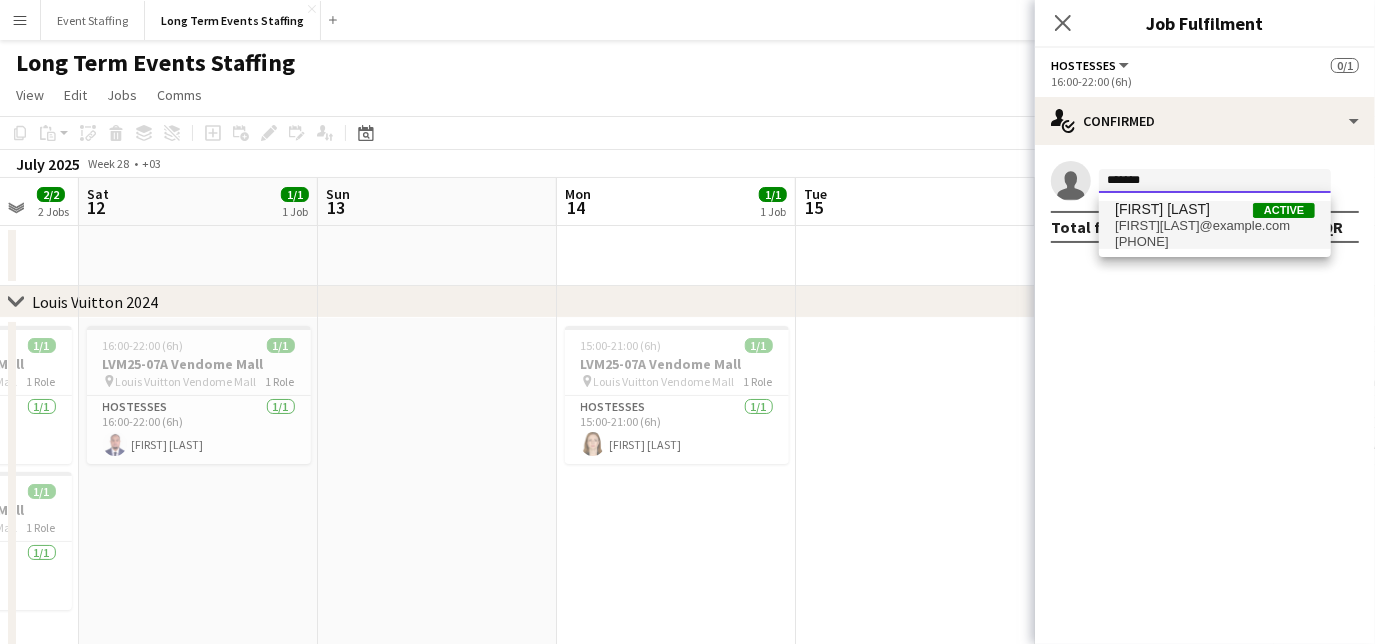 type on "*******" 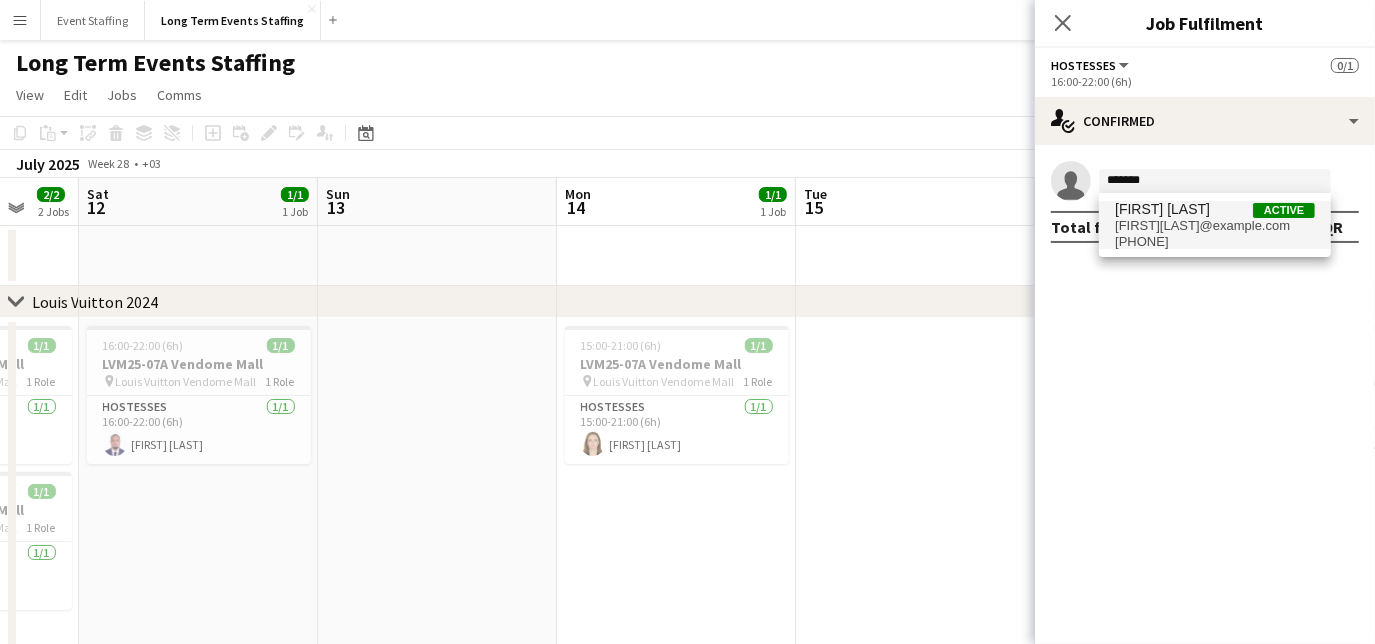 click on "[FIRST][LAST]@example.com" at bounding box center (1215, 226) 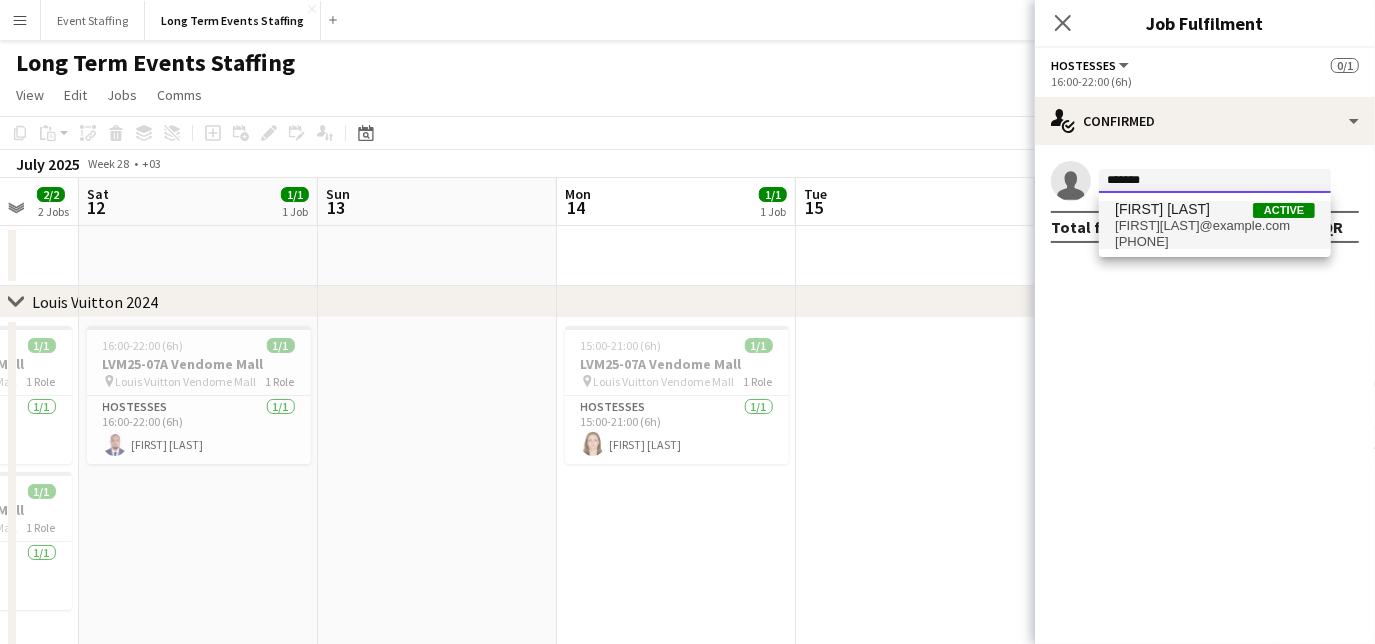 type 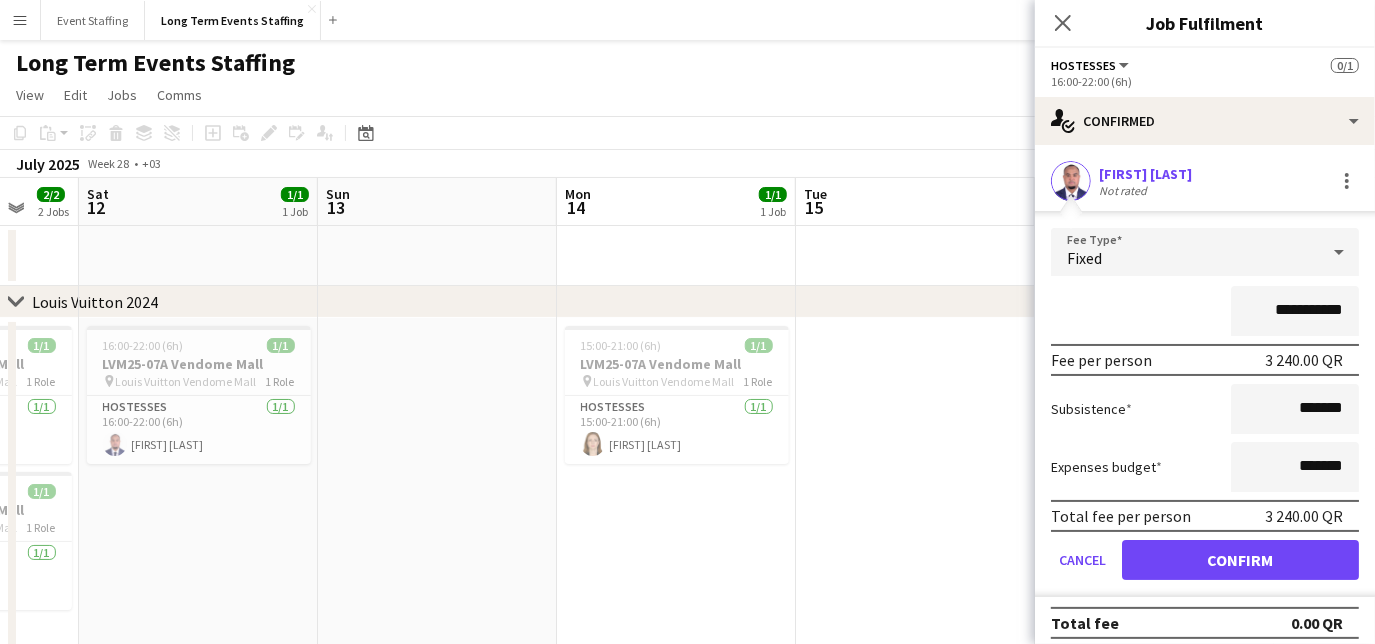 click on "**********" at bounding box center (1205, 412) 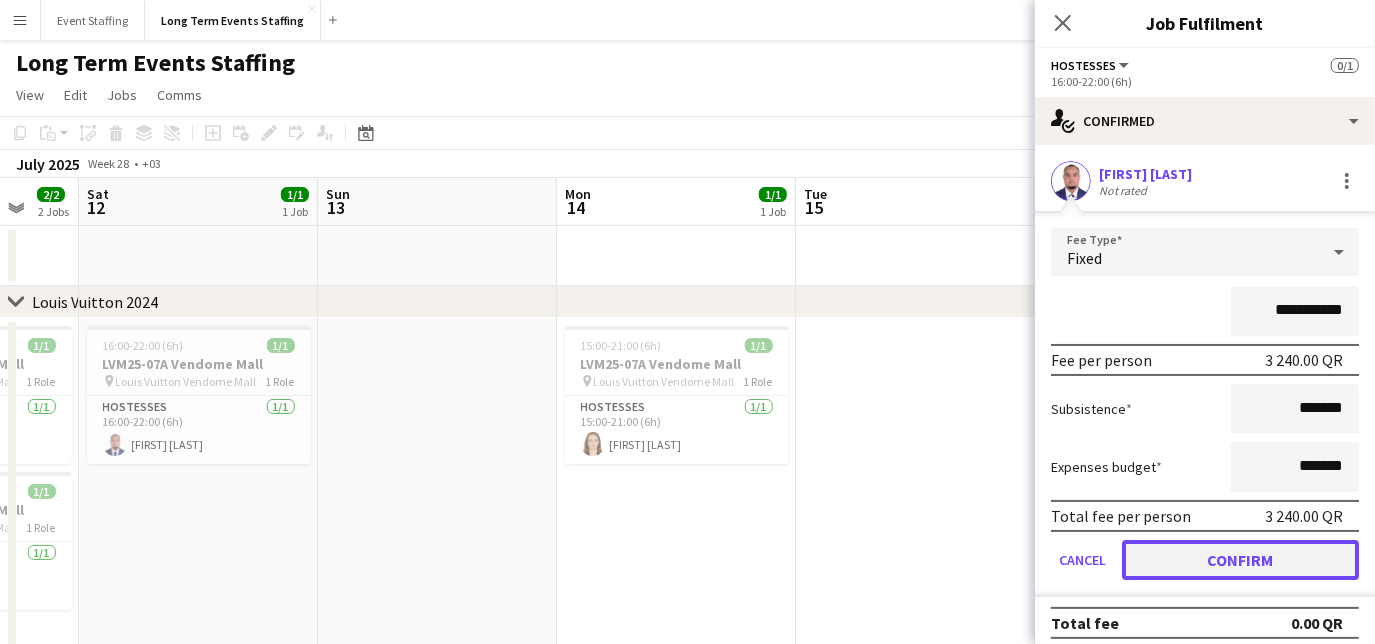click on "Confirm" at bounding box center (1240, 560) 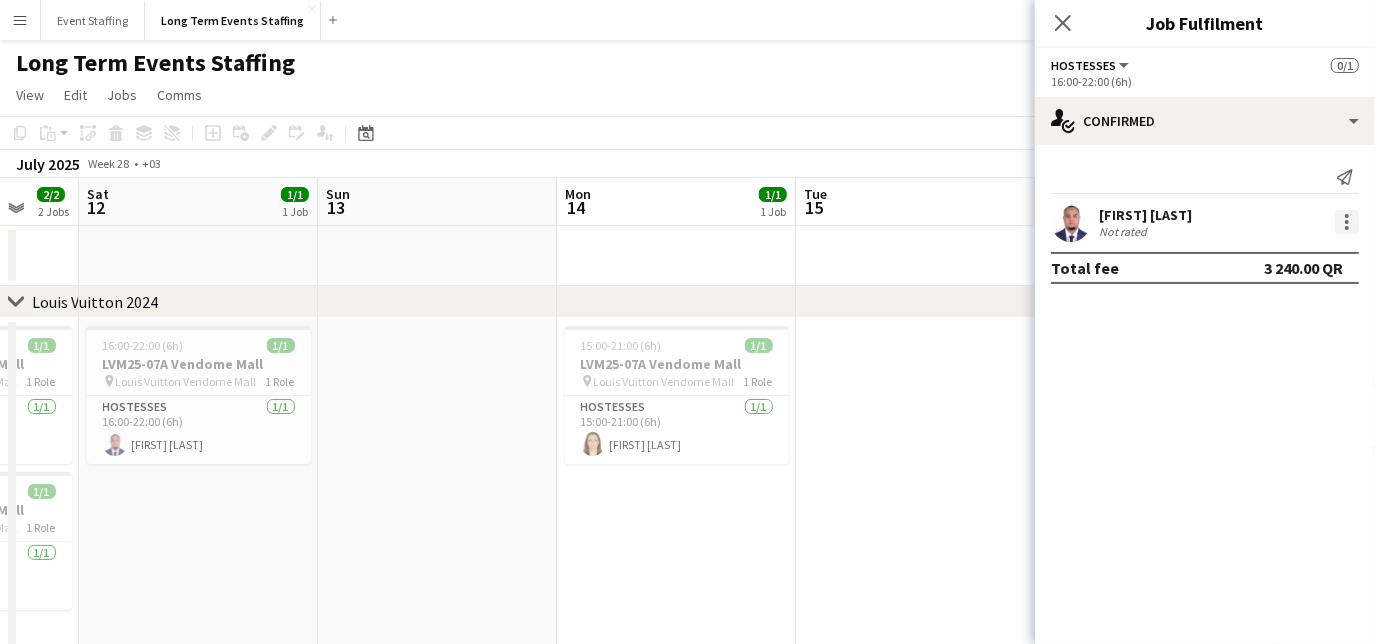 click at bounding box center [1347, 222] 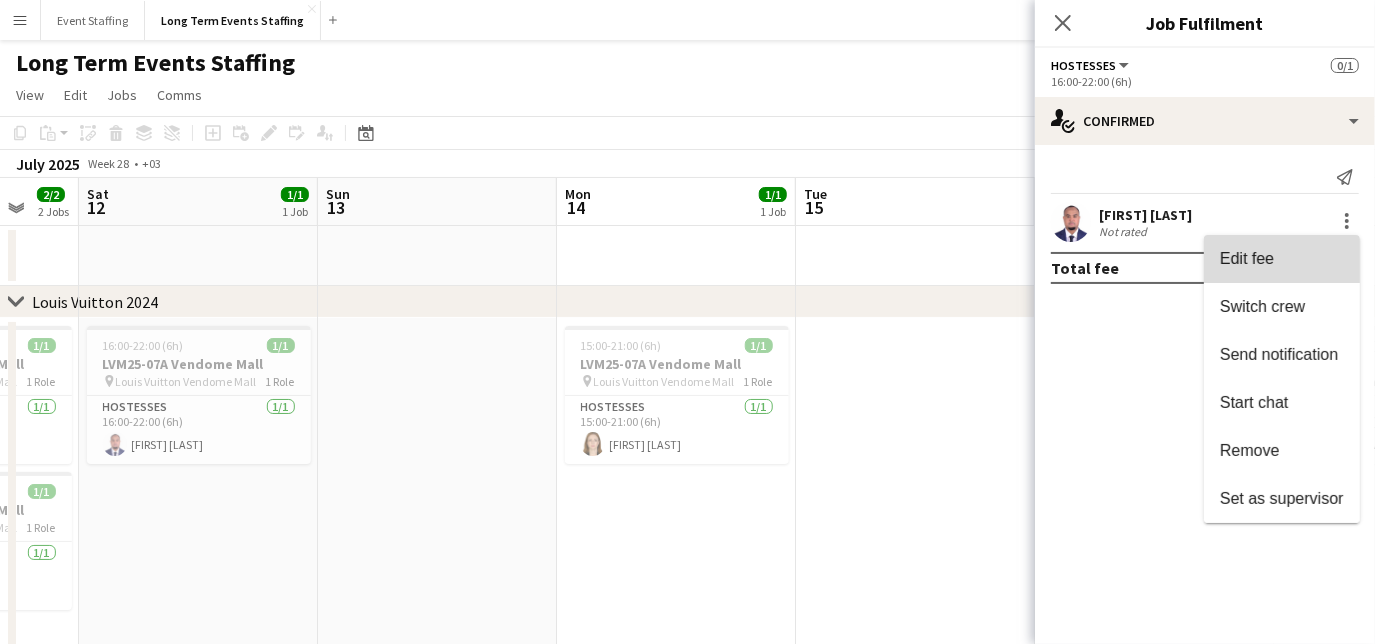 click on "Edit fee" at bounding box center (1282, 259) 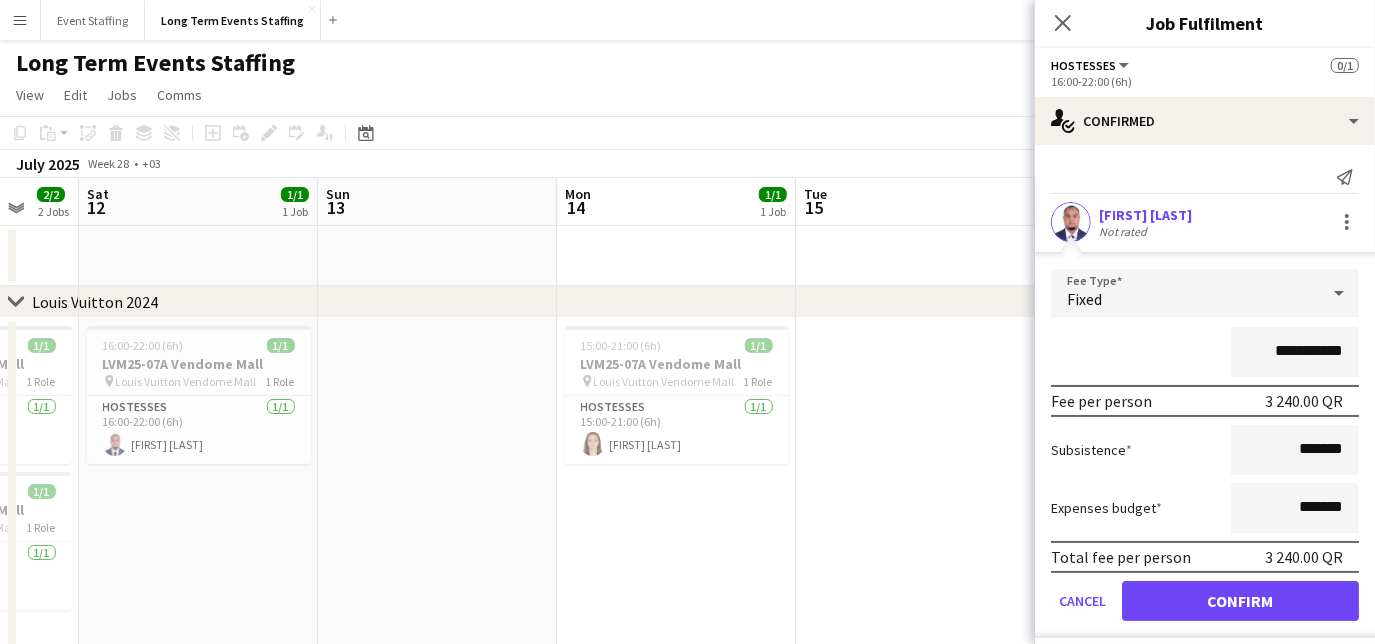 drag, startPoint x: 1248, startPoint y: 350, endPoint x: 1288, endPoint y: 352, distance: 40.04997 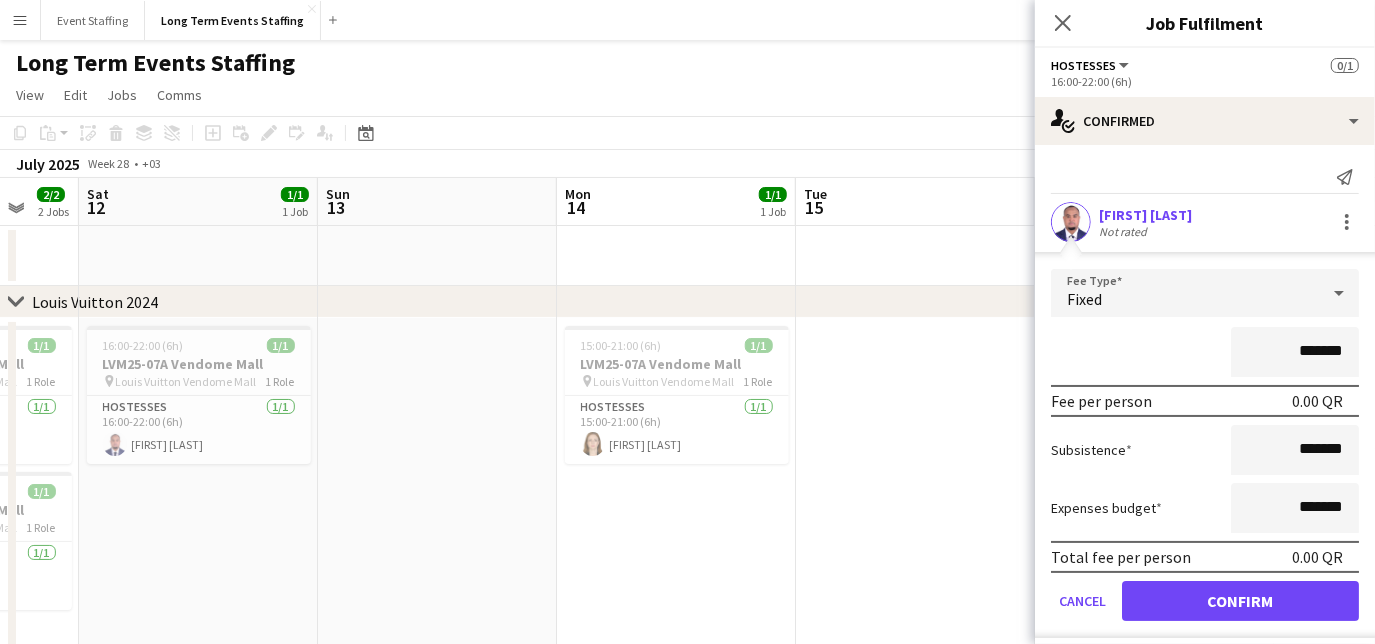 type on "*******" 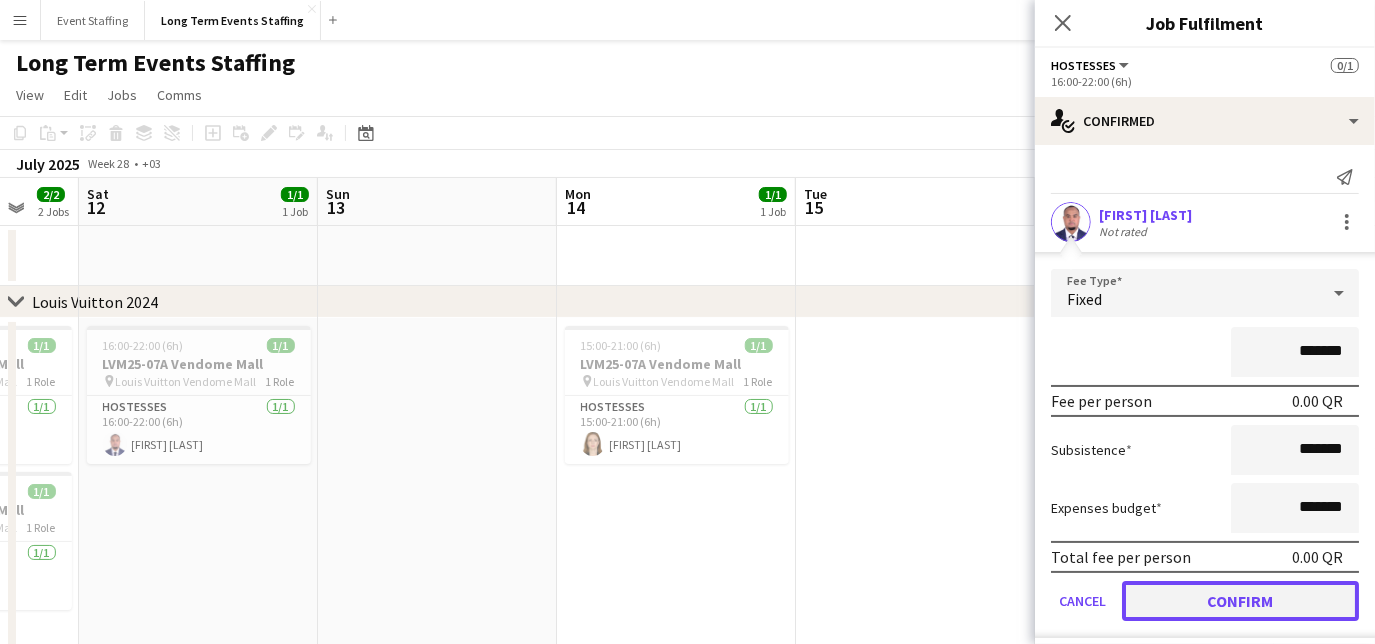 click on "Confirm" at bounding box center [1240, 601] 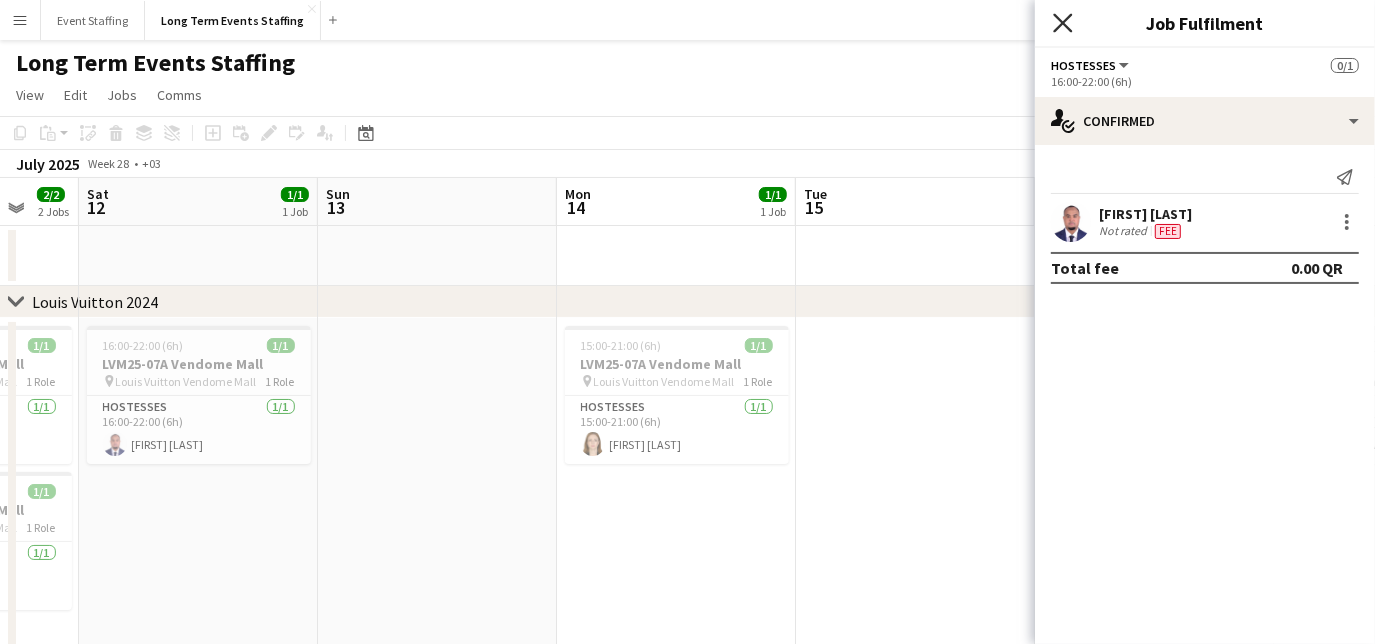 click 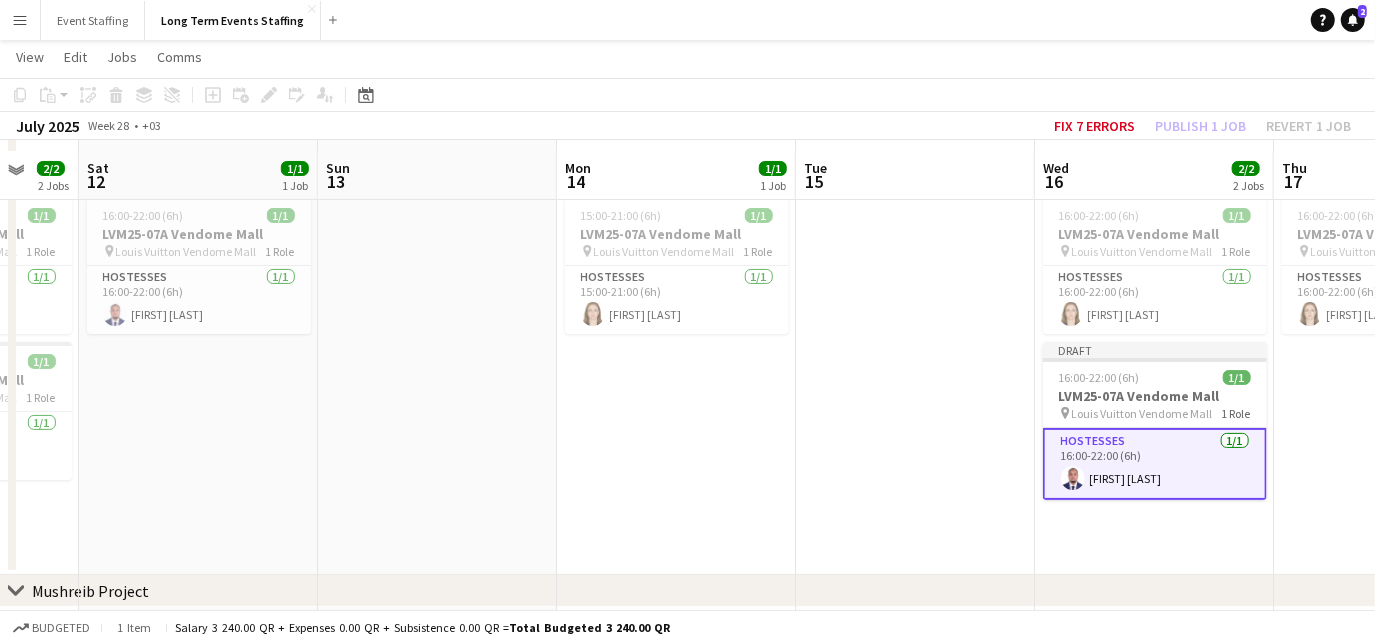 scroll, scrollTop: 141, scrollLeft: 0, axis: vertical 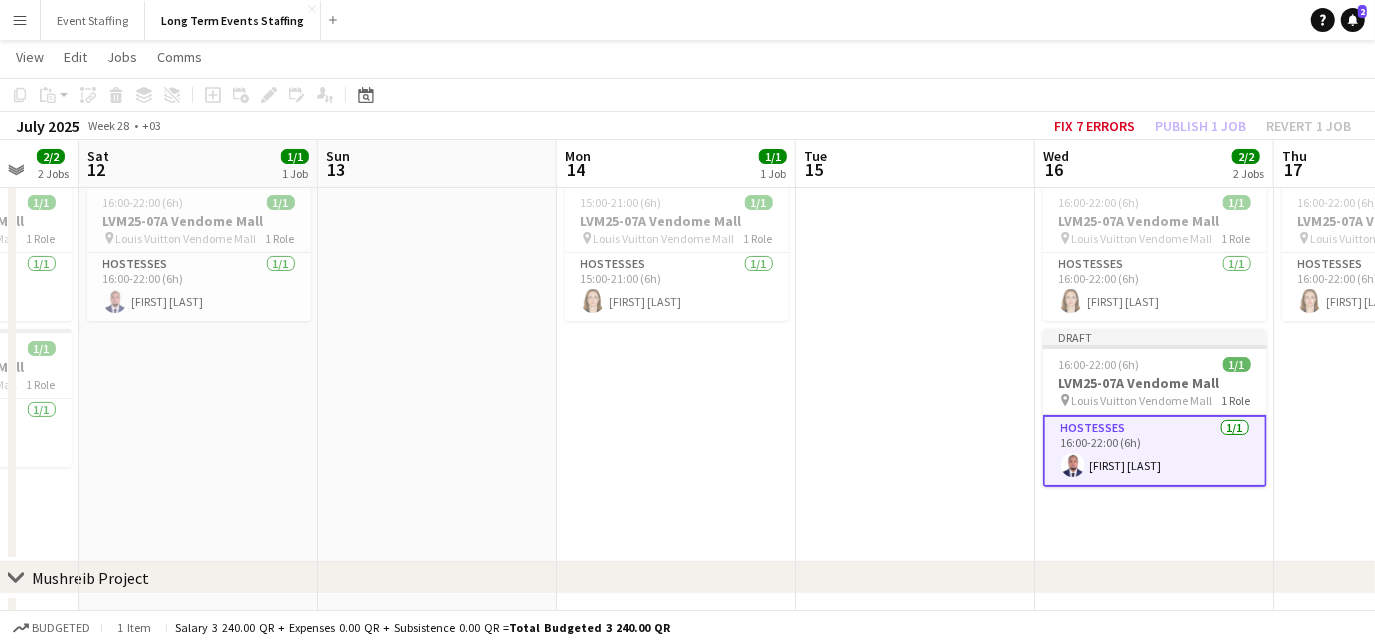 click on "Hostesses   1/1   16:00-22:00 (6h)
[FIRST] [LAST]" at bounding box center (1155, 451) 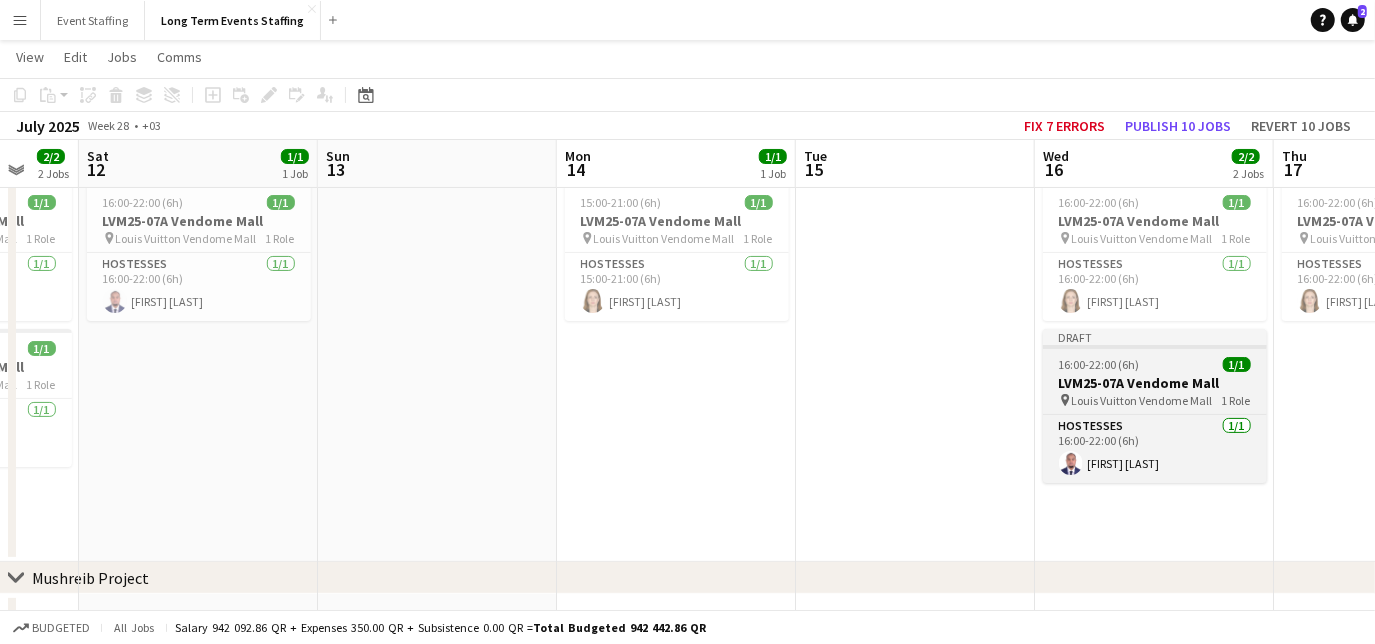 click on "Draft   16:00-22:00 (6h)    1/1   LVM25-07A Vendome Mall
pin
Louis Vuitton Vendome Mall    1 Role   Hostesses   1/1   16:00-22:00 (6h)
[FIRST] [LAST]" at bounding box center [1155, 406] 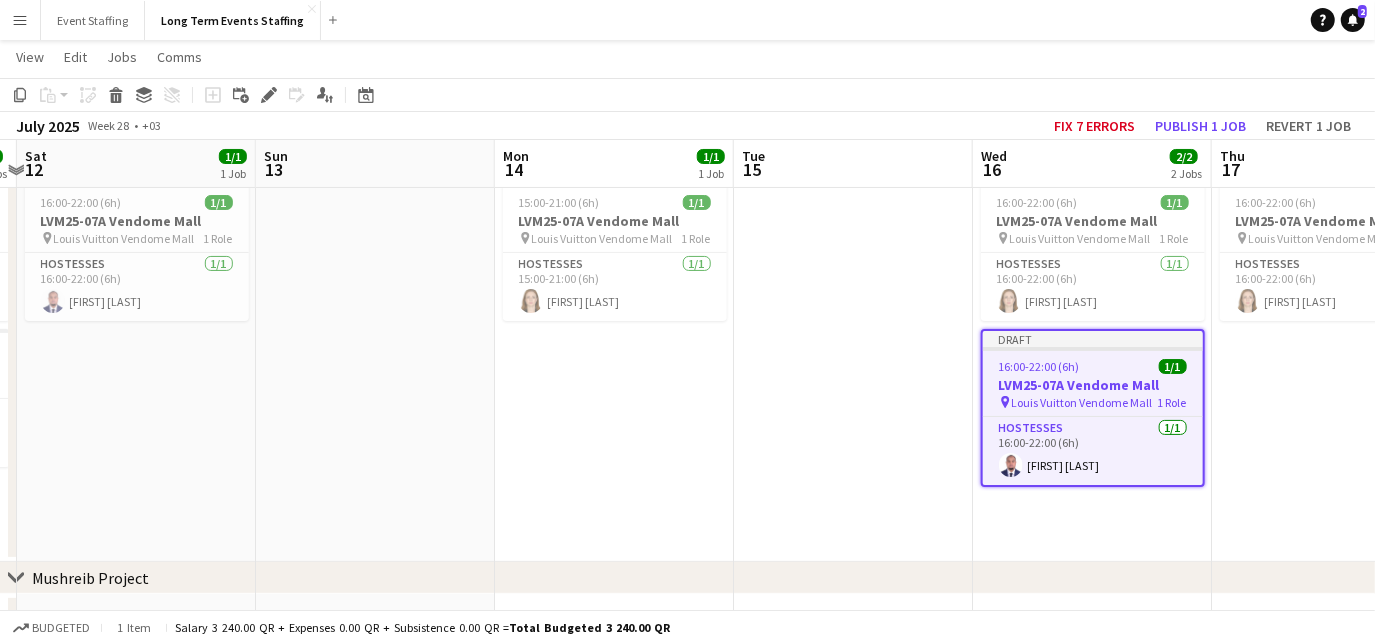 drag, startPoint x: 1018, startPoint y: 517, endPoint x: 707, endPoint y: 446, distance: 319.00156 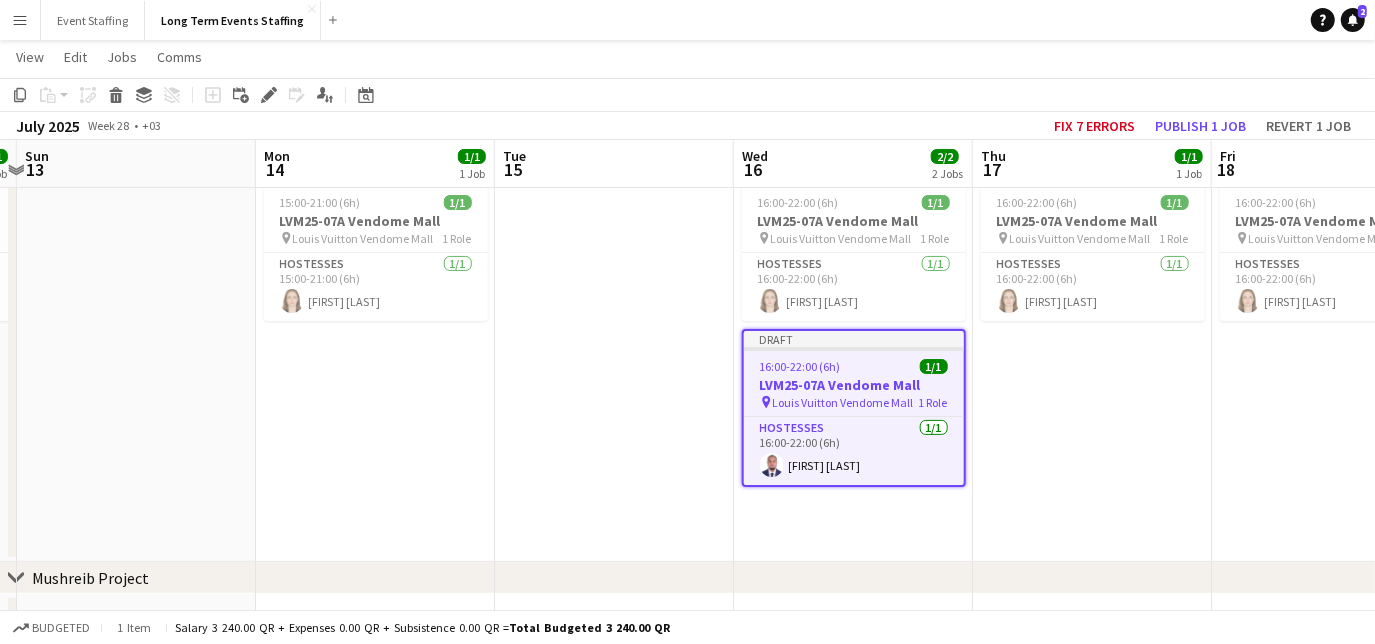 scroll, scrollTop: 0, scrollLeft: 710, axis: horizontal 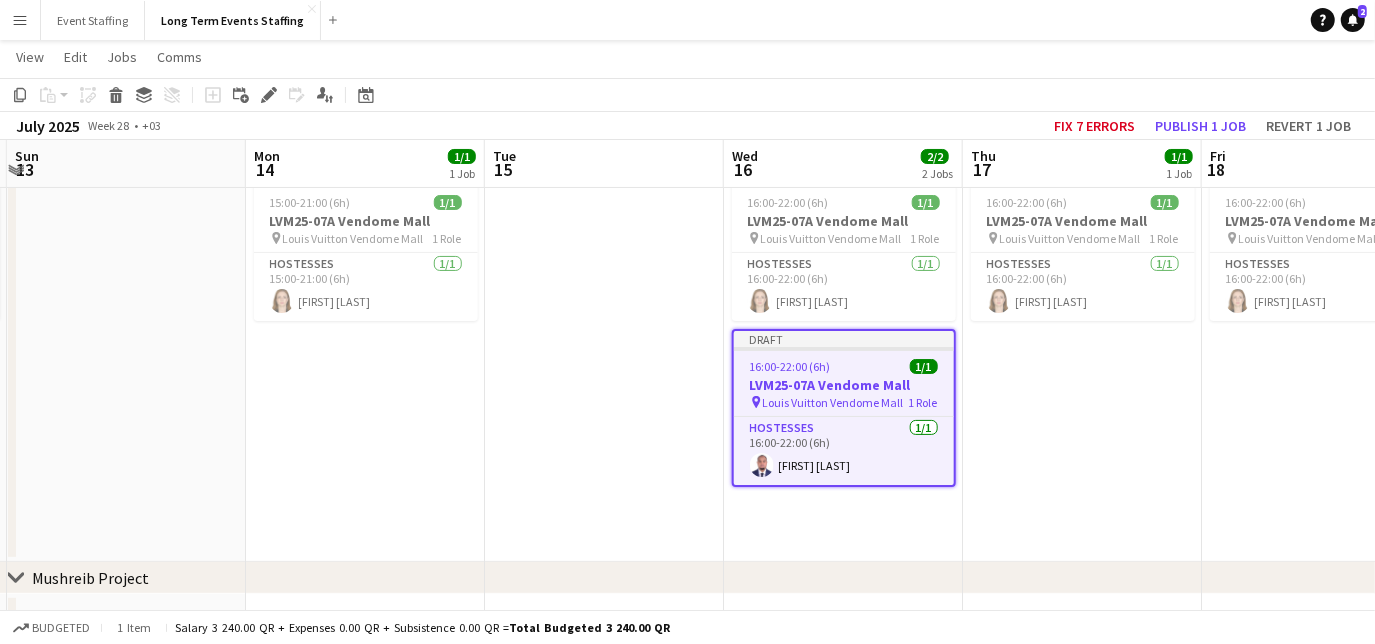 click on "Draft   16:00-22:00 (6h)    1/1   LVM25-07A Vendome Mall
pin
Louis Vuitton Vendome Mall    1 Role   Hostesses   1/1   16:00-22:00 (6h)
[FIRST] [LAST]" at bounding box center (844, 408) 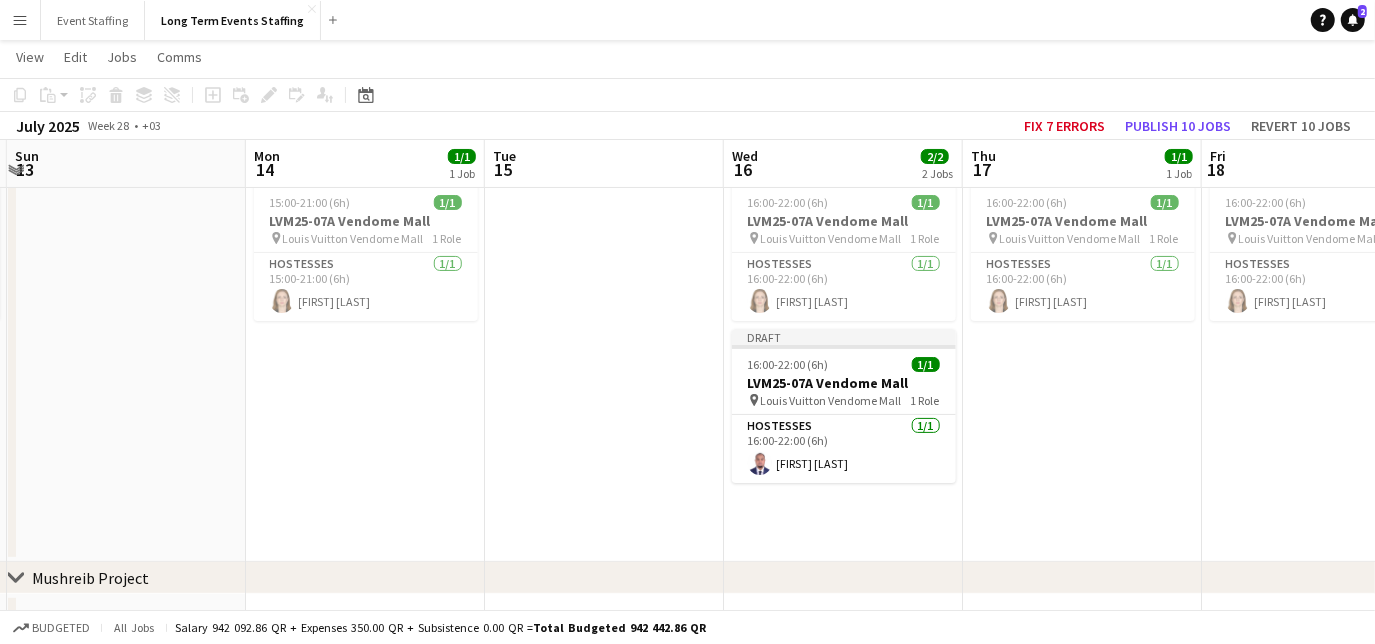 click on "16:00-22:00 (6h)    1/1   LVM25-07A Vendome Mall
pin
Louis Vuitton Vendome Mall    1 Role   Hostesses   1/1   16:00-22:00 (6h)
[FIRST] [LAST]" at bounding box center [1082, 368] 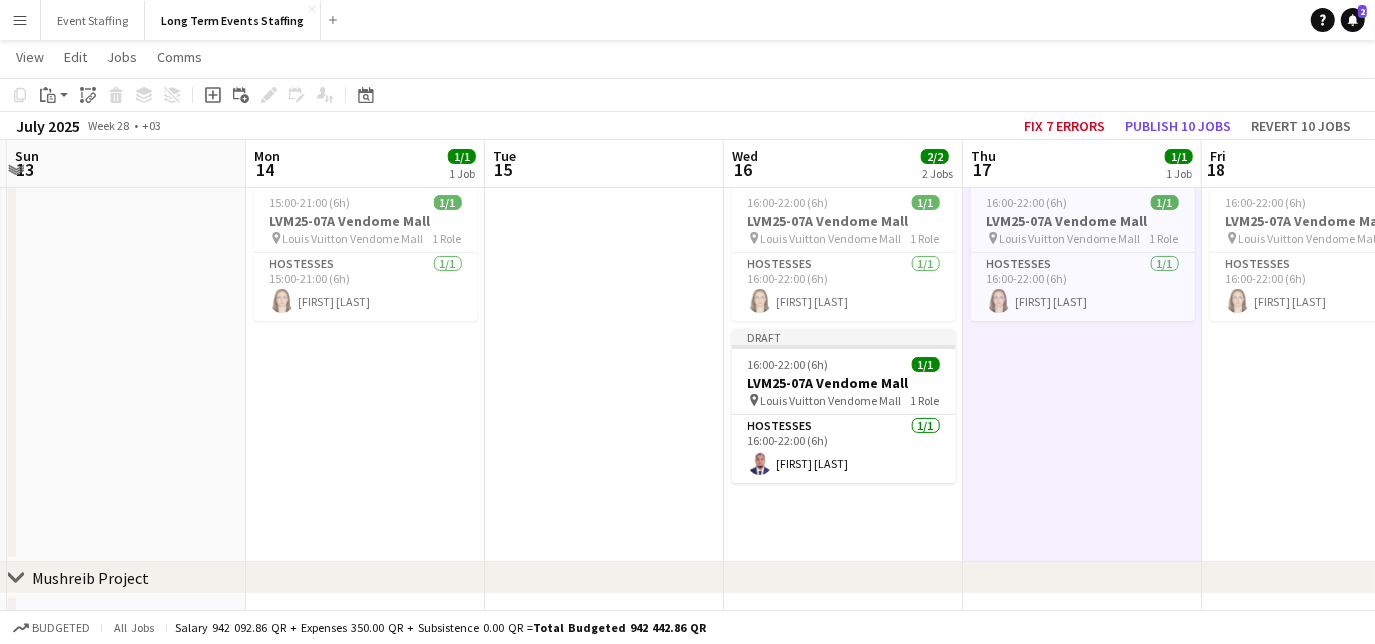 click on "16:00-22:00 (6h)    1/1   LVM25-07A Vendome Mall
pin
Louis Vuitton Vendome Mall    1 Role   Hostesses   1/1   16:00-22:00 (6h)
[FIRST] [LAST]" at bounding box center (1321, 368) 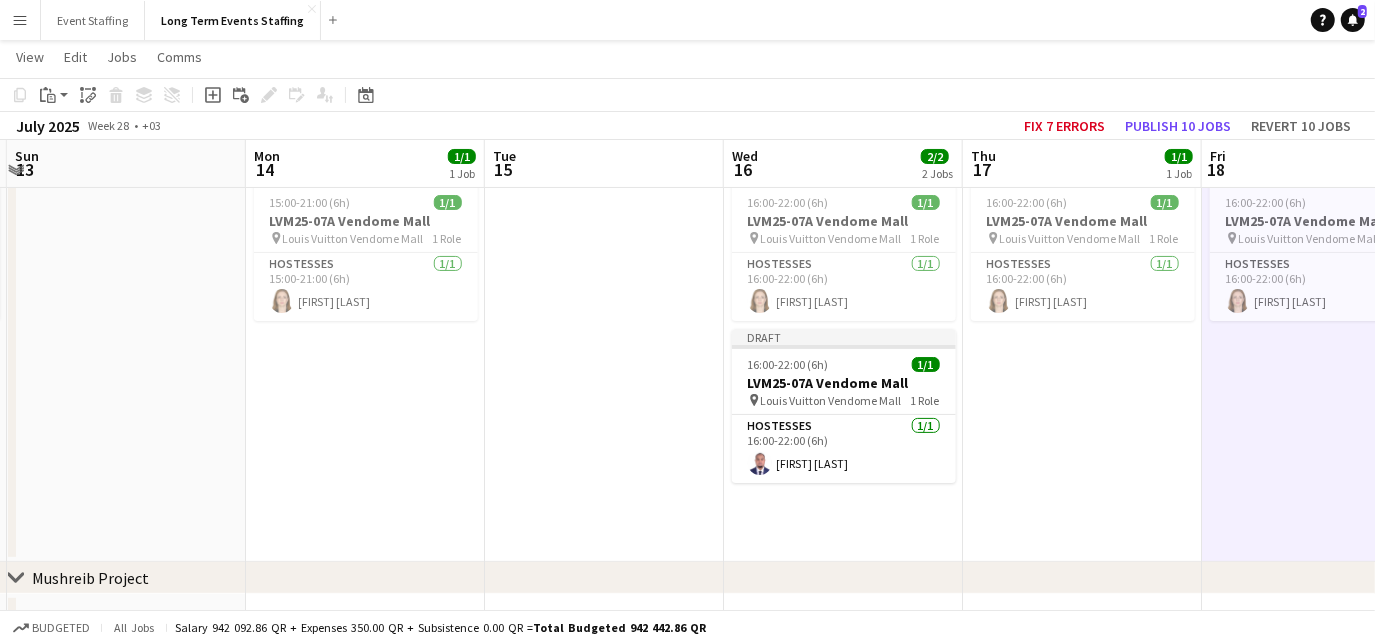 click on "16:00-22:00 (6h)    1/1   LVM25-07A Vendome Mall
pin
Louis Vuitton Vendome Mall    1 Role   Hostesses   1/1   16:00-22:00 (6h)
[FIRST] [LAST]" at bounding box center [1082, 368] 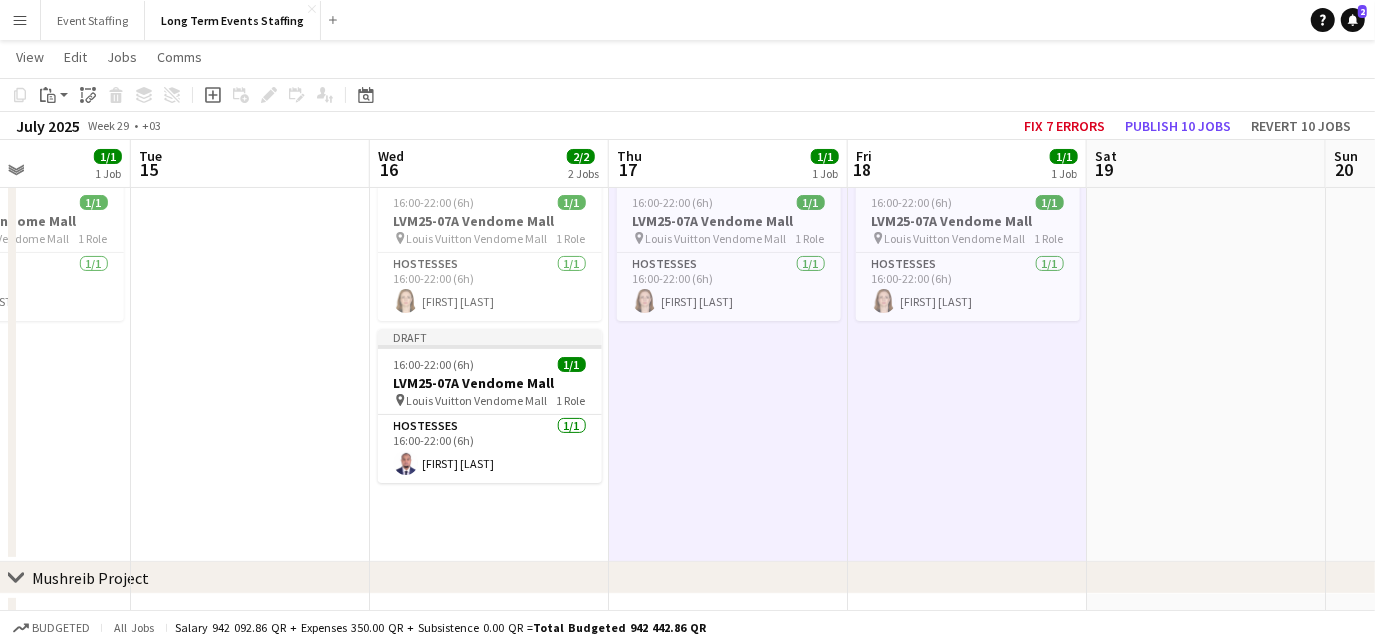 scroll, scrollTop: 0, scrollLeft: 834, axis: horizontal 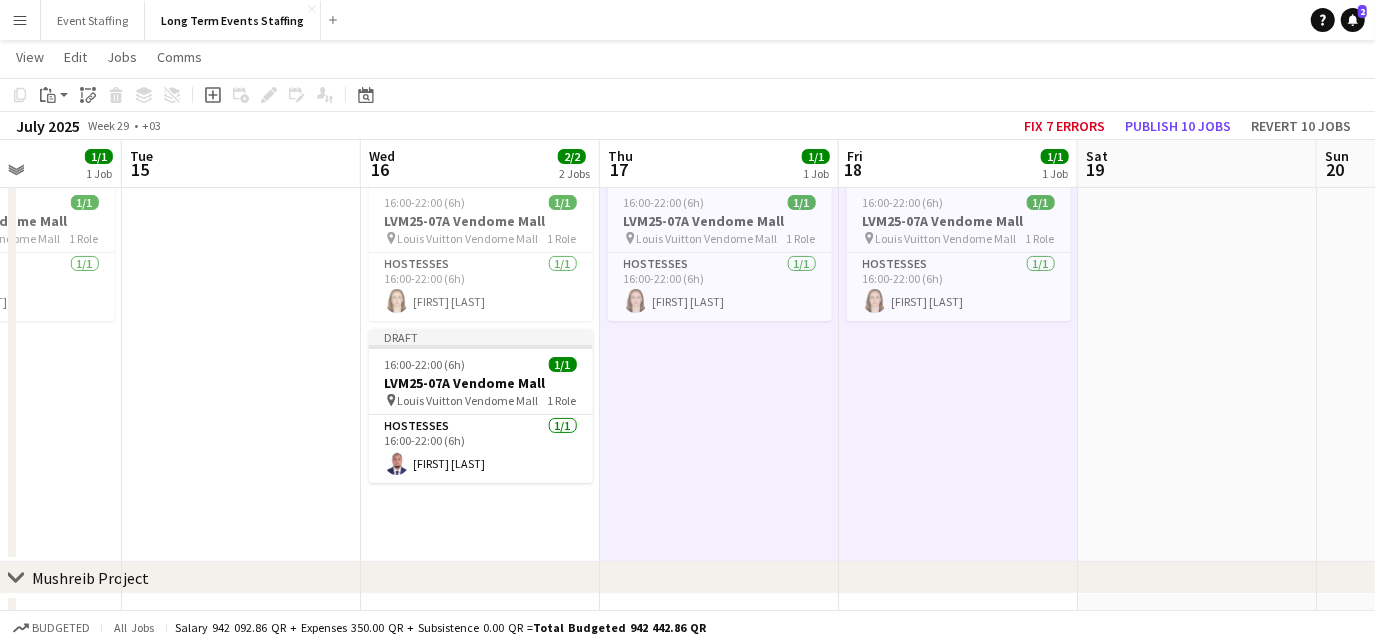 drag, startPoint x: 1237, startPoint y: 496, endPoint x: 874, endPoint y: 461, distance: 364.6834 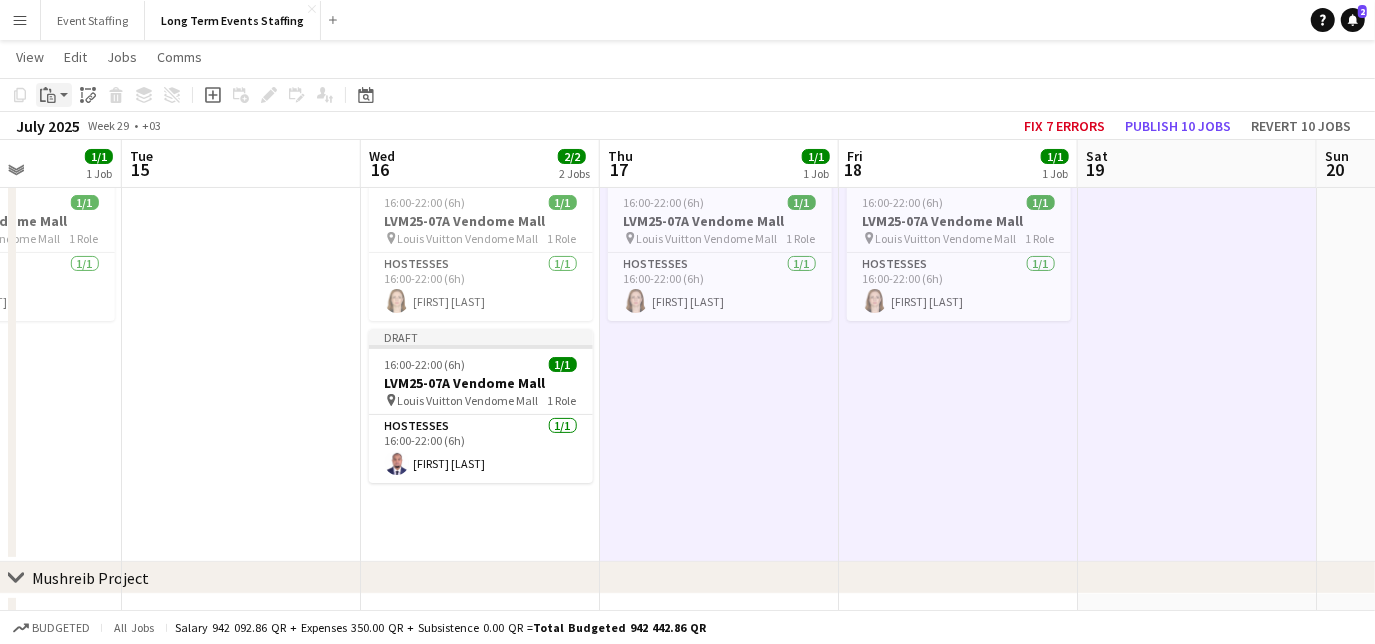 click on "Paste" at bounding box center [54, 95] 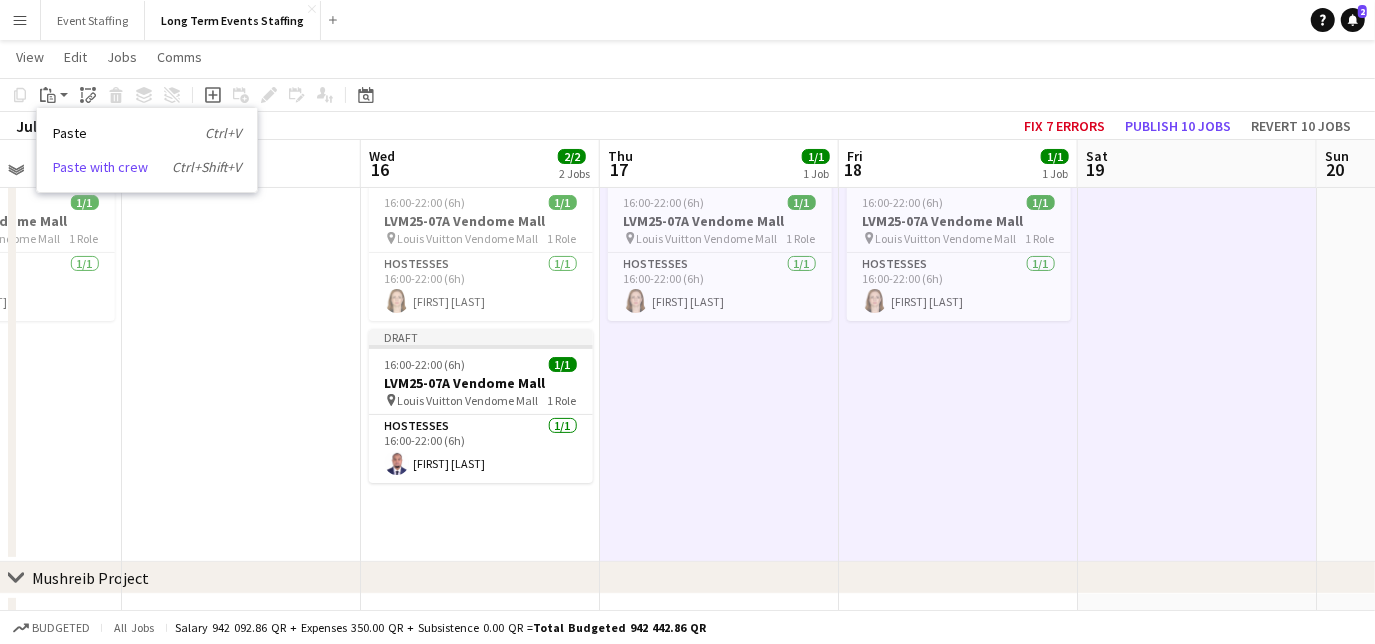 click on "Paste with crew  Ctrl+Shift+V" at bounding box center [147, 167] 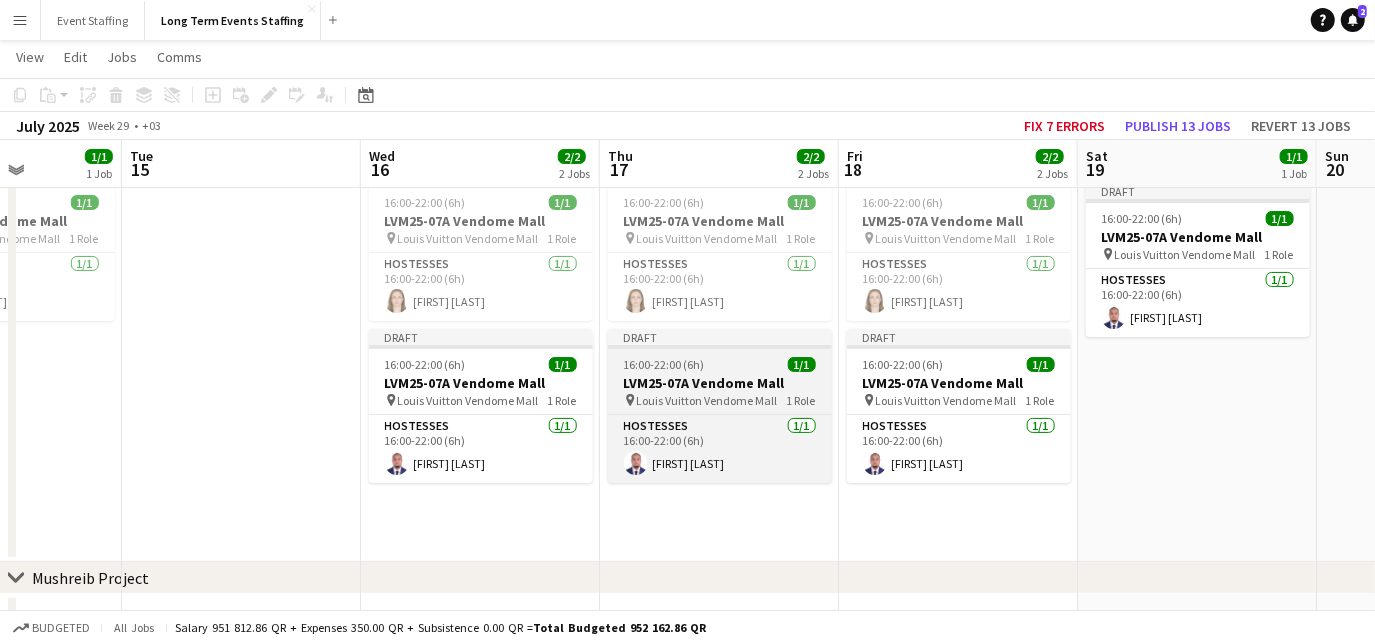 click on "16:00-22:00 (6h)" at bounding box center [664, 364] 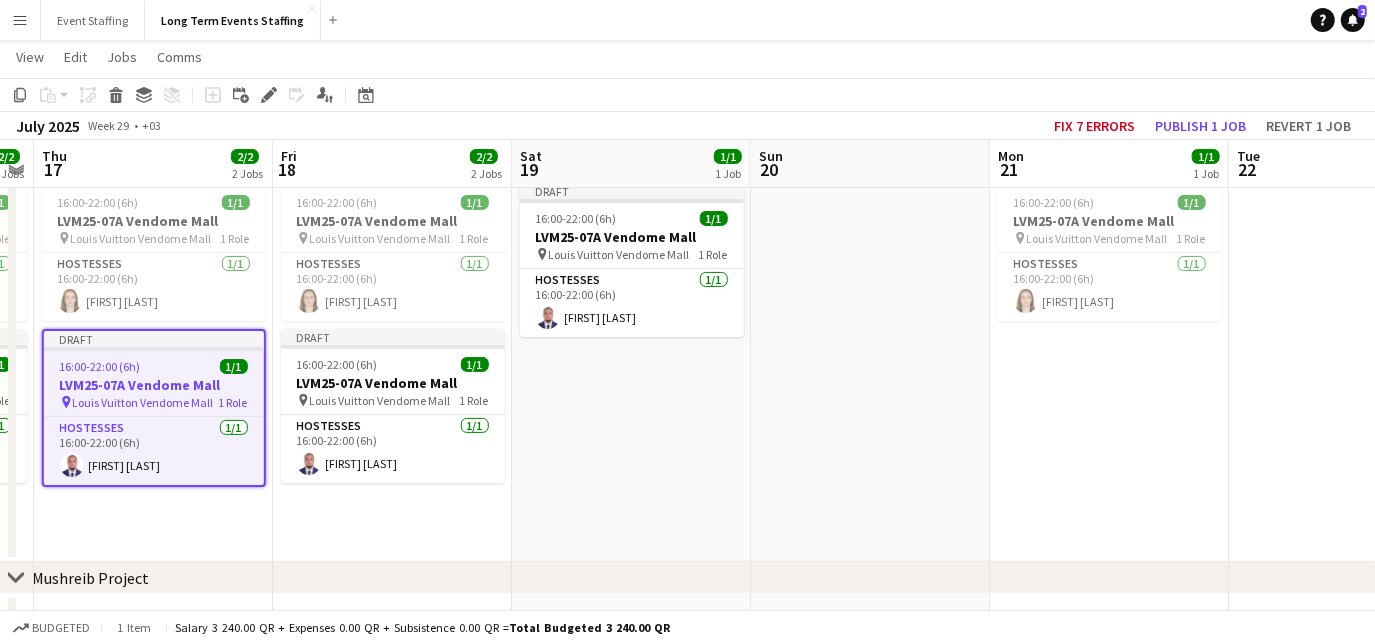 drag, startPoint x: 1181, startPoint y: 461, endPoint x: 613, endPoint y: 397, distance: 571.59424 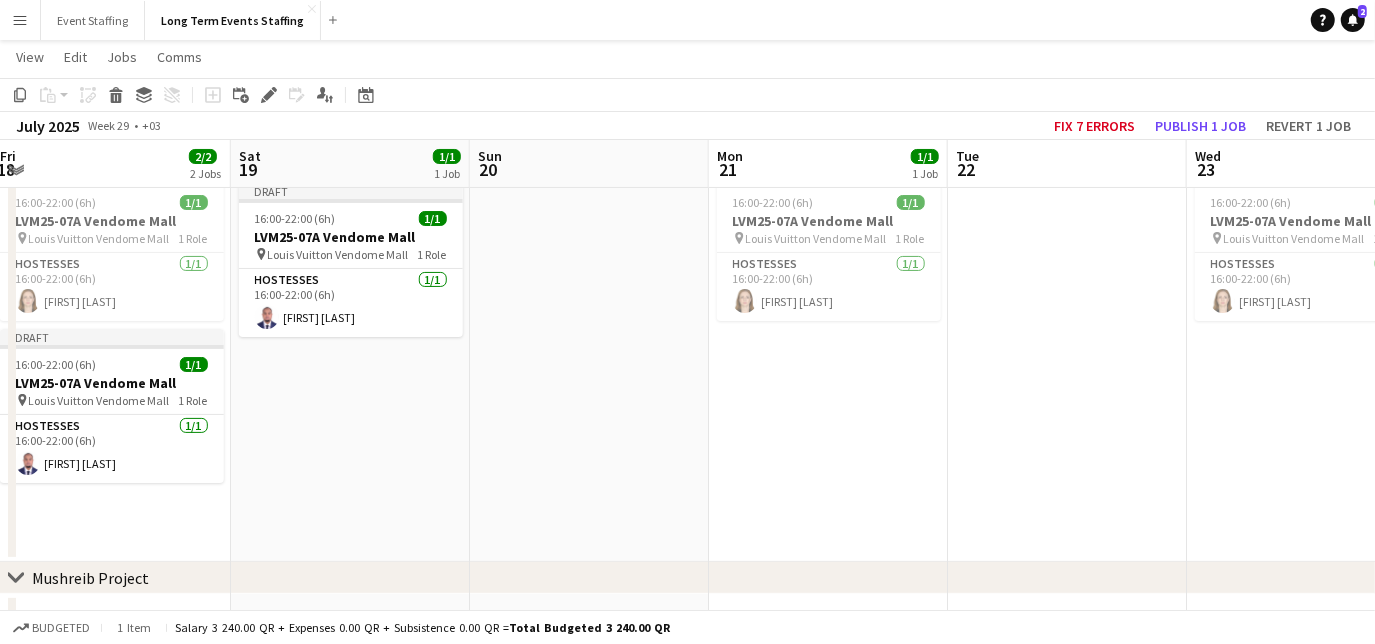 drag, startPoint x: 927, startPoint y: 440, endPoint x: 594, endPoint y: 396, distance: 335.89432 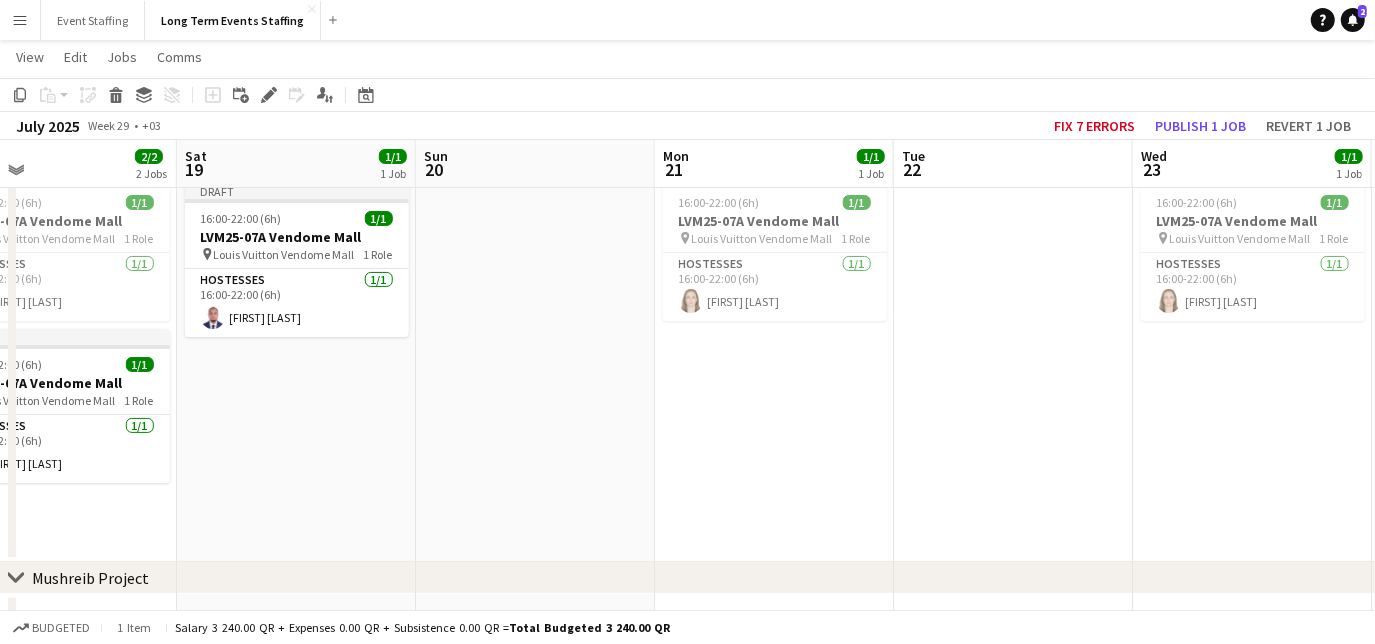 click at bounding box center (1013, 368) 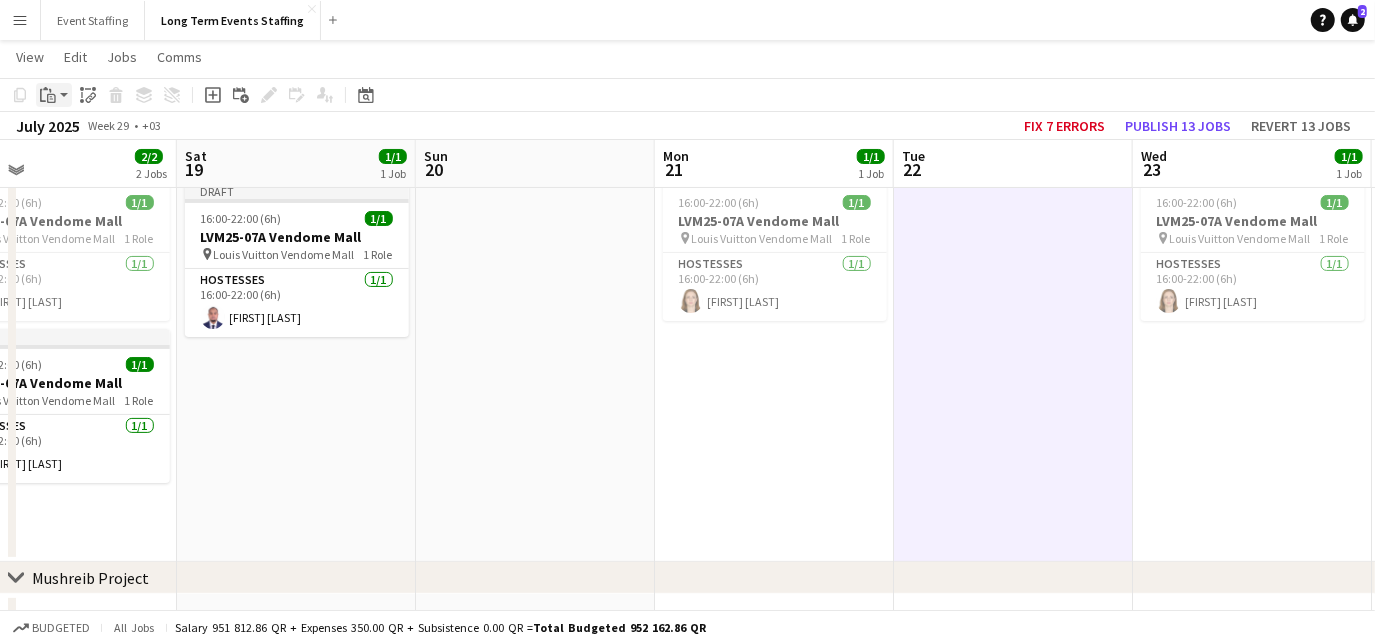 click on "Paste" at bounding box center (48, 95) 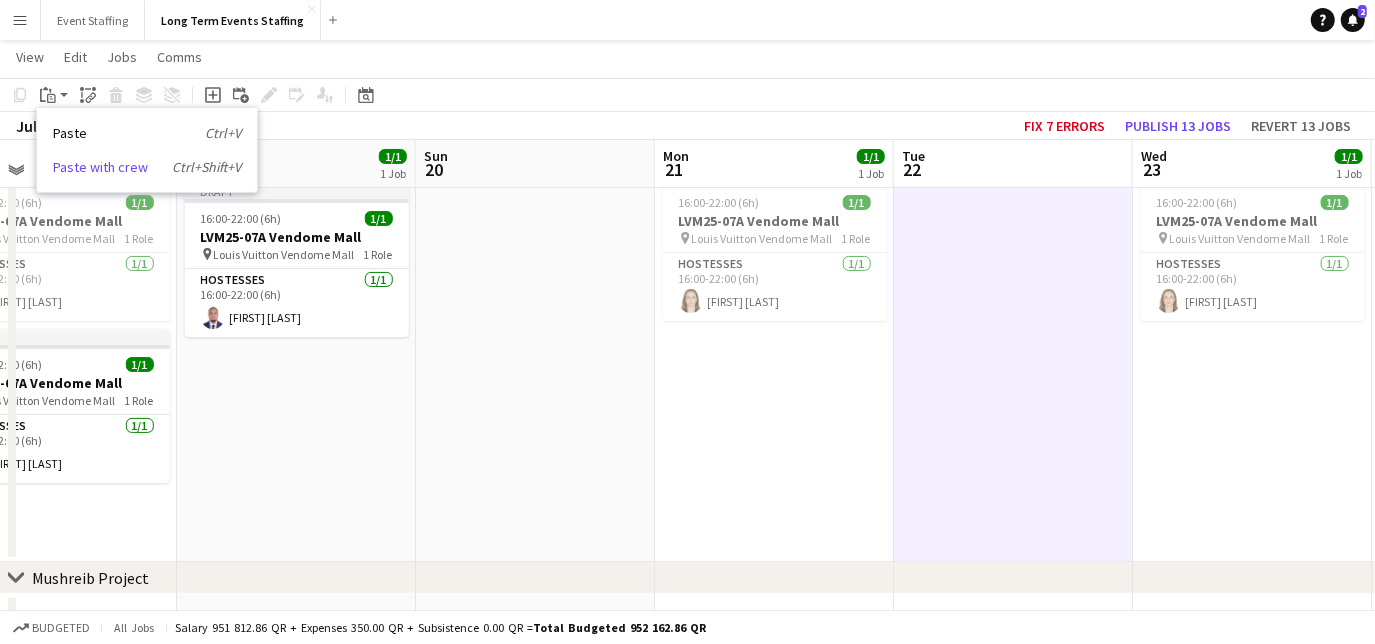 click on "Paste with crew  Ctrl+Shift+V" at bounding box center (147, 167) 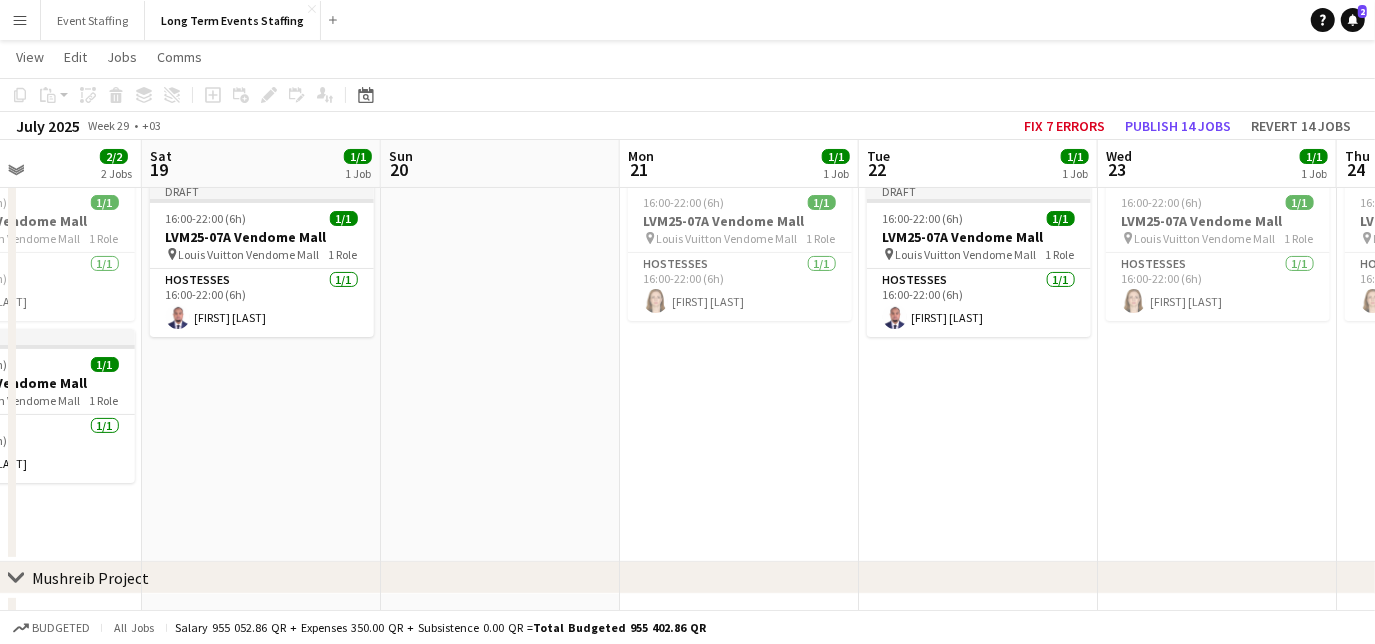 drag, startPoint x: 1167, startPoint y: 434, endPoint x: 886, endPoint y: 402, distance: 282.8162 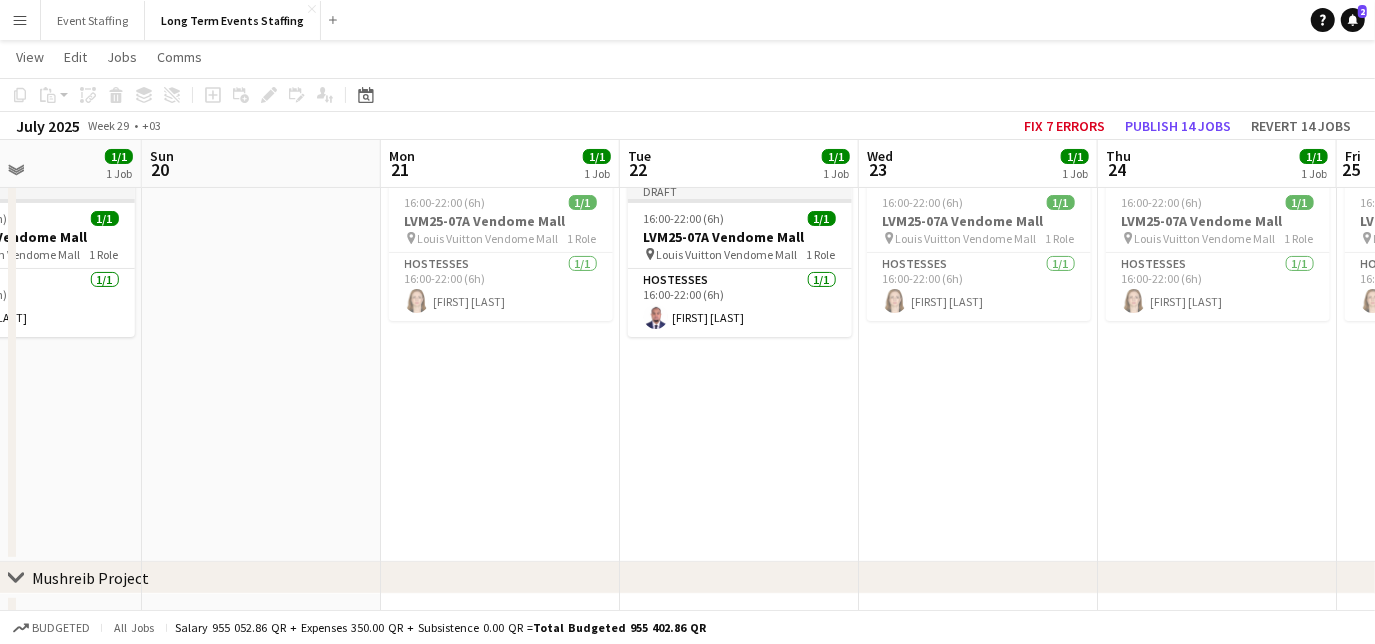 scroll, scrollTop: 0, scrollLeft: 821, axis: horizontal 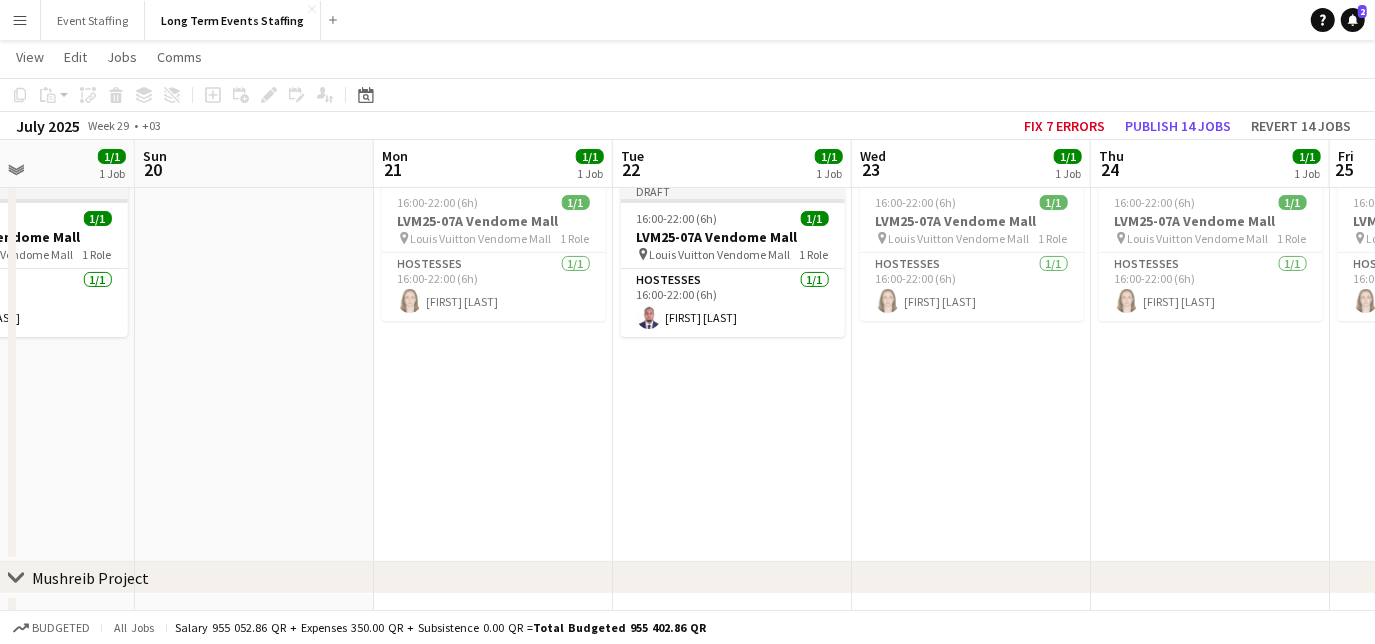 click on "16:00-22:00 (6h)    1/1   LVM25-07A Vendome Mall
pin
Louis Vuitton Vendome Mall    1 Role   Hostesses   1/1   16:00-22:00 (6h)
[FIRST] [LAST]" at bounding box center (971, 368) 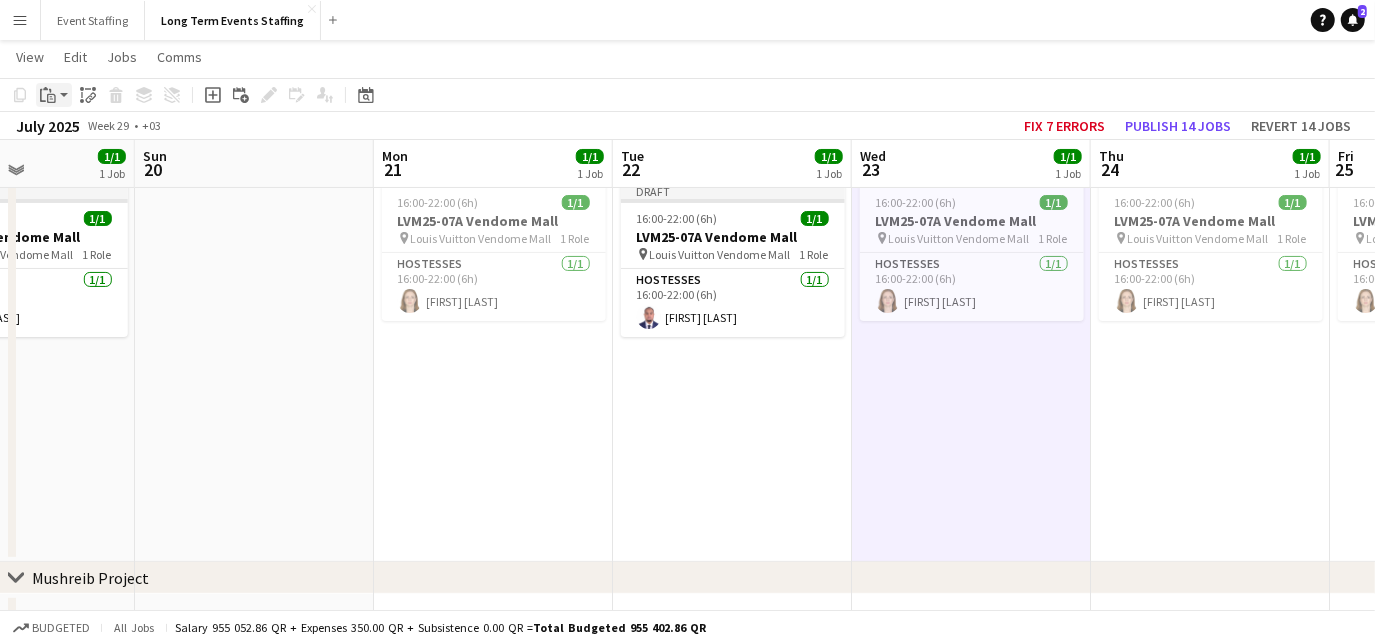 click on "Paste" 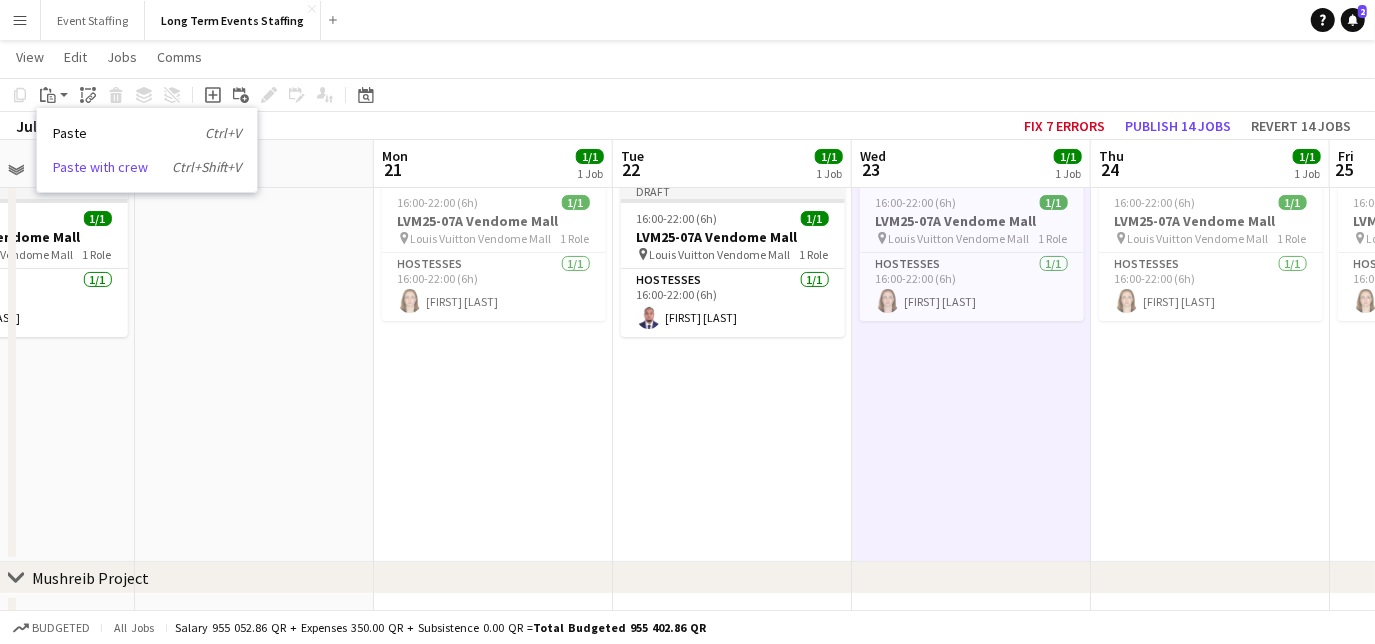 click on "Paste with crew  Ctrl+Shift+V" at bounding box center [147, 167] 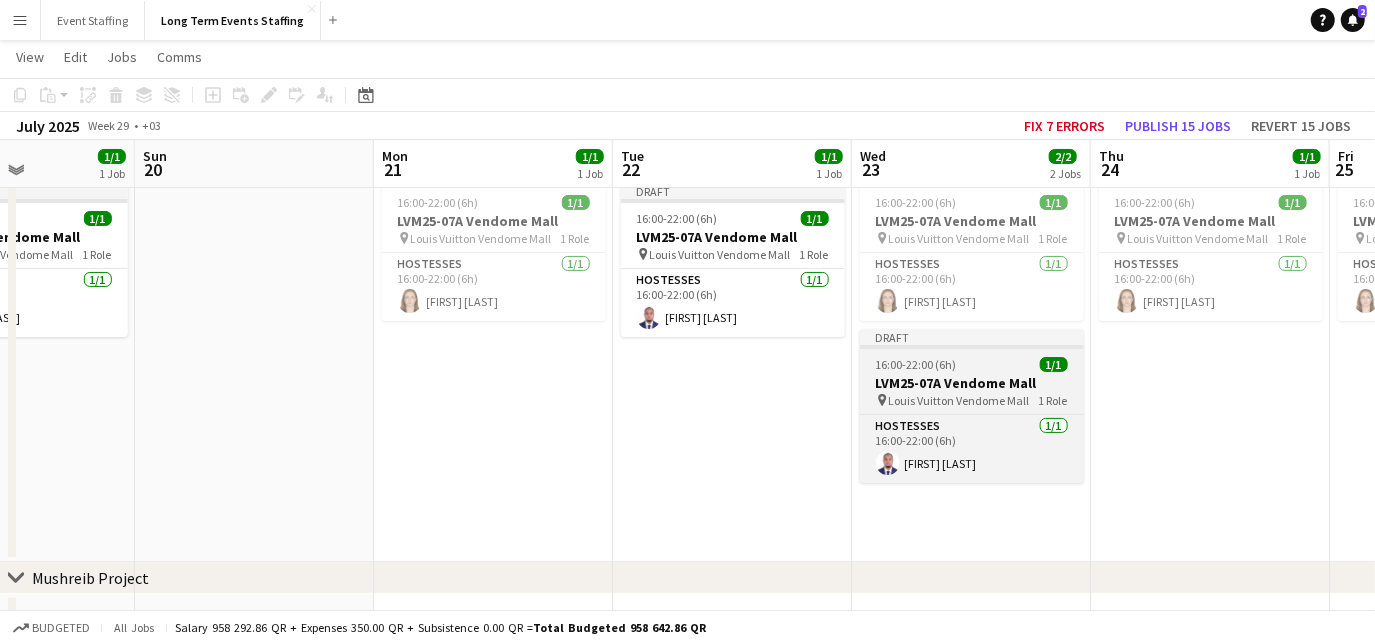 click on "LVM25-07A Vendome Mall" at bounding box center (972, 383) 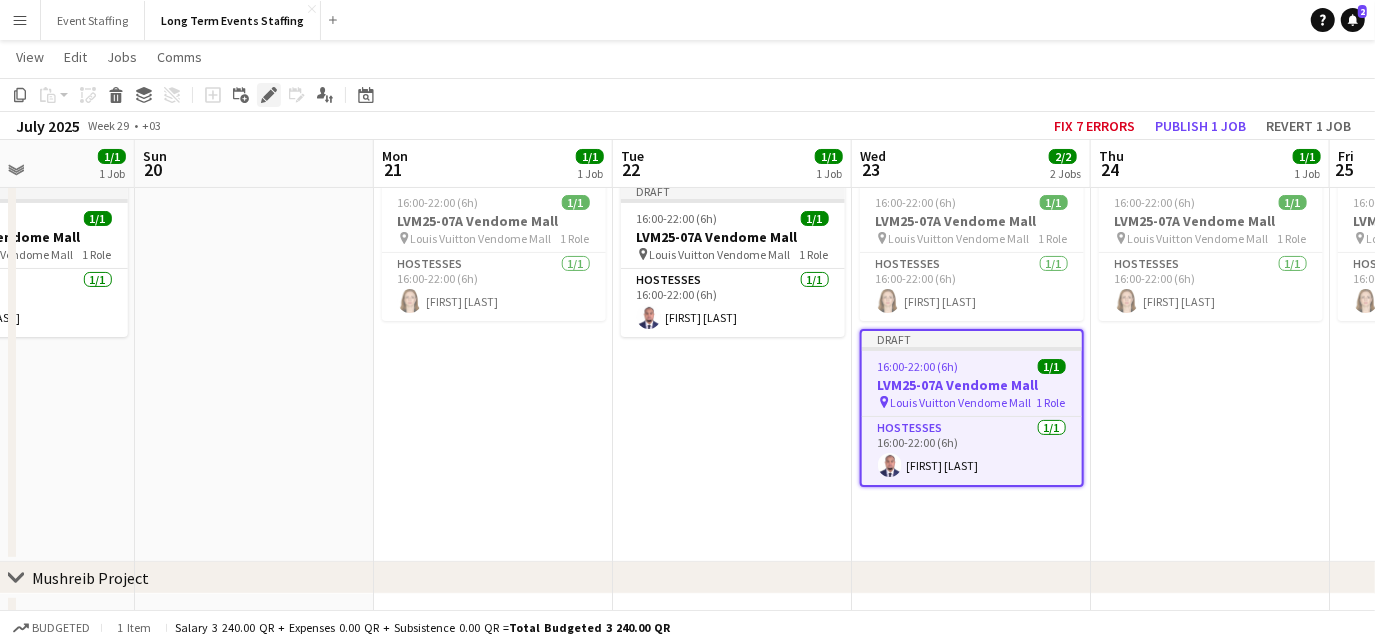 click on "Edit" 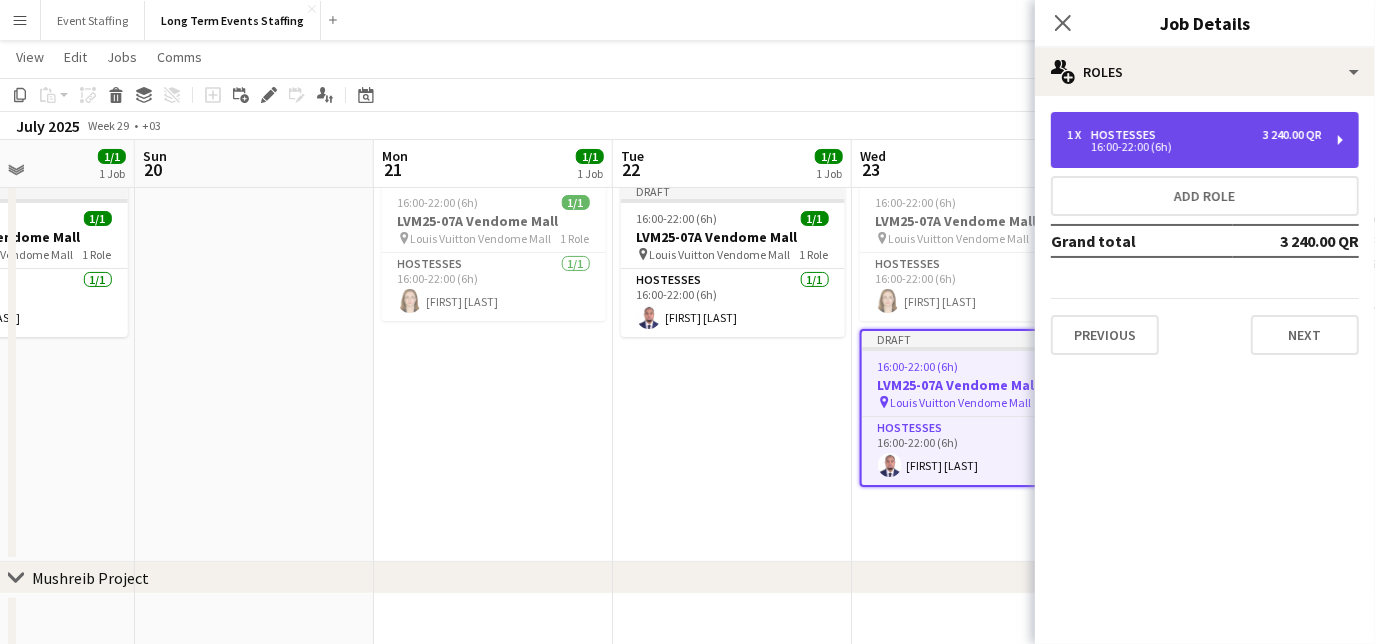 click on "1 x Hostesses 3 240.00 QR 16:00-22:00 (6h)" at bounding box center [1205, 140] 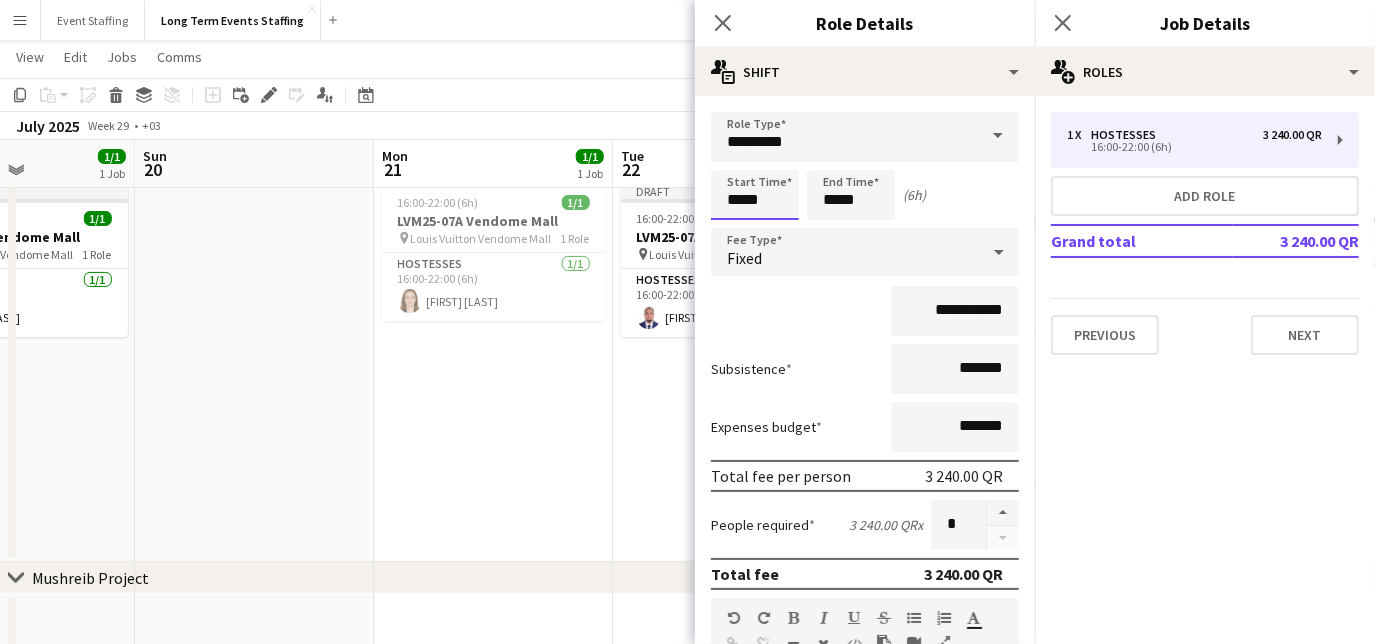 click on "*****" at bounding box center (755, 195) 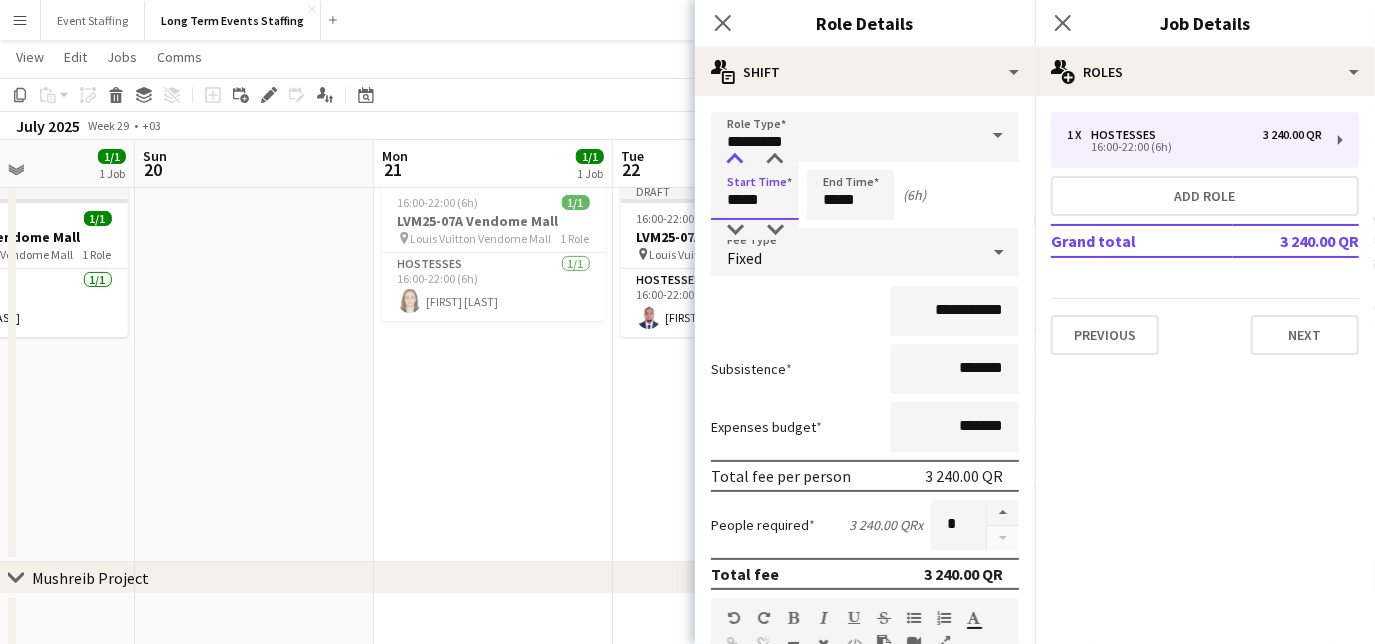 type on "*****" 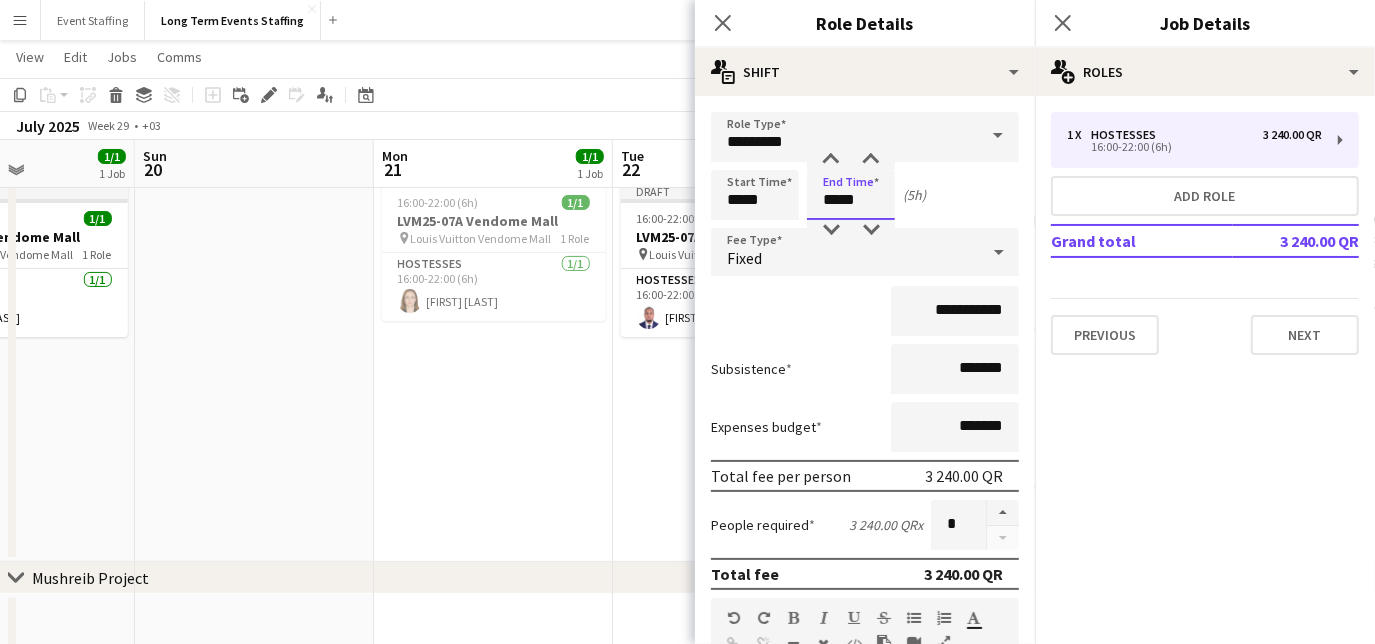 click on "*****" at bounding box center (851, 195) 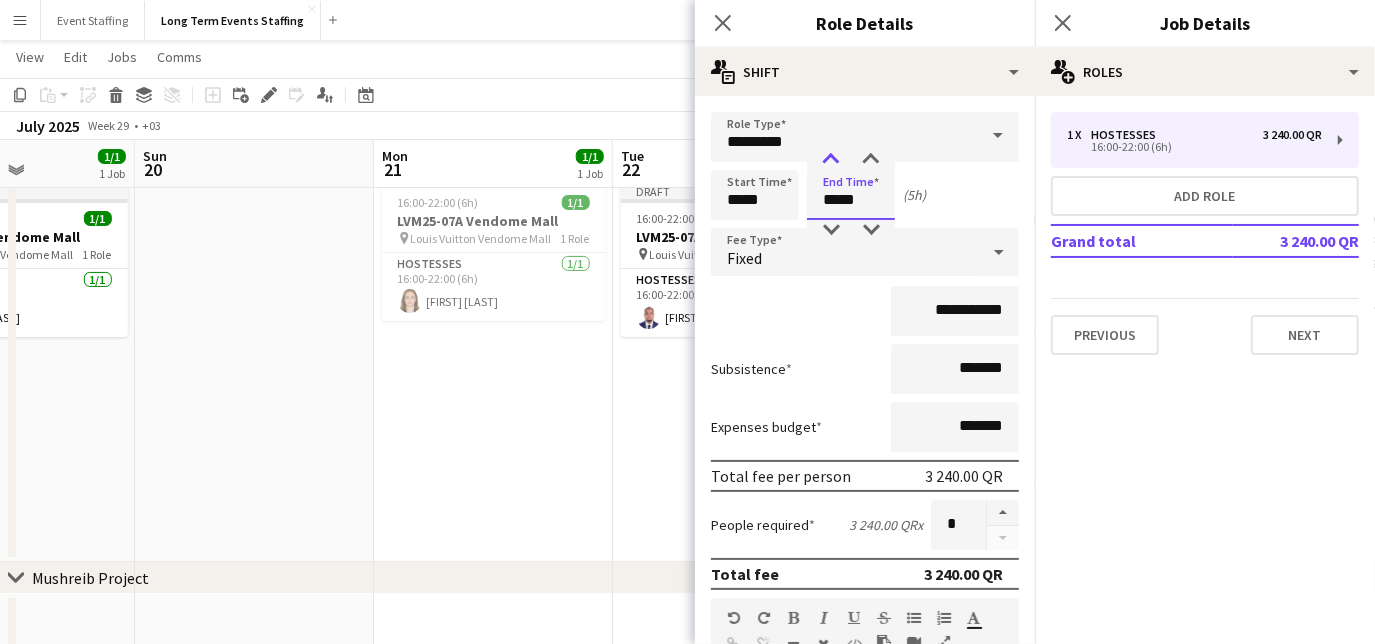 type on "*****" 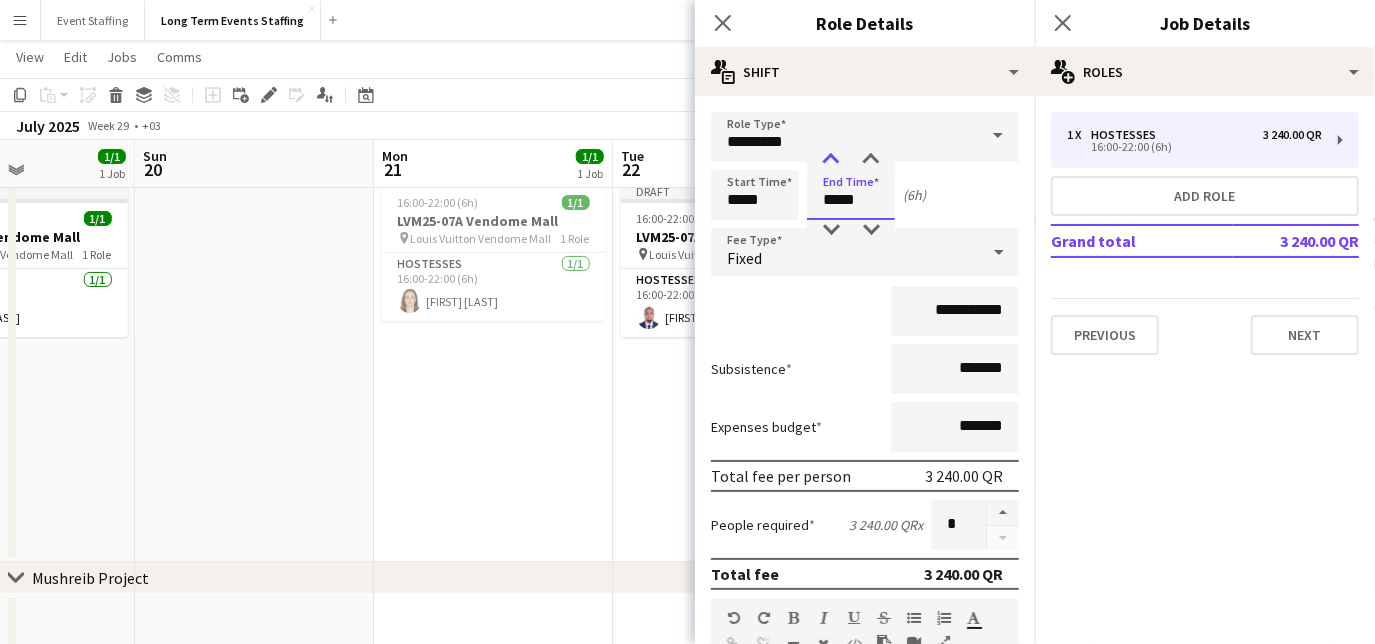 click at bounding box center [831, 160] 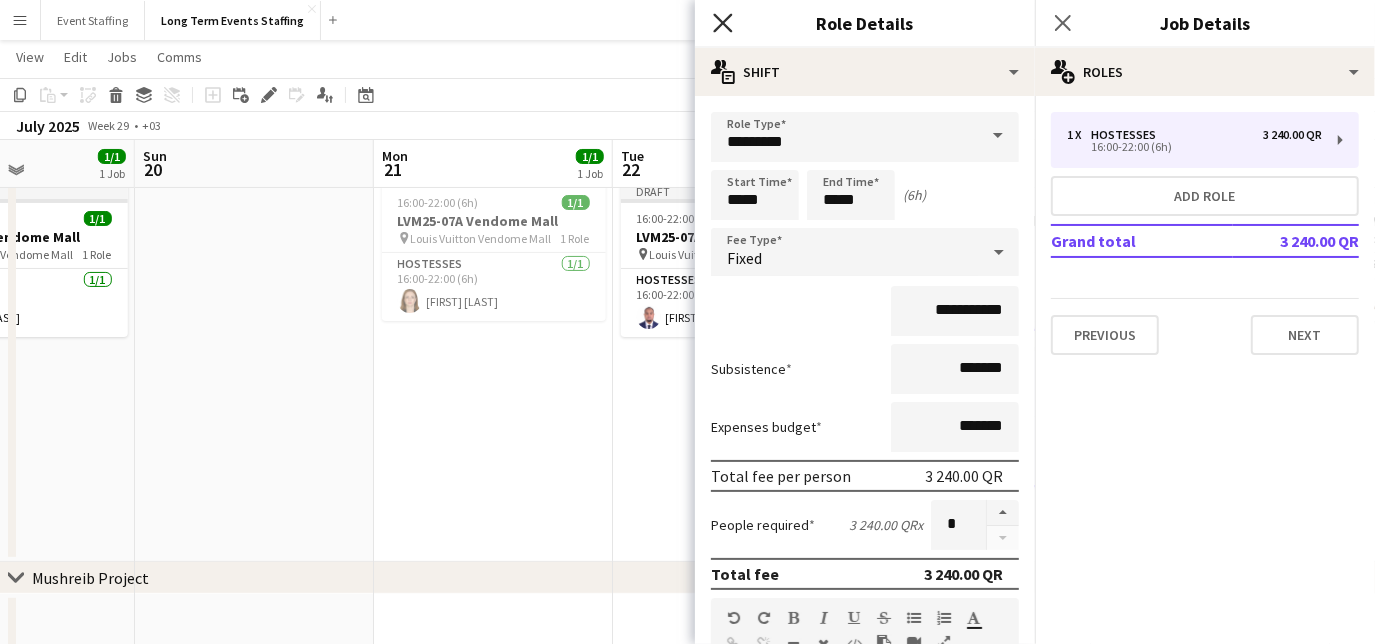 click on "Close pop-in" 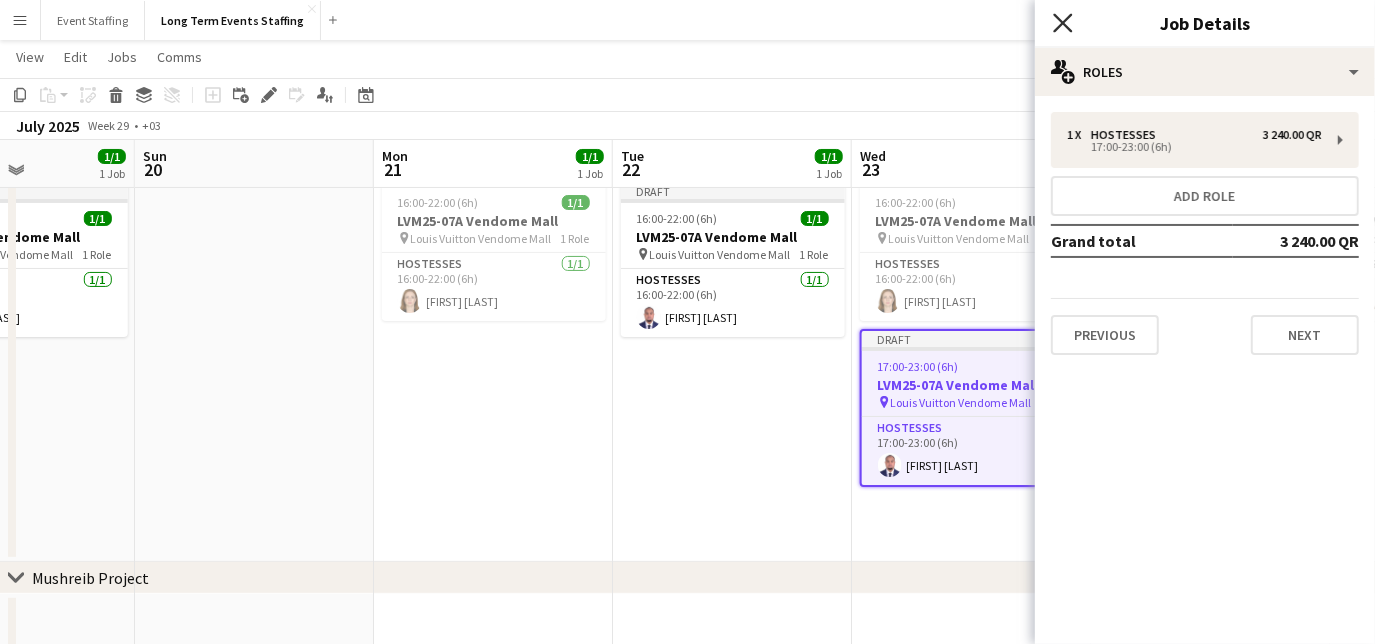 click on "Close pop-in" 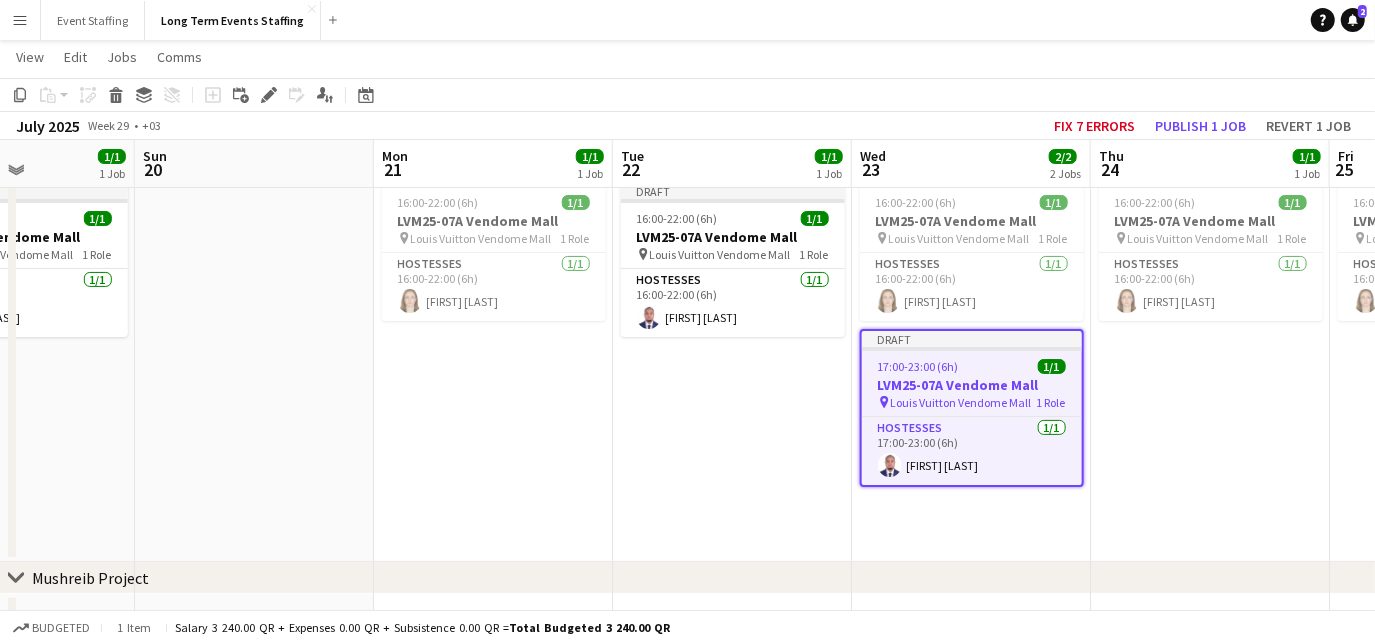 click on "16:00-22:00 (6h)    1/1   LVM25-07A Vendome Mall
pin
Louis Vuitton Vendome Mall    1 Role   Hostesses   1/1   16:00-22:00 (6h)
[FIRST] [LAST]" at bounding box center (1210, 368) 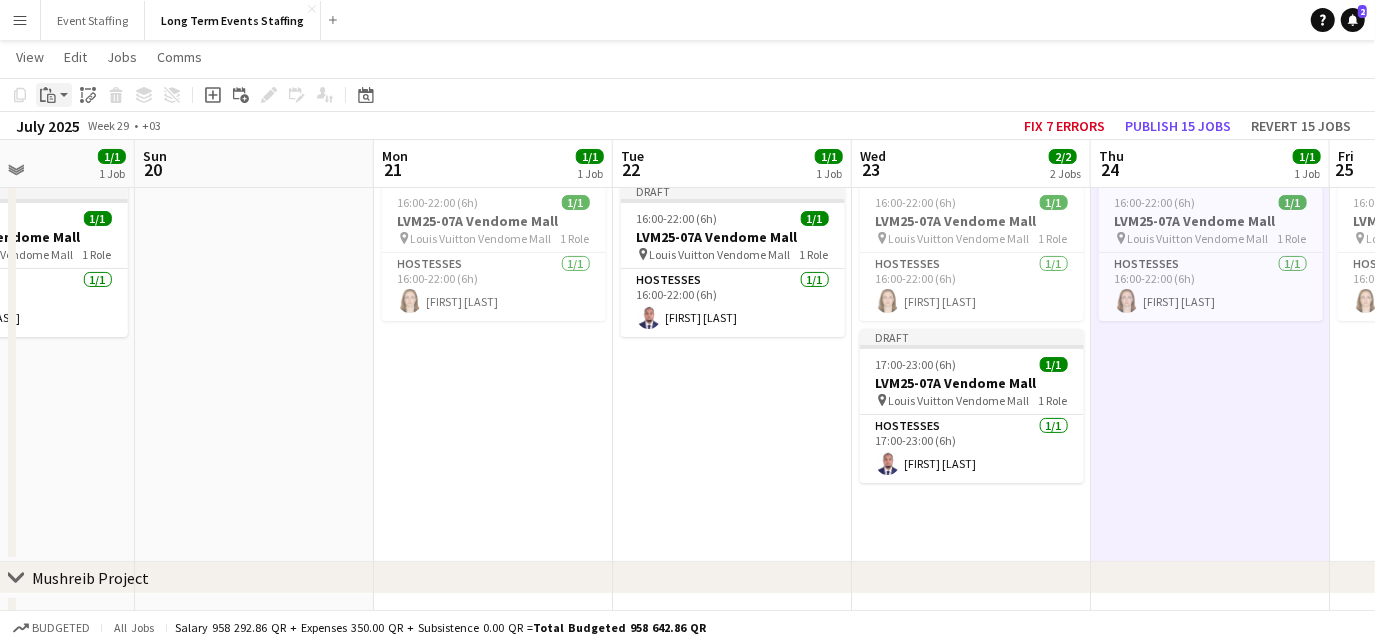 click on "Paste" at bounding box center [54, 95] 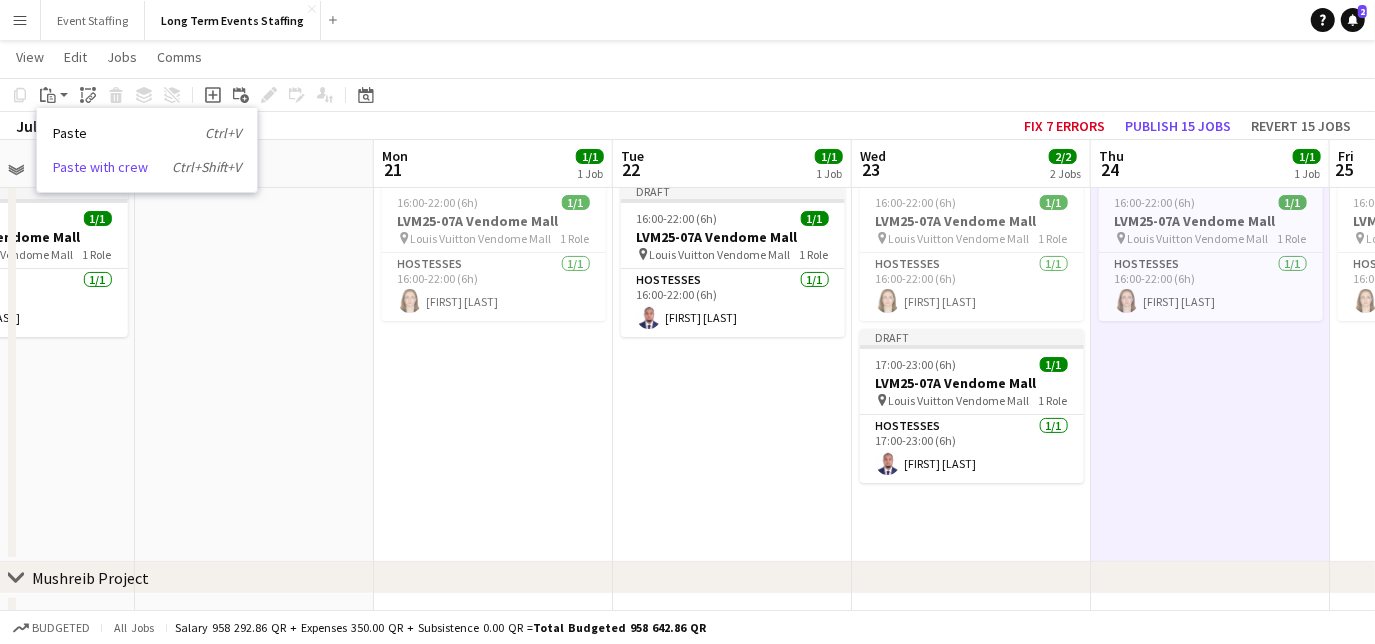 click on "Paste with crew  Ctrl+Shift+V" at bounding box center [147, 167] 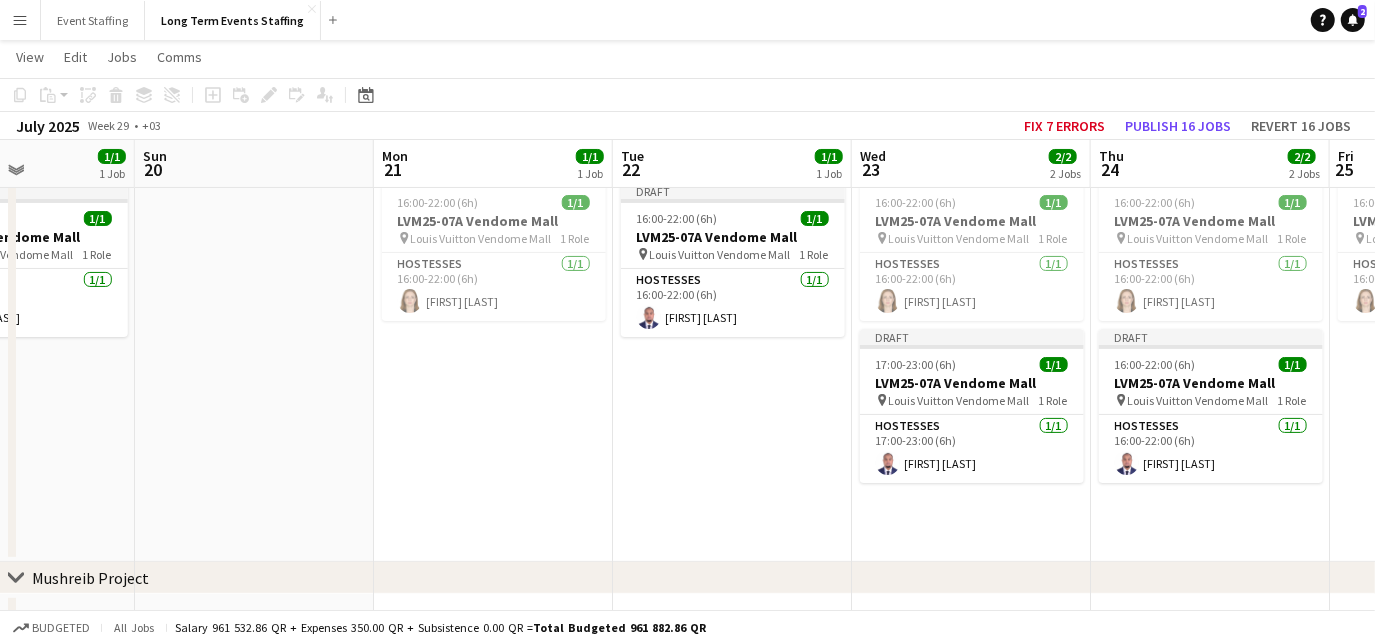click on "Draft   16:00-22:00 (6h)    1/1   LVM25-07A Vendome Mall
pin
Louis Vuitton Vendome Mall    1 Role   Hostesses   1/1   16:00-22:00 (6h)
[FIRST] [LAST]" at bounding box center [732, 368] 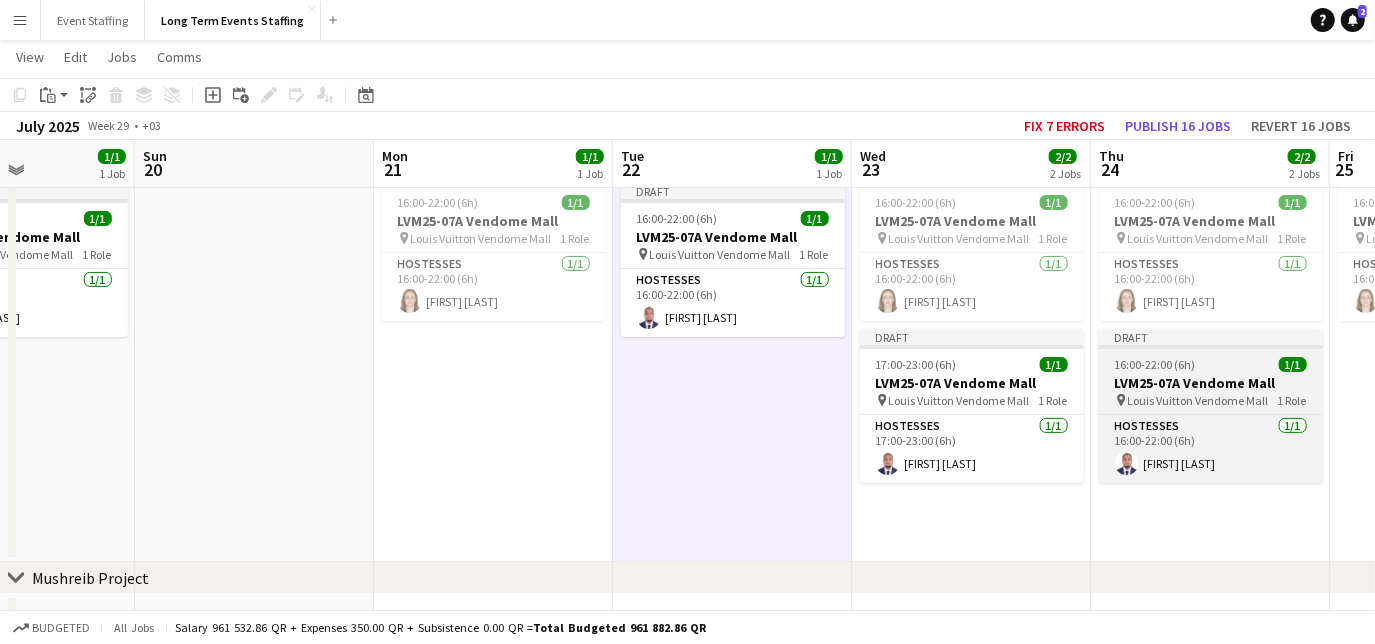click on "16:00-22:00 (6h) 1/1" at bounding box center [1211, 364] 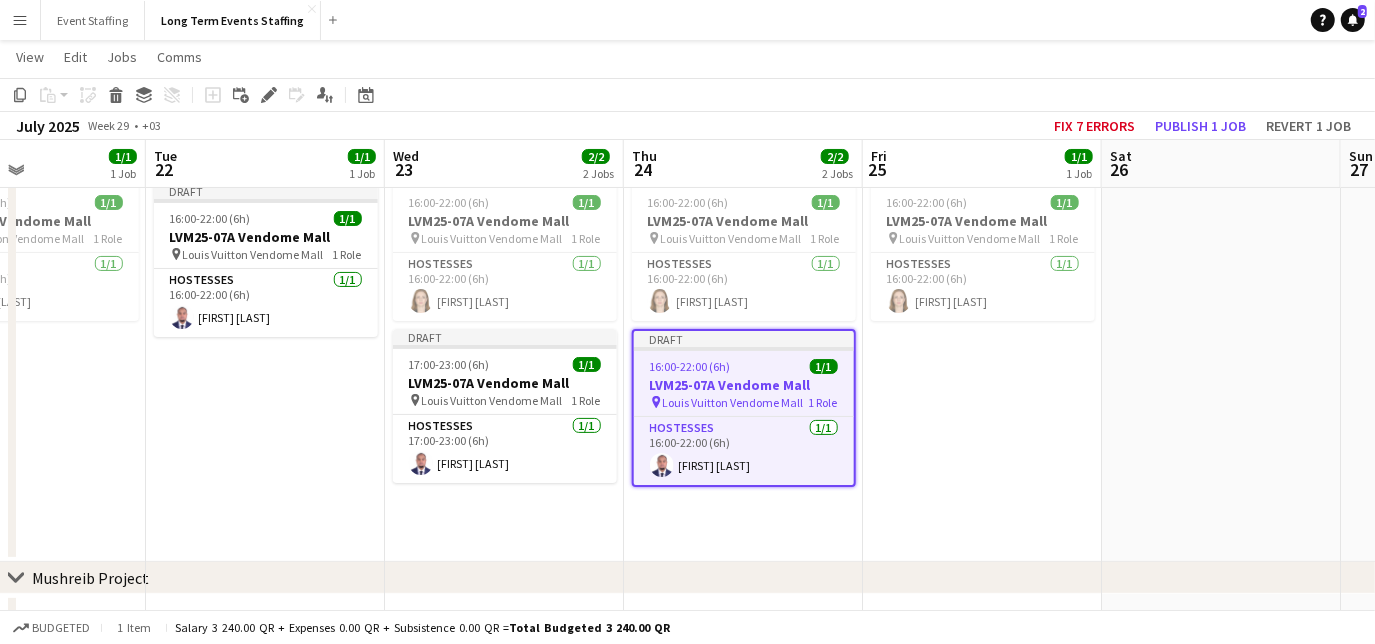 drag, startPoint x: 1207, startPoint y: 525, endPoint x: 740, endPoint y: 453, distance: 472.51773 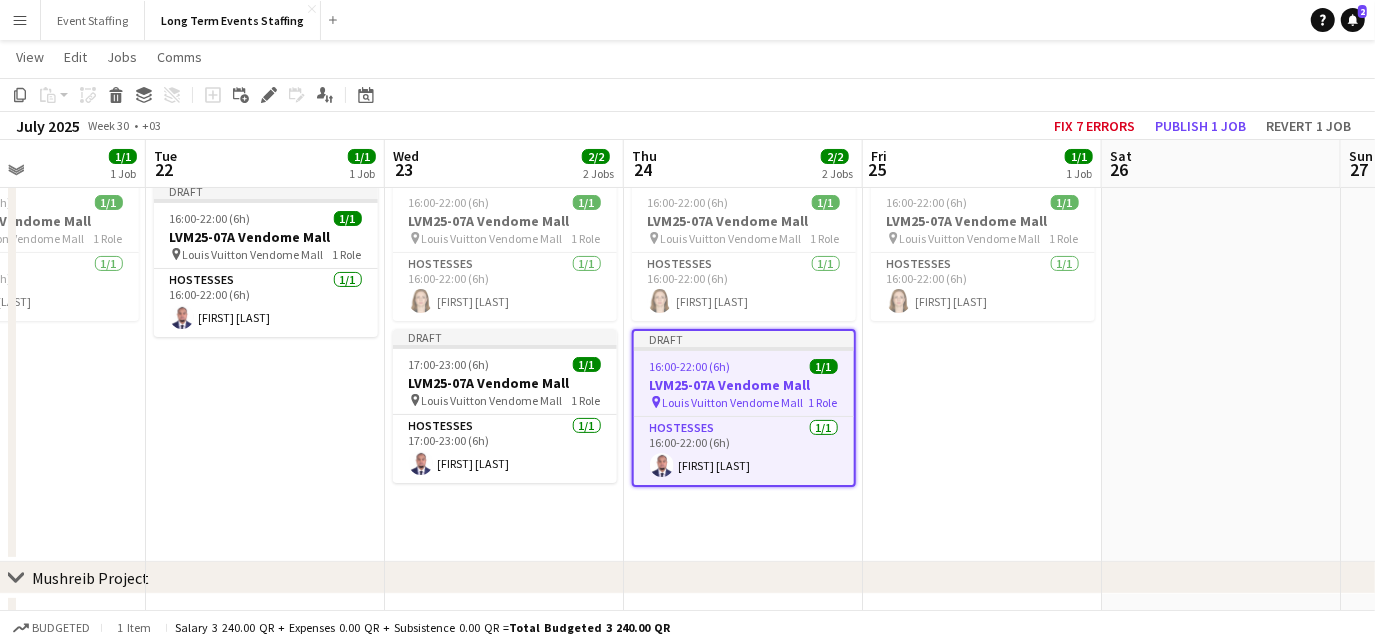 scroll, scrollTop: 0, scrollLeft: 810, axis: horizontal 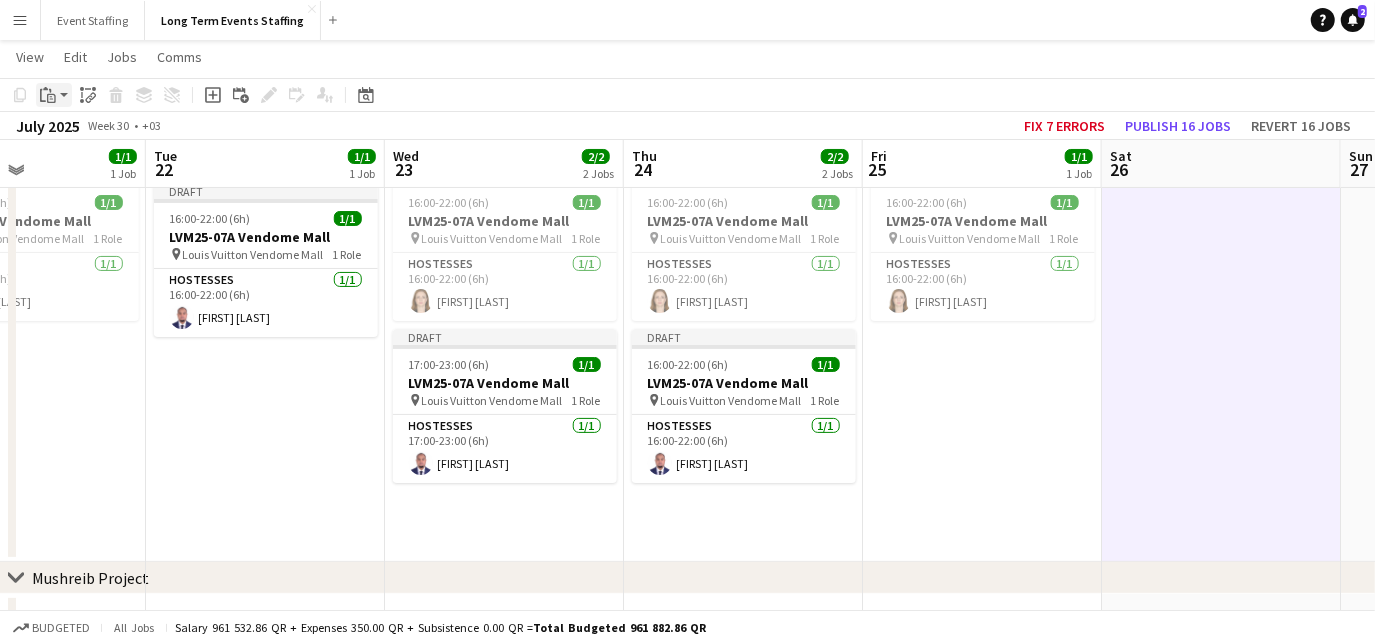 click on "Paste" at bounding box center [48, 95] 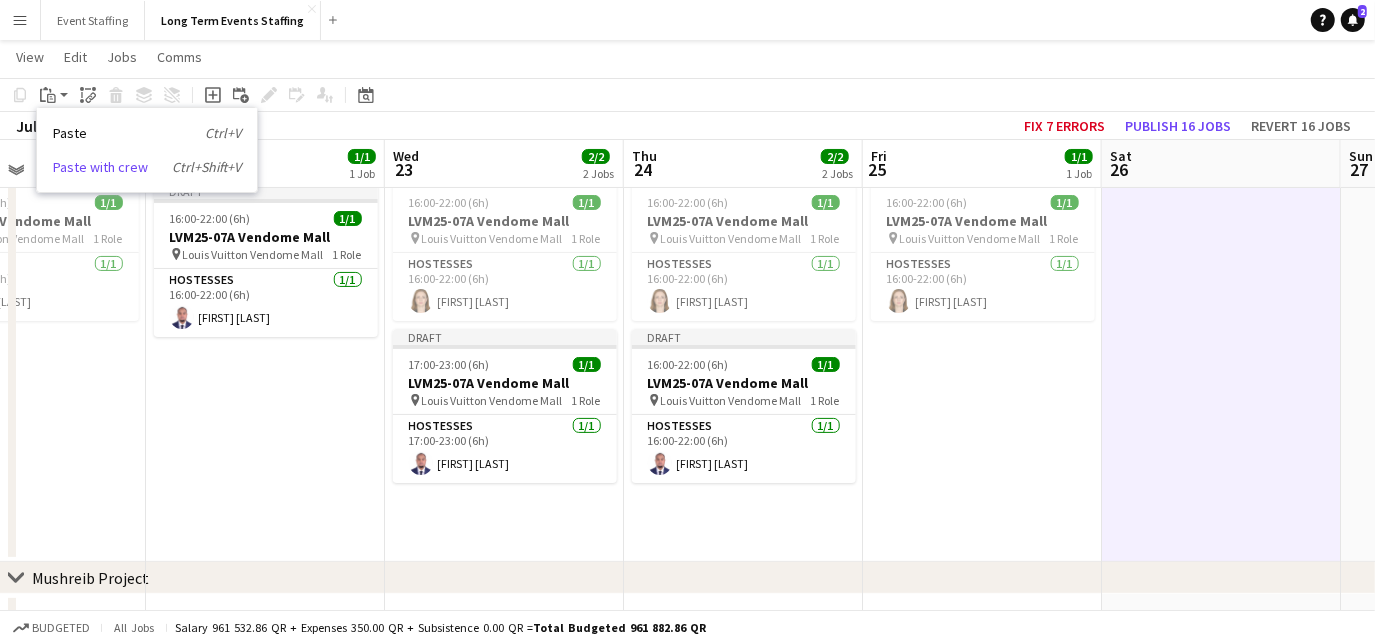 click on "Paste with crew  Ctrl+Shift+V" at bounding box center (147, 167) 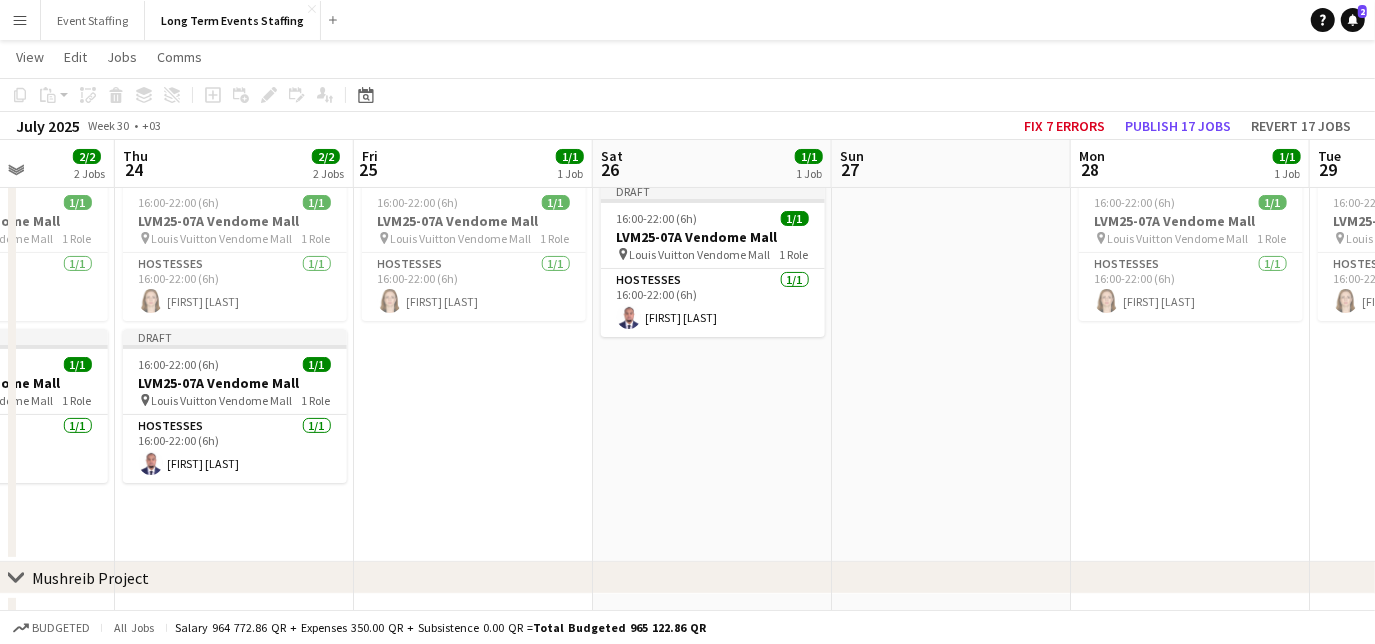 drag, startPoint x: 1195, startPoint y: 449, endPoint x: 685, endPoint y: 377, distance: 515.05725 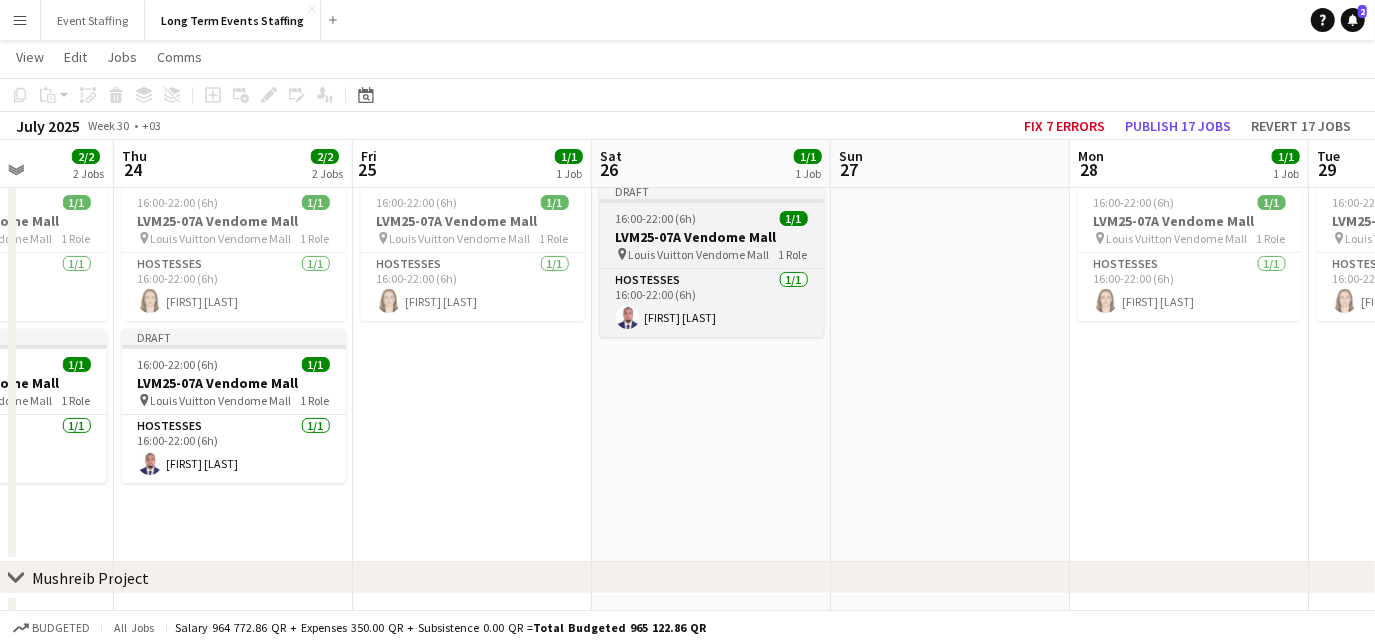 click on "16:00-22:00 (6h)" at bounding box center (656, 218) 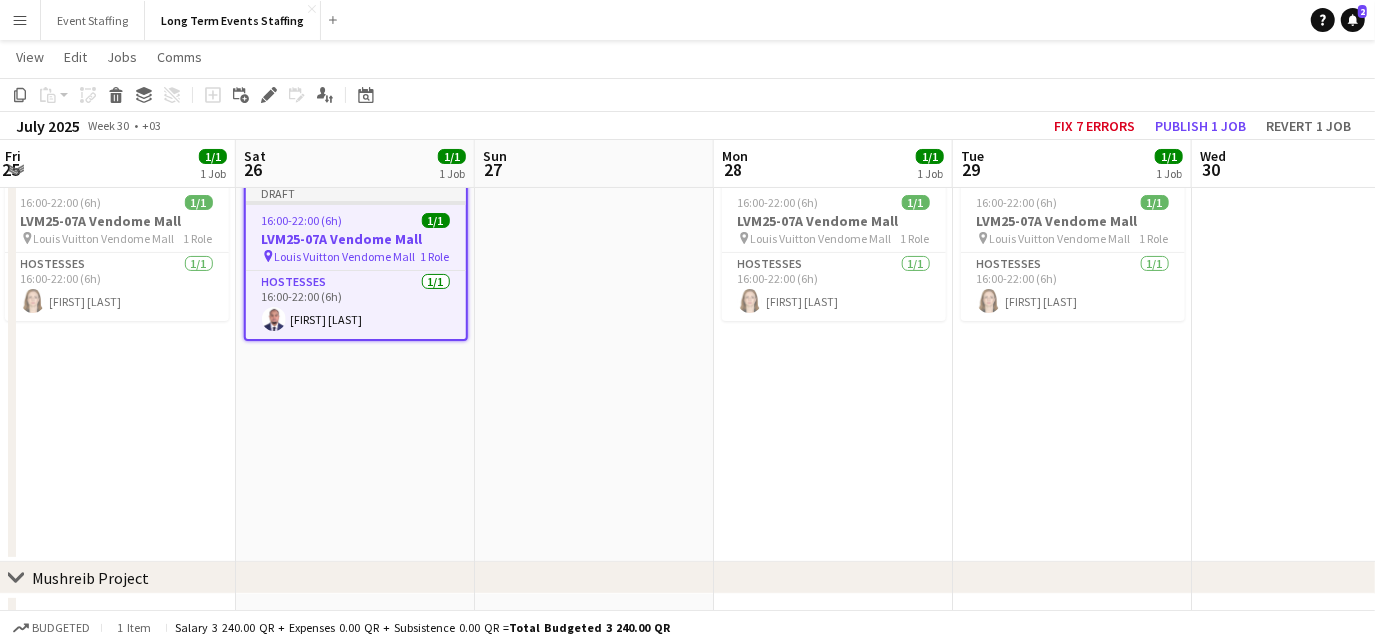 drag, startPoint x: 1064, startPoint y: 450, endPoint x: 657, endPoint y: 389, distance: 411.54587 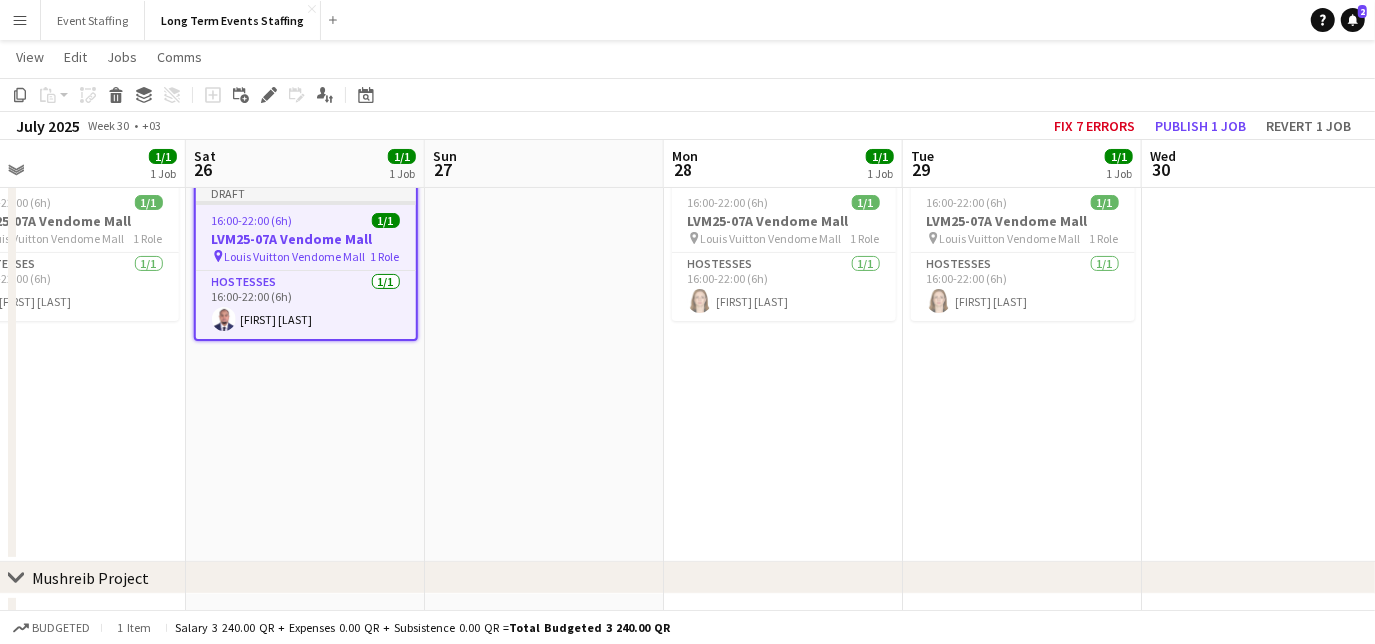 click at bounding box center [1261, 368] 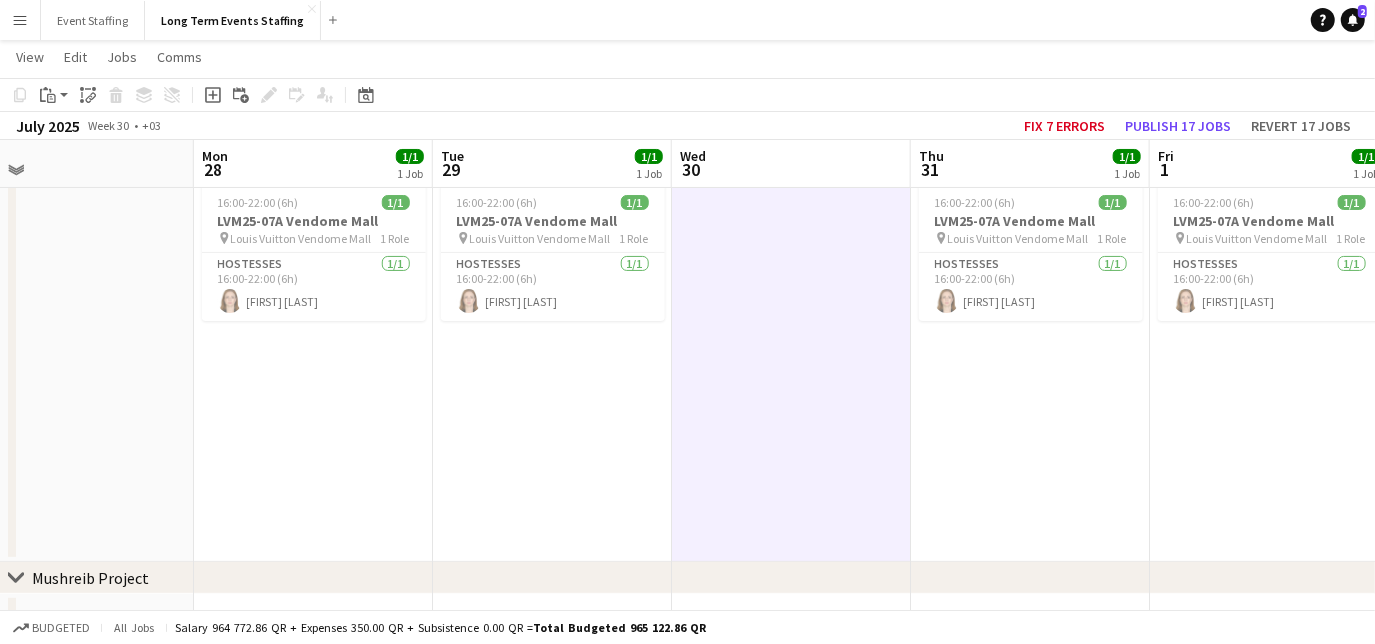 drag, startPoint x: 1157, startPoint y: 433, endPoint x: 684, endPoint y: 399, distance: 474.2204 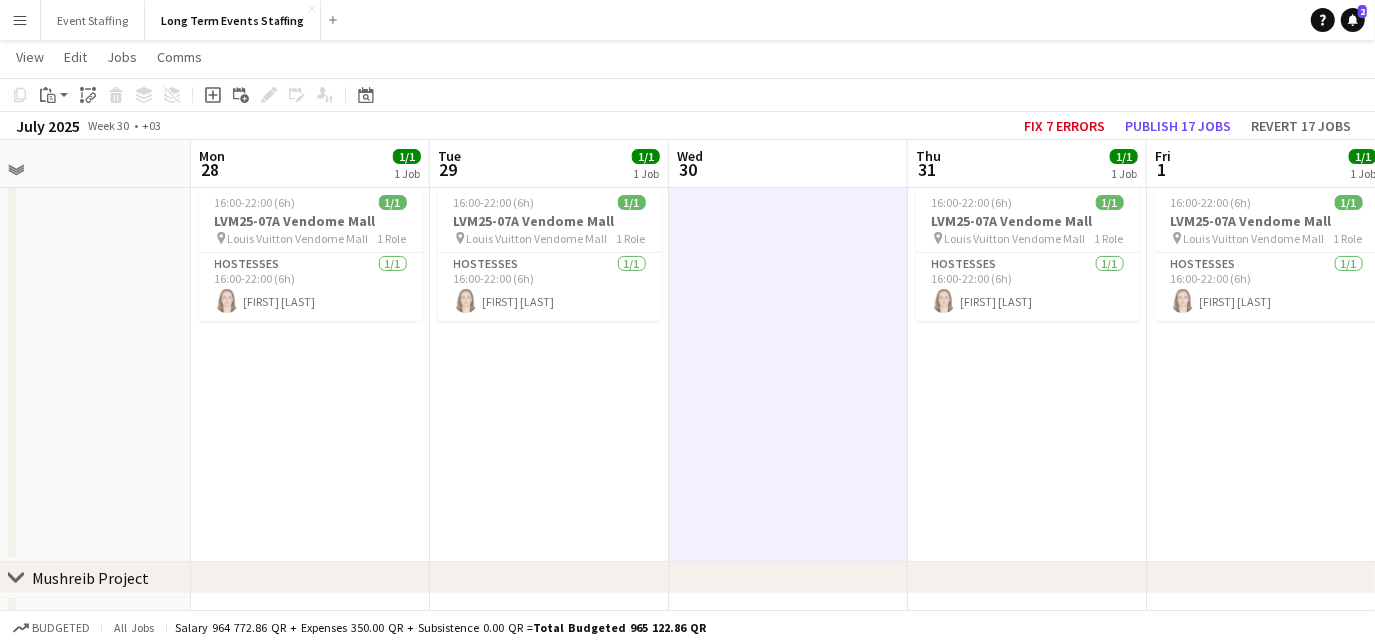 click on "16:00-22:00 (6h)    1/1   LVM25-07A Vendome Mall
pin
Louis Vuitton Vendome Mall    1 Role   Hostesses   1/1   16:00-22:00 (6h)
[FIRST] [LAST]" at bounding box center (1027, 368) 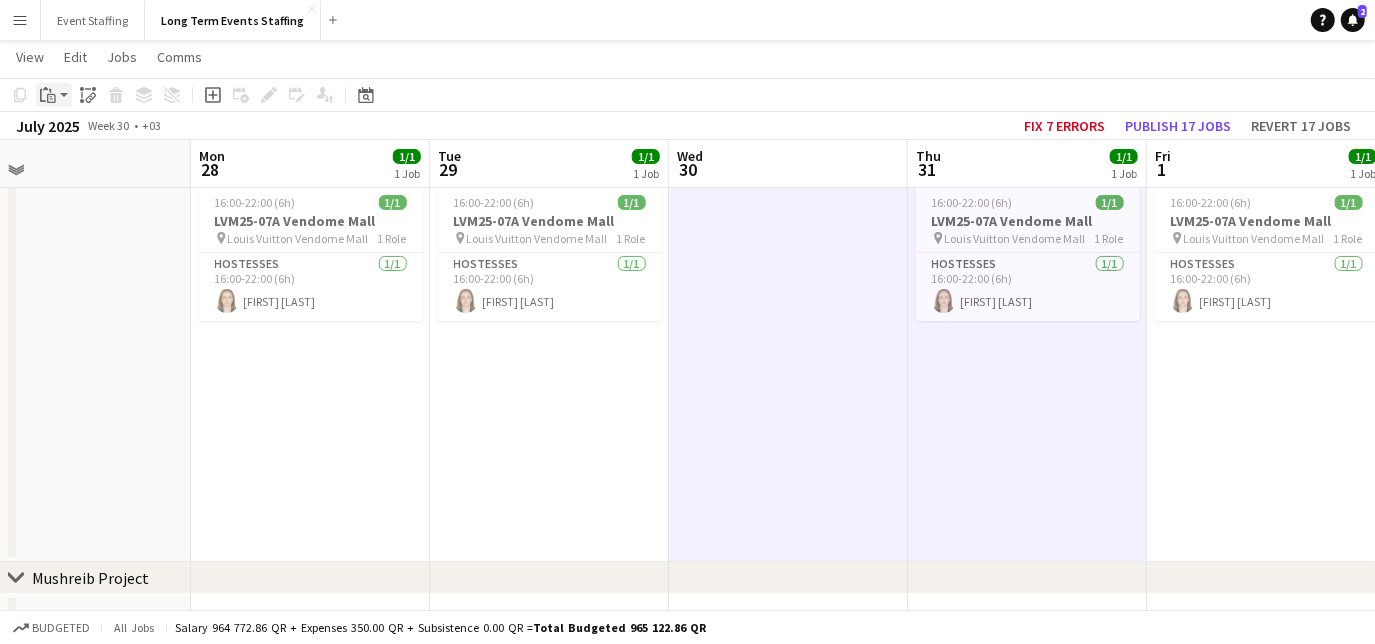 click on "Paste" at bounding box center [54, 95] 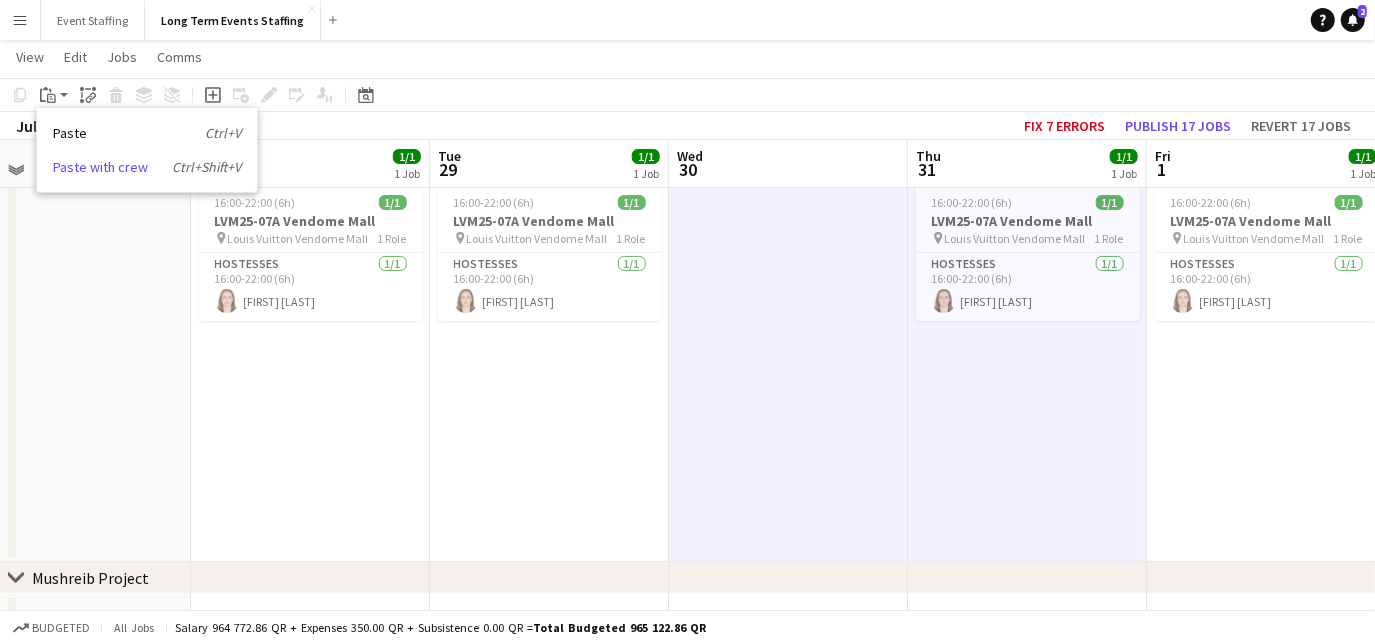 click on "Paste with crew  Ctrl+Shift+V" at bounding box center [147, 167] 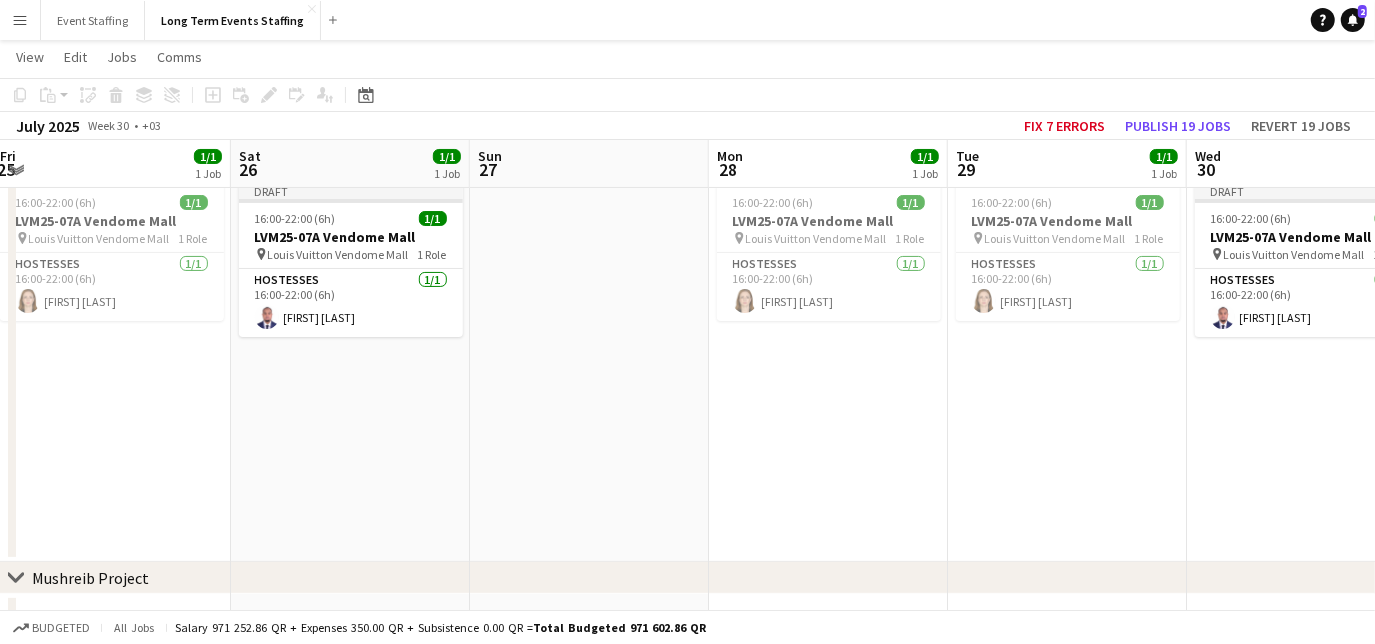 drag, startPoint x: 233, startPoint y: 424, endPoint x: 776, endPoint y: 462, distance: 544.328 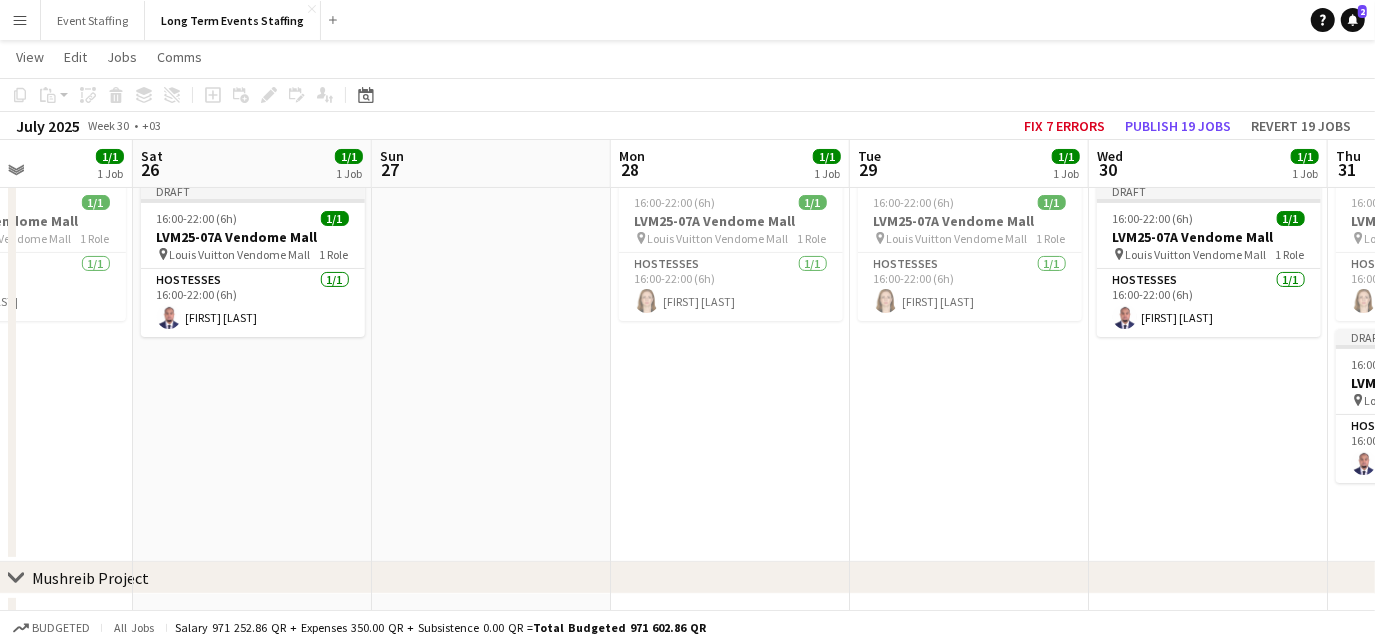 drag, startPoint x: 365, startPoint y: 443, endPoint x: 720, endPoint y: 400, distance: 357.59476 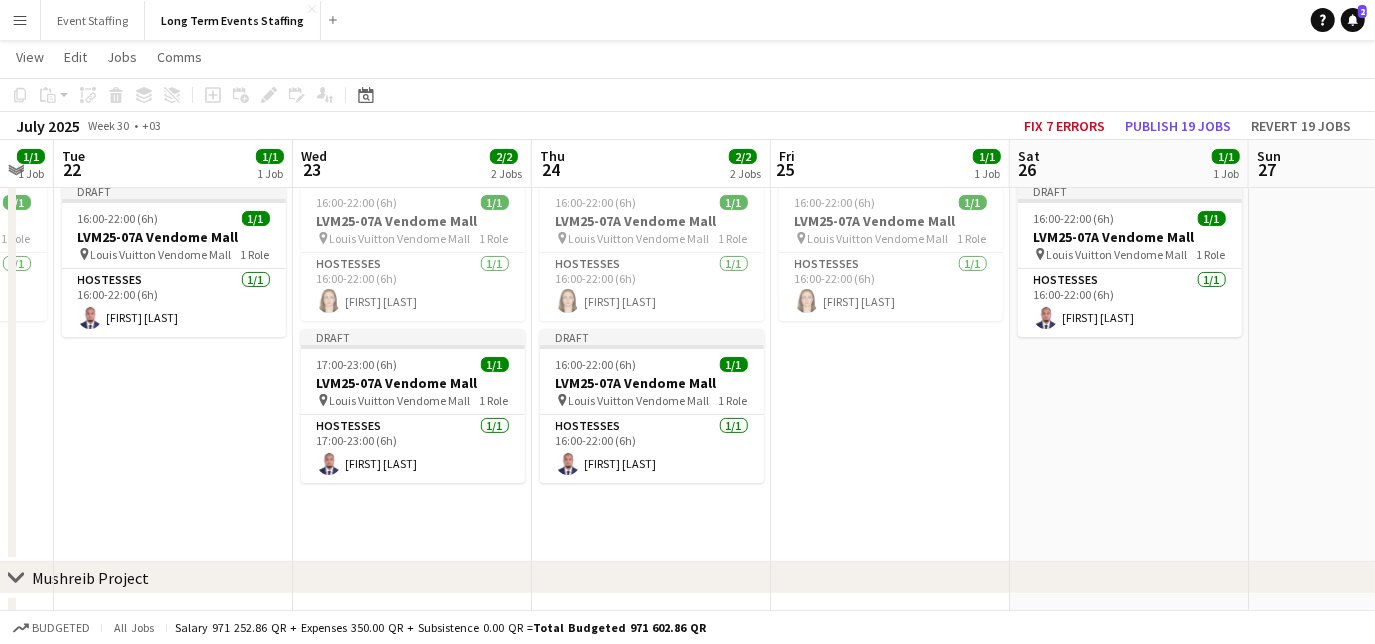 drag, startPoint x: 350, startPoint y: 429, endPoint x: 749, endPoint y: 397, distance: 400.28116 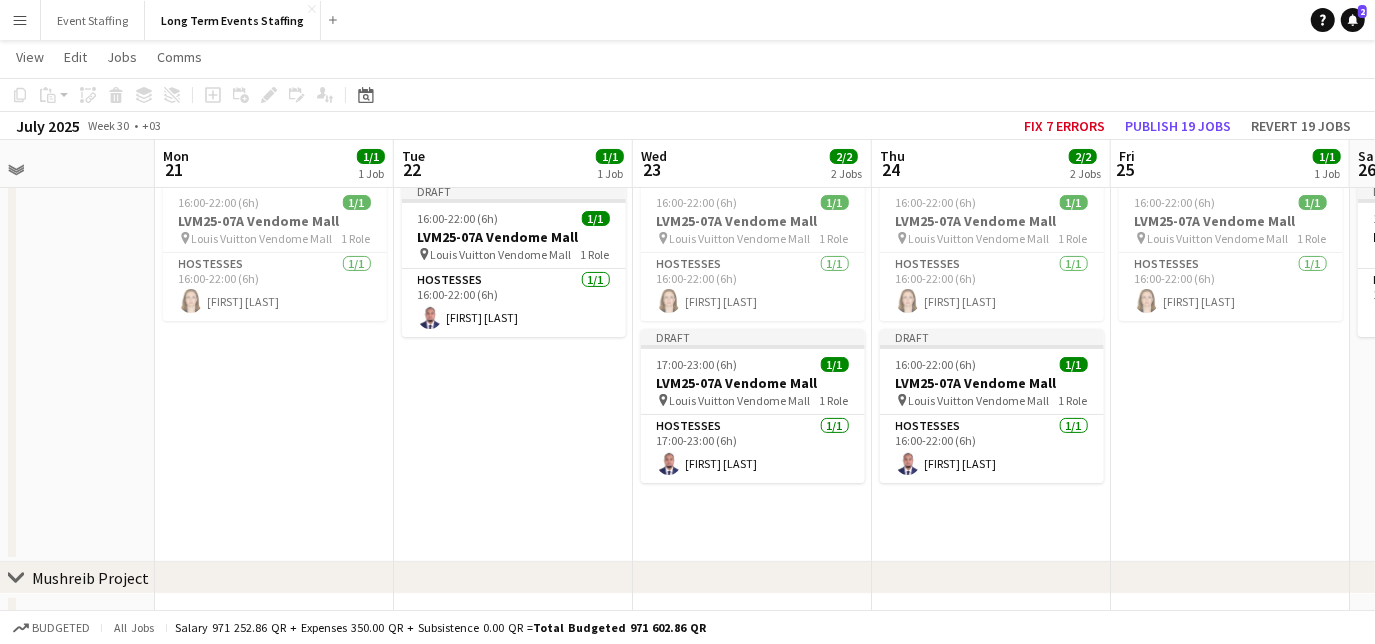drag, startPoint x: 356, startPoint y: 389, endPoint x: 696, endPoint y: 319, distance: 347.1311 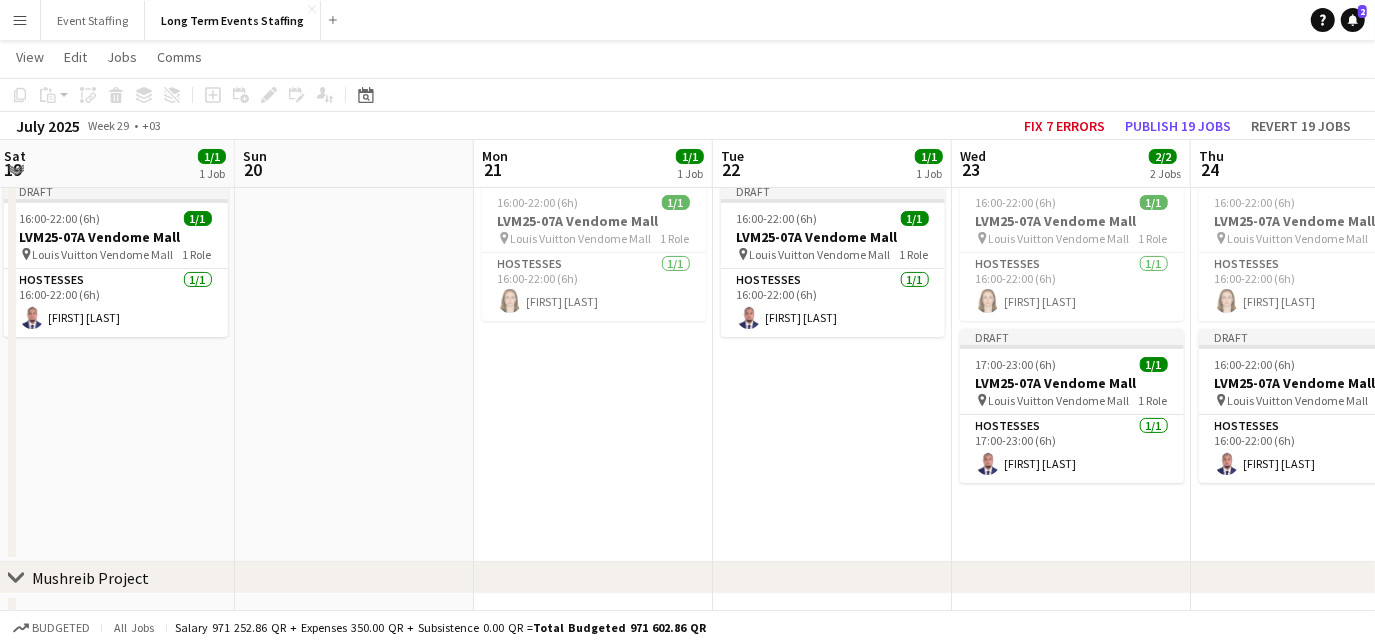 scroll, scrollTop: 0, scrollLeft: 480, axis: horizontal 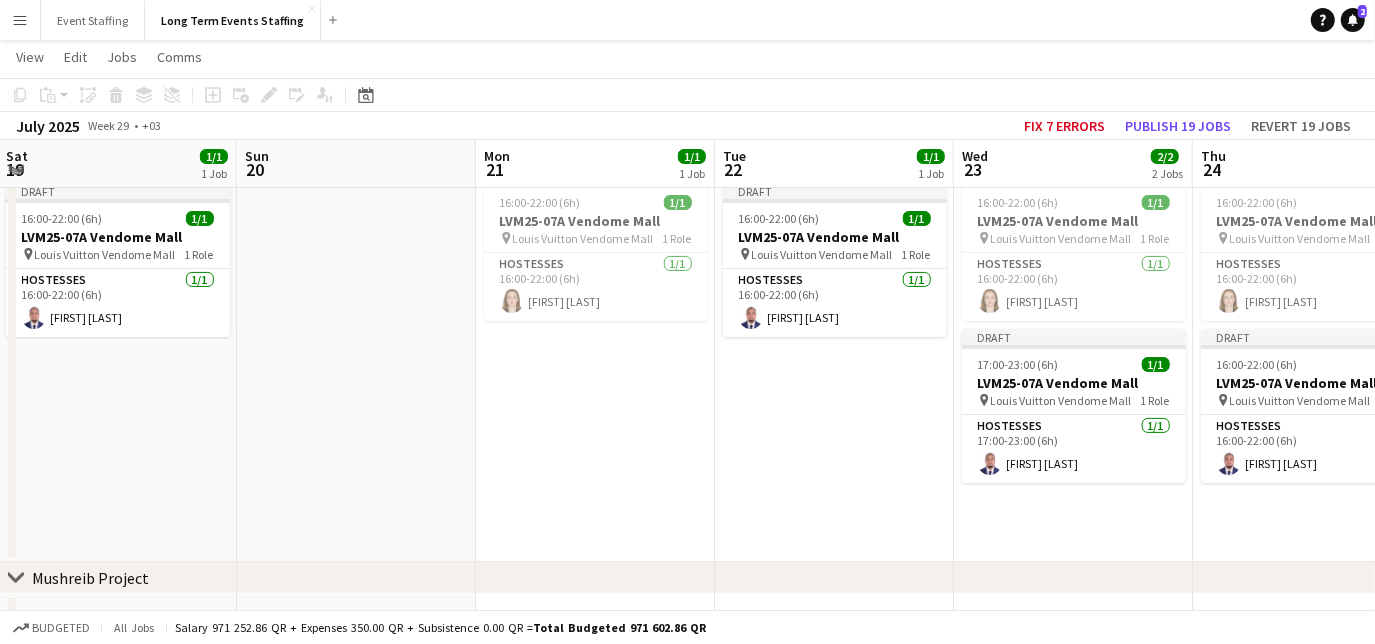 drag, startPoint x: 325, startPoint y: 354, endPoint x: 646, endPoint y: 410, distance: 325.8481 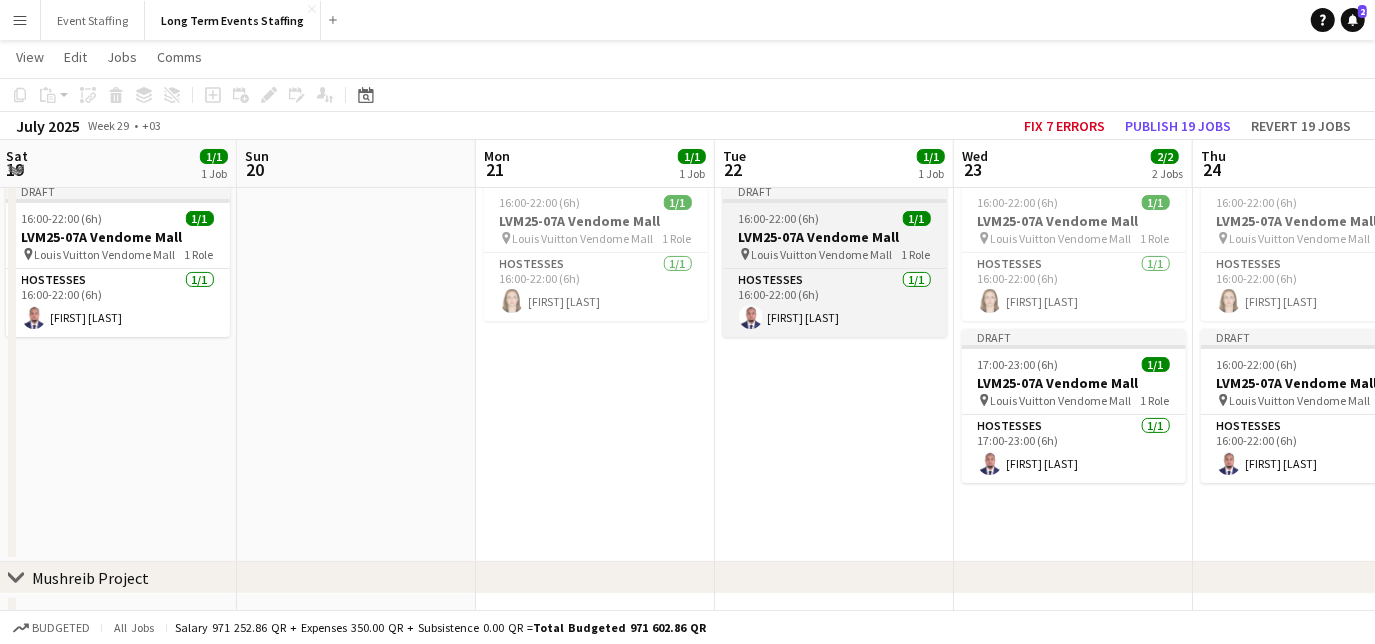 click on "16:00-22:00 (6h)" at bounding box center [779, 218] 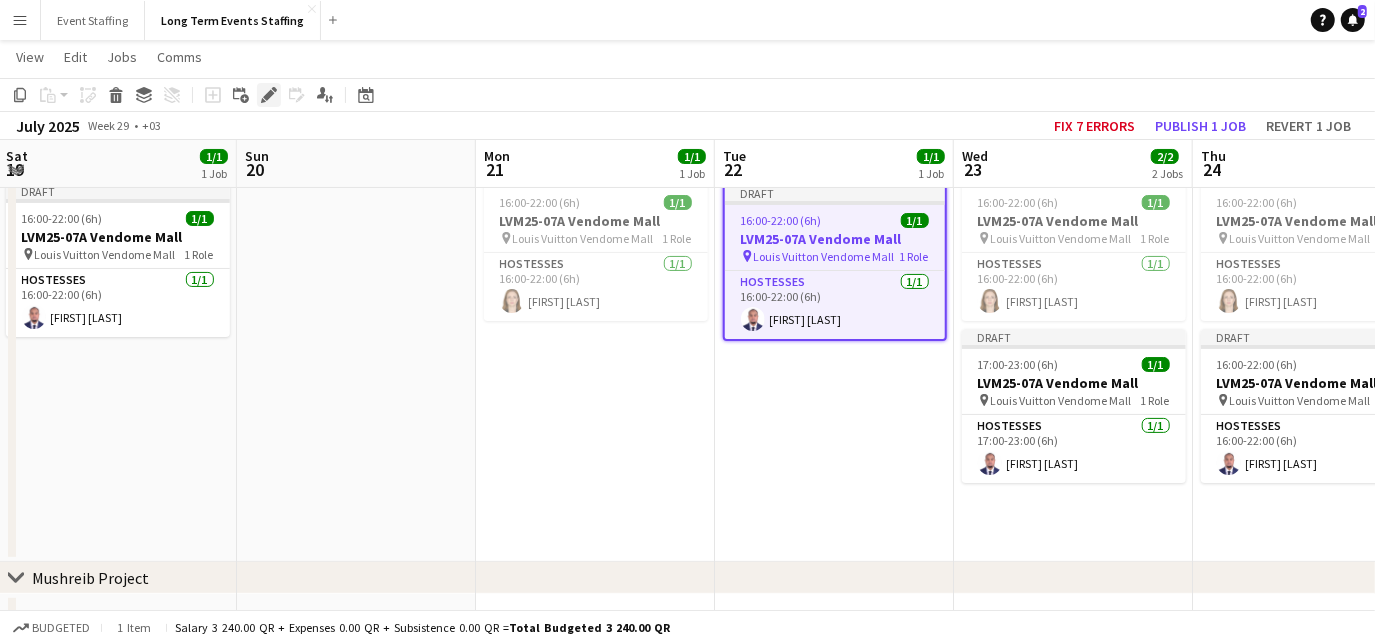 click on "Edit" at bounding box center (269, 95) 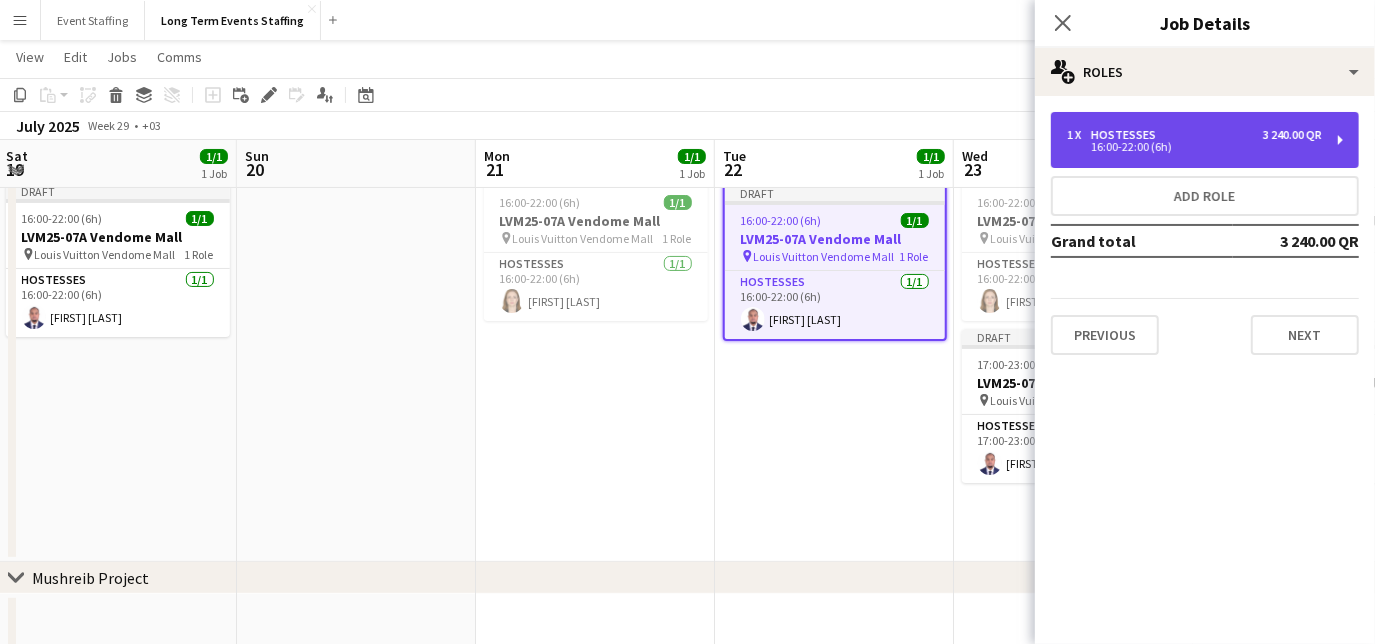 click on "1 x Hostesses 3 240.00 QR 16:00-22:00 (6h)" at bounding box center (1205, 140) 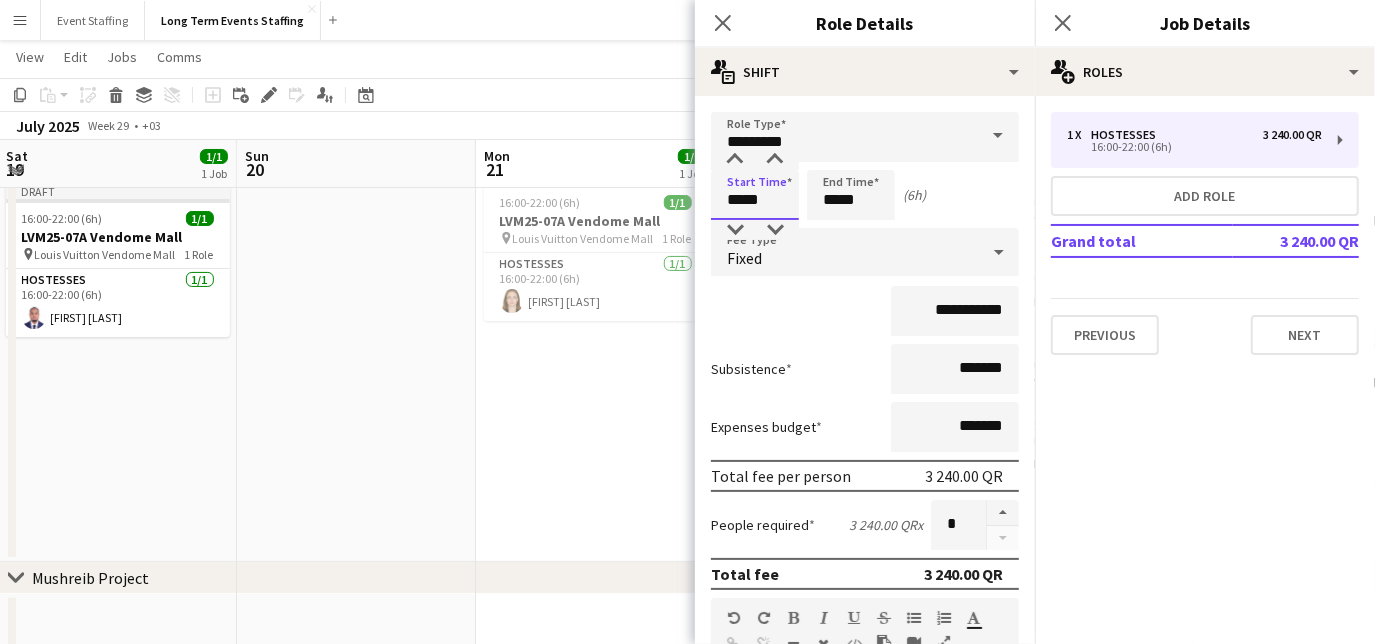 click on "*****" at bounding box center [755, 195] 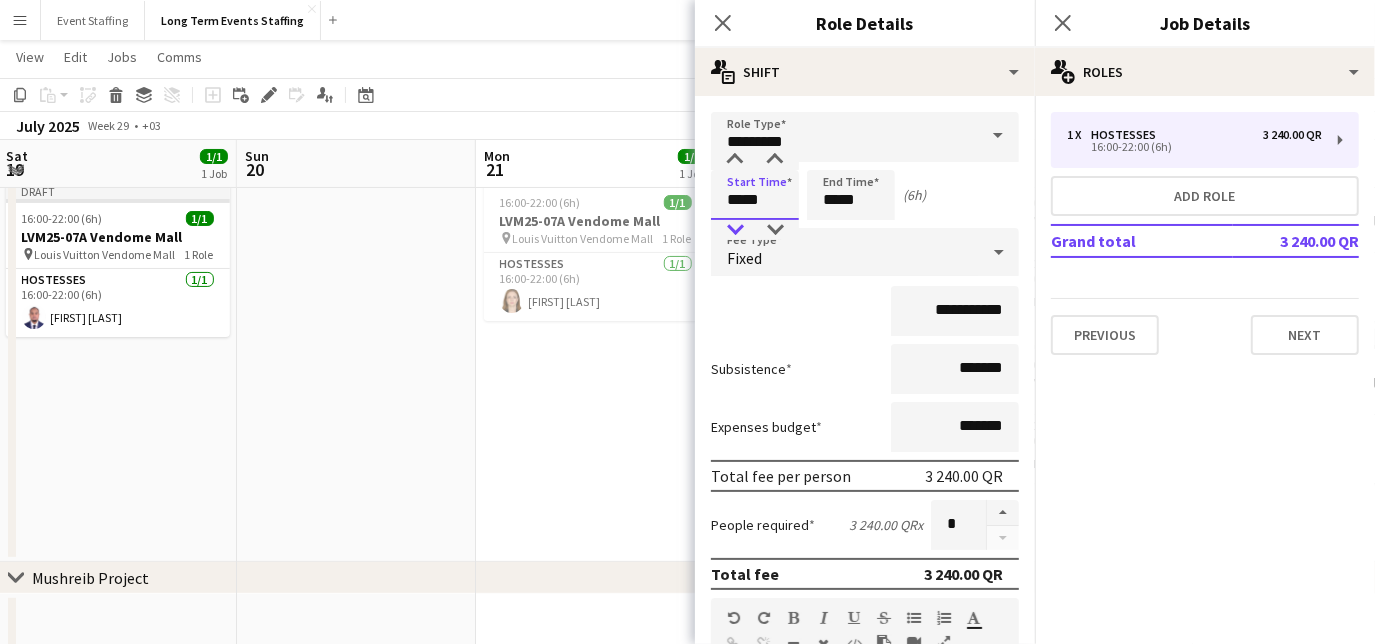click at bounding box center (735, 230) 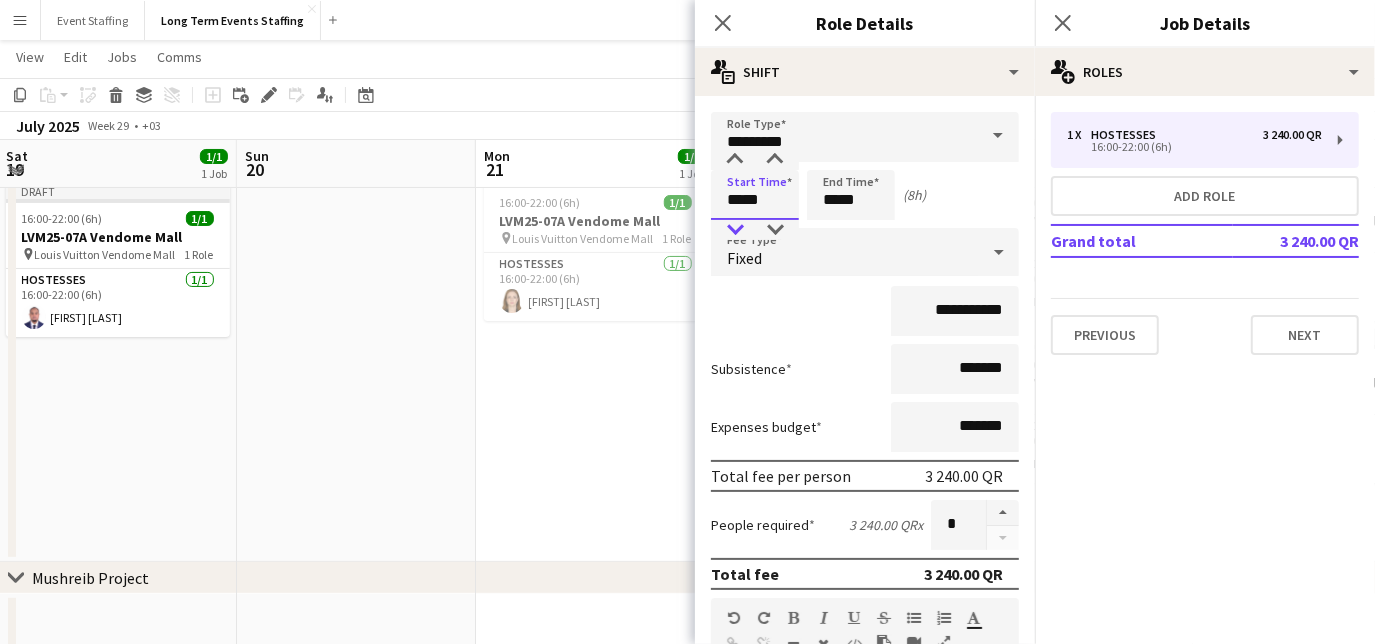 click at bounding box center (735, 230) 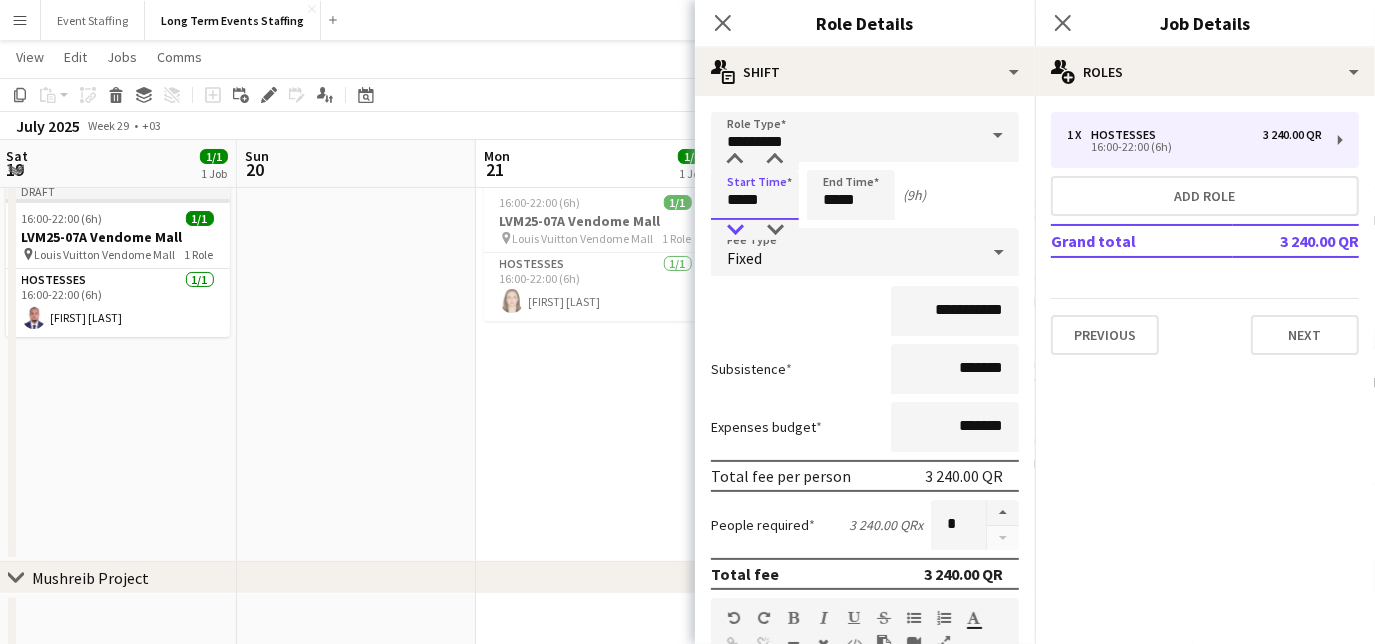click at bounding box center [735, 230] 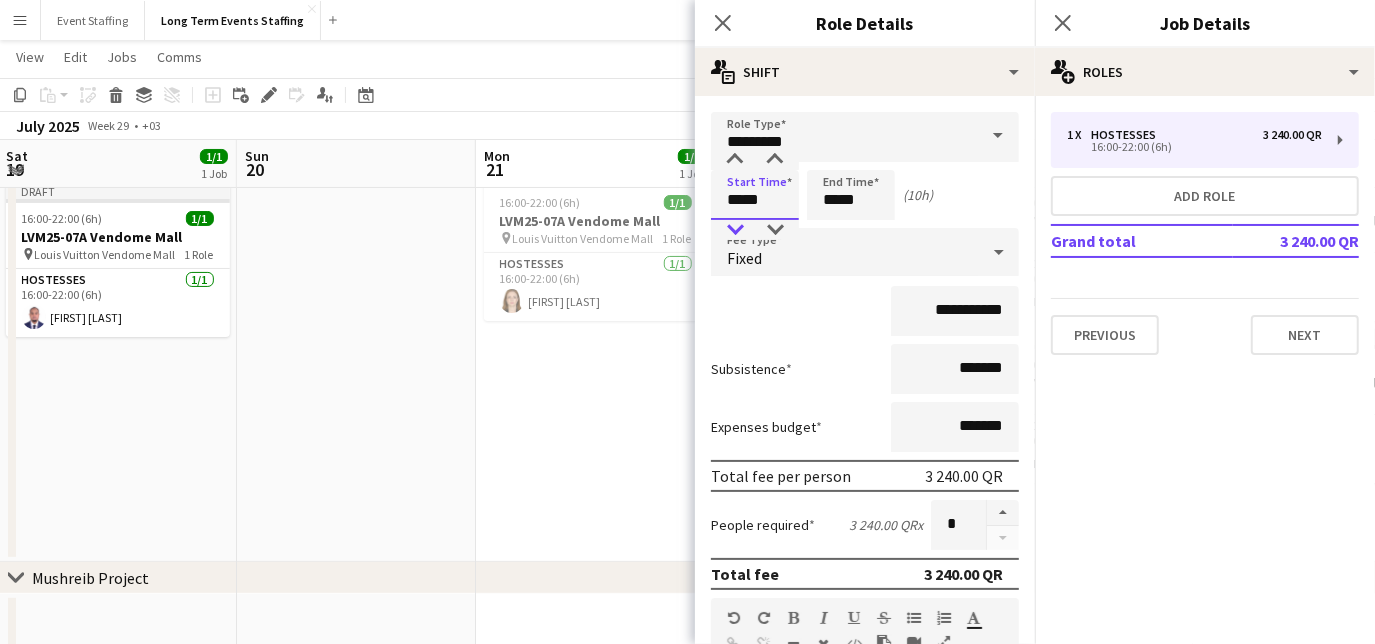 type on "*****" 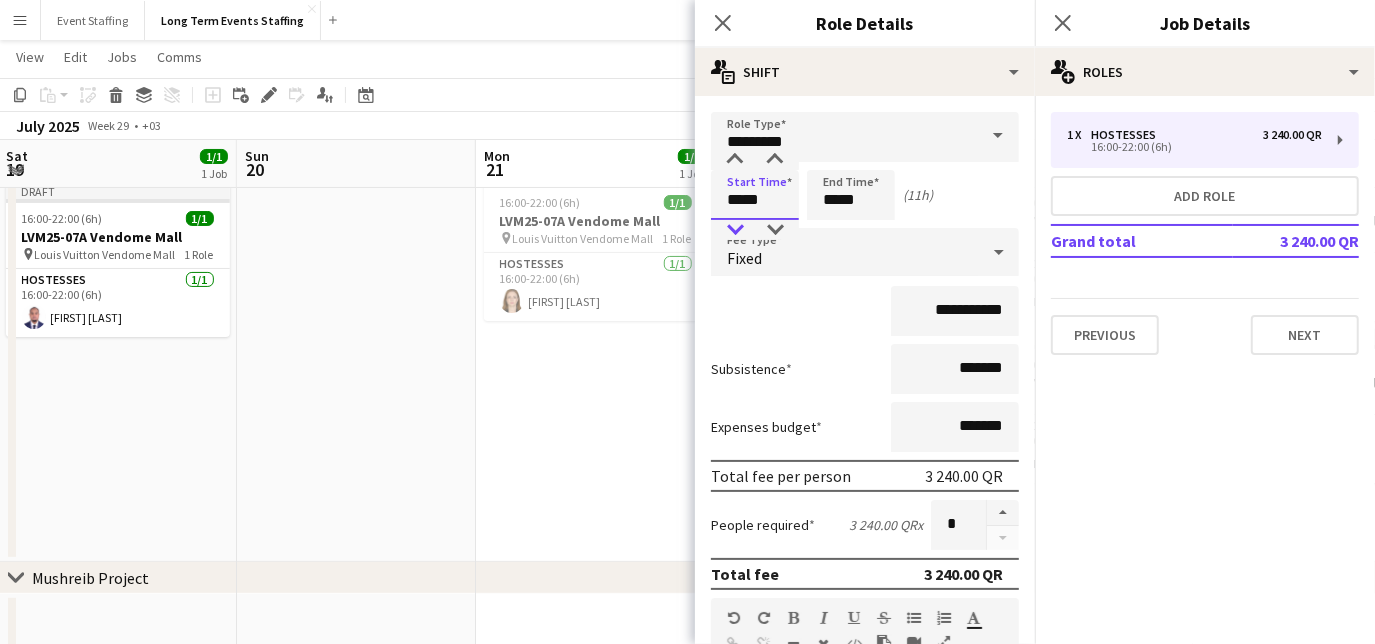 click at bounding box center [735, 230] 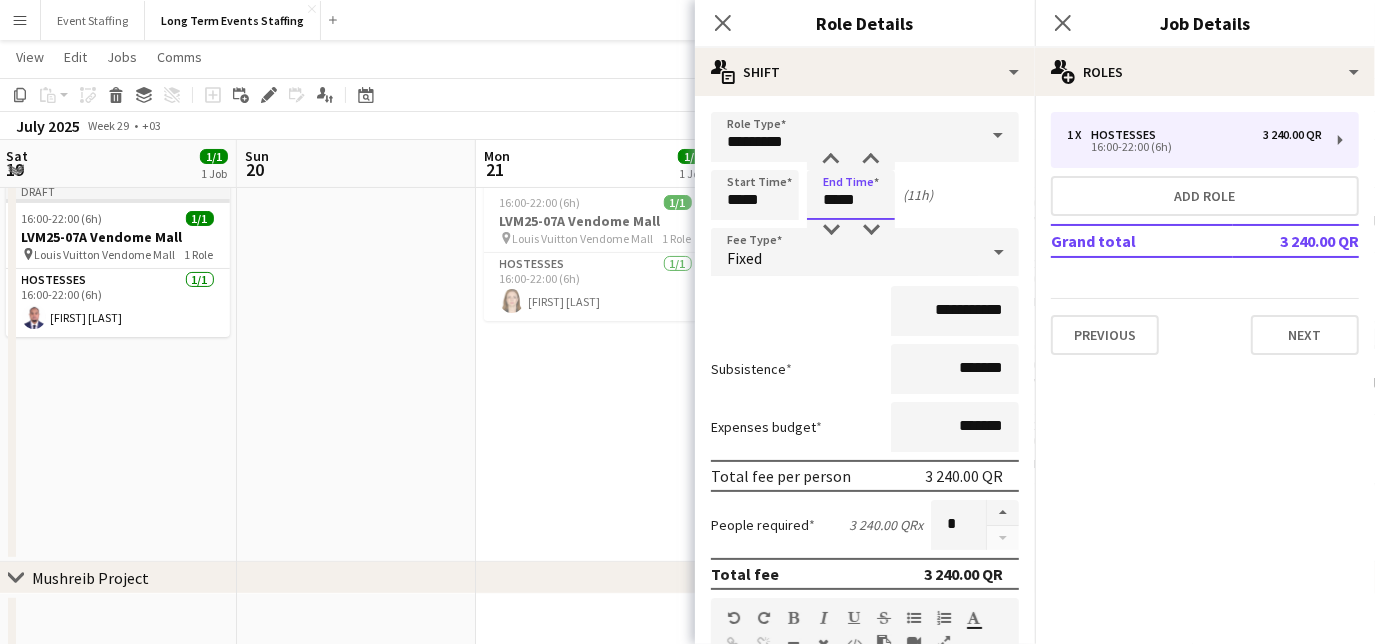 click on "*****" at bounding box center [851, 195] 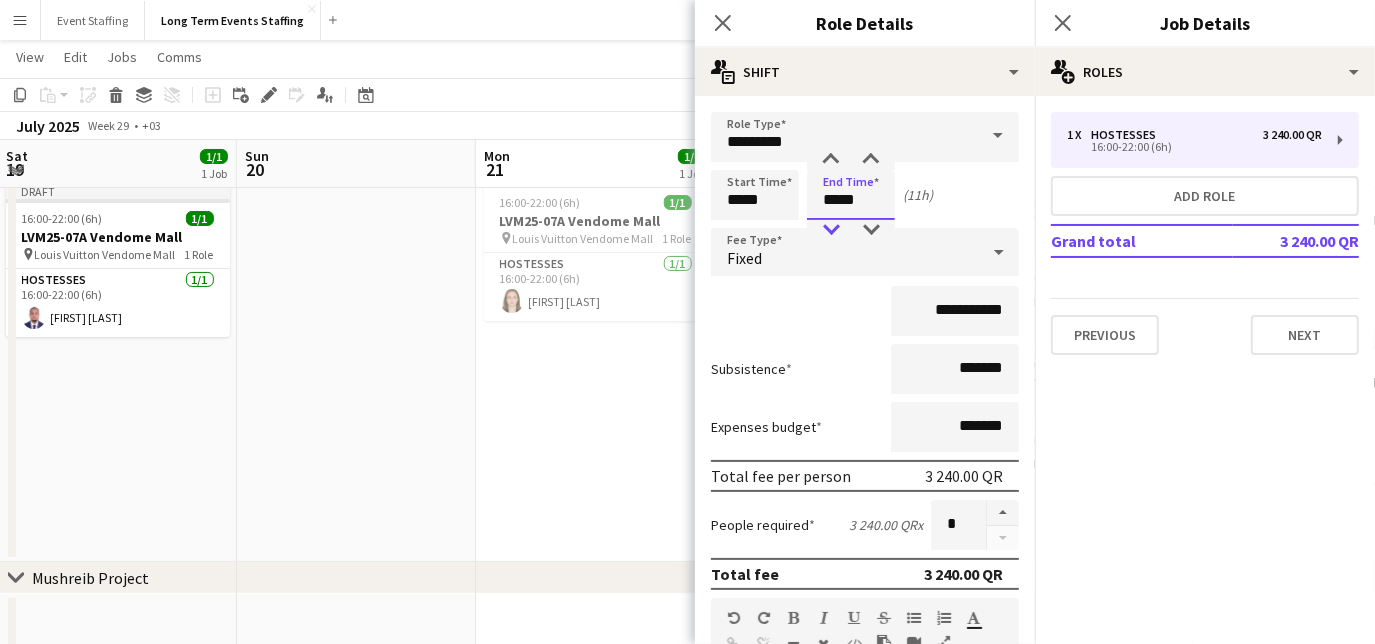 click at bounding box center [831, 230] 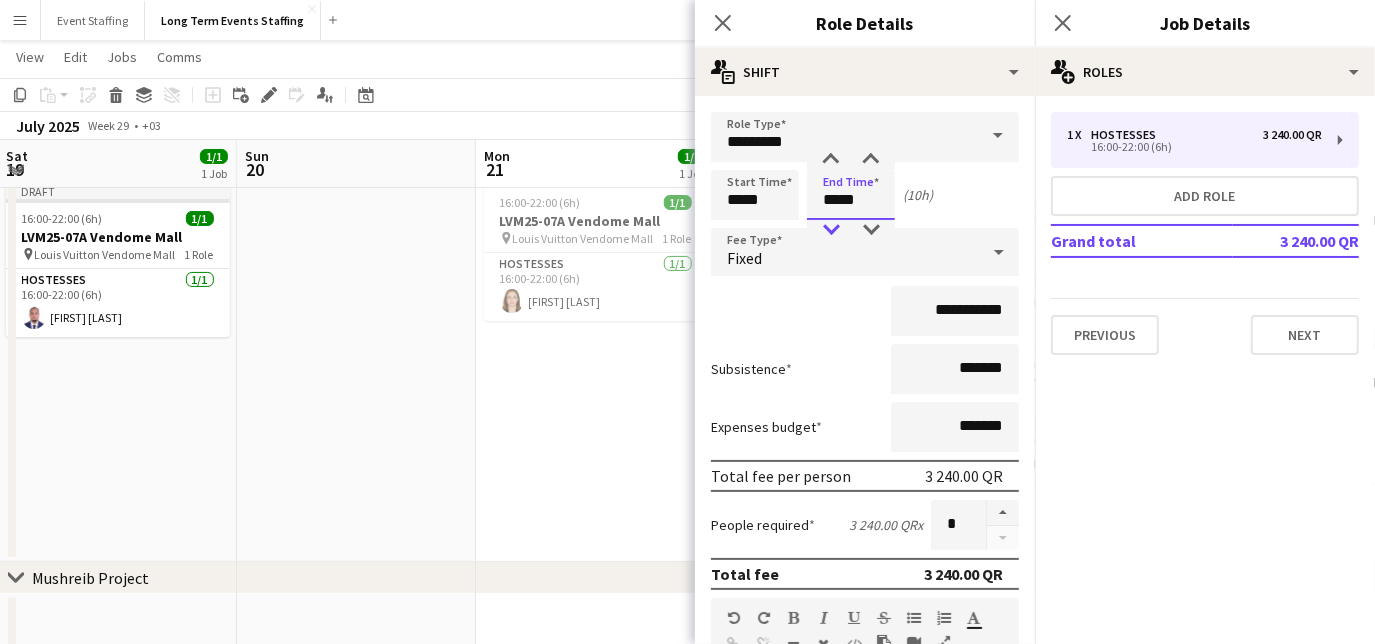 click at bounding box center [831, 230] 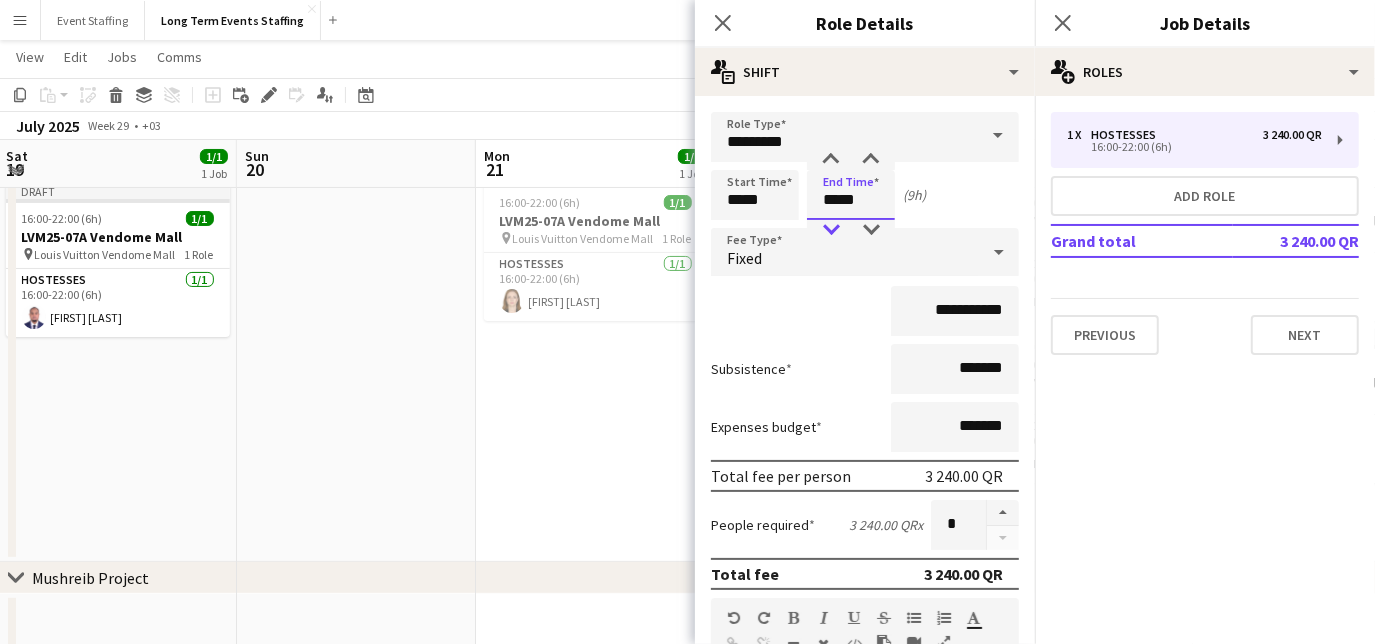 click at bounding box center [831, 230] 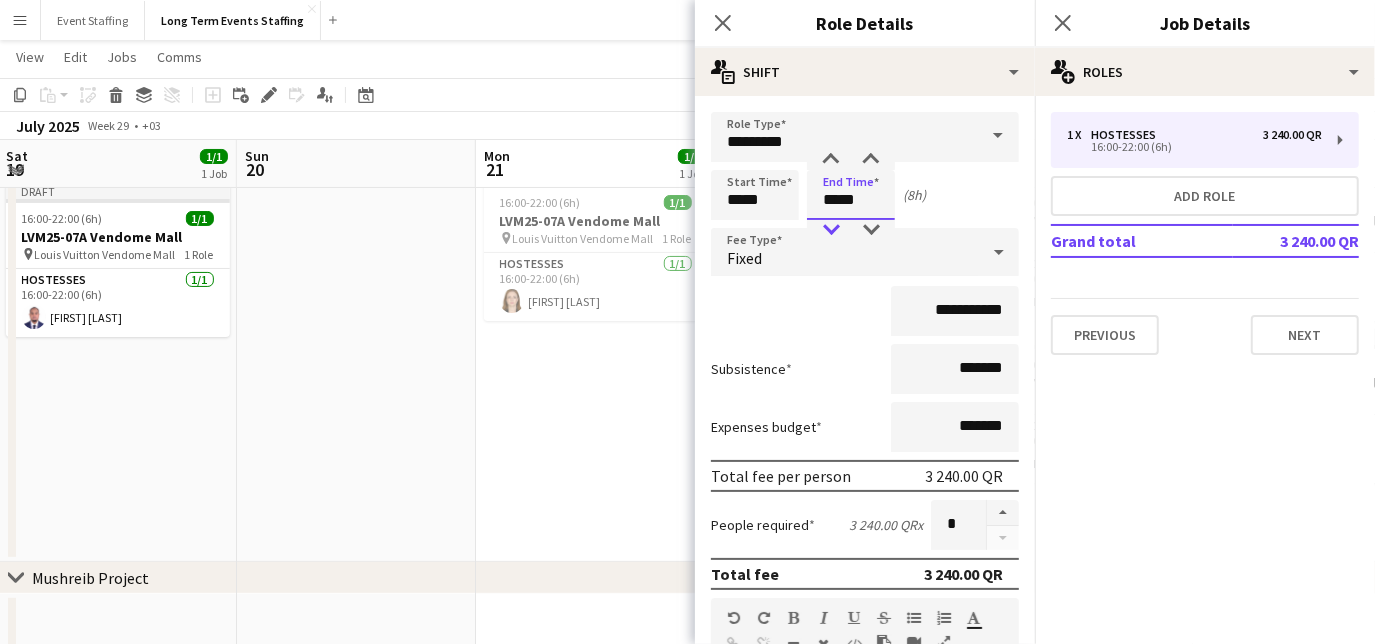 click at bounding box center (831, 230) 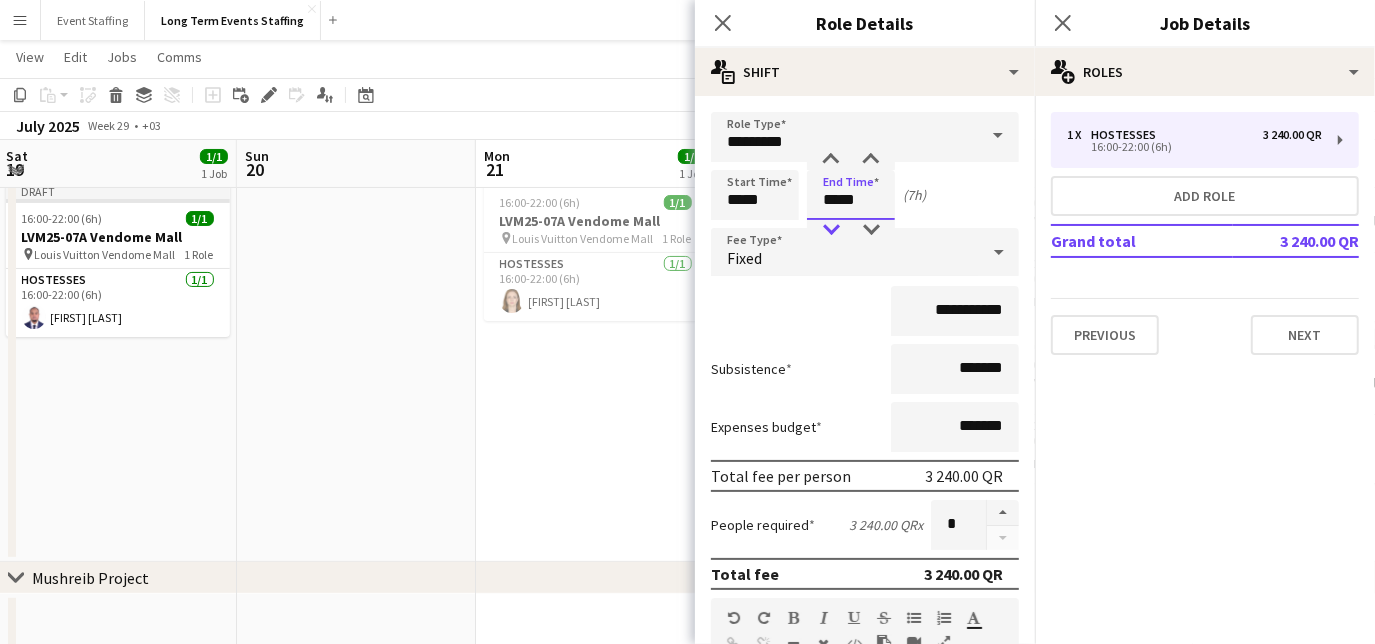 type on "*****" 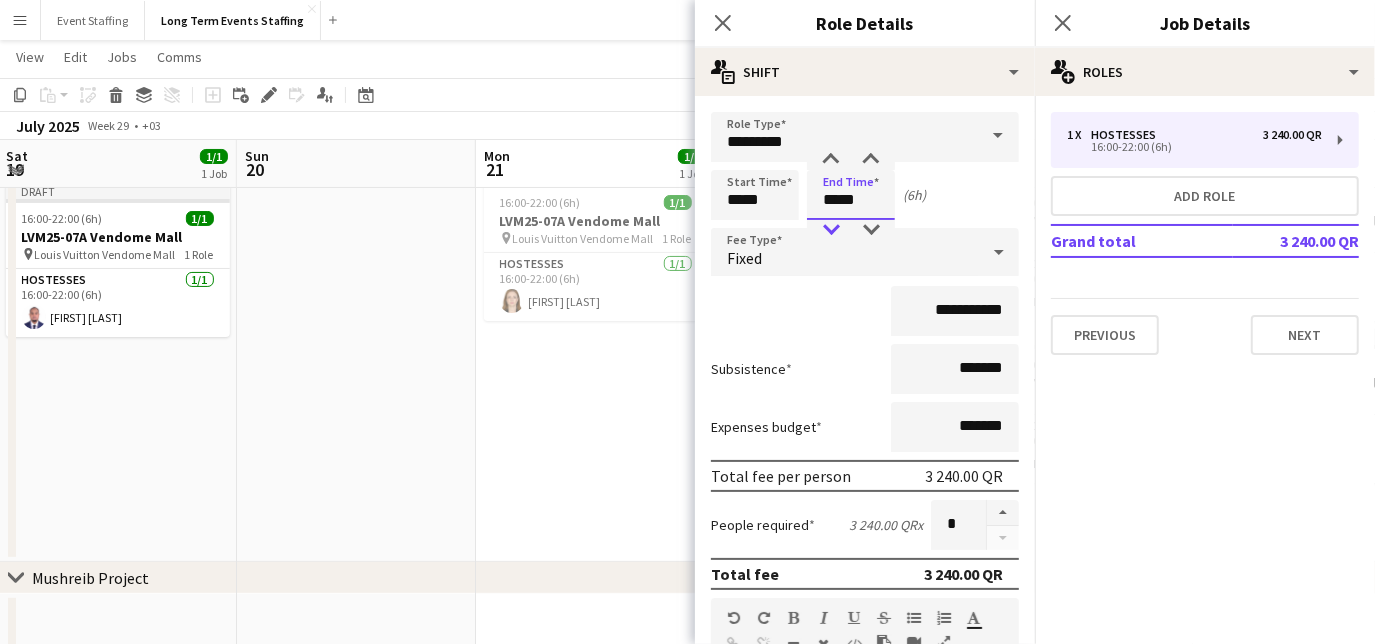 click at bounding box center [831, 230] 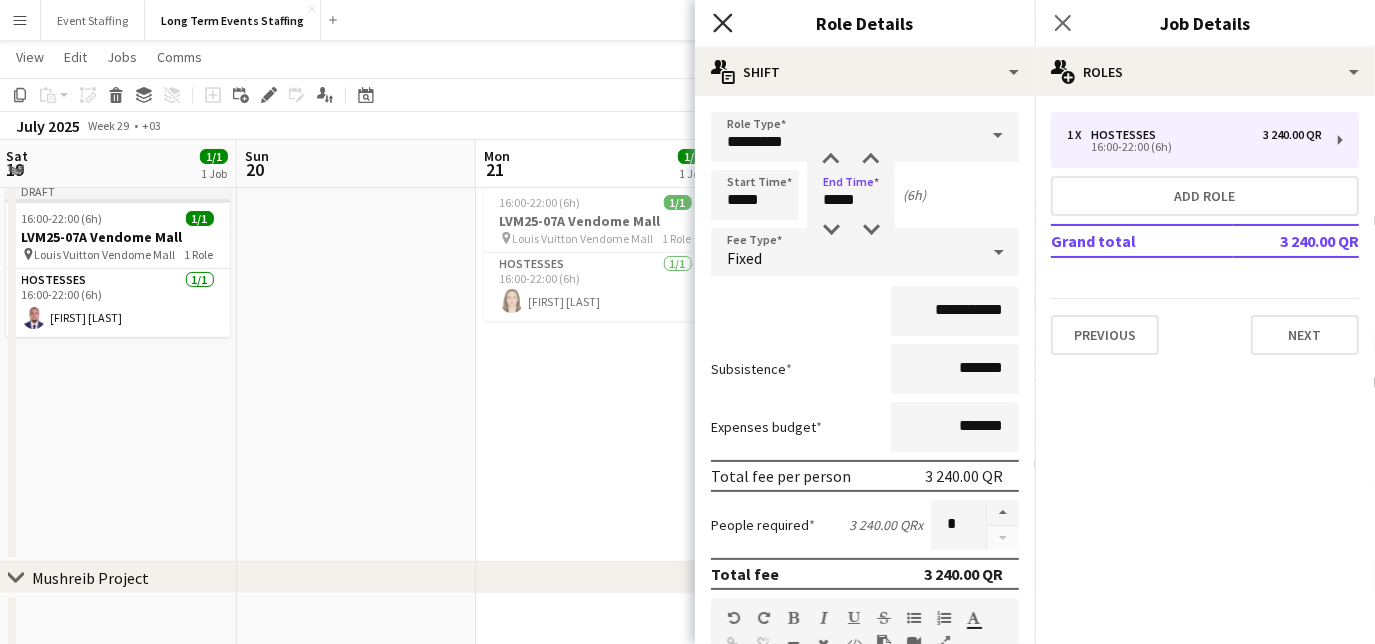 click on "Close pop-in" 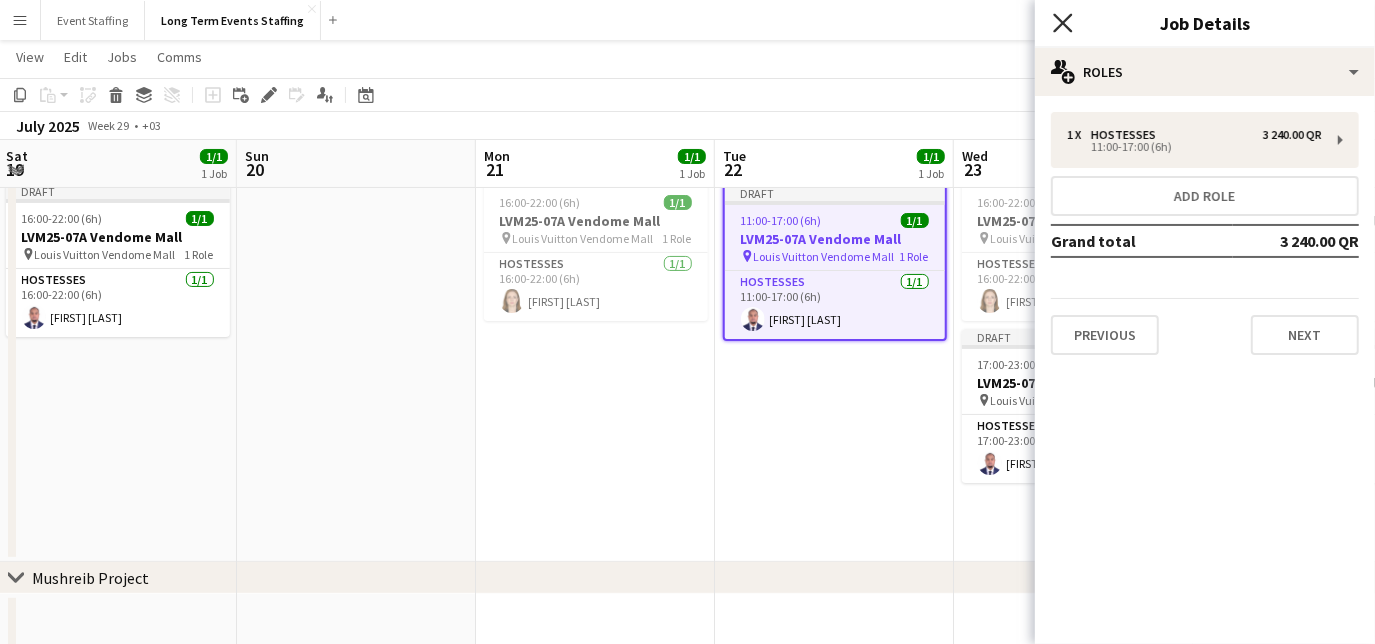 click on "Close pop-in" 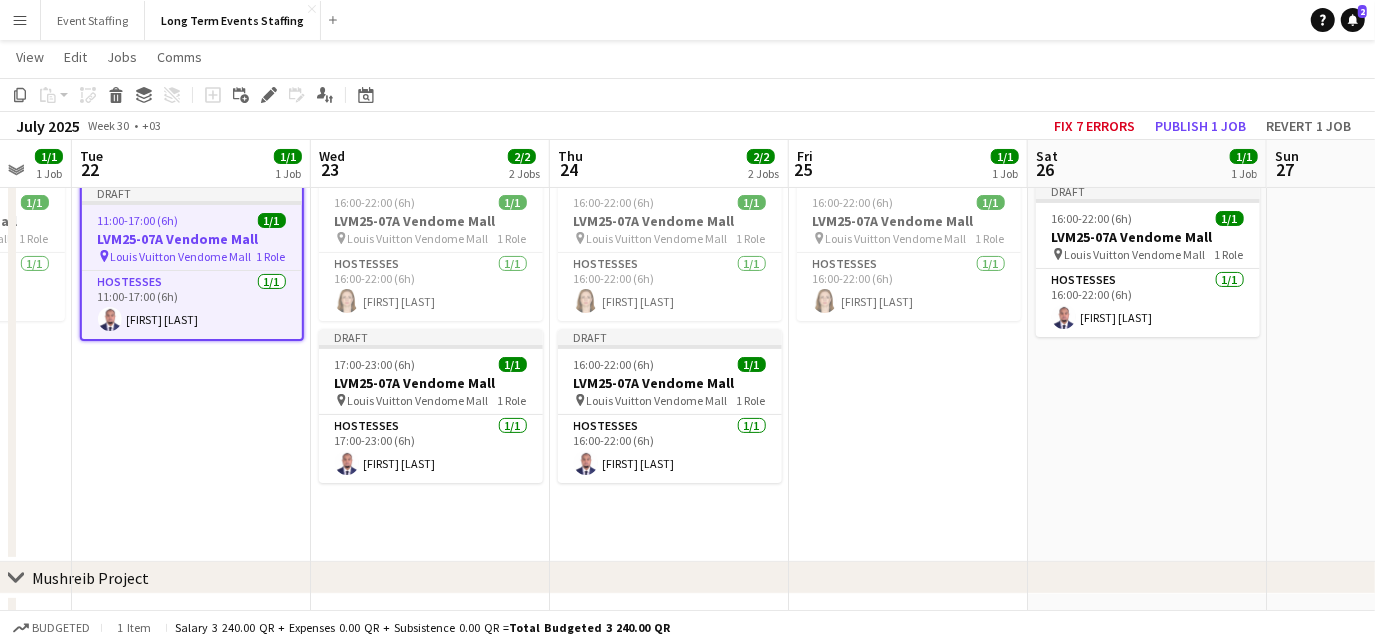 scroll, scrollTop: 0, scrollLeft: 669, axis: horizontal 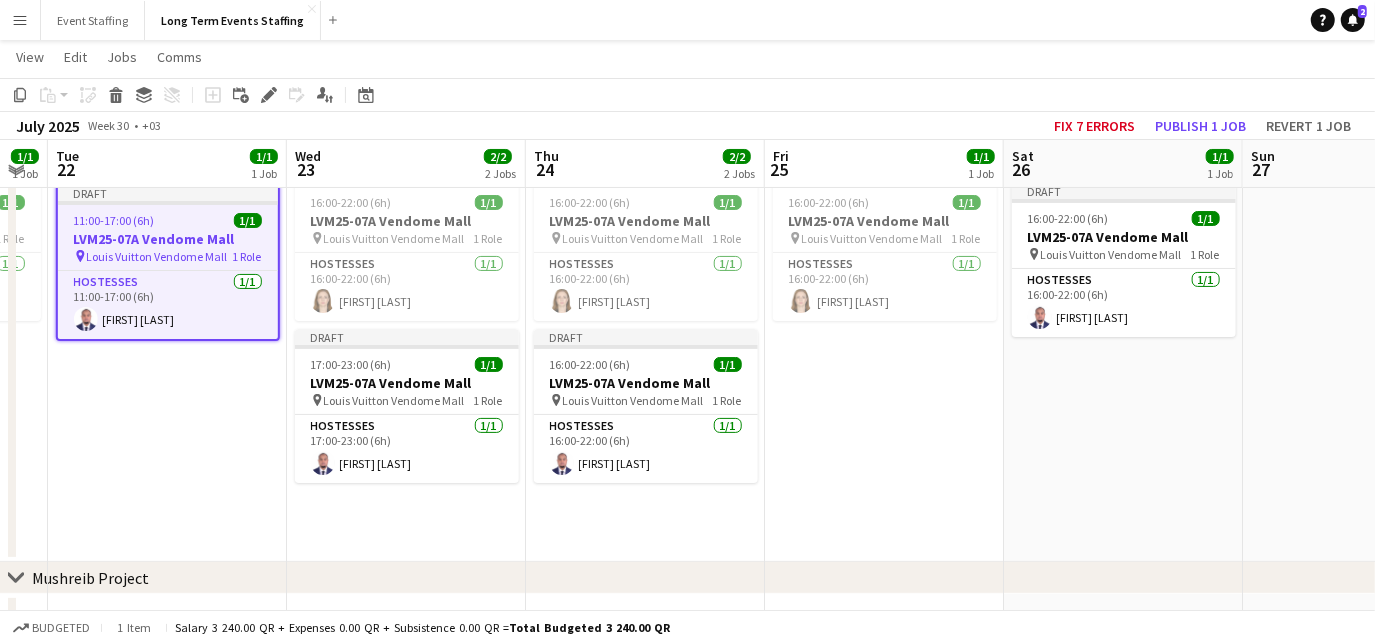 drag, startPoint x: 1152, startPoint y: 509, endPoint x: 485, endPoint y: 440, distance: 670.55945 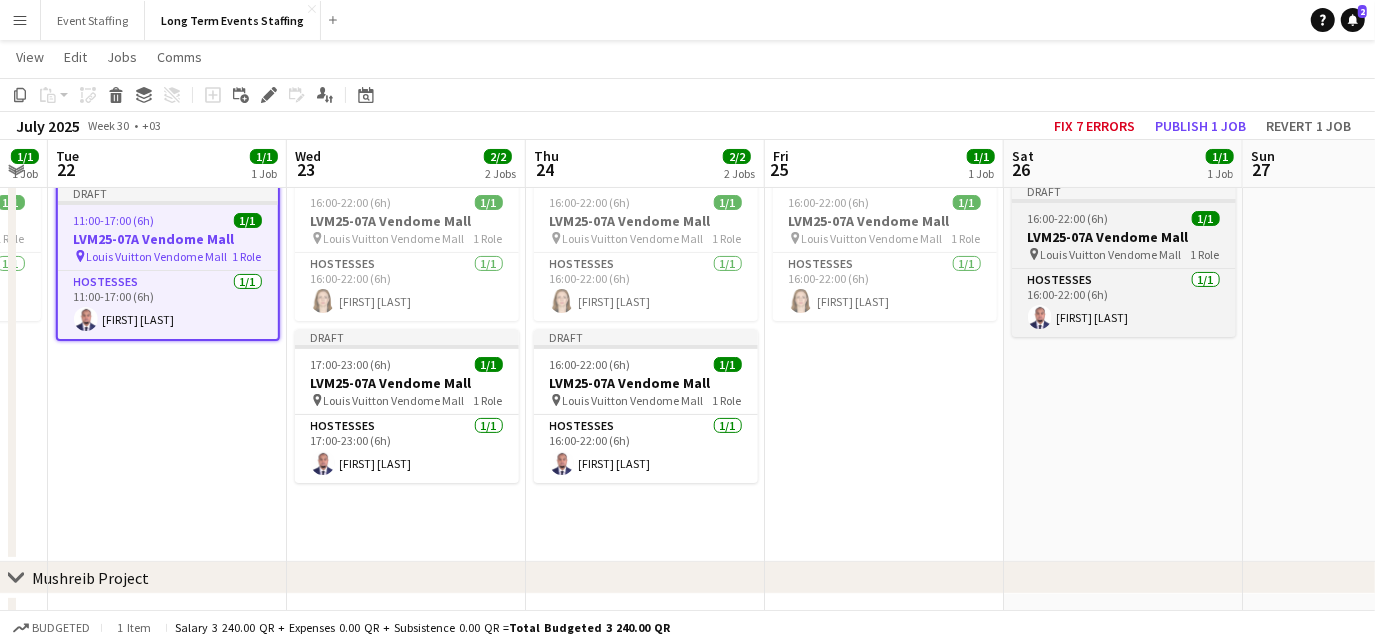 click on "Draft   16:00-22:00 (6h)    1/1   LVM25-07A Vendome Mall
pin
Louis Vuitton Vendome Mall    1 Role   Hostesses   1/1   16:00-22:00 (6h)
[FIRST] [LAST]" at bounding box center [1124, 260] 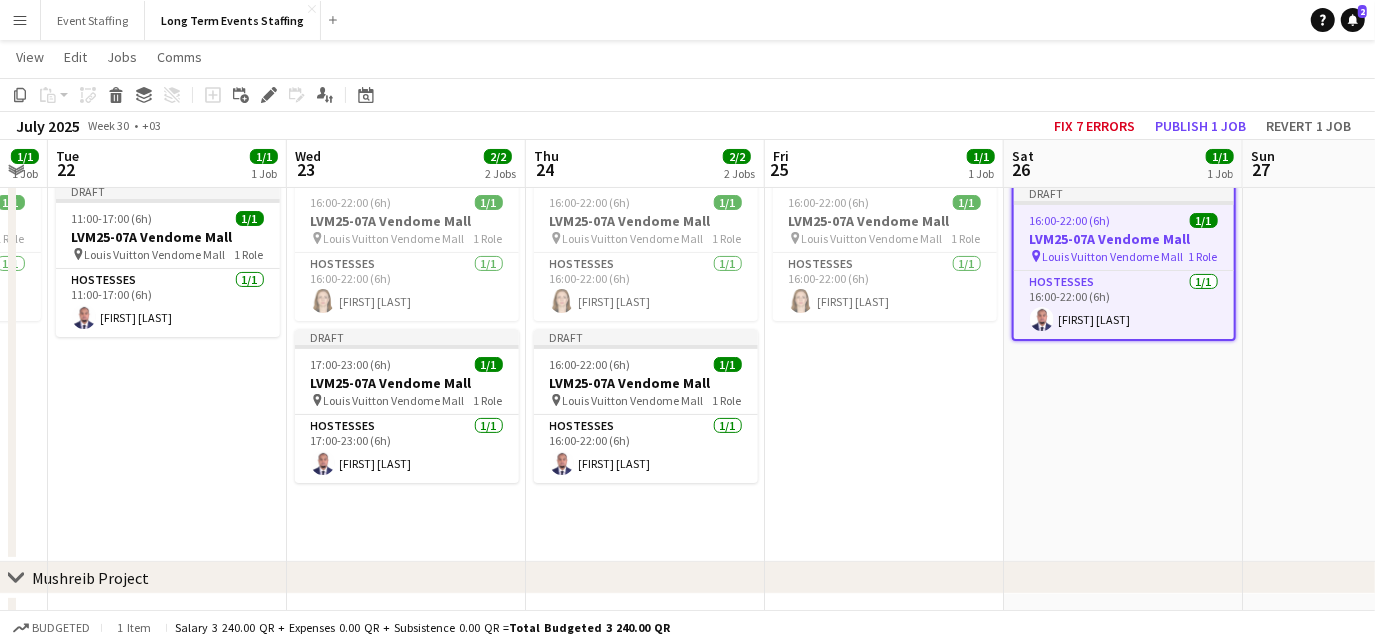 click on "16:00-22:00 (6h)    1/1   LVM25-07A Vendome Mall
pin
Louis Vuitton Vendome Mall    1 Role   Hostesses   1/1   16:00-22:00 (6h)
[FIRST] [LAST]" at bounding box center [884, 368] 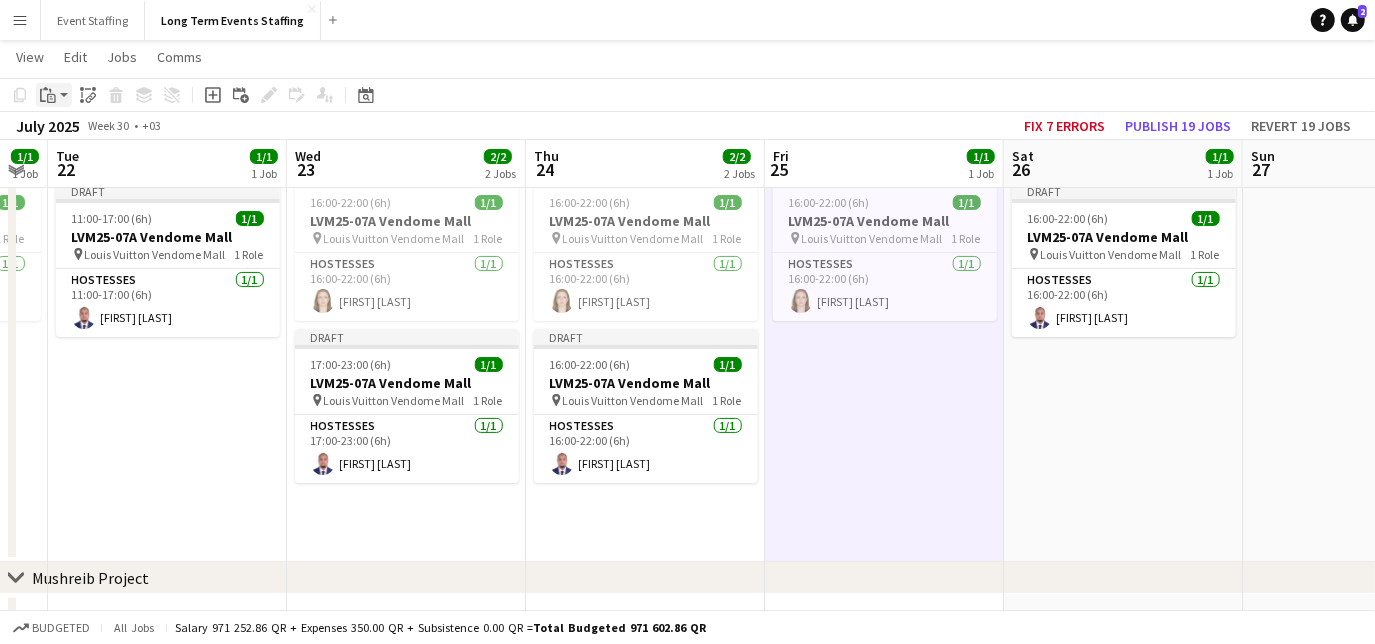 click on "Paste" 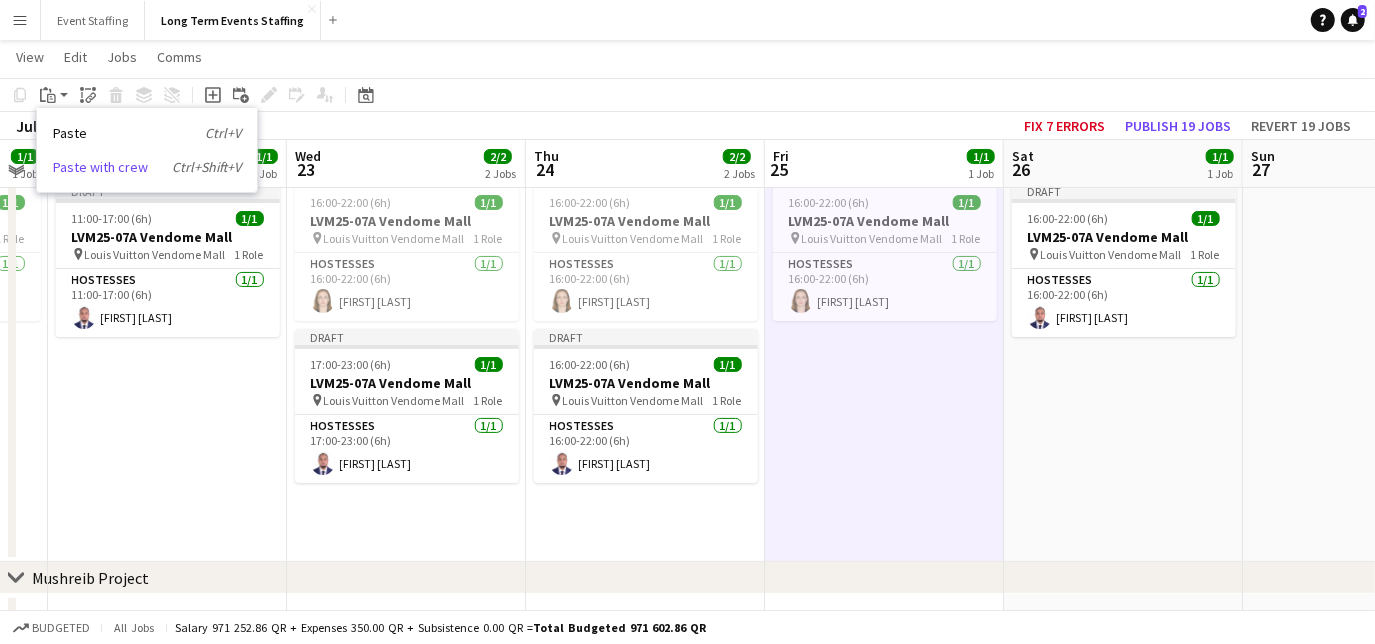 click on "Paste with crew  Ctrl+Shift+V" at bounding box center [147, 167] 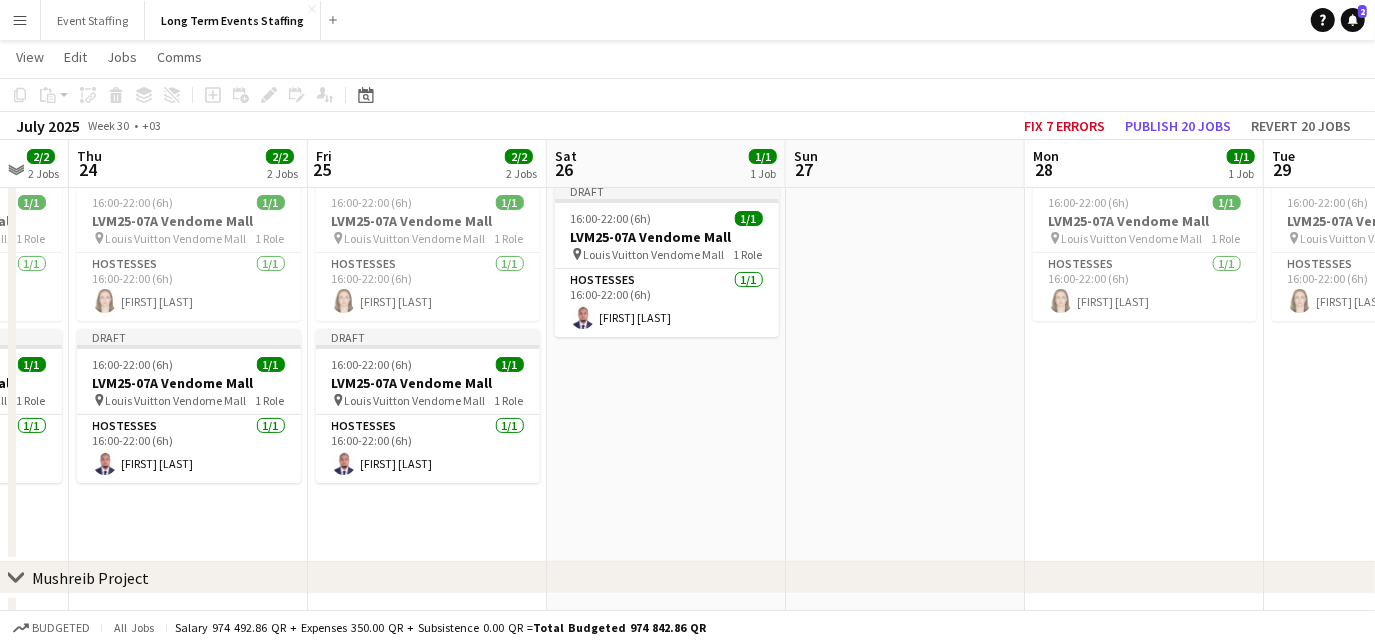 drag, startPoint x: 1260, startPoint y: 451, endPoint x: 818, endPoint y: 423, distance: 442.886 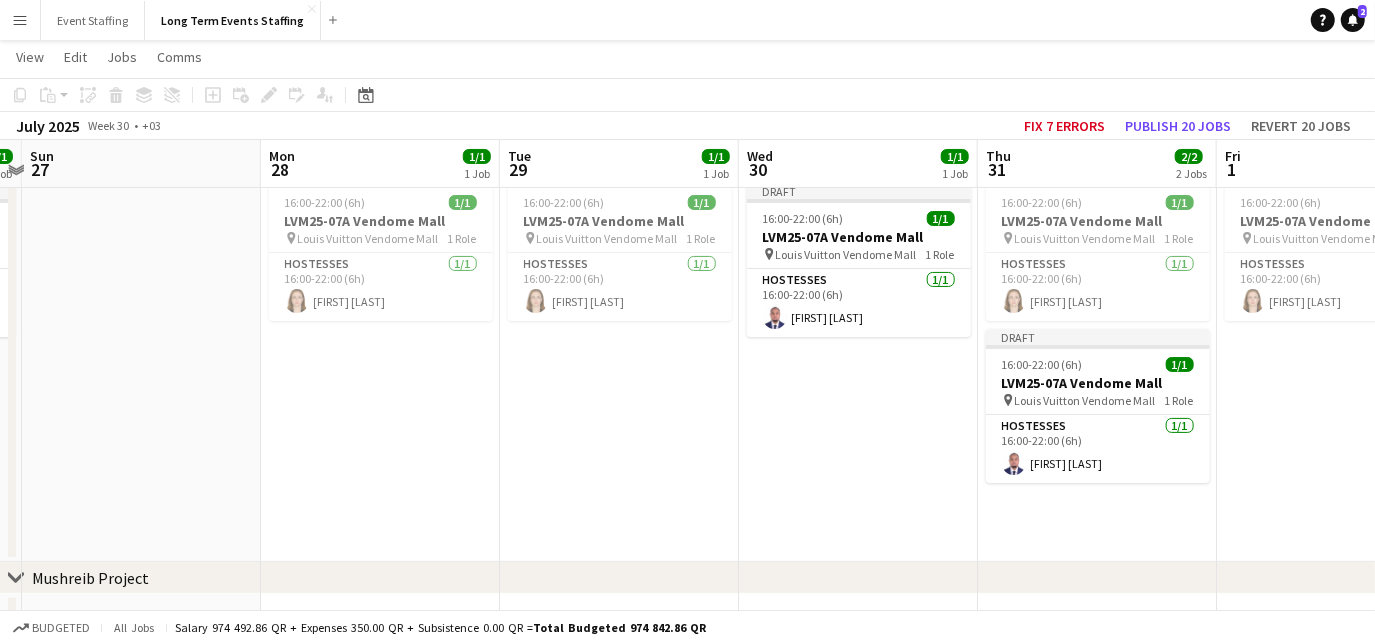 scroll, scrollTop: 0, scrollLeft: 704, axis: horizontal 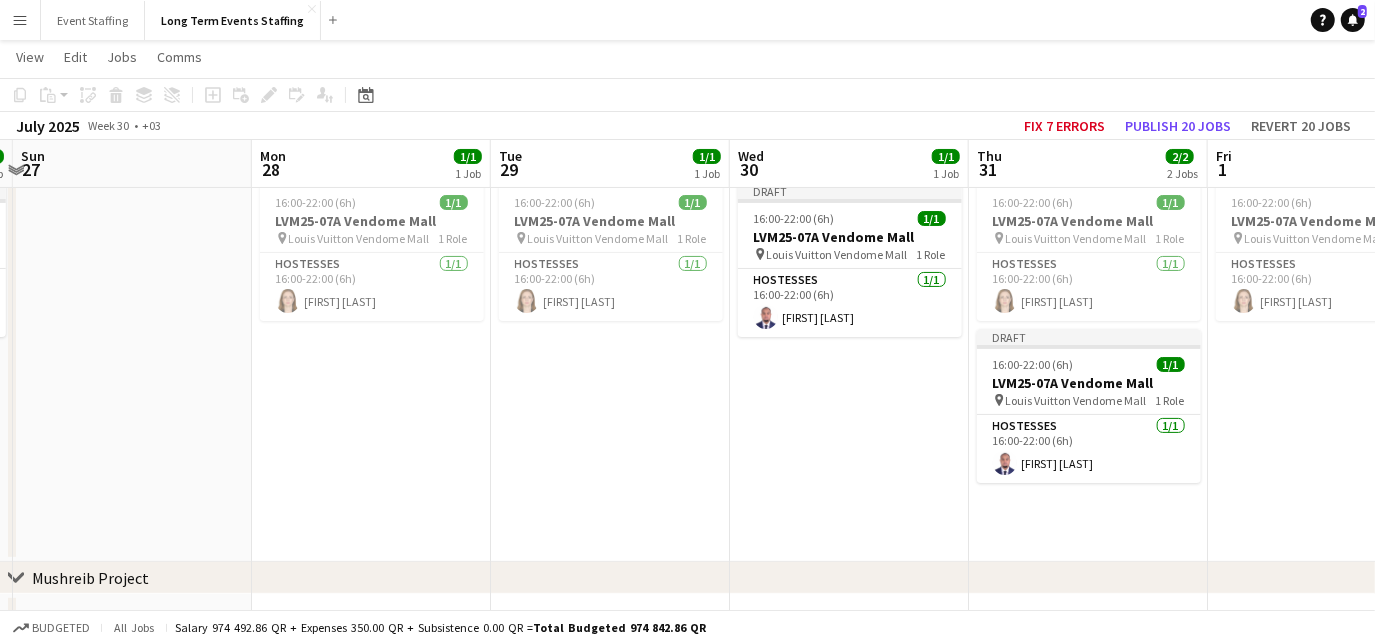 drag, startPoint x: 1061, startPoint y: 429, endPoint x: 274, endPoint y: 378, distance: 788.65076 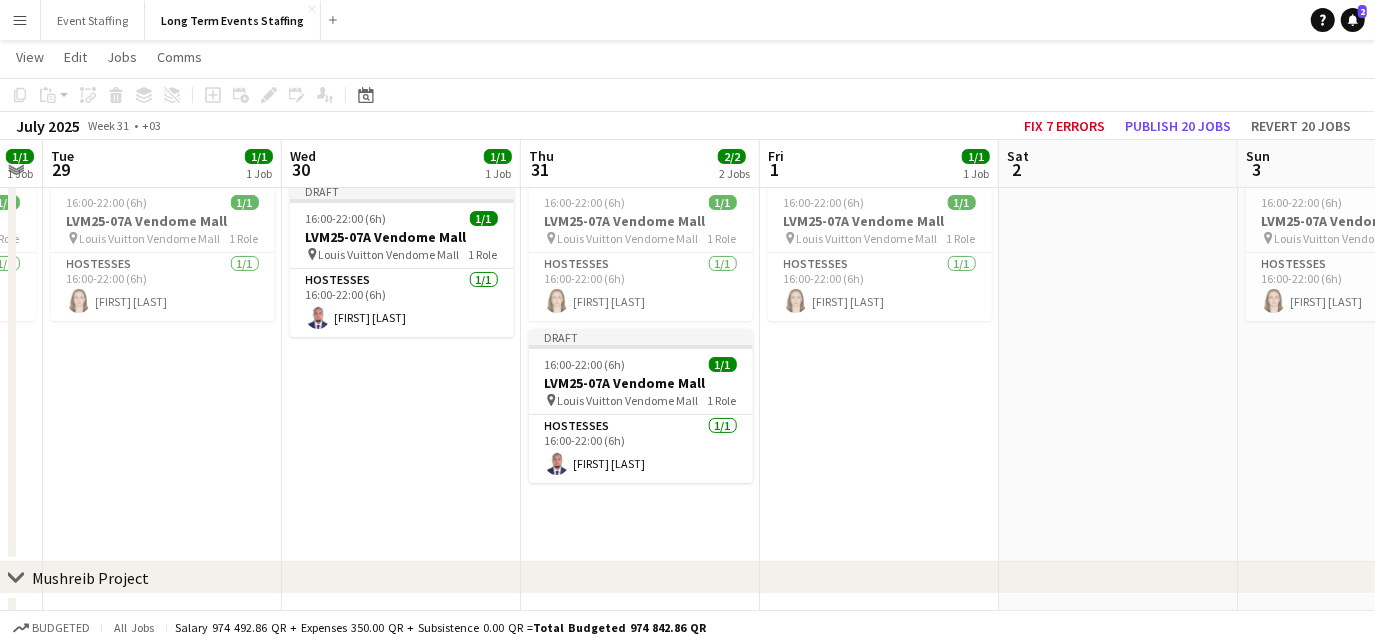 scroll, scrollTop: 0, scrollLeft: 674, axis: horizontal 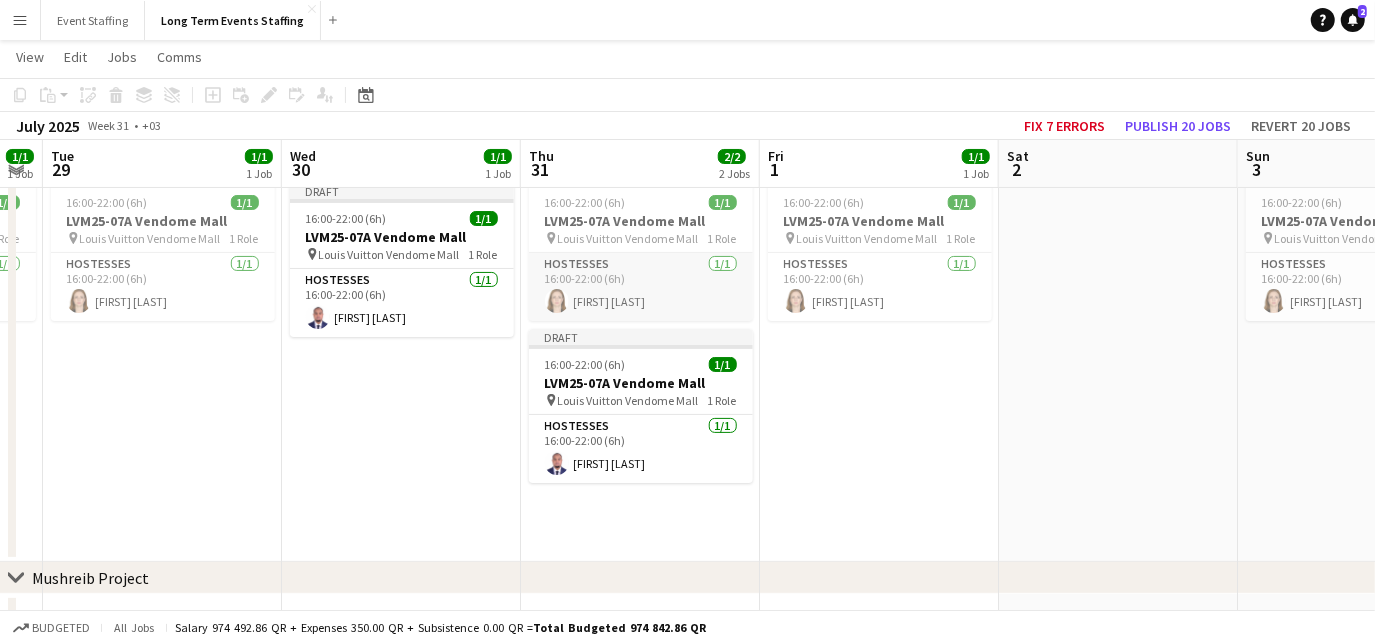click on "Hostesses 1/1 16:00-22:00 (6h) [FIRST] [LAST]" at bounding box center [641, 287] 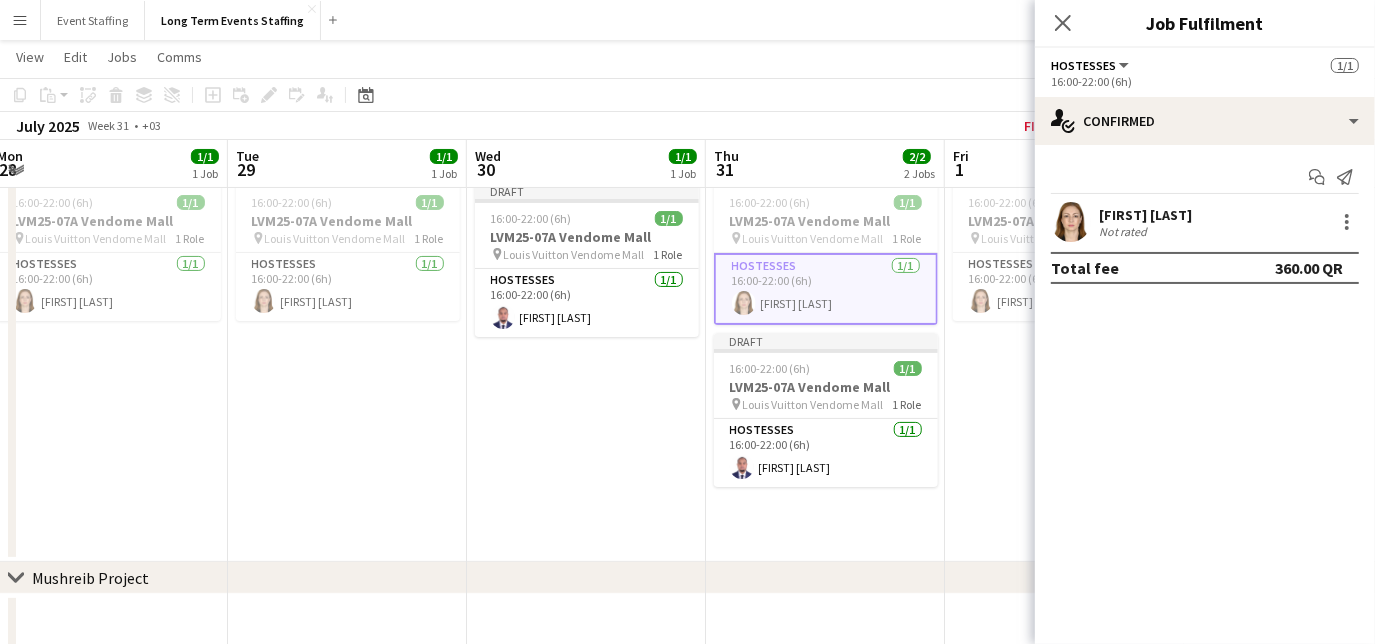 scroll, scrollTop: 0, scrollLeft: 410, axis: horizontal 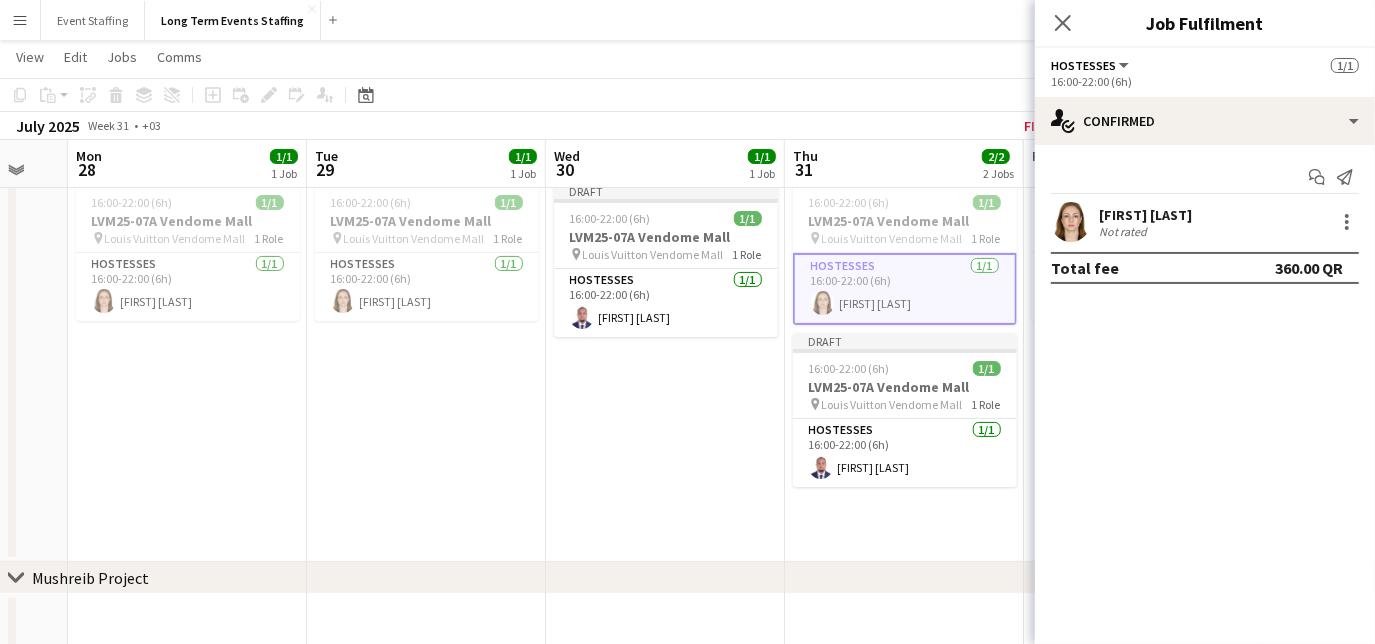 drag, startPoint x: 238, startPoint y: 450, endPoint x: 501, endPoint y: 461, distance: 263.22995 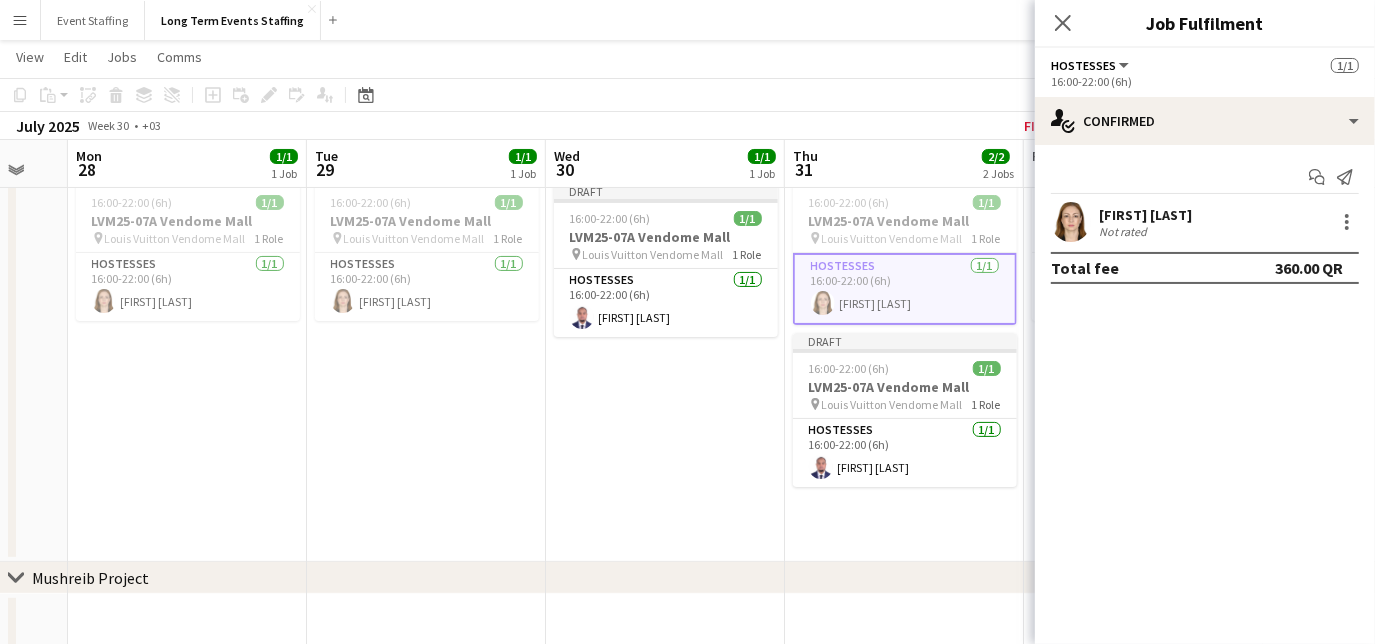 click on "Menu" at bounding box center (20, 20) 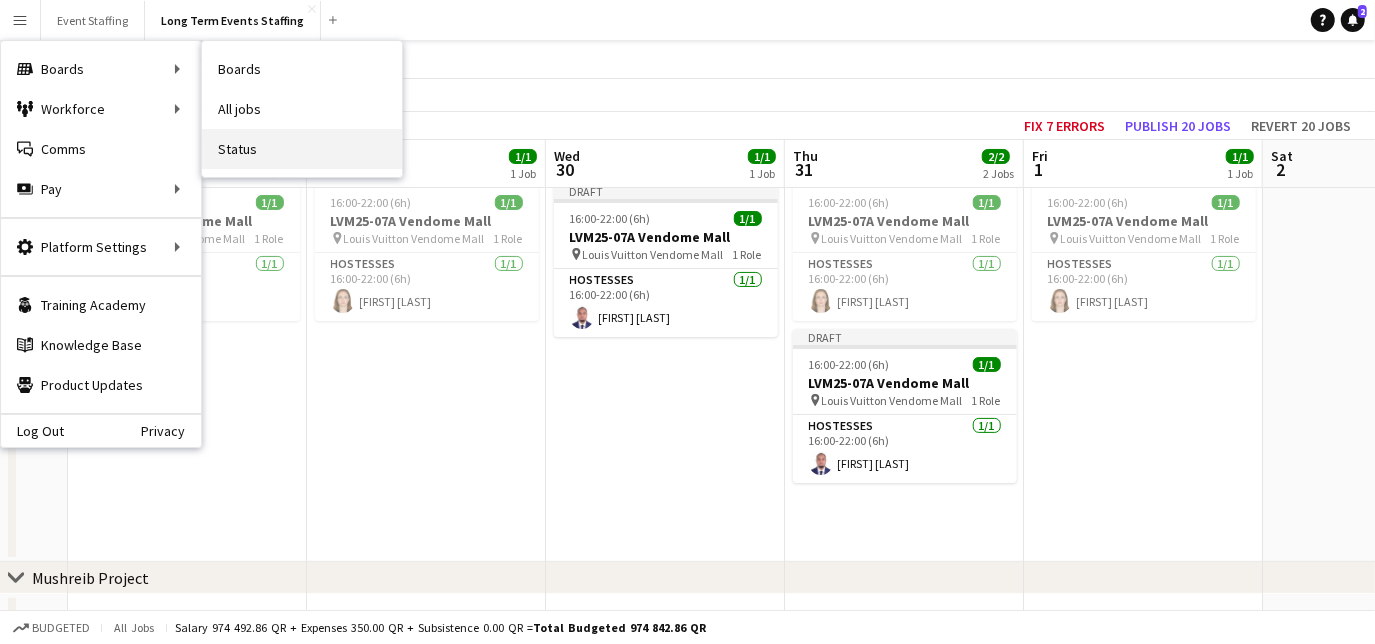 click on "Status" at bounding box center [302, 149] 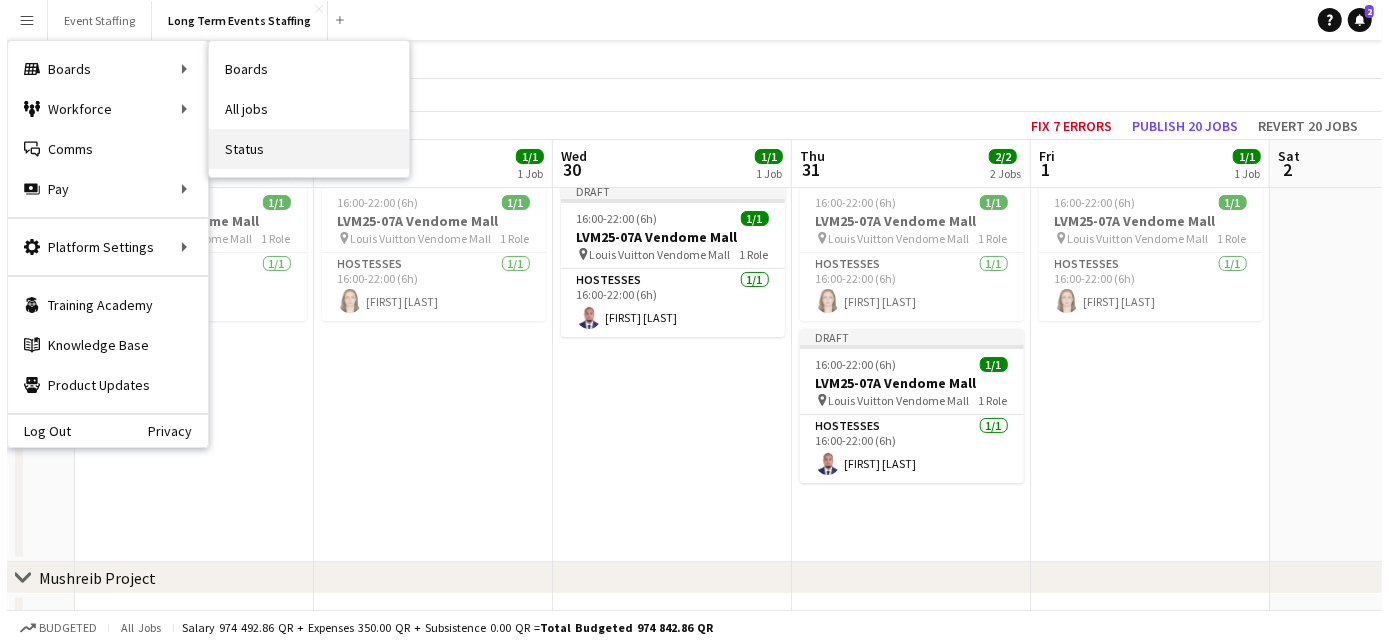 scroll, scrollTop: 0, scrollLeft: 0, axis: both 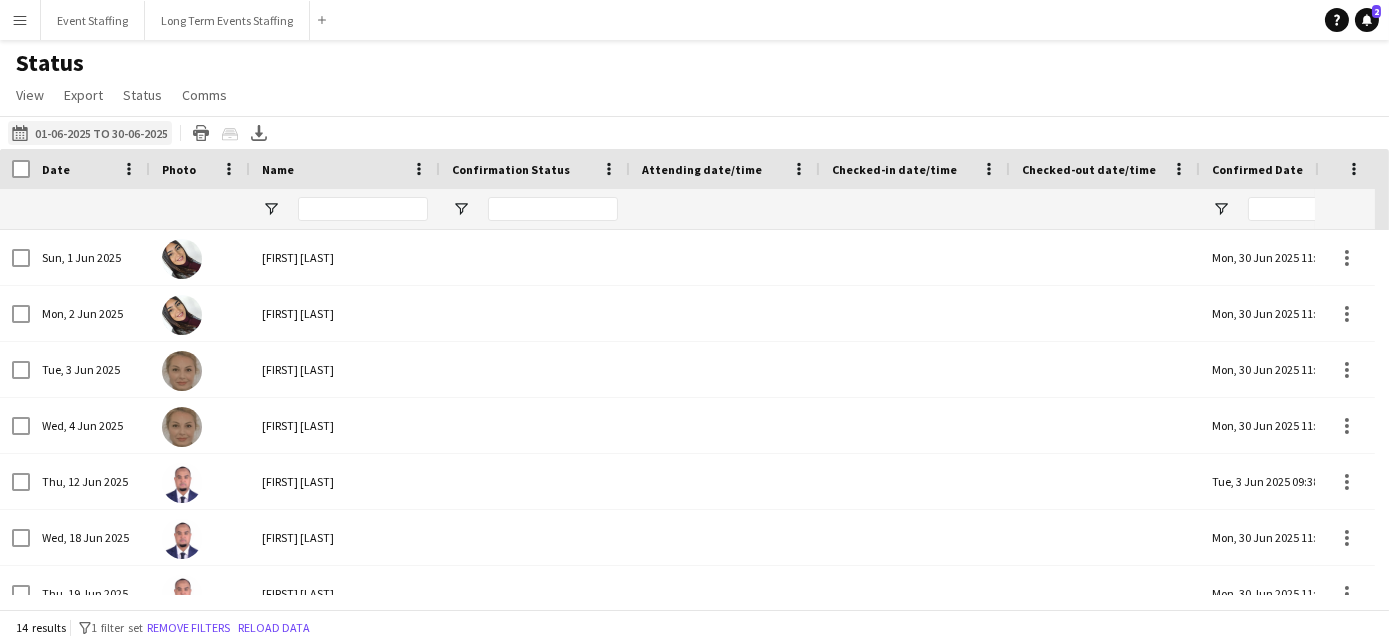 click on "04-08-2025 to 10-08-2025 01-06-2025 to 30-06-2025" 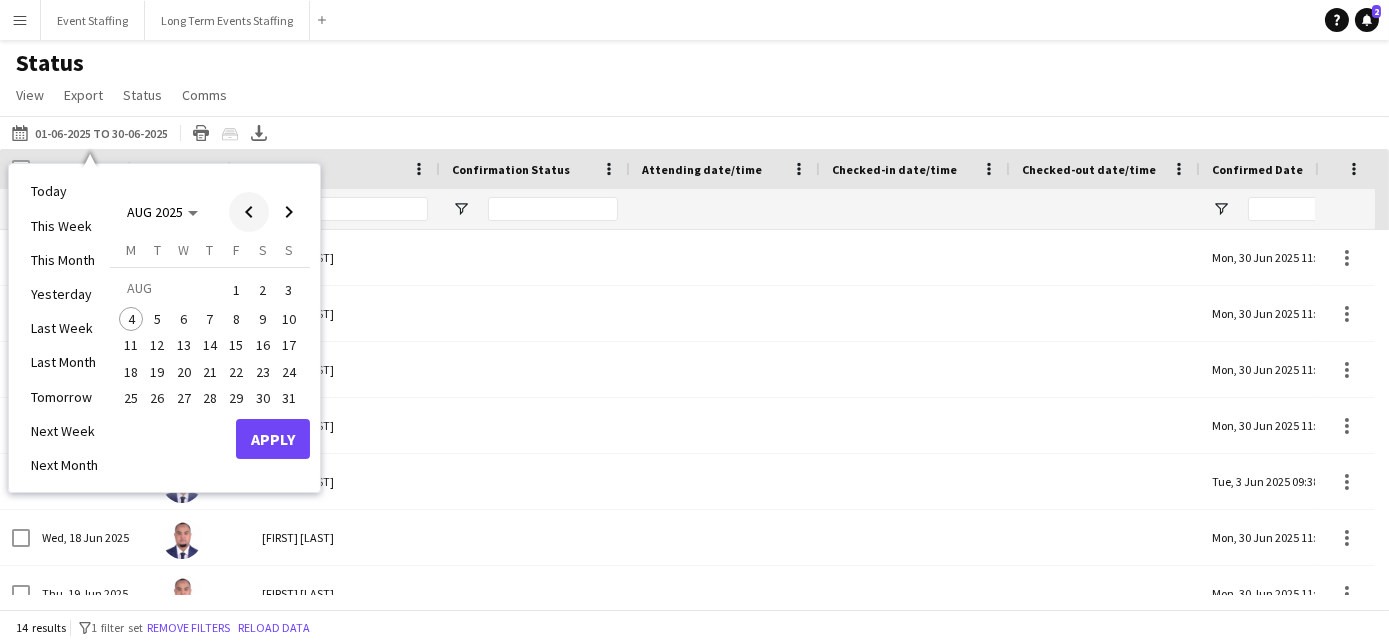 click at bounding box center [249, 212] 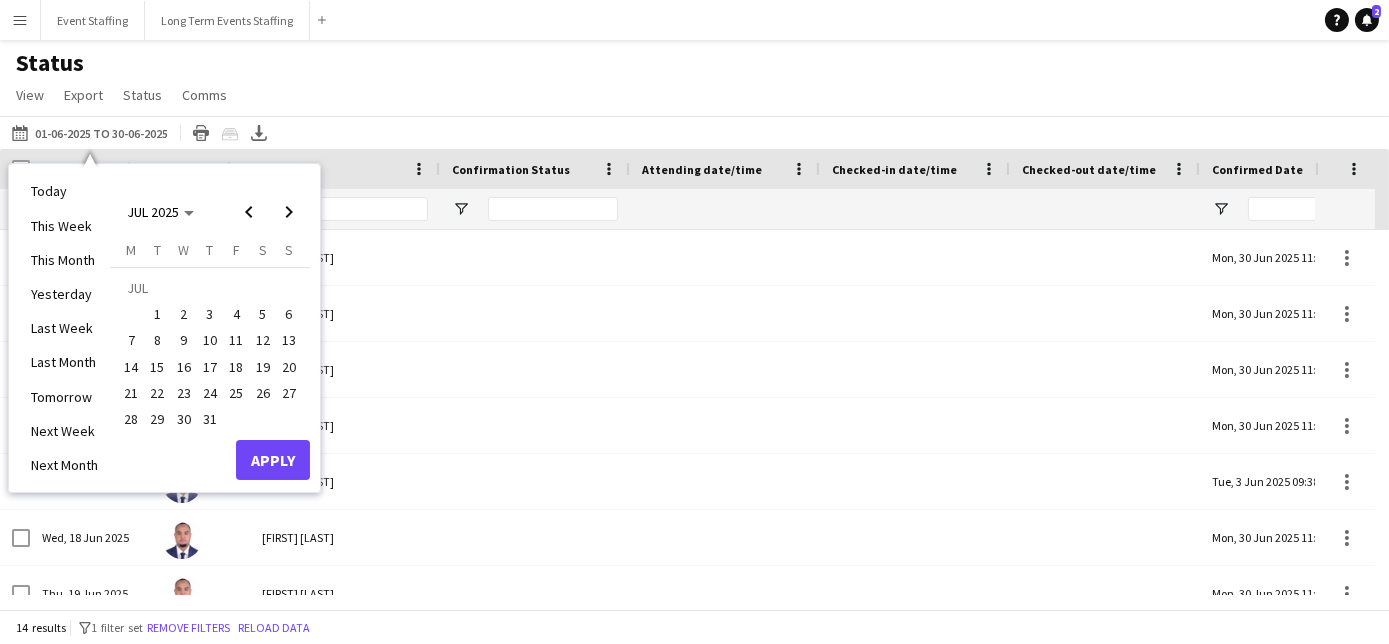 click on "1" at bounding box center [158, 314] 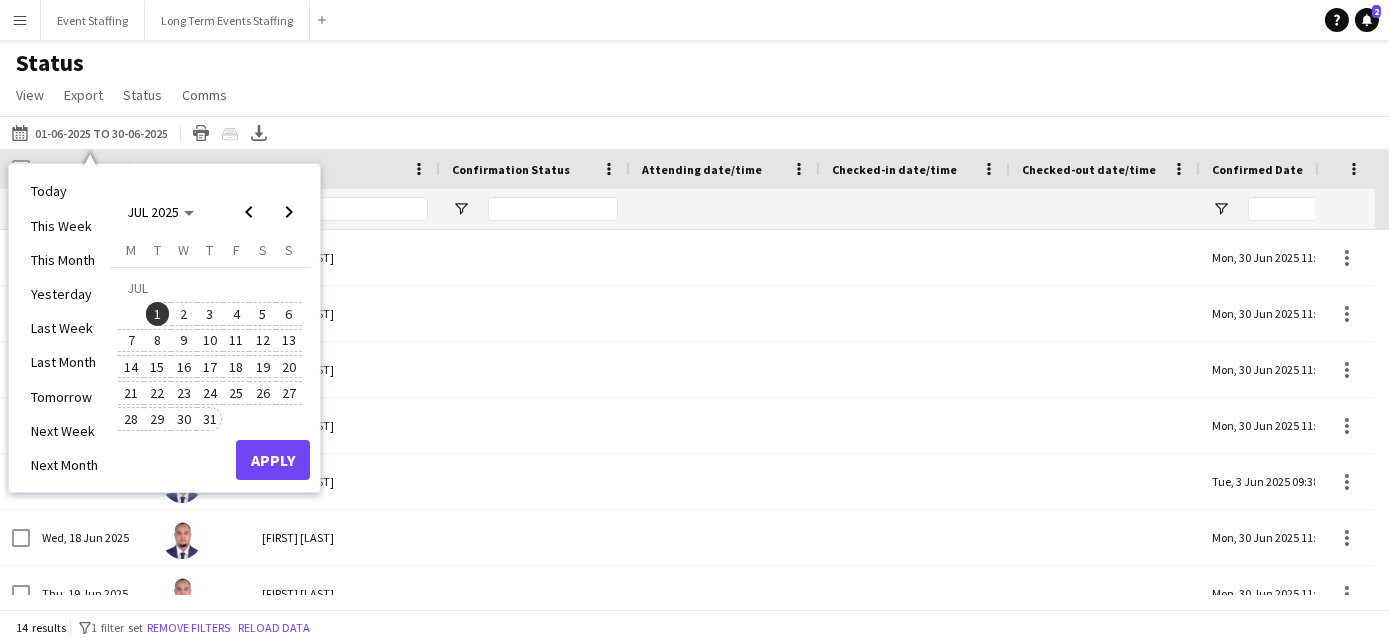 click on "31" at bounding box center [210, 419] 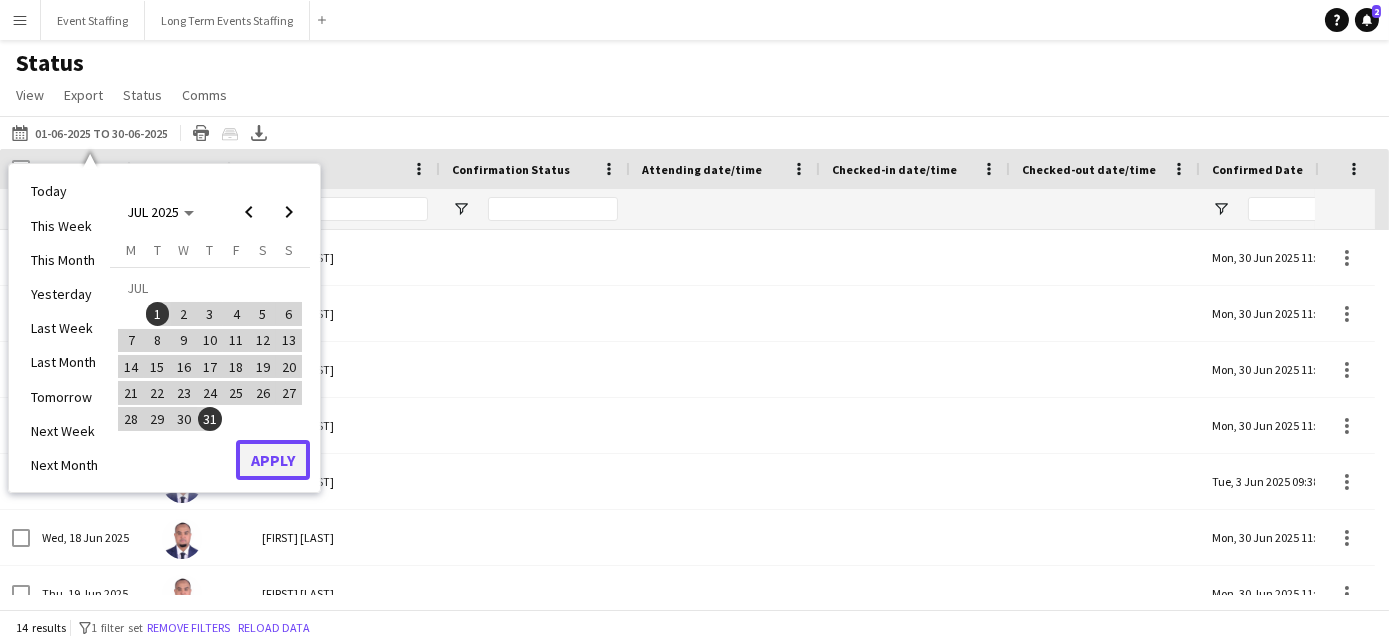 click on "Apply" at bounding box center (273, 460) 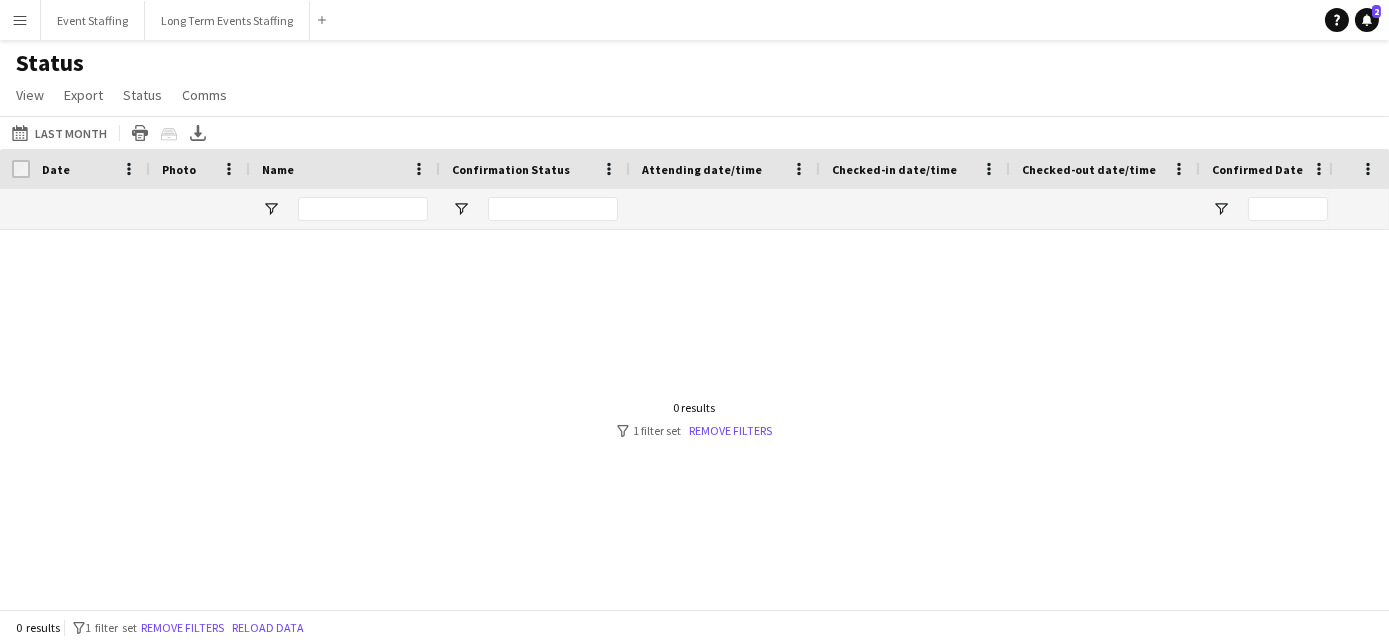 drag, startPoint x: 317, startPoint y: 593, endPoint x: 492, endPoint y: 608, distance: 175.64168 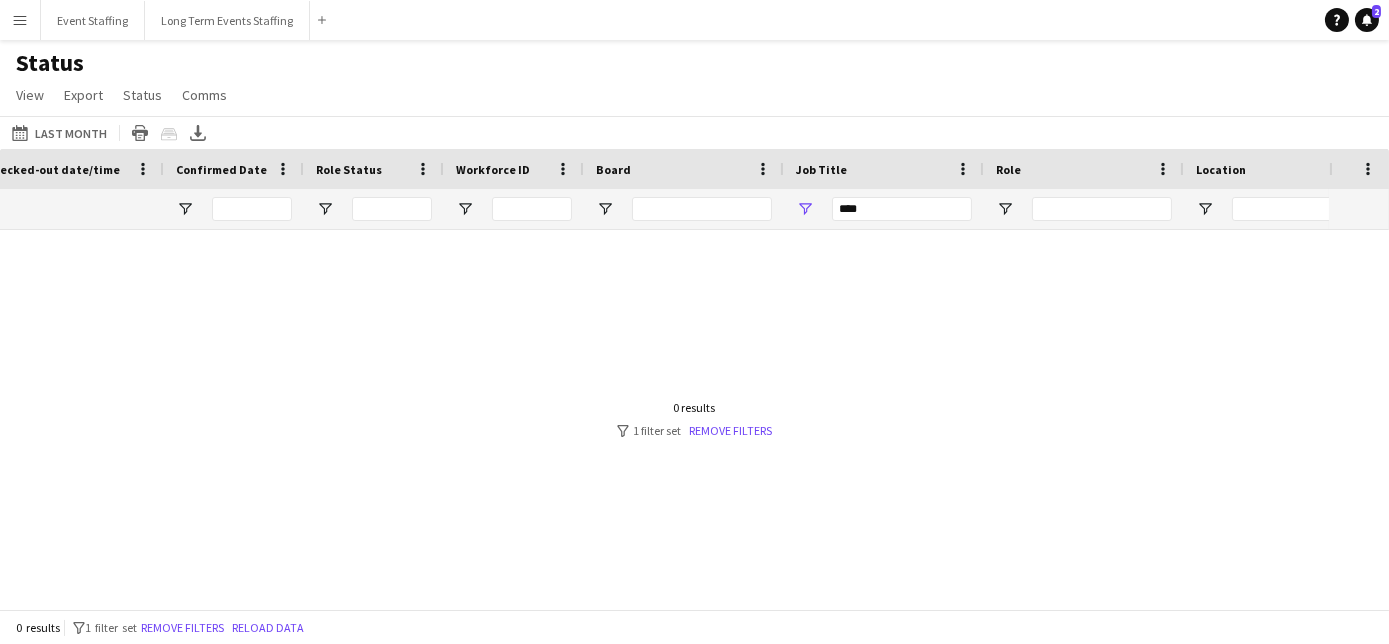scroll, scrollTop: 0, scrollLeft: 1168, axis: horizontal 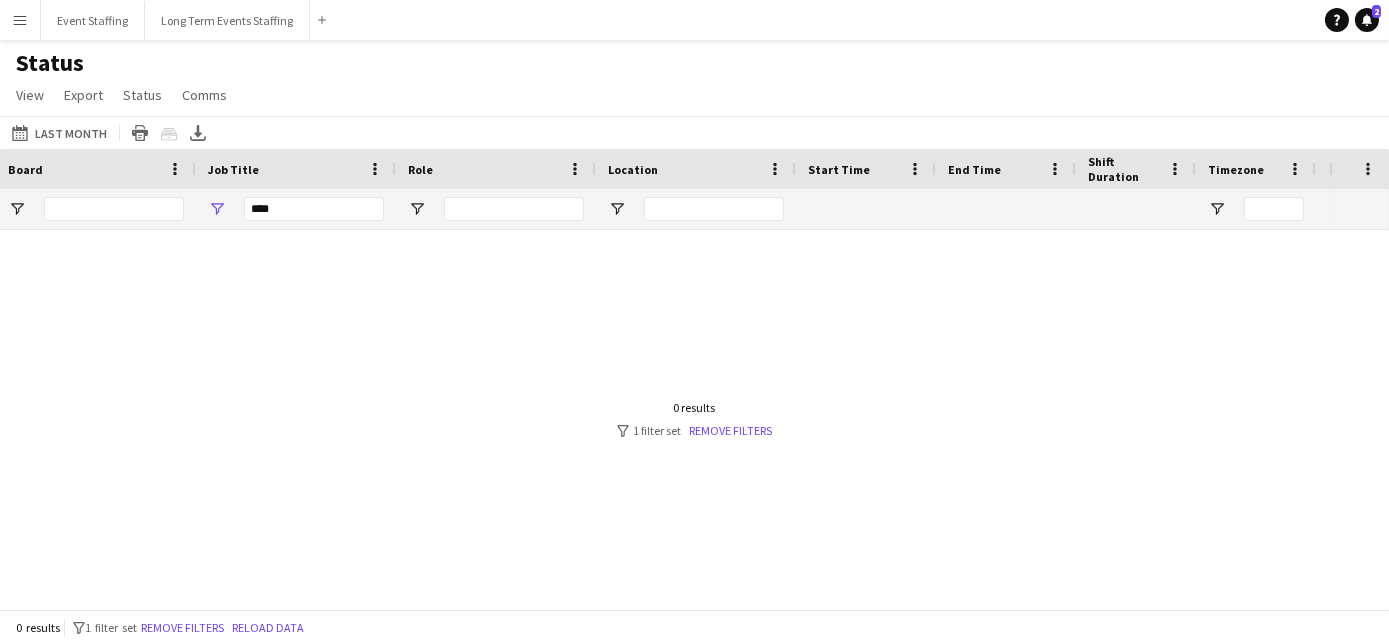 click on "***" at bounding box center (296, 209) 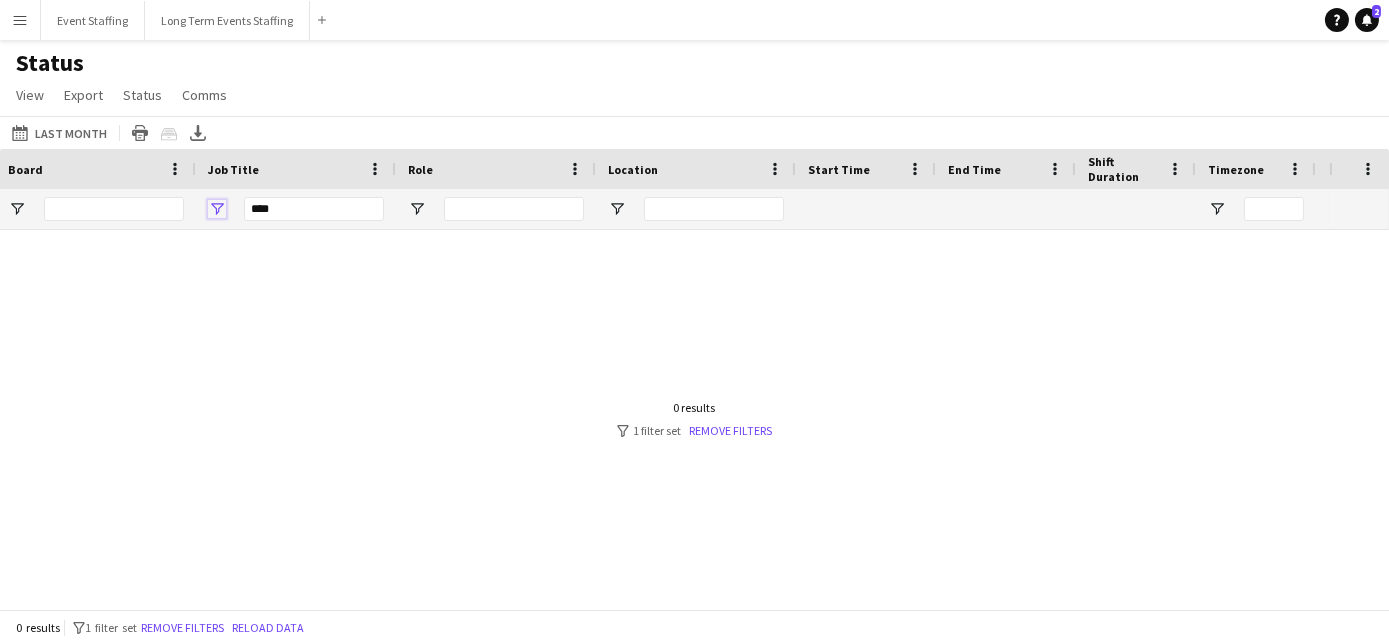 click at bounding box center [217, 209] 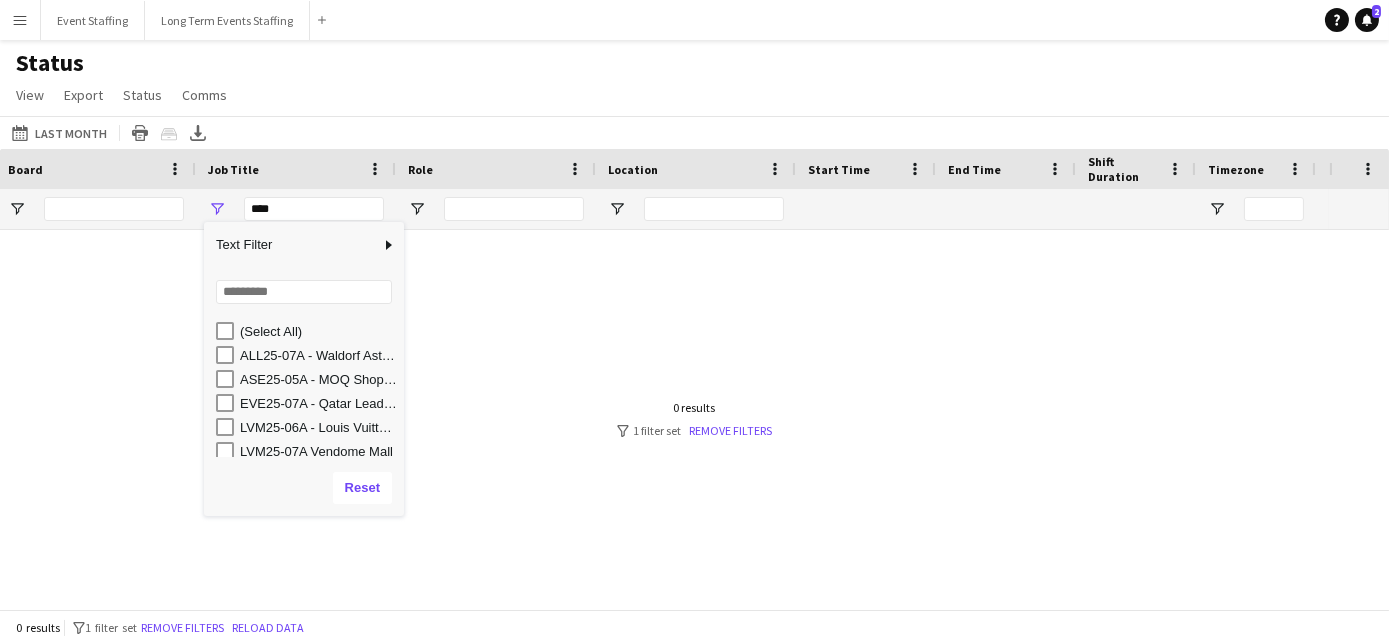 click at bounding box center [401, 369] 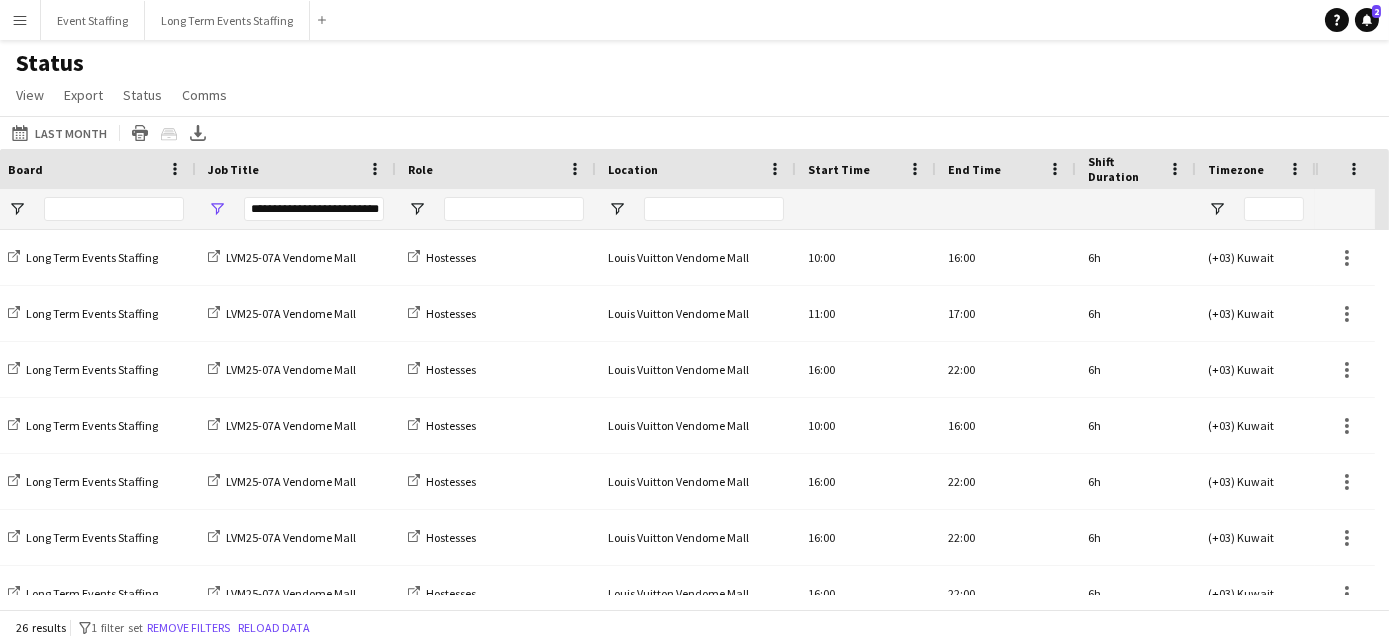 click on "04-08-2025 to 10-08-2025
Last Month
Today   This Week   This Month   Yesterday   Last Week   Last Month   Tomorrow   Next Week   Next Month  JUL 2025 JUL 2025 Monday M Tuesday T Wednesday W Thursday T Friday F Saturday S Sunday S  JUL      1   2   3   4   5   6   7   8   9   10   11   12   13   14   15   16   17   18   19   20   21   22   23   24   25   26   27   28   29   30   31
Comparison range
Comparison range
Apply
Print table
Crew files as ZIP
Export XLSX" 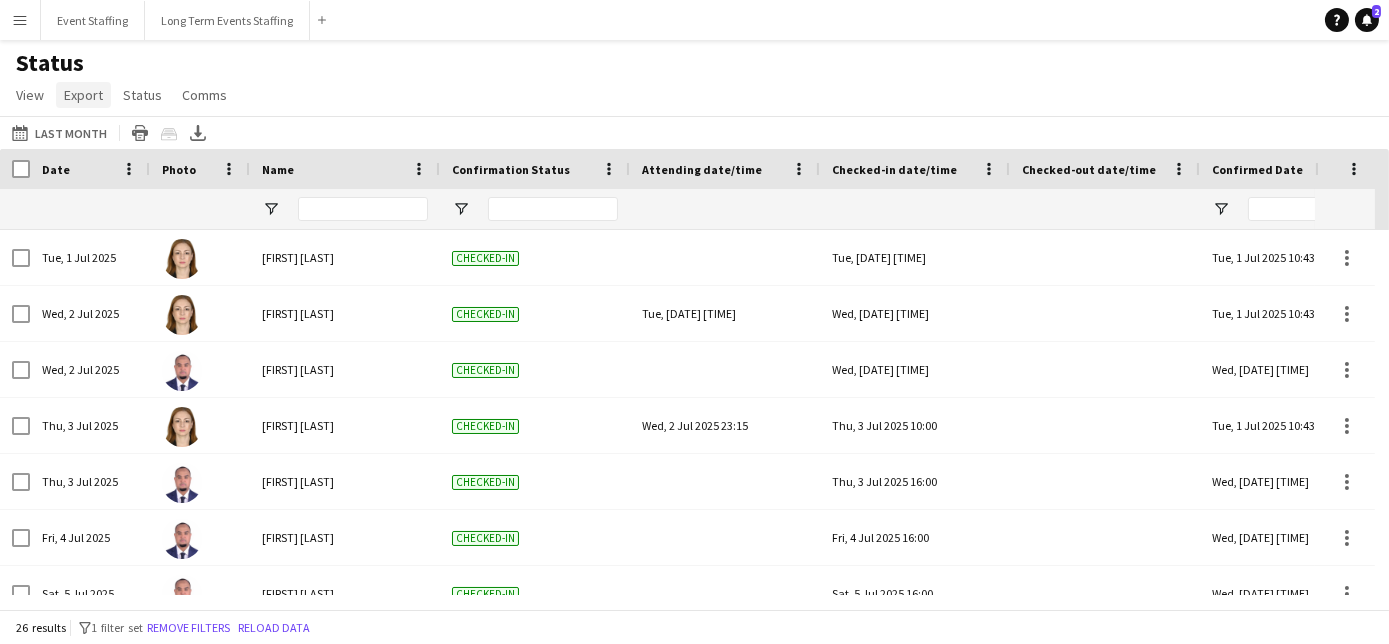 click on "Export" 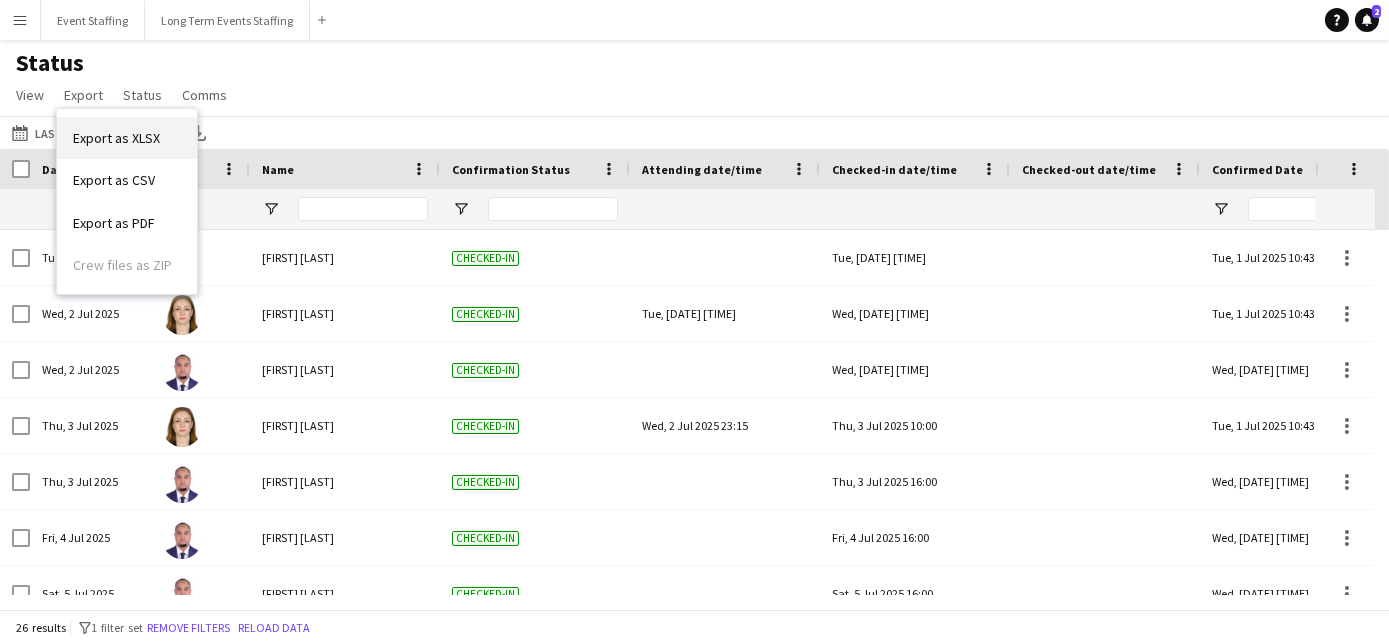 click on "Export as XLSX" at bounding box center (116, 138) 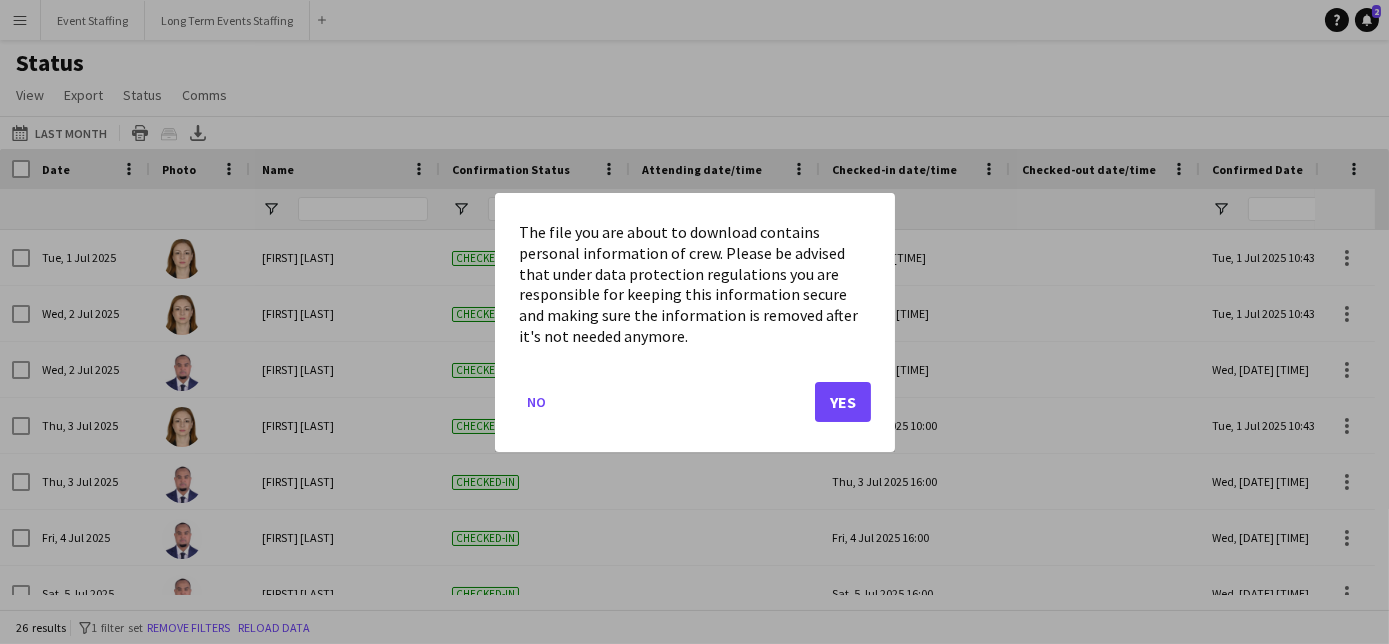 click on "No   Yes" 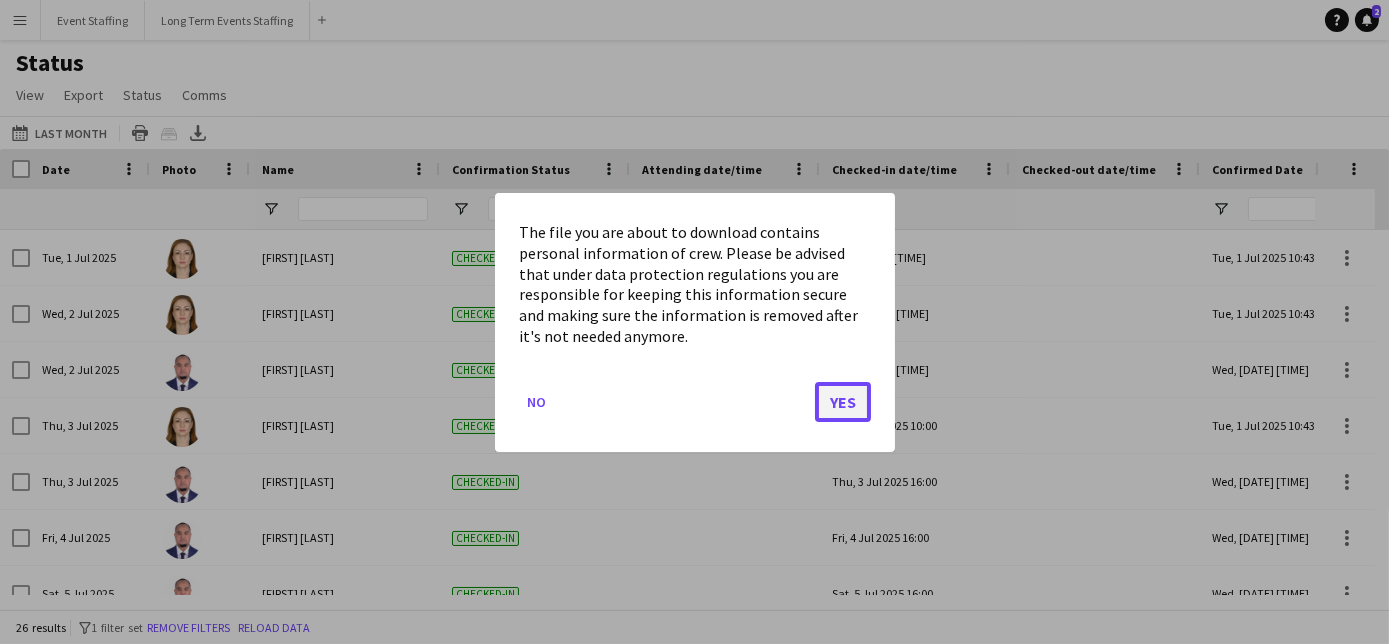 click on "Yes" 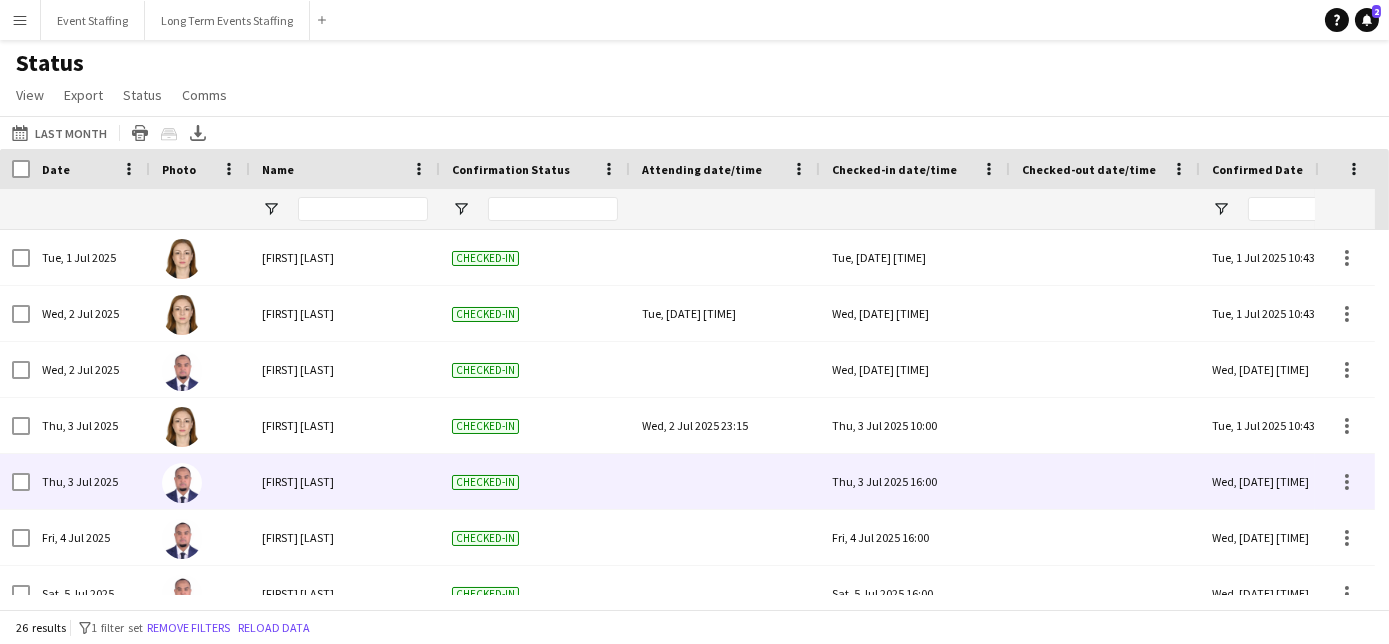 click at bounding box center (1105, 481) 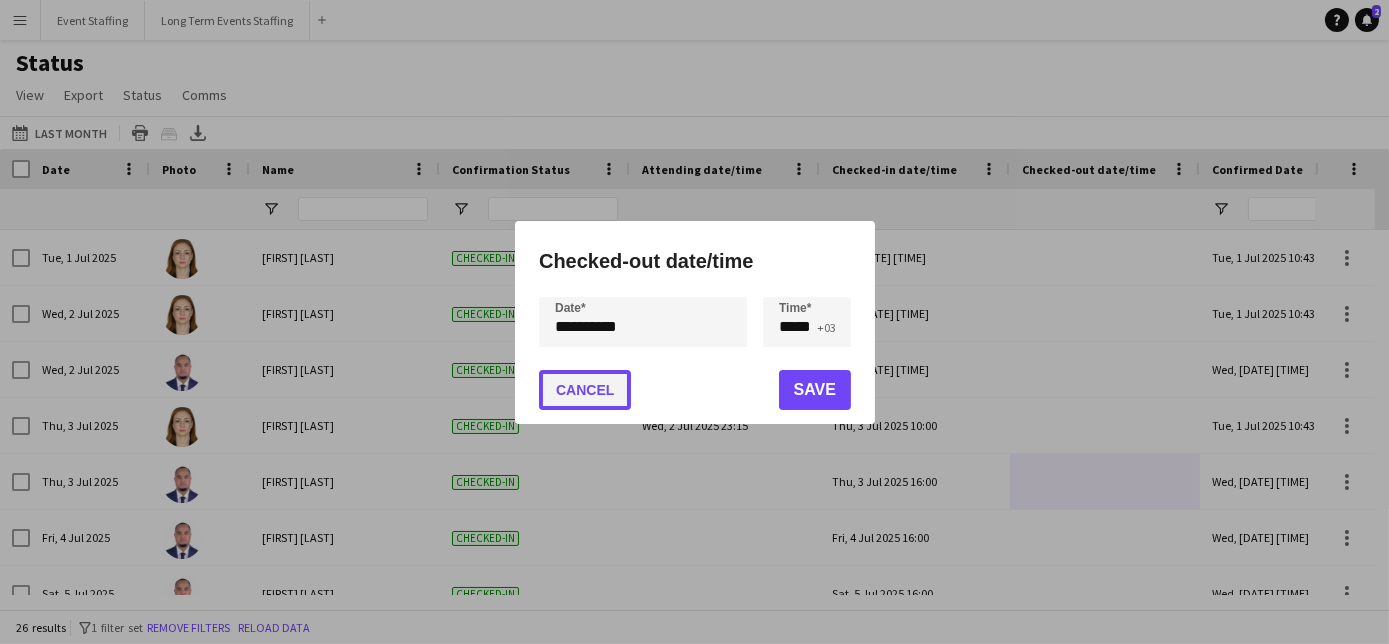click on "Cancel" 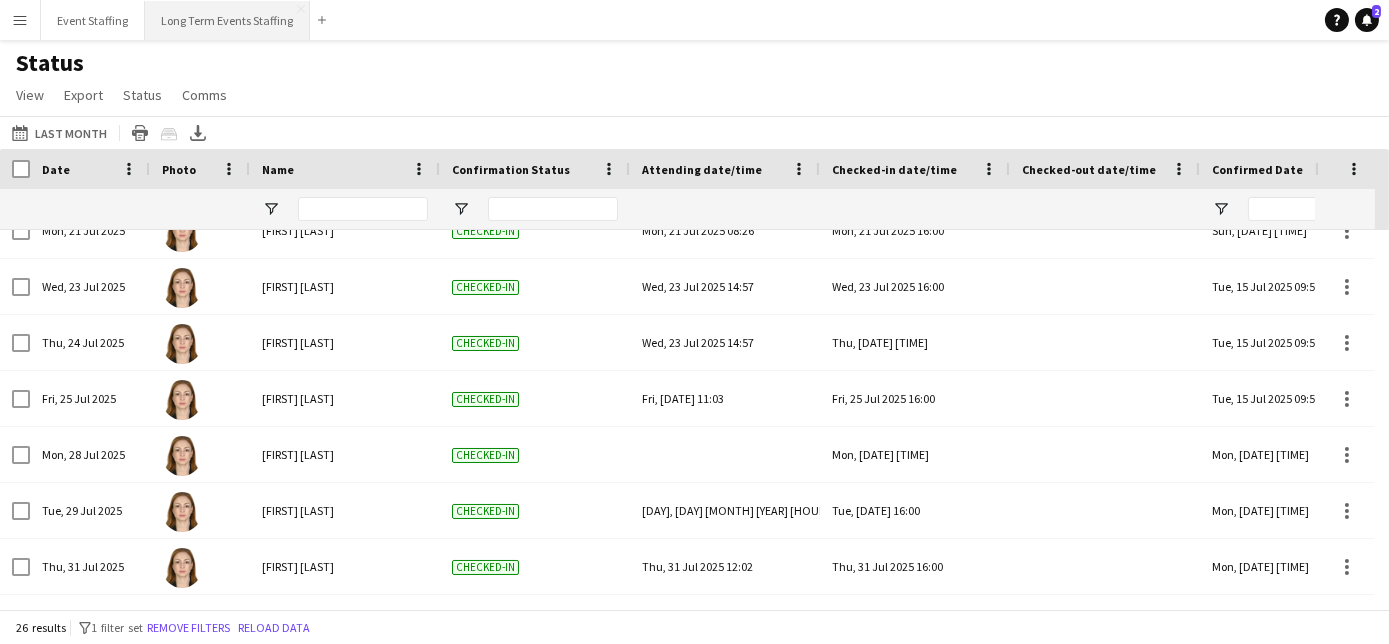 click on "Long Term Events Staffing
Close" at bounding box center [227, 20] 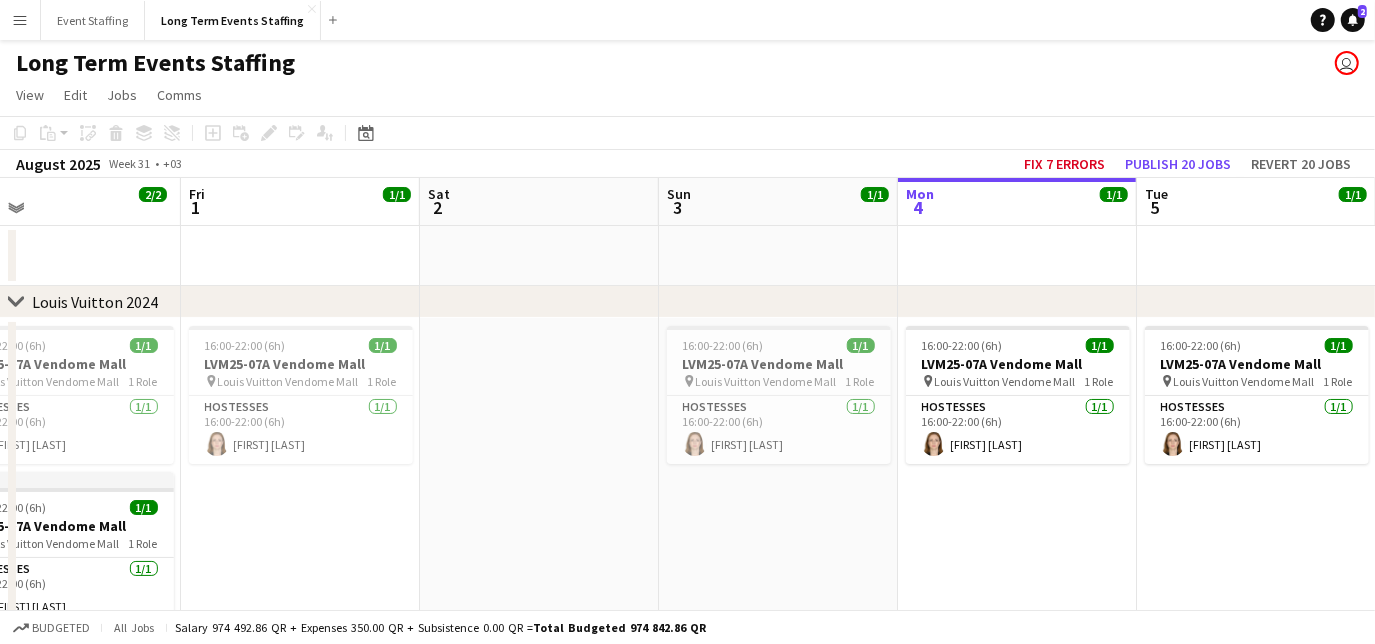 drag, startPoint x: 714, startPoint y: 517, endPoint x: 1386, endPoint y: 505, distance: 672.1071 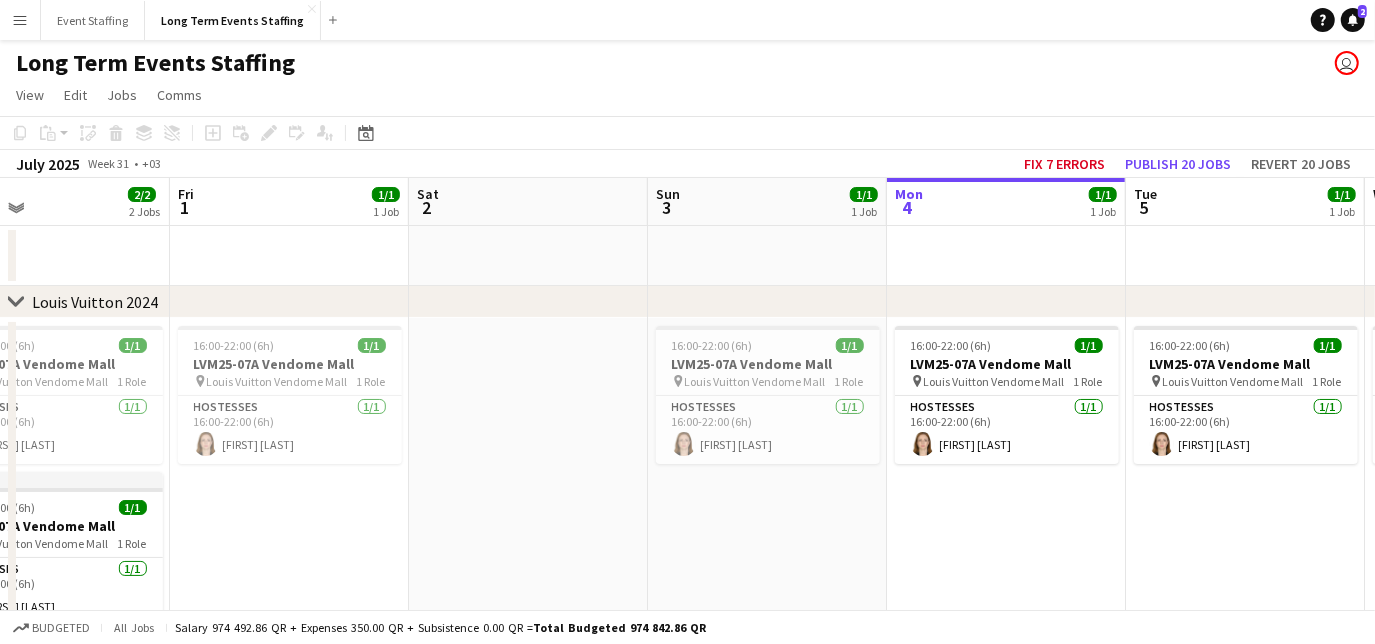 drag, startPoint x: 715, startPoint y: 477, endPoint x: 943, endPoint y: 414, distance: 236.54387 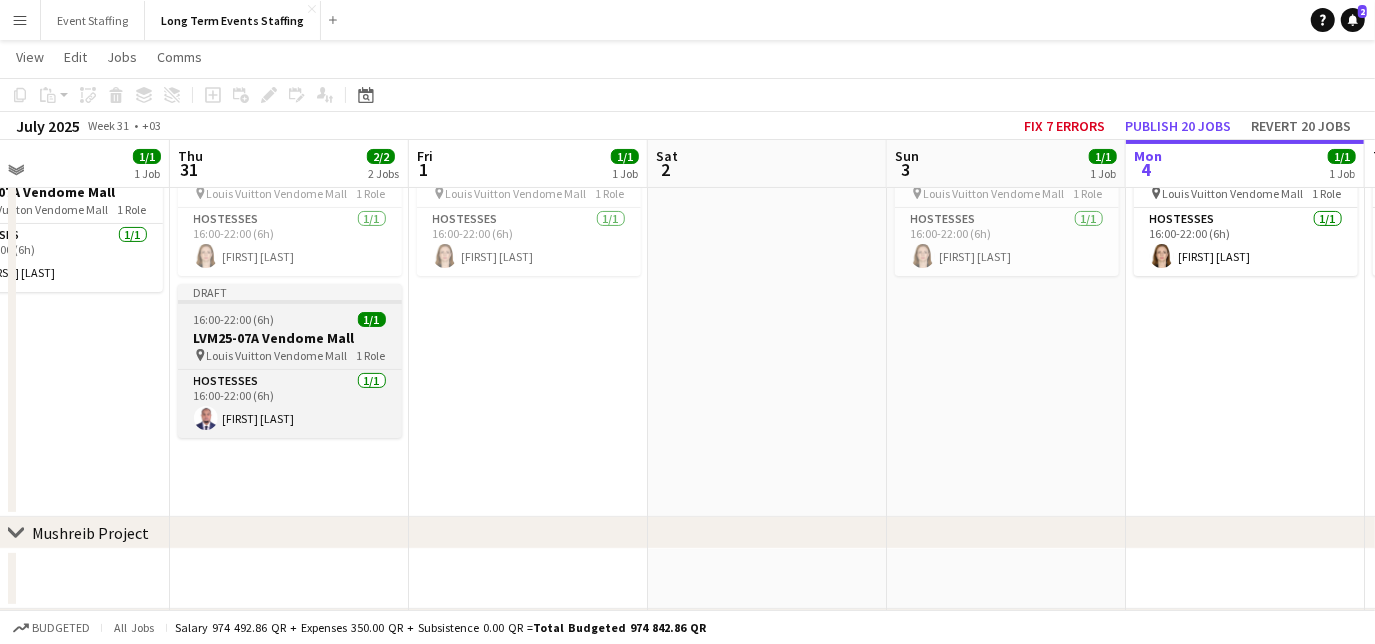 click on "LVM25-07A Vendome Mall" at bounding box center [290, 338] 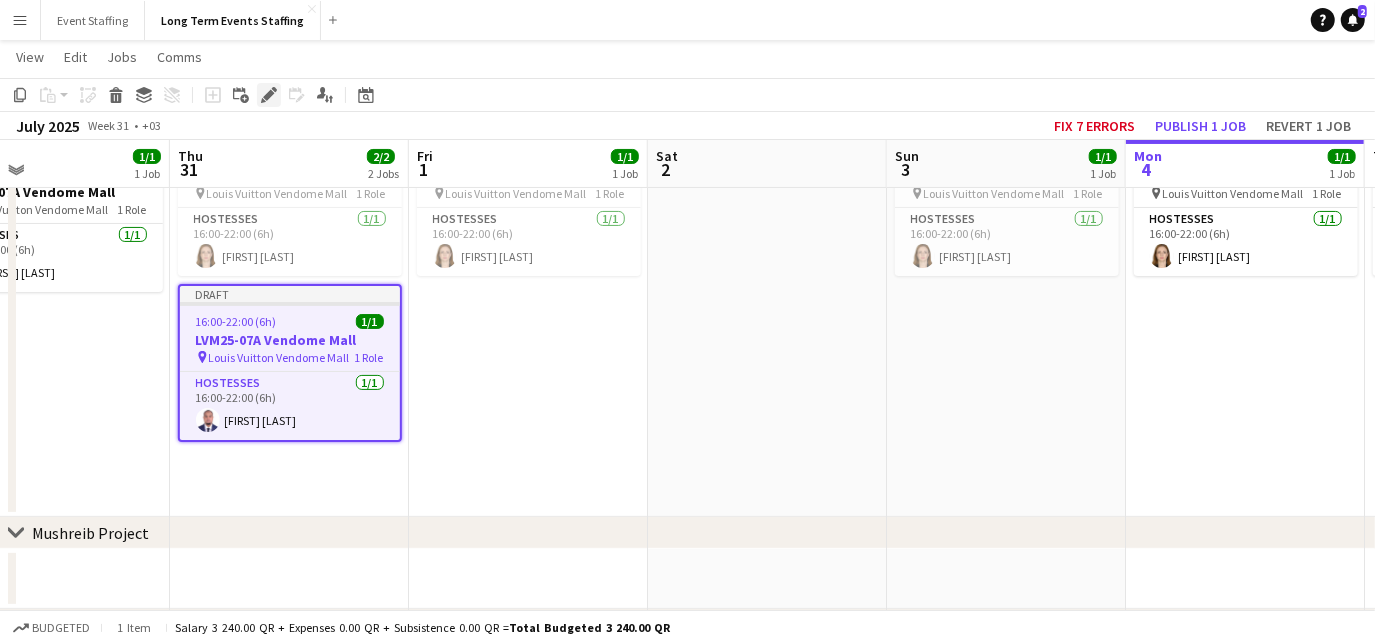 click 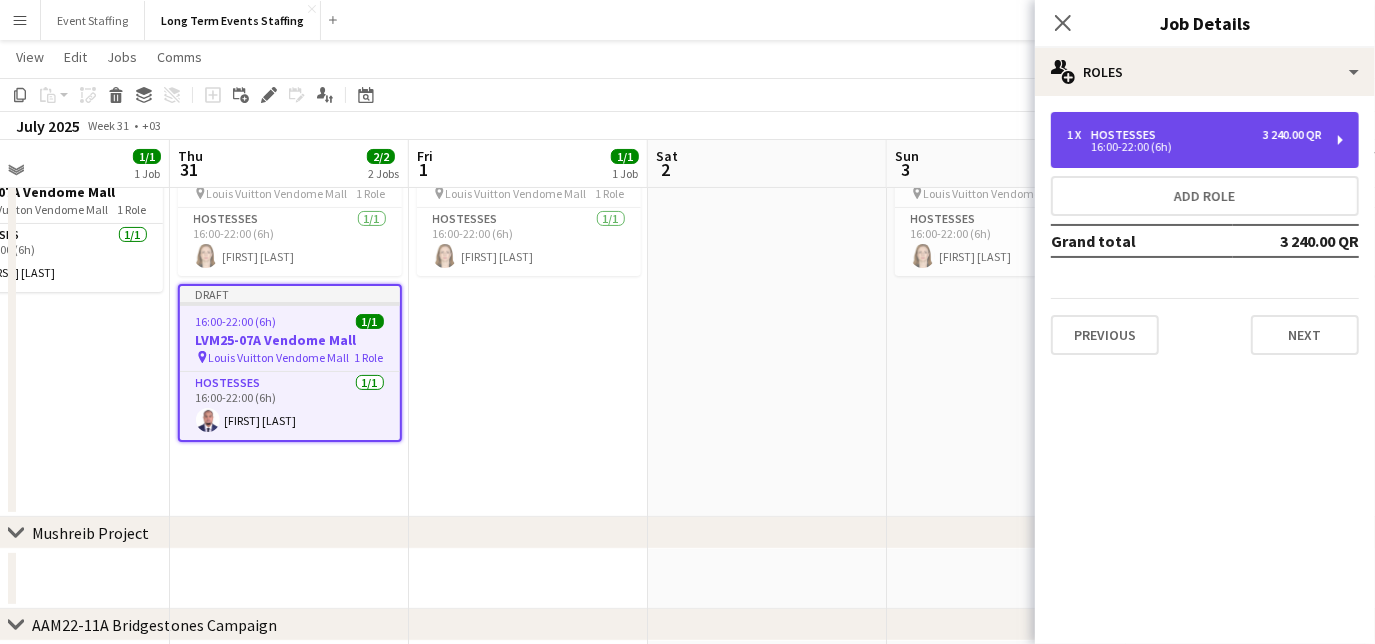 click on "16:00-22:00 (6h)" at bounding box center (1194, 147) 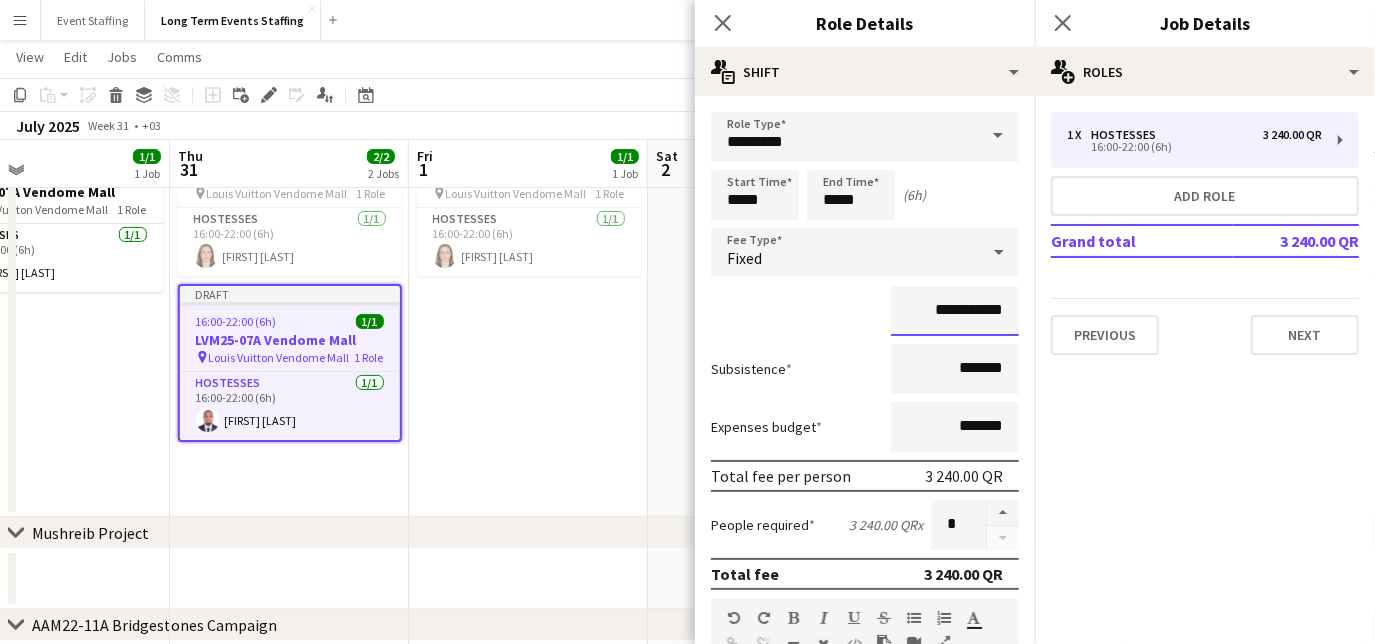 drag, startPoint x: 900, startPoint y: 304, endPoint x: 944, endPoint y: 306, distance: 44.04543 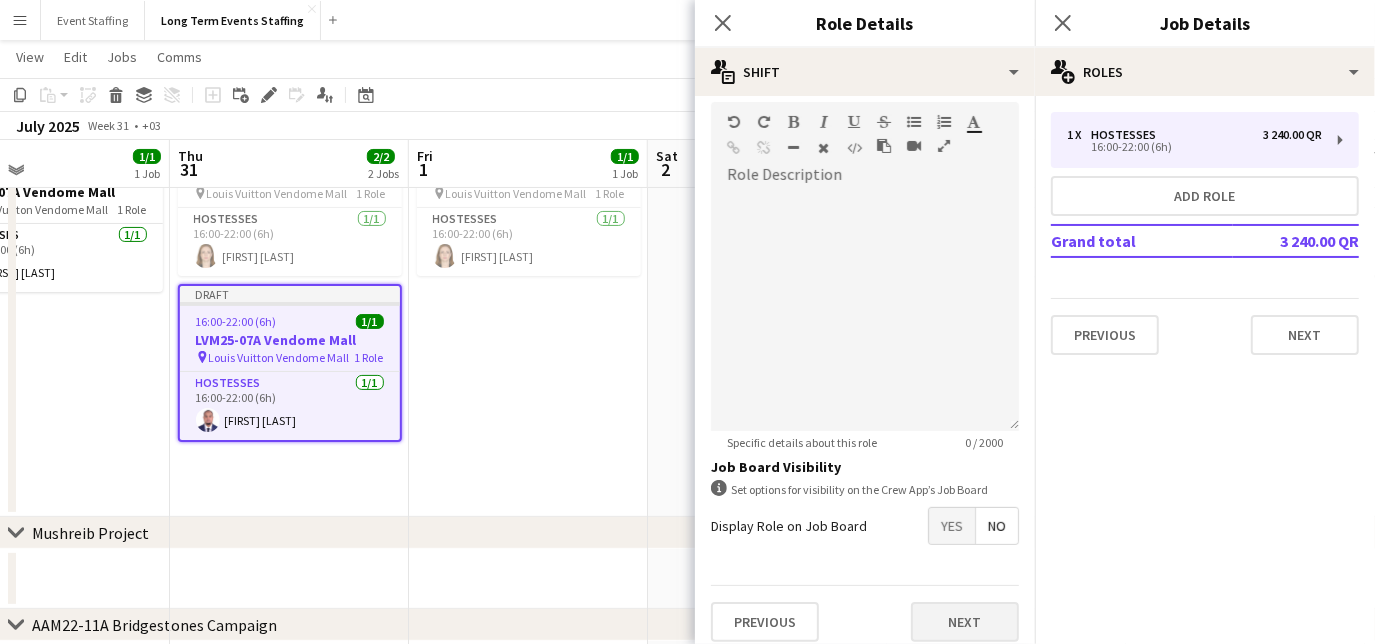 type on "*******" 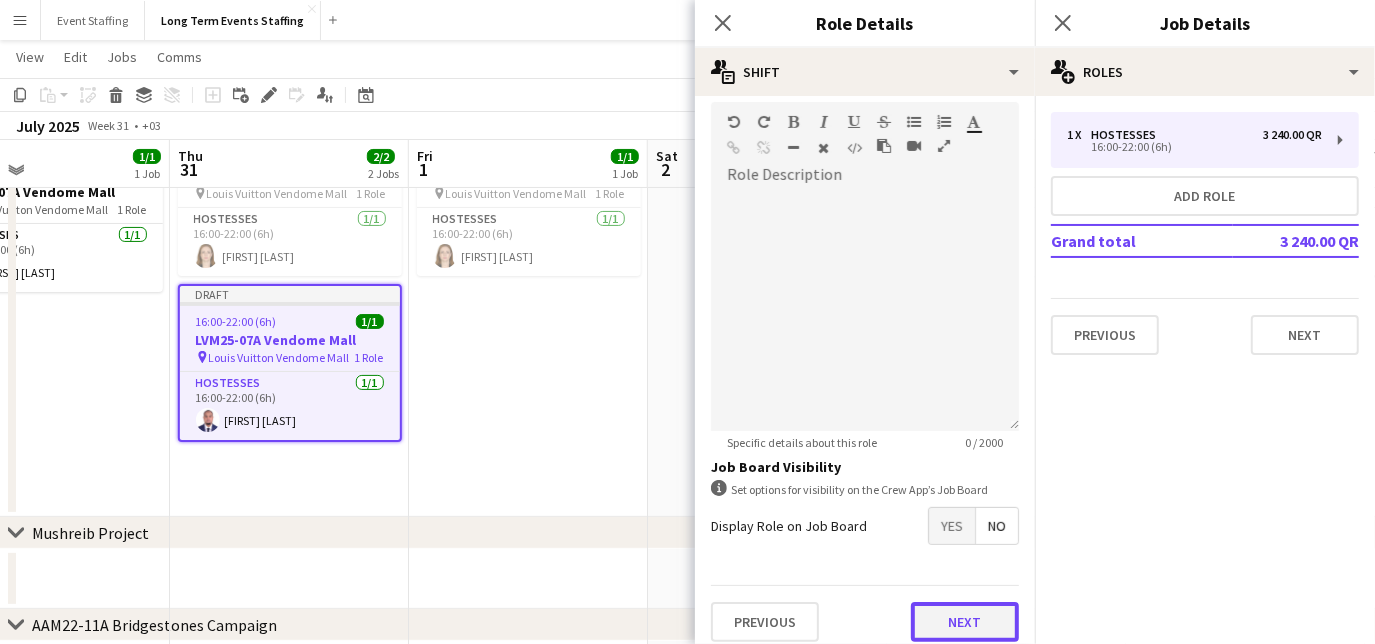click on "Next" at bounding box center (965, 622) 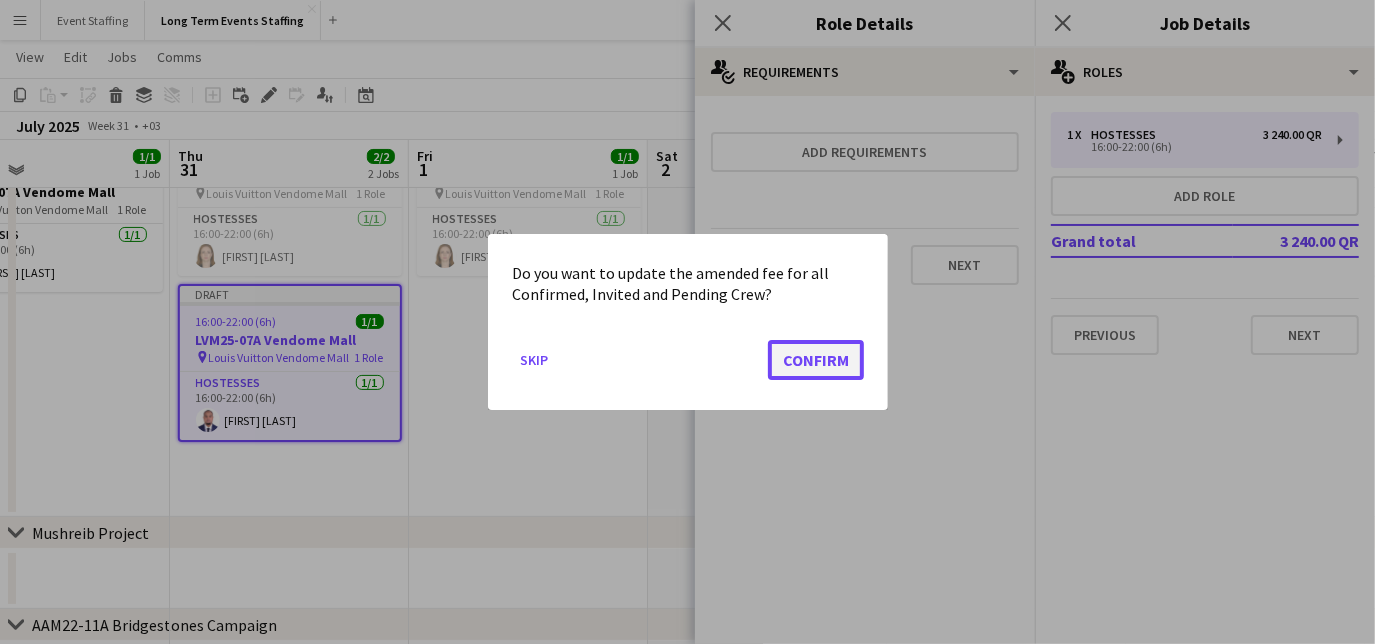 click on "Confirm" 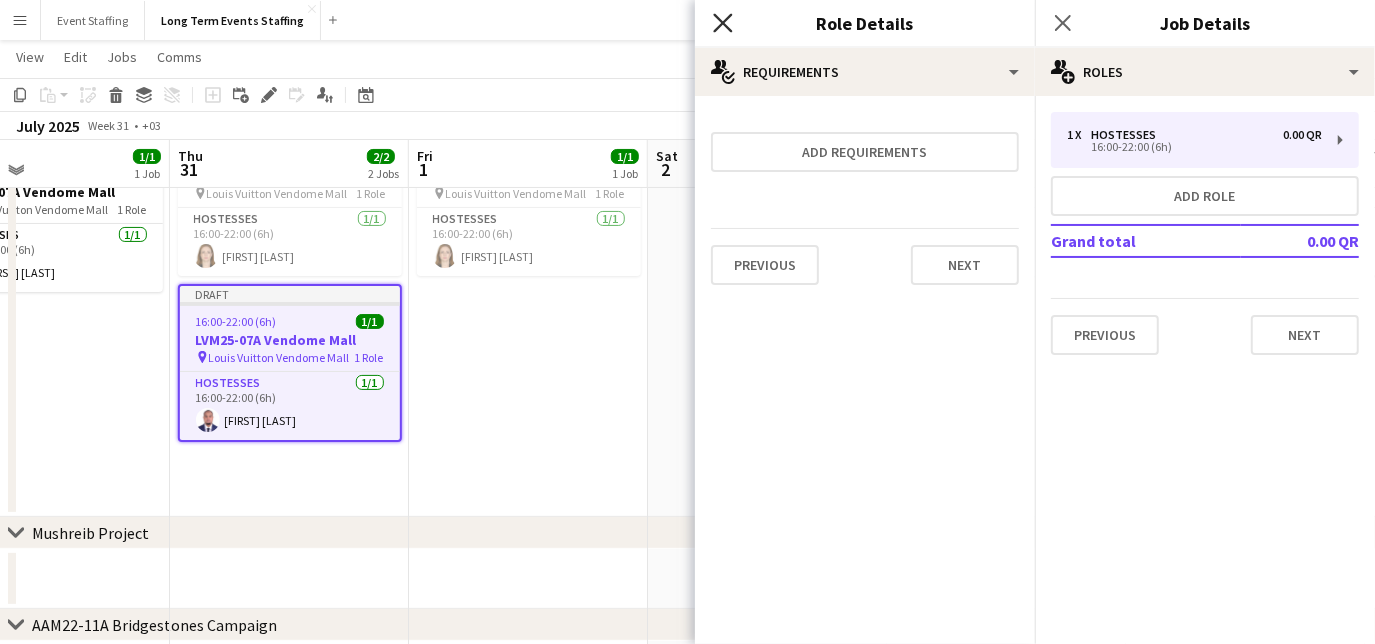 click 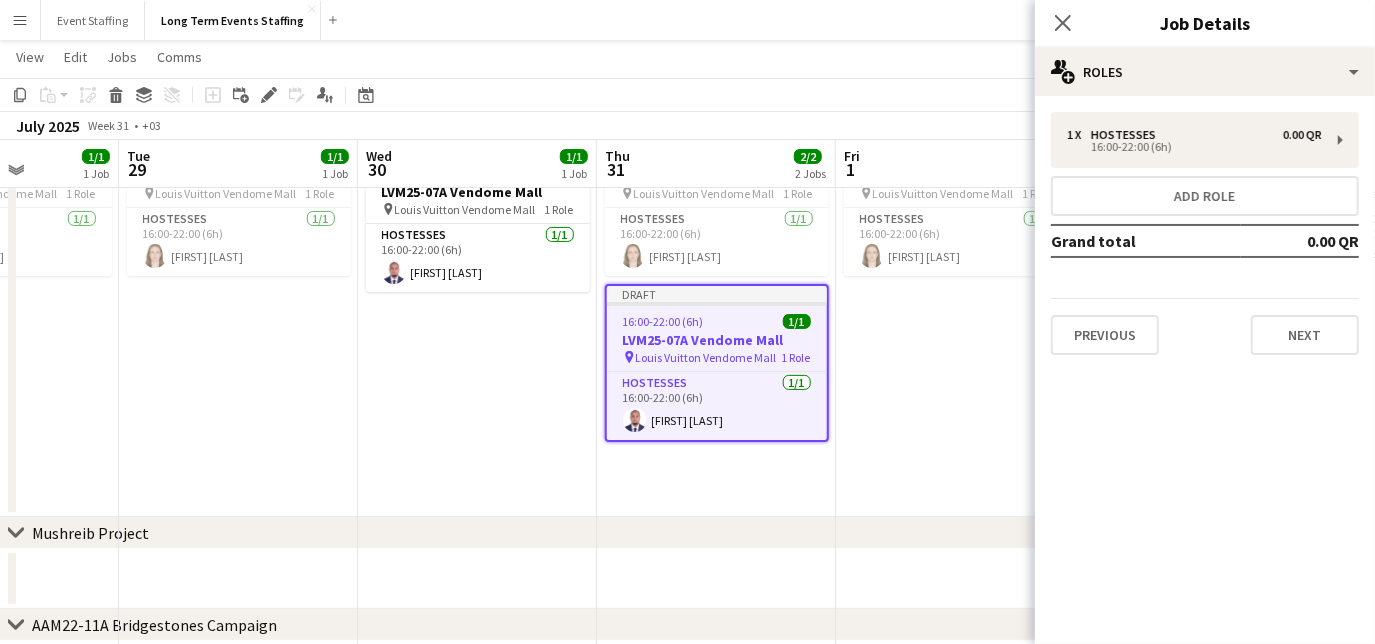 drag, startPoint x: 261, startPoint y: 487, endPoint x: 712, endPoint y: 478, distance: 451.08978 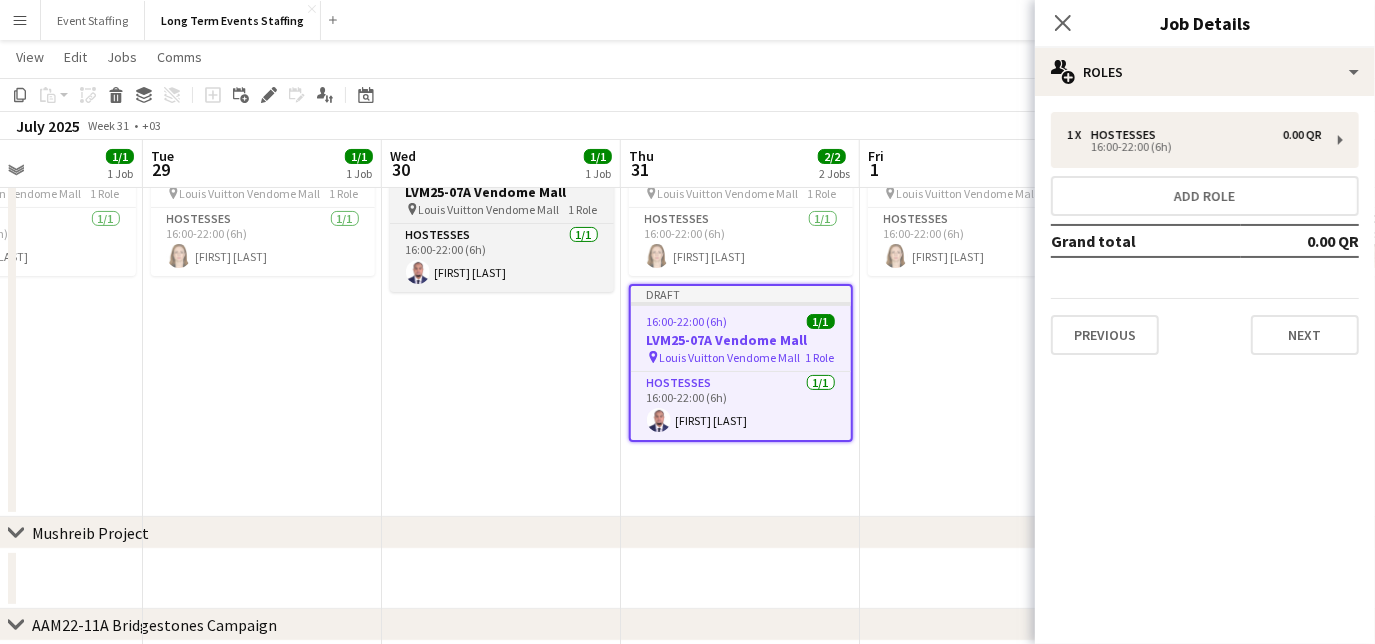 click on "Louis Vuitton Vendome Mall" at bounding box center (489, 209) 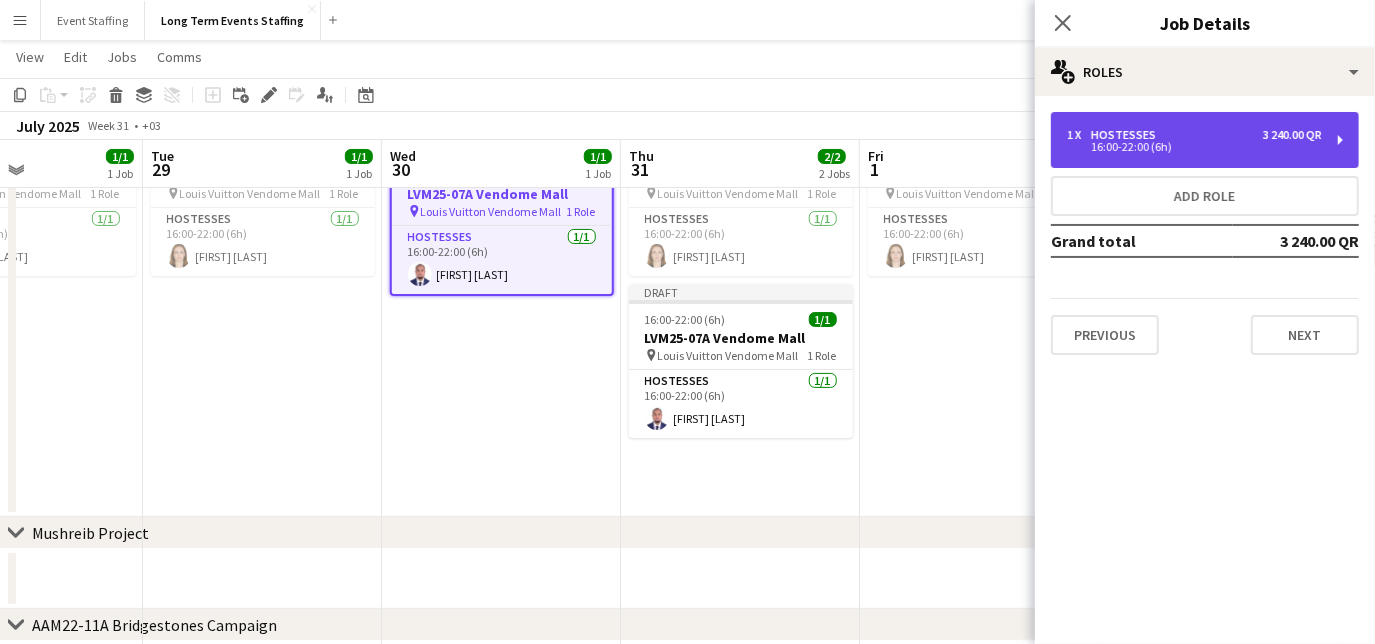 click on "1 x Hostesses 3 240.00 QR 16:00-22:00 (6h)" at bounding box center (1205, 140) 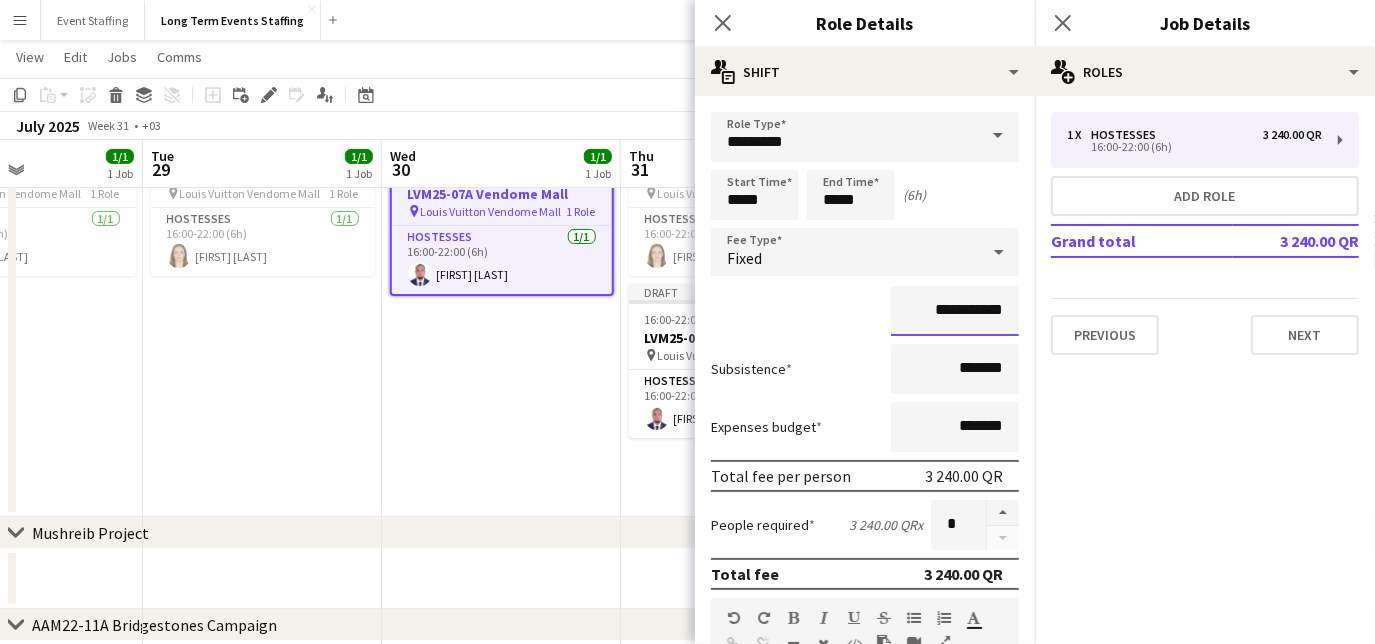 drag, startPoint x: 911, startPoint y: 304, endPoint x: 945, endPoint y: 310, distance: 34.525352 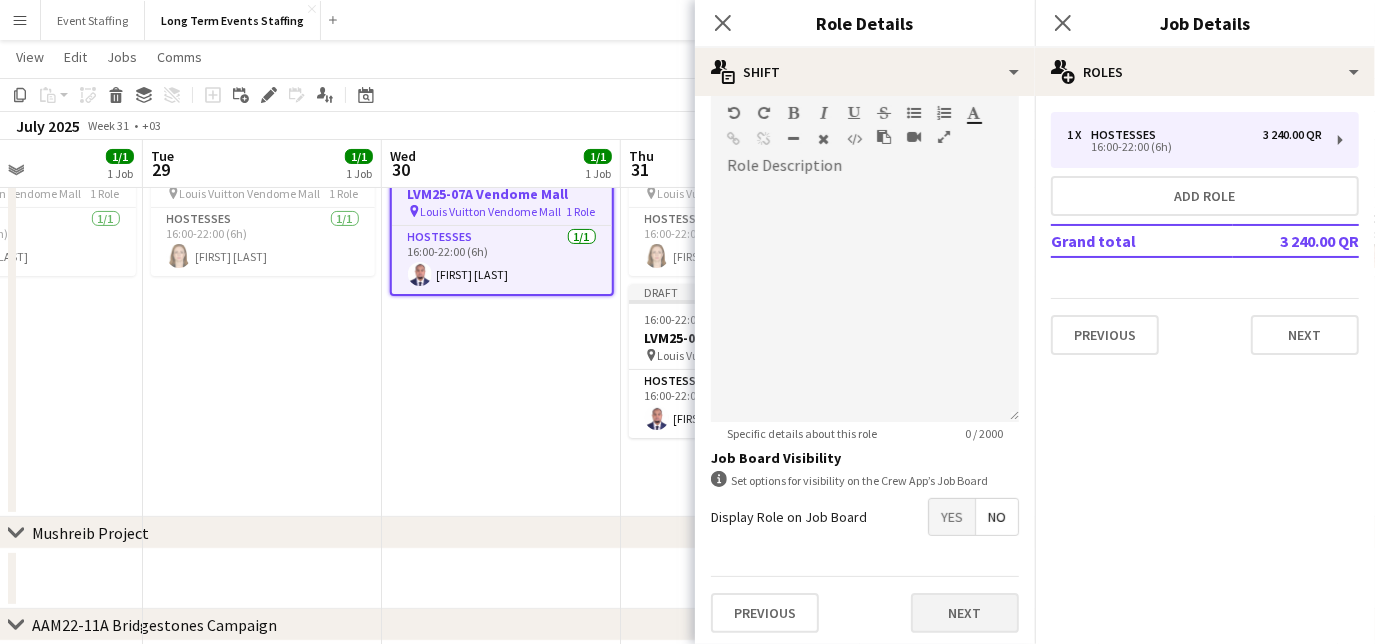 type on "*******" 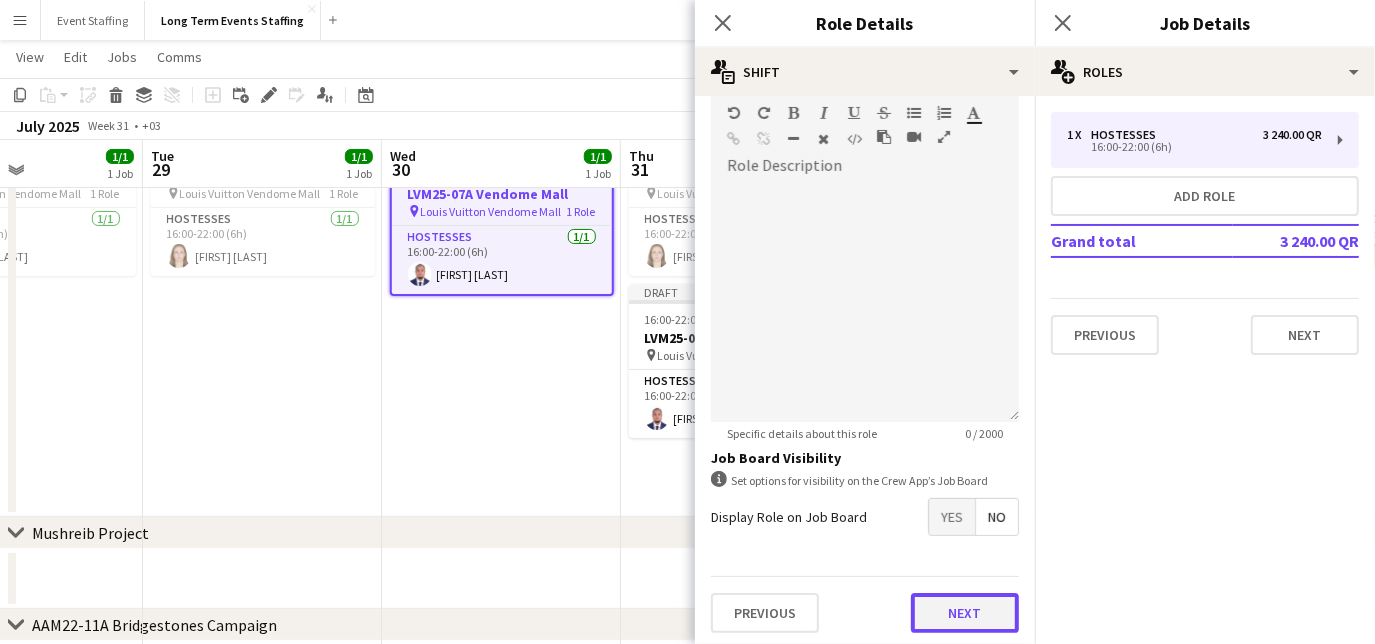 click on "Next" at bounding box center [965, 613] 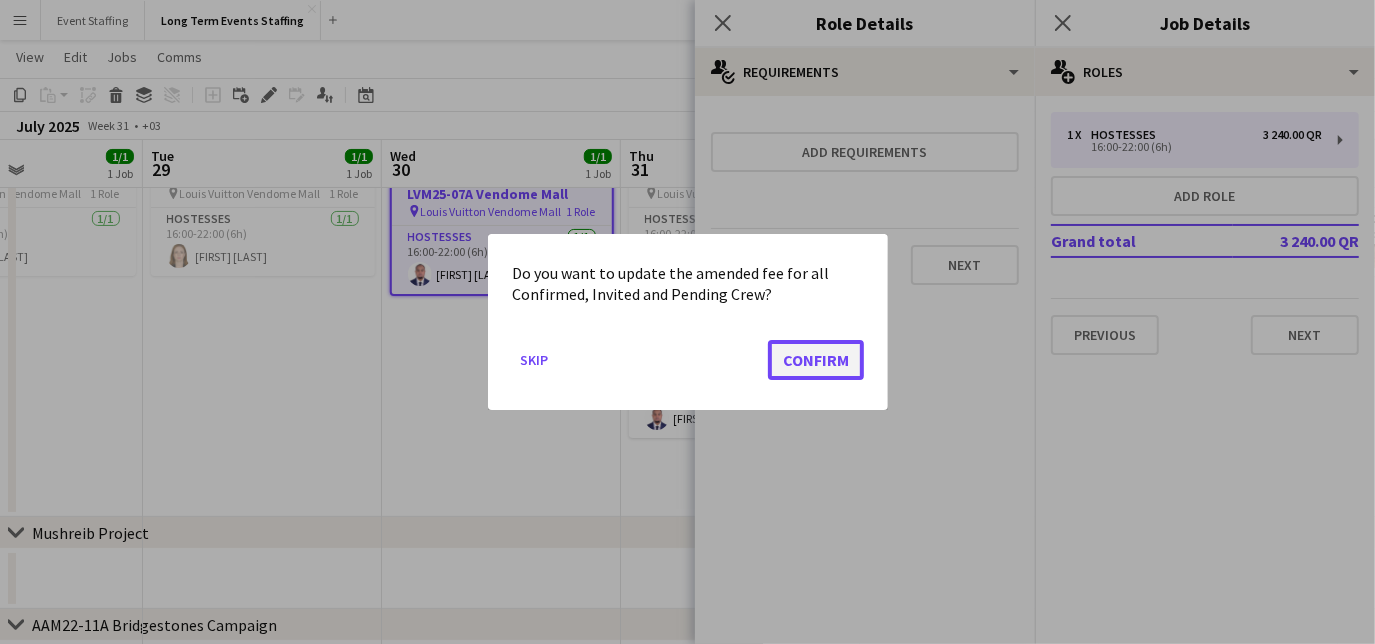 click on "Confirm" 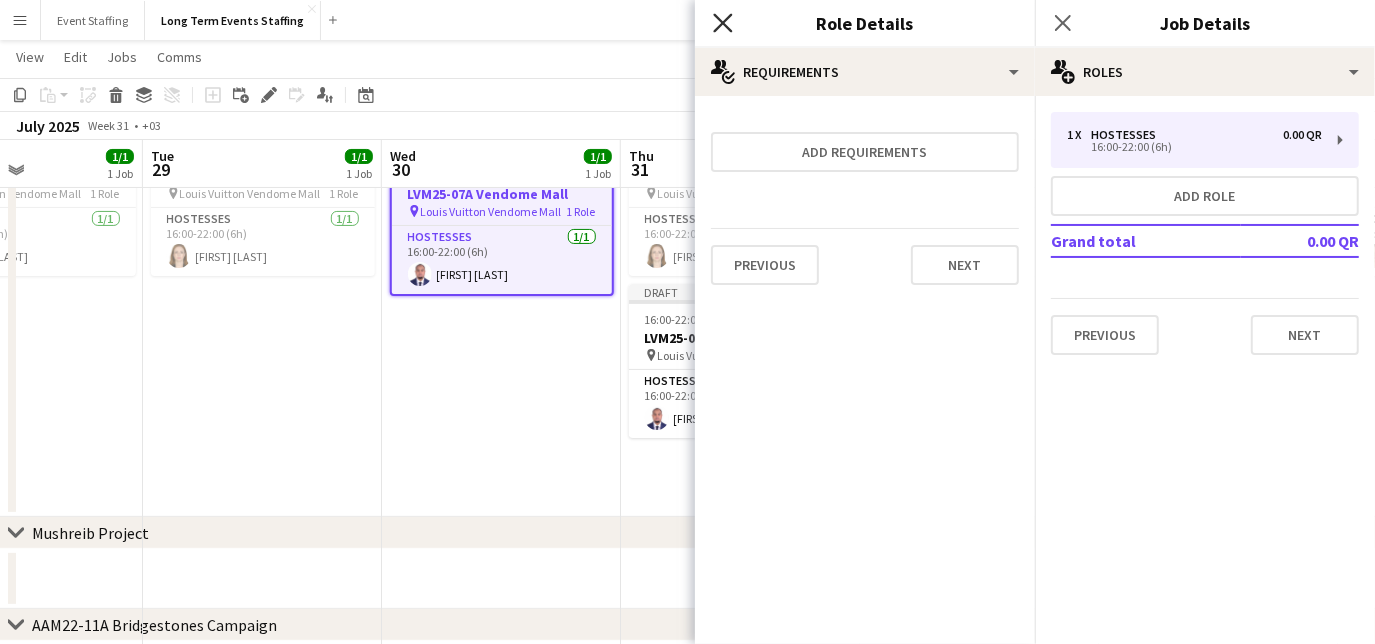 click on "Close pop-in" 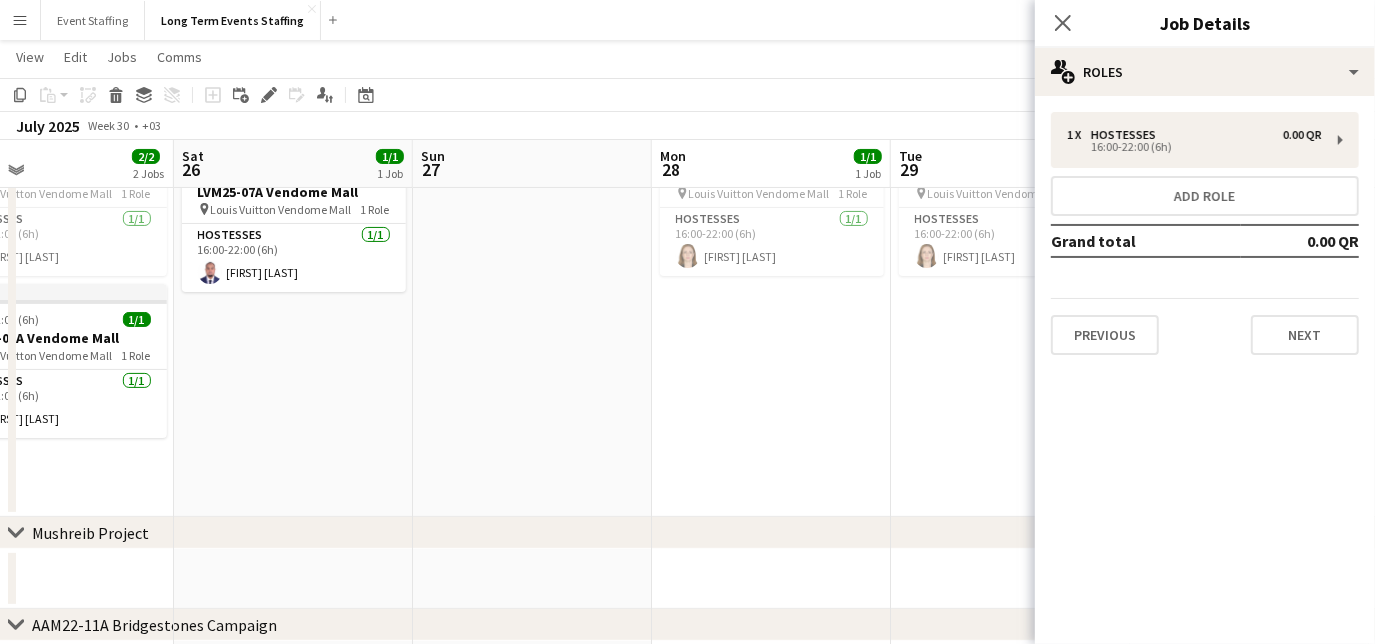 drag, startPoint x: 232, startPoint y: 400, endPoint x: 980, endPoint y: 432, distance: 748.6842 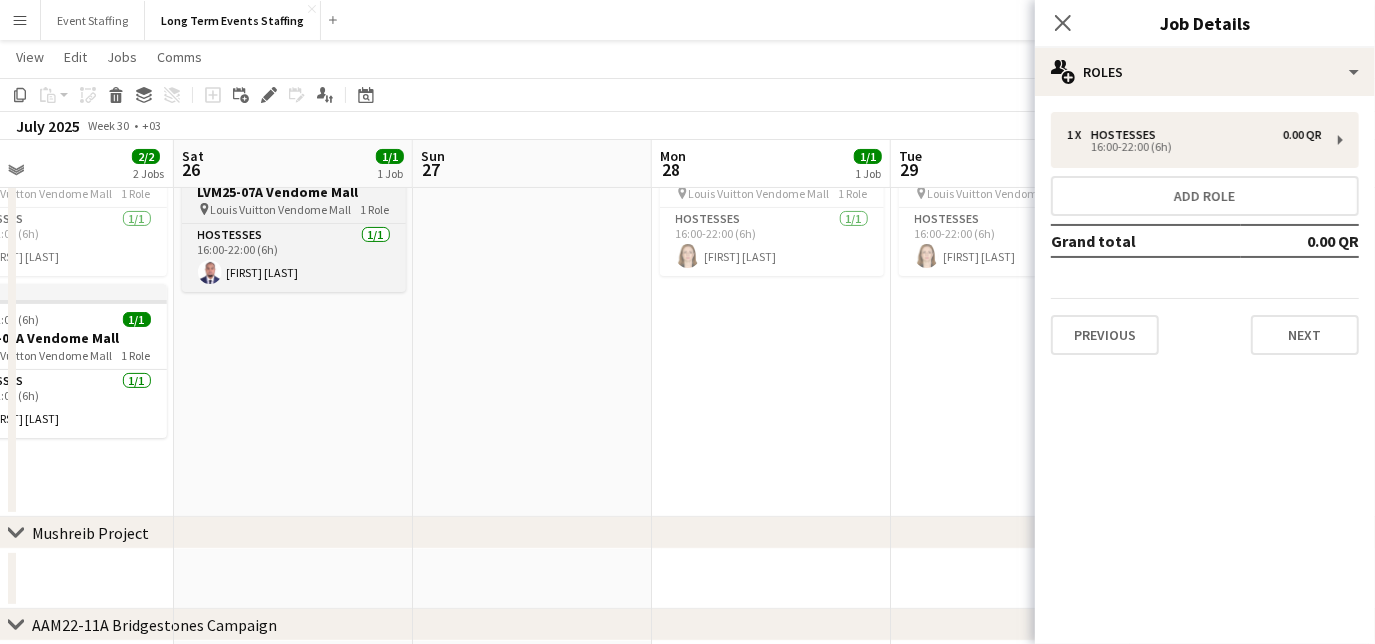 click on "LVM25-07A Vendome Mall" at bounding box center [294, 192] 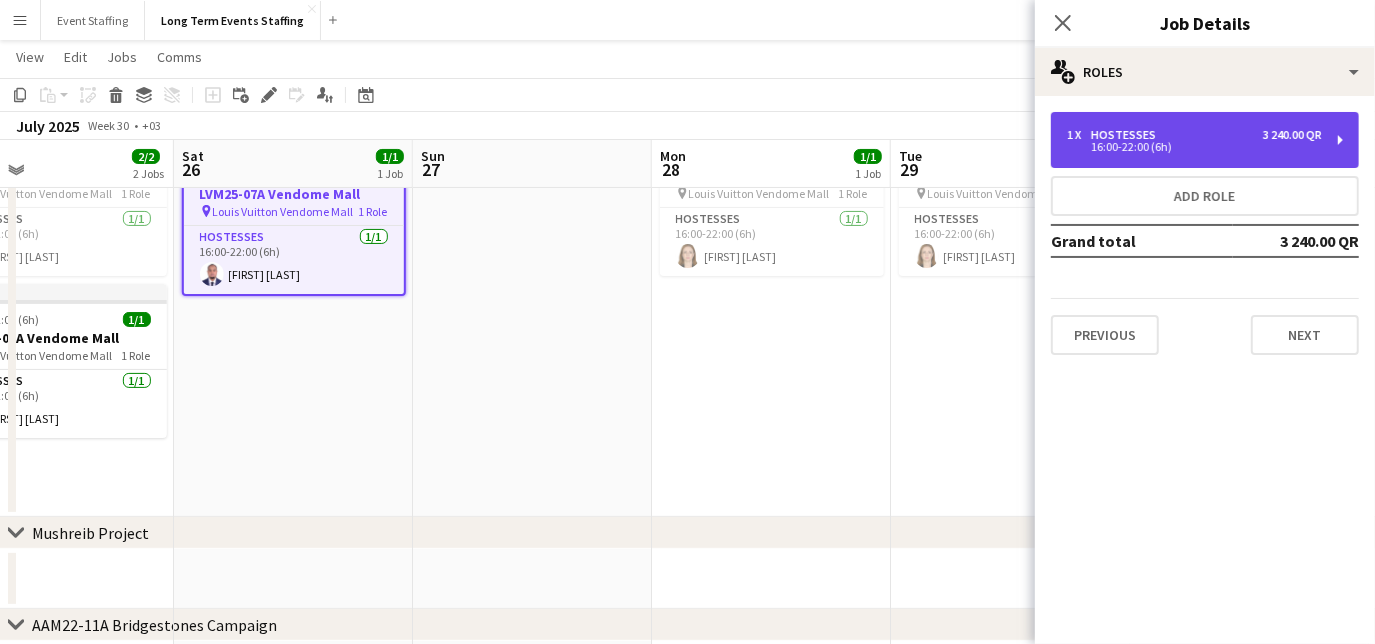 click on "1 x Hostesses 3 240.00 QR 16:00-22:00 (6h)" at bounding box center (1205, 140) 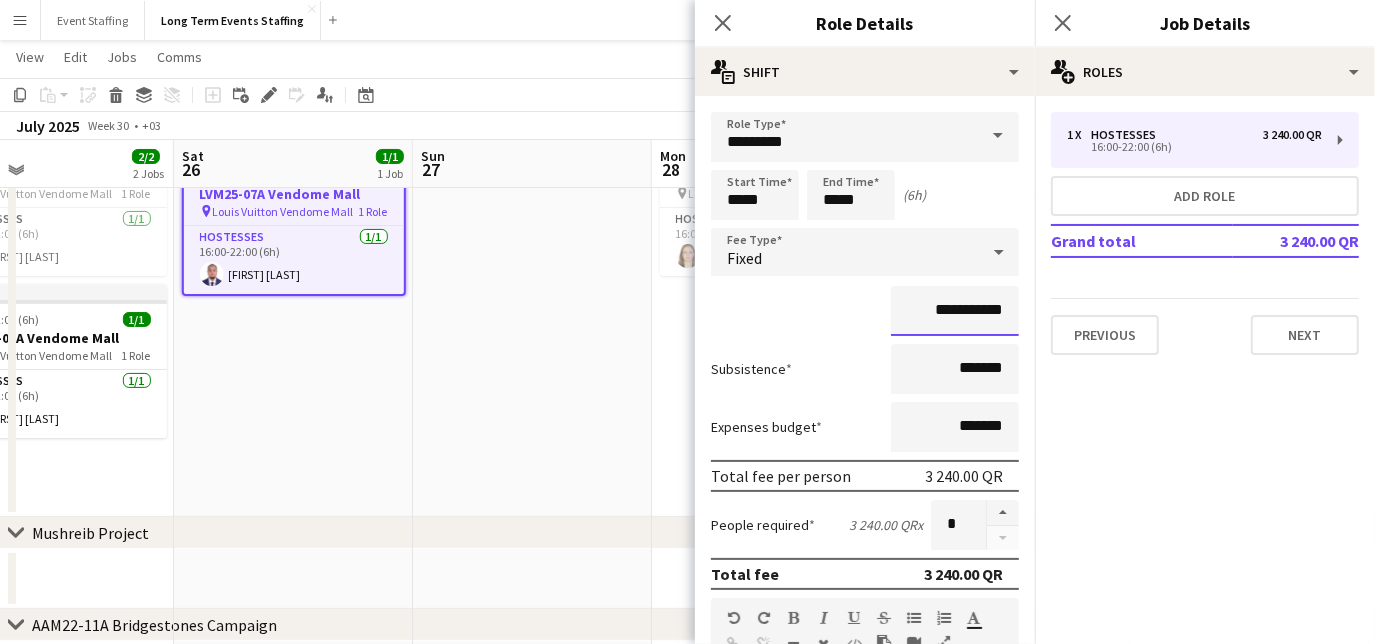 drag, startPoint x: 902, startPoint y: 306, endPoint x: 947, endPoint y: 311, distance: 45.276924 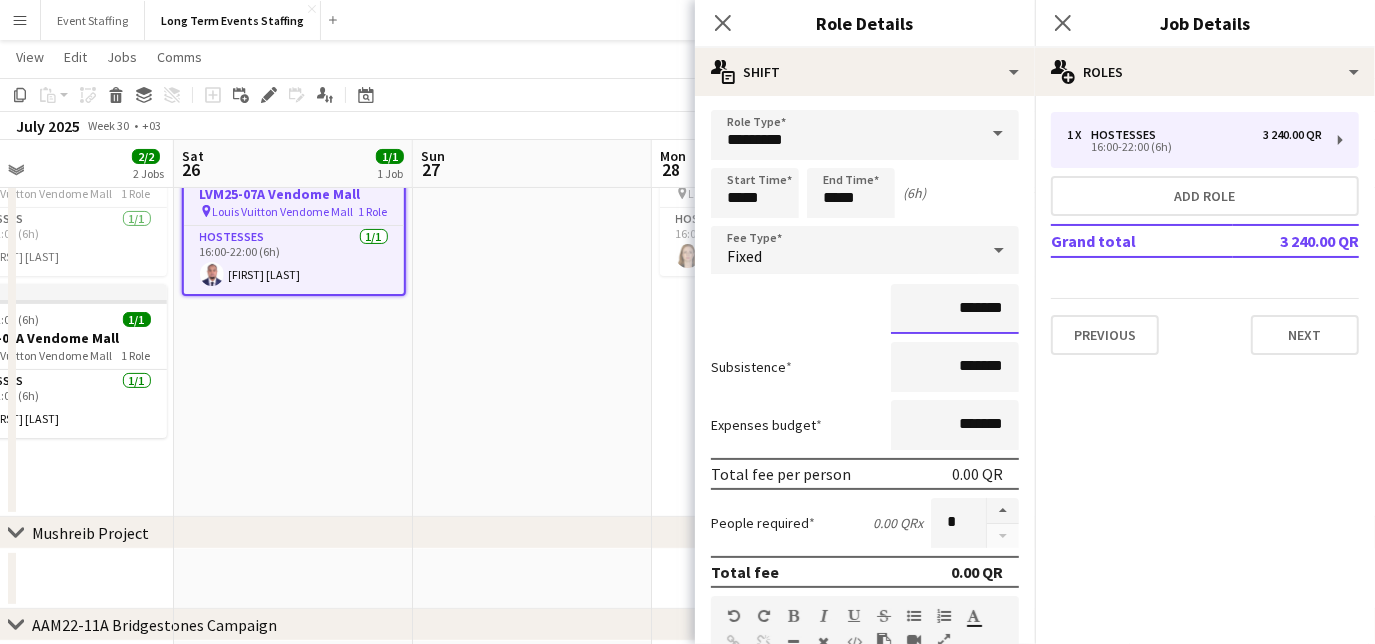 scroll, scrollTop: 0, scrollLeft: 0, axis: both 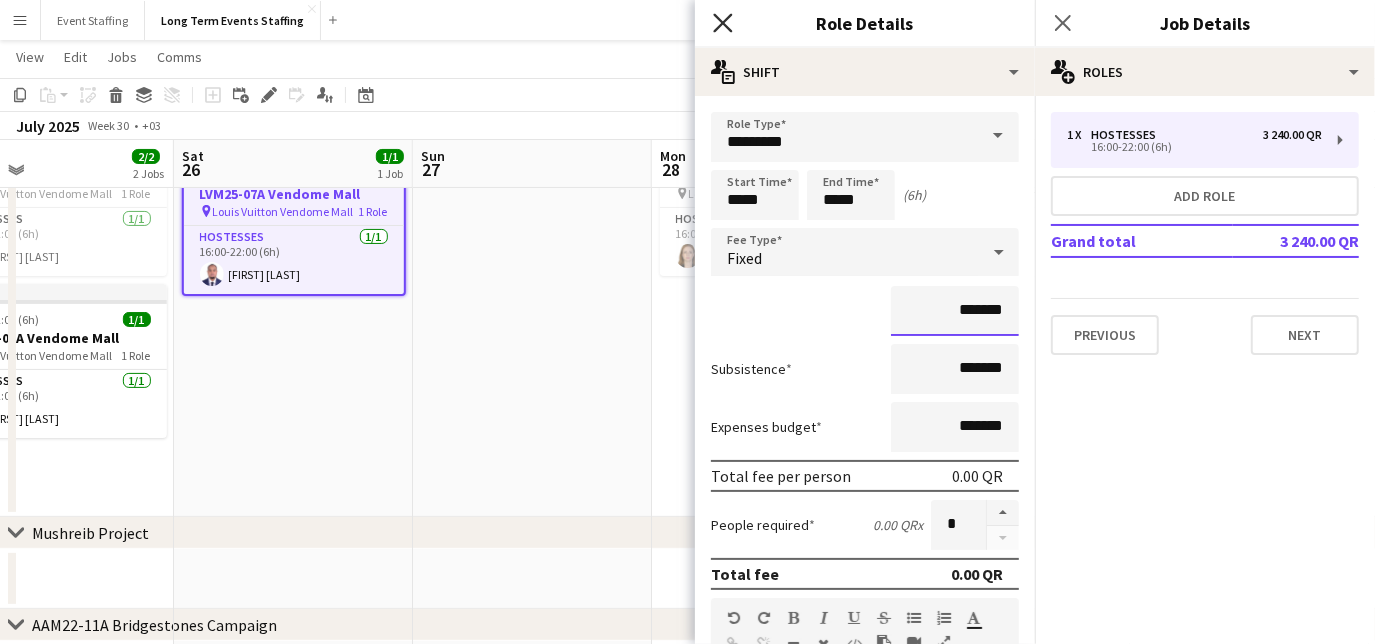 type on "*******" 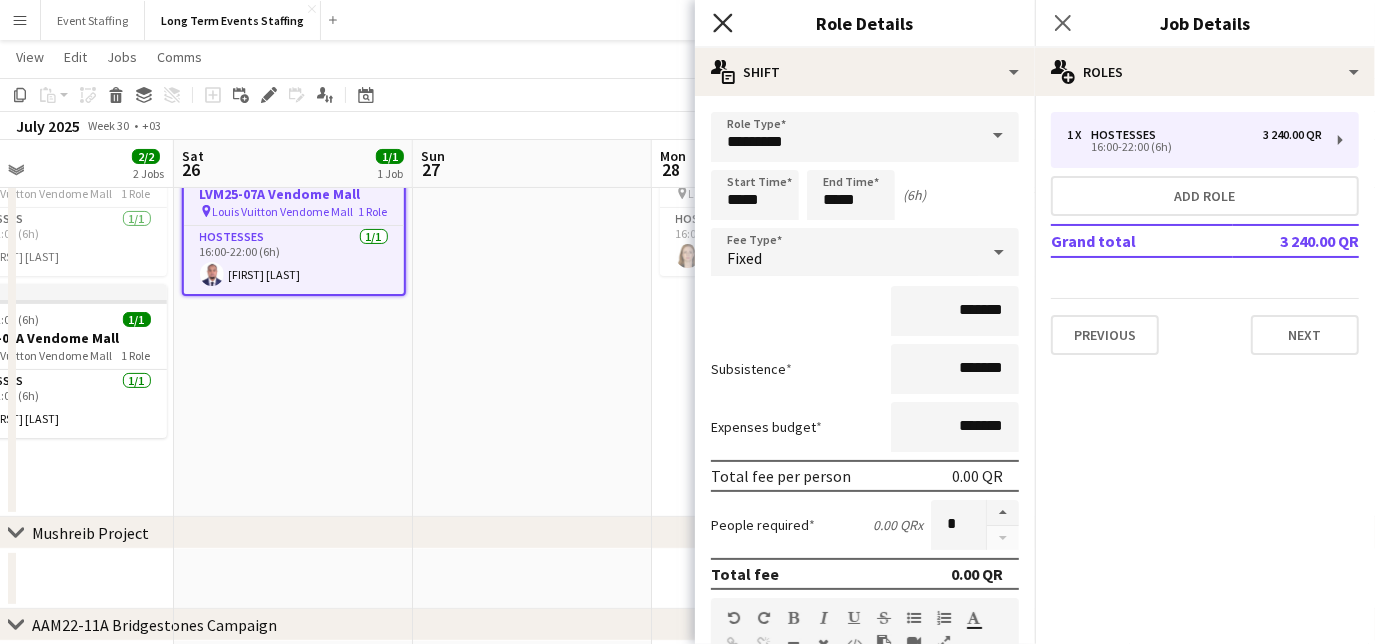 click on "Close pop-in" 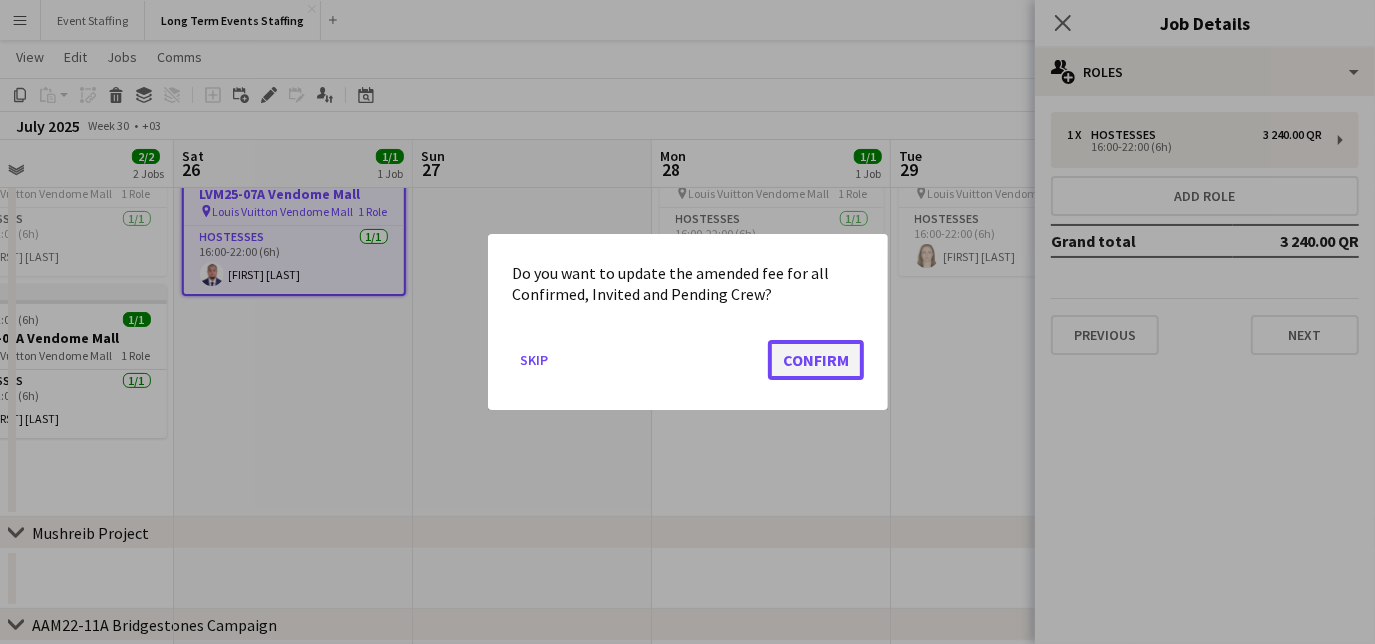 click on "Confirm" 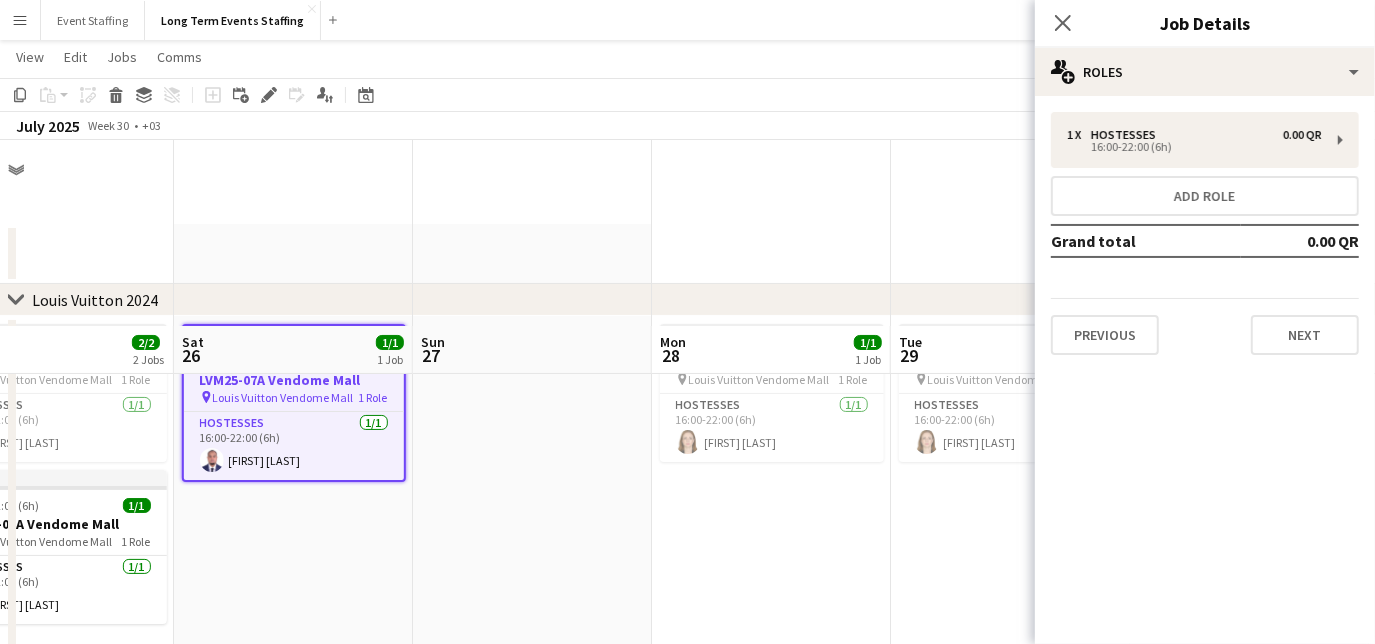 scroll, scrollTop: 186, scrollLeft: 0, axis: vertical 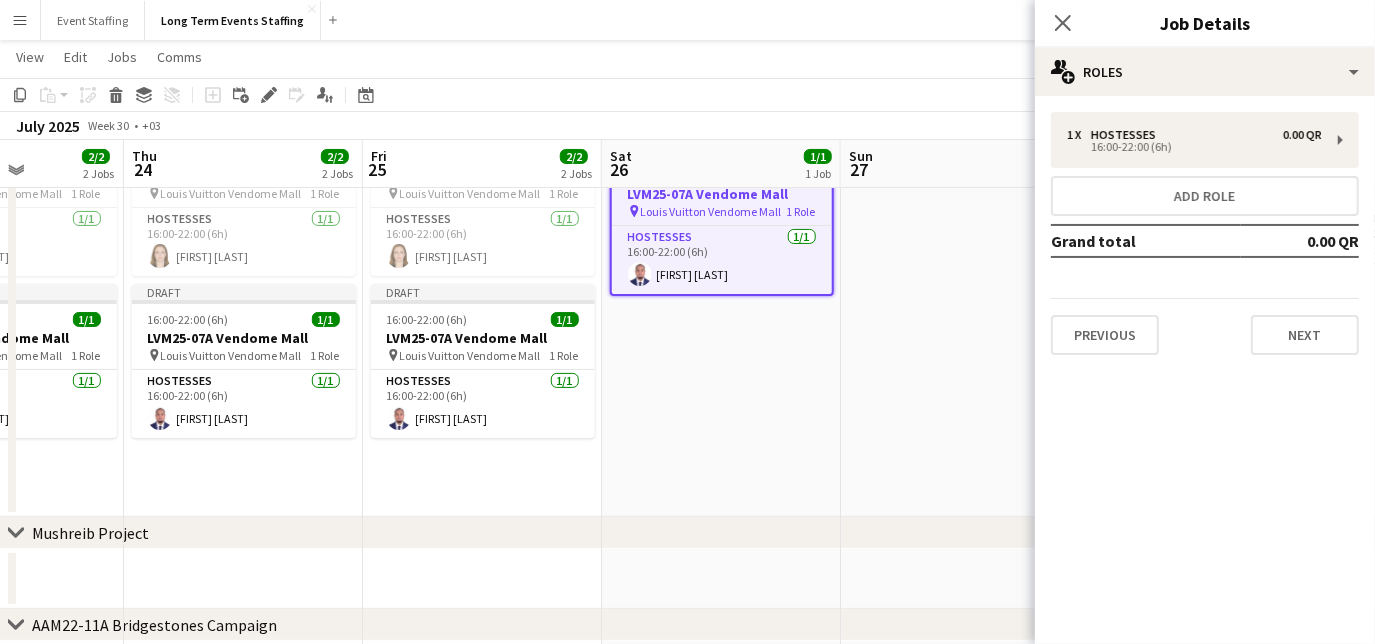 drag, startPoint x: 335, startPoint y: 408, endPoint x: 762, endPoint y: 432, distance: 427.67395 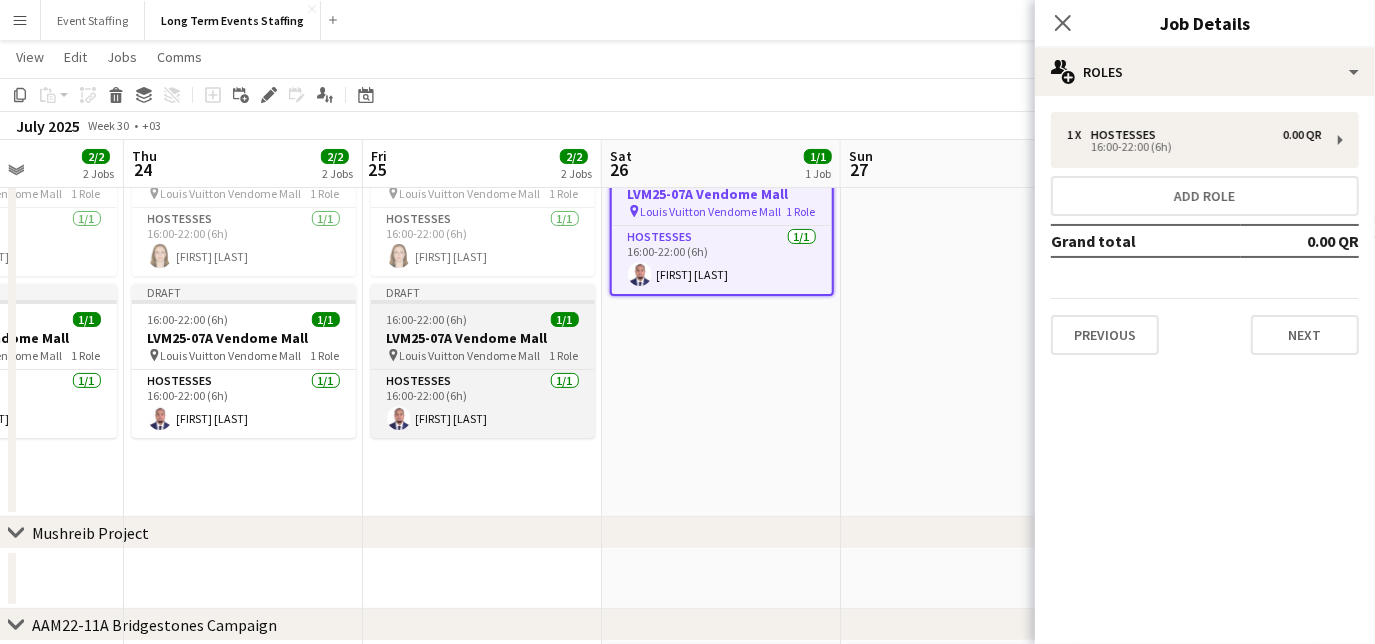 click on "16:00-22:00 (6h) 1/1" at bounding box center (483, 319) 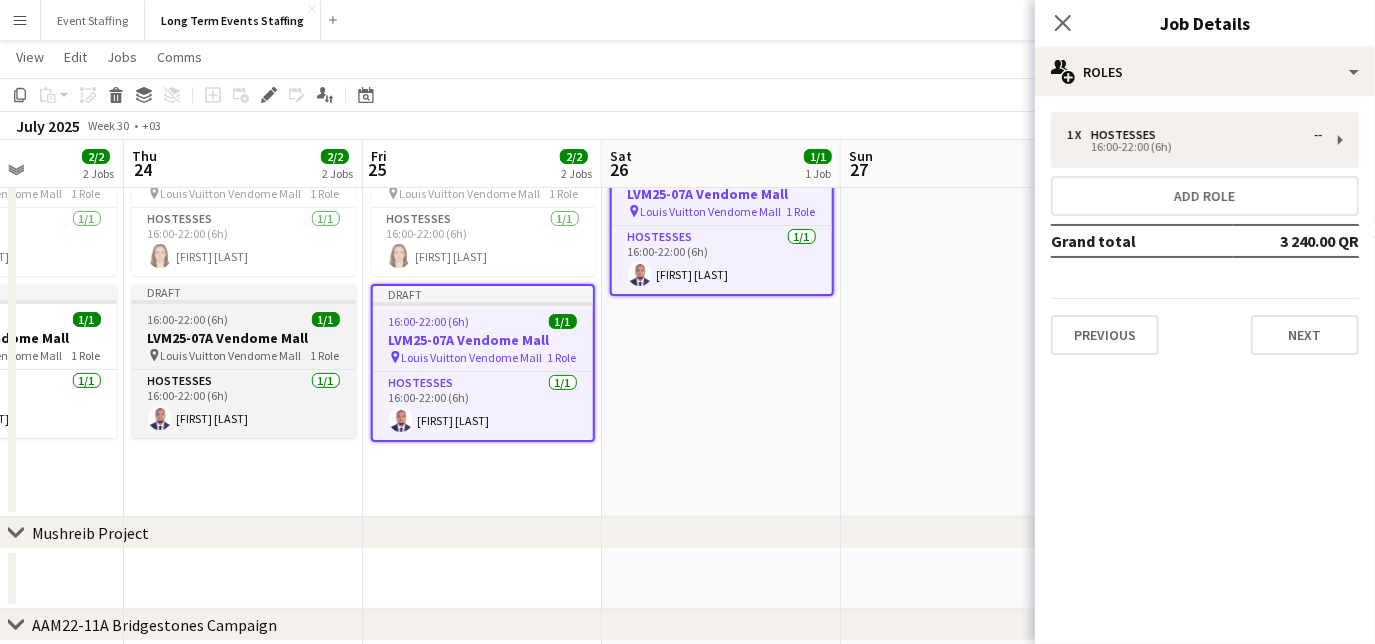 click on "16:00-22:00 (6h) 1/1" at bounding box center (244, 319) 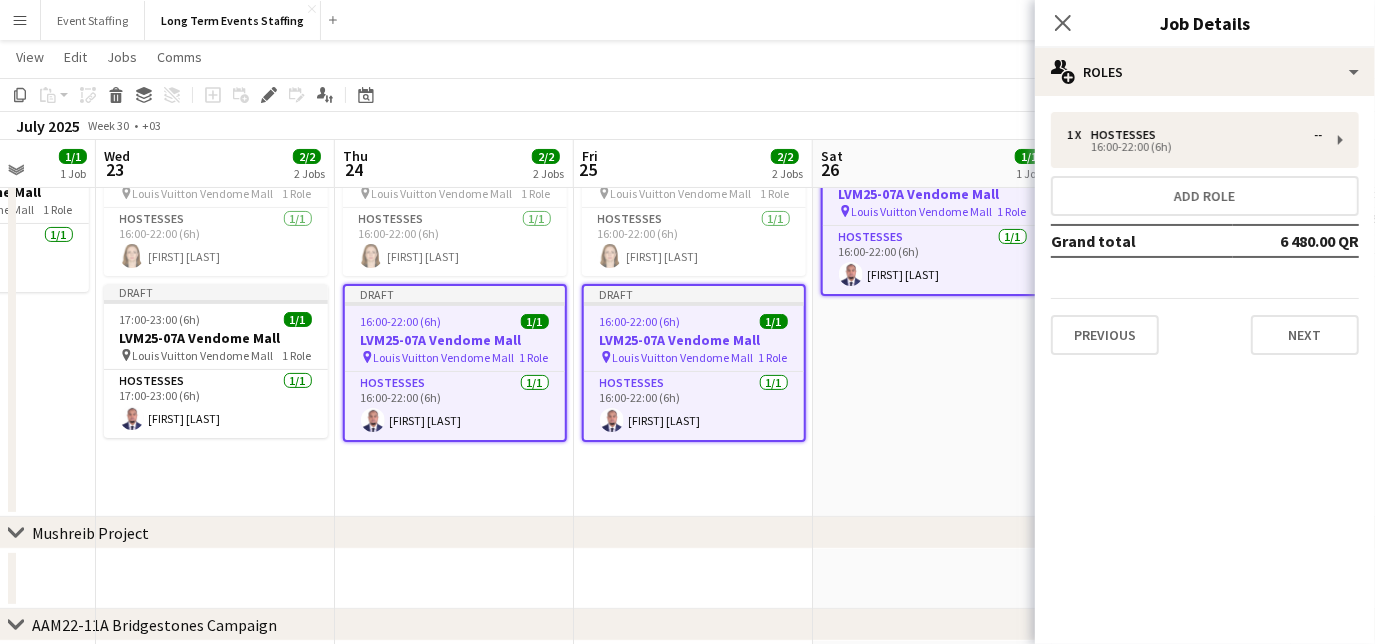 scroll, scrollTop: 0, scrollLeft: 613, axis: horizontal 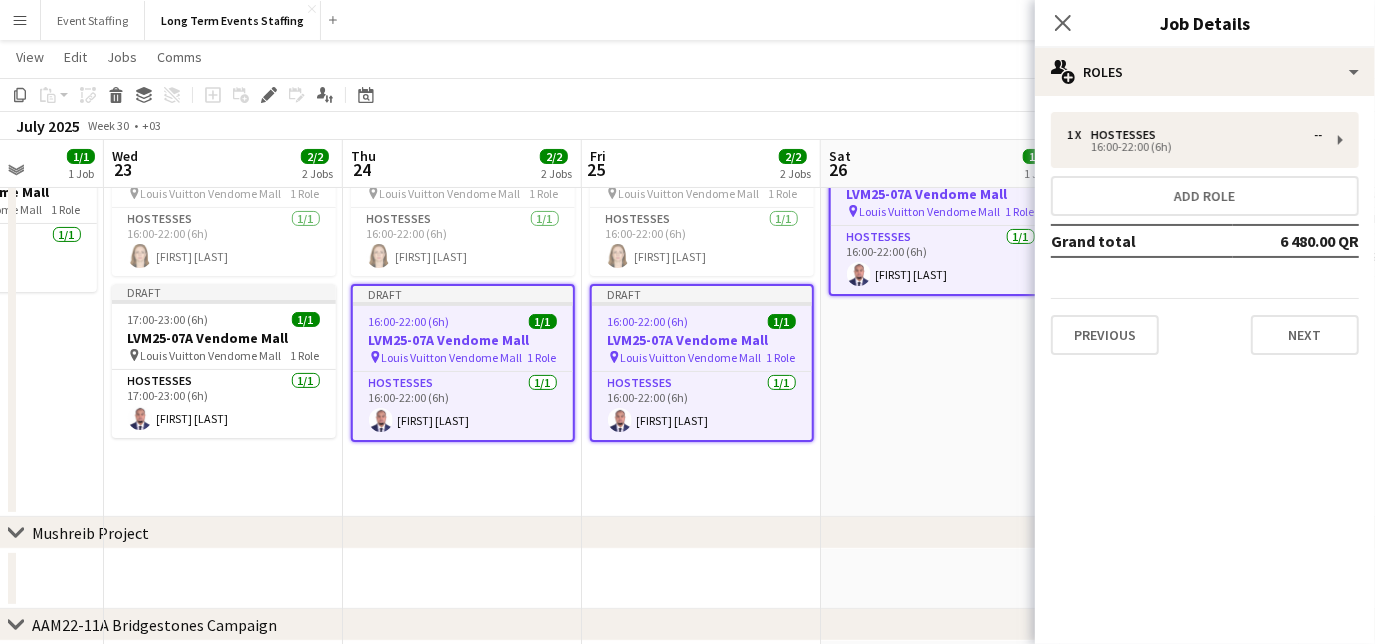 drag, startPoint x: 211, startPoint y: 485, endPoint x: 450, endPoint y: 520, distance: 241.54916 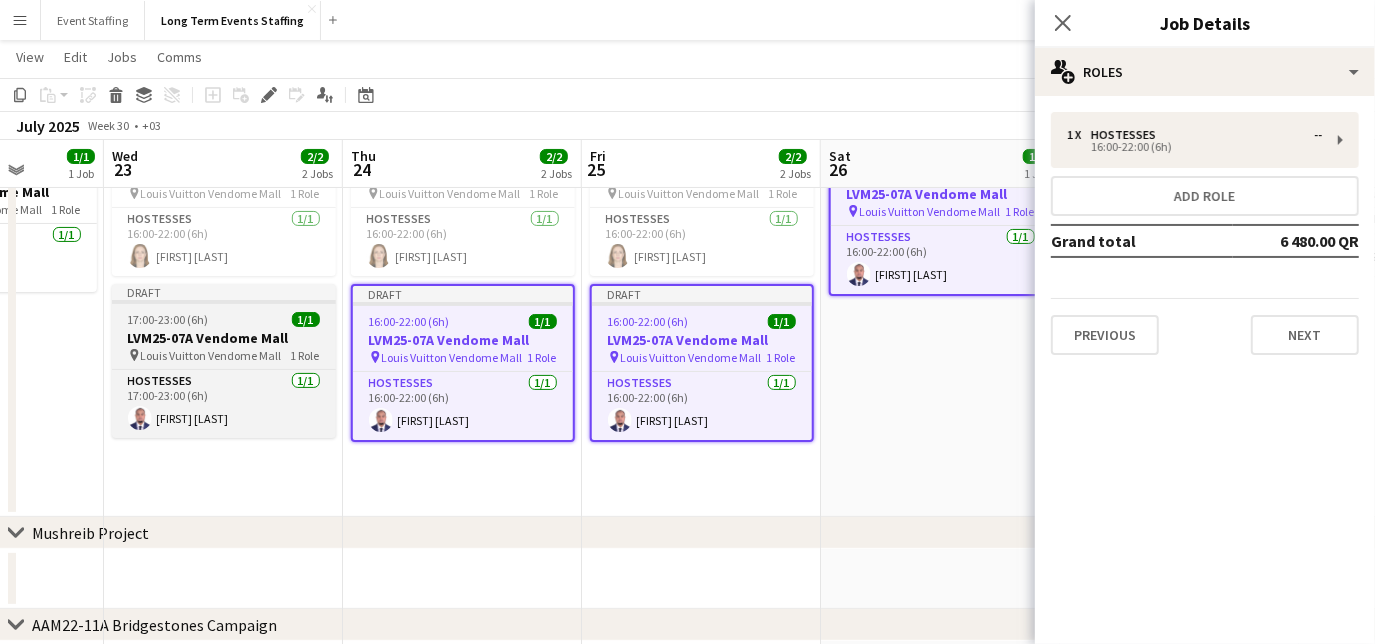click on "LVM25-07A Vendome Mall" at bounding box center [224, 338] 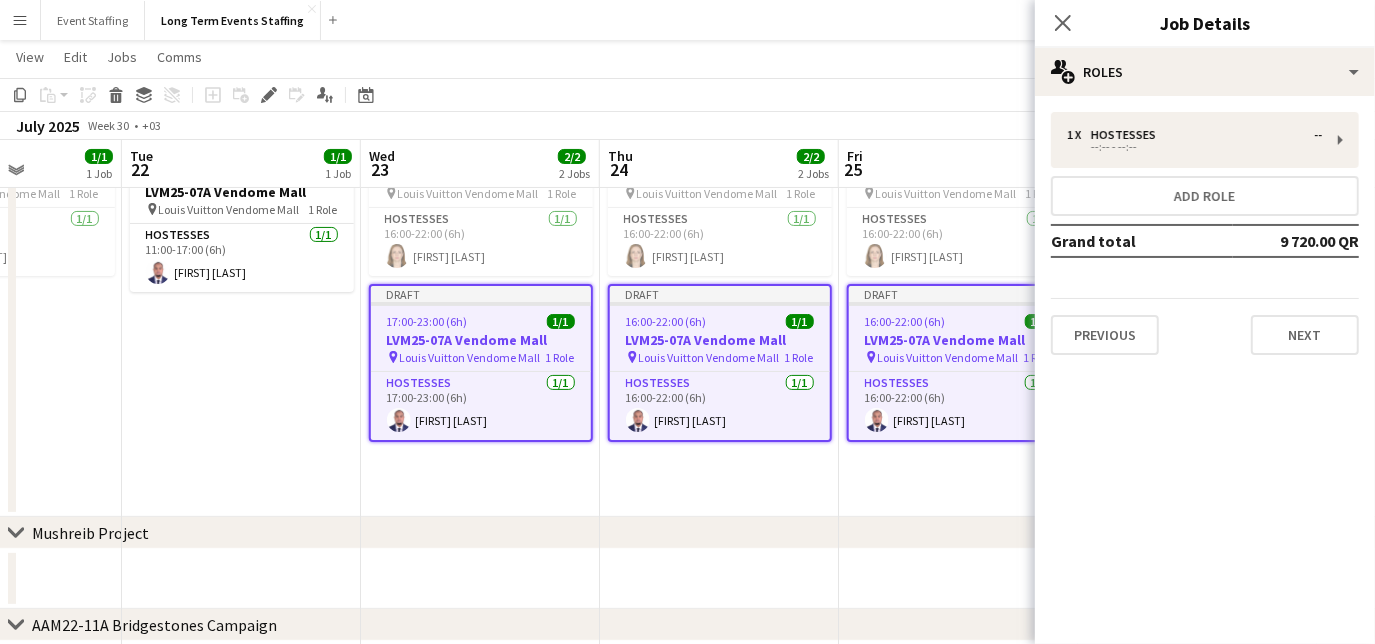 scroll, scrollTop: 0, scrollLeft: 402, axis: horizontal 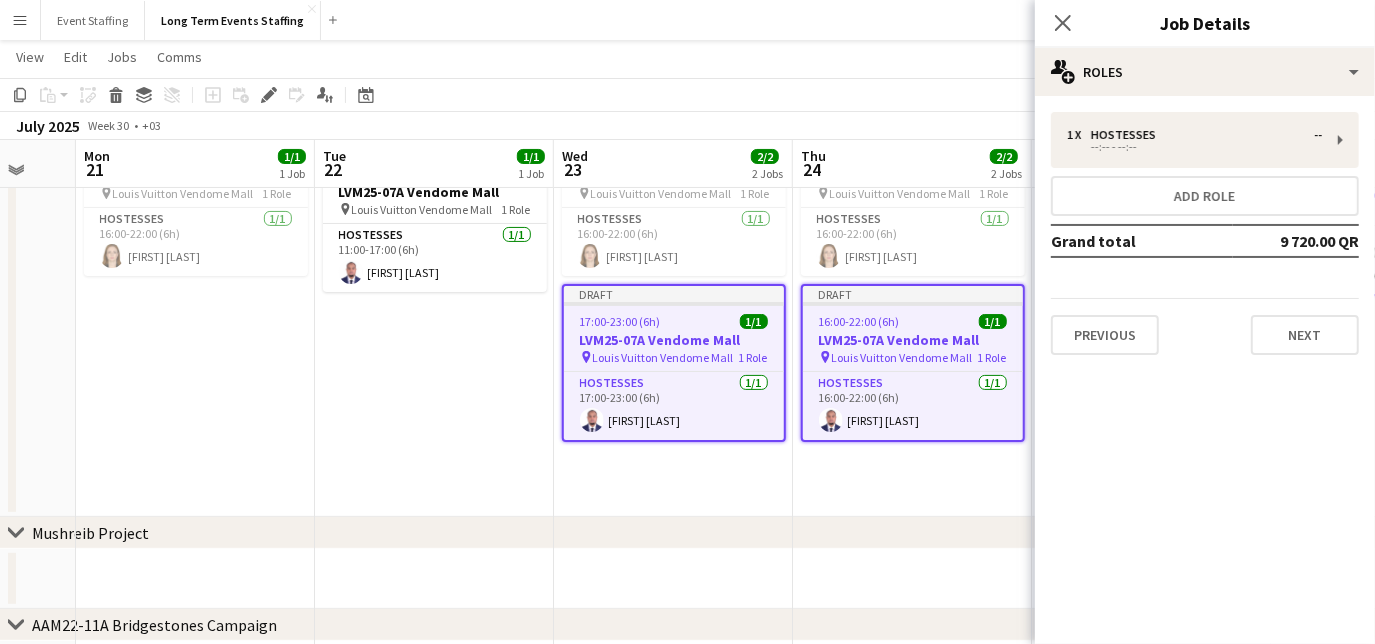 drag, startPoint x: 166, startPoint y: 489, endPoint x: 616, endPoint y: 453, distance: 451.4377 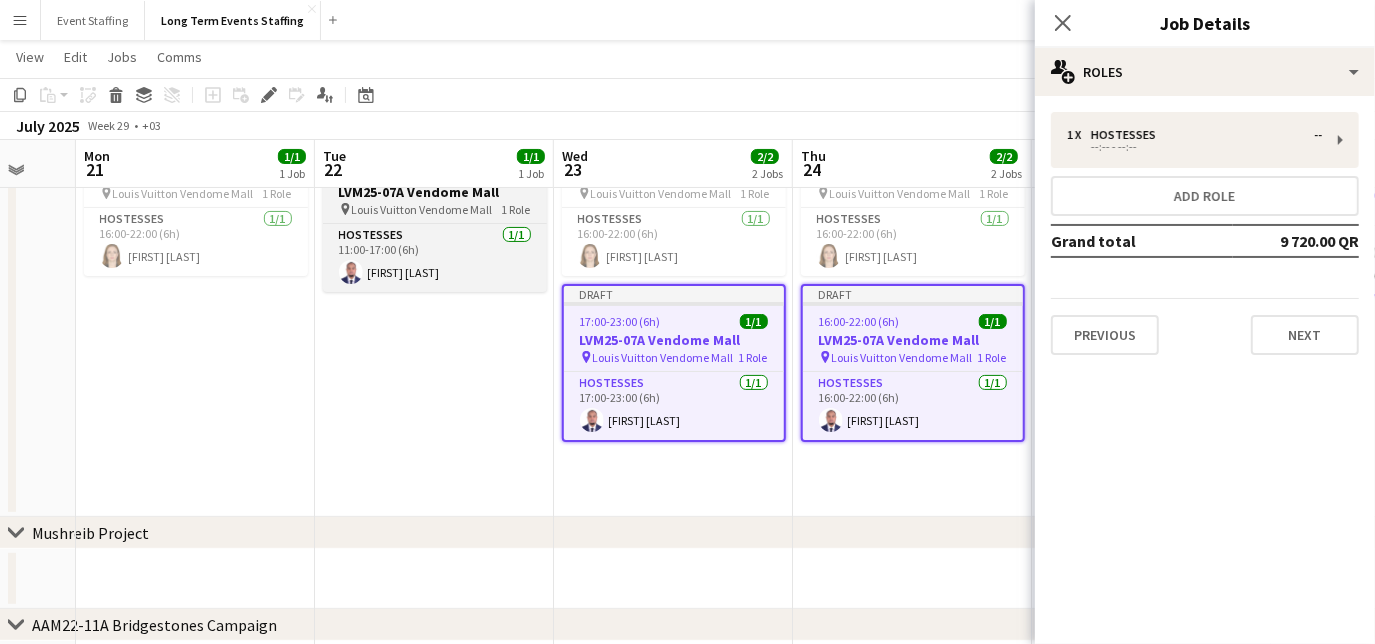 click on "Louis Vuitton Vendome Mall" at bounding box center [422, 209] 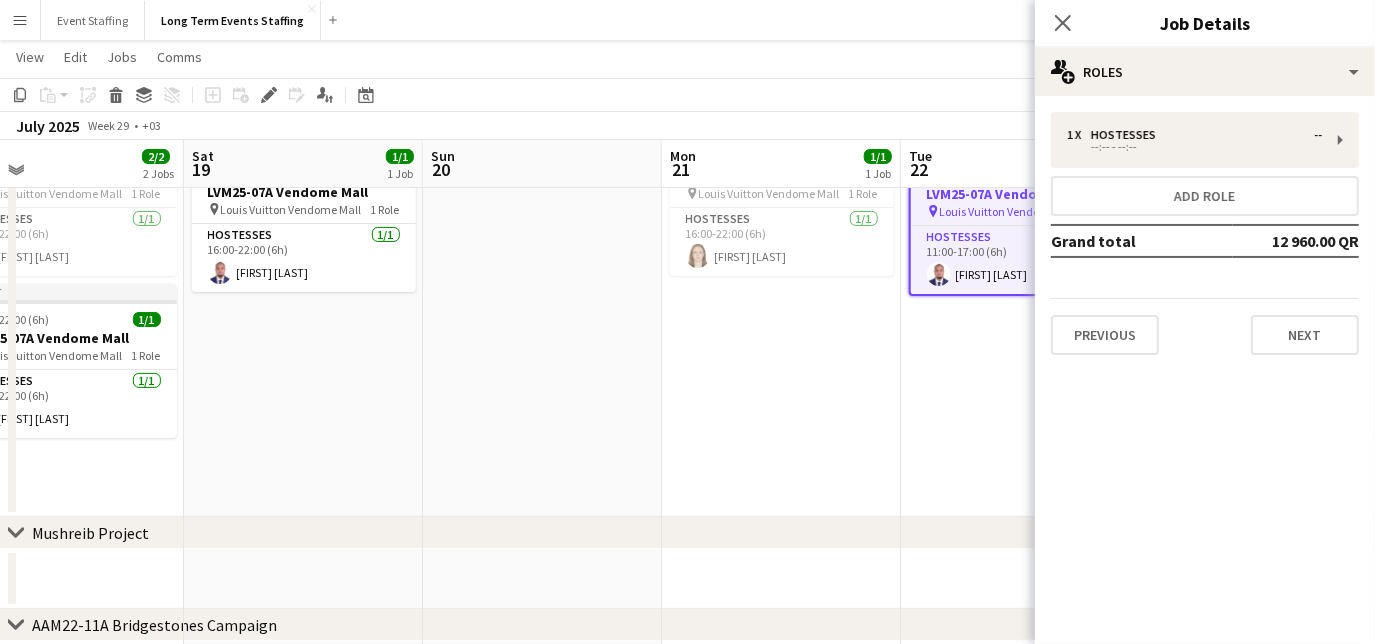 scroll, scrollTop: 0, scrollLeft: 534, axis: horizontal 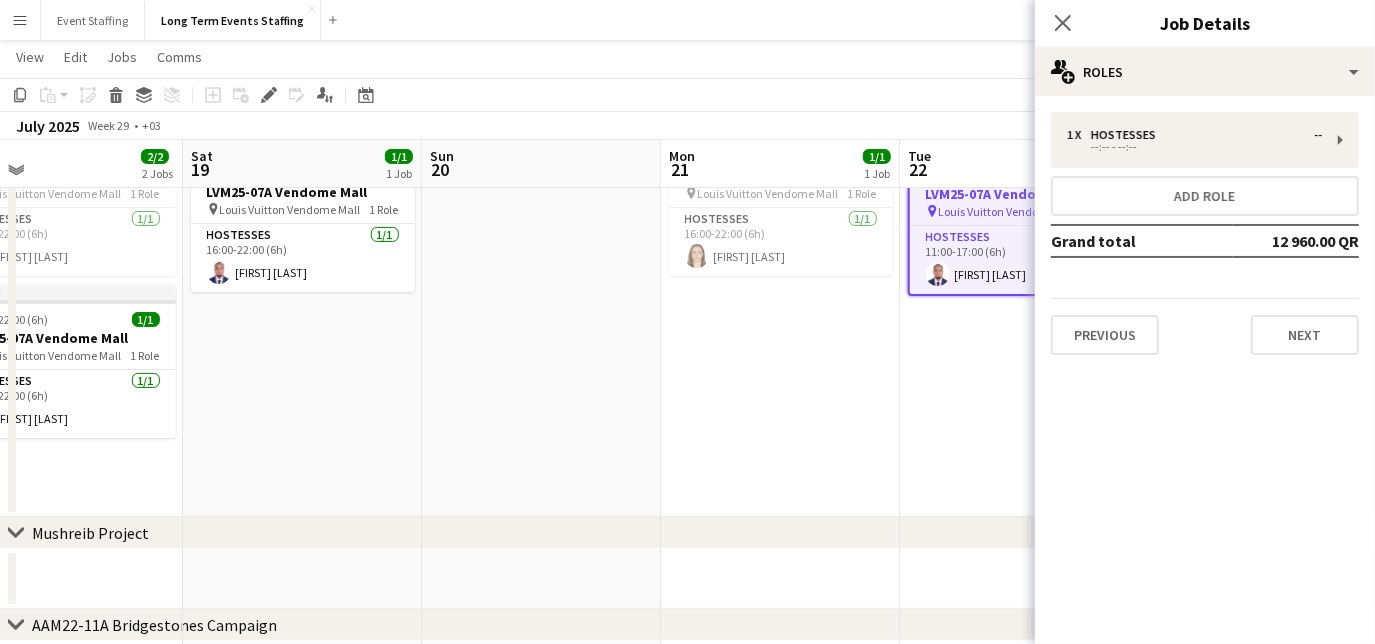 drag, startPoint x: 212, startPoint y: 438, endPoint x: 797, endPoint y: 462, distance: 585.4921 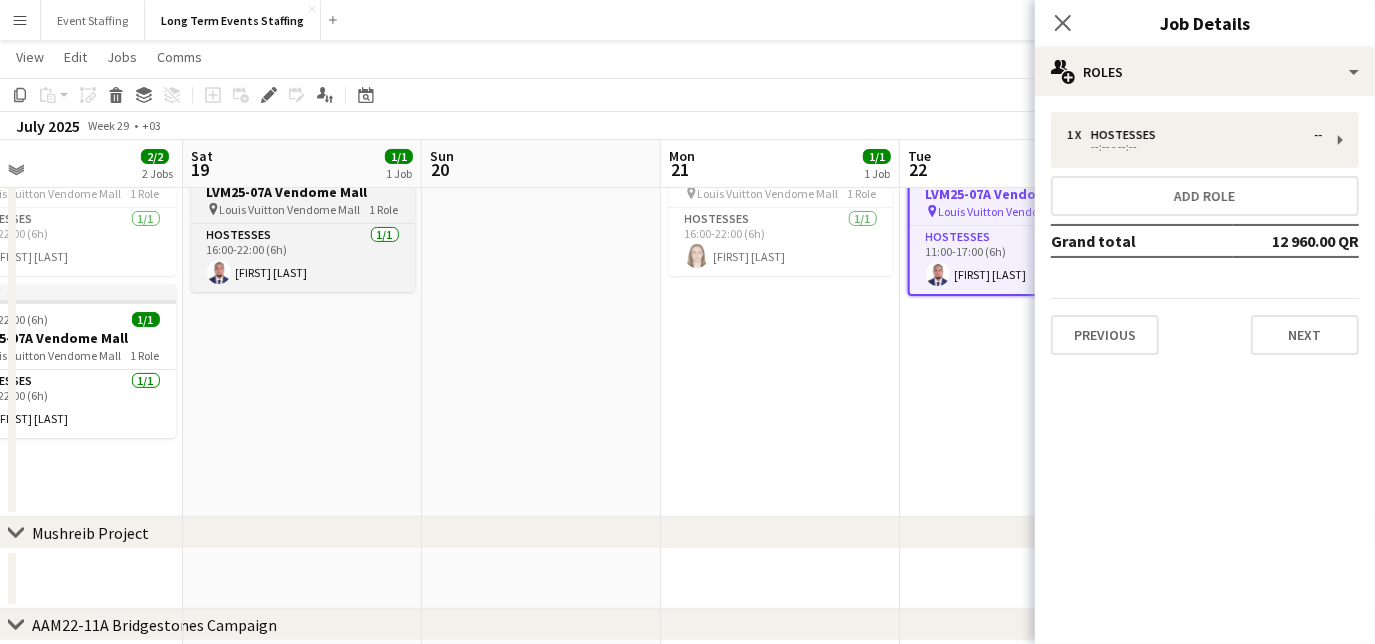 click on "Louis Vuitton Vendome Mall" at bounding box center [290, 209] 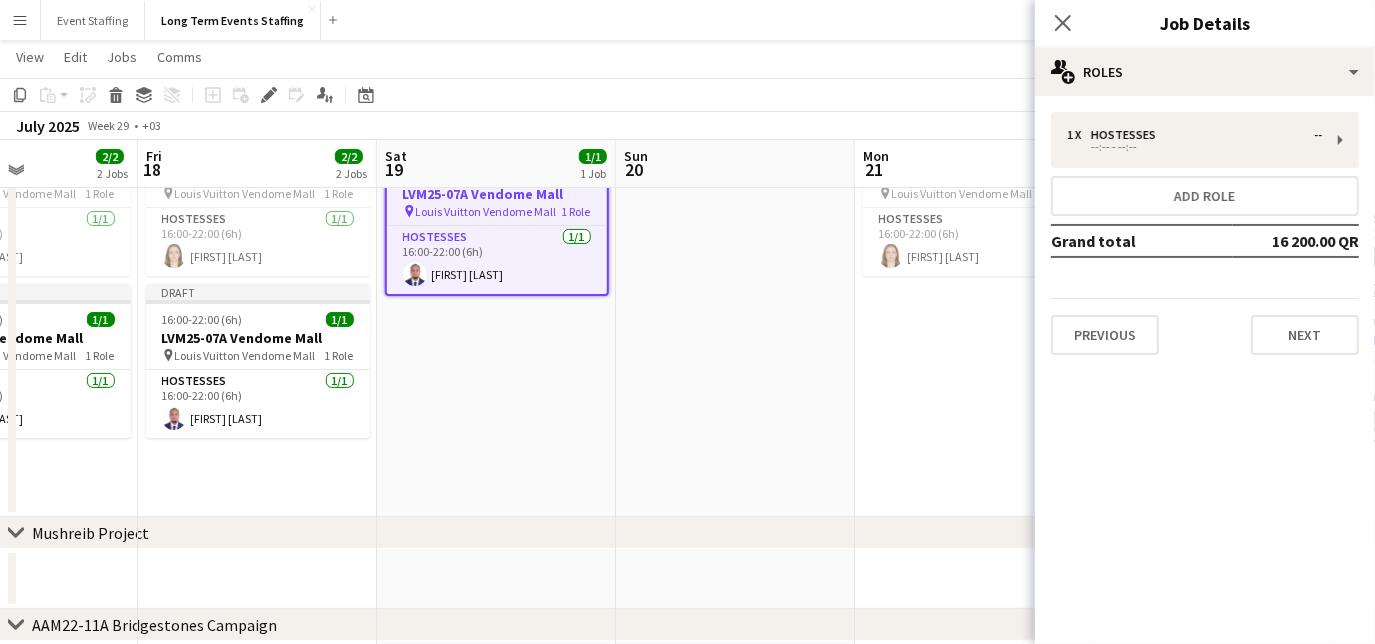 scroll, scrollTop: 0, scrollLeft: 562, axis: horizontal 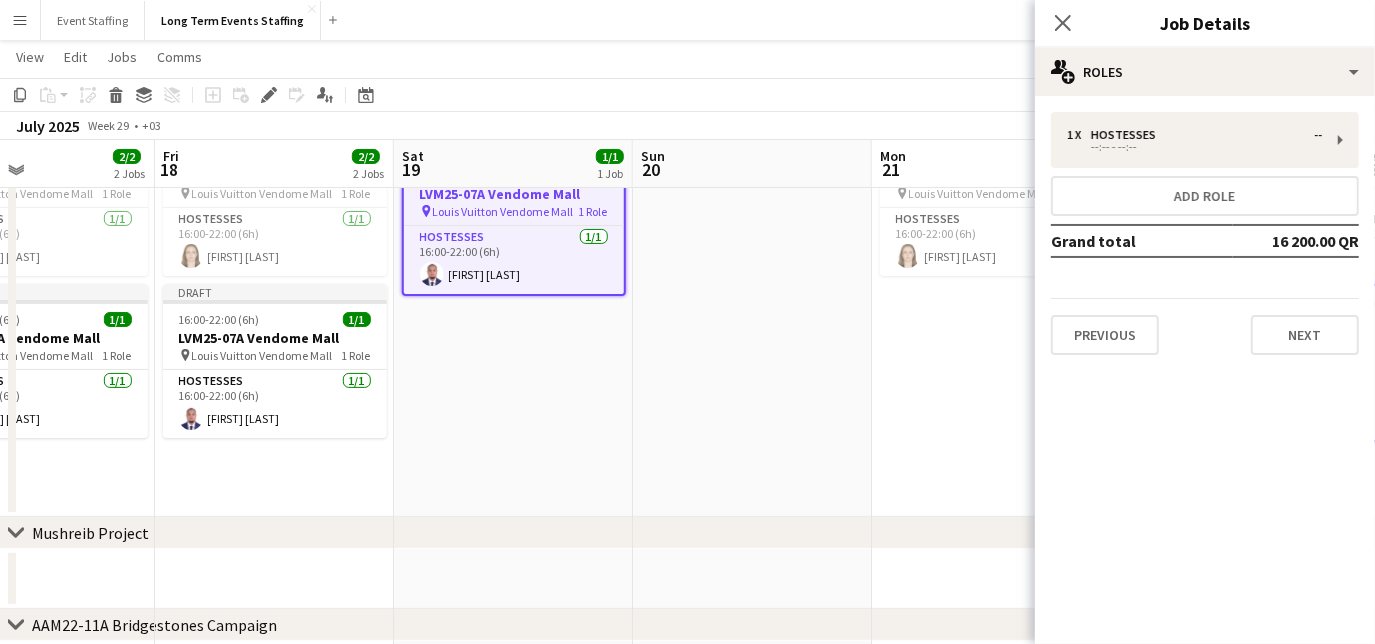 drag, startPoint x: 306, startPoint y: 410, endPoint x: 517, endPoint y: 357, distance: 217.5546 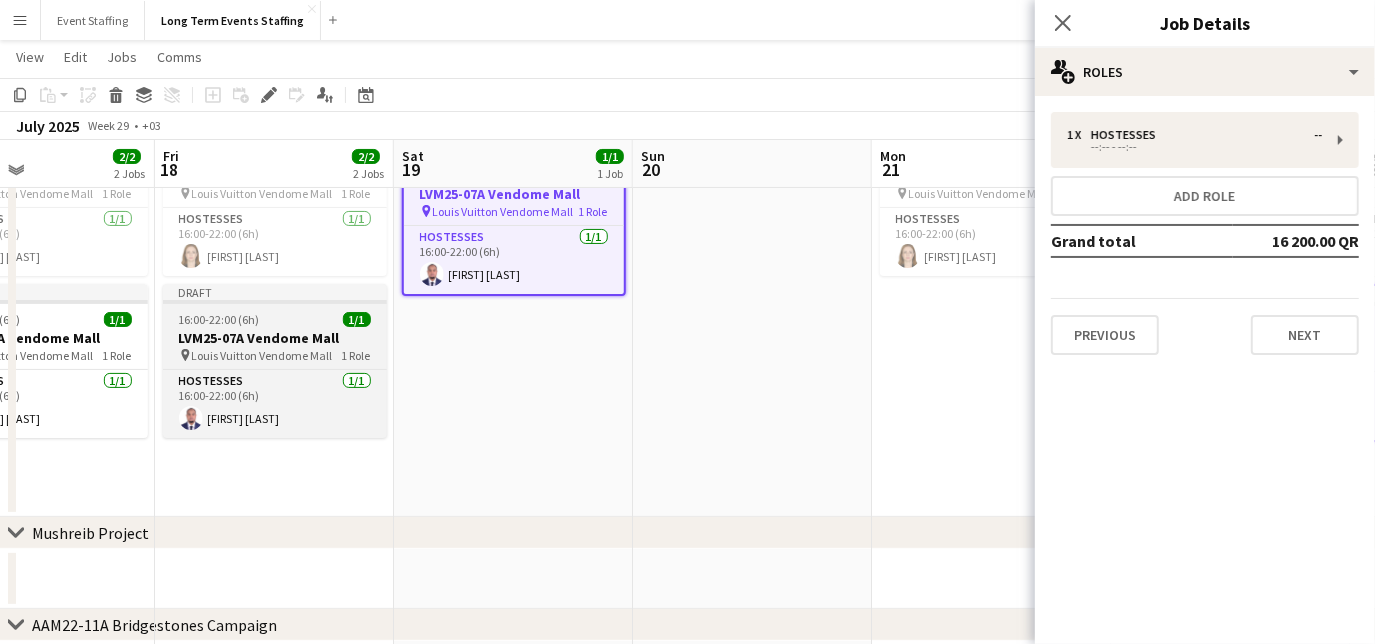 click on "Draft   16:00-22:00 (6h)    1/1   LVM25-07A Vendome Mall
pin
Louis Vuitton Vendome Mall    1 Role   Hostesses   1/1   16:00-22:00 (6h)
[FIRST] [LAST]" at bounding box center (275, 361) 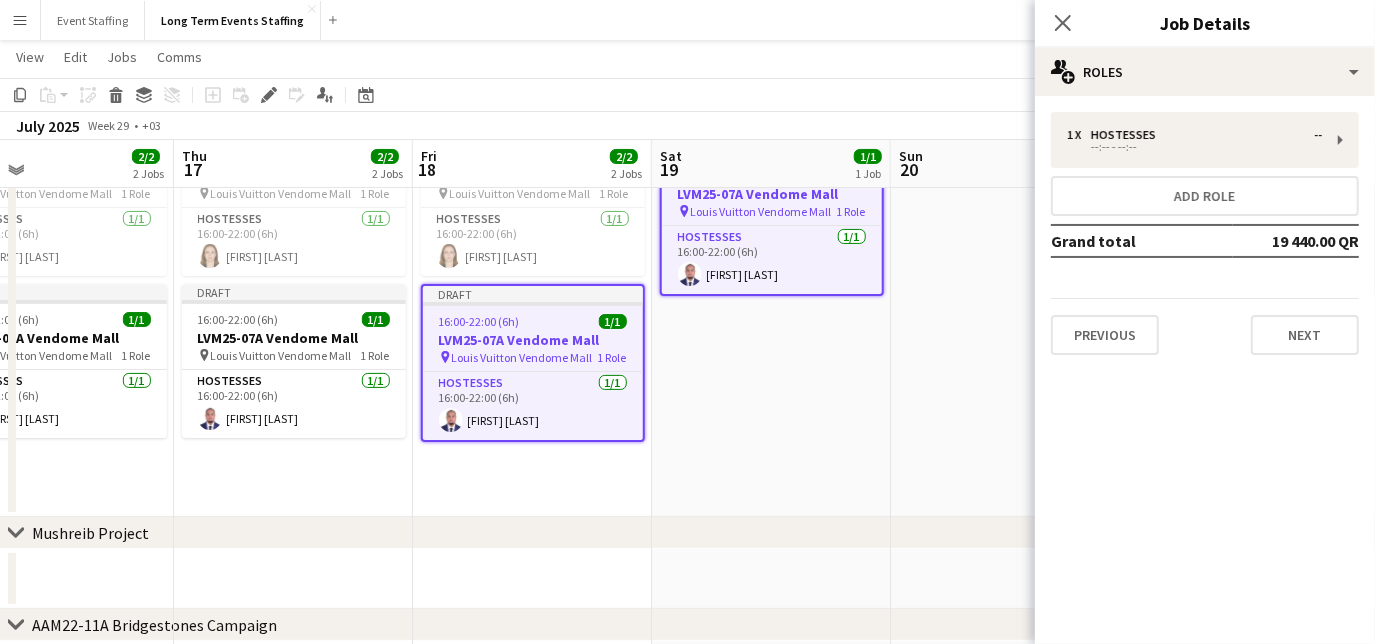 drag, startPoint x: 234, startPoint y: 464, endPoint x: 510, endPoint y: 439, distance: 277.12994 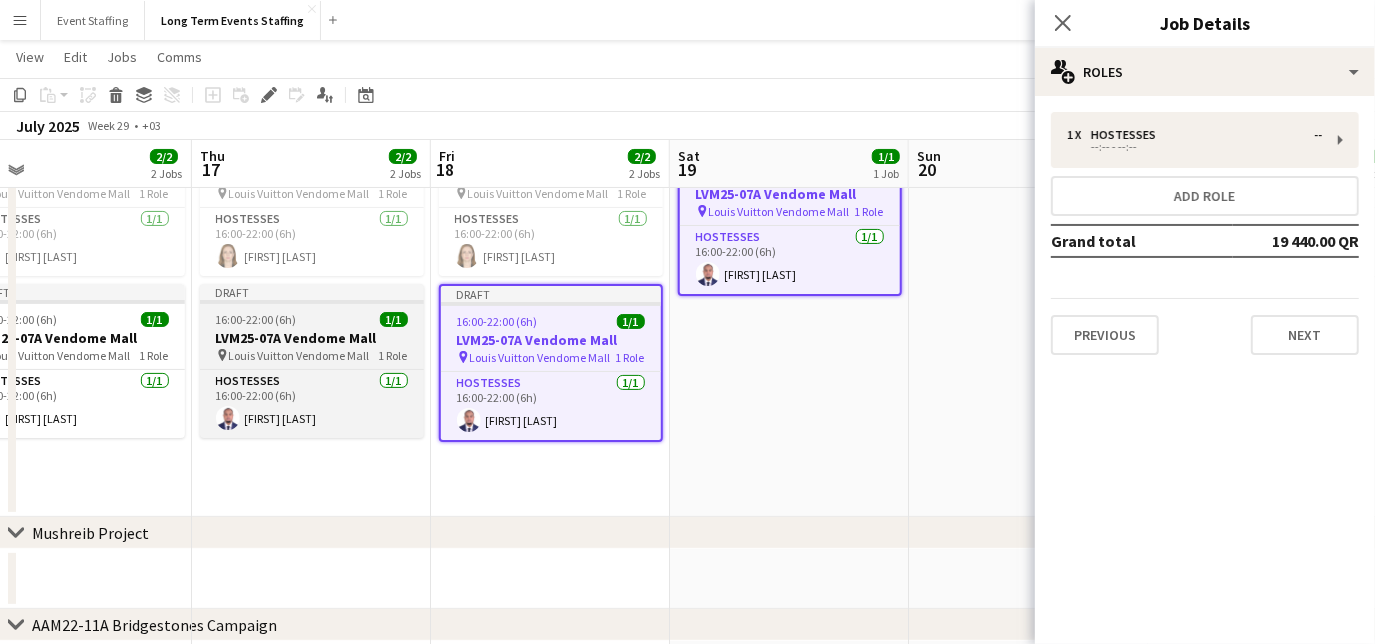 click on "16:00-22:00 (6h)" at bounding box center [256, 319] 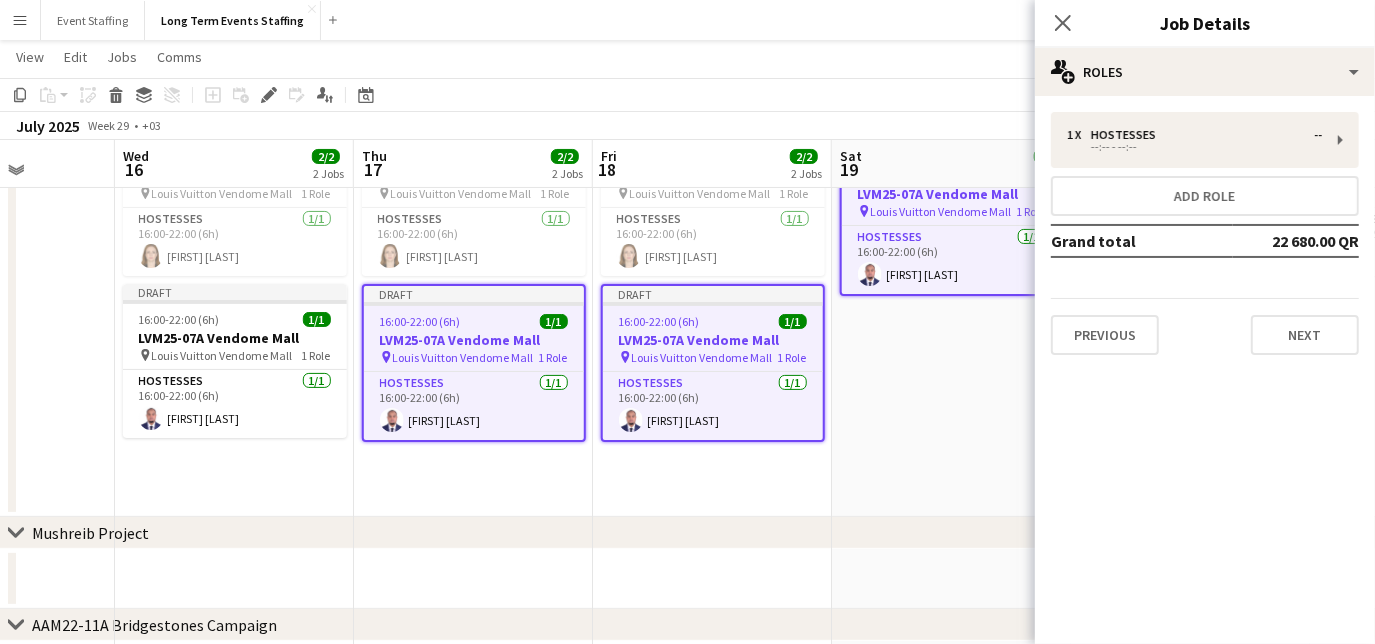 drag, startPoint x: 245, startPoint y: 502, endPoint x: 409, endPoint y: 453, distance: 171.16367 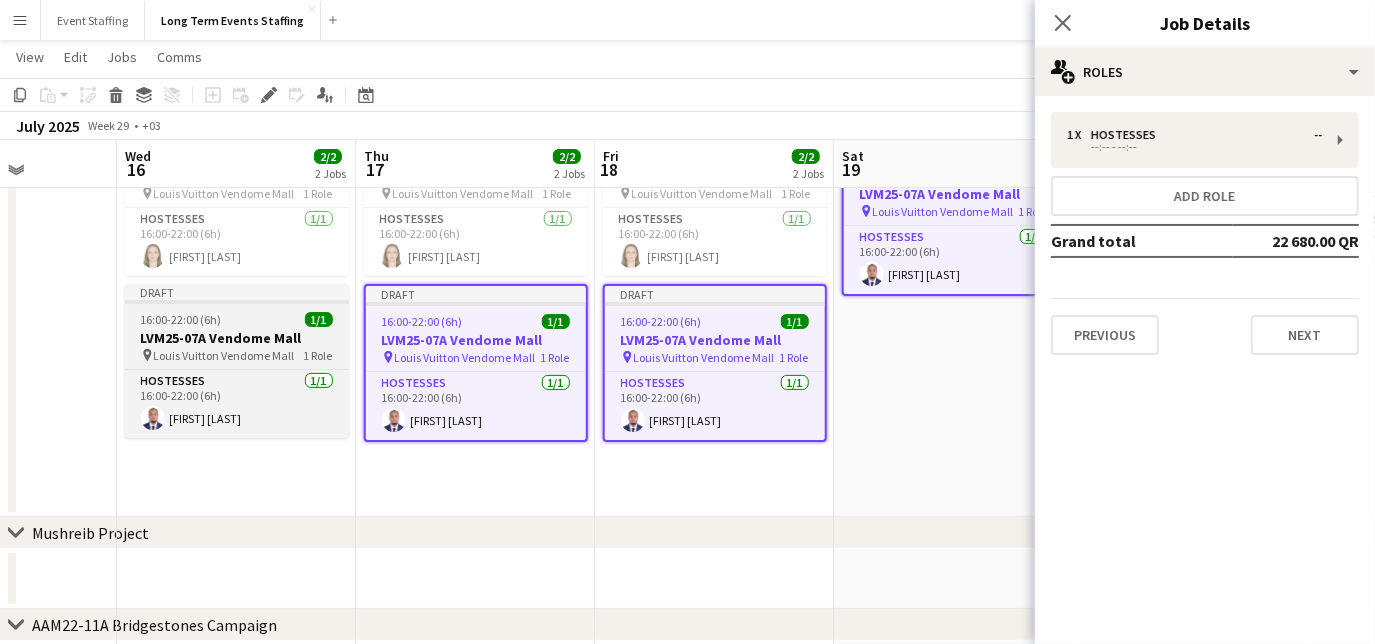 click on "16:00-22:00 (6h) 1/1" at bounding box center [237, 319] 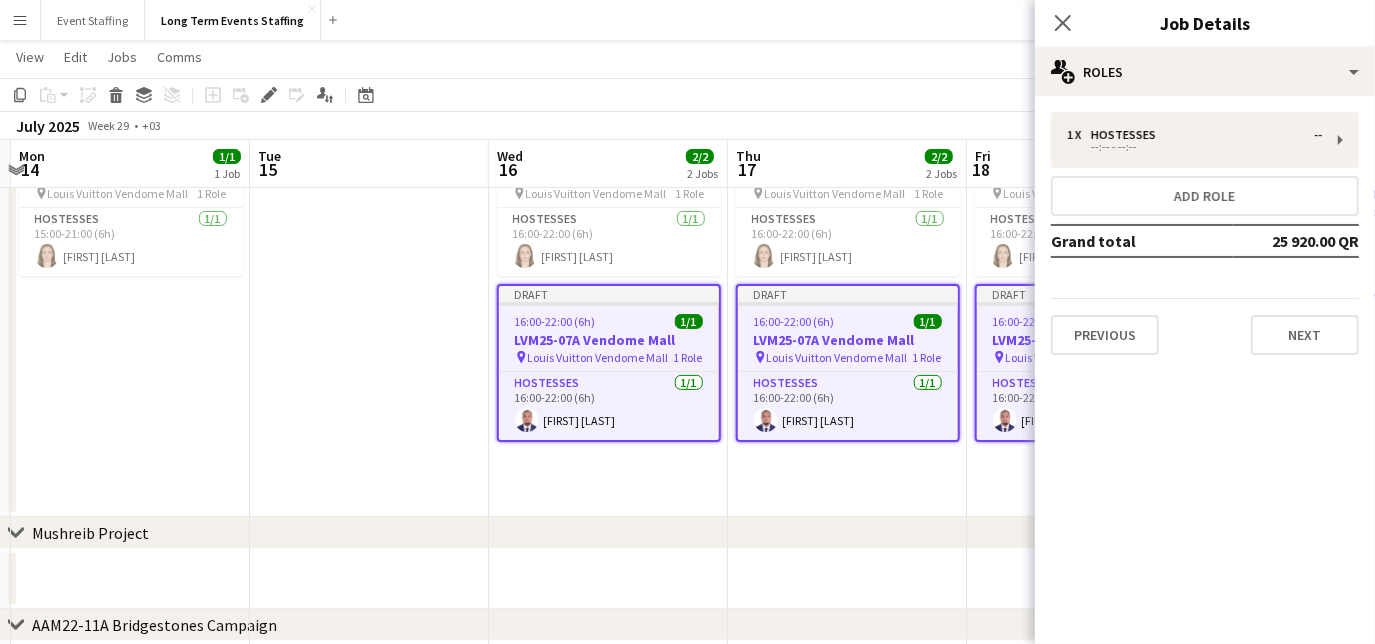 scroll, scrollTop: 0, scrollLeft: 451, axis: horizontal 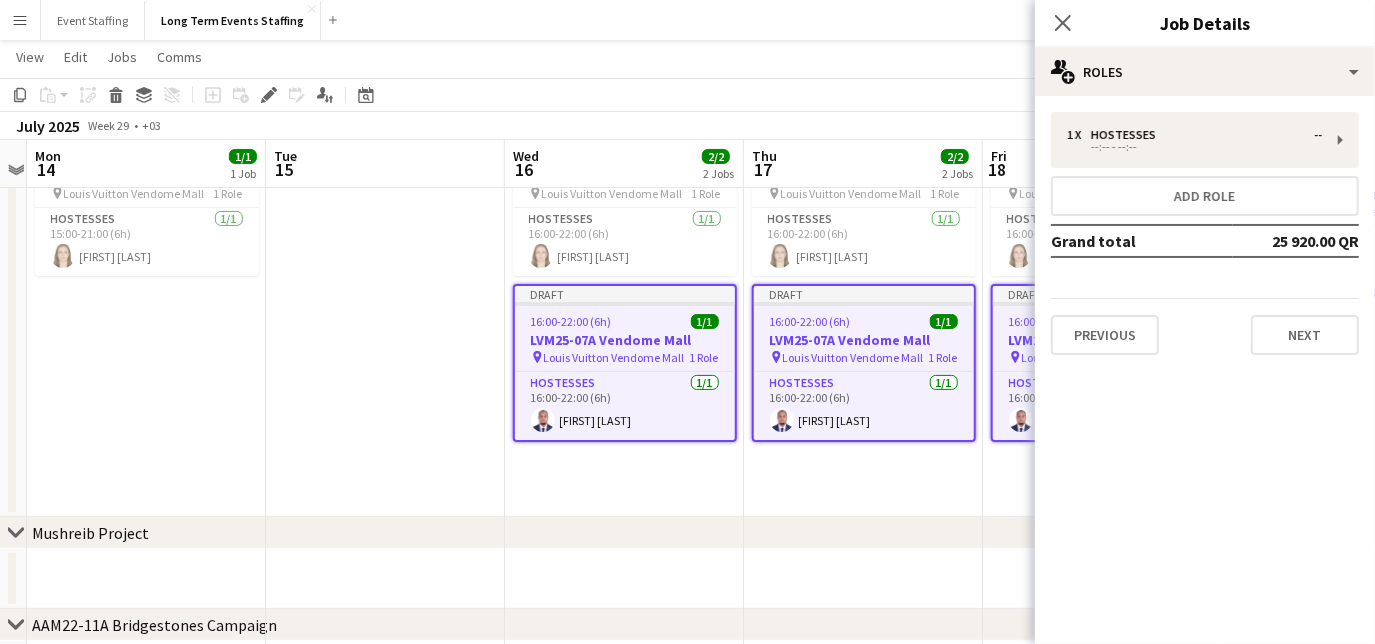 drag, startPoint x: 224, startPoint y: 473, endPoint x: 612, endPoint y: 503, distance: 389.15805 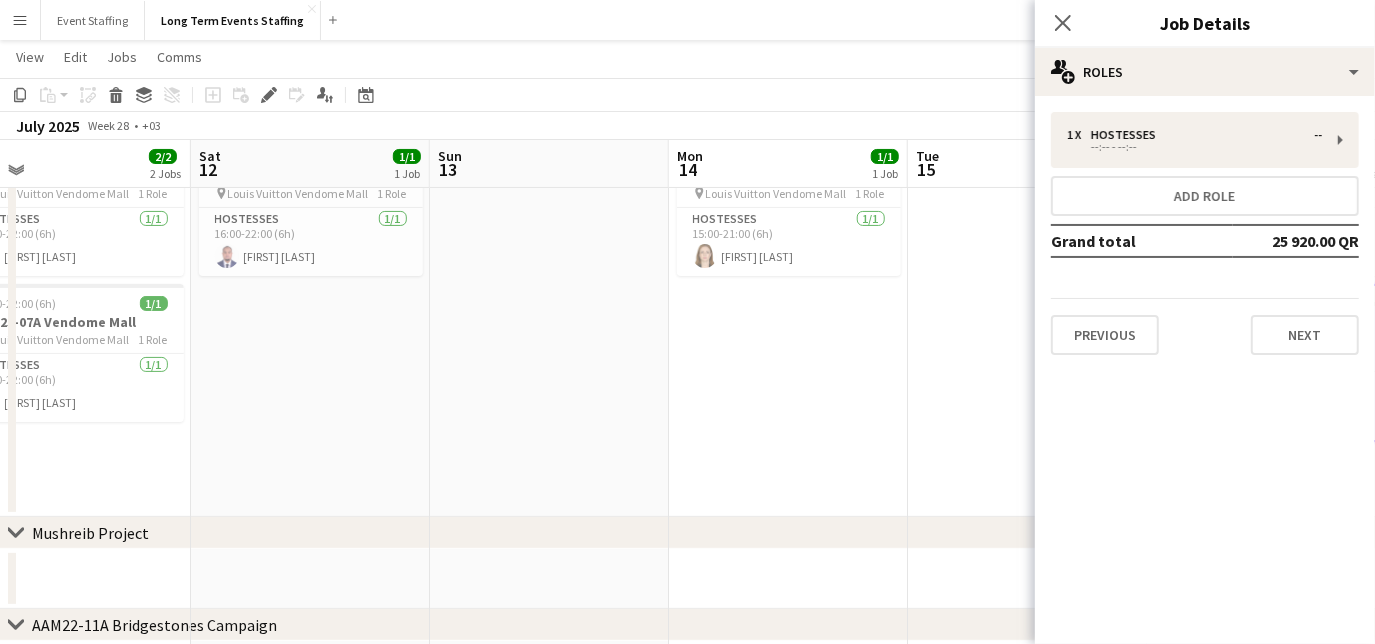 scroll, scrollTop: 0, scrollLeft: 523, axis: horizontal 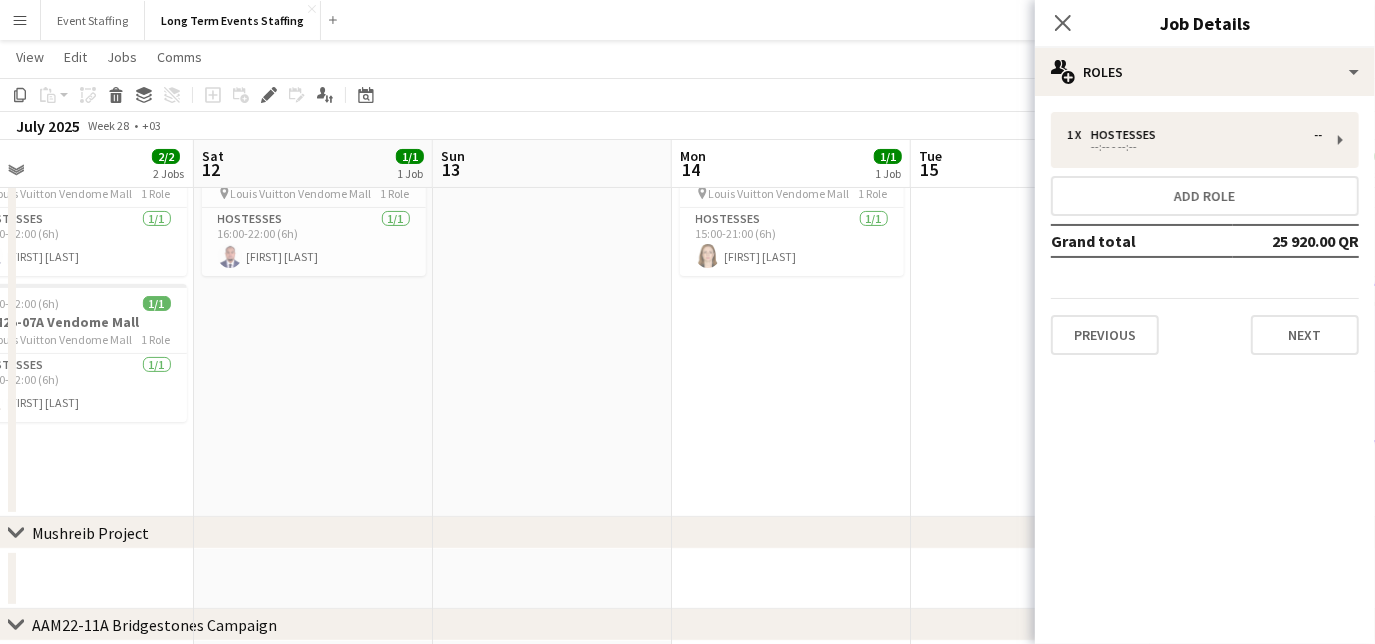 drag, startPoint x: 255, startPoint y: 440, endPoint x: 900, endPoint y: 480, distance: 646.23914 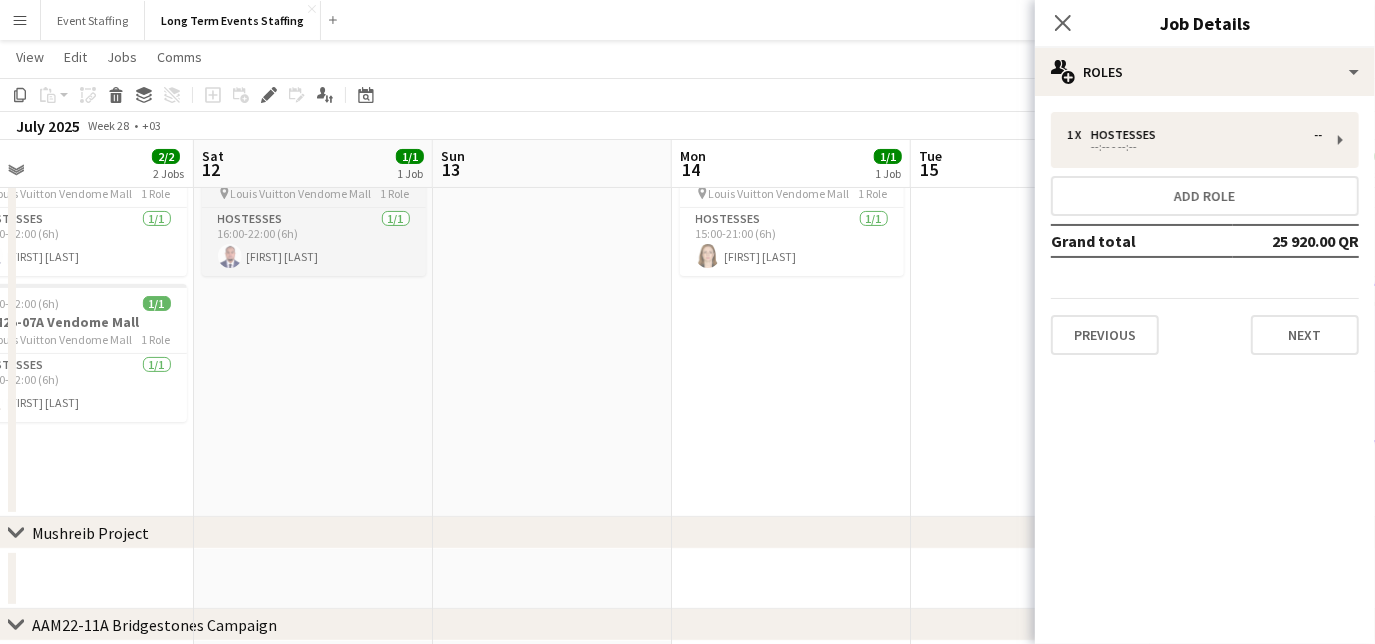 click on "Louis Vuitton Vendome Mall" at bounding box center (301, 193) 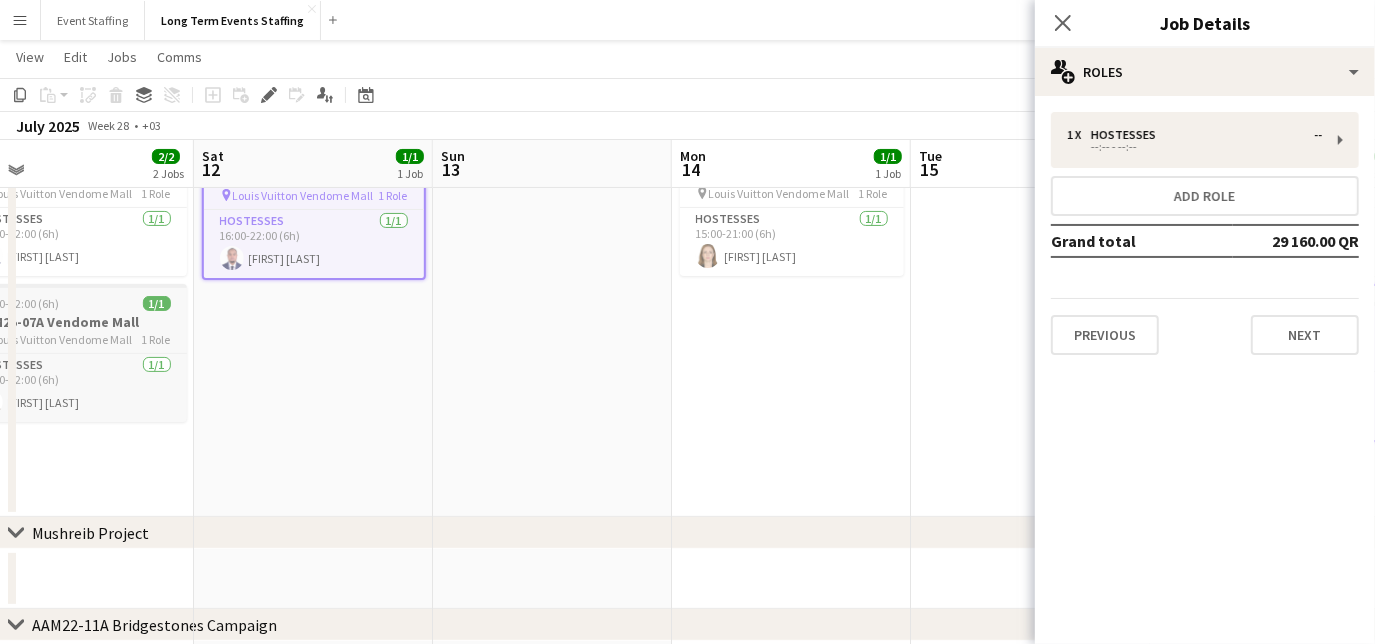 click on "LVM25-07A Vendome Mall" at bounding box center (75, 322) 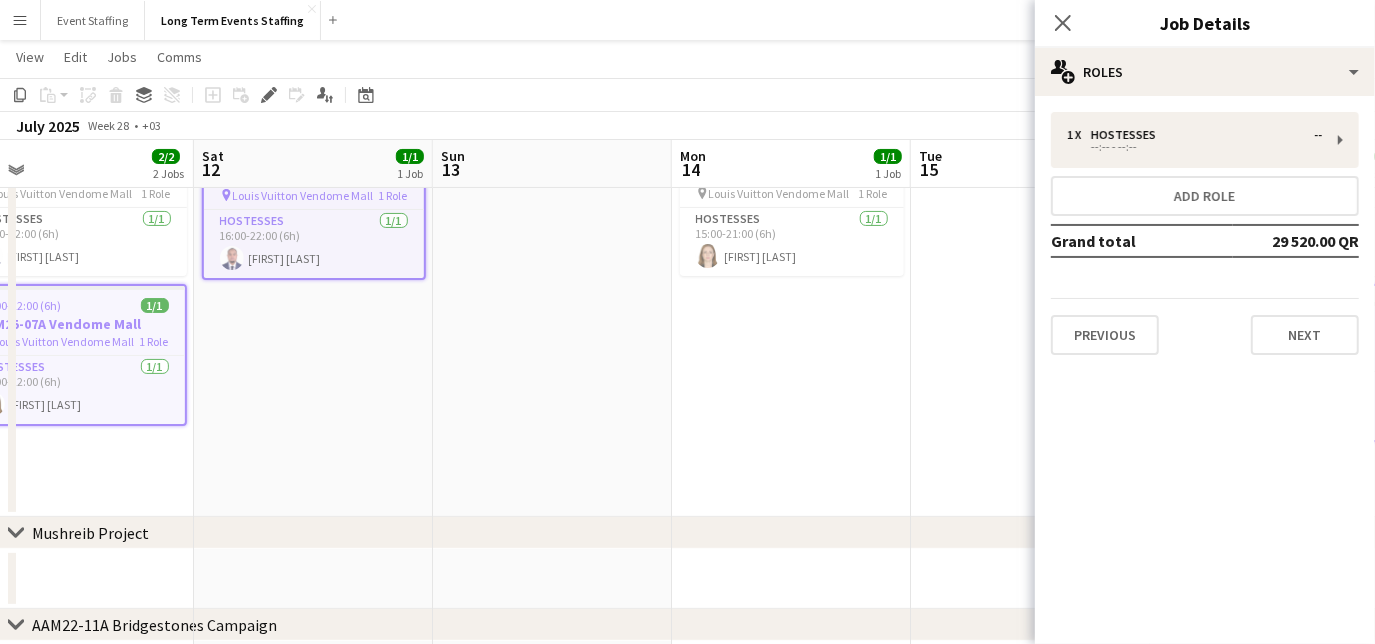 click on "16:00-22:00 (6h) 1/1" at bounding box center [75, 305] 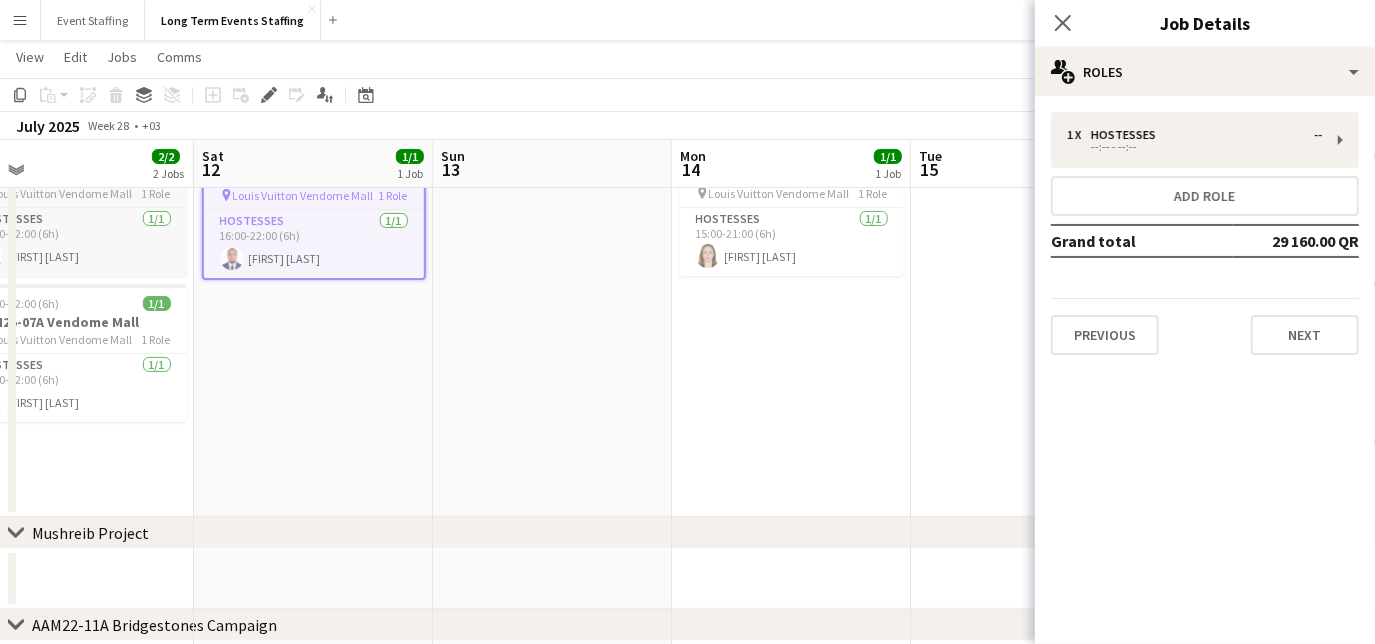 click on "16:00-22:00 (6h)    1/1   LVM25-07A Vendome Mall
pin
Louis Vuitton Vendome Mall    1 Role   Hostesses   1/1   16:00-22:00 (6h)
[FIRST] [LAST]" at bounding box center (75, 207) 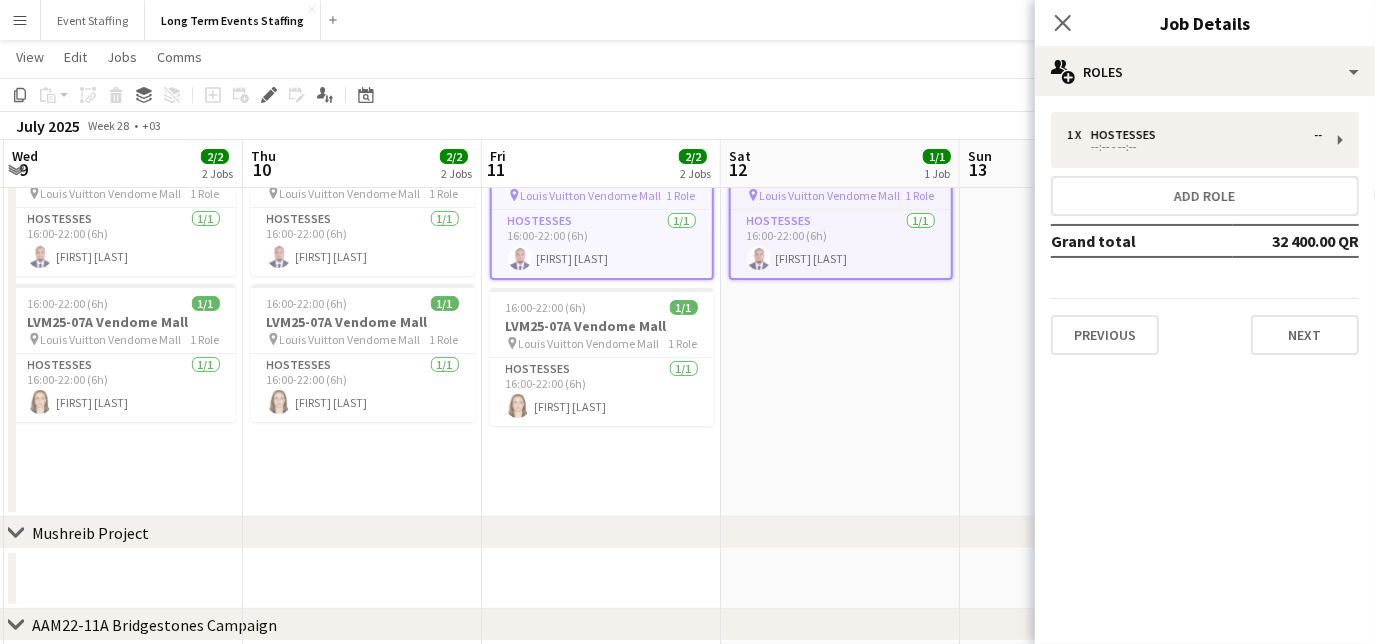 drag, startPoint x: 234, startPoint y: 491, endPoint x: 766, endPoint y: 501, distance: 532.094 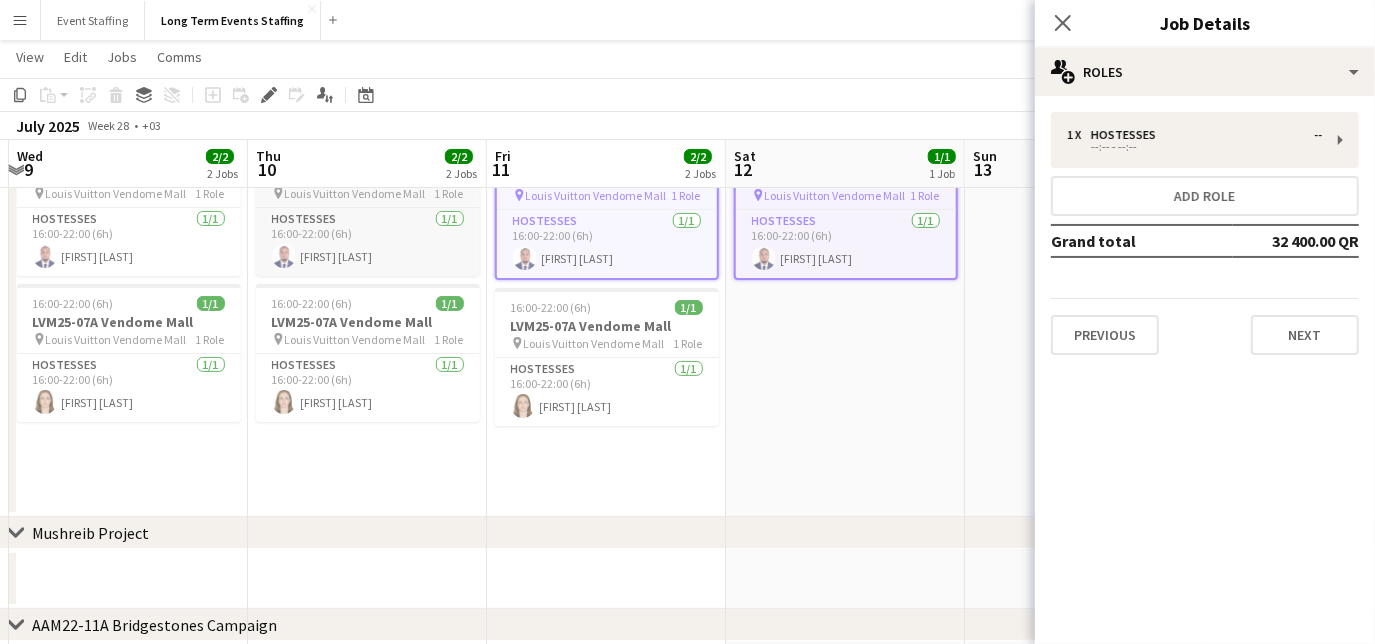 click on "16:00-22:00 (6h)    1/1   LVM25-07A Vendome Mall
pin
Louis Vuitton Vendome Mall    1 Role   Hostesses   1/1   16:00-22:00 (6h)
[FIRST] [LAST]" at bounding box center [368, 207] 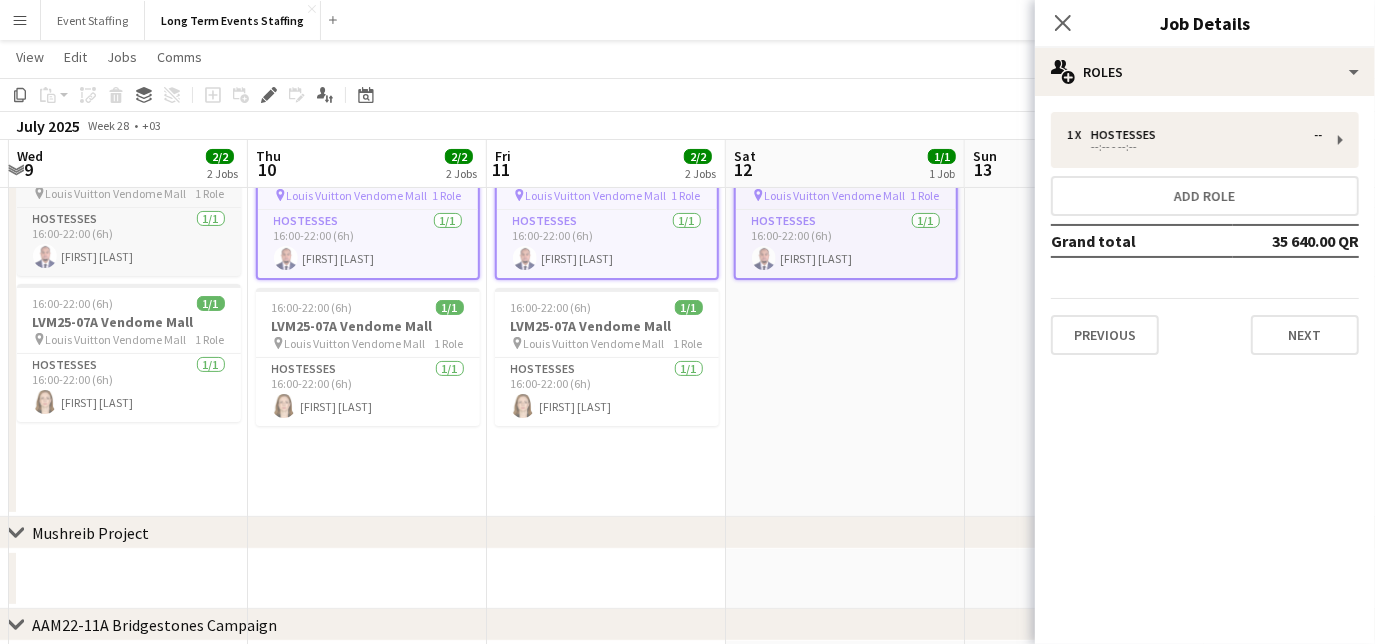 click on "16:00-22:00 (6h)    1/1   LVM25-07A Vendome Mall
pin
Louis Vuitton Vendome Mall    1 Role   Hostesses   1/1   16:00-22:00 (6h)
[FIRST] [LAST]" at bounding box center [129, 207] 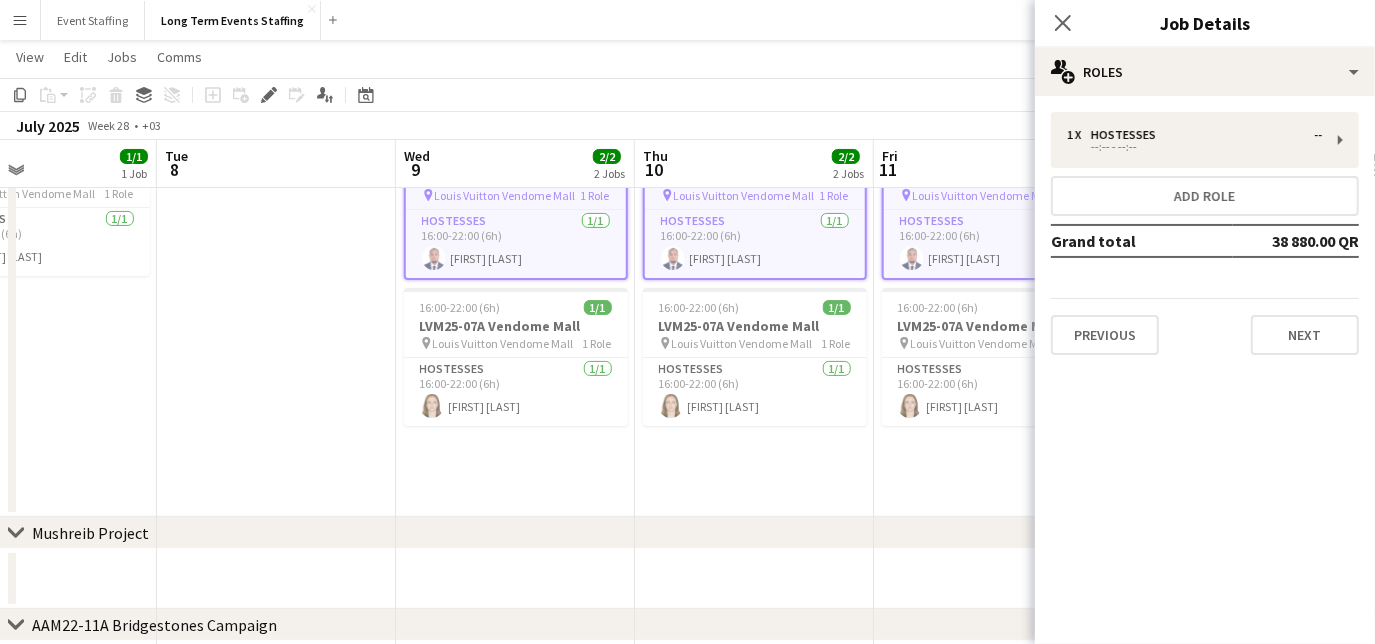 scroll, scrollTop: 0, scrollLeft: 486, axis: horizontal 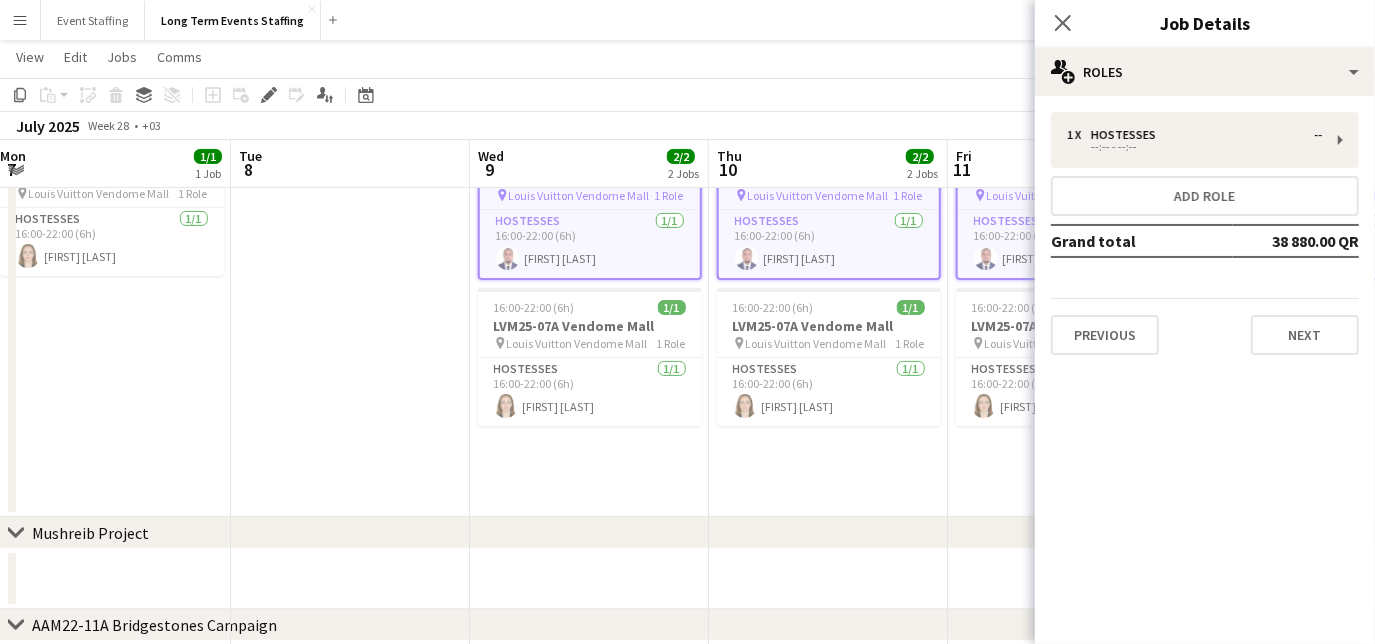 drag, startPoint x: 145, startPoint y: 475, endPoint x: 768, endPoint y: 535, distance: 625.88257 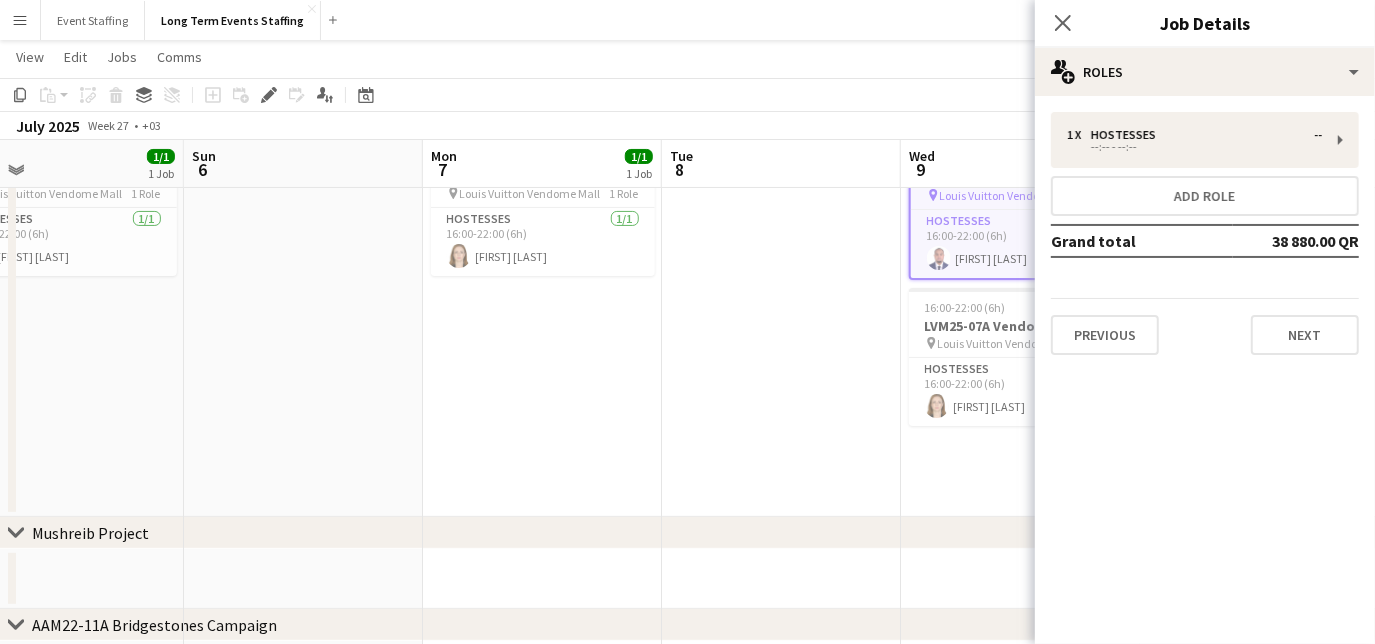 scroll, scrollTop: 0, scrollLeft: 432, axis: horizontal 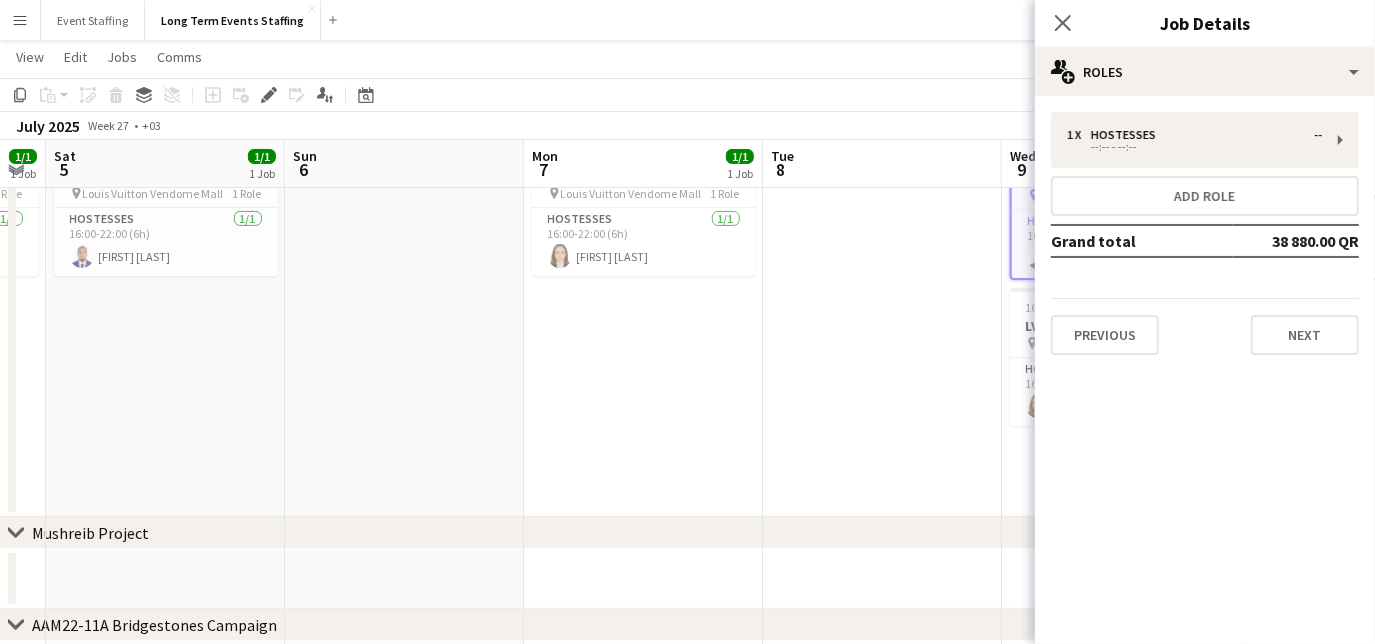 drag, startPoint x: 221, startPoint y: 435, endPoint x: 805, endPoint y: 528, distance: 591.3586 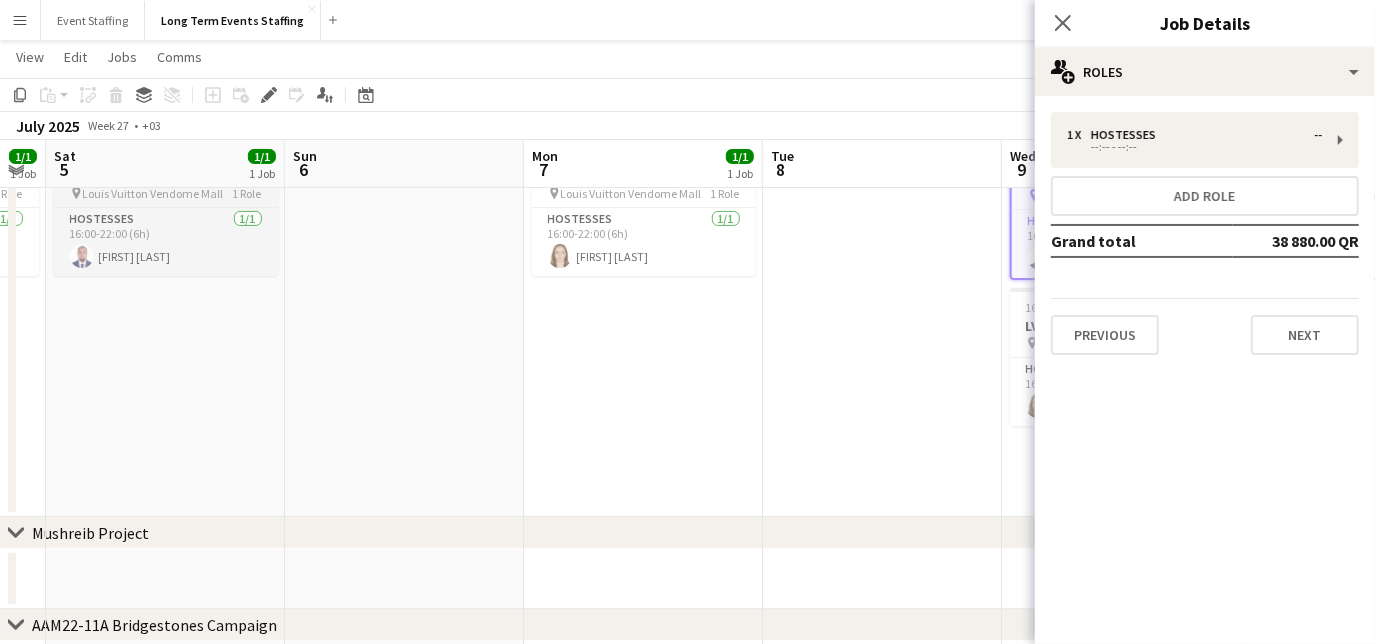 click on "Louis Vuitton Vendome Mall" at bounding box center [153, 193] 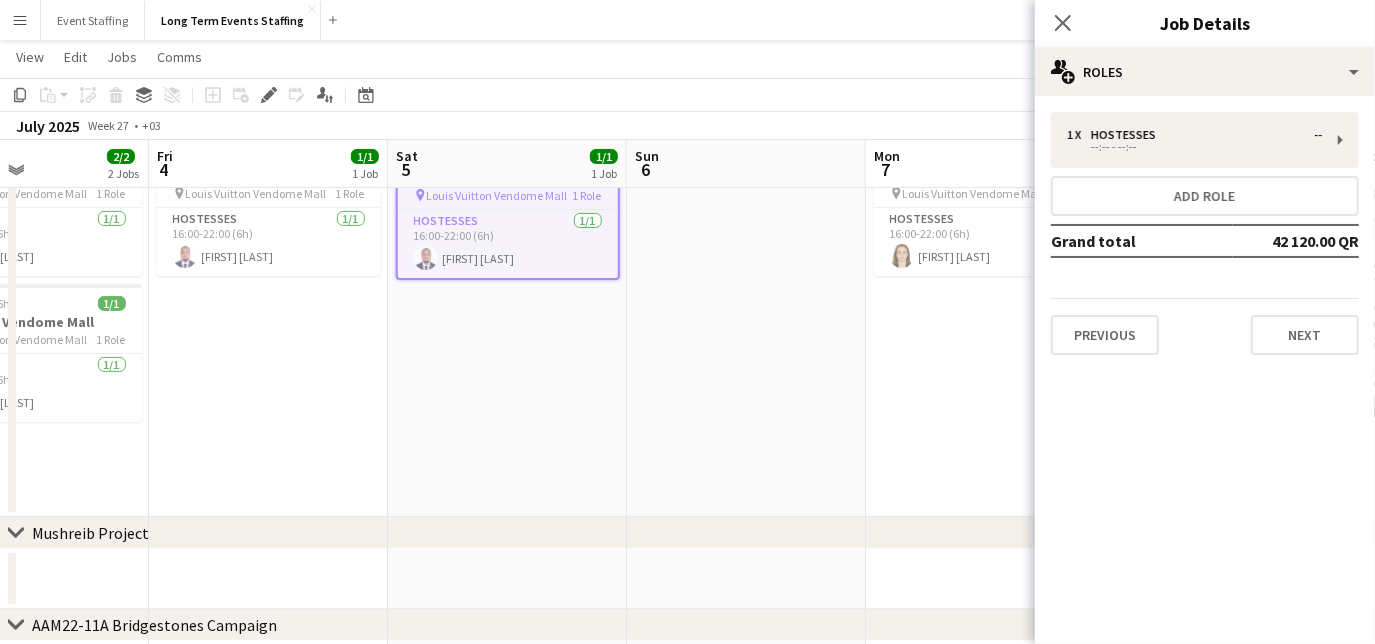 drag, startPoint x: 153, startPoint y: 394, endPoint x: 502, endPoint y: 412, distance: 349.46387 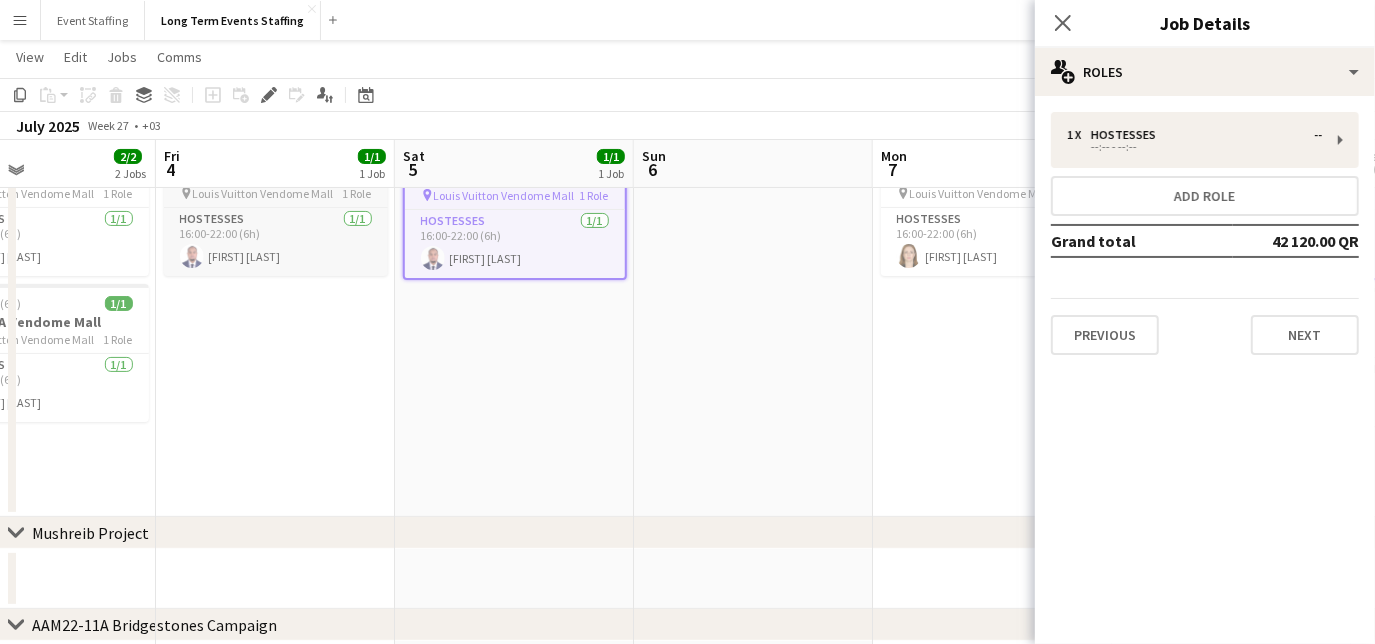 click on "Louis Vuitton Vendome Mall" at bounding box center (263, 193) 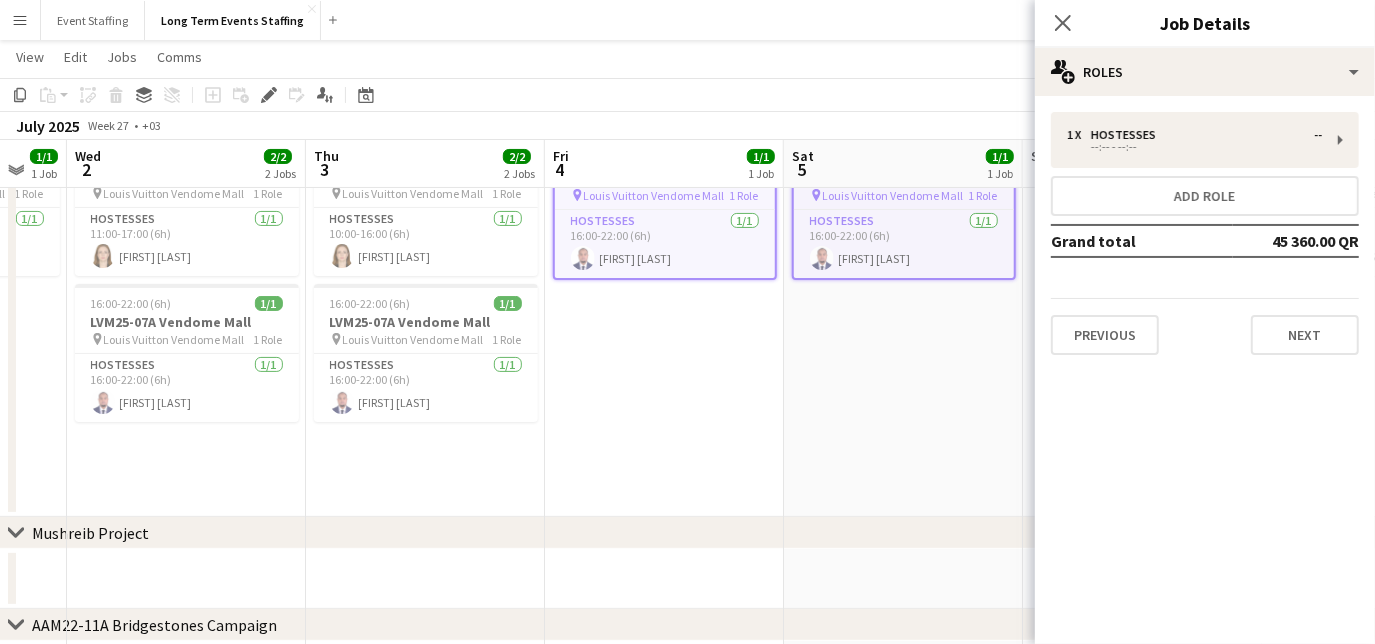 scroll, scrollTop: 0, scrollLeft: 624, axis: horizontal 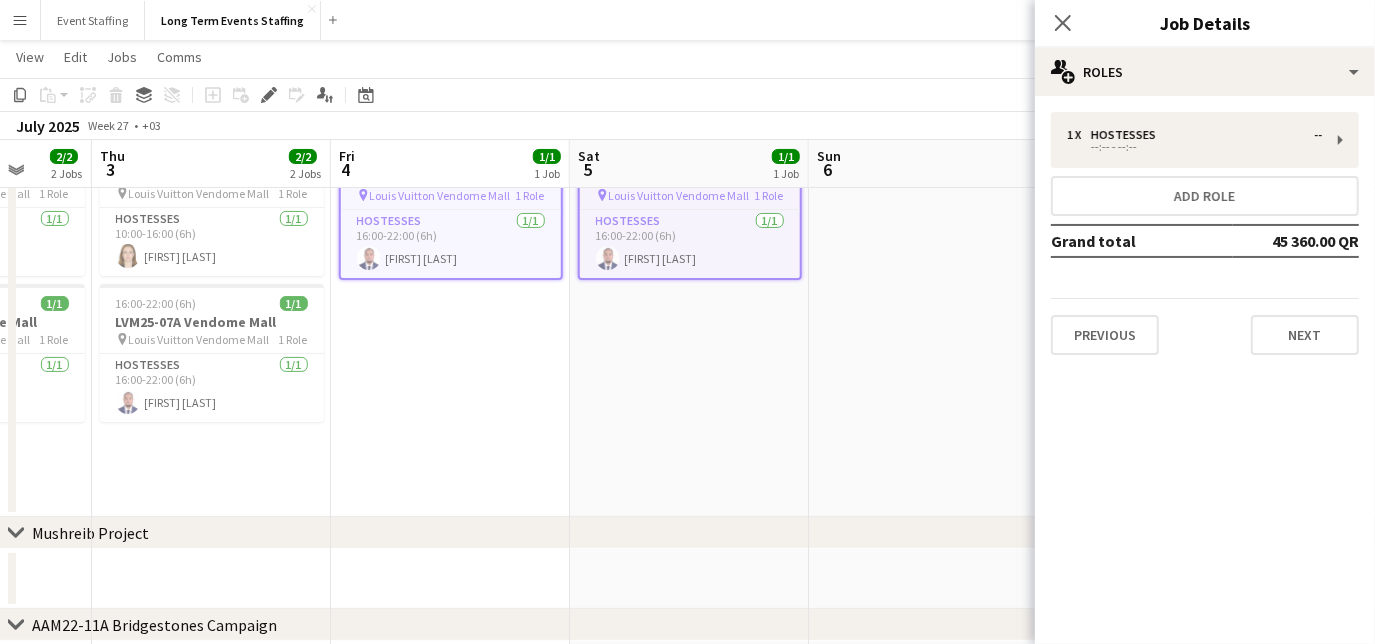 drag, startPoint x: 210, startPoint y: 425, endPoint x: 386, endPoint y: 413, distance: 176.40862 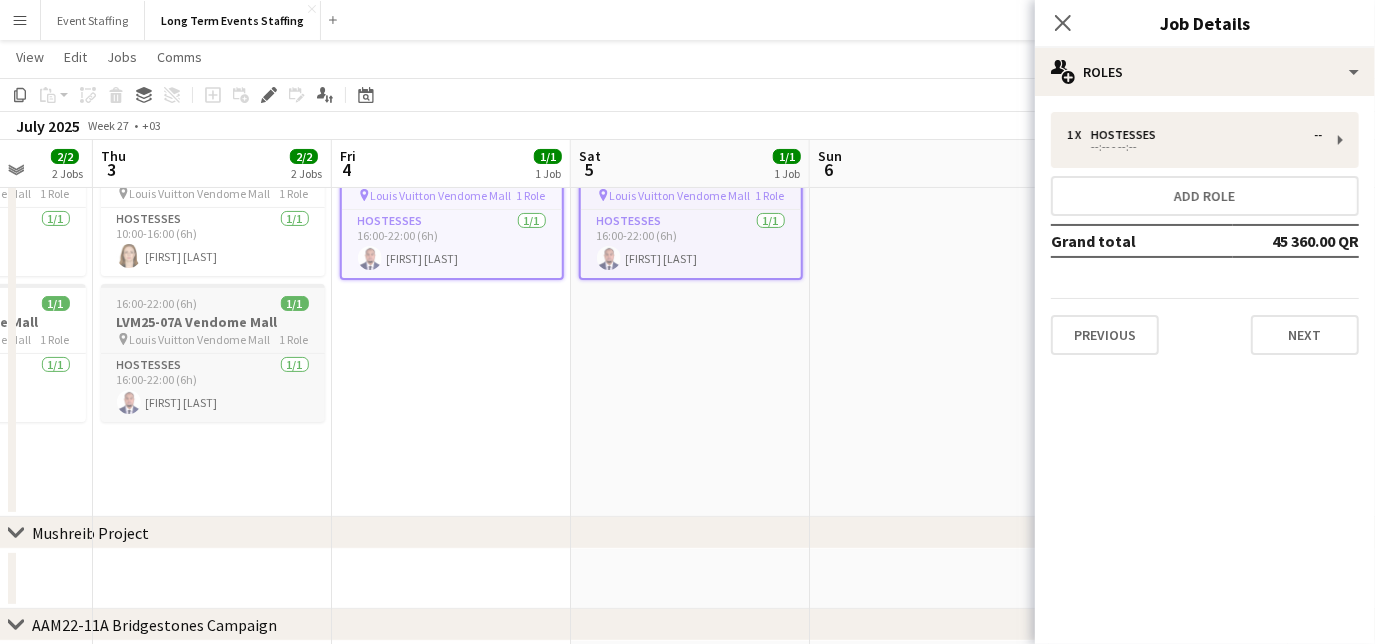click on "16:00-22:00 (6h)" at bounding box center [157, 303] 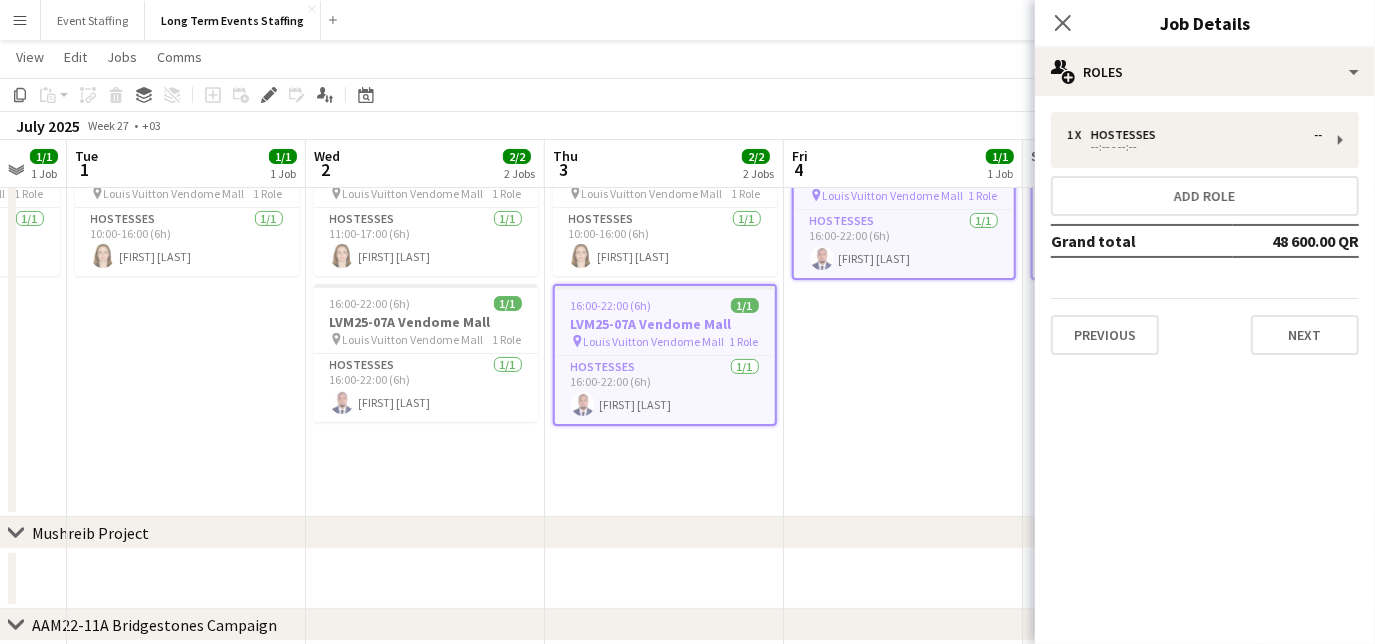 scroll, scrollTop: 0, scrollLeft: 616, axis: horizontal 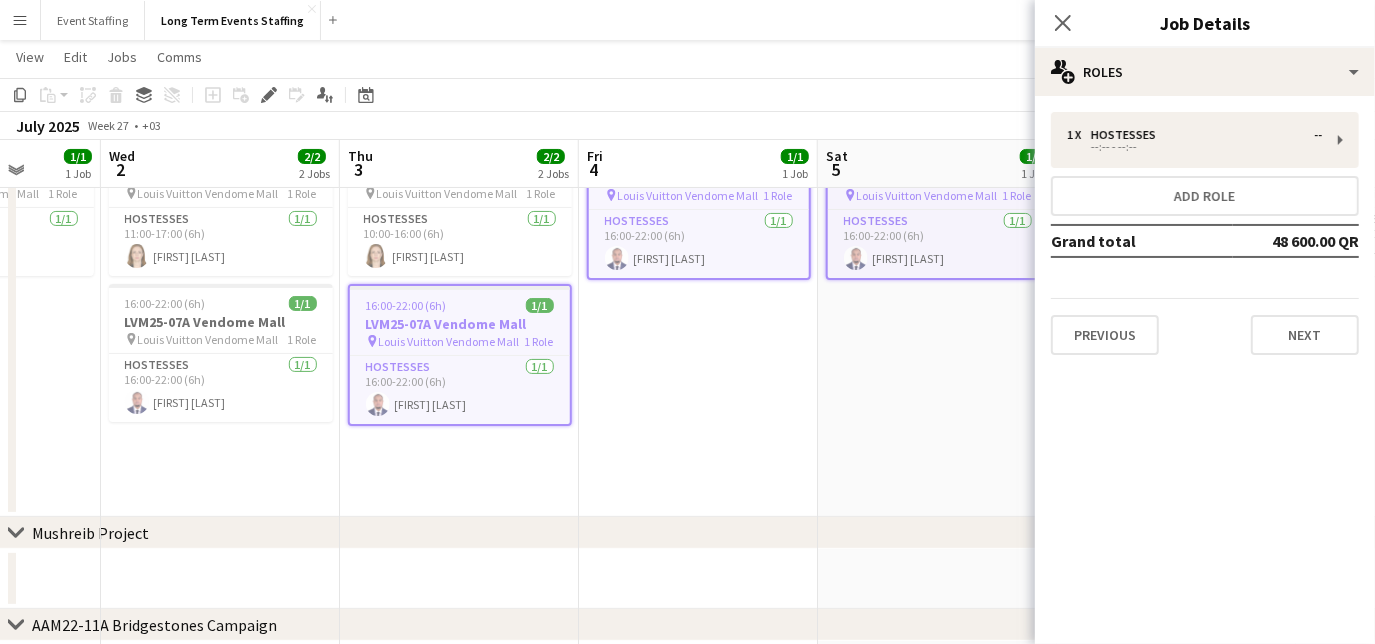 drag, startPoint x: 193, startPoint y: 488, endPoint x: 440, endPoint y: 457, distance: 248.93774 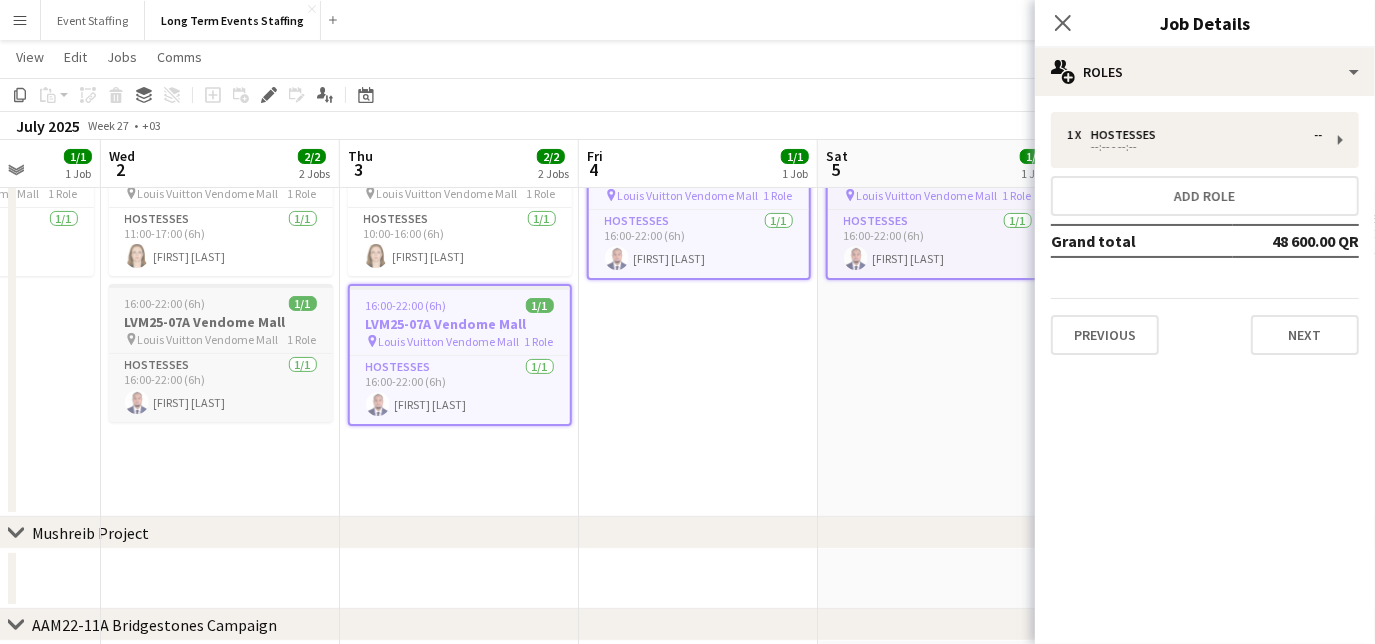 click on "LVM25-07A Vendome Mall" at bounding box center [221, 322] 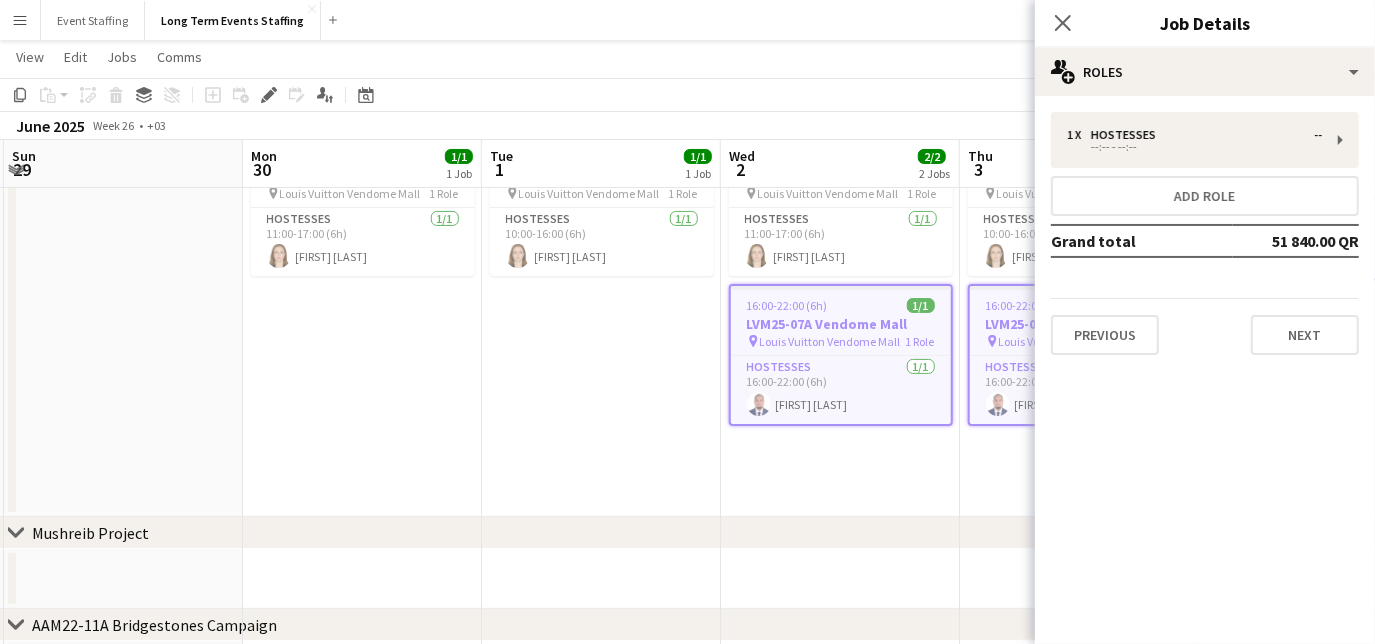 scroll, scrollTop: 0, scrollLeft: 480, axis: horizontal 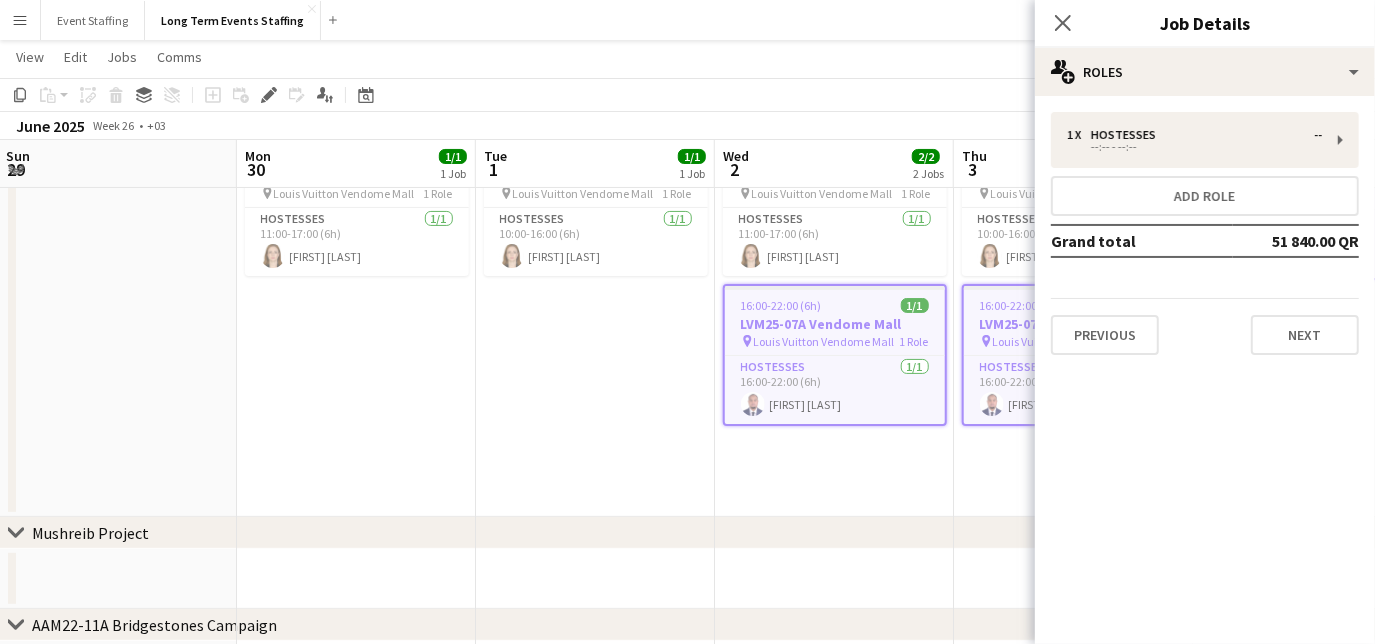 drag, startPoint x: 202, startPoint y: 460, endPoint x: 812, endPoint y: 518, distance: 612.75116 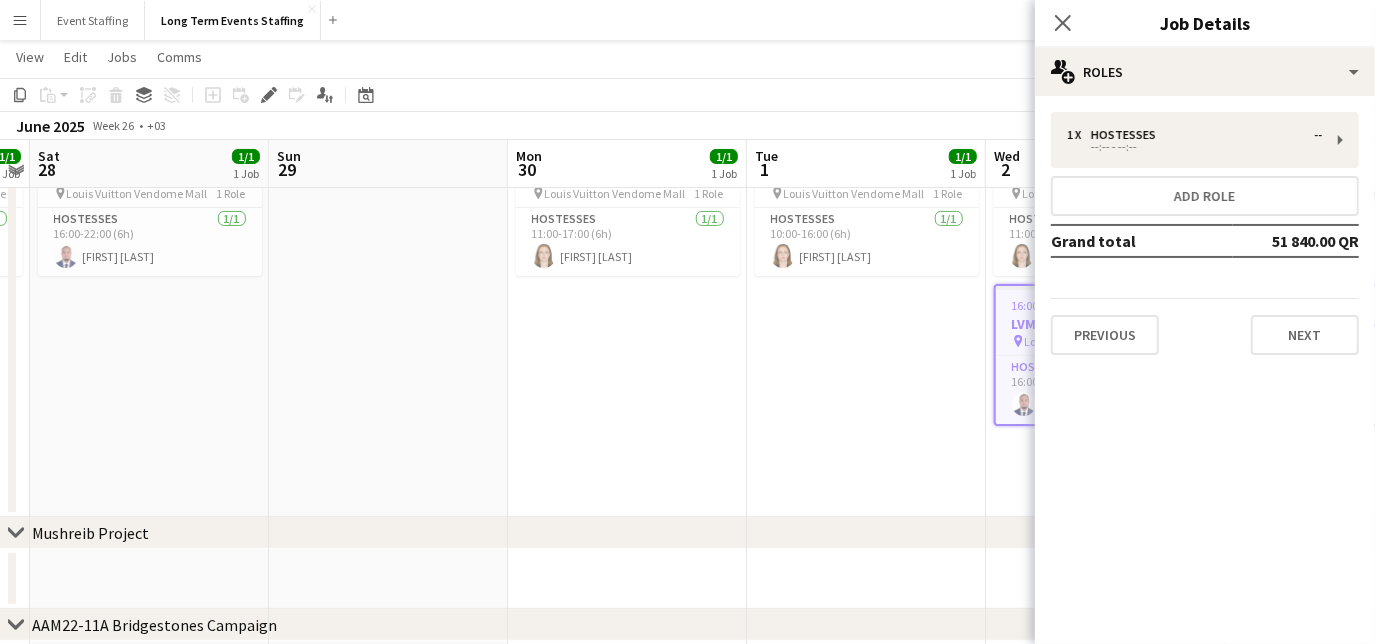 scroll, scrollTop: 0, scrollLeft: 549, axis: horizontal 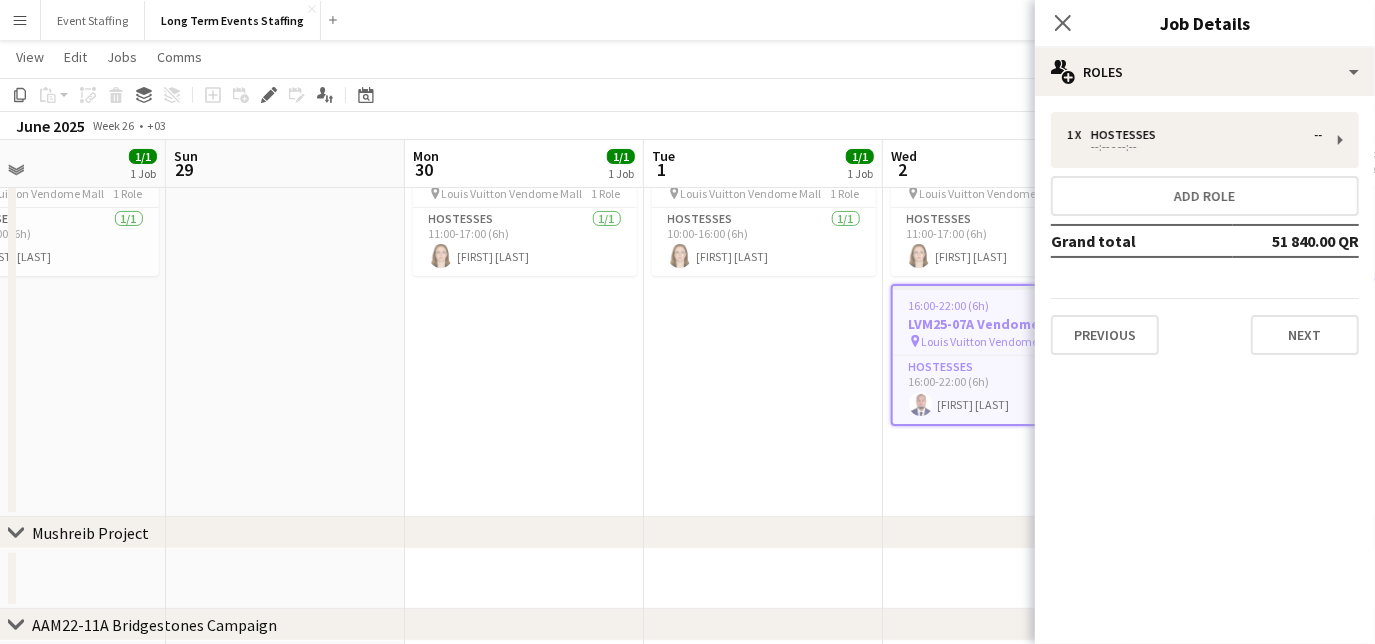 drag, startPoint x: 308, startPoint y: 440, endPoint x: 717, endPoint y: 480, distance: 410.95132 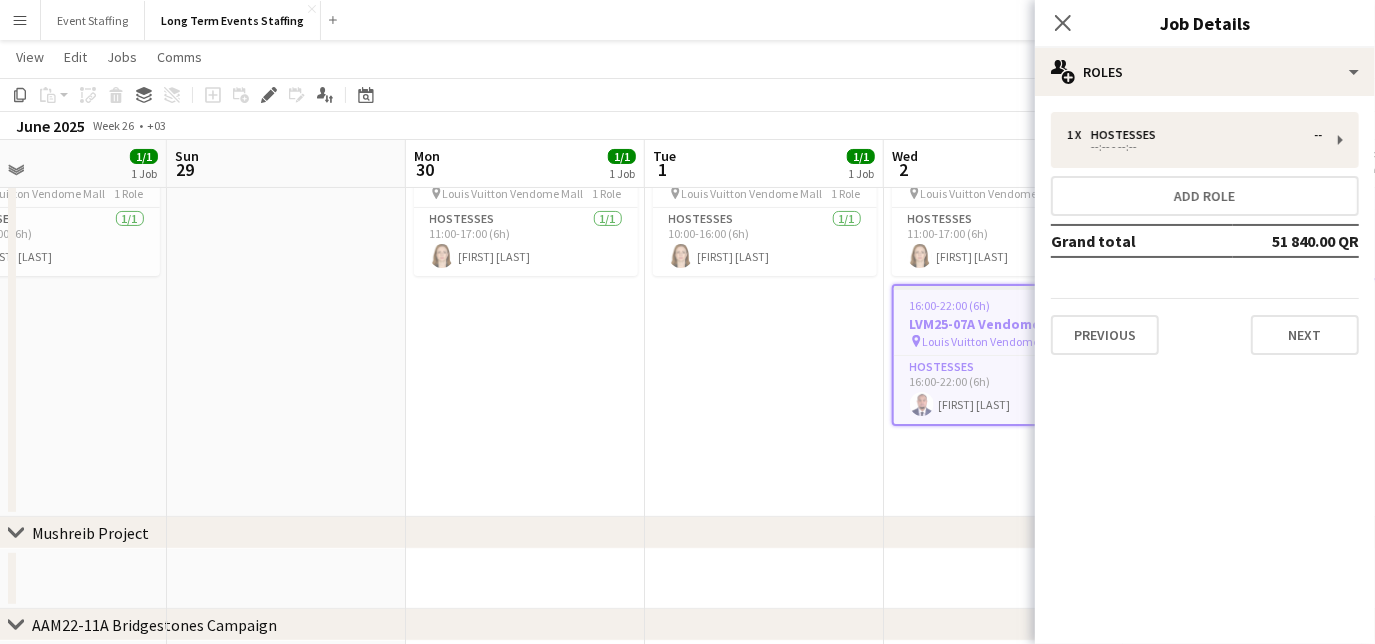 click on "Thu   26   1/1   1 Job   Fri   27   1/1   1 Job   Sat   28   1/1   1 Job   Sun   29   Mon   30   1/1   1 Job   Tue   1   1/1   1 Job   Wed   2   2/2   2 Jobs   Thu   3   2/2   2 Jobs   Fri   4   1/1   1 Job   Sat   5   1/1   1 Job   Sun   6      16:00-22:00 (6h)    1/1   LVM25-06B Vendome Mall
pin
Louis Vuitton Vendome Mall    1 Role   Hostesses   1/1   16:00-22:00 (6h)
[FIRST] [LAST]     16:00-22:00 (6h)    1/1   LVM25-06B Vendome Mall
pin
Louis Vuitton Vendome Mall    1 Role   Hostesses   1/1   16:00-22:00 (6h)
[FIRST] [LAST]     11:00-17:00 (6h)    1/1   LVM25-06B Vendome Mall
pin
Louis Vuitton Vendome Mall    1 Role   Hostesses   1/1   11:00-17:00 (6h)
[FIRST] [LAST]     10:00-16:00 (6h)    1/1   LVM25-07A Vendome Mall
pin
Louis Vuitton Vendome Mall    1 Role   Hostesses   1/1   10:00-16:00 (6h)
[FIRST] [LAST]     11:00-17:00 (6h)    1/1" at bounding box center (687, 342) 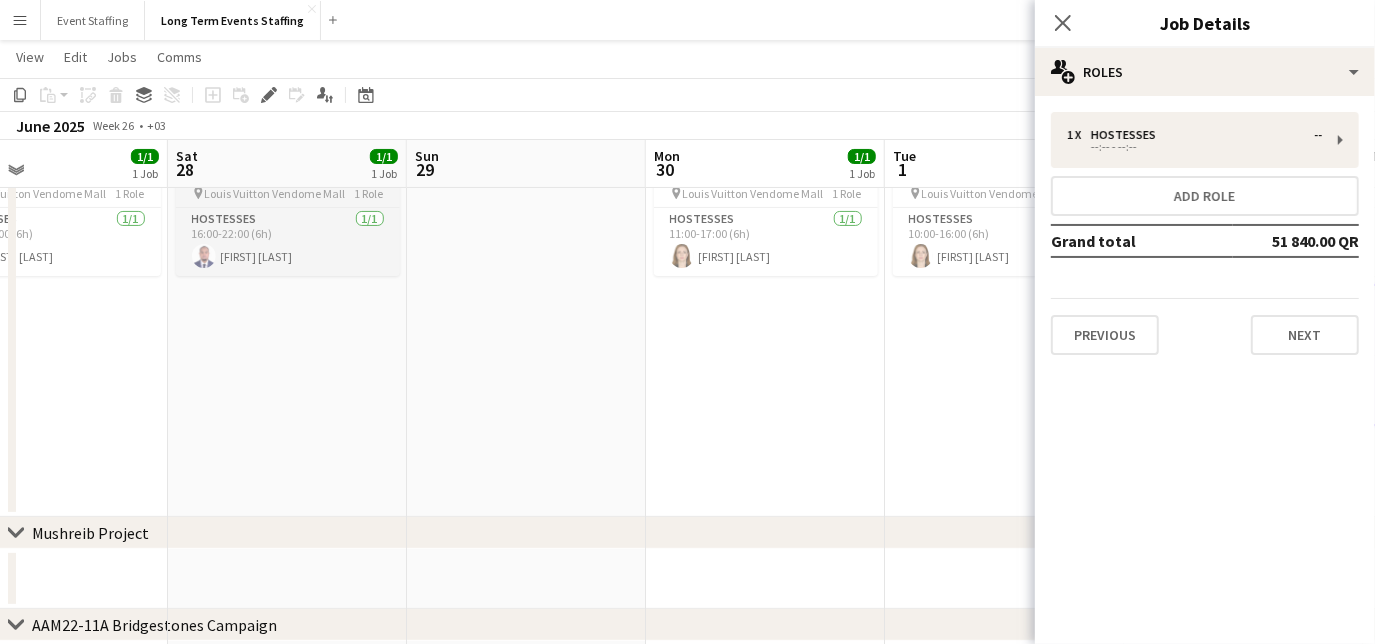 click on "16:00-22:00 (6h)    1/1   LVM25-06B Vendome Mall
pin
Louis Vuitton Vendome Mall    1 Role   Hostesses   1/1   16:00-22:00 (6h)
[FIRST] [LAST]" at bounding box center (288, 207) 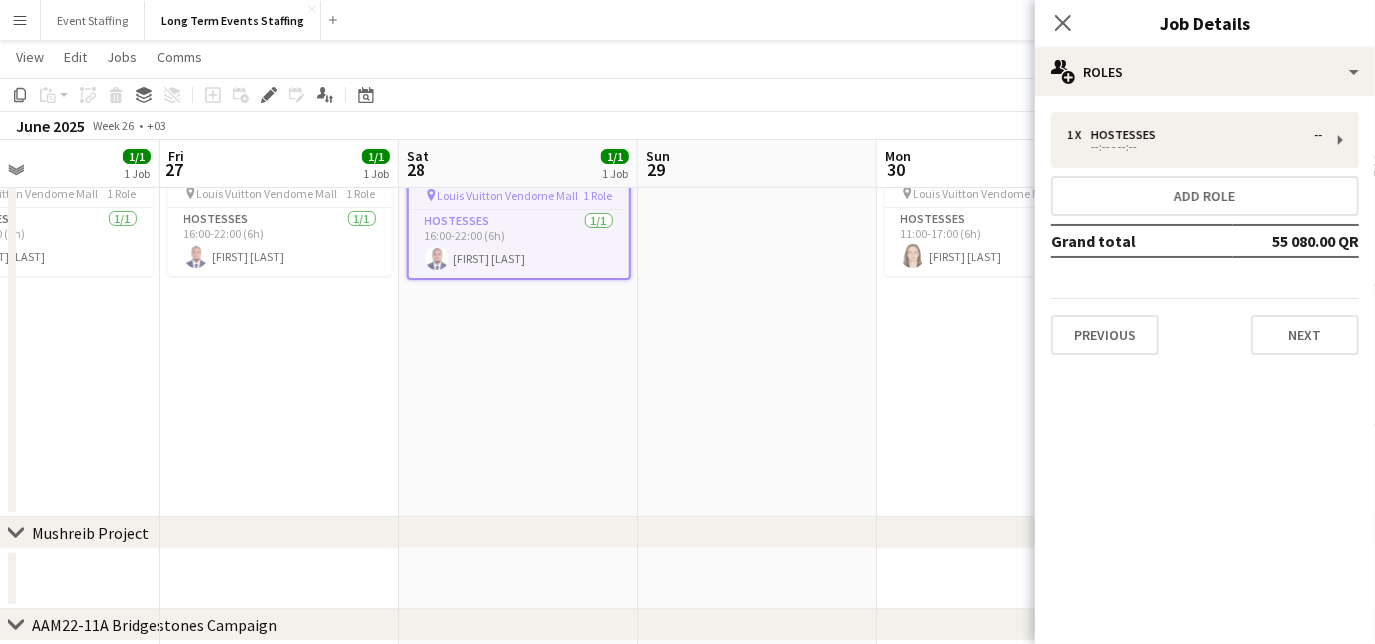 drag, startPoint x: 198, startPoint y: 368, endPoint x: 438, endPoint y: 399, distance: 241.9938 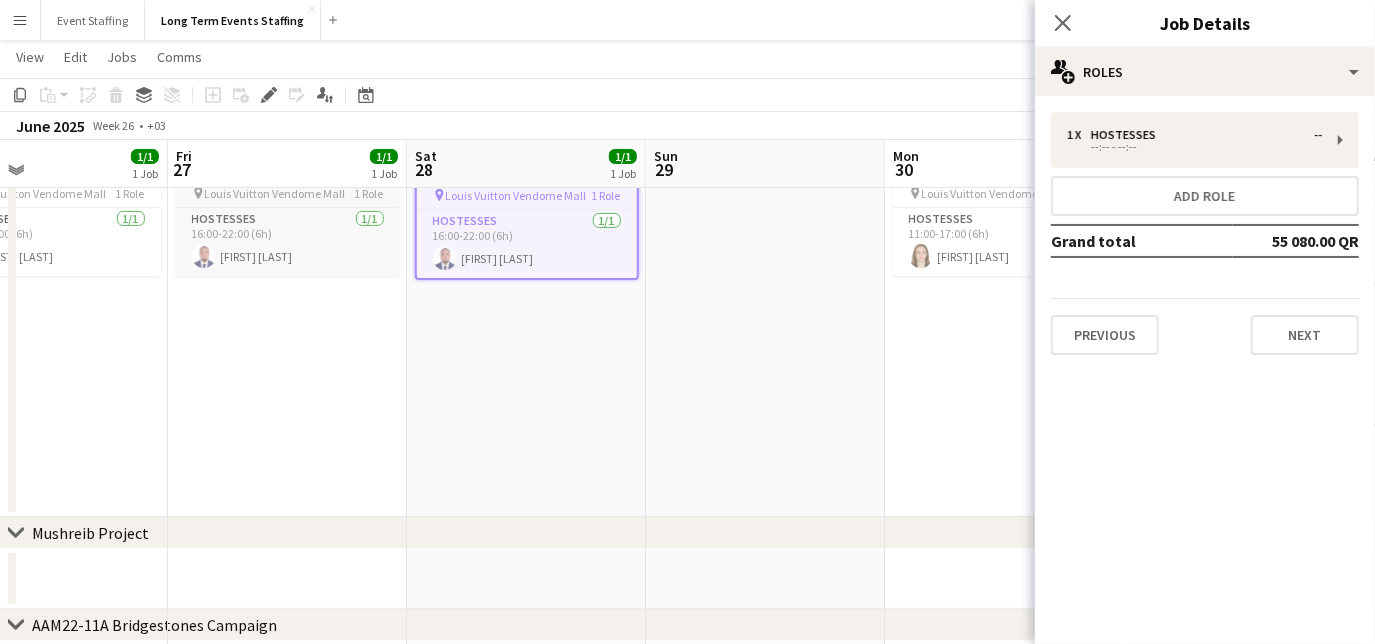 click on "Louis Vuitton Vendome Mall" at bounding box center [275, 193] 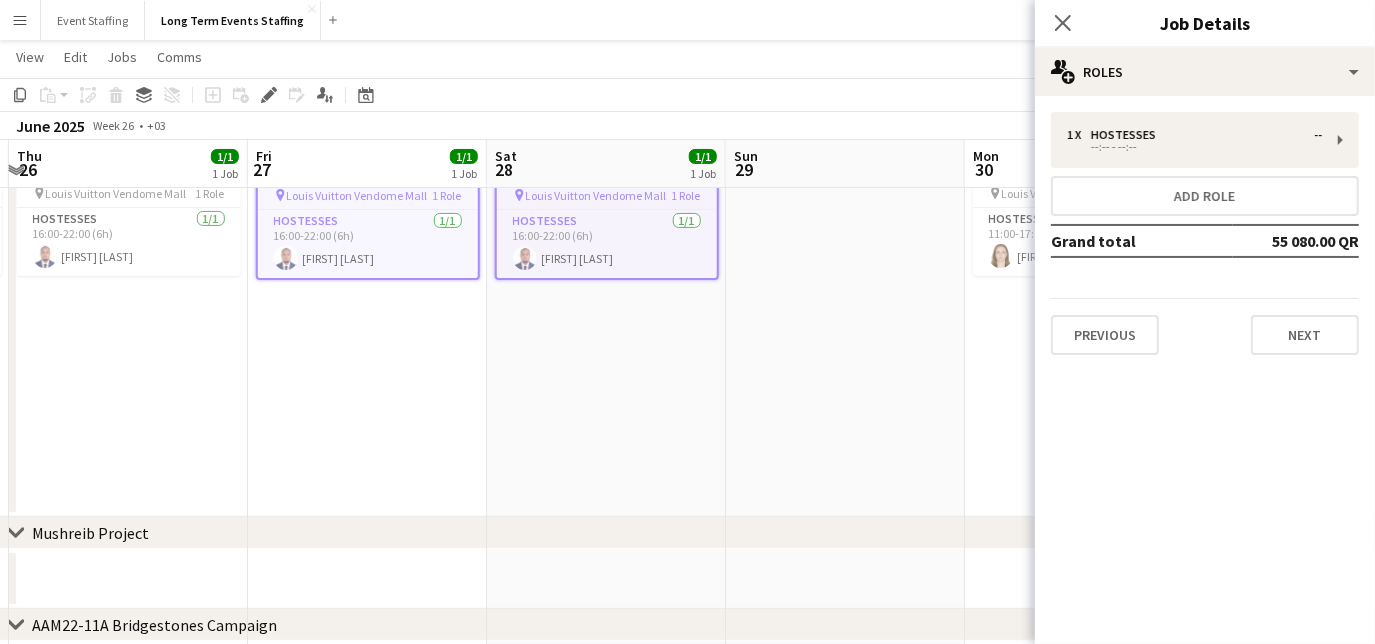 scroll, scrollTop: 0, scrollLeft: 724, axis: horizontal 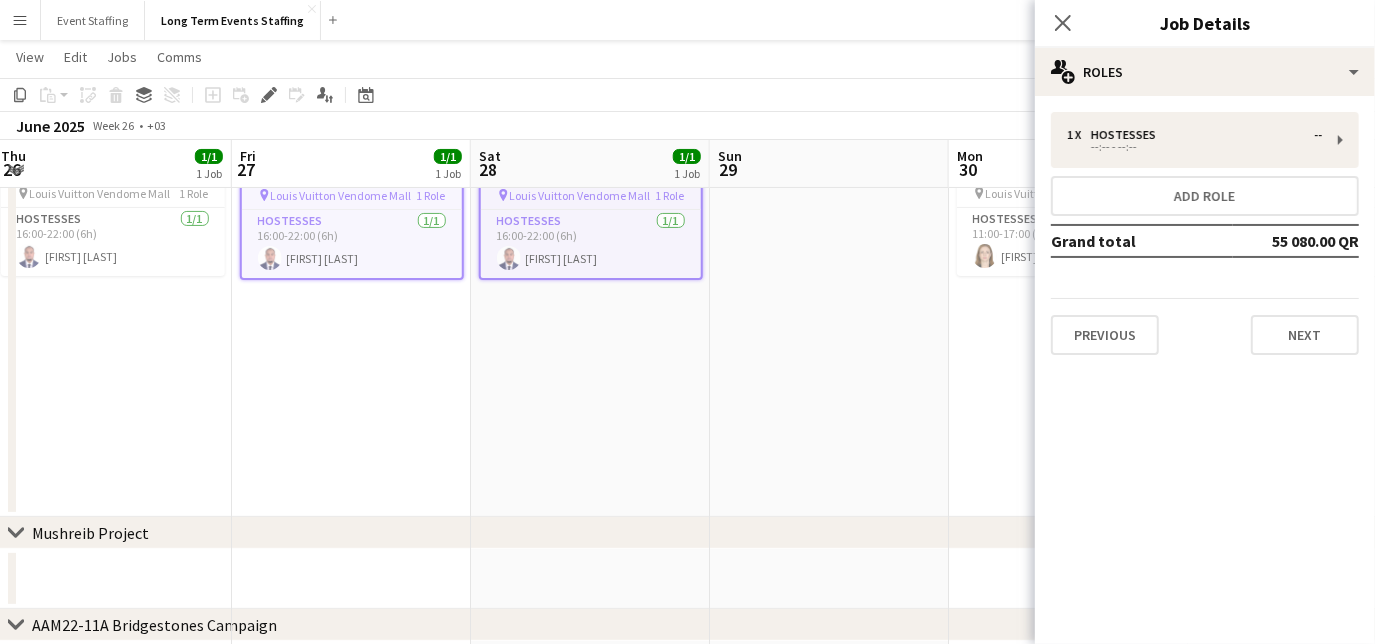 drag, startPoint x: 256, startPoint y: 382, endPoint x: 320, endPoint y: 334, distance: 80 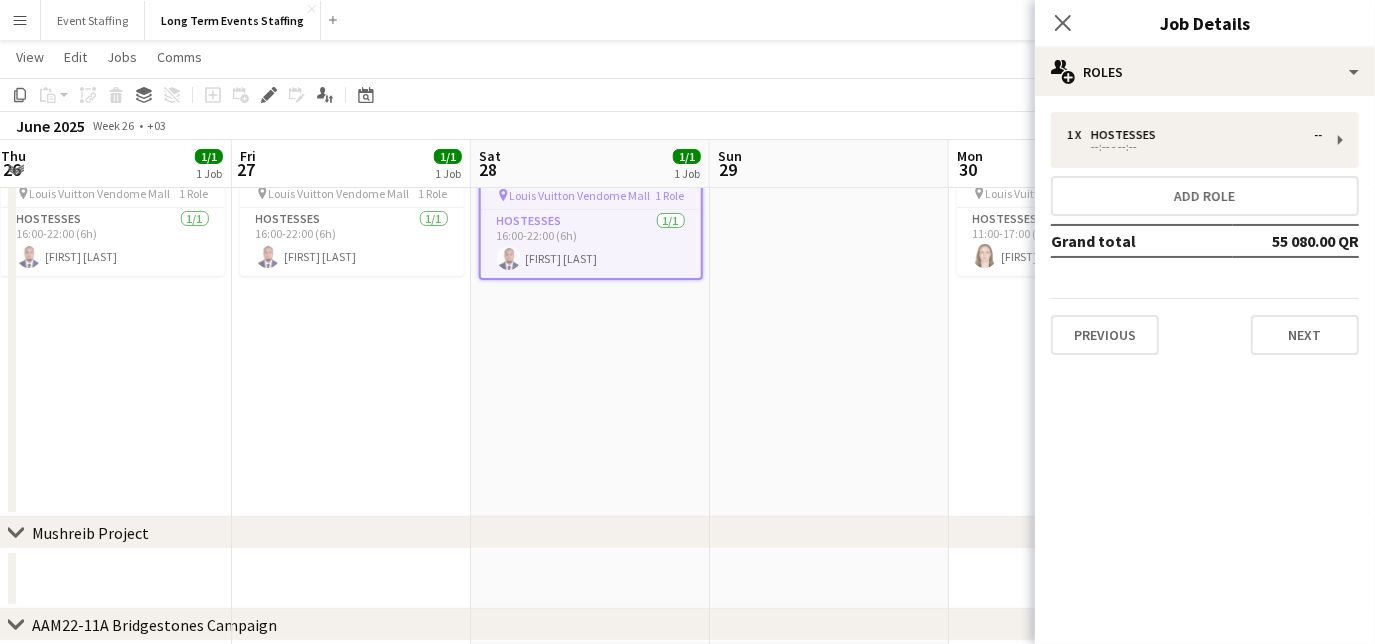 click on "Louis Vuitton Vendome Mall" at bounding box center (580, 195) 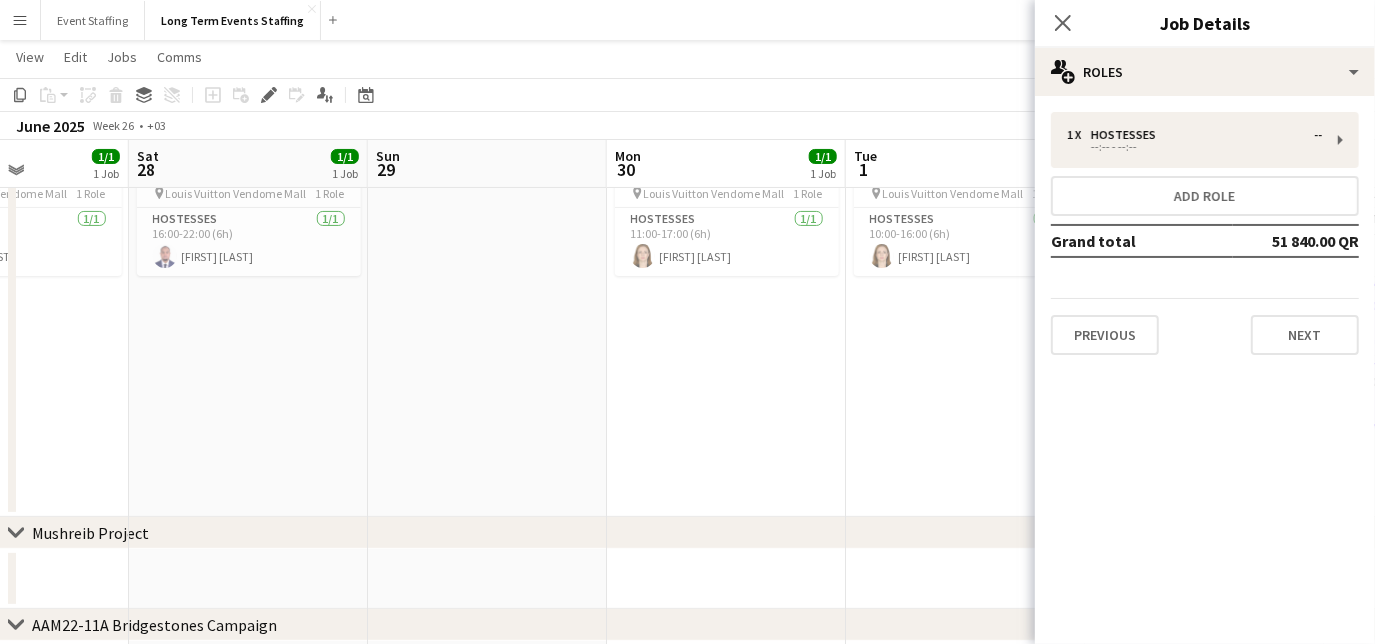 drag, startPoint x: 642, startPoint y: 386, endPoint x: 469, endPoint y: 381, distance: 173.07224 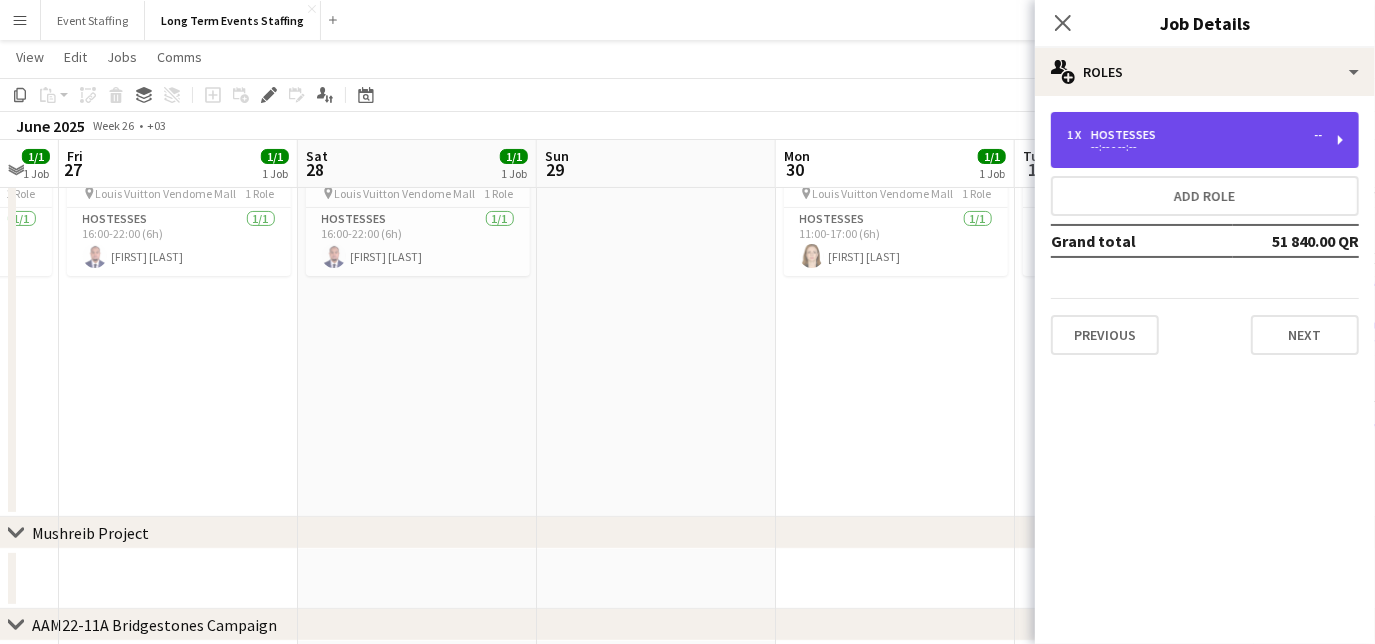 click on "Hostesses" at bounding box center [1127, 135] 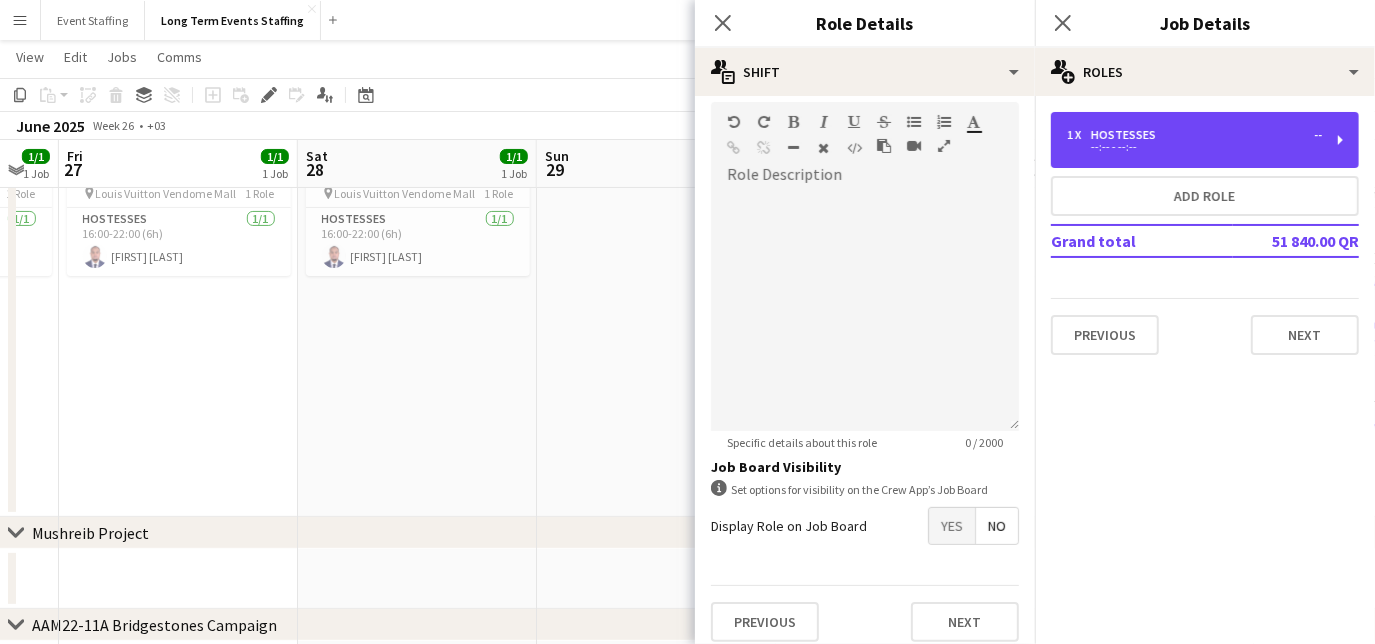 scroll, scrollTop: 505, scrollLeft: 0, axis: vertical 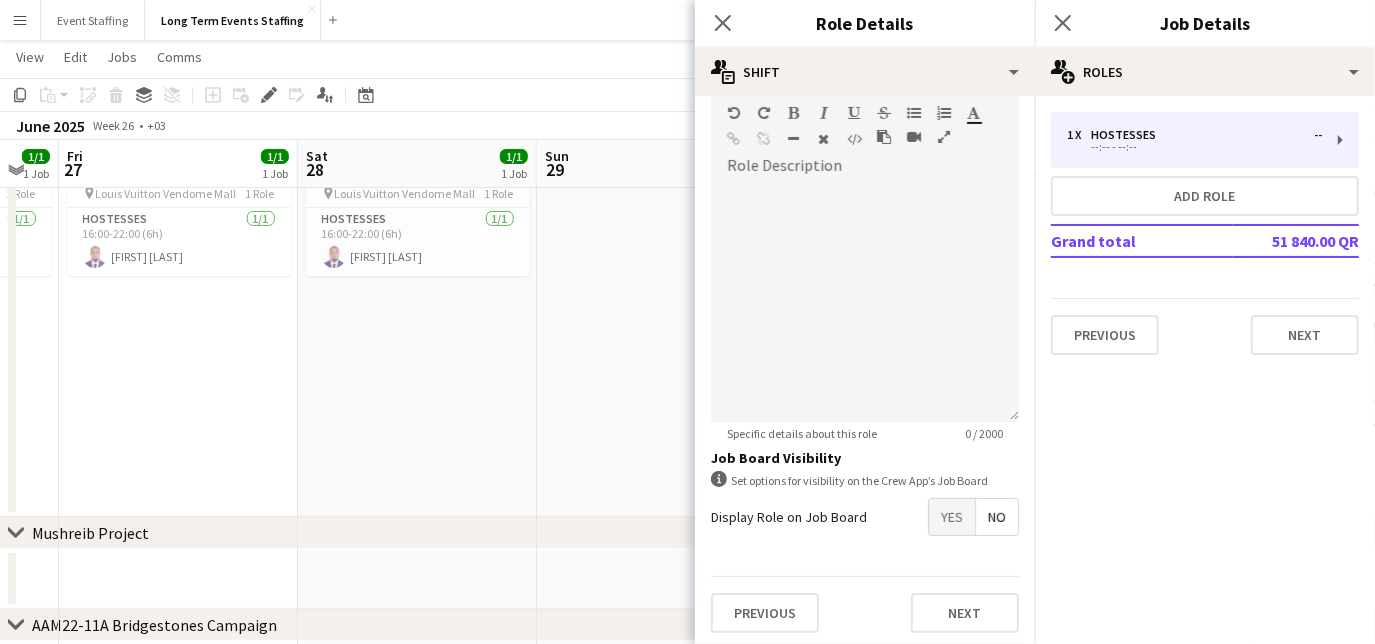 click on "Menu
Boards
Boards   Boards   All jobs   Status
Workforce
Workforce   My Workforce   Recruiting
Comms
Comms
Pay
Pay   Approvals
Platform Settings
Platform Settings   Your settings
Training Academy
Training Academy
Knowledge Base
Knowledge Base
Product Updates
Product Updates   Log Out   Privacy   Event Staffing
Close
Long Term Events Staffing
Close
Add
Help
Notifications
2   Long Term Events Staffing
user
View  Day view expanded Day view collapsed Month view Date picker Jump to today" at bounding box center [687, 320] 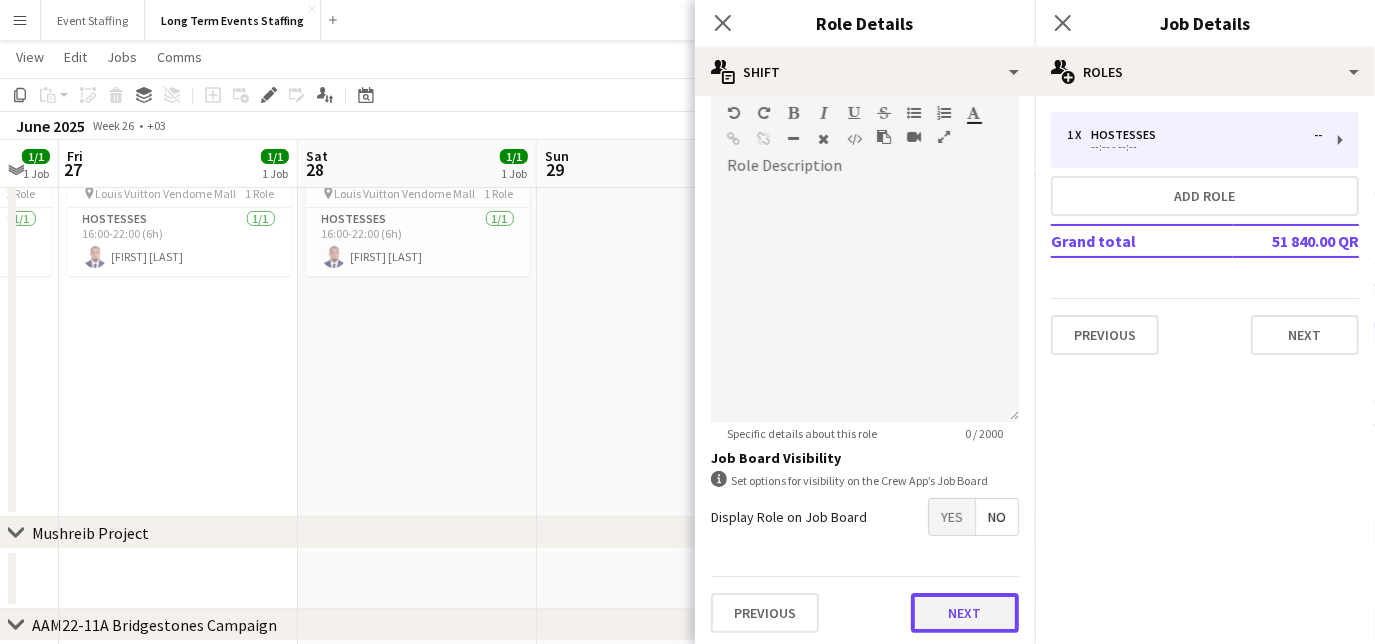 click on "Next" at bounding box center (965, 613) 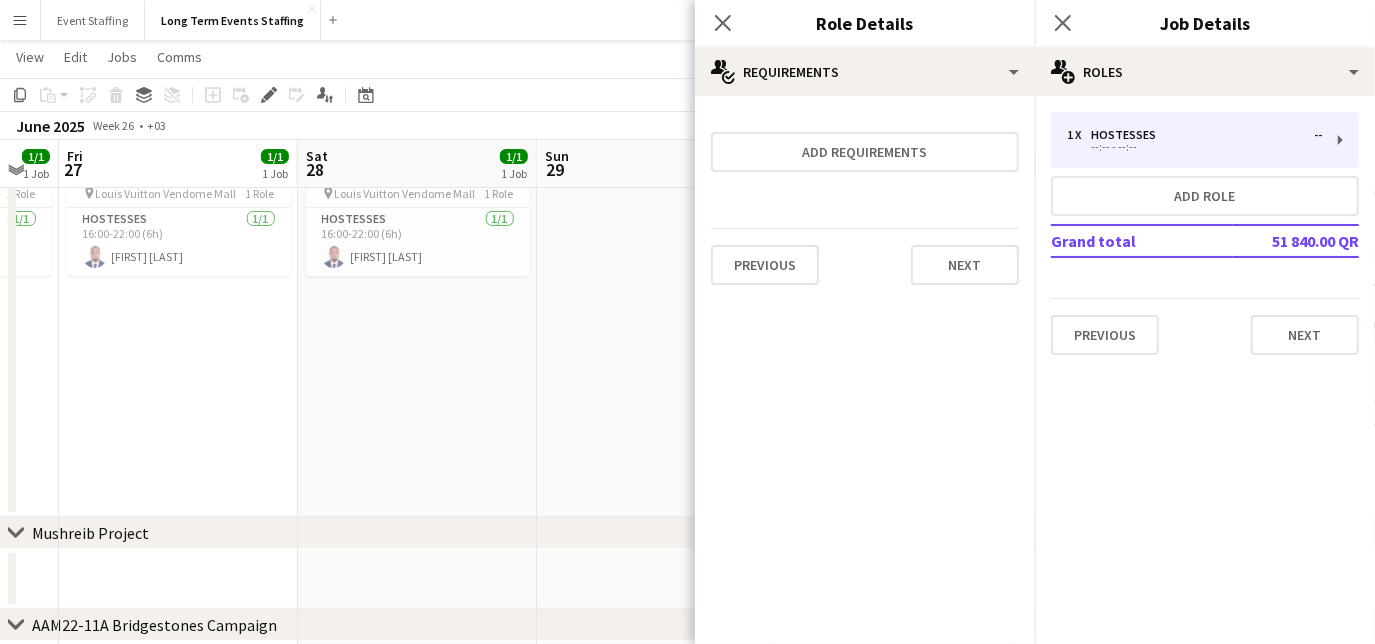 scroll, scrollTop: 0, scrollLeft: 0, axis: both 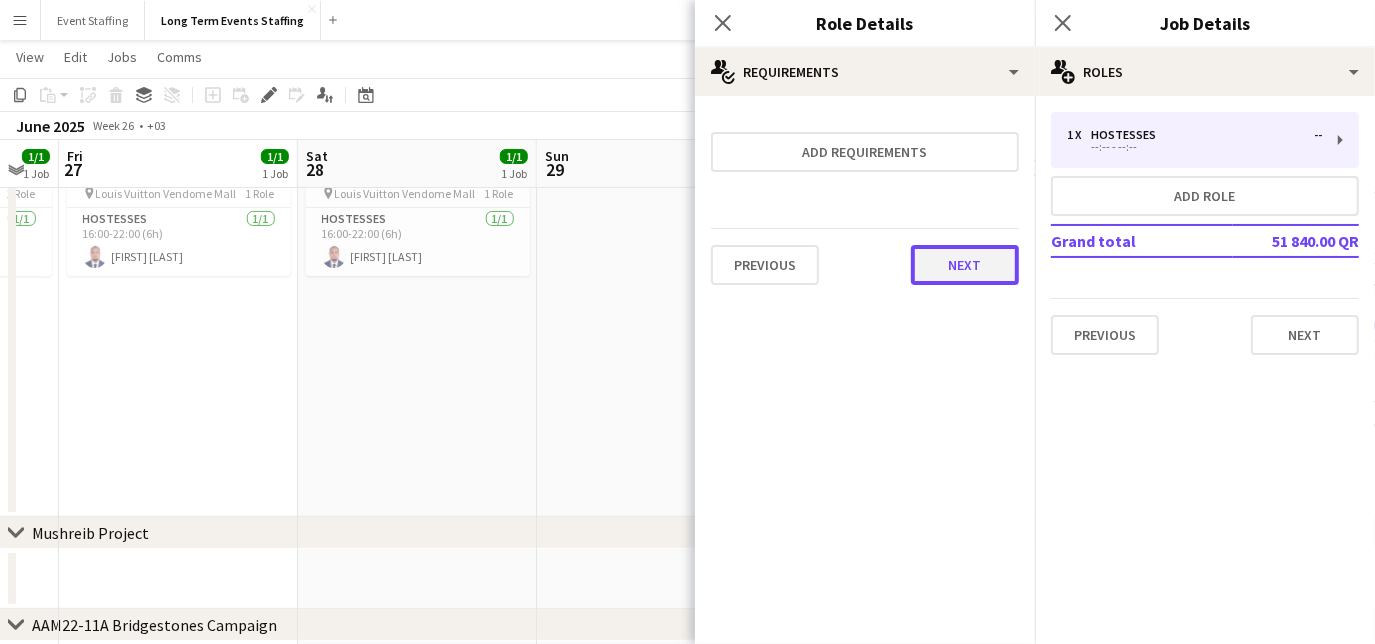 click on "Next" at bounding box center [965, 265] 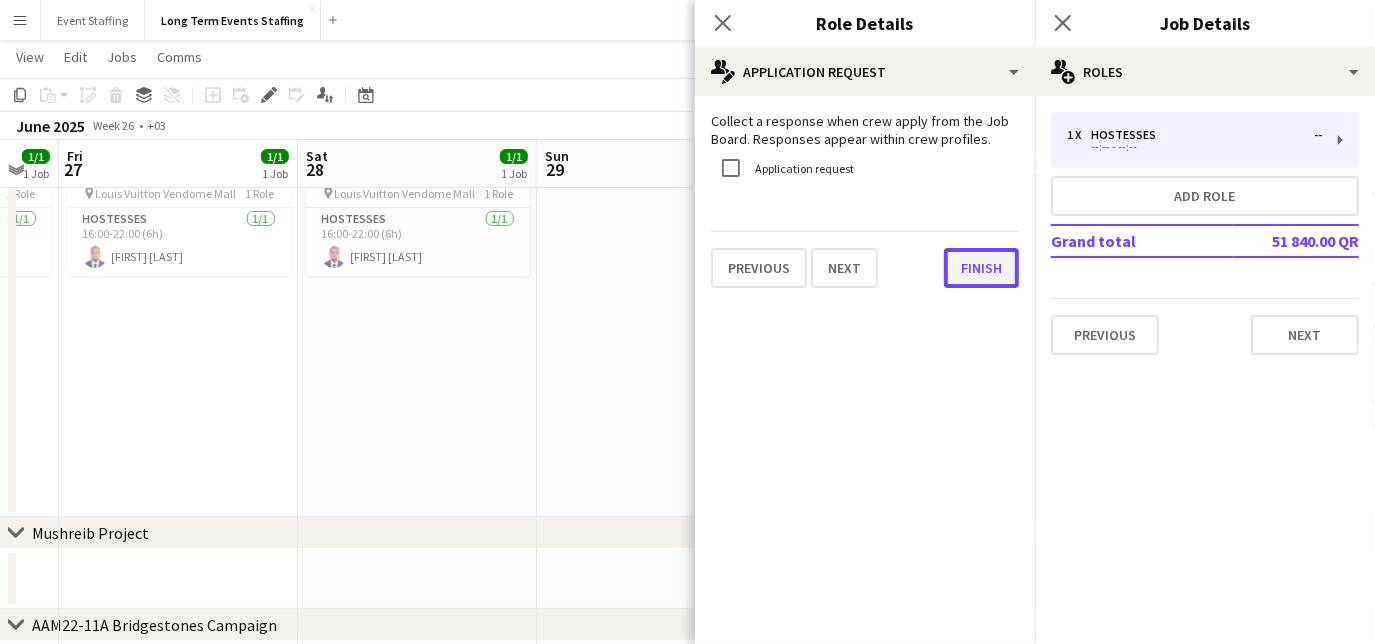 click on "Finish" at bounding box center [981, 268] 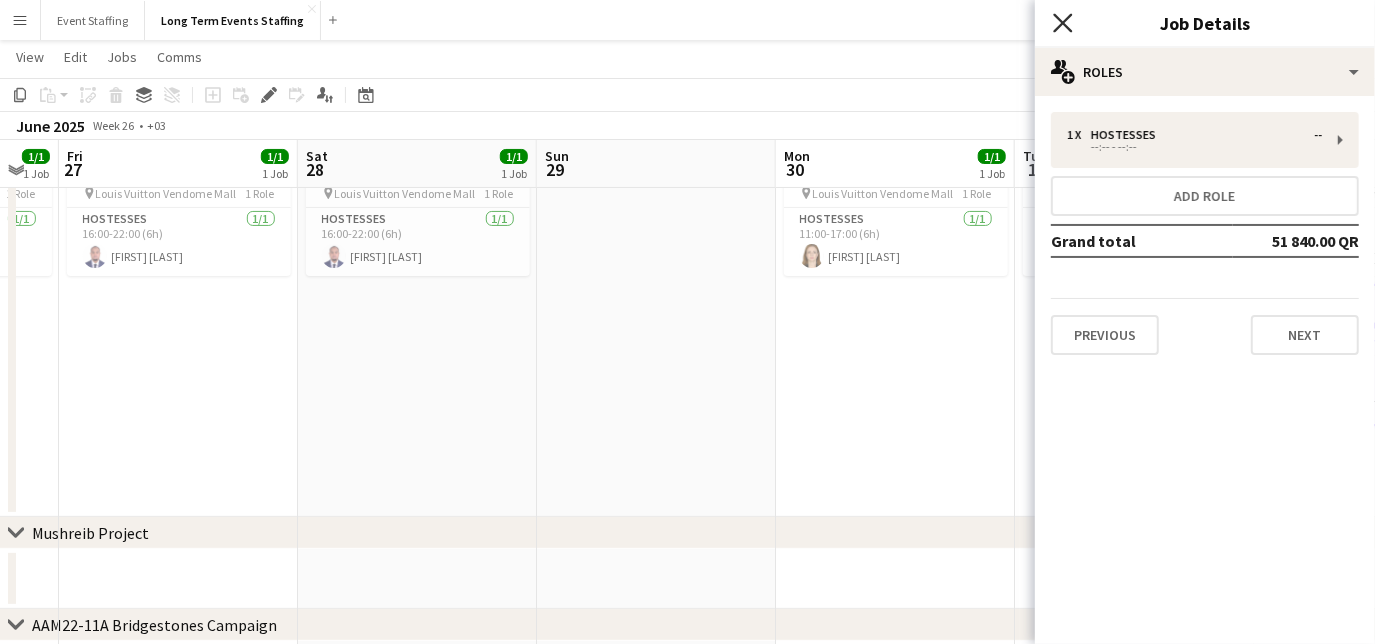 click on "Close pop-in" 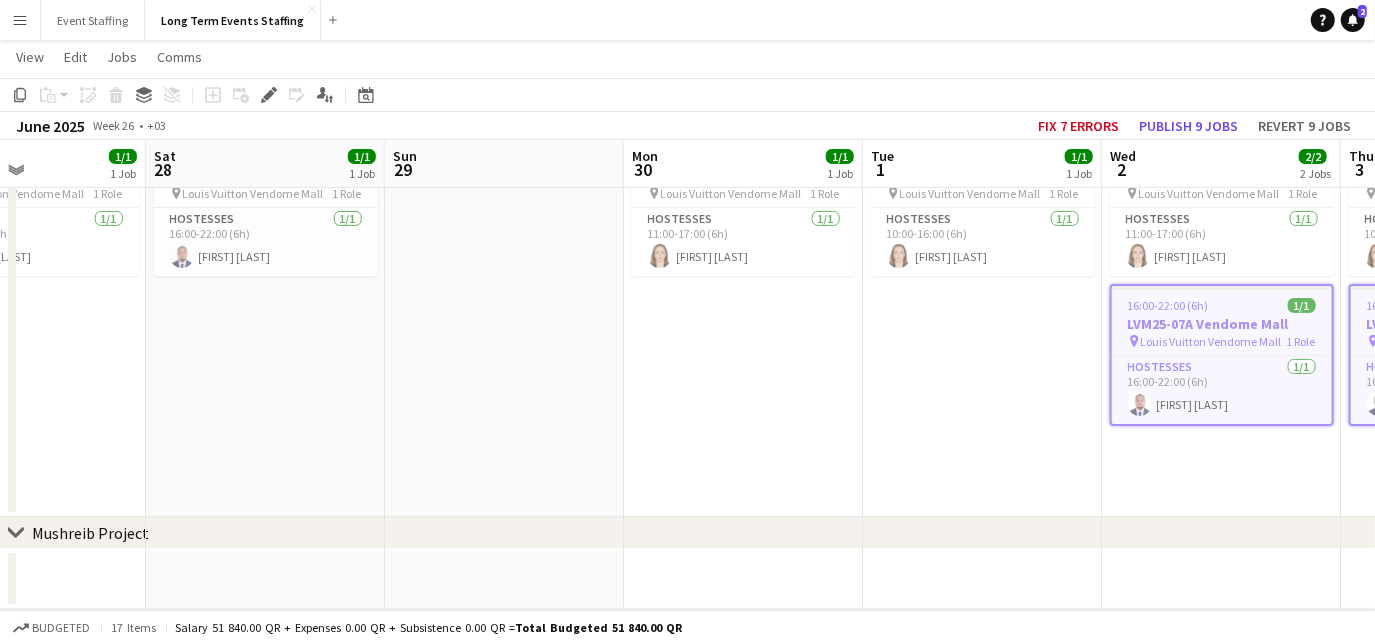 scroll, scrollTop: 0, scrollLeft: 770, axis: horizontal 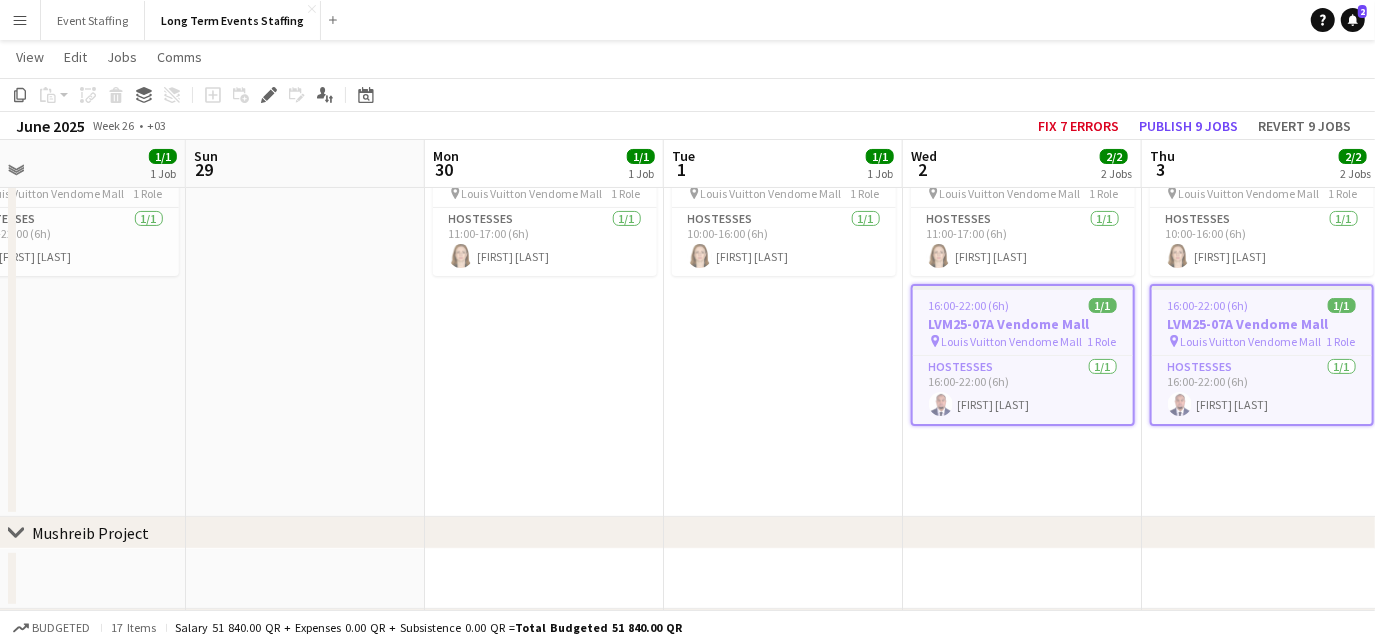 drag, startPoint x: 954, startPoint y: 453, endPoint x: 602, endPoint y: 398, distance: 356.27097 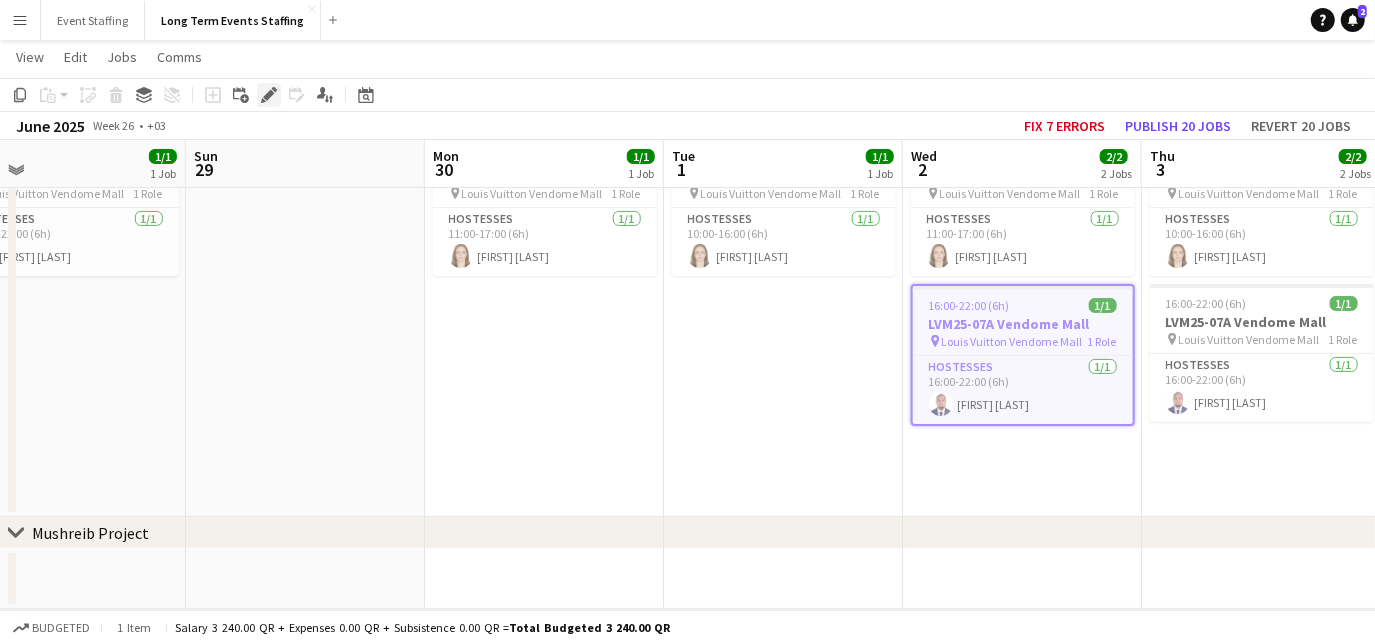 click 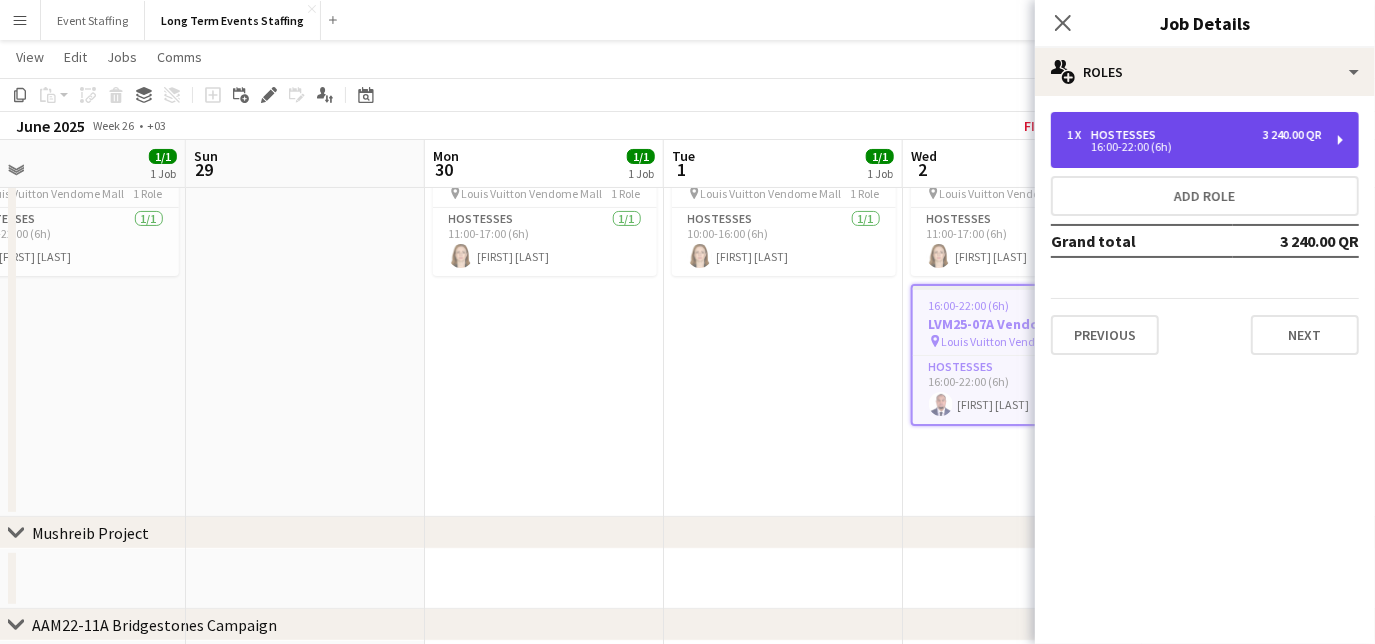 click on "16:00-22:00 (6h)" at bounding box center [1194, 147] 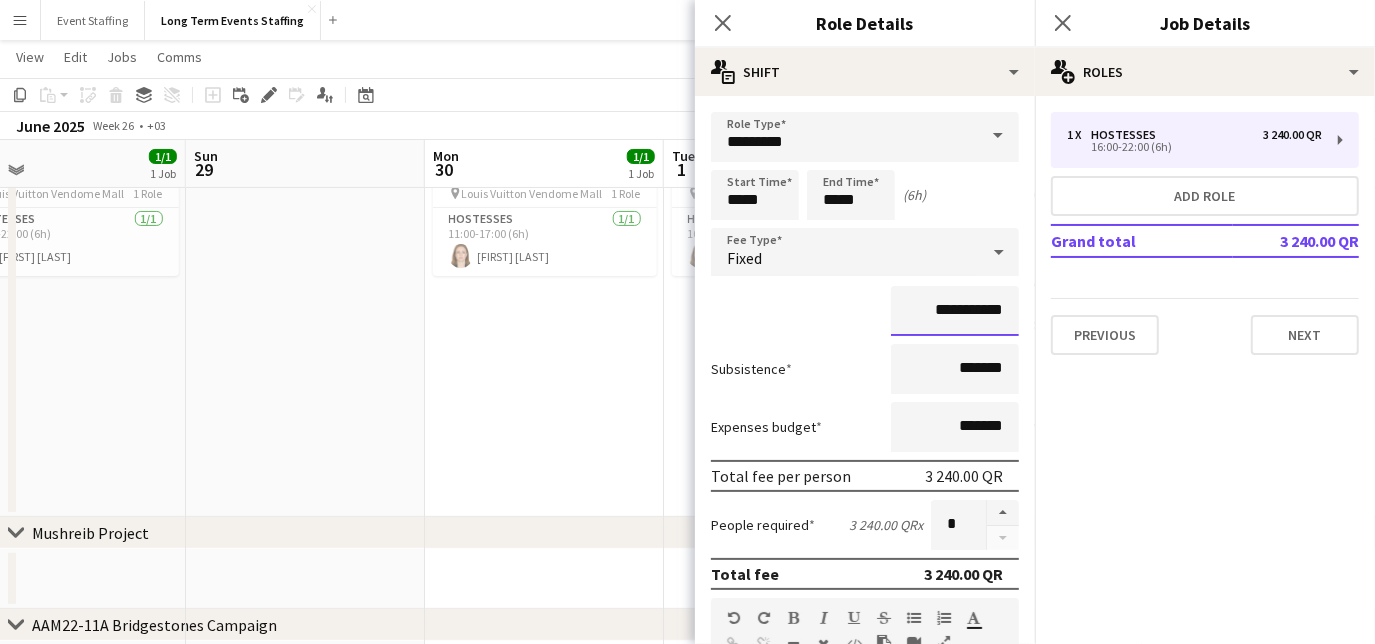 drag, startPoint x: 906, startPoint y: 305, endPoint x: 944, endPoint y: 315, distance: 39.293766 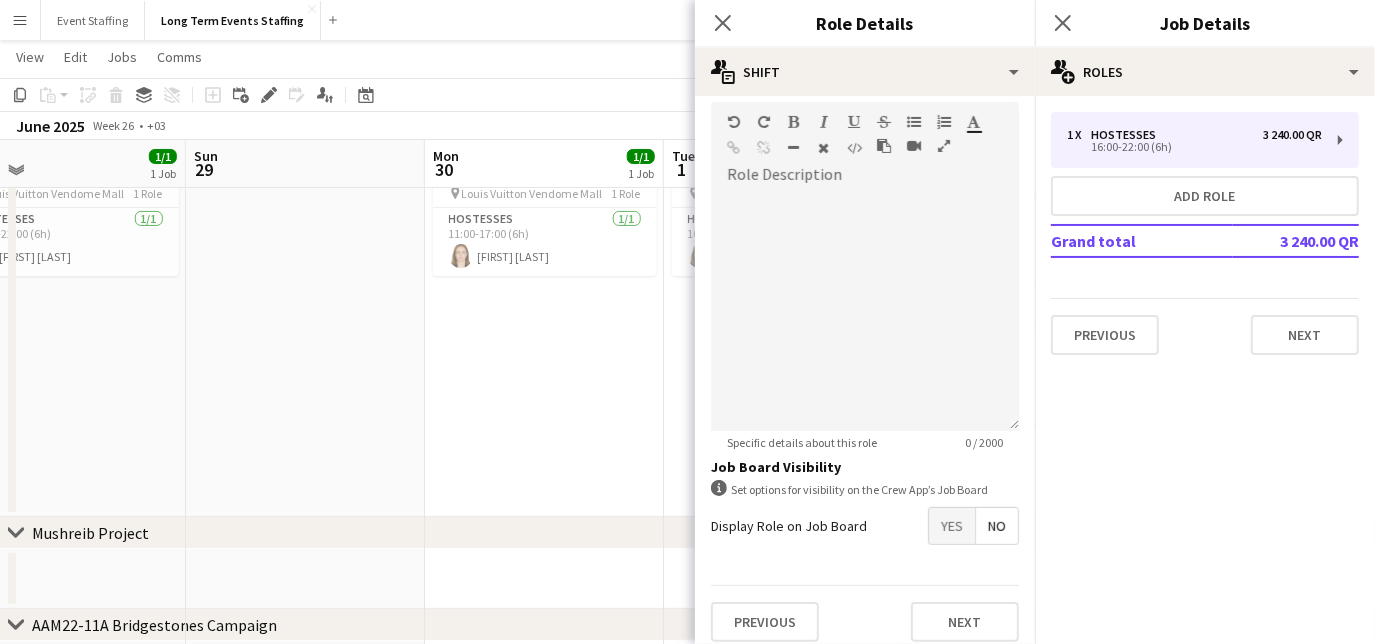 scroll, scrollTop: 505, scrollLeft: 0, axis: vertical 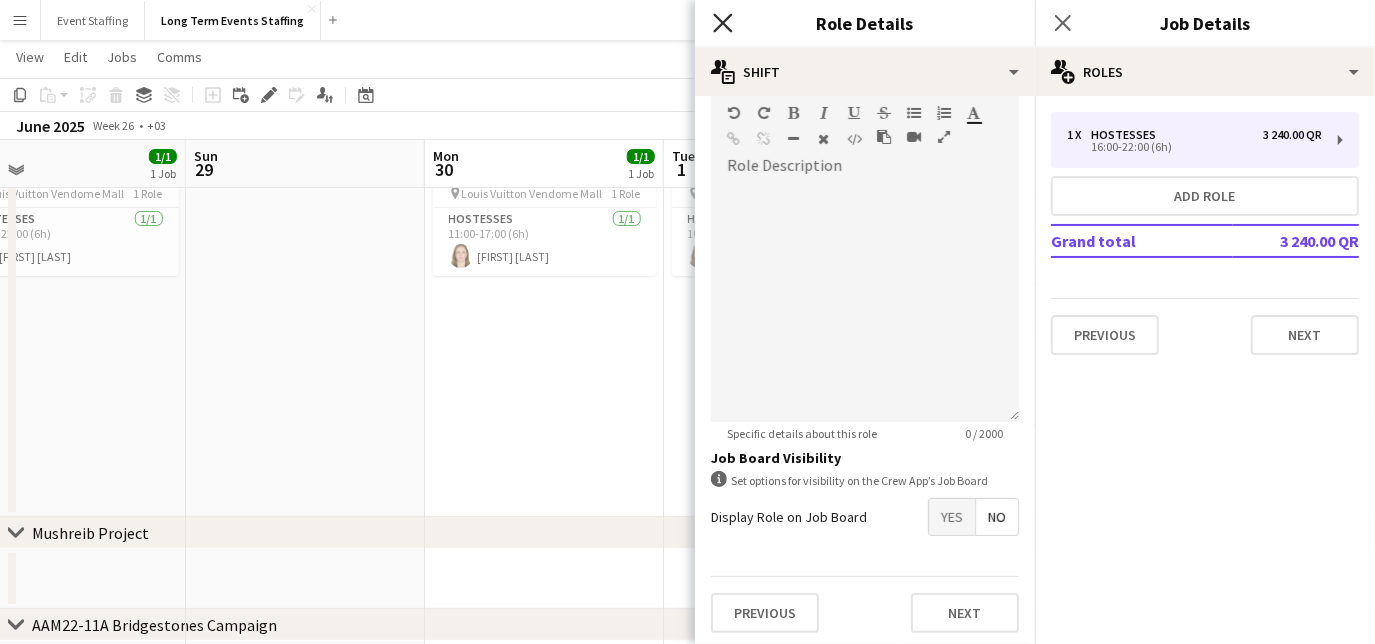 type on "*******" 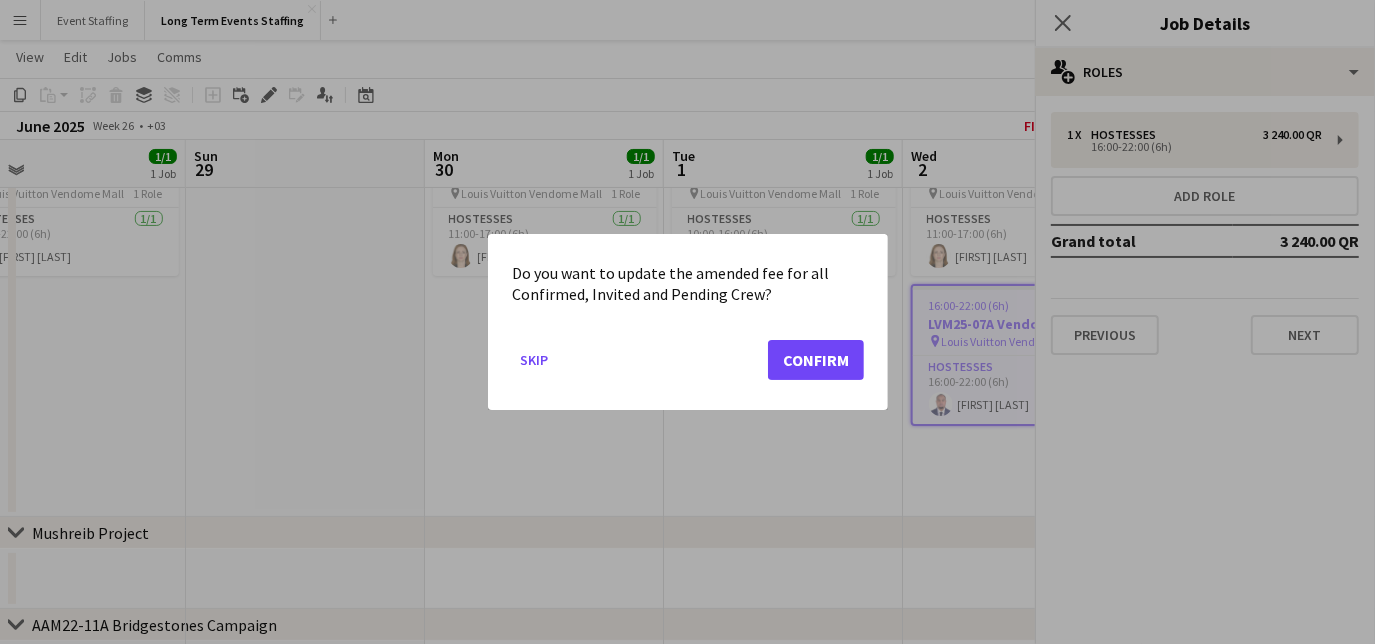 scroll, scrollTop: 0, scrollLeft: 0, axis: both 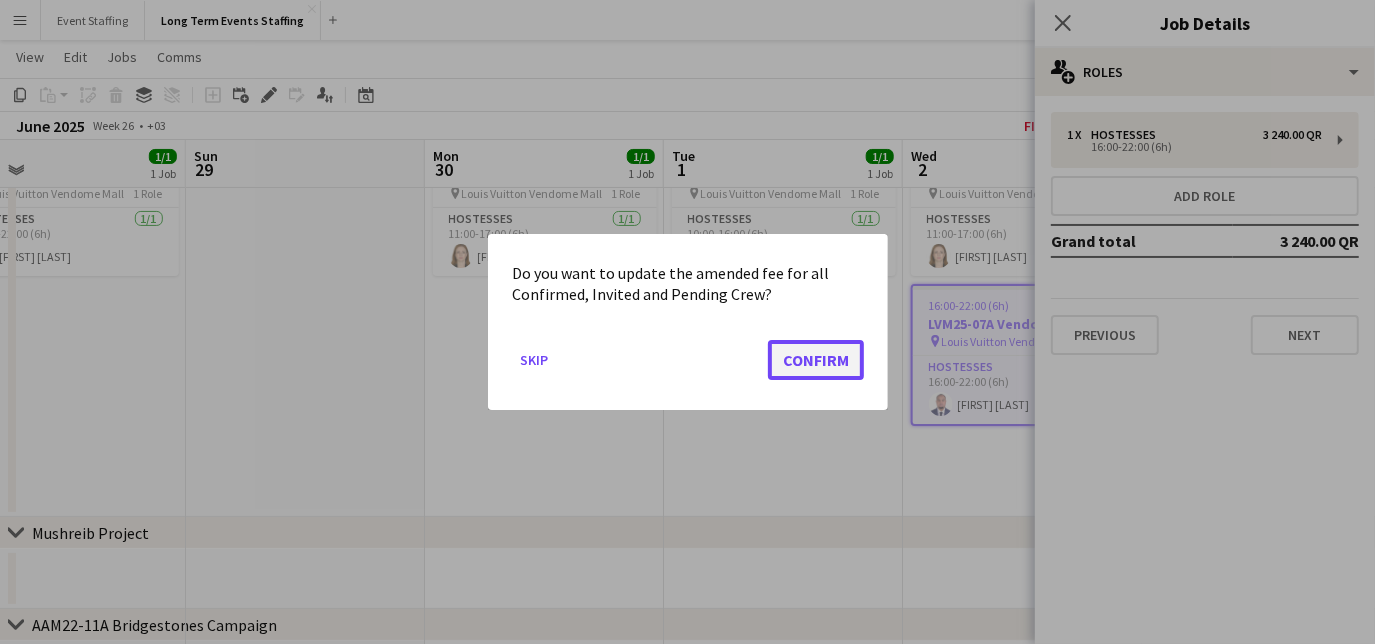 click on "Confirm" 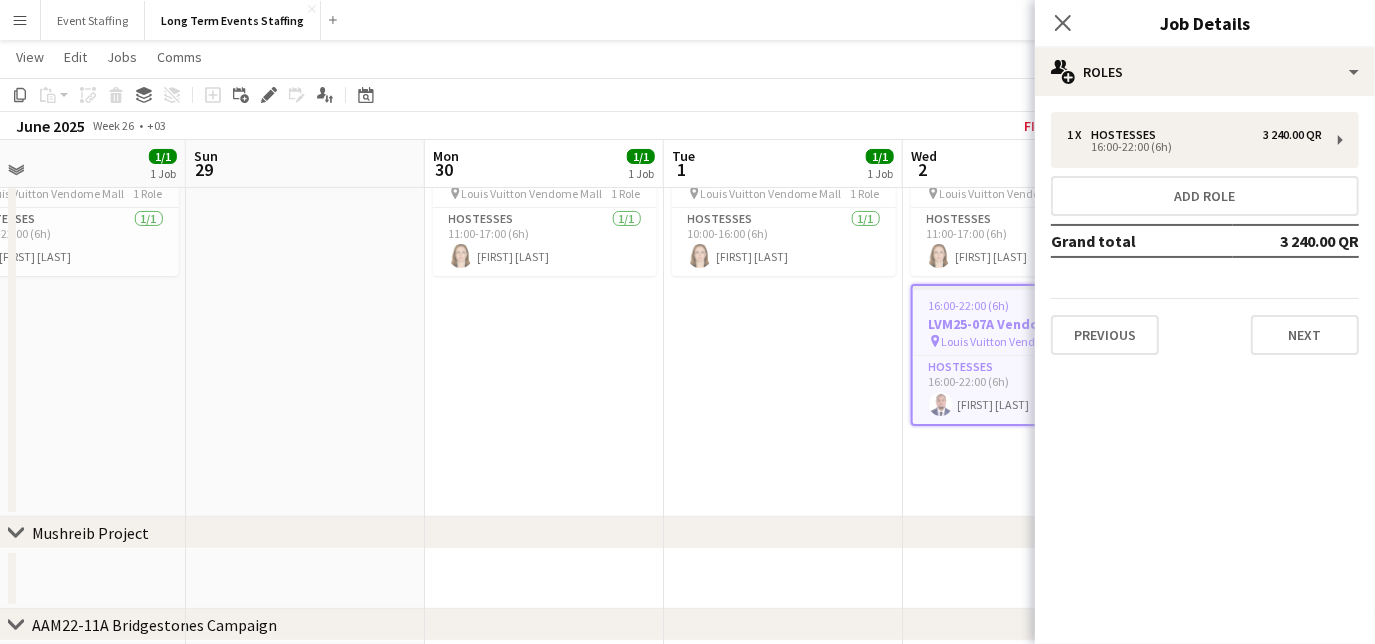 scroll, scrollTop: 186, scrollLeft: 0, axis: vertical 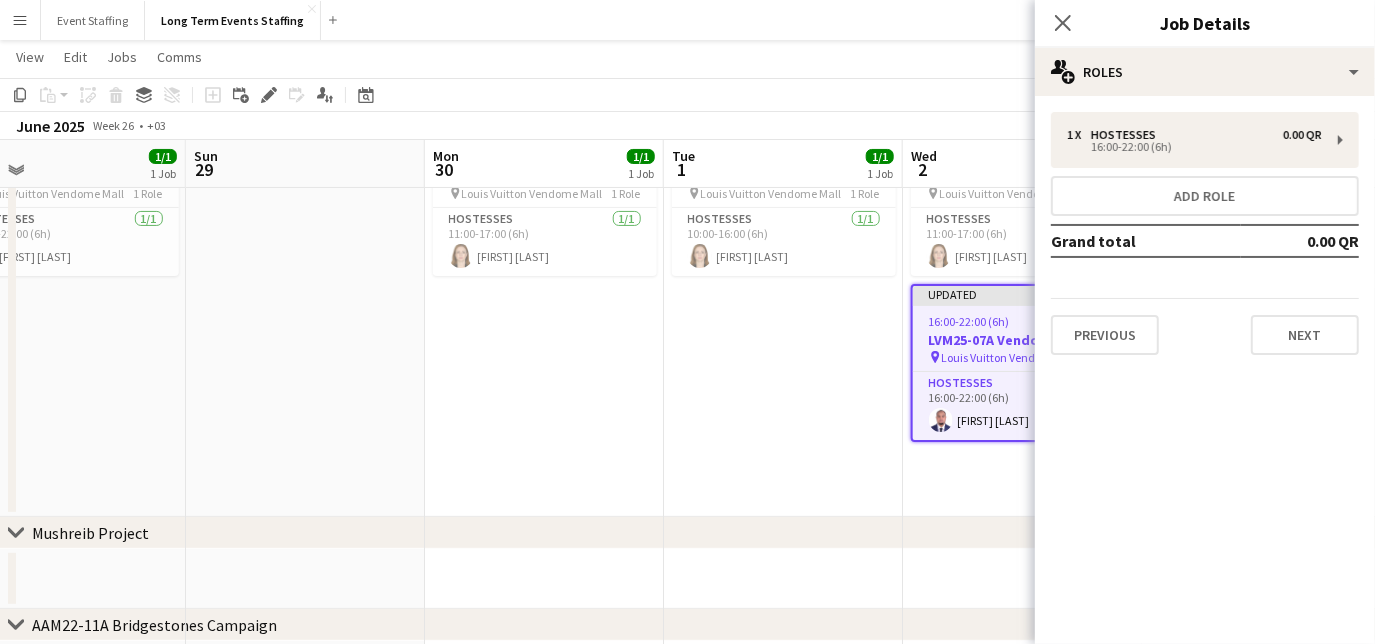 click on "10:00-16:00 (6h)    1/1   LVM25-07A Vendome Mall
pin
Louis Vuitton Vendome Mall    1 Role   Hostesses   1/1   10:00-16:00 (6h)
[FIRST] [LAST]" at bounding box center (783, 323) 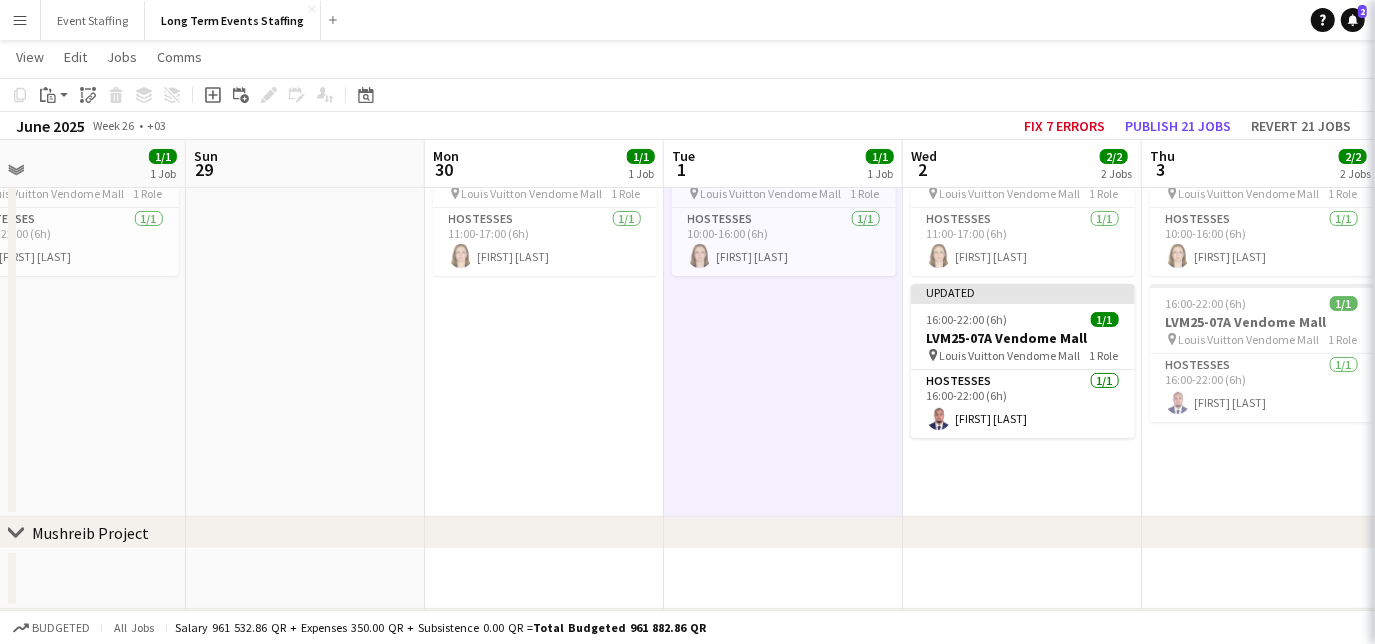 click on "10:00-16:00 (6h)    1/1   LVM25-07A Vendome Mall
pin
Louis Vuitton Vendome Mall    1 Role   Hostesses   1/1   10:00-16:00 (6h)
[FIRST] [LAST]" at bounding box center [783, 323] 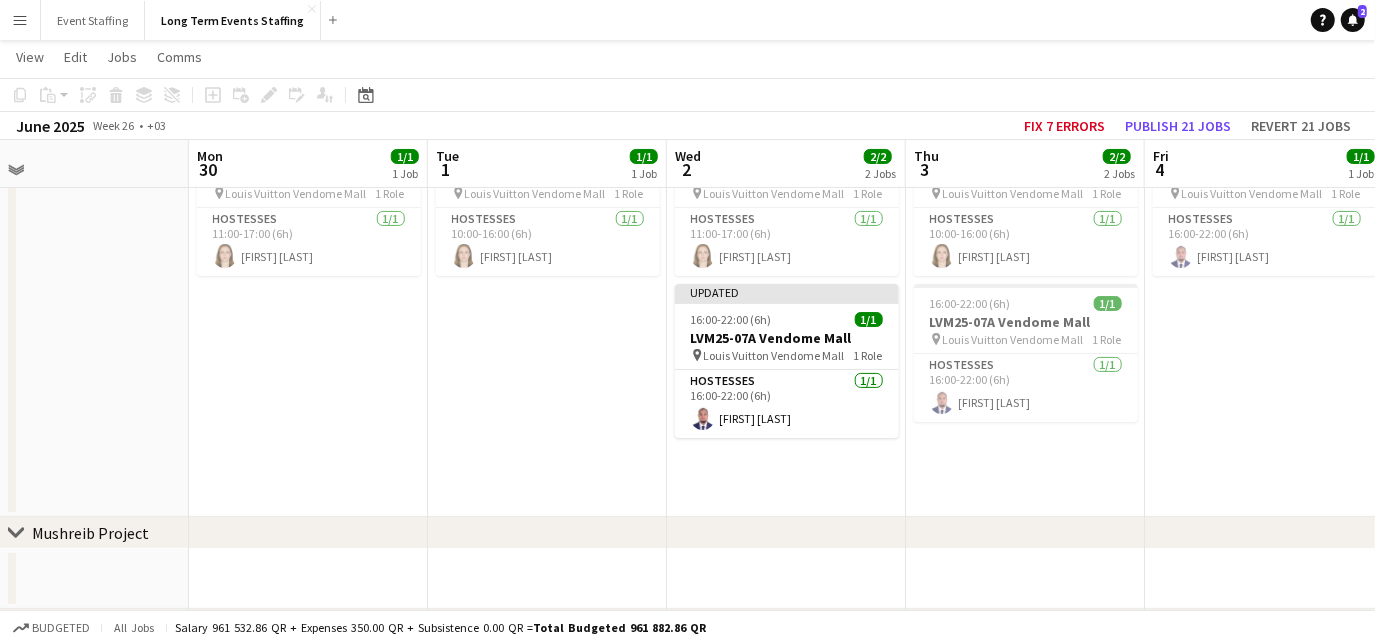 drag, startPoint x: 1029, startPoint y: 482, endPoint x: 741, endPoint y: 461, distance: 288.76462 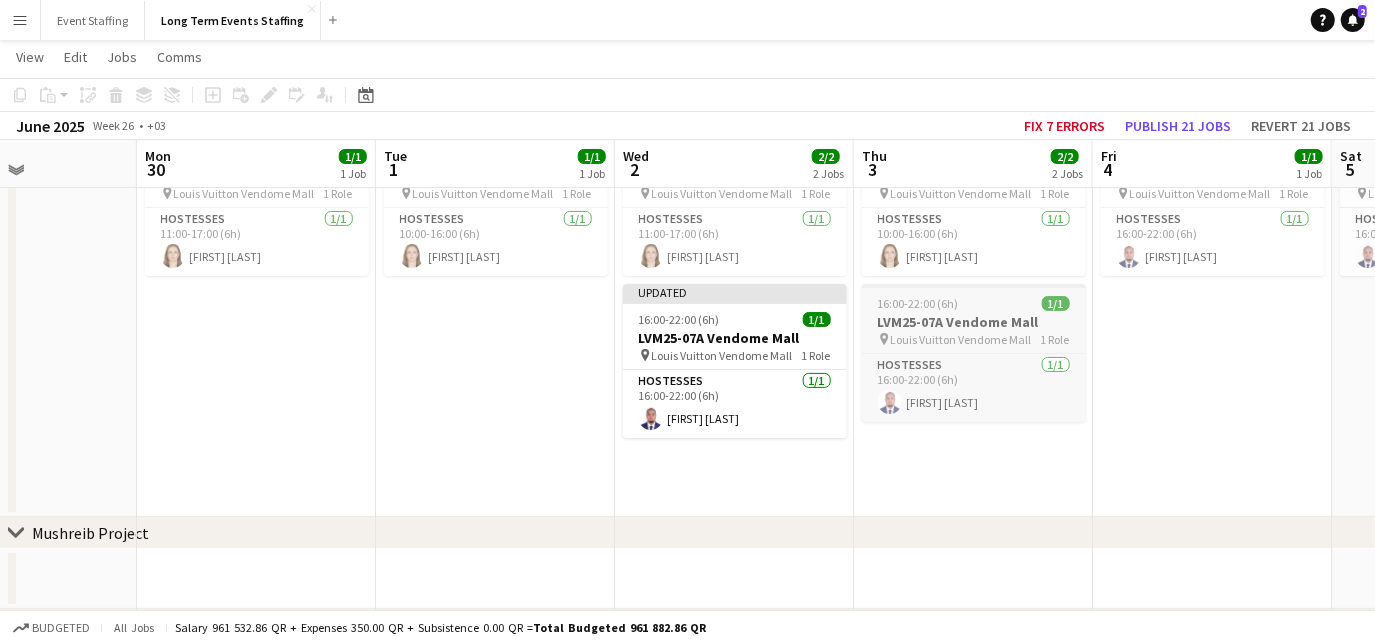 click on "16:00-22:00 (6h)" at bounding box center (918, 303) 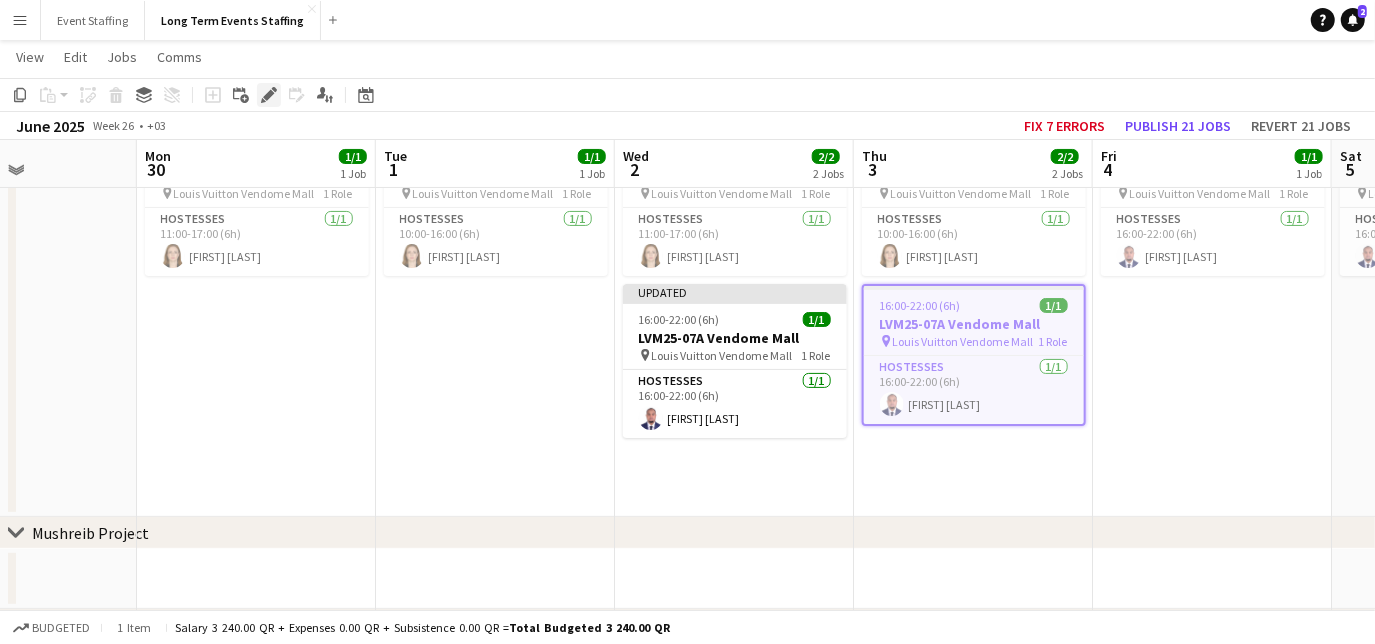 click on "Edit" 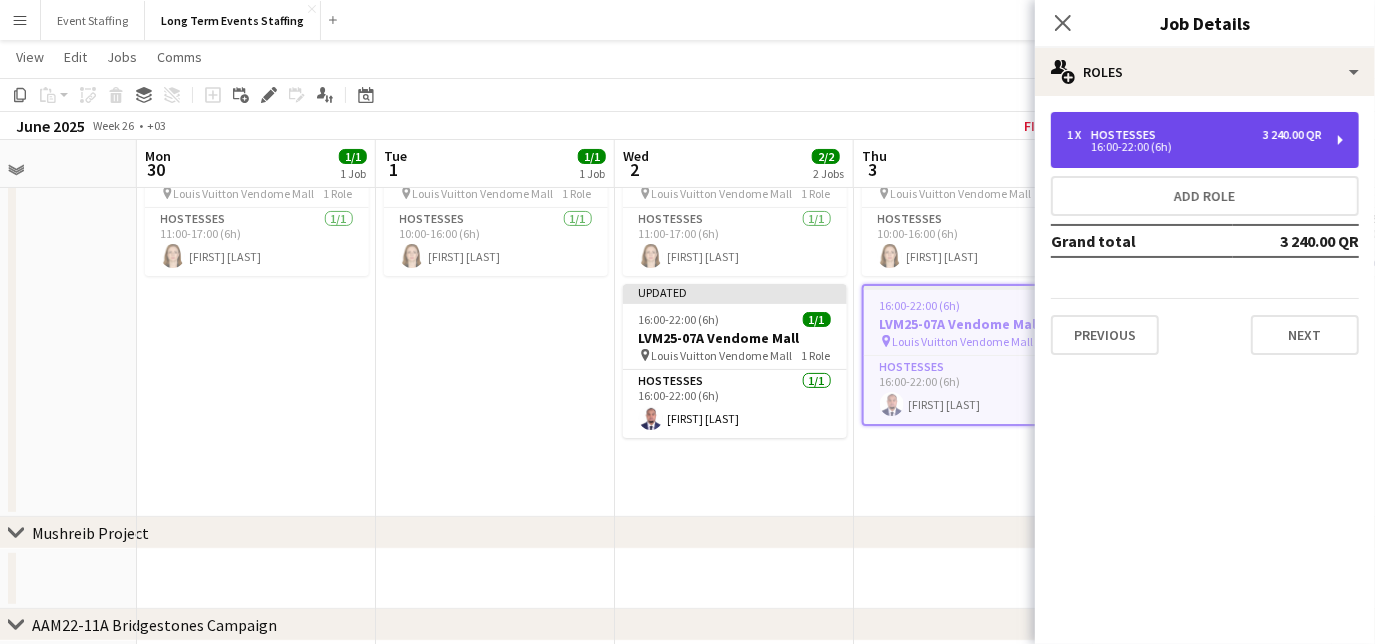 click on "3 240.00 QR" at bounding box center [1292, 135] 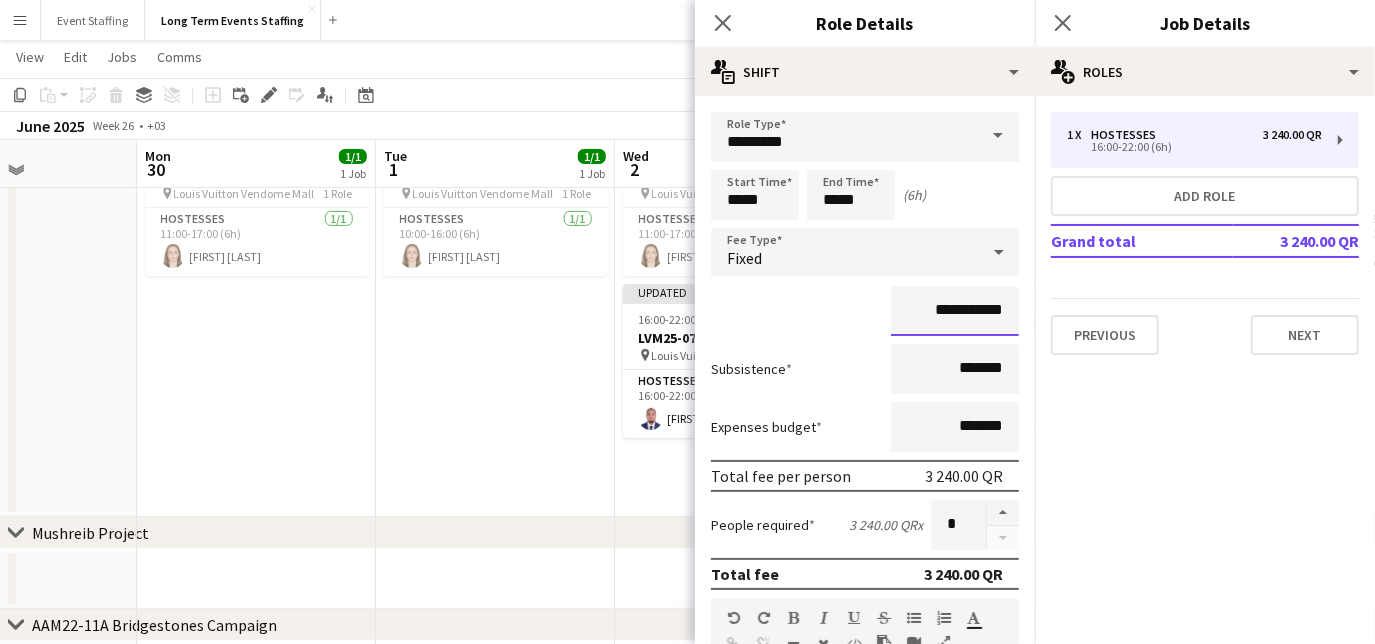 drag, startPoint x: 908, startPoint y: 309, endPoint x: 946, endPoint y: 317, distance: 38.832977 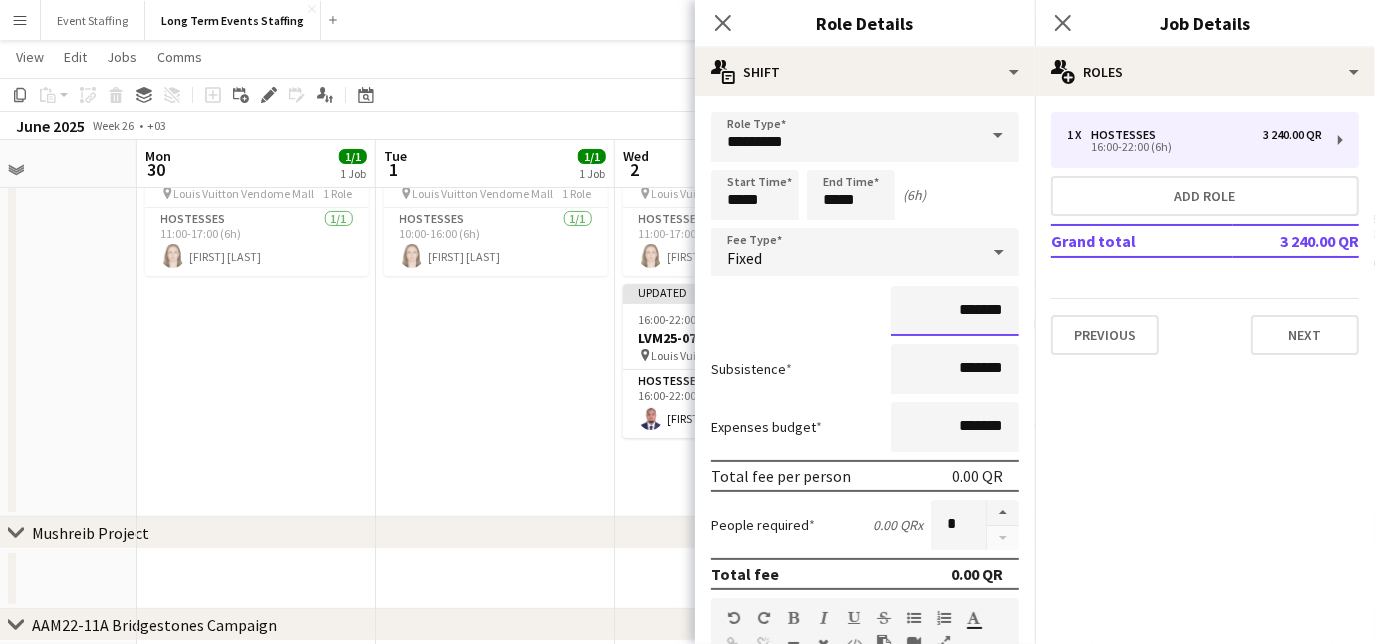 type on "*******" 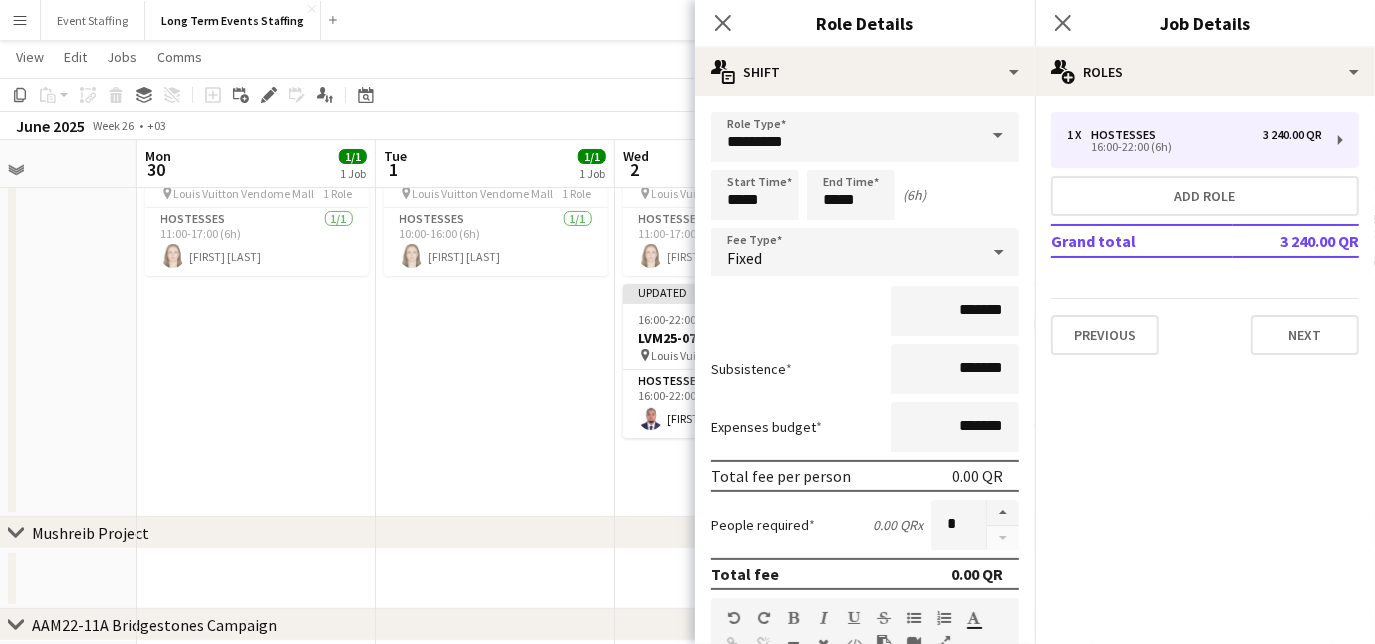 click on "Close pop-in" 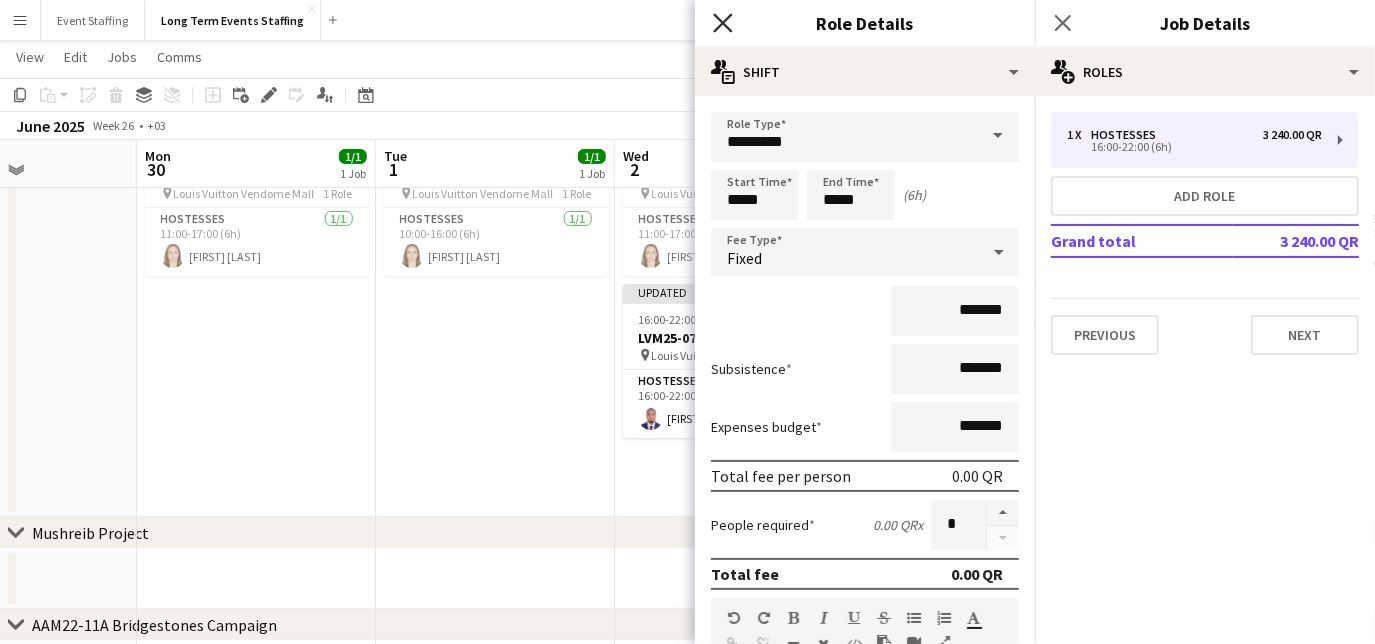 click on "Close pop-in" 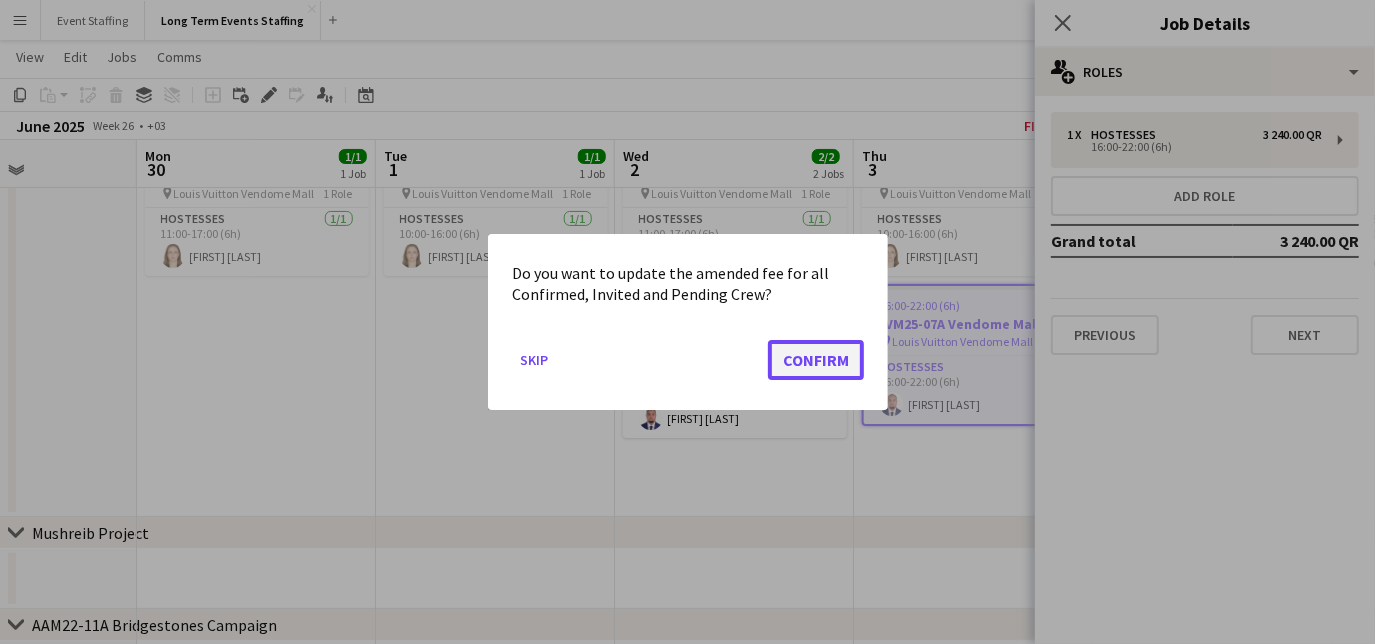 click on "Confirm" 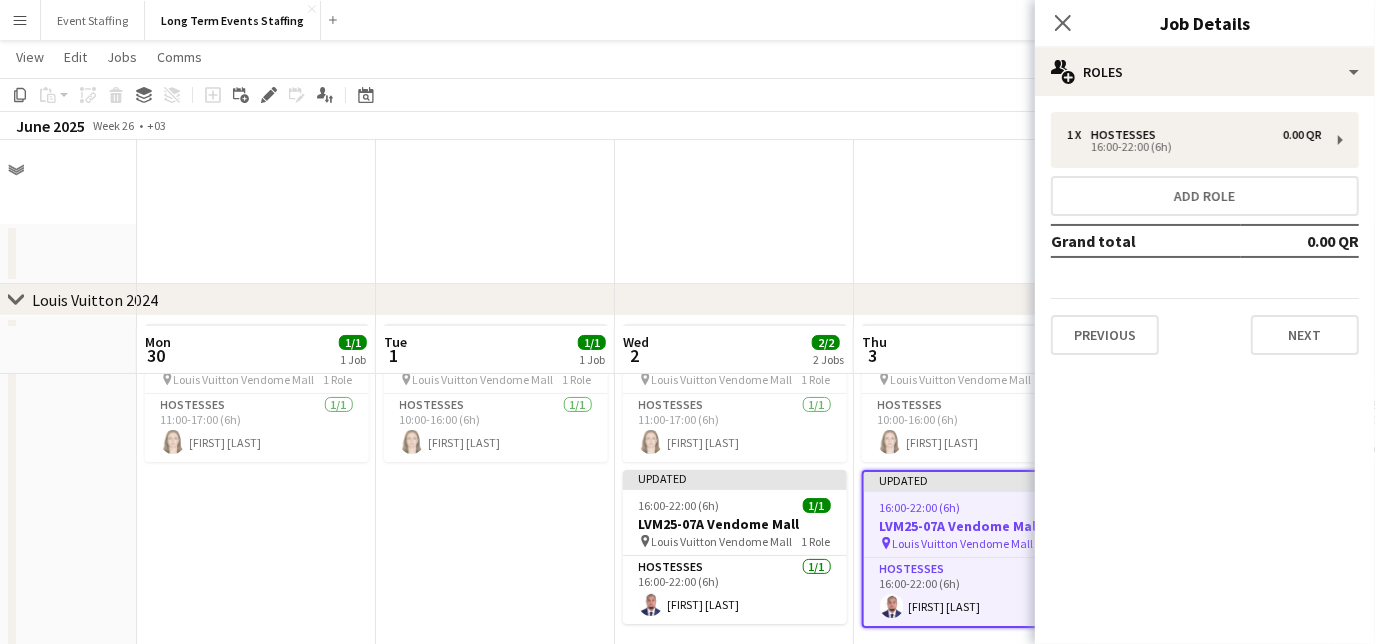 scroll, scrollTop: 186, scrollLeft: 0, axis: vertical 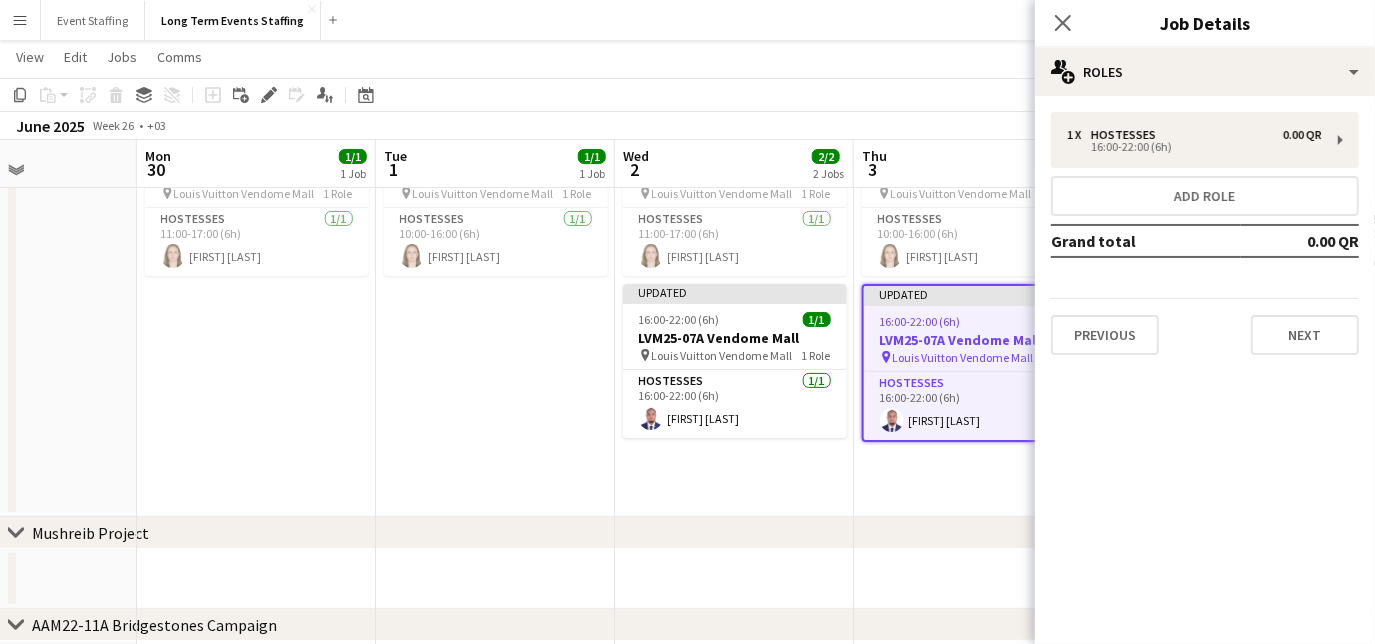 click on "Close pop-in" 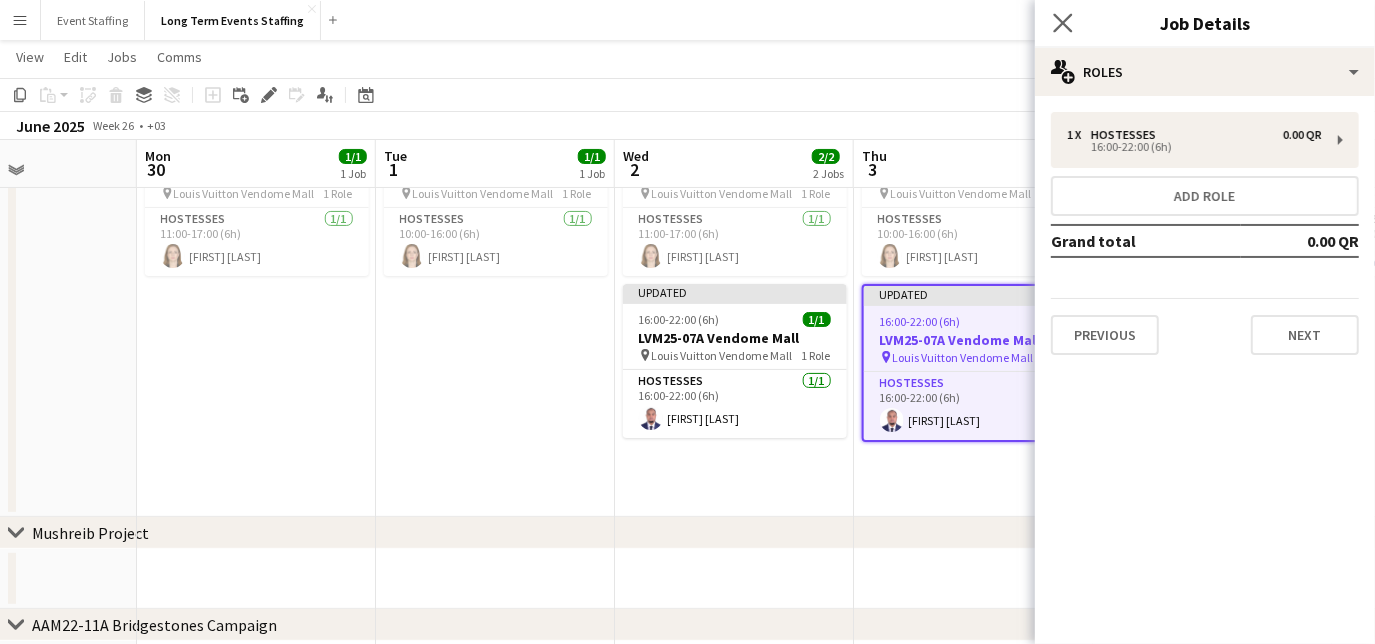 click on "Close pop-in" 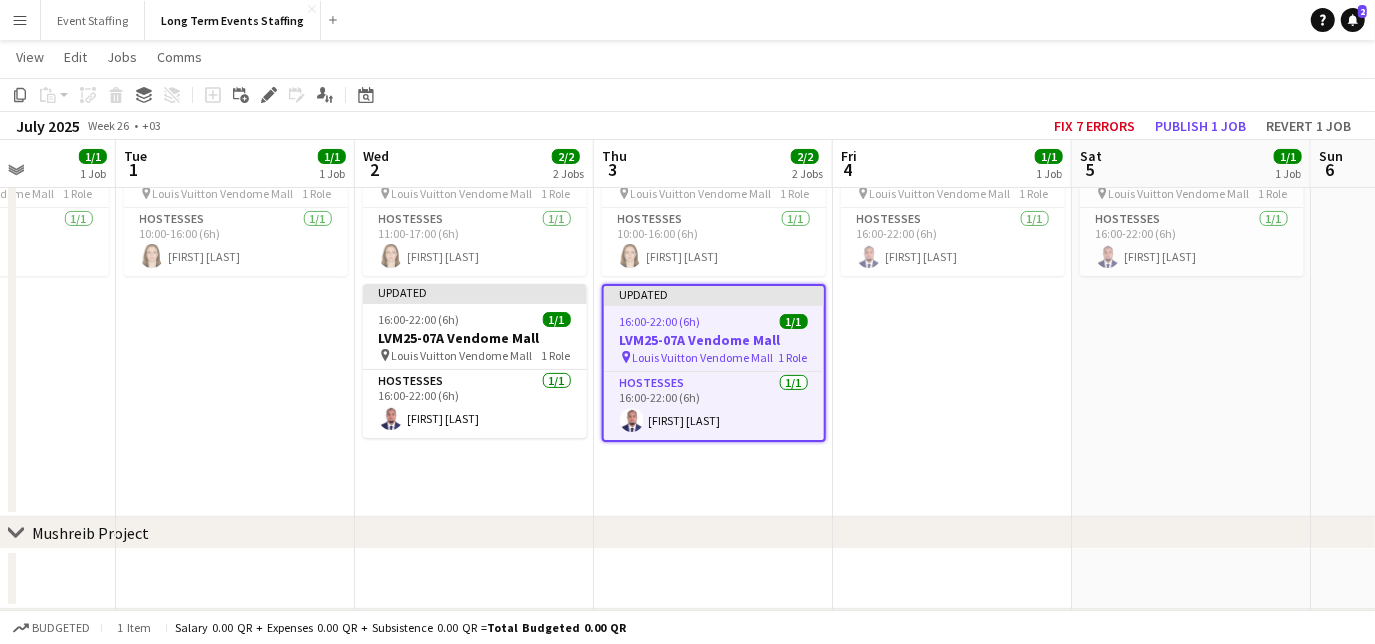 drag, startPoint x: 1196, startPoint y: 457, endPoint x: 929, endPoint y: 394, distance: 274.3319 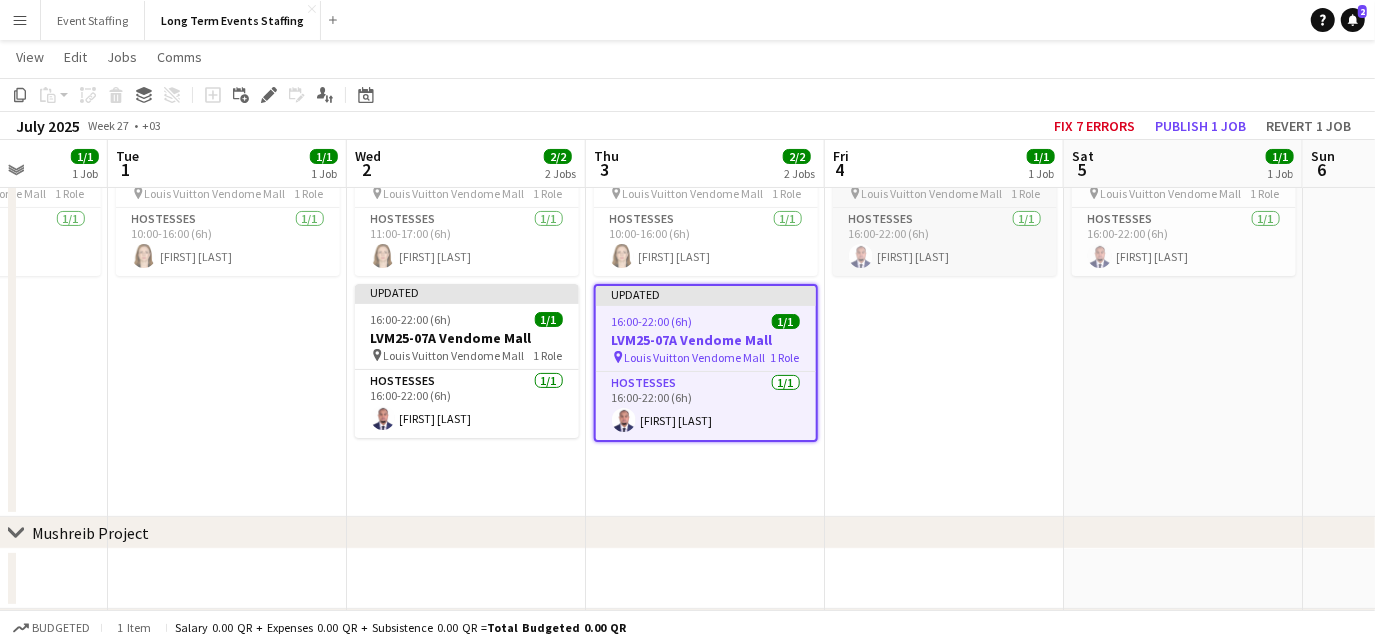 click on "Louis Vuitton Vendome Mall" at bounding box center (932, 193) 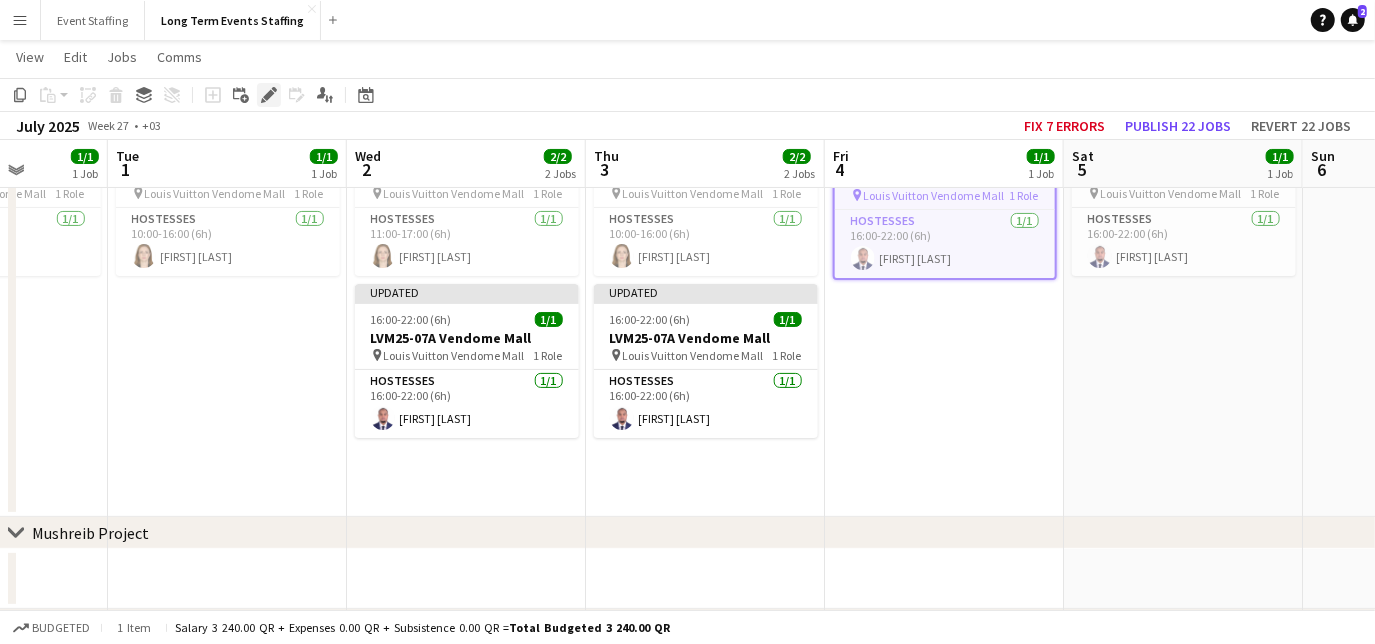 click on "Edit" 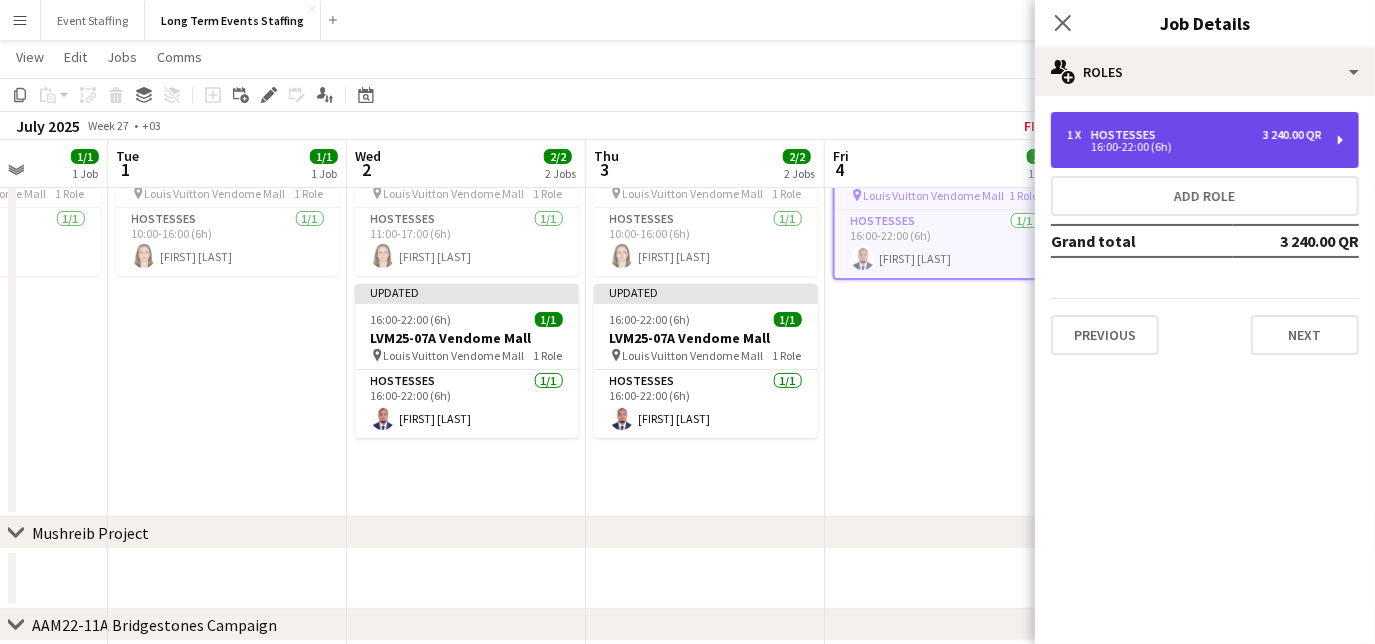 click on "16:00-22:00 (6h)" at bounding box center (1194, 147) 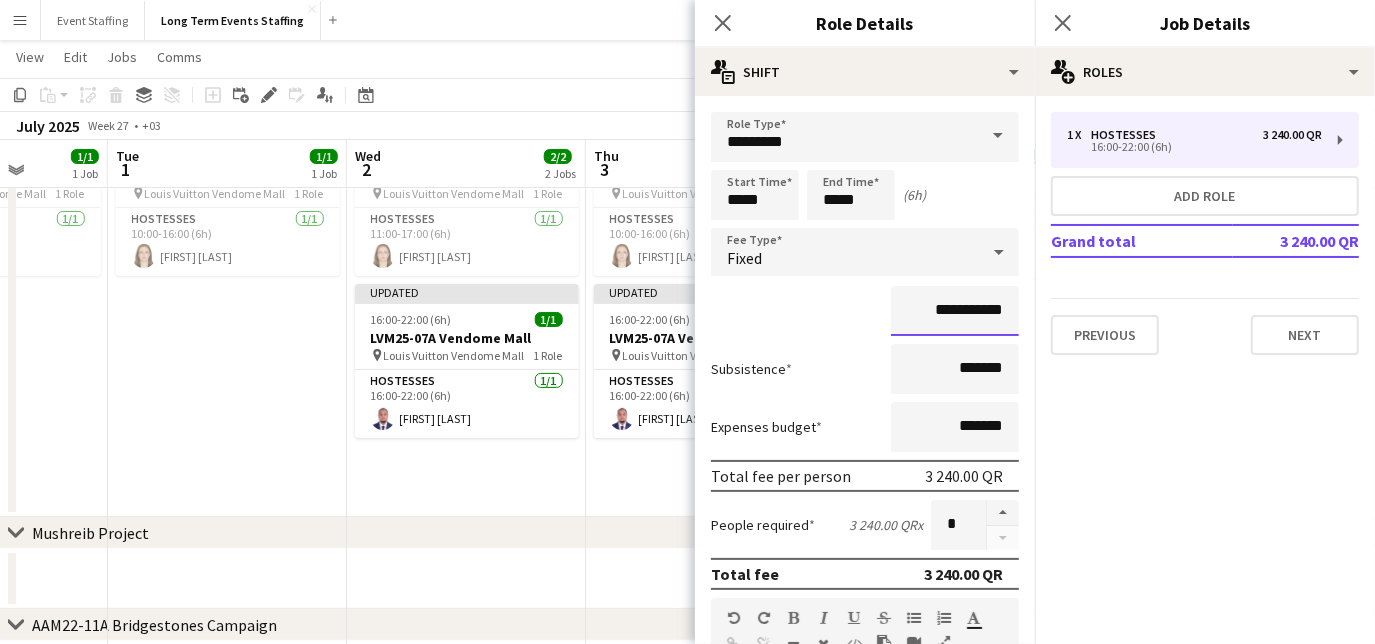 drag, startPoint x: 909, startPoint y: 308, endPoint x: 947, endPoint y: 309, distance: 38.013157 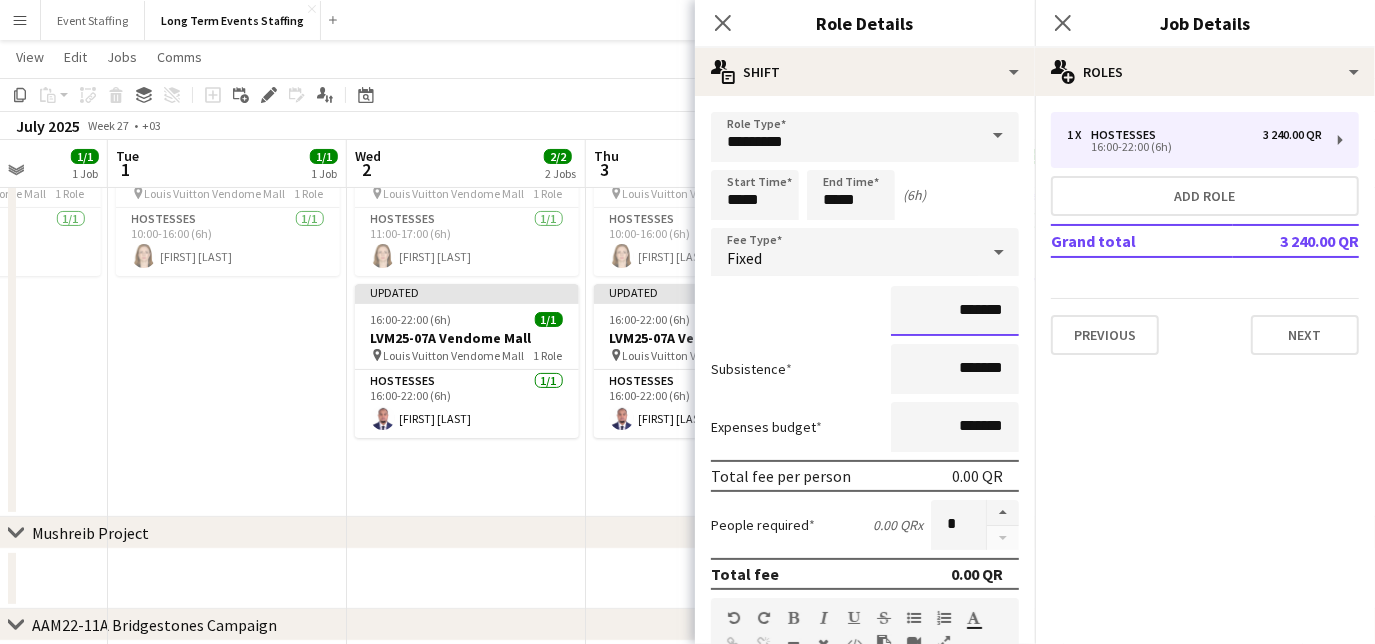 scroll, scrollTop: 505, scrollLeft: 0, axis: vertical 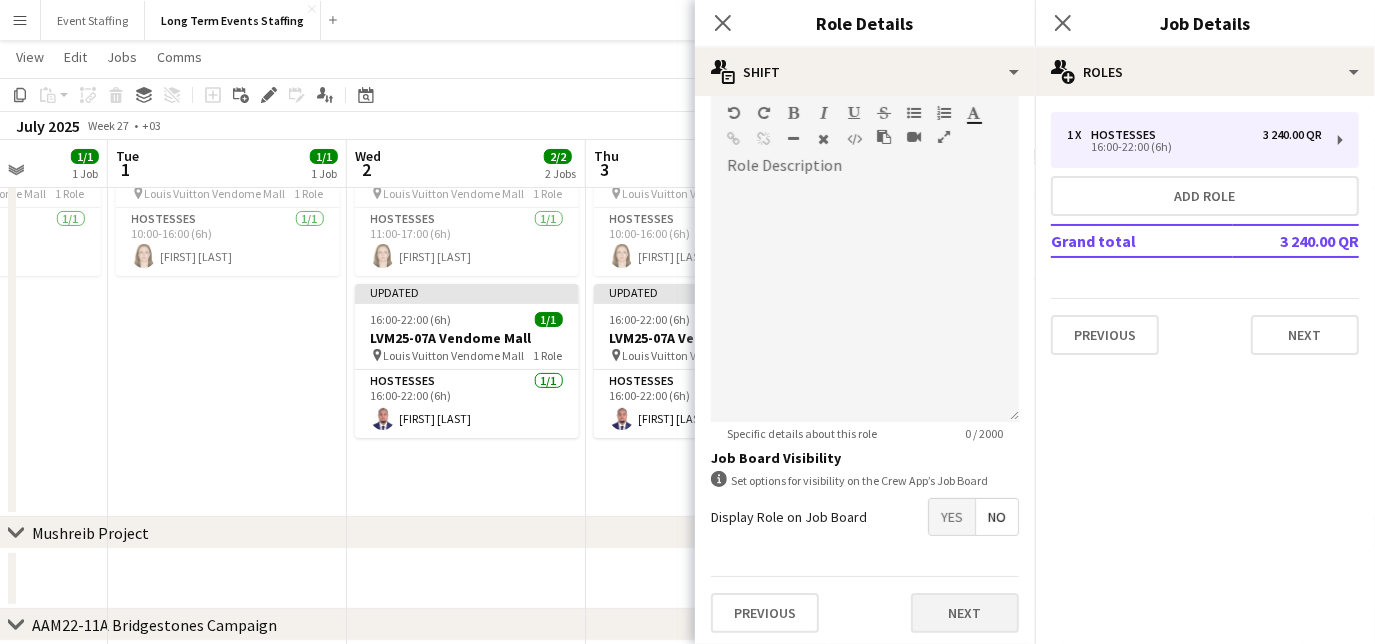 type on "*******" 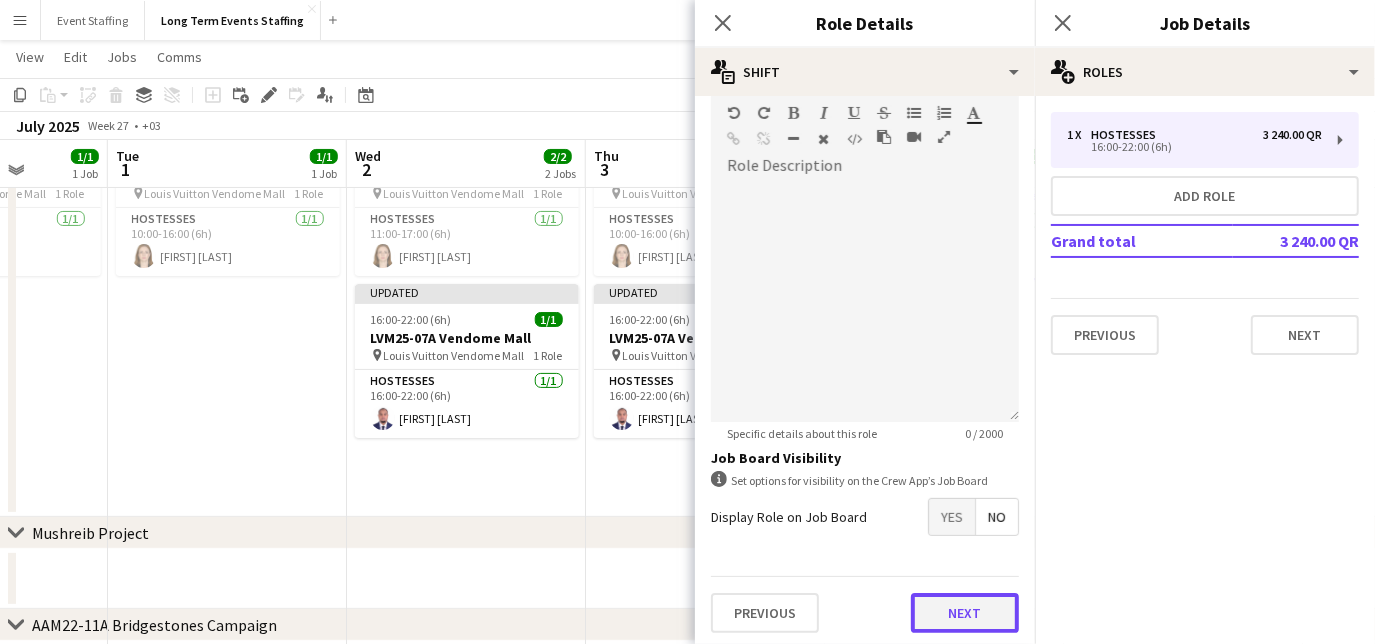 click on "Next" at bounding box center (965, 613) 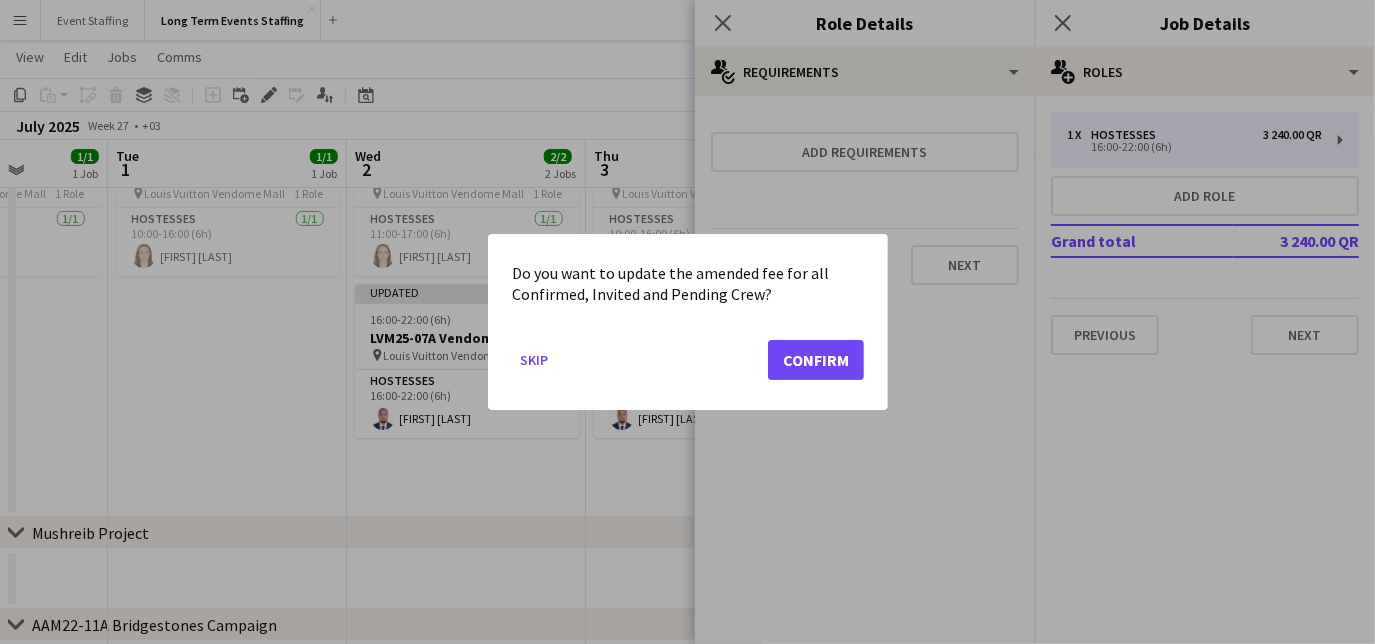 scroll, scrollTop: 0, scrollLeft: 0, axis: both 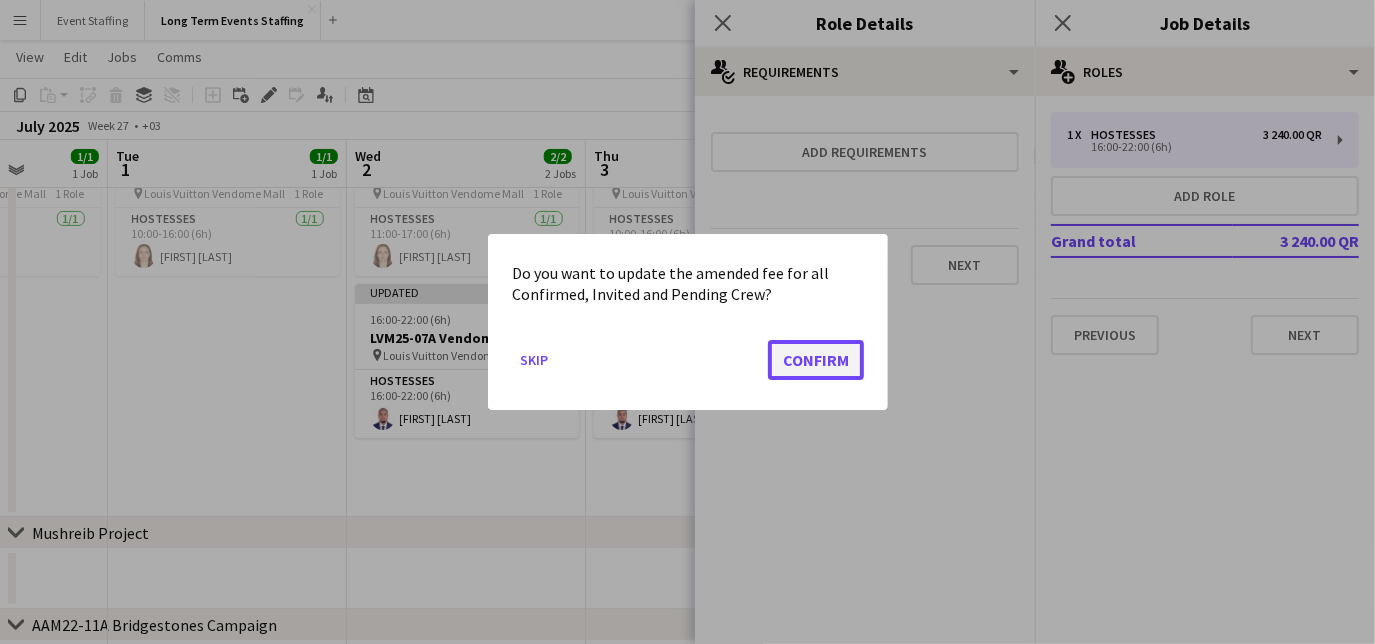 click on "Confirm" 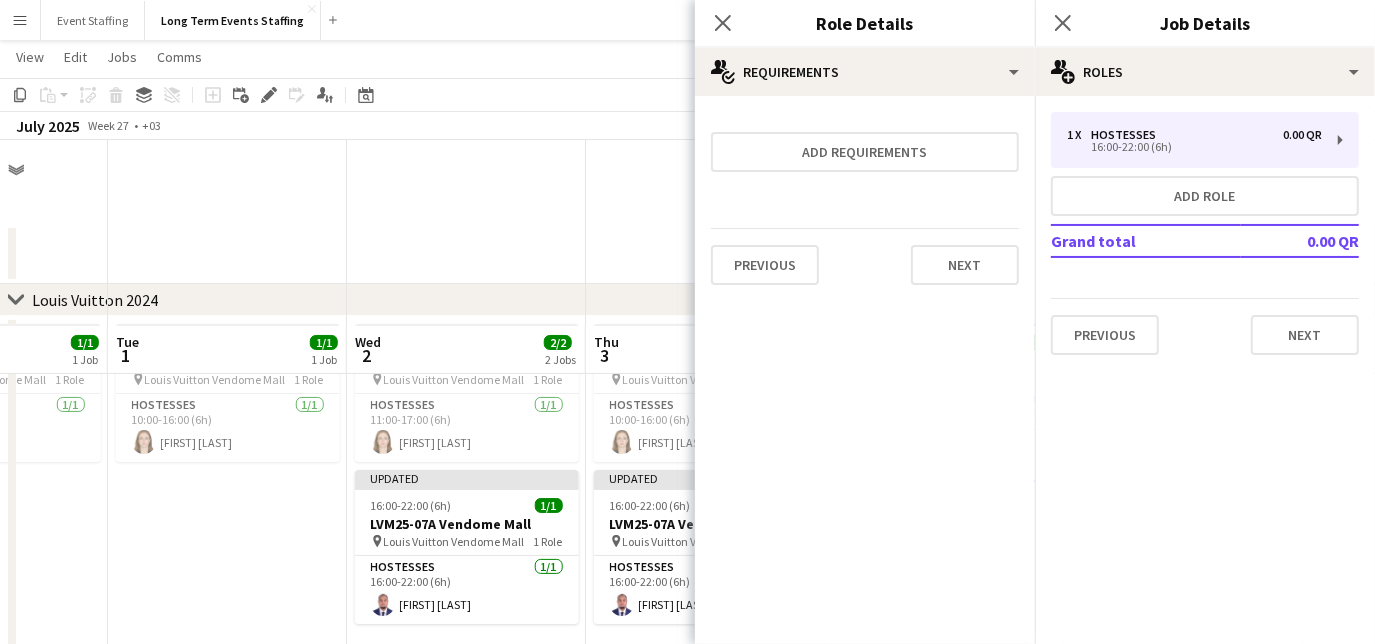 scroll, scrollTop: 186, scrollLeft: 0, axis: vertical 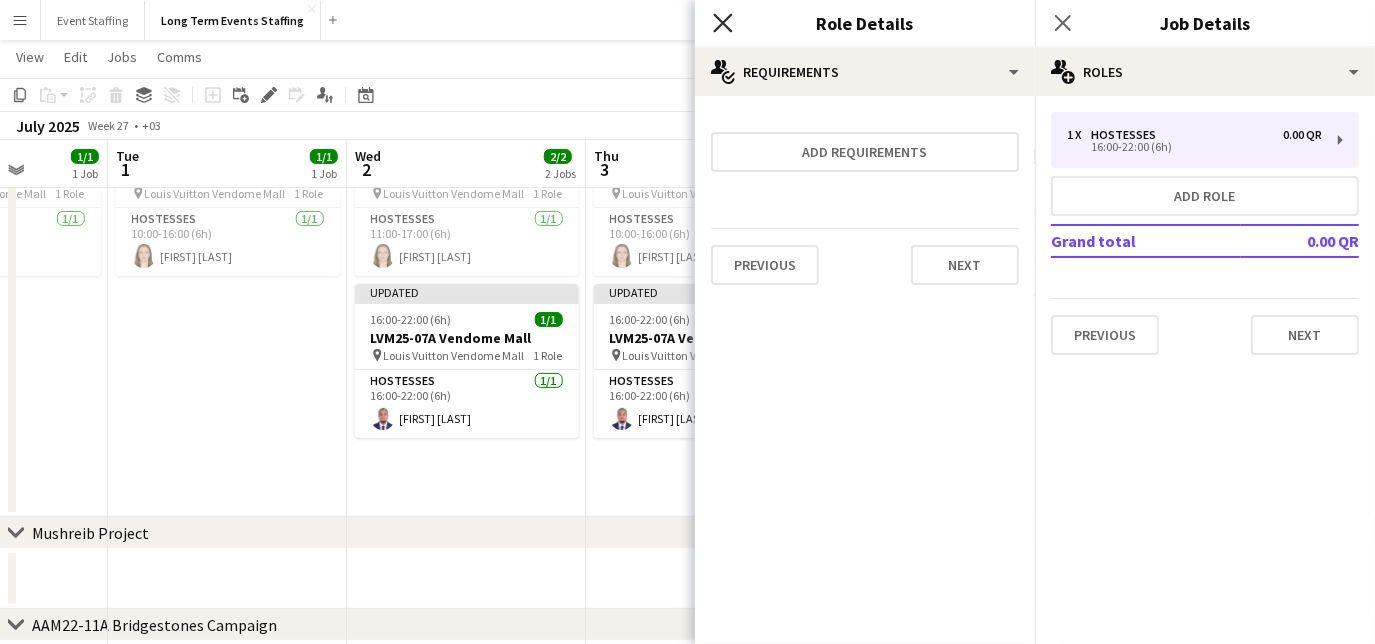click on "Close pop-in" 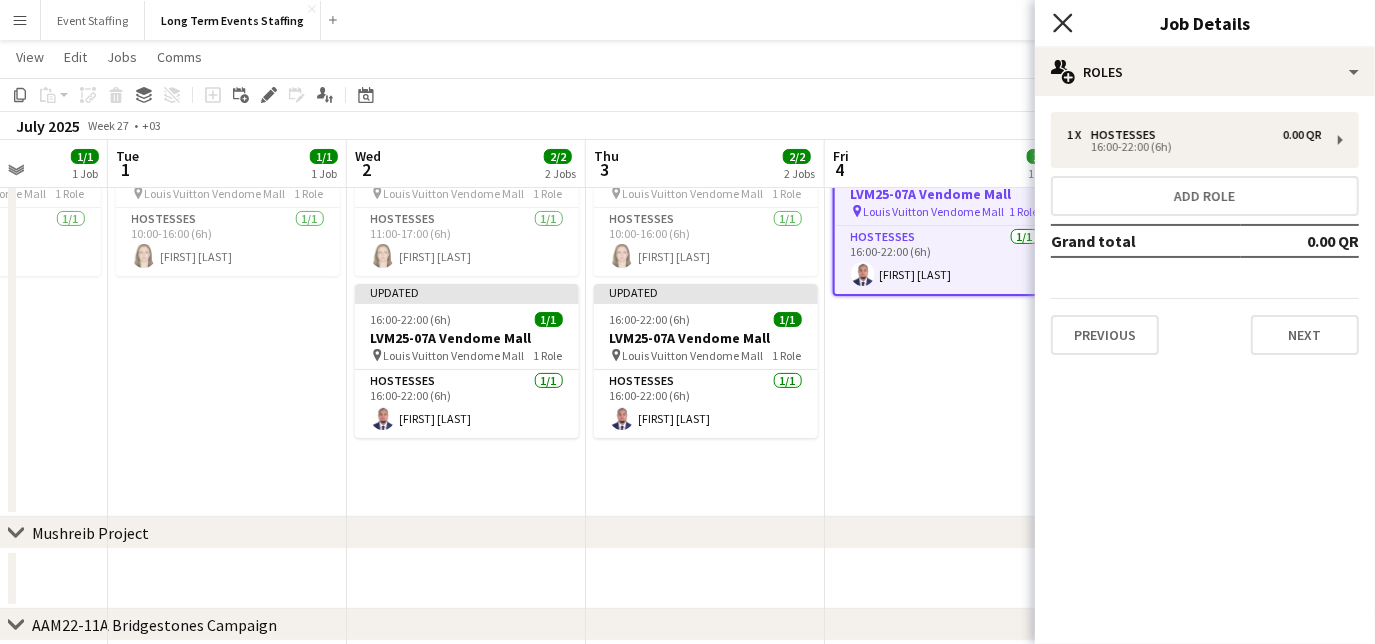 click on "Close pop-in" 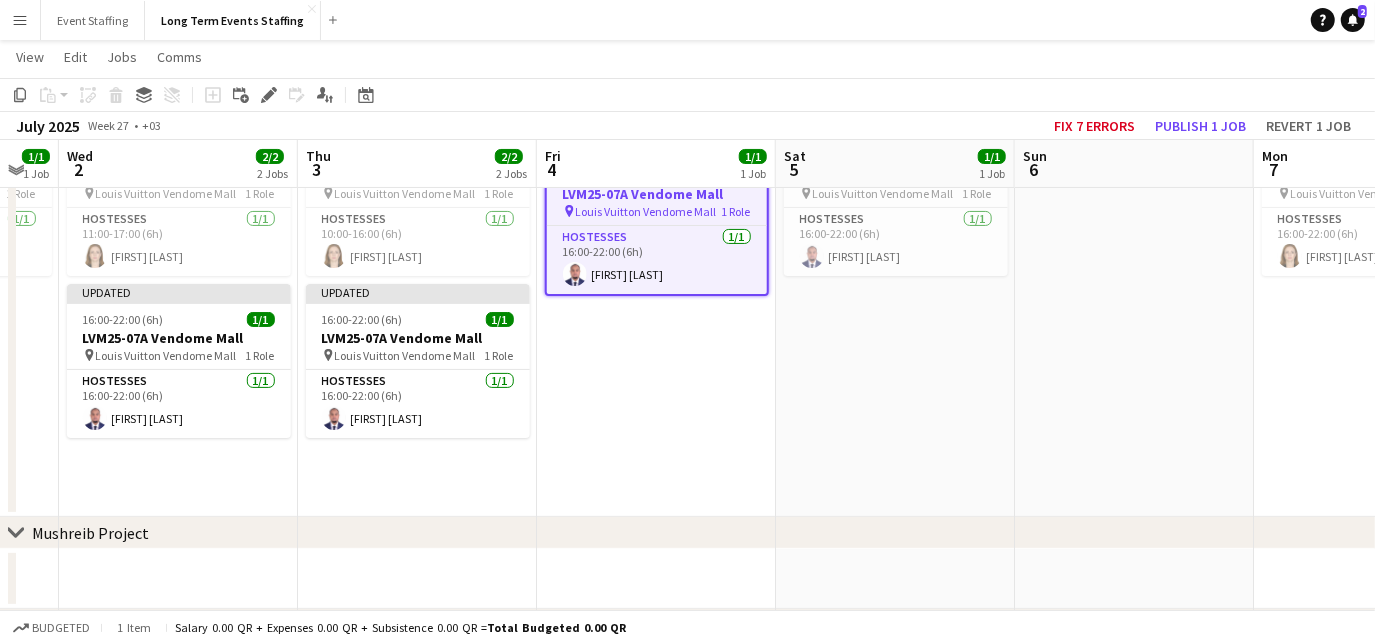 drag, startPoint x: 1095, startPoint y: 381, endPoint x: 804, endPoint y: 317, distance: 297.95468 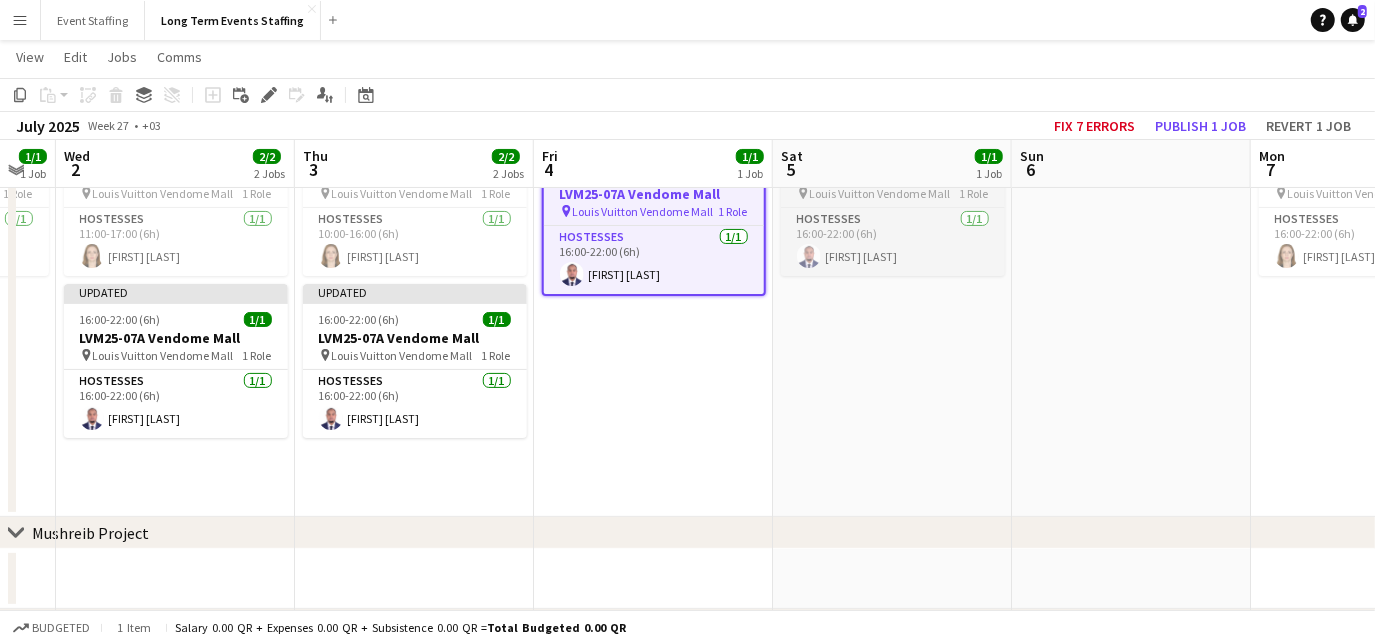 click on "Louis Vuitton Vendome Mall" at bounding box center [880, 193] 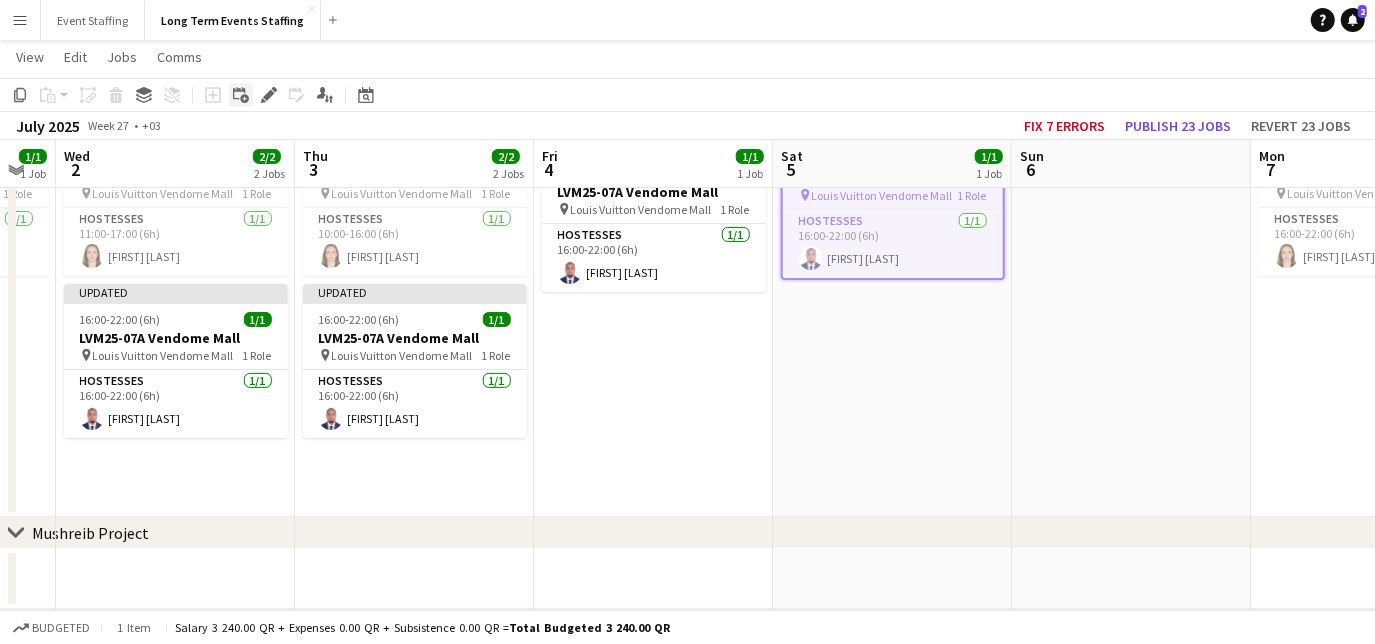 click 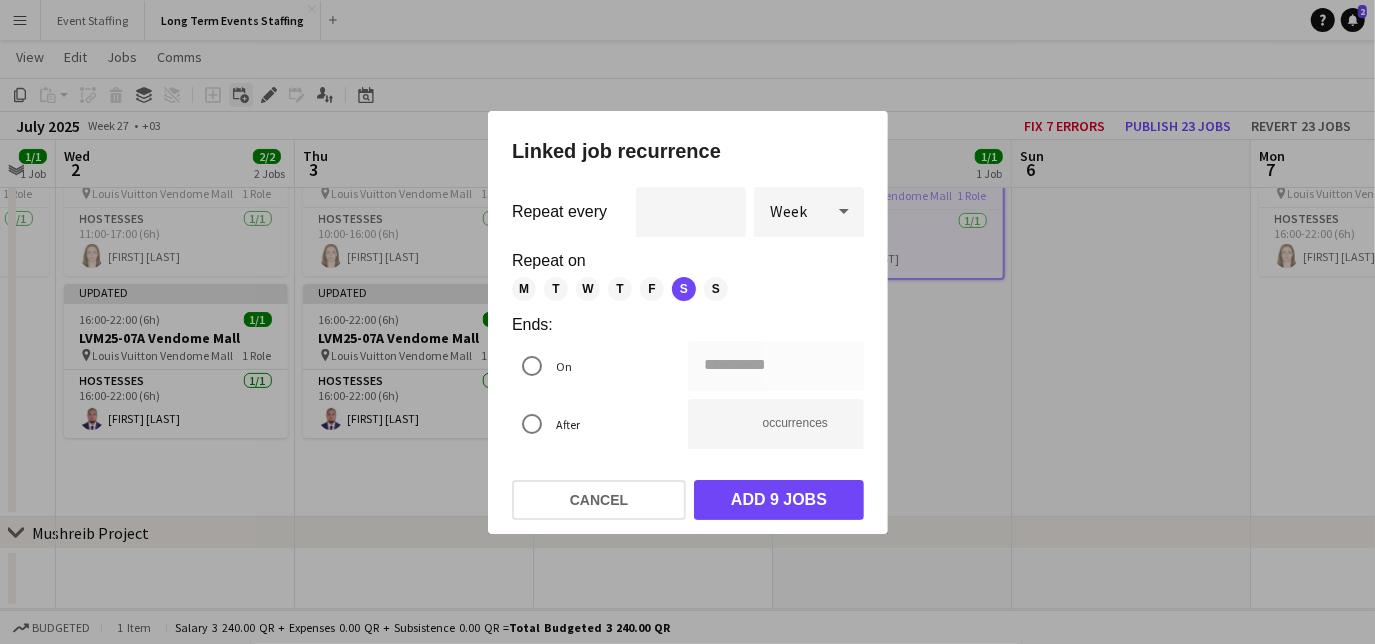 scroll, scrollTop: 0, scrollLeft: 0, axis: both 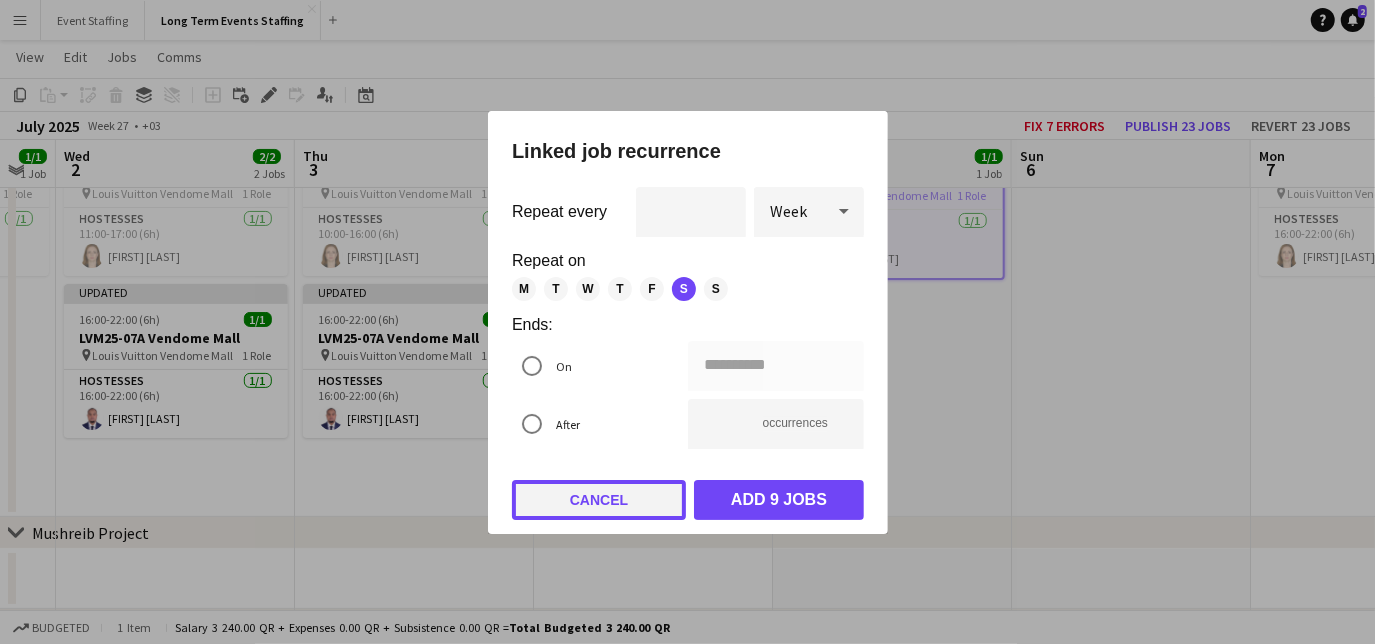click on "Cancel" 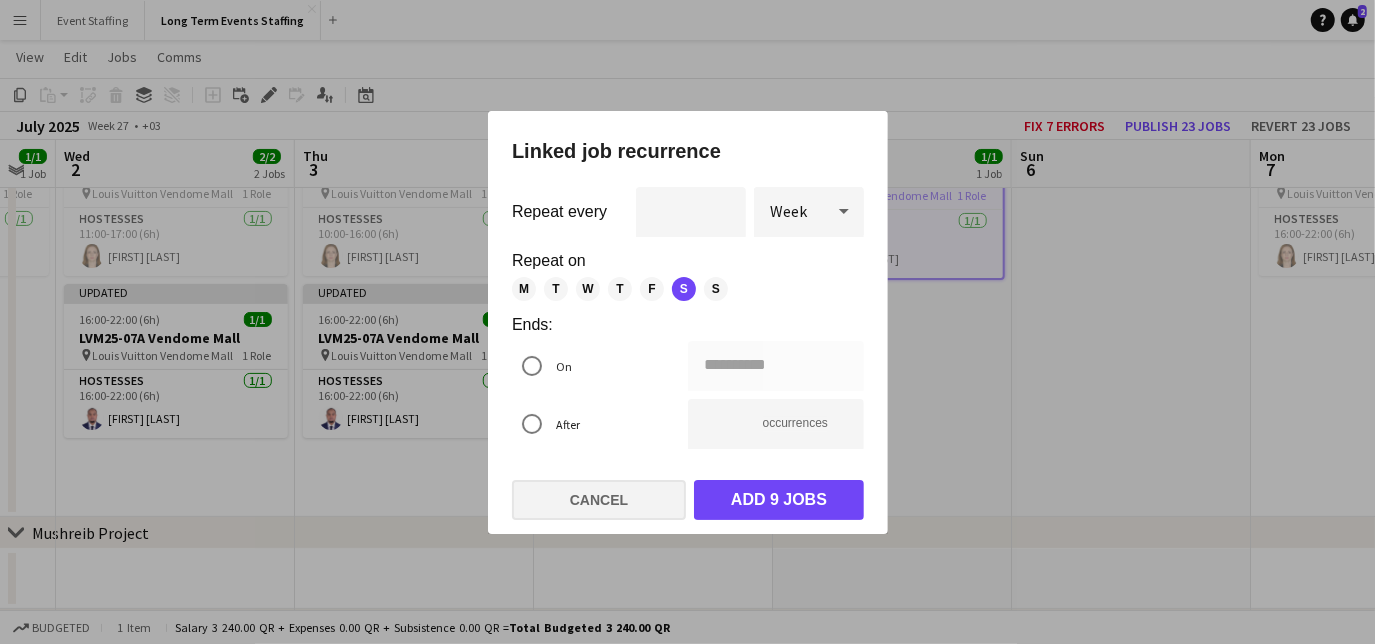 scroll, scrollTop: 186, scrollLeft: 0, axis: vertical 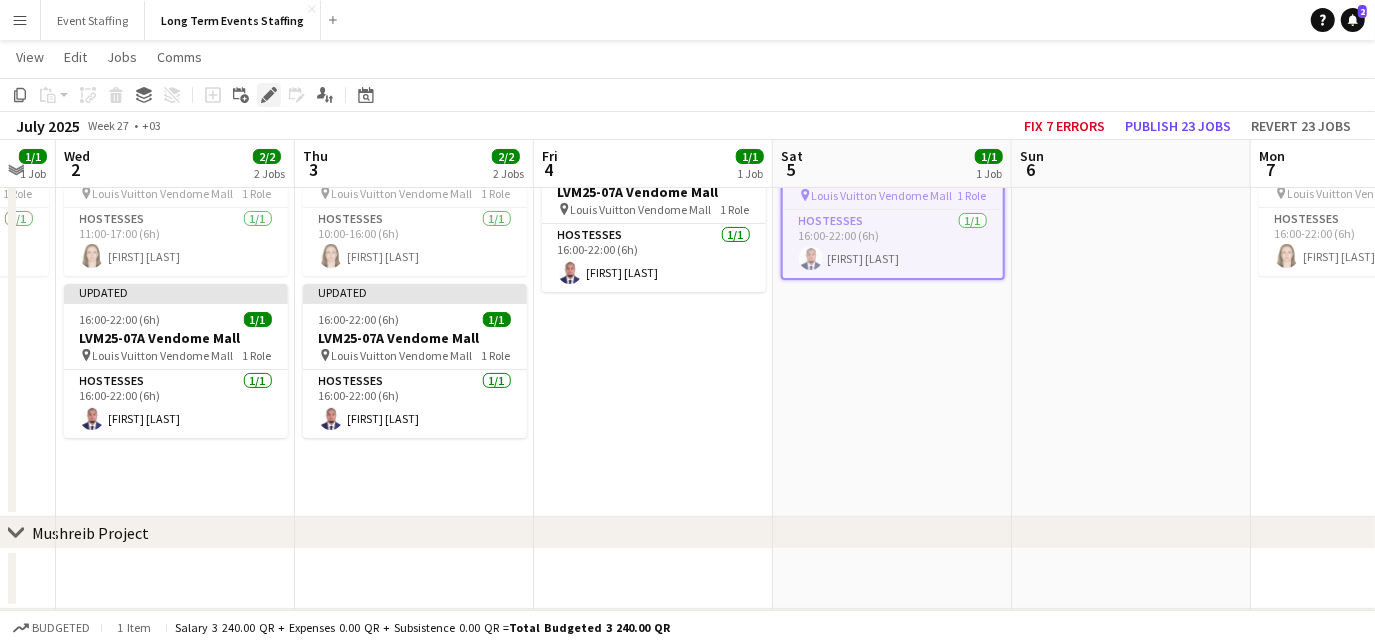 click on "Edit" 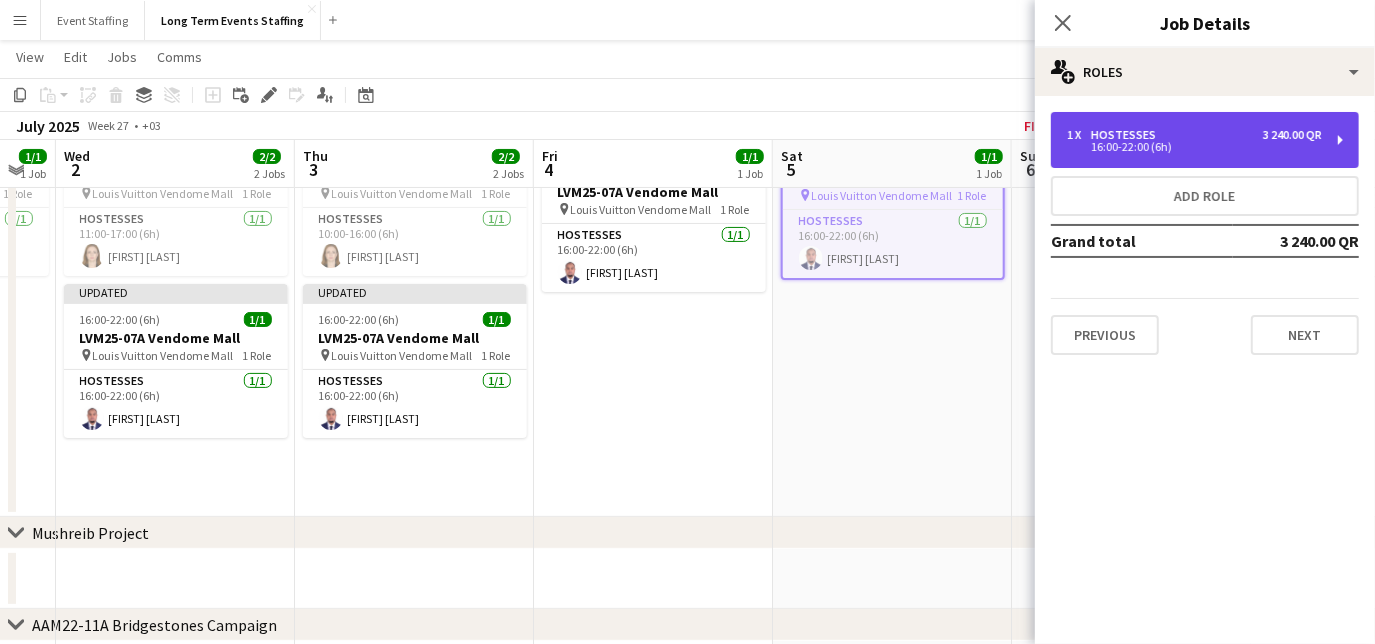 click on "16:00-22:00 (6h)" at bounding box center [1194, 147] 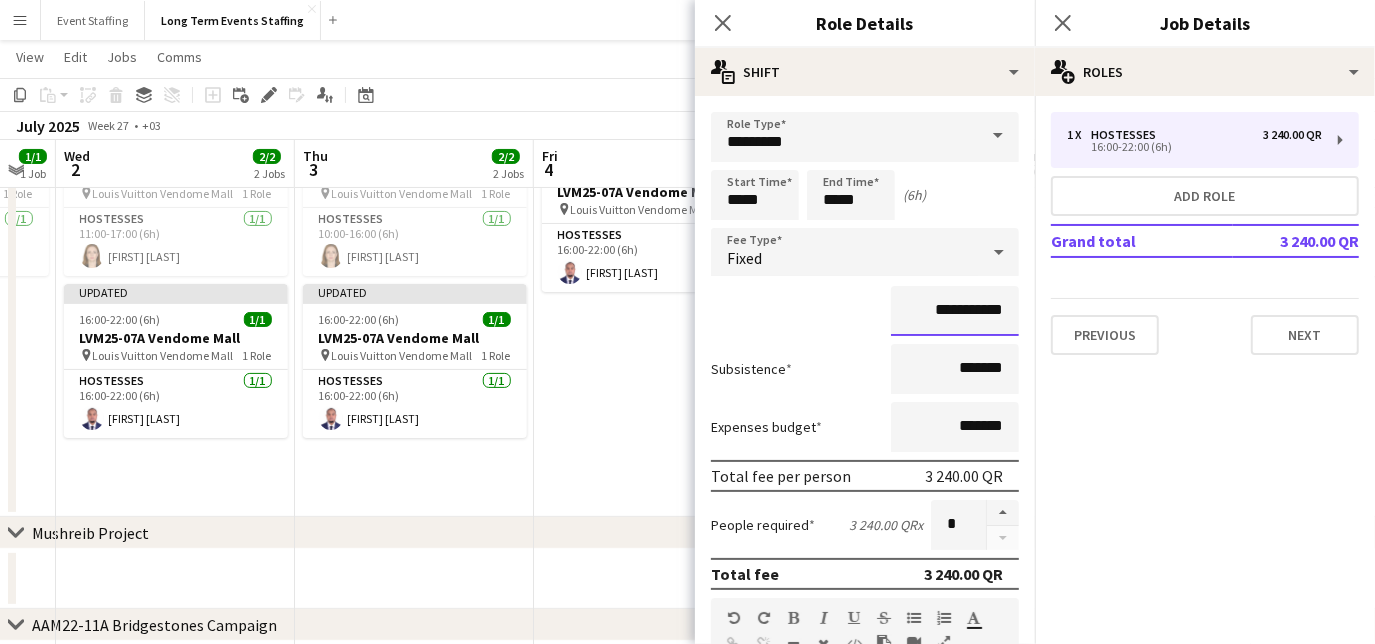 drag, startPoint x: 903, startPoint y: 308, endPoint x: 944, endPoint y: 306, distance: 41.04875 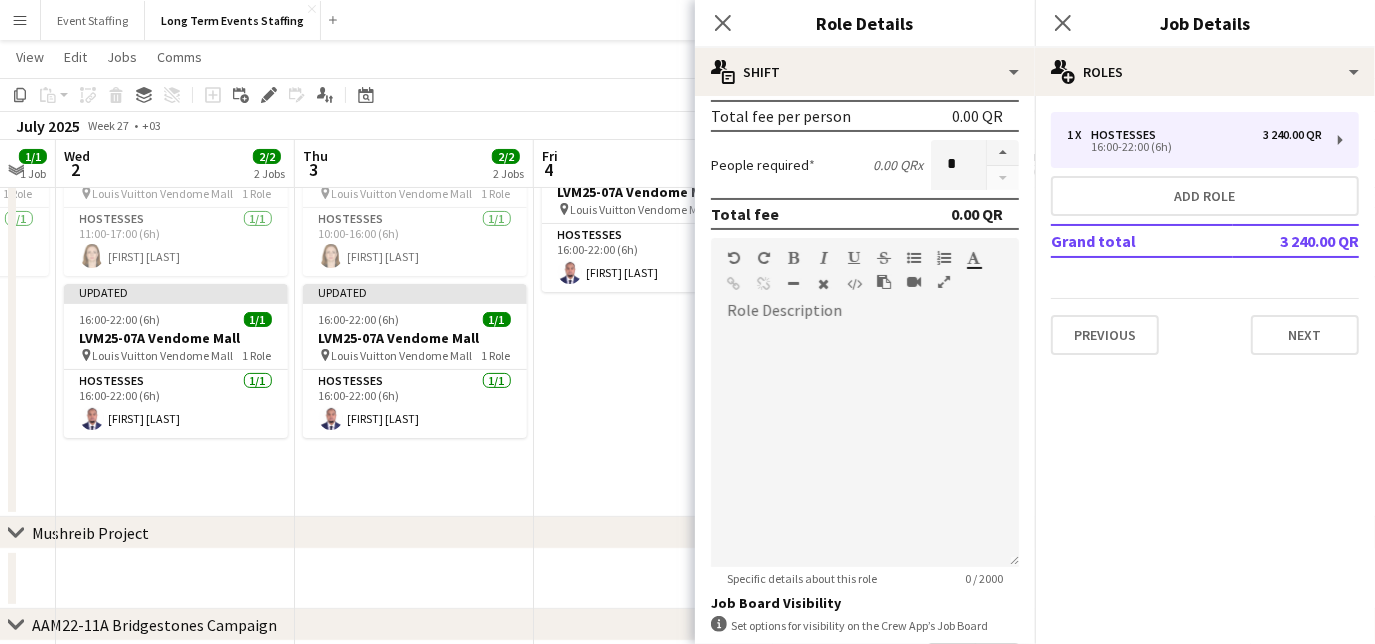 scroll, scrollTop: 505, scrollLeft: 0, axis: vertical 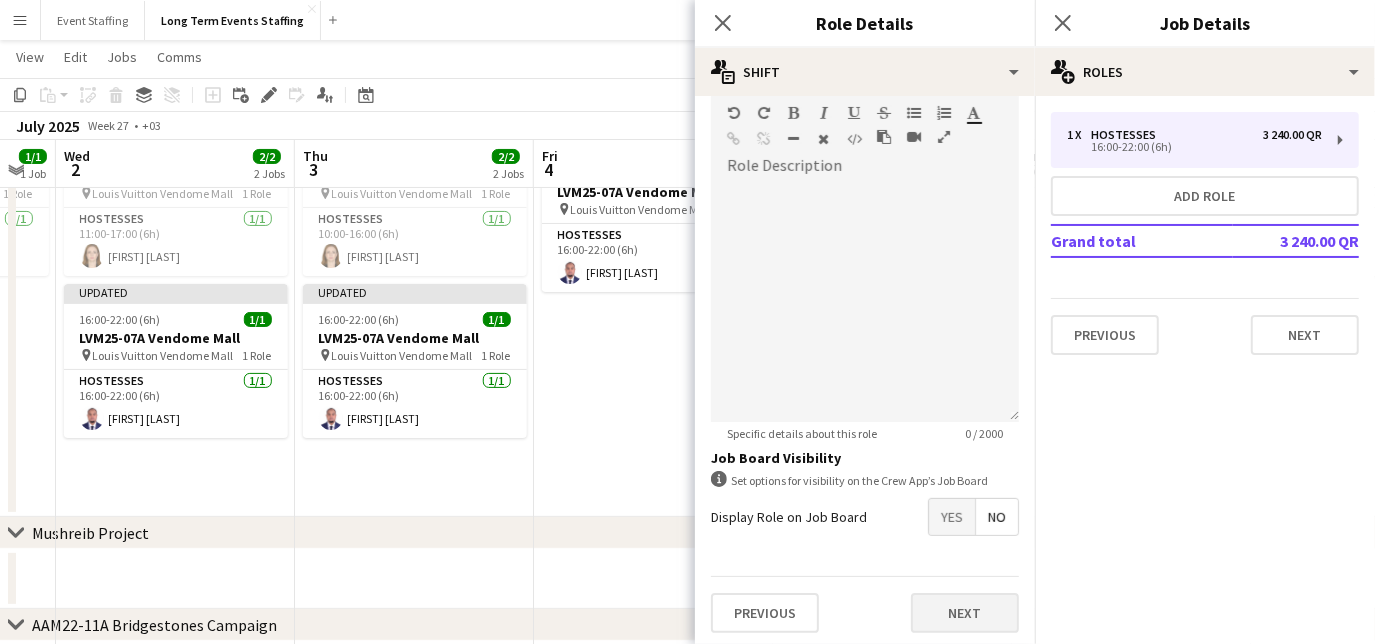type on "*******" 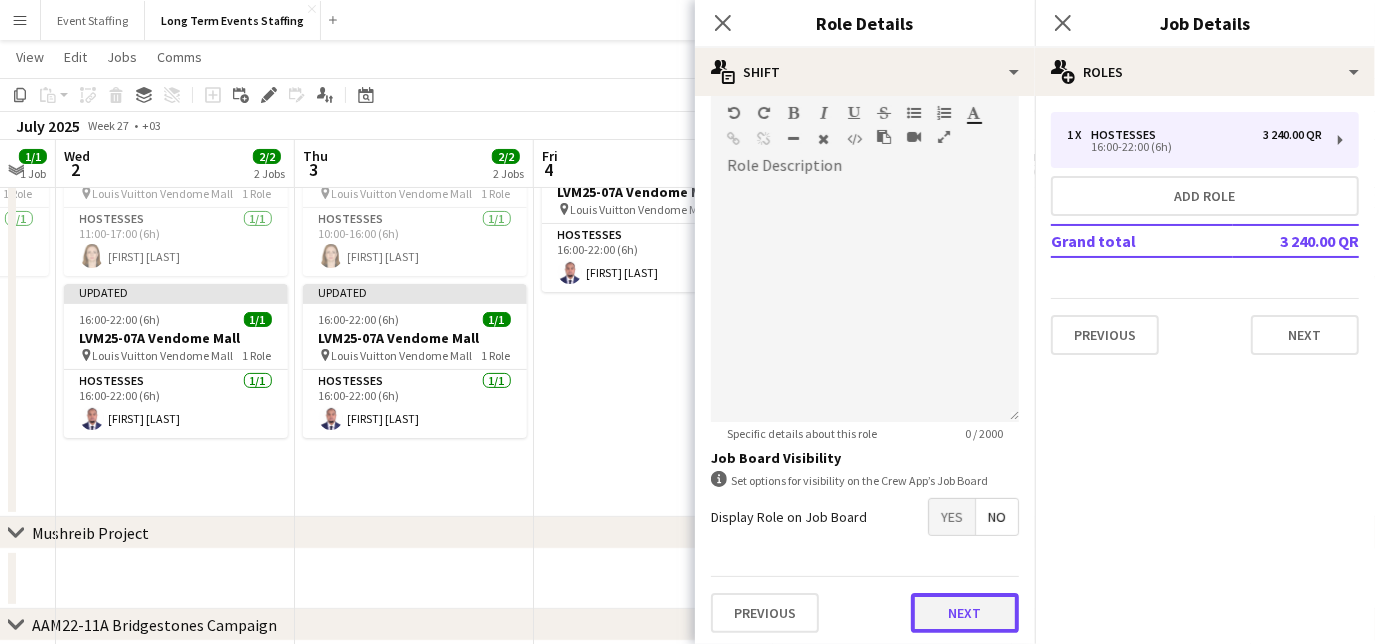 click on "Next" at bounding box center [965, 613] 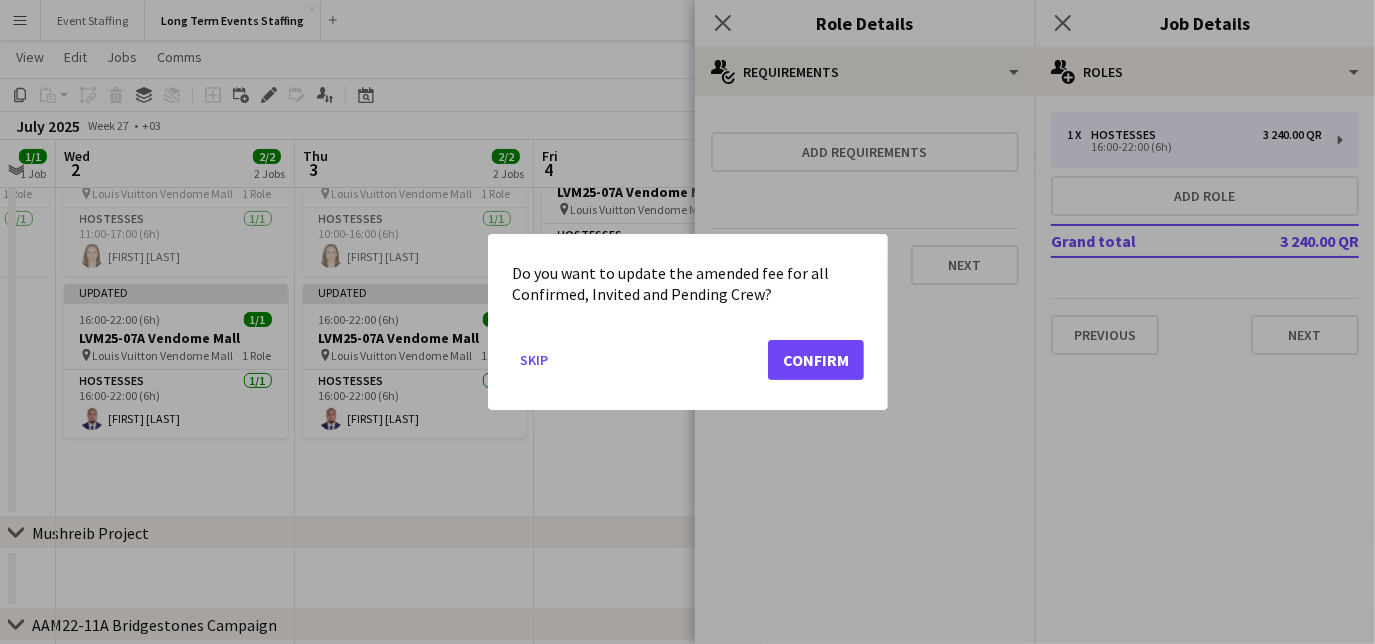 scroll, scrollTop: 0, scrollLeft: 0, axis: both 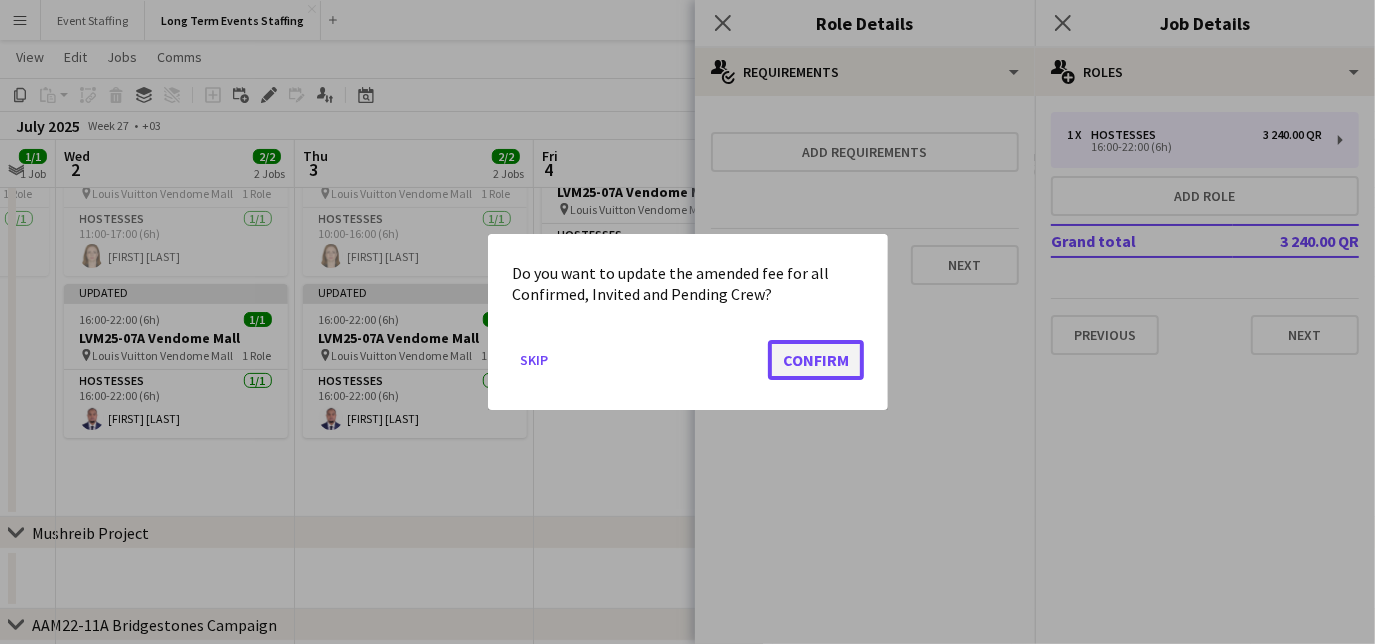 click on "Confirm" 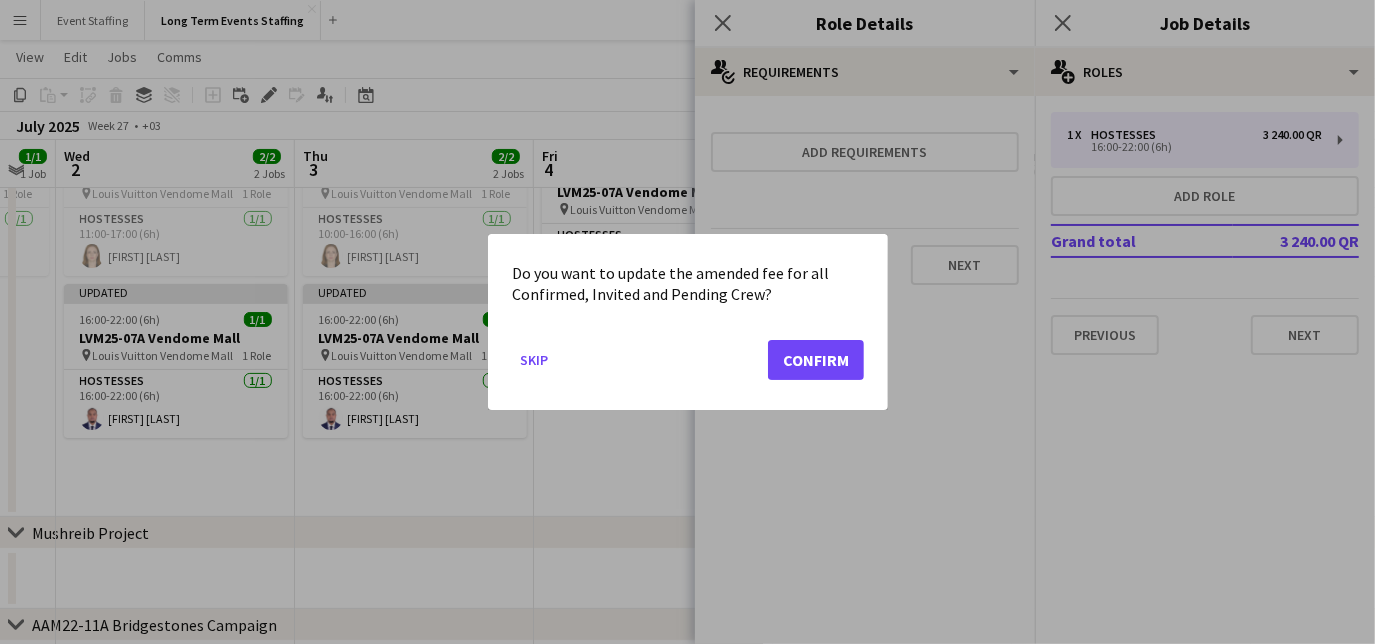 scroll, scrollTop: 186, scrollLeft: 0, axis: vertical 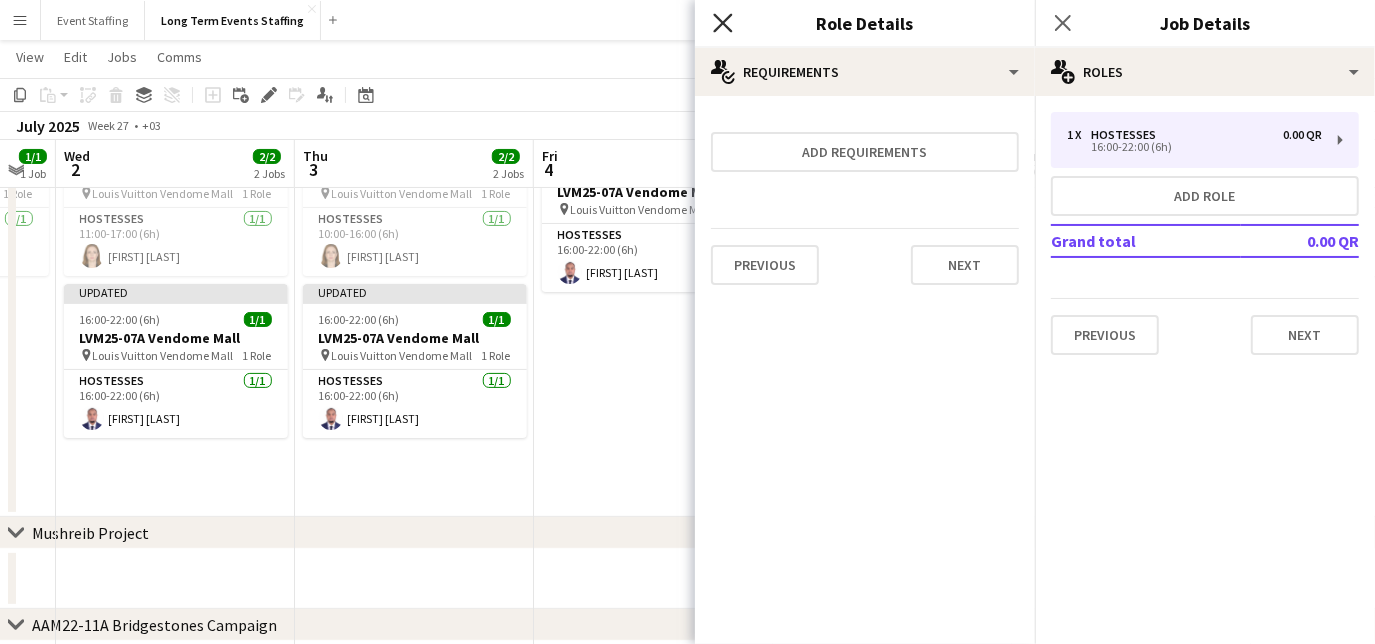 click on "Close pop-in" 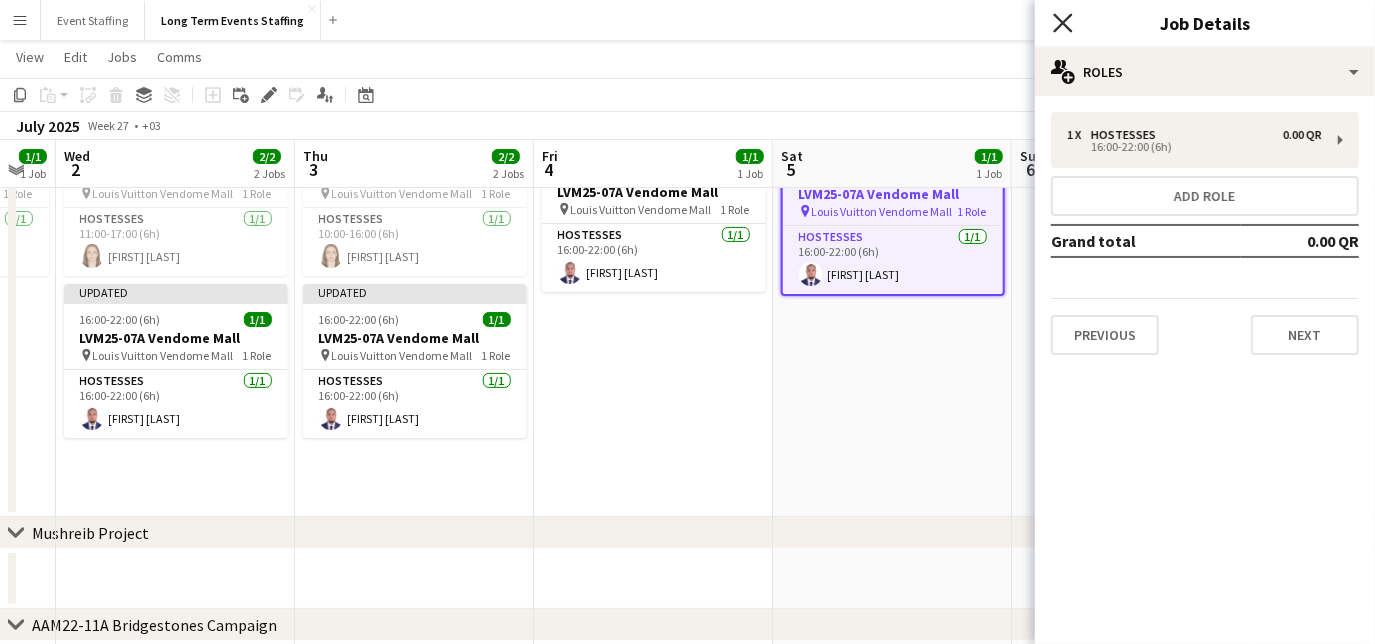 click 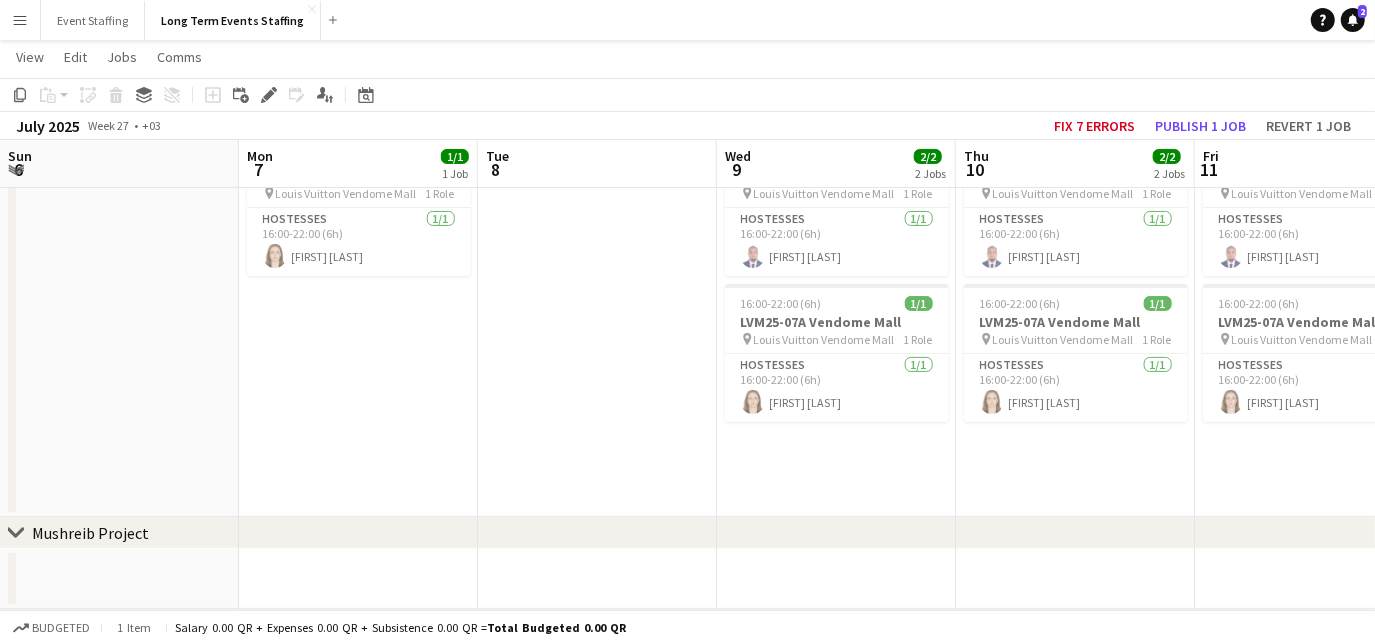 scroll, scrollTop: 0, scrollLeft: 717, axis: horizontal 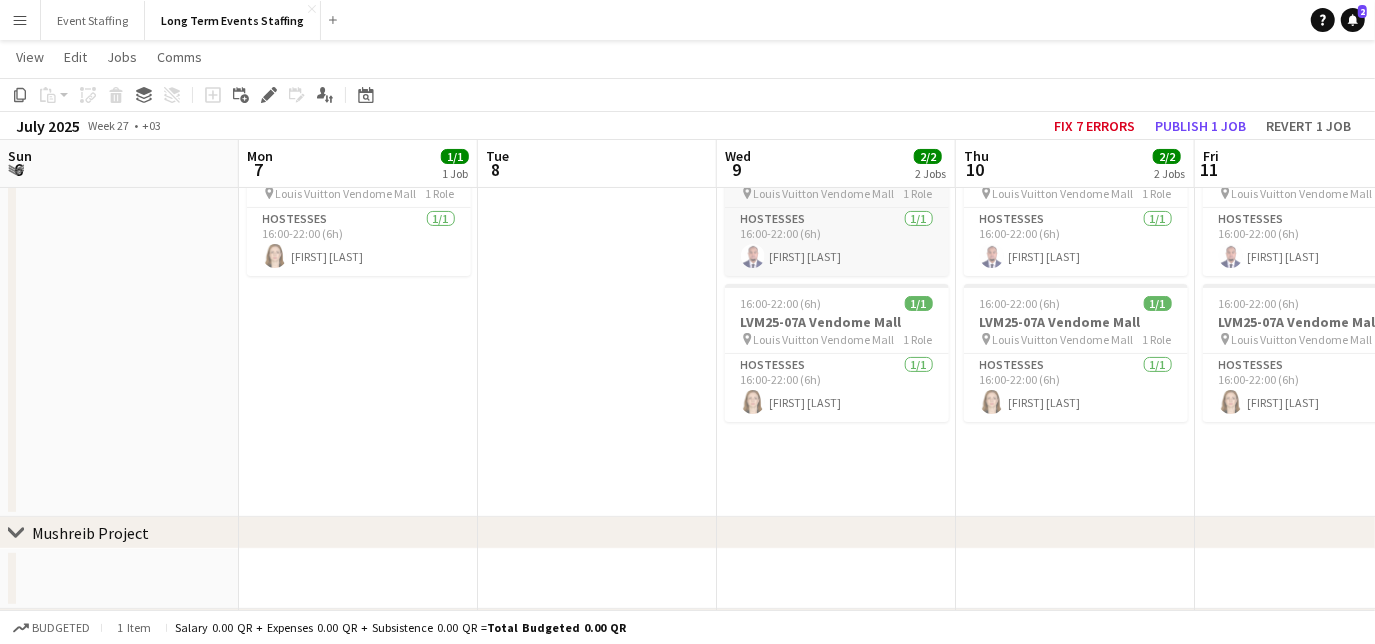drag, startPoint x: 21, startPoint y: 348, endPoint x: 760, endPoint y: 190, distance: 755.70166 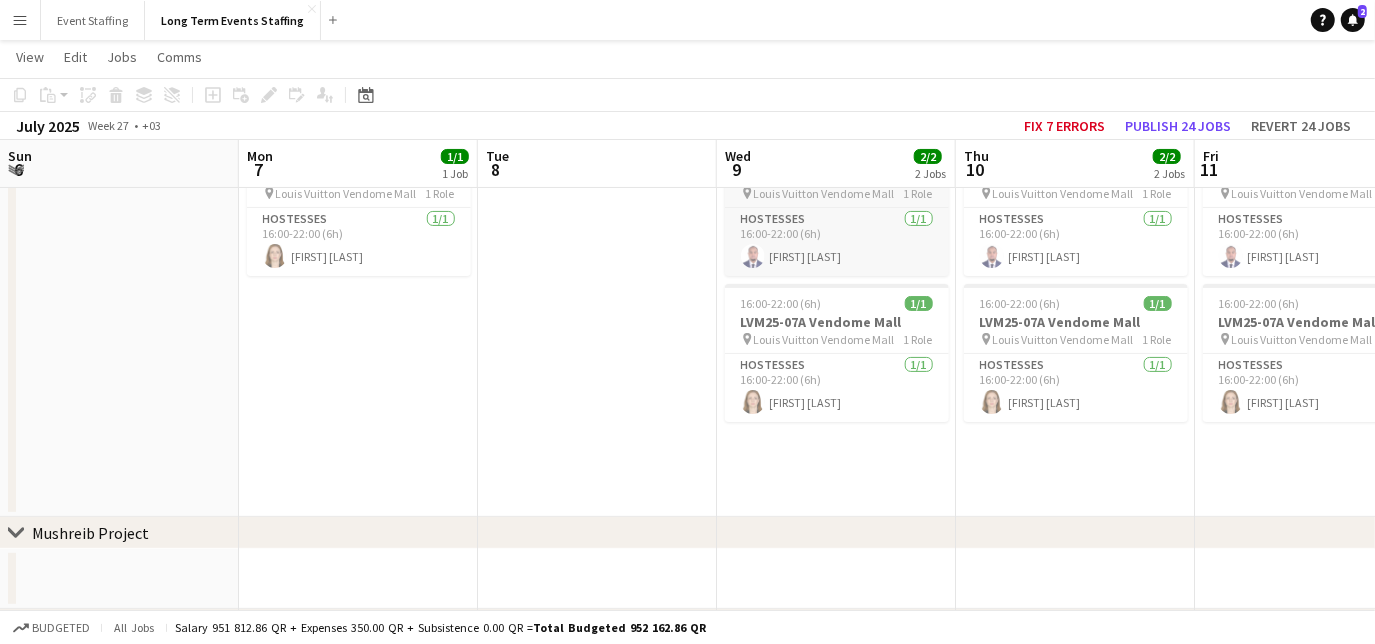 click on "Louis Vuitton Vendome Mall" at bounding box center (824, 193) 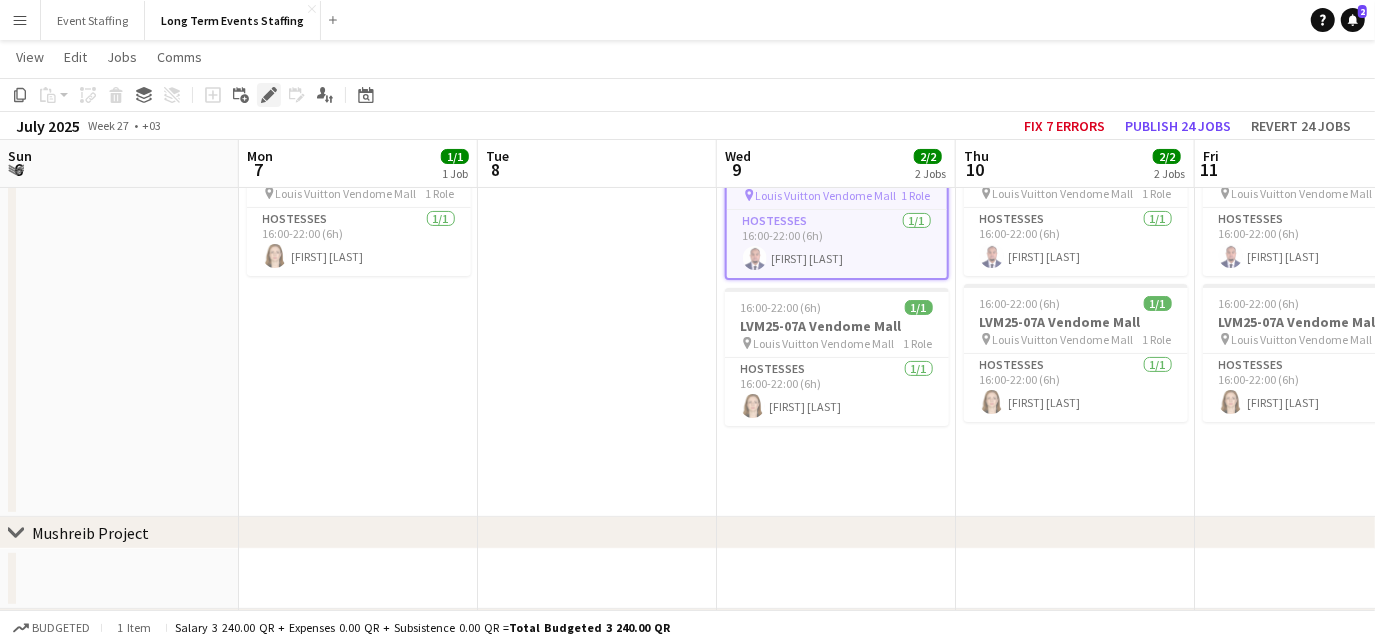 click 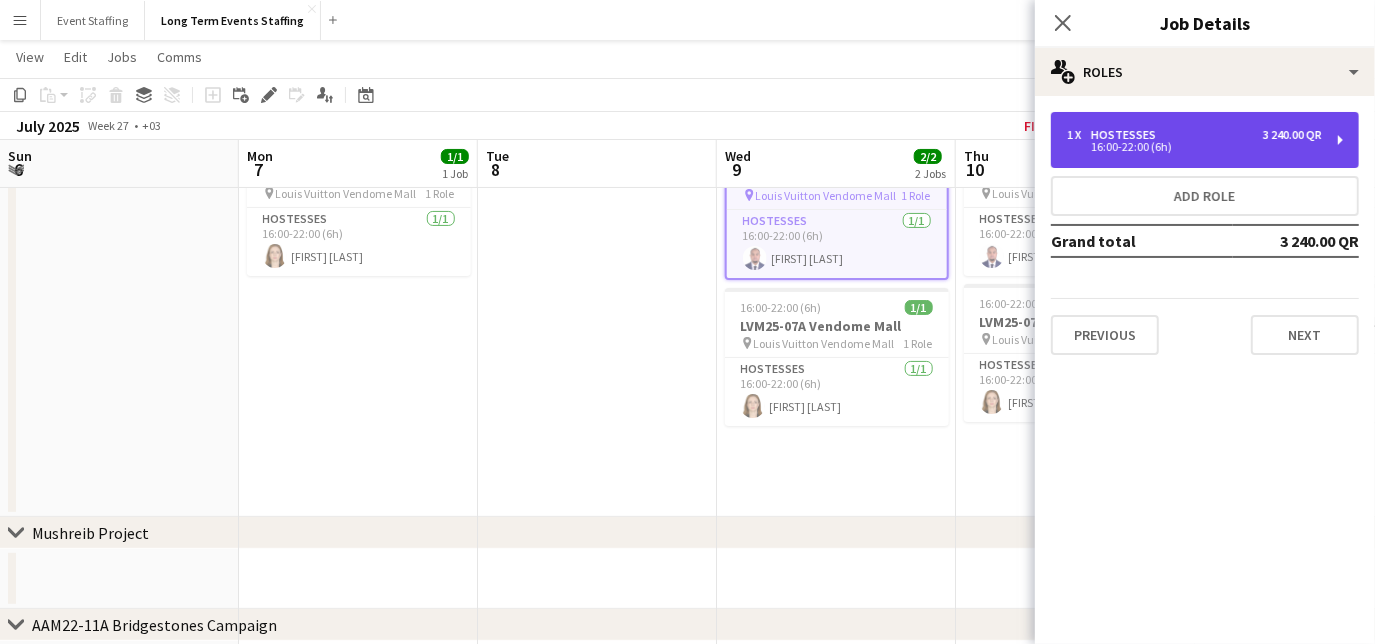 click on "1 x Hostesses 3 240.00 QR 16:00-22:00 (6h)" at bounding box center (1205, 140) 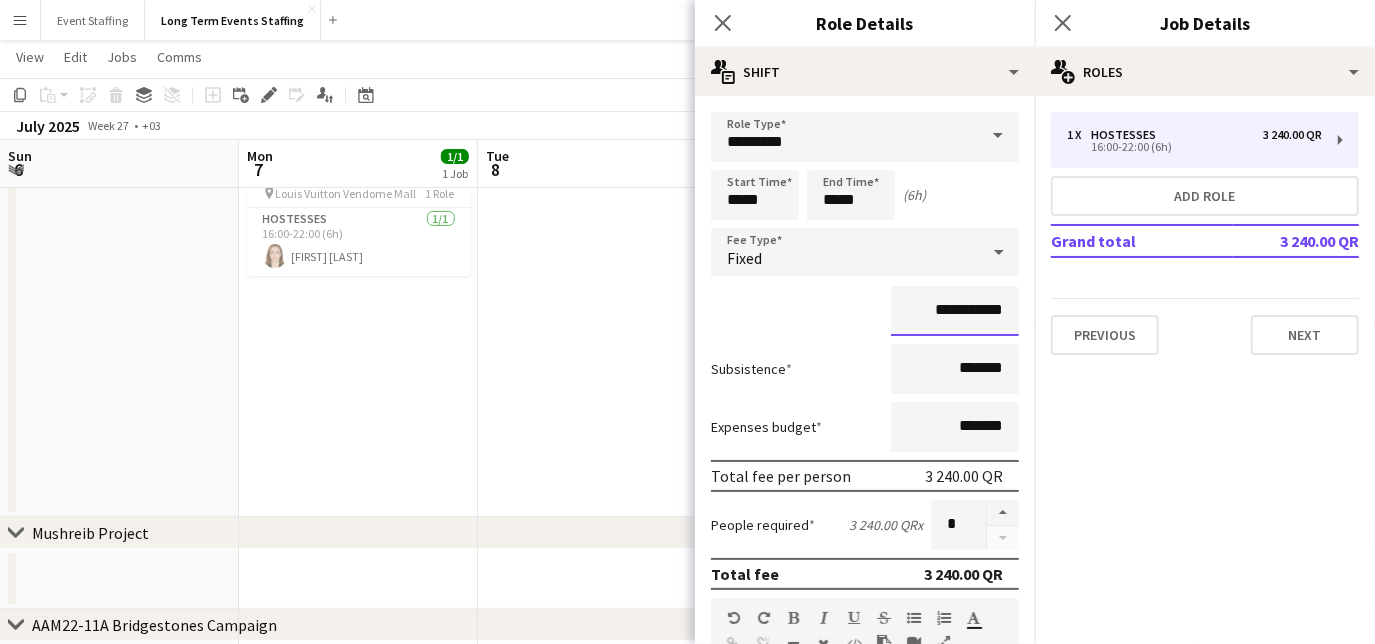 drag, startPoint x: 900, startPoint y: 297, endPoint x: 947, endPoint y: 311, distance: 49.0408 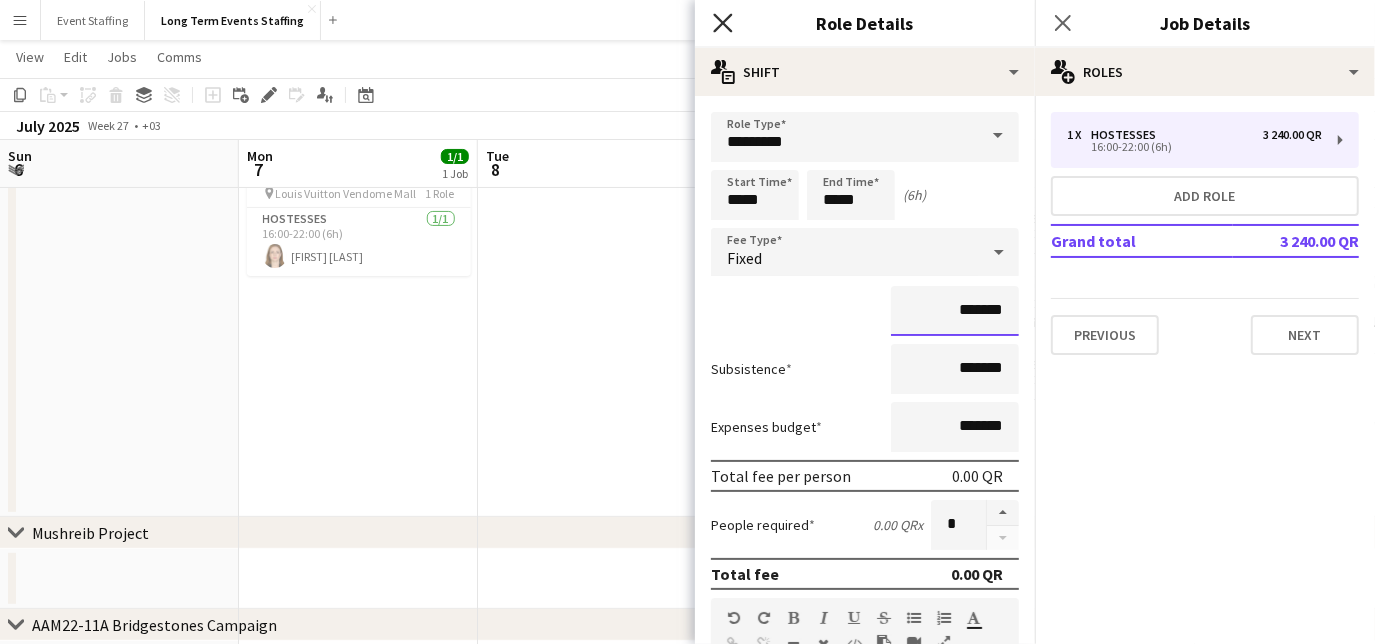 type on "*******" 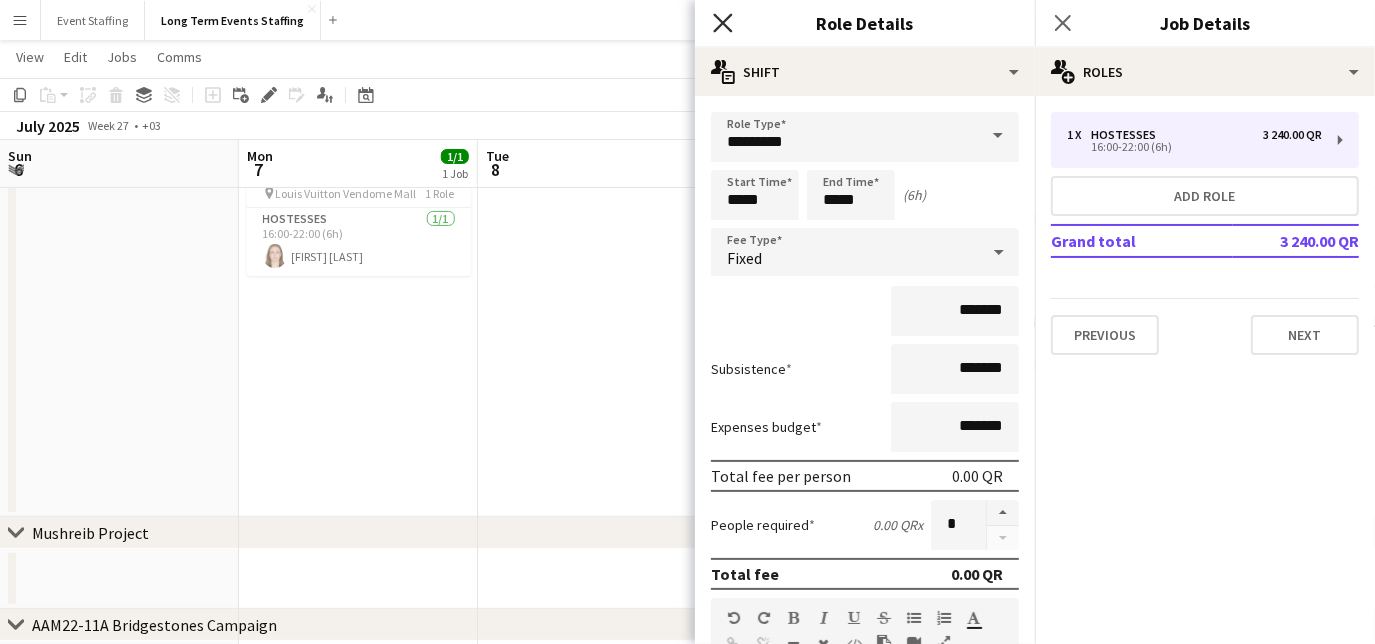 click on "Close pop-in" 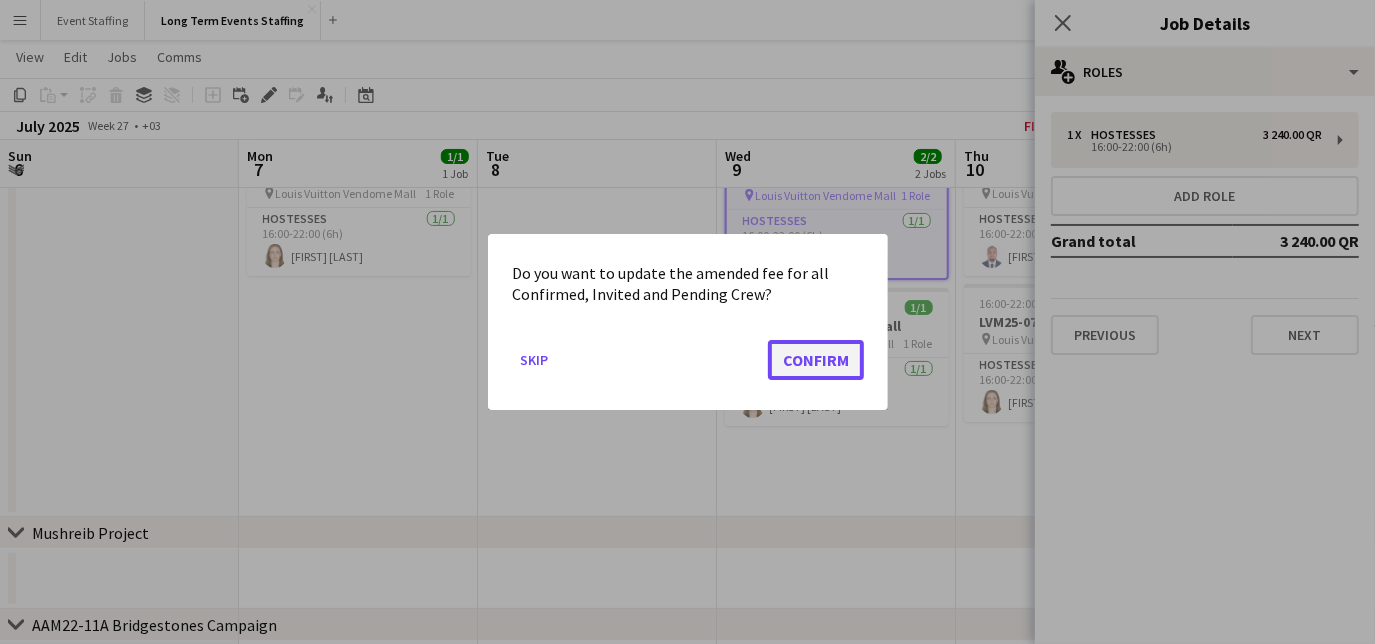 click on "Confirm" 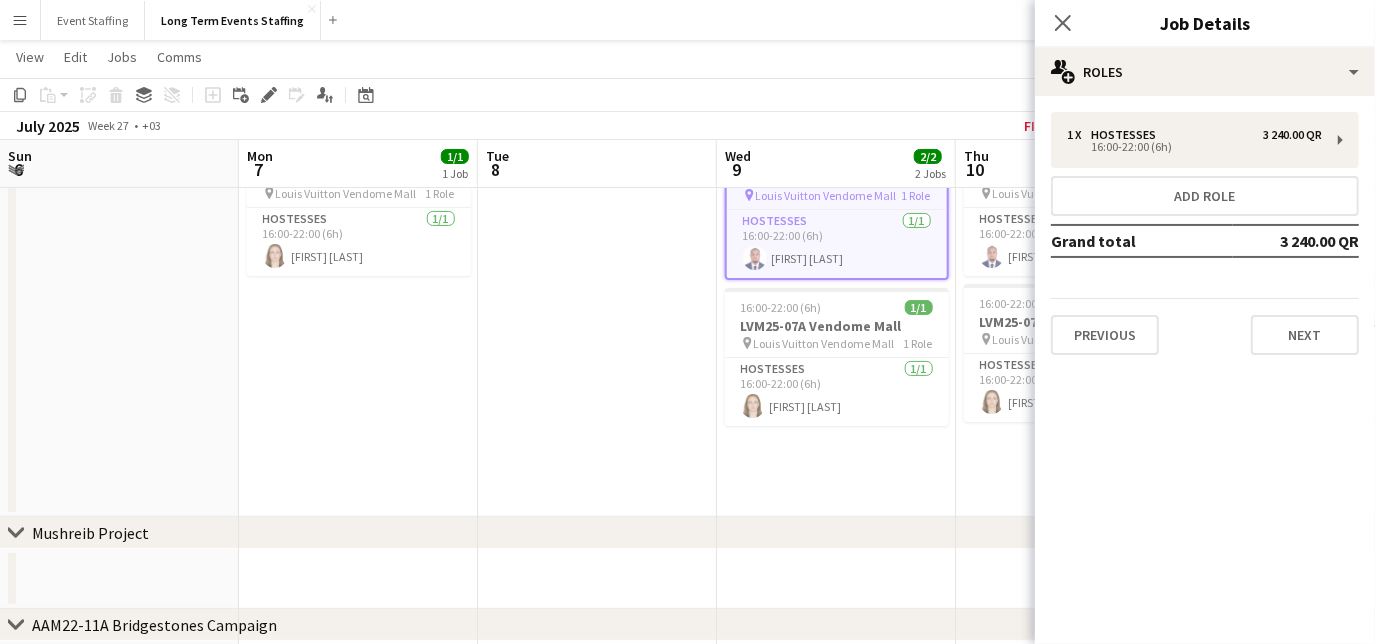 scroll, scrollTop: 186, scrollLeft: 0, axis: vertical 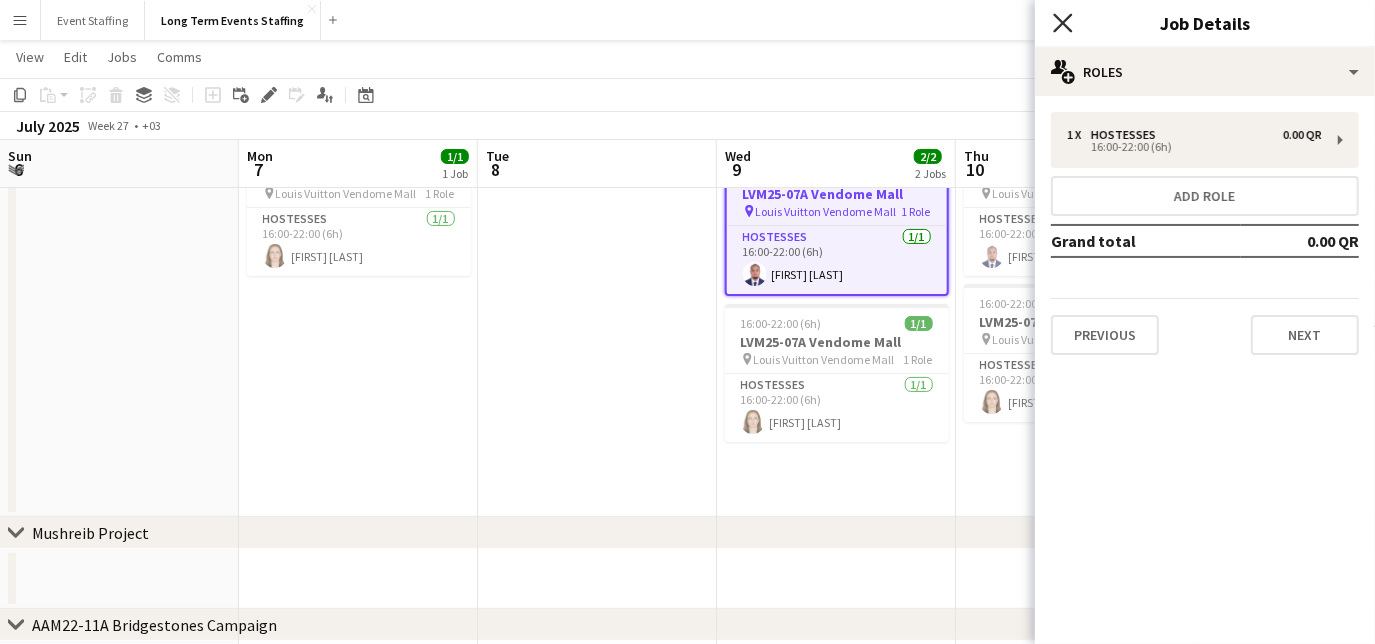 click 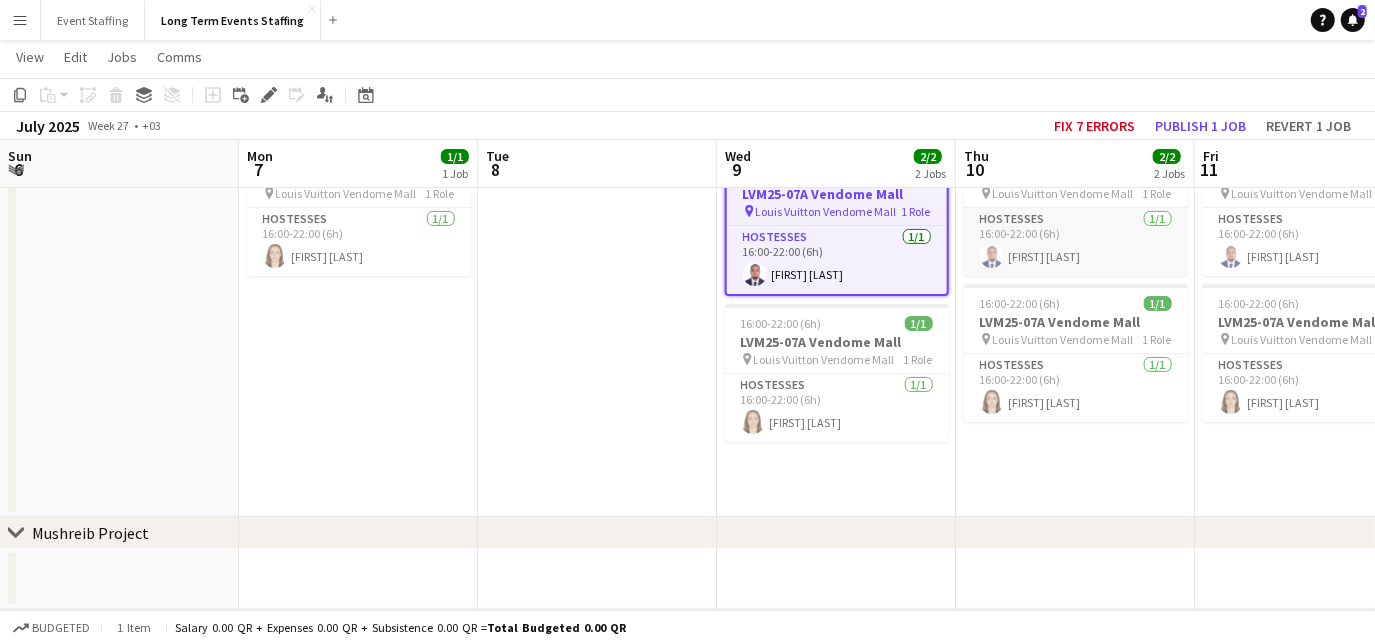 click on "Hostesses   1/1   16:00-22:00 (6h)
[FIRST] [LAST]" at bounding box center (1076, 242) 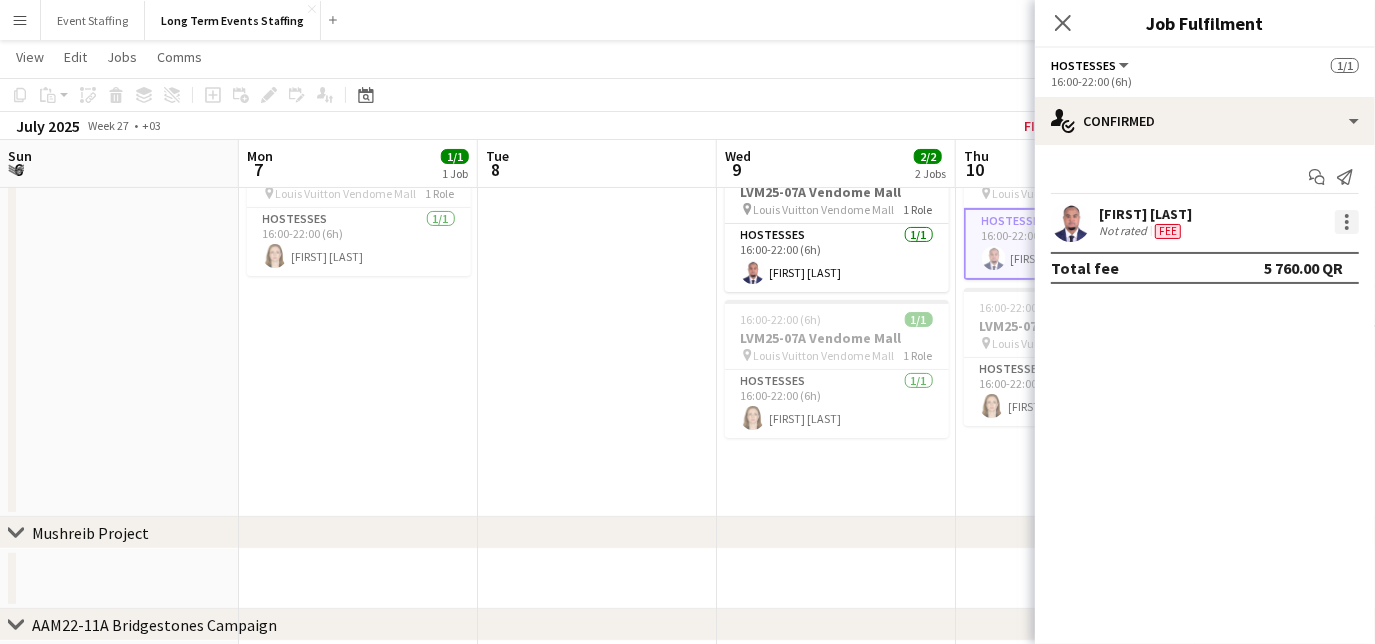click at bounding box center (1347, 222) 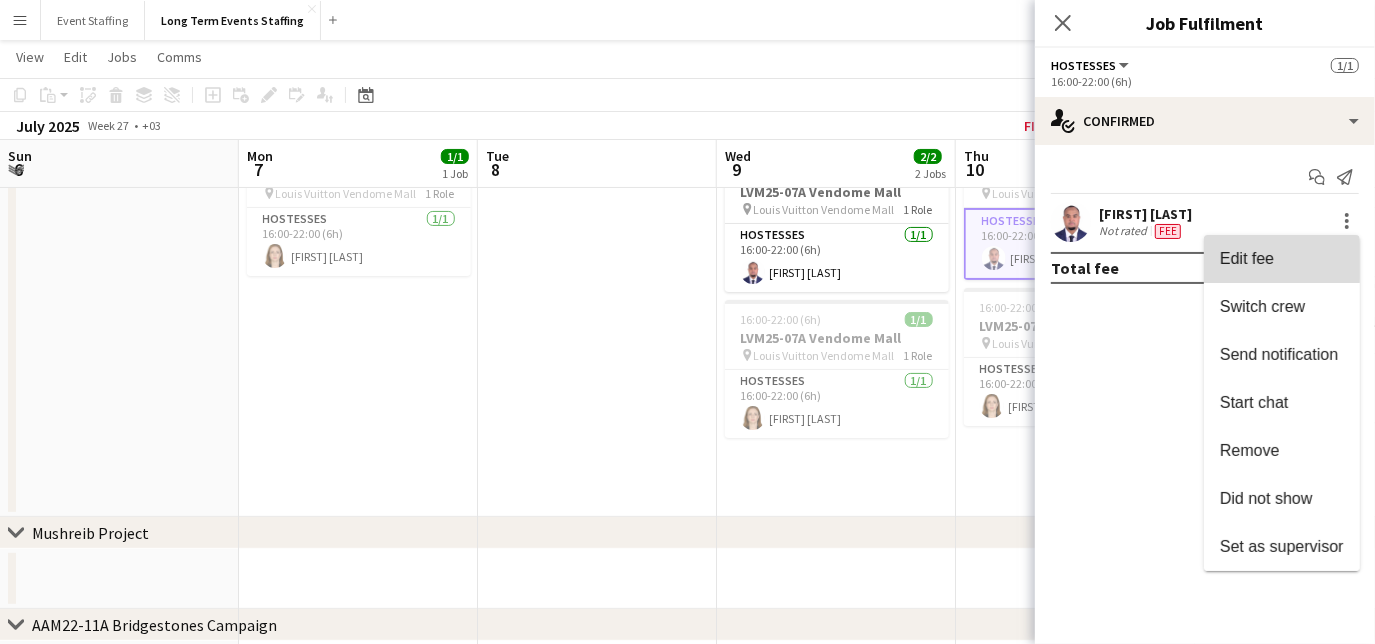 click on "Edit fee" at bounding box center [1282, 259] 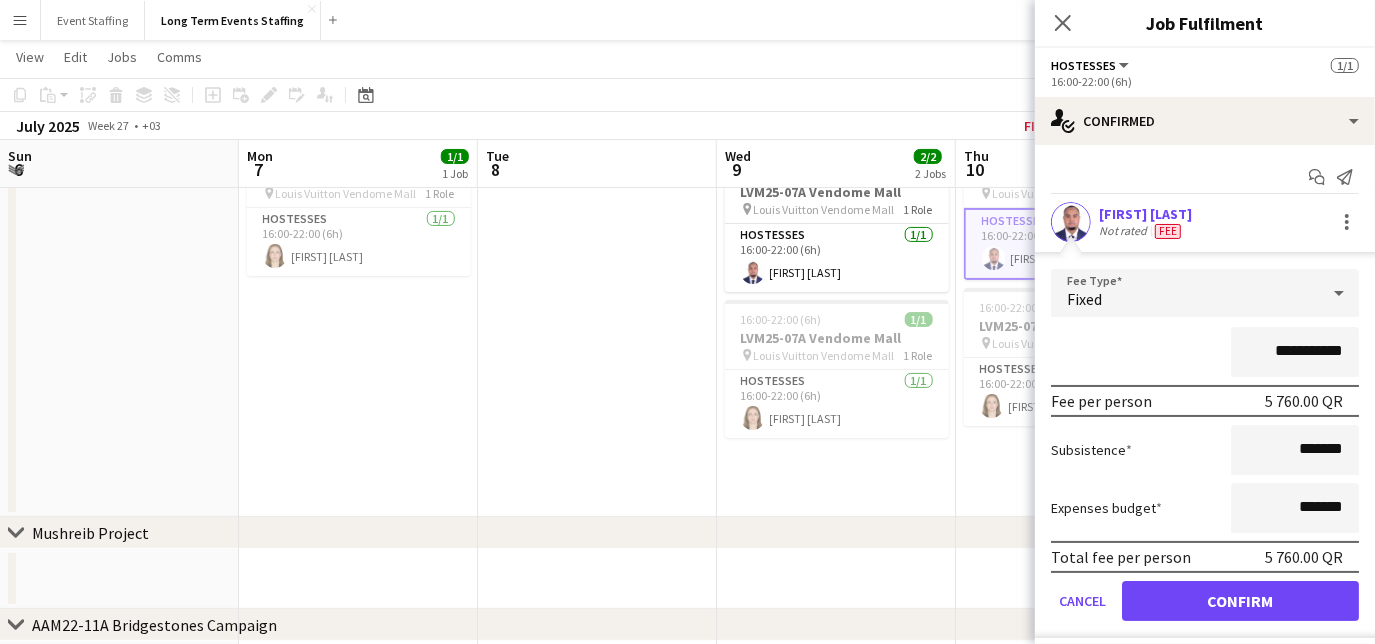 drag, startPoint x: 1255, startPoint y: 346, endPoint x: 1288, endPoint y: 350, distance: 33.24154 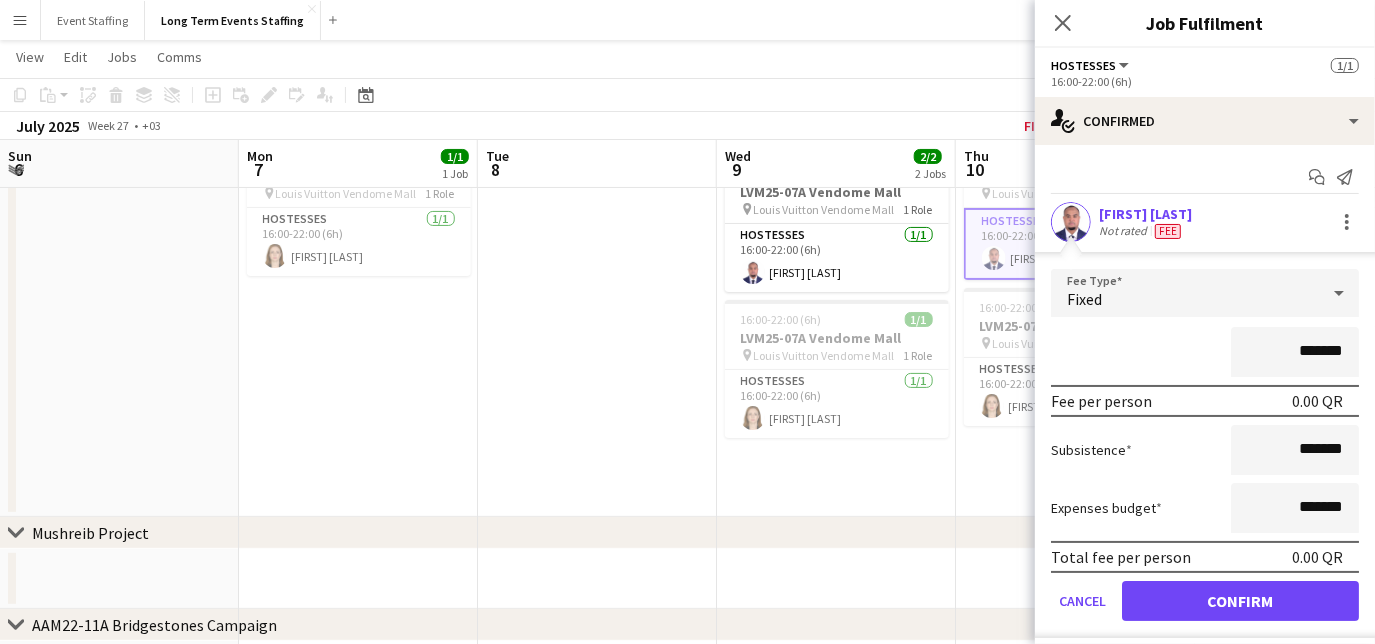 type on "*******" 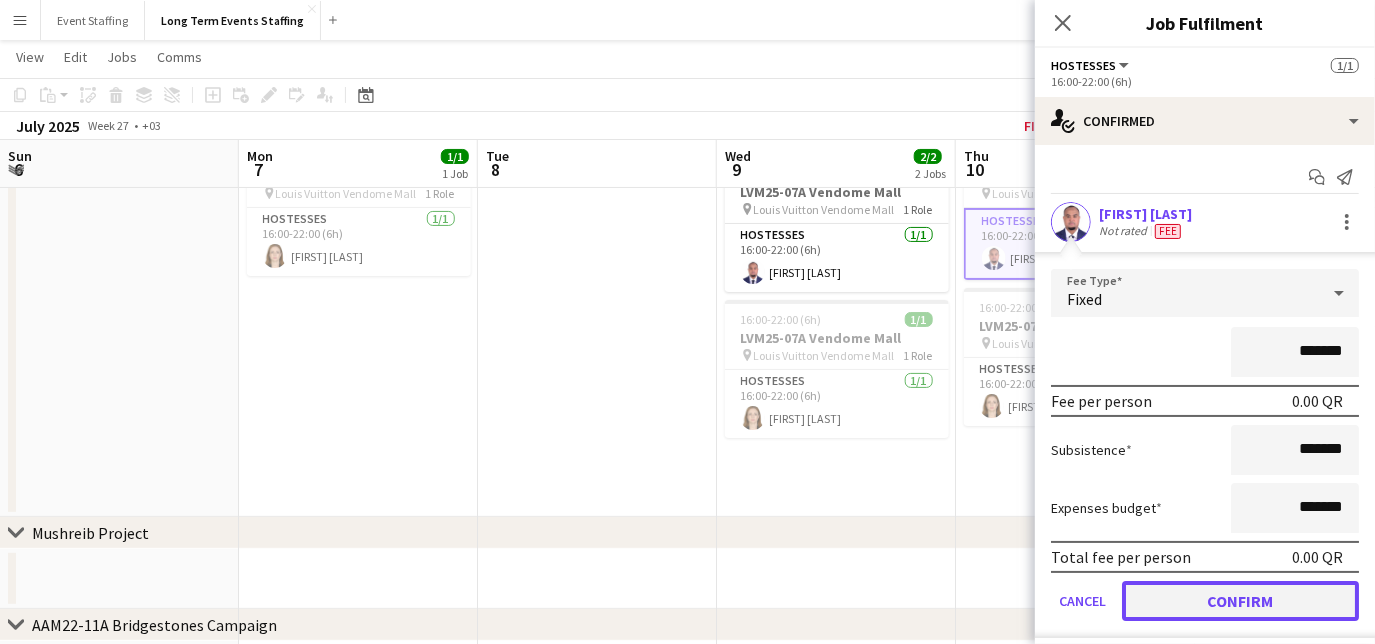 click on "Confirm" at bounding box center (1240, 601) 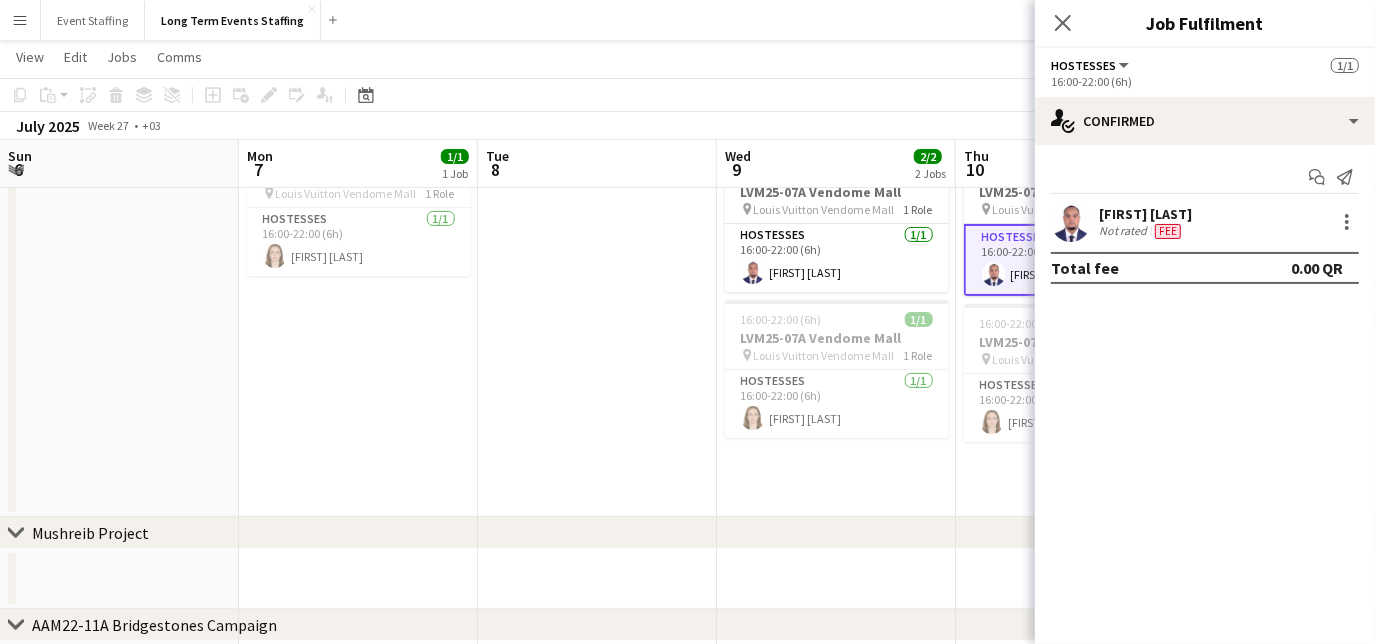 click on "Close pop-in" 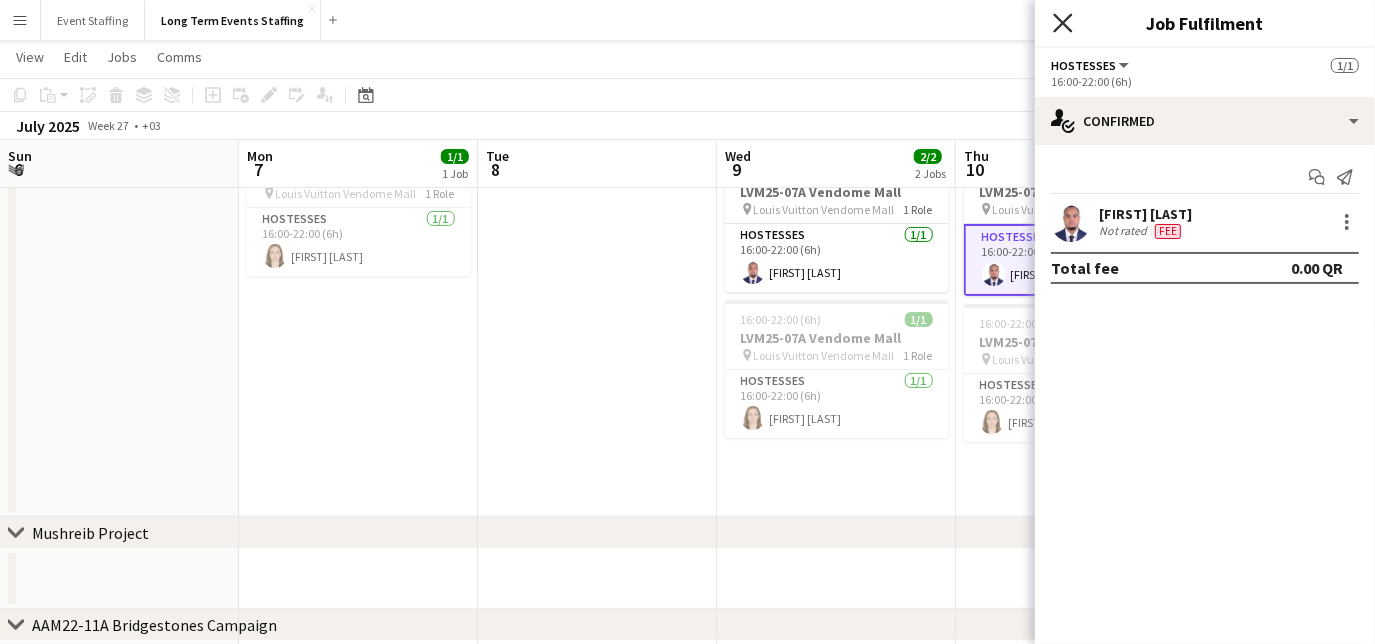 click on "Close pop-in" 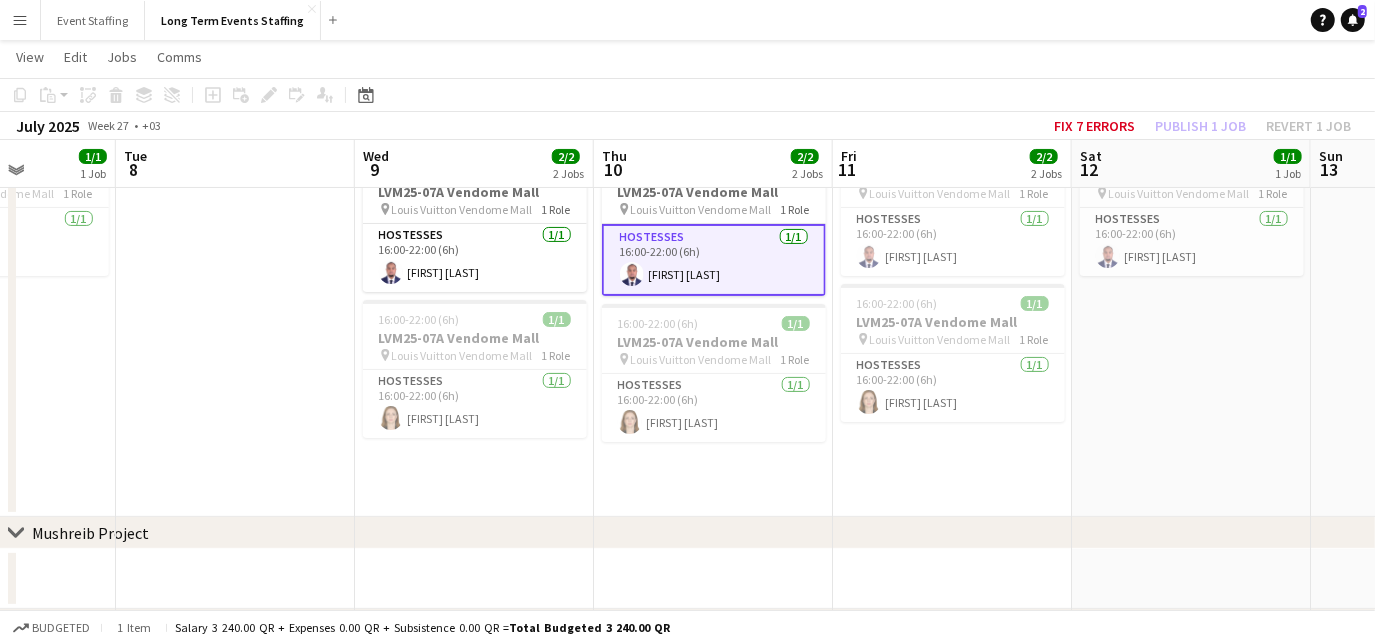 drag, startPoint x: 1242, startPoint y: 497, endPoint x: 878, endPoint y: 456, distance: 366.3018 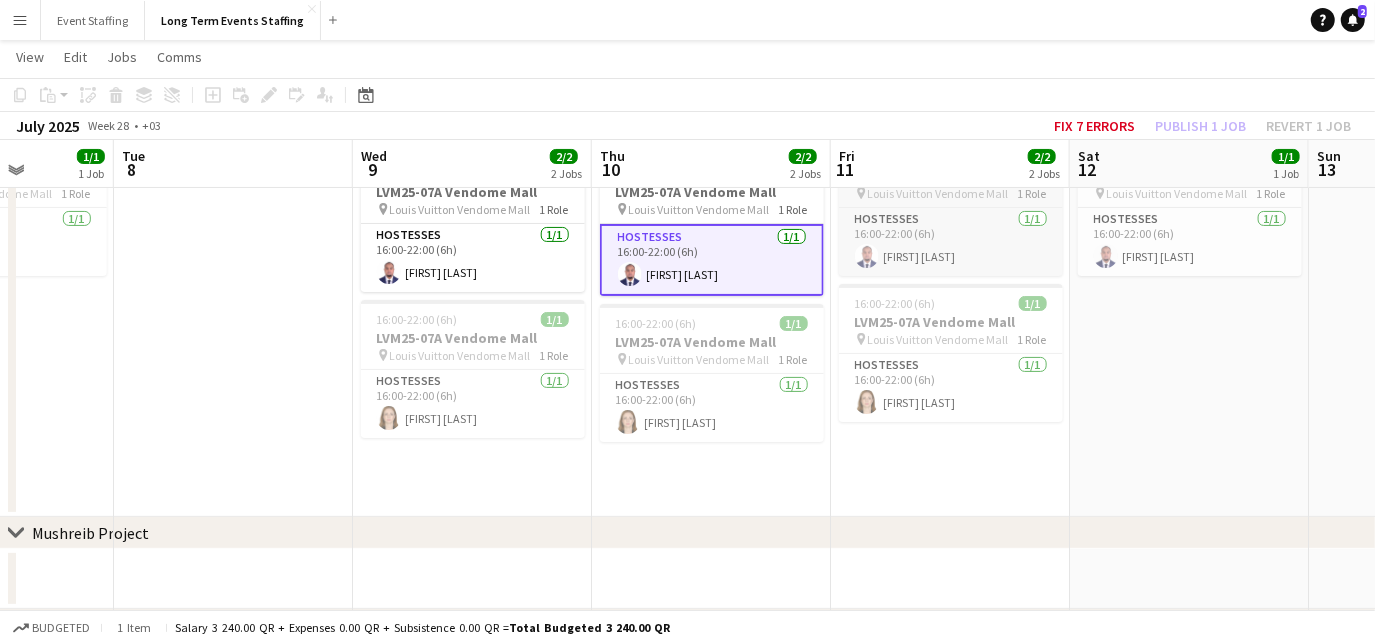 click on "Louis Vuitton Vendome Mall" at bounding box center (938, 193) 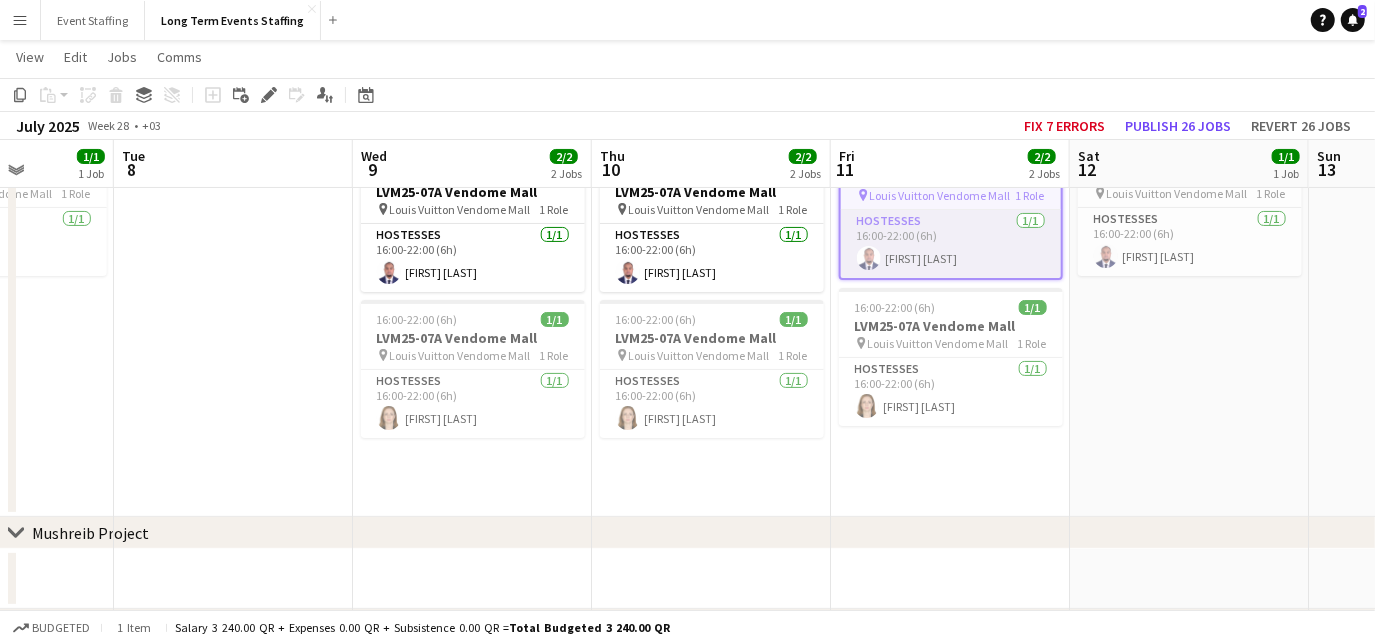 click on "Hostesses   1/1   16:00-22:00 (6h)
[FIRST] [LAST]" at bounding box center [951, 244] 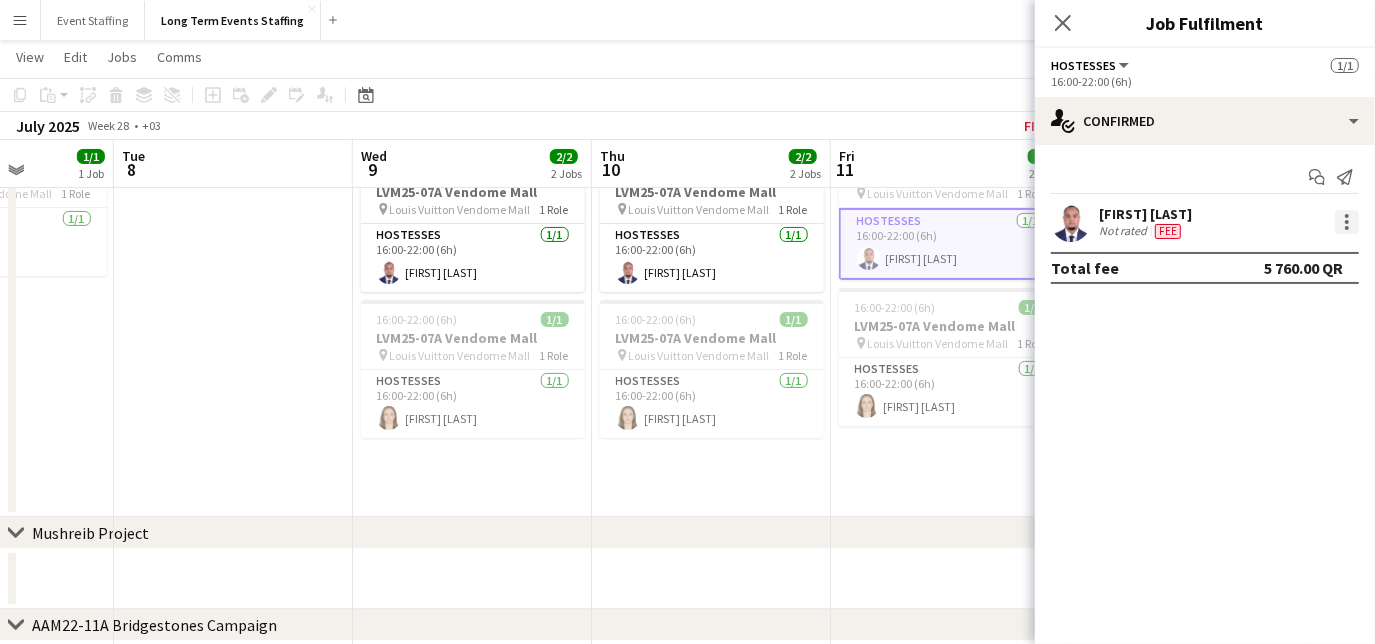 click at bounding box center [1347, 222] 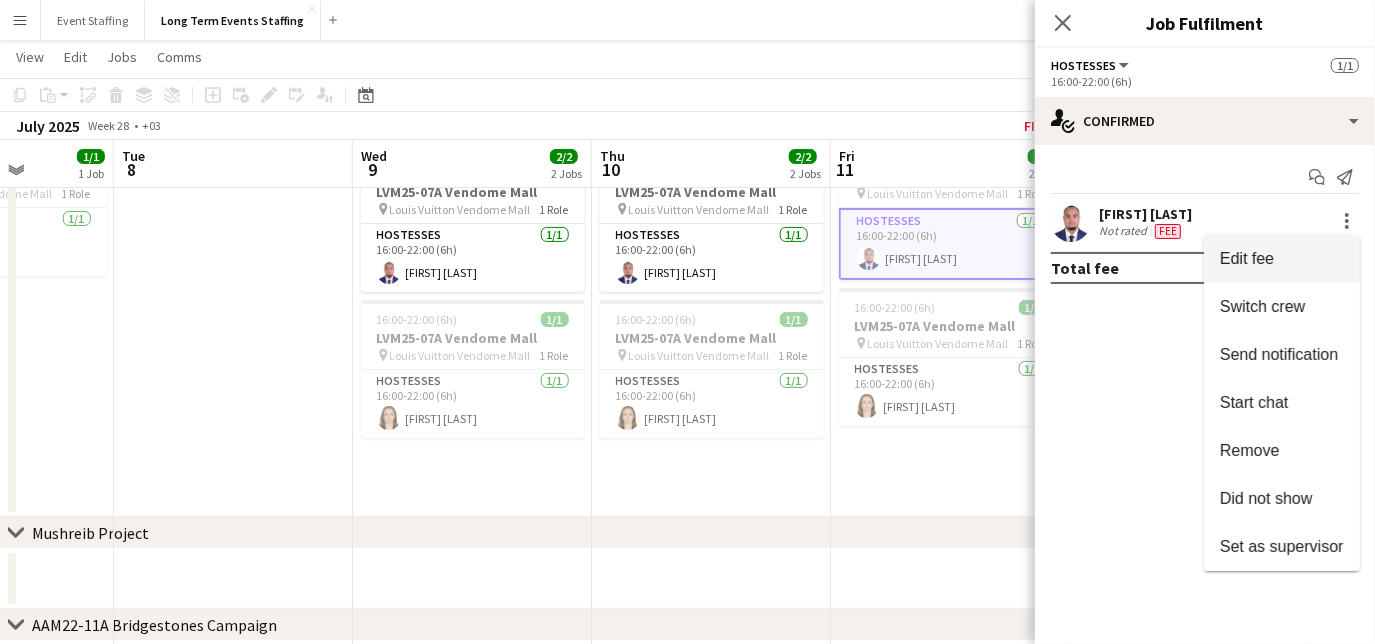 click on "Edit fee" at bounding box center (1247, 258) 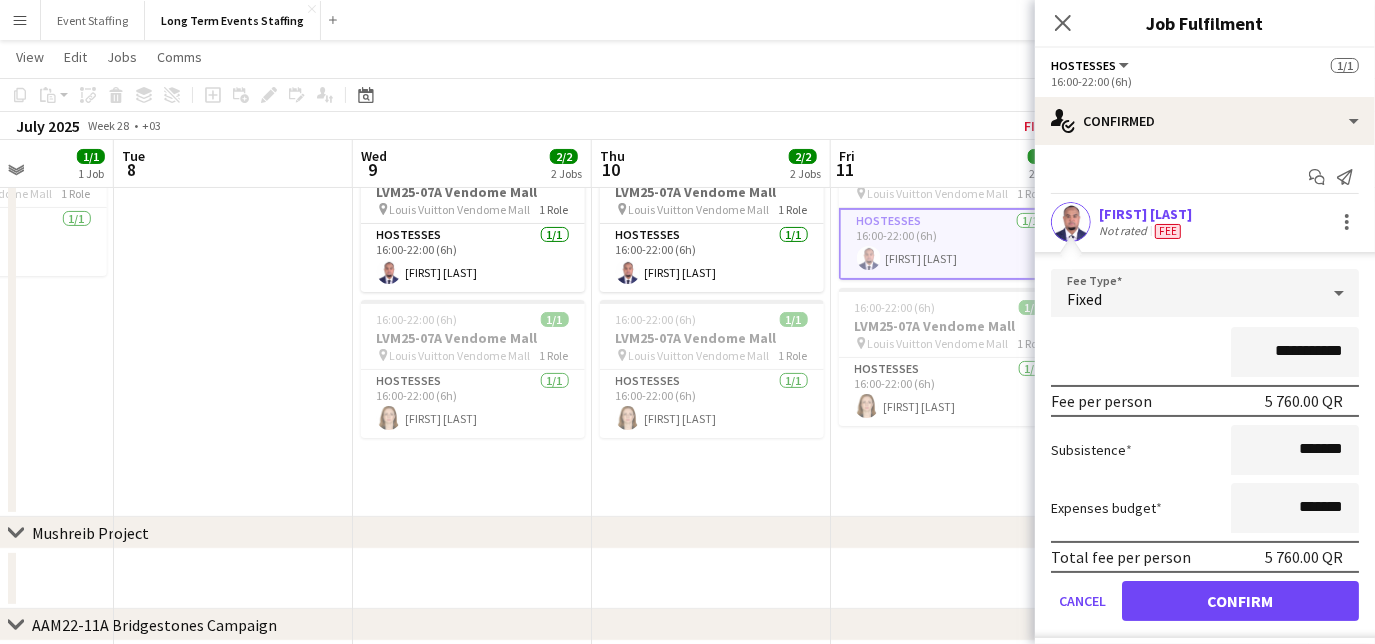 drag, startPoint x: 1245, startPoint y: 354, endPoint x: 1287, endPoint y: 355, distance: 42.0119 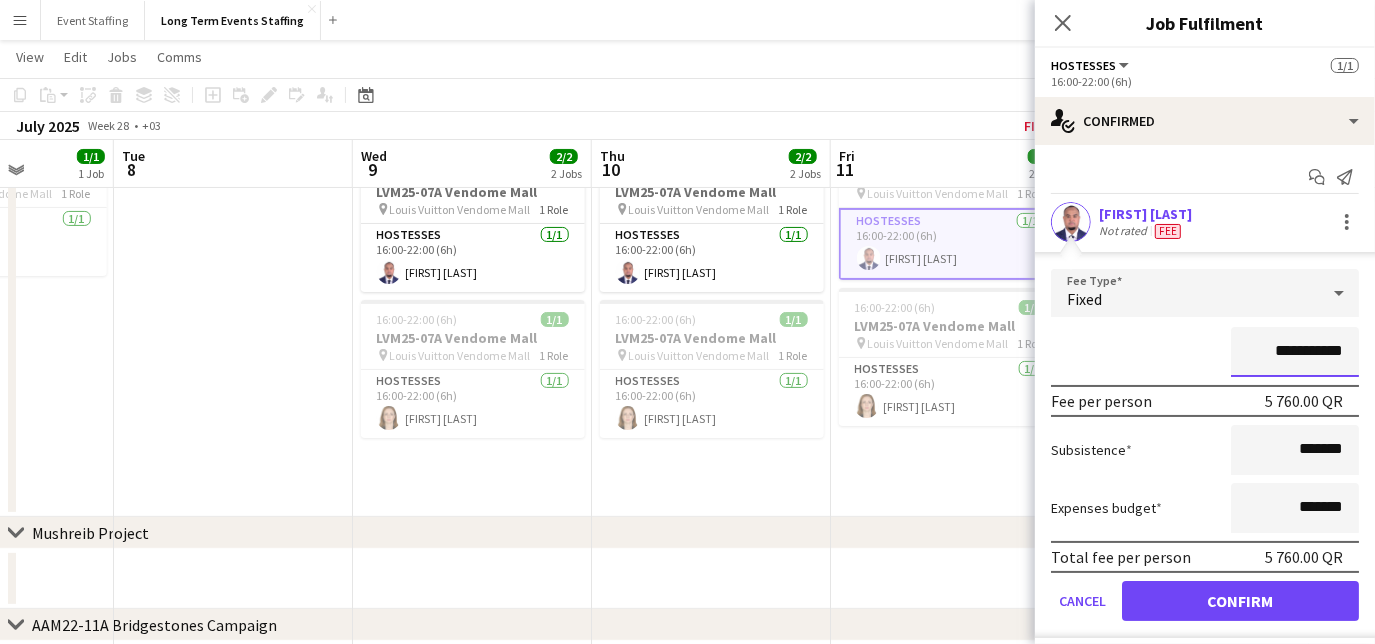 drag, startPoint x: 1256, startPoint y: 357, endPoint x: 1288, endPoint y: 357, distance: 32 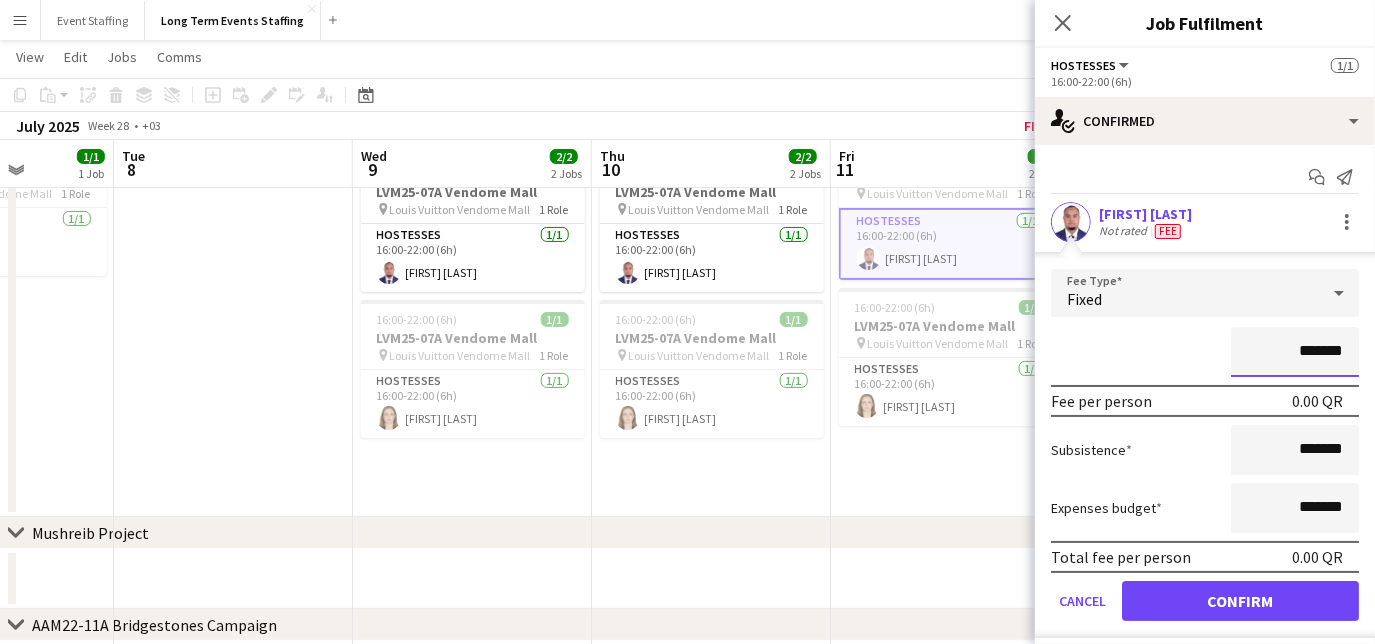 type on "*******" 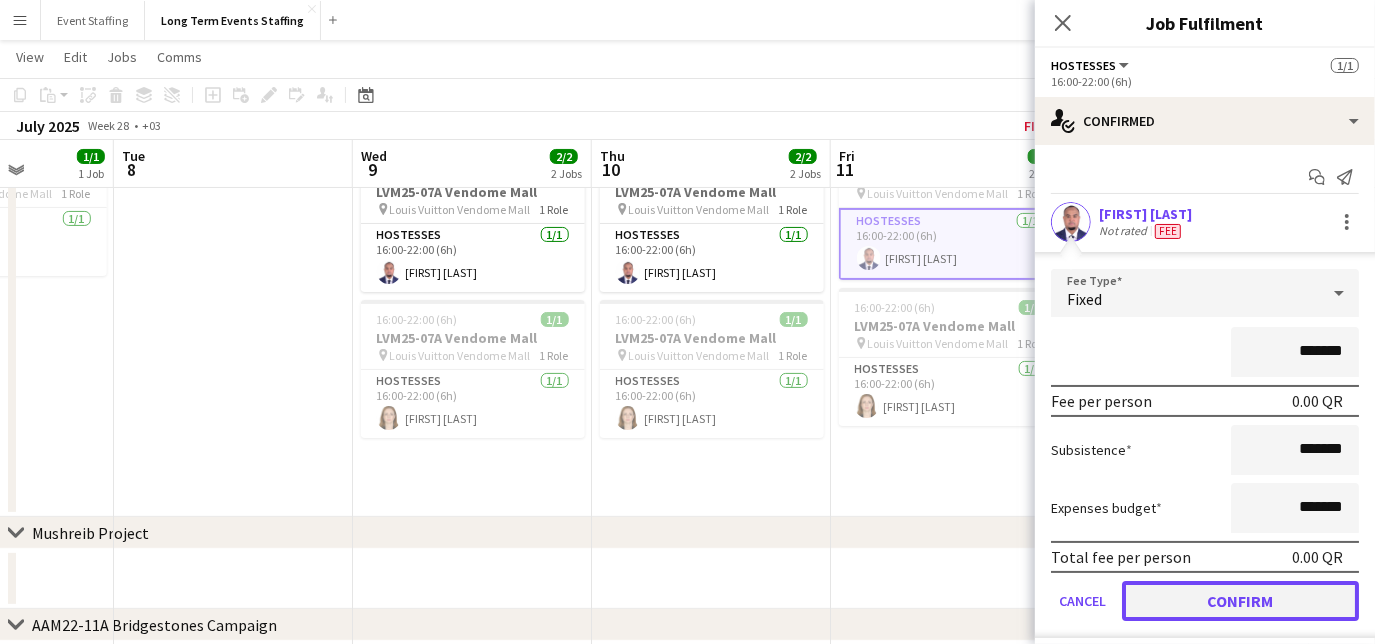 click on "Confirm" at bounding box center (1240, 601) 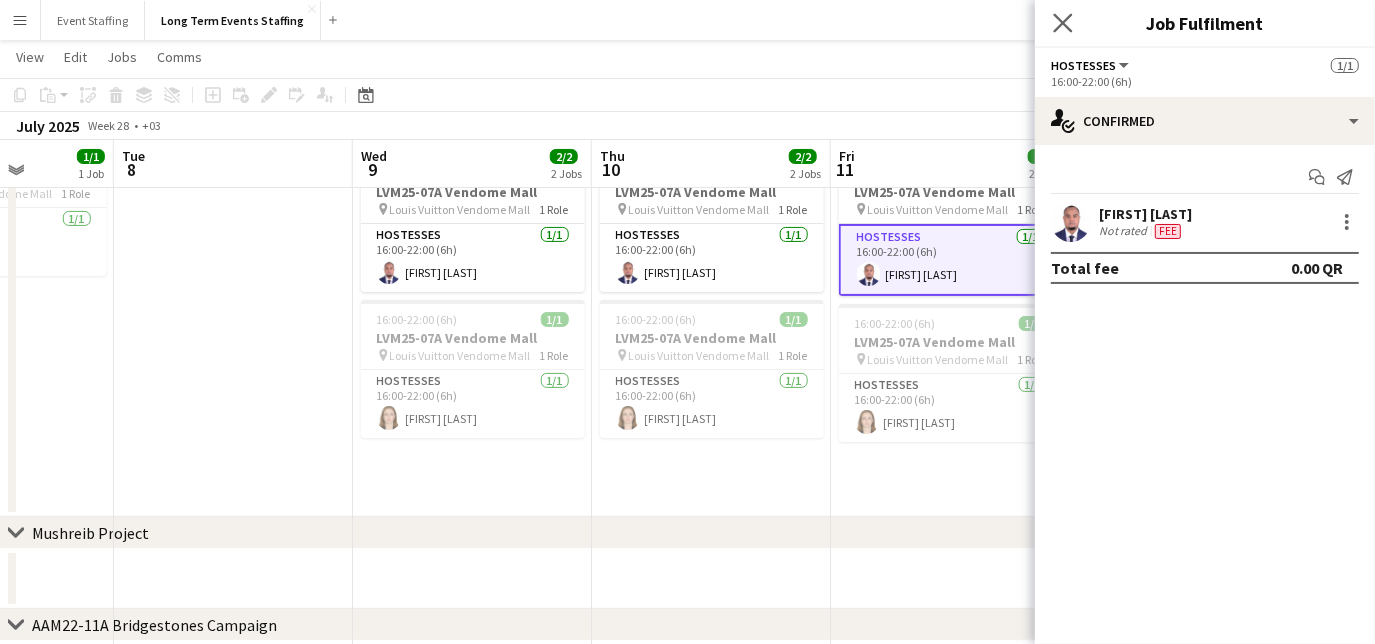 click on "Close pop-in" 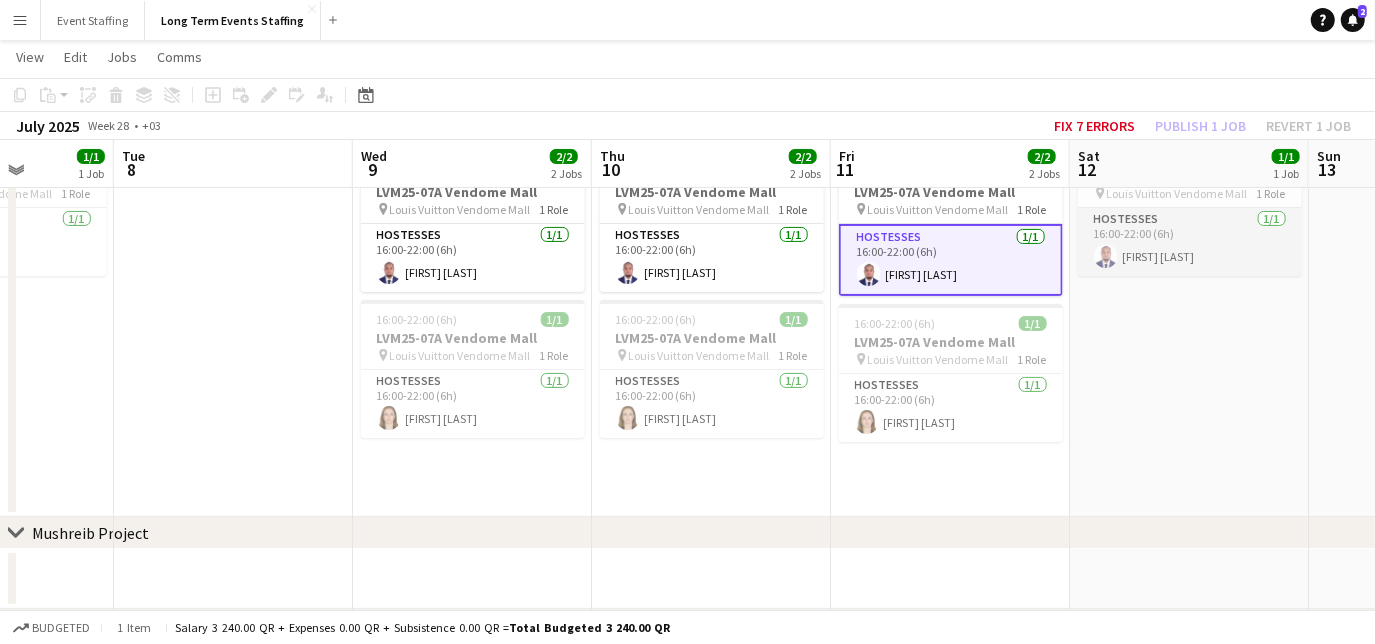 click on "Hostesses   1/1   16:00-22:00 (6h)
[FIRST] [LAST]" at bounding box center [1190, 242] 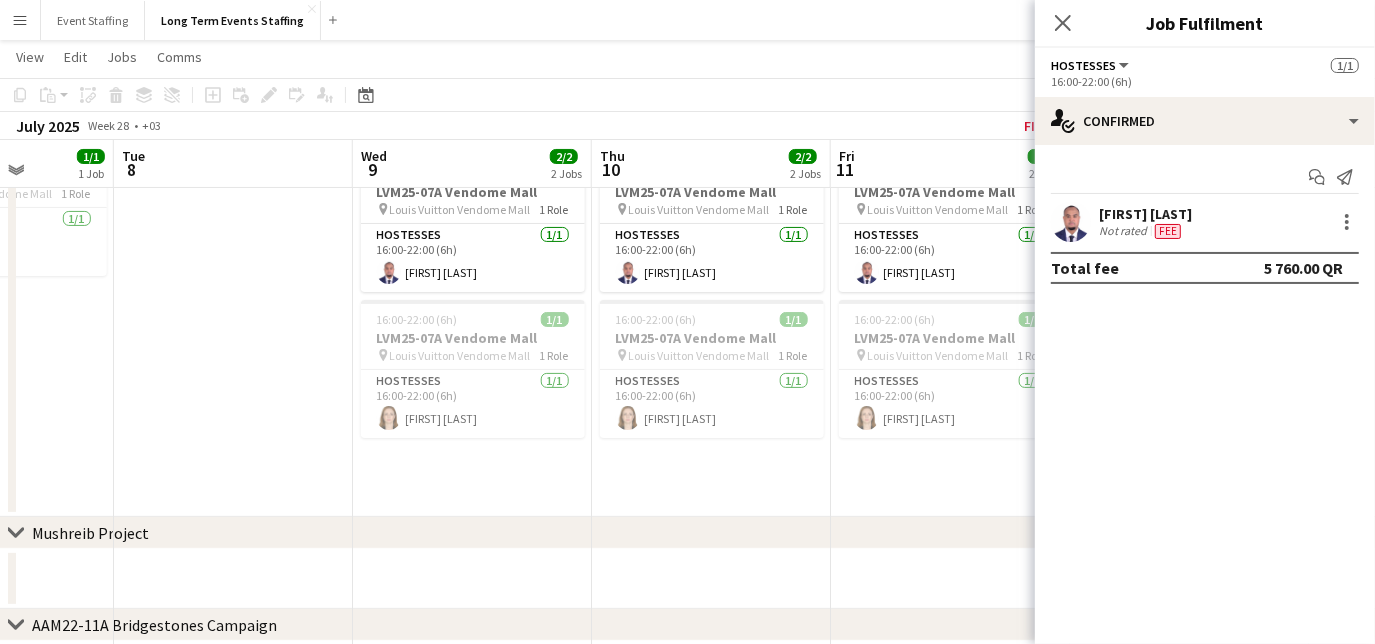 click on "[FIRST] [LAST]   Not rated   Fee" at bounding box center (1205, 222) 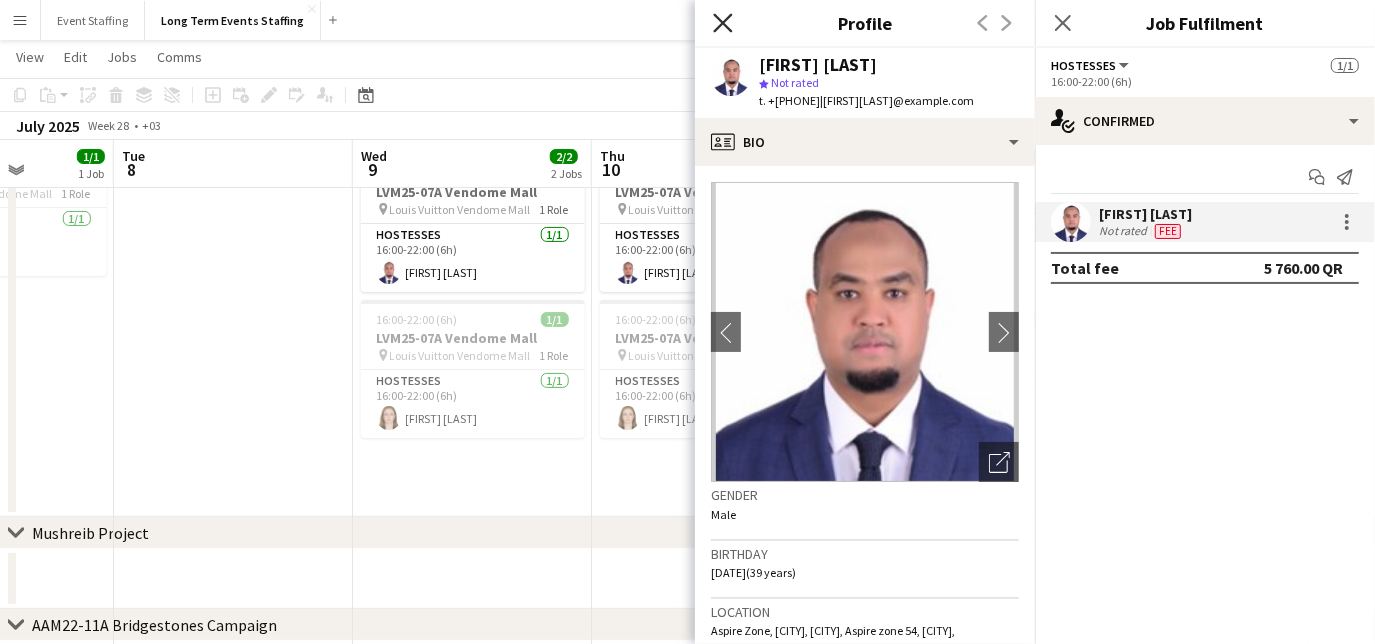 click on "Close pop-in" 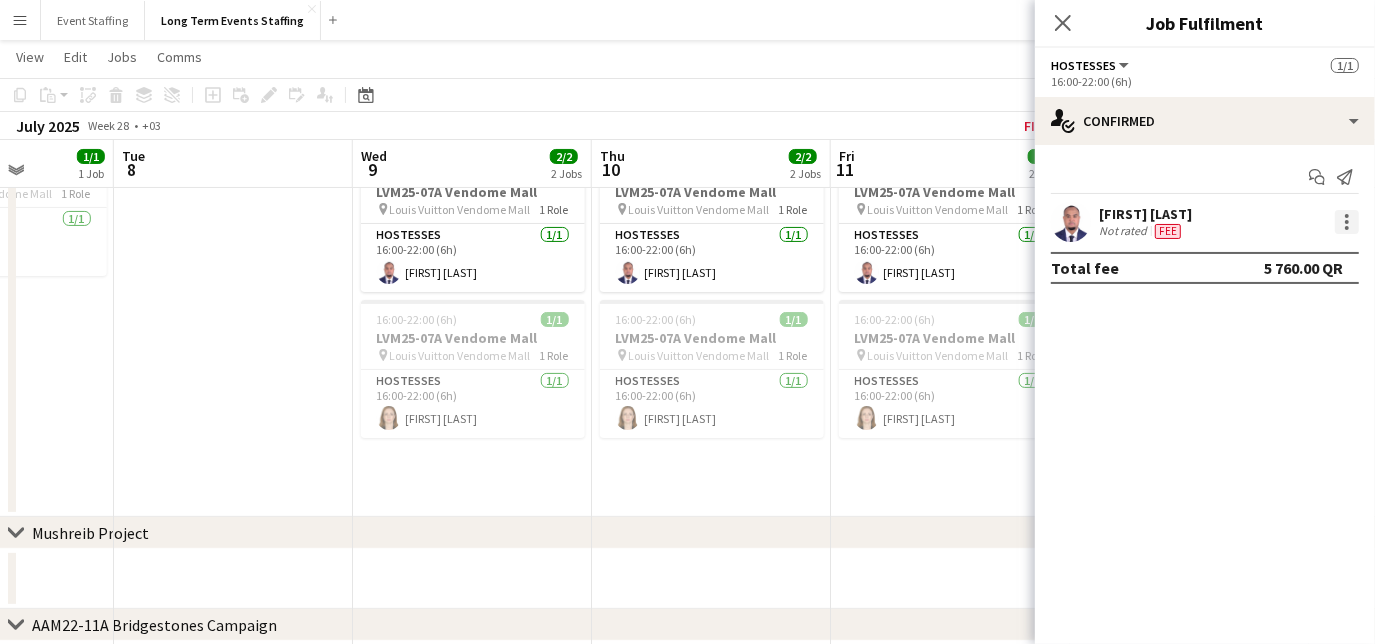 click at bounding box center (1347, 222) 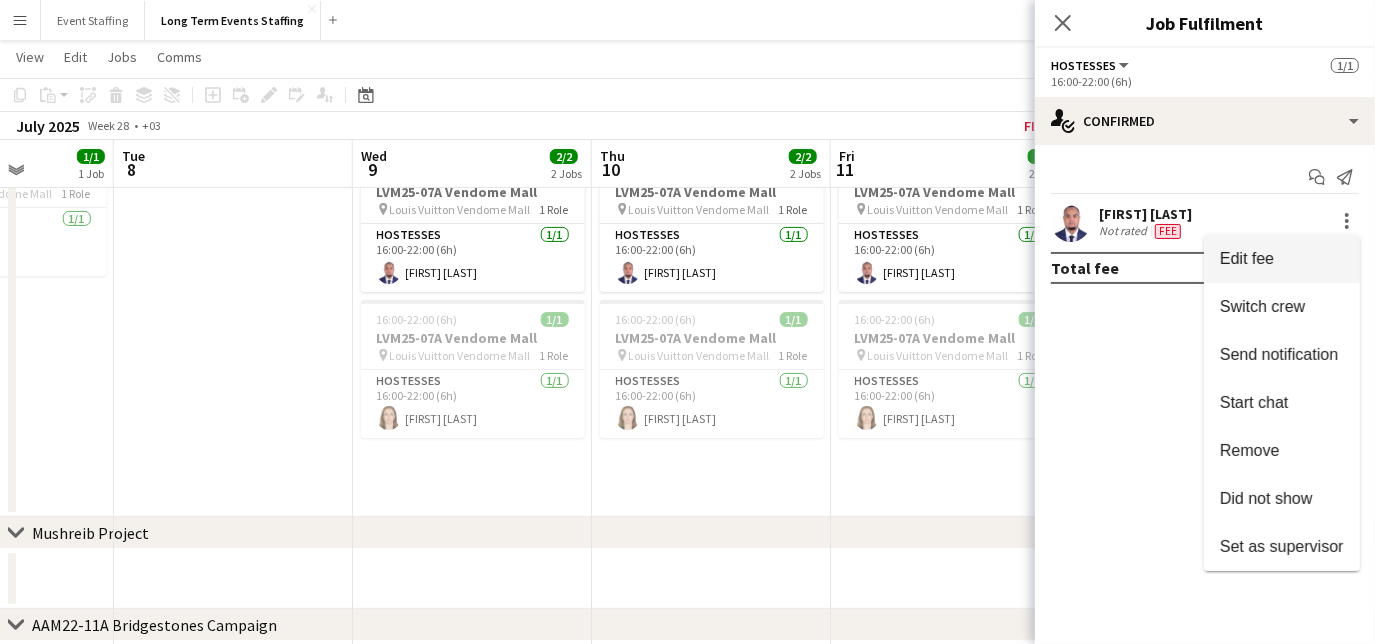 click on "Edit fee" at bounding box center [1247, 258] 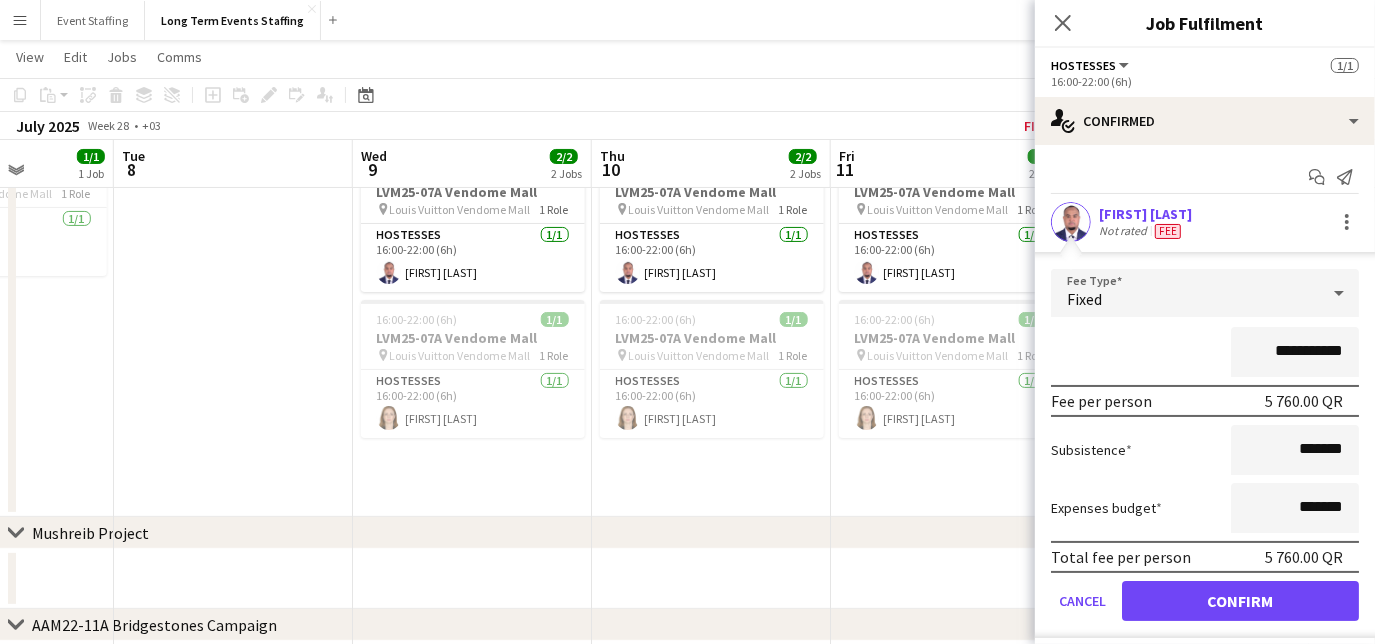 drag, startPoint x: 1277, startPoint y: 345, endPoint x: 1240, endPoint y: 333, distance: 38.8973 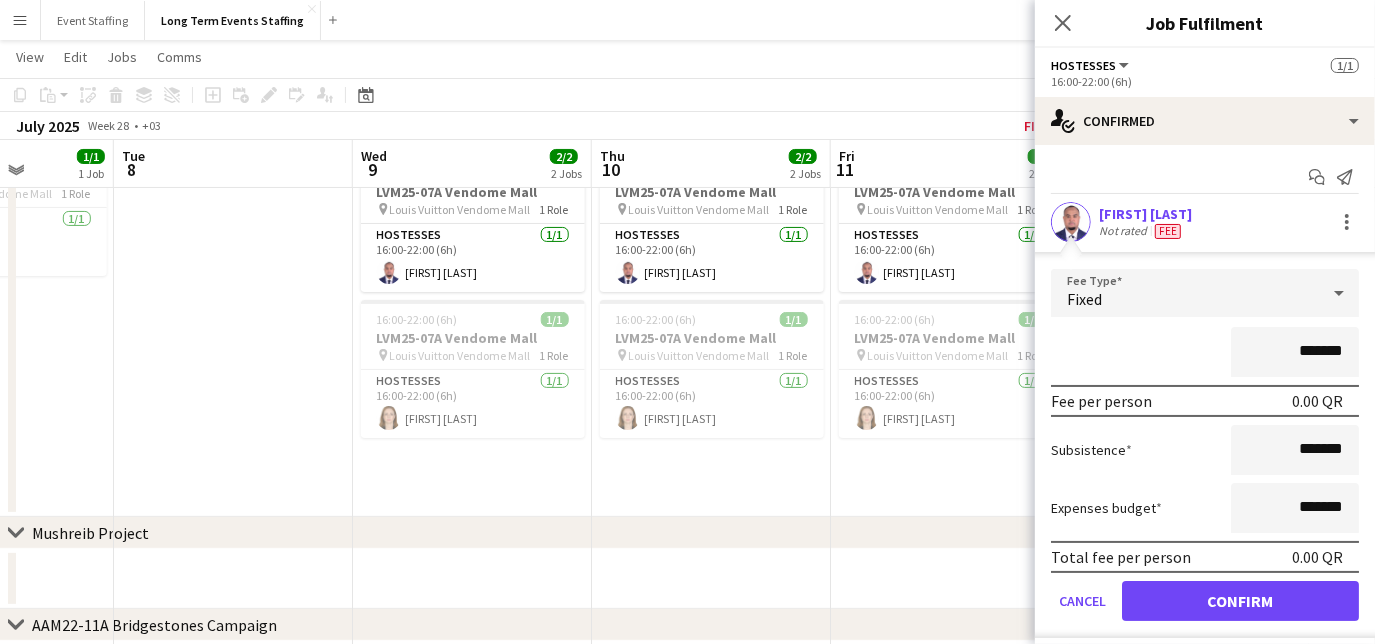 type on "*******" 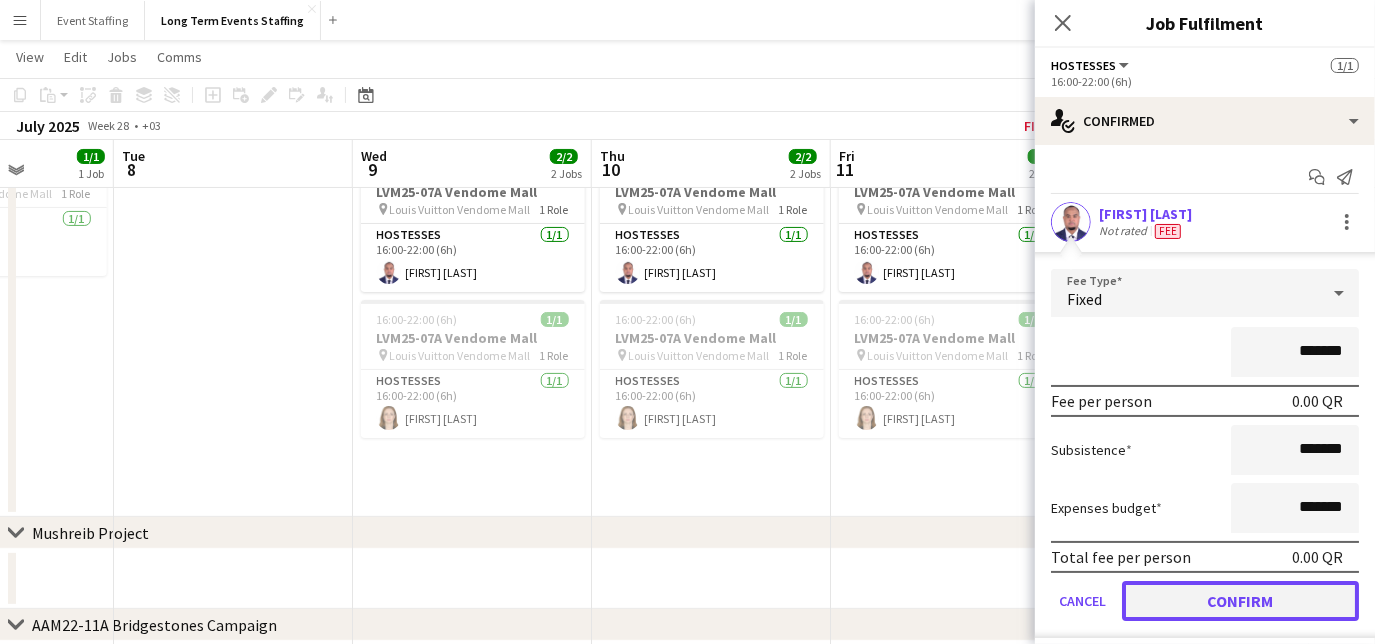 click on "Confirm" at bounding box center (1240, 601) 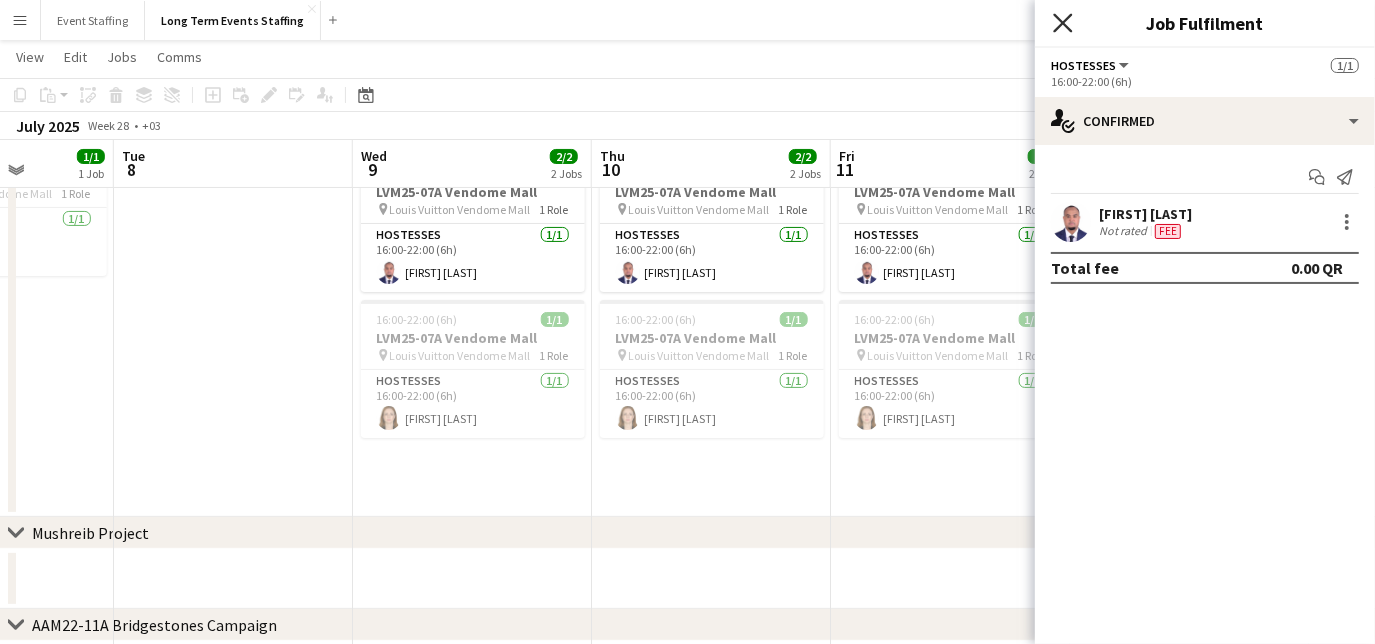 click on "Close pop-in" 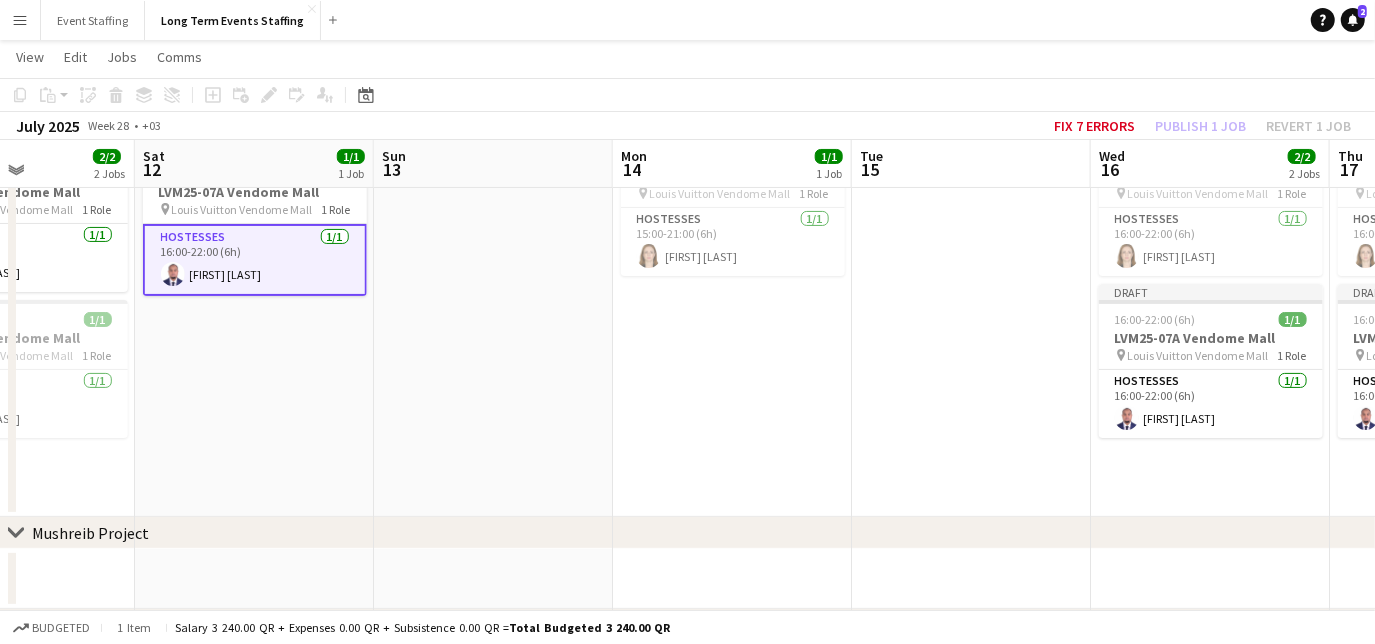 scroll, scrollTop: 0, scrollLeft: 831, axis: horizontal 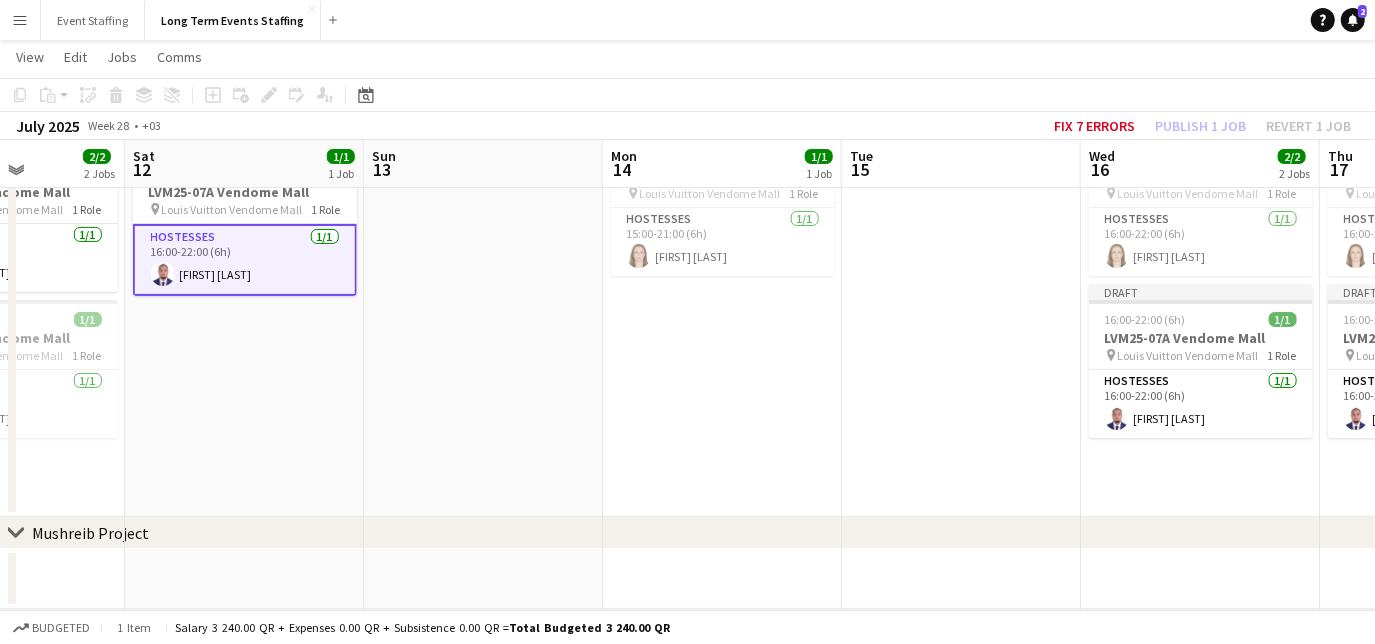 drag, startPoint x: 1260, startPoint y: 392, endPoint x: 315, endPoint y: 294, distance: 950.0679 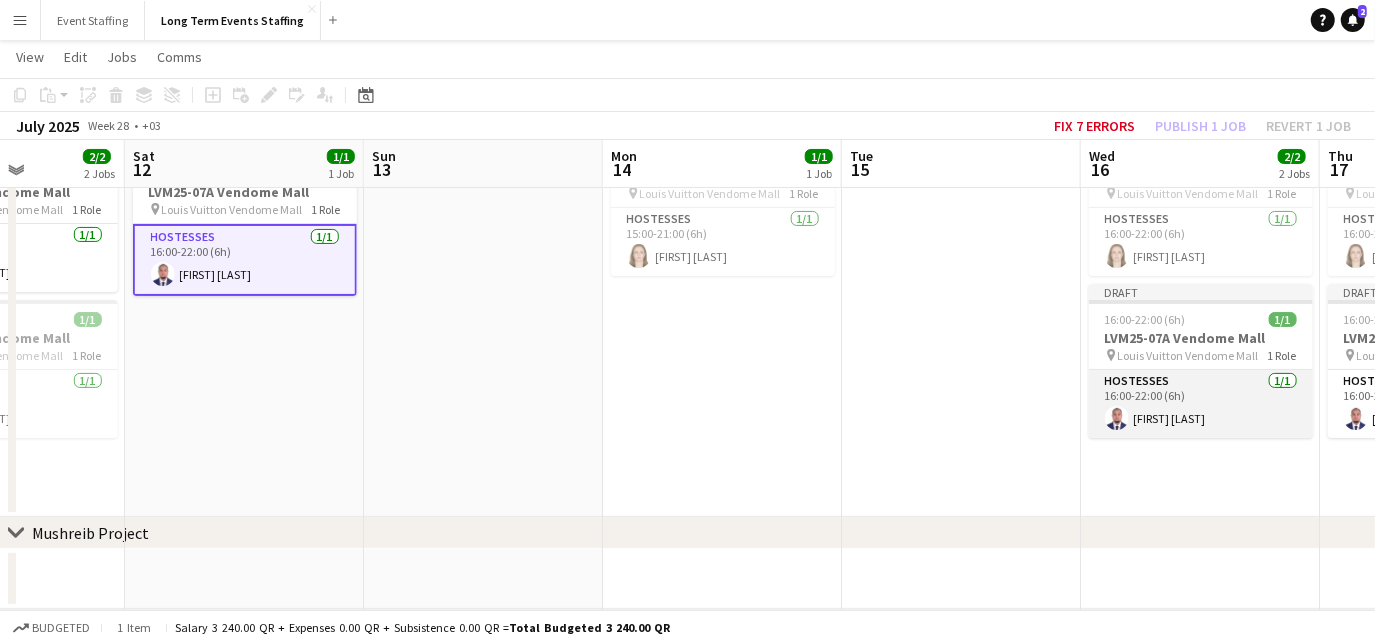 click on "Hostesses   1/1   16:00-22:00 (6h)
[FIRST] [LAST]" at bounding box center [1201, 404] 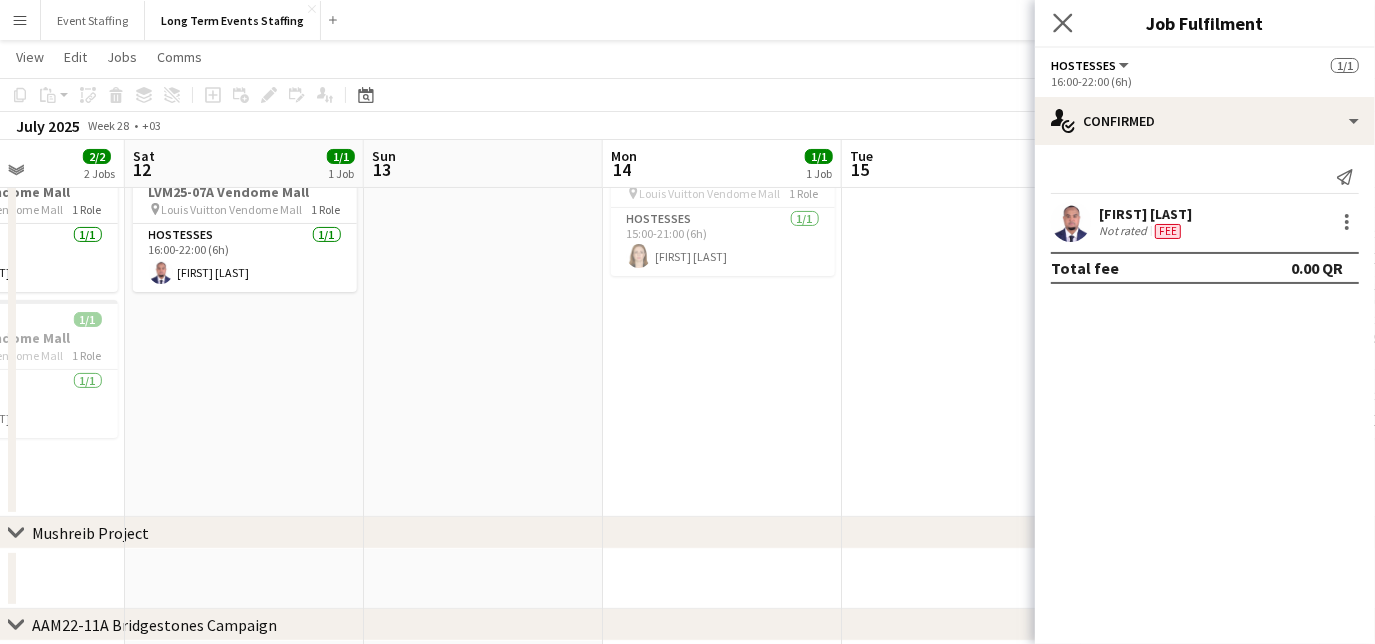 click on "Close pop-in" 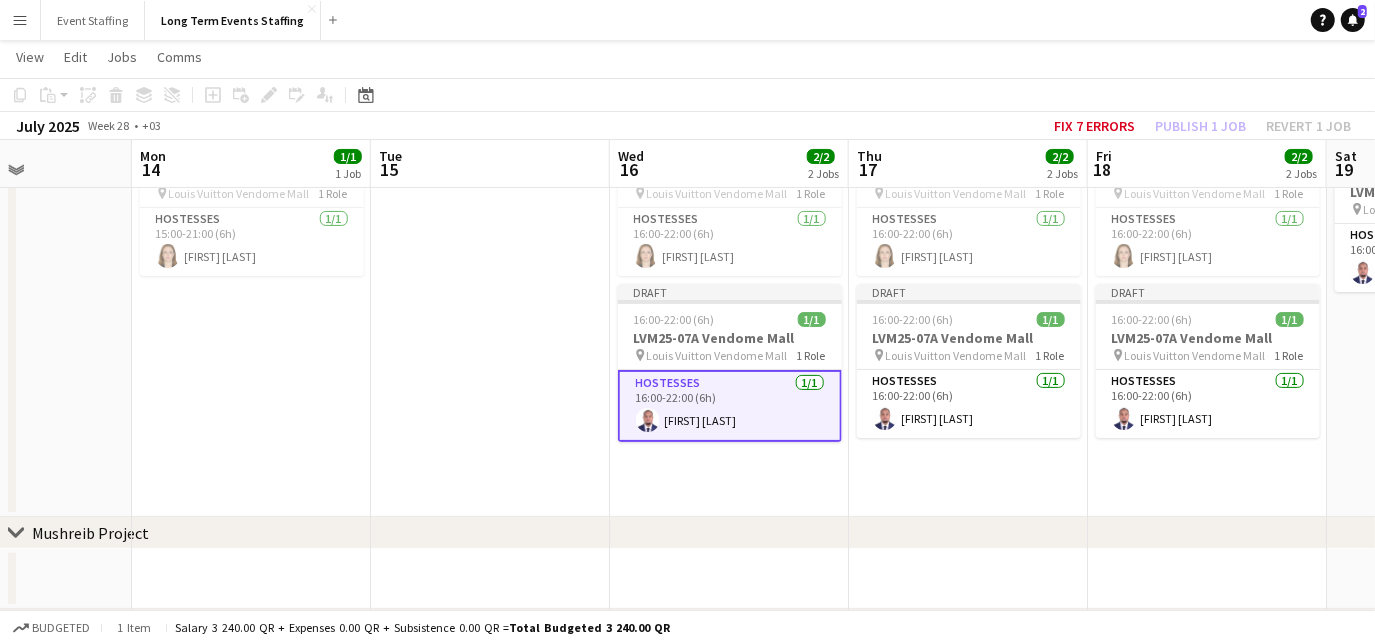 drag, startPoint x: 1061, startPoint y: 454, endPoint x: 747, endPoint y: 422, distance: 315.62637 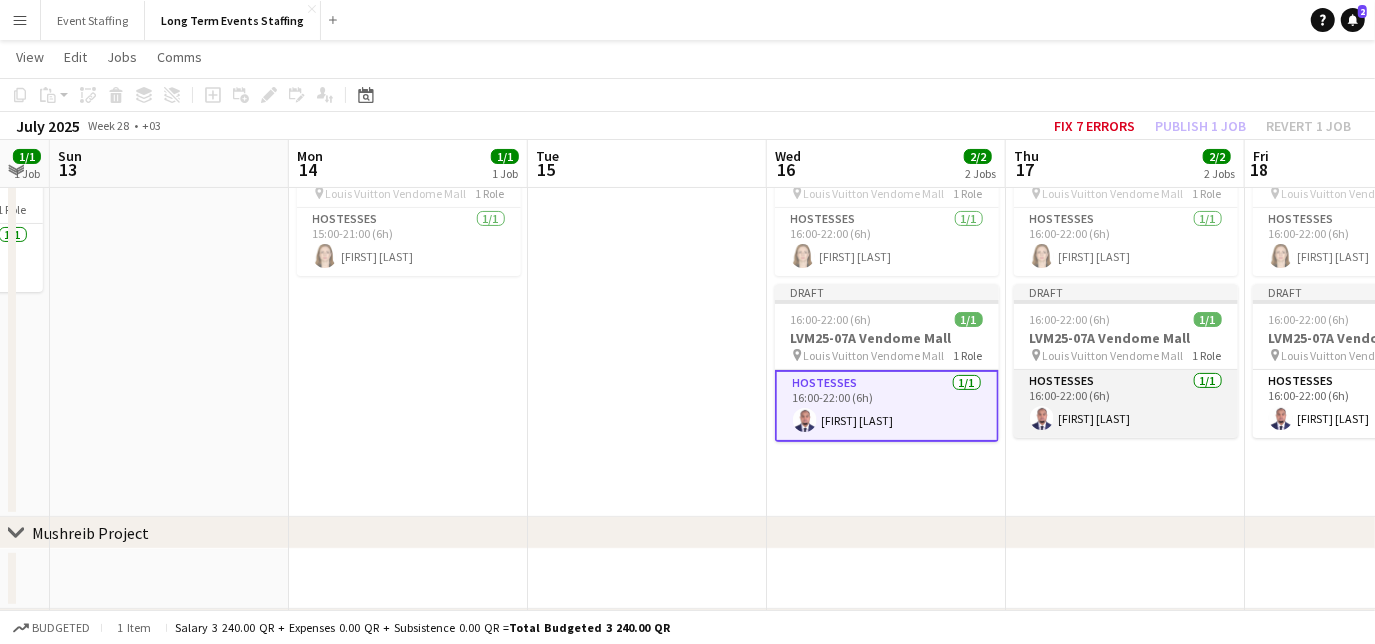 click on "Hostesses   1/1   16:00-22:00 (6h)
[FIRST] [LAST]" at bounding box center [1126, 404] 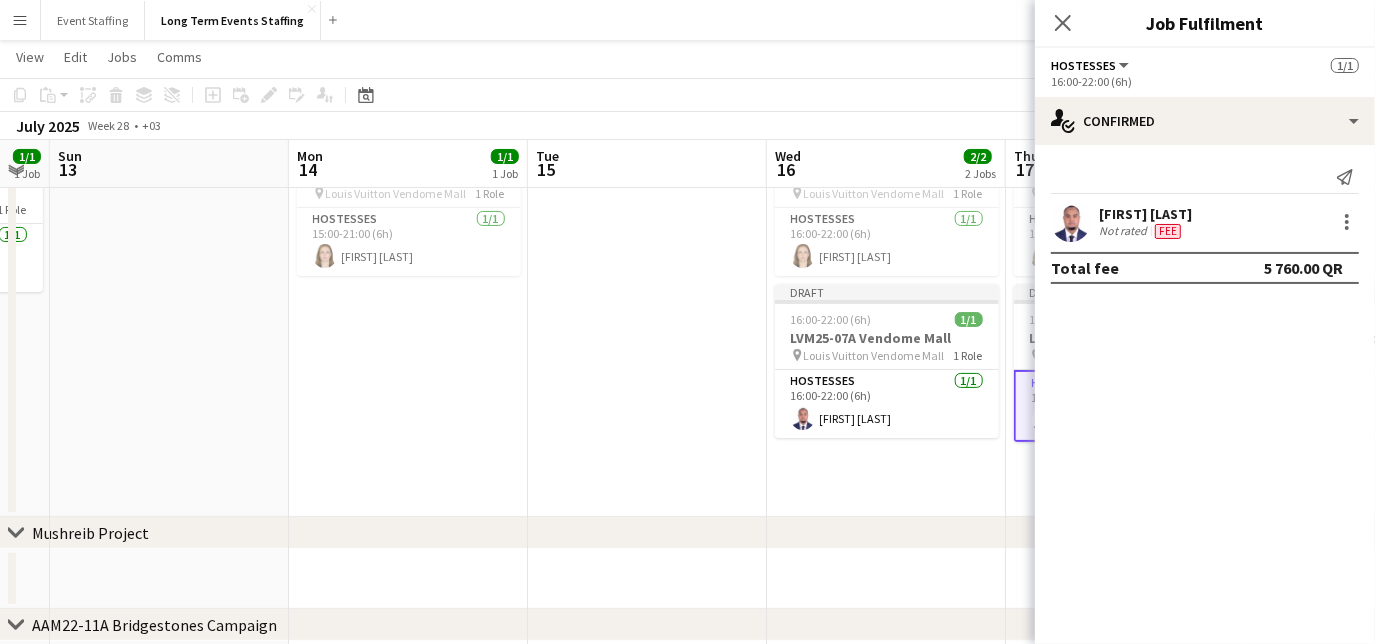 click on "[FIRST] [LAST]   Not rated   Fee" at bounding box center (1205, 222) 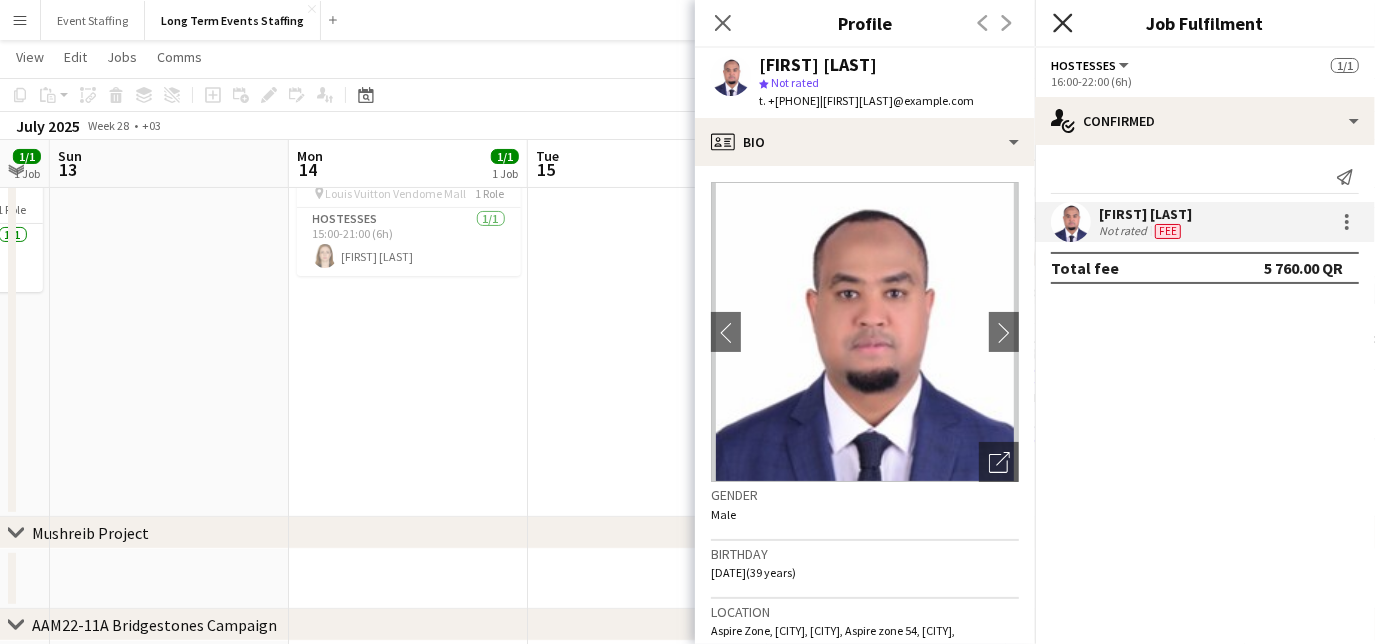 click on "Close pop-in" 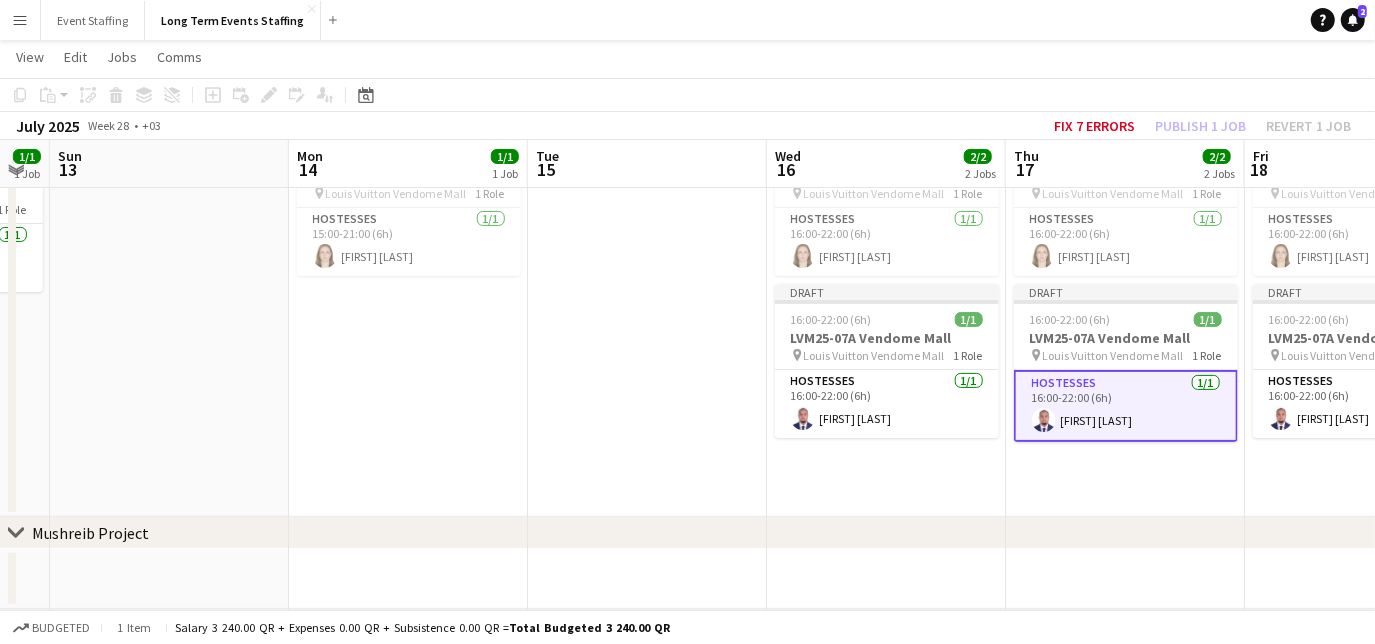 click on "Hostesses   1/1   16:00-22:00 (6h)
[FIRST] [LAST]" at bounding box center (1126, 406) 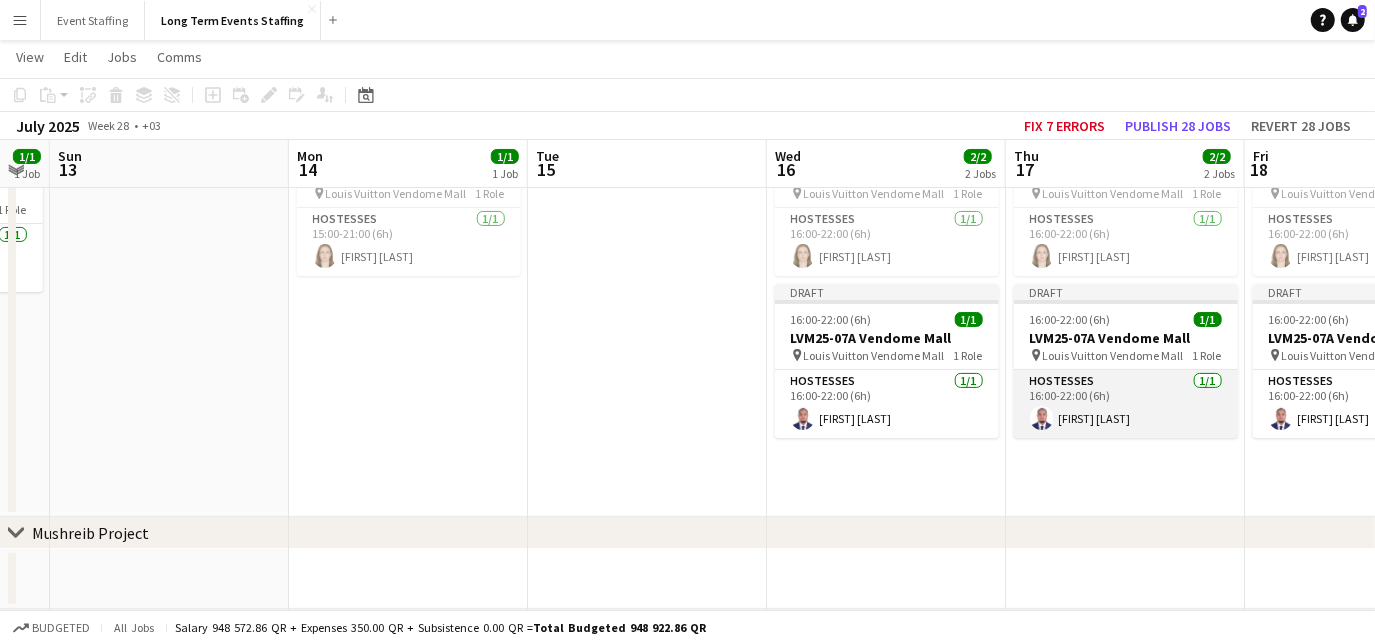 click on "Hostesses   1/1   16:00-22:00 (6h)
[FIRST] [LAST]" at bounding box center [1126, 404] 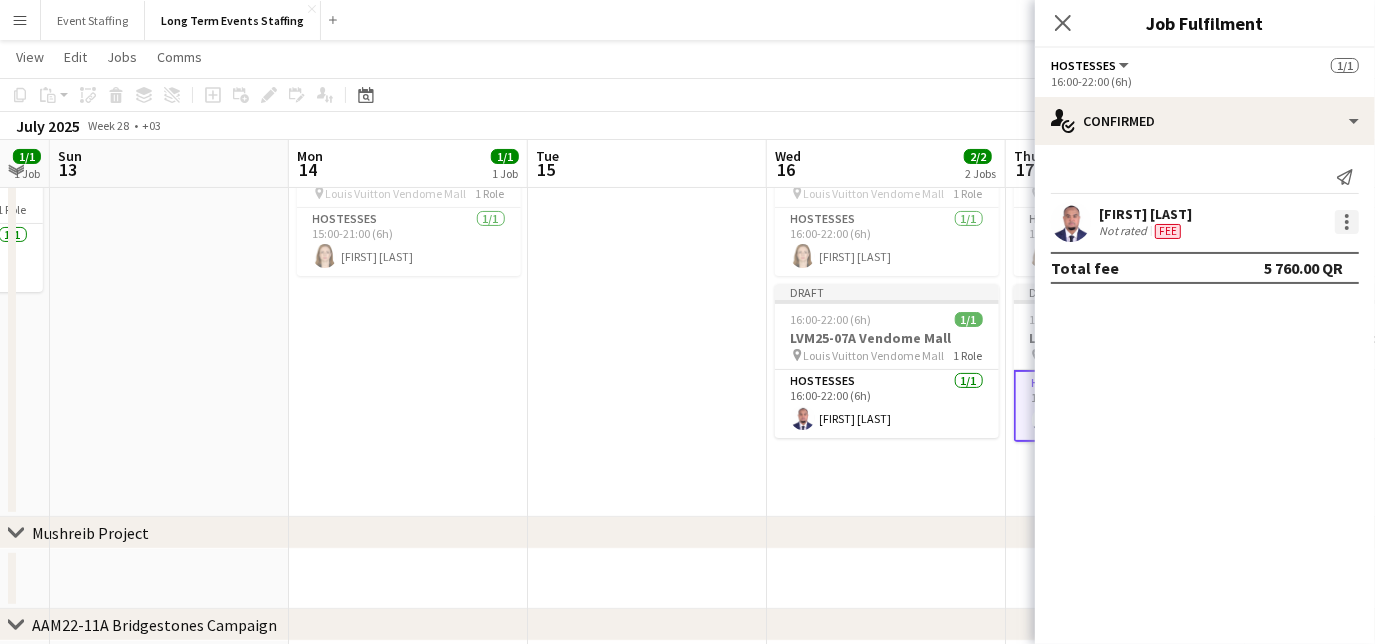 click at bounding box center [1347, 222] 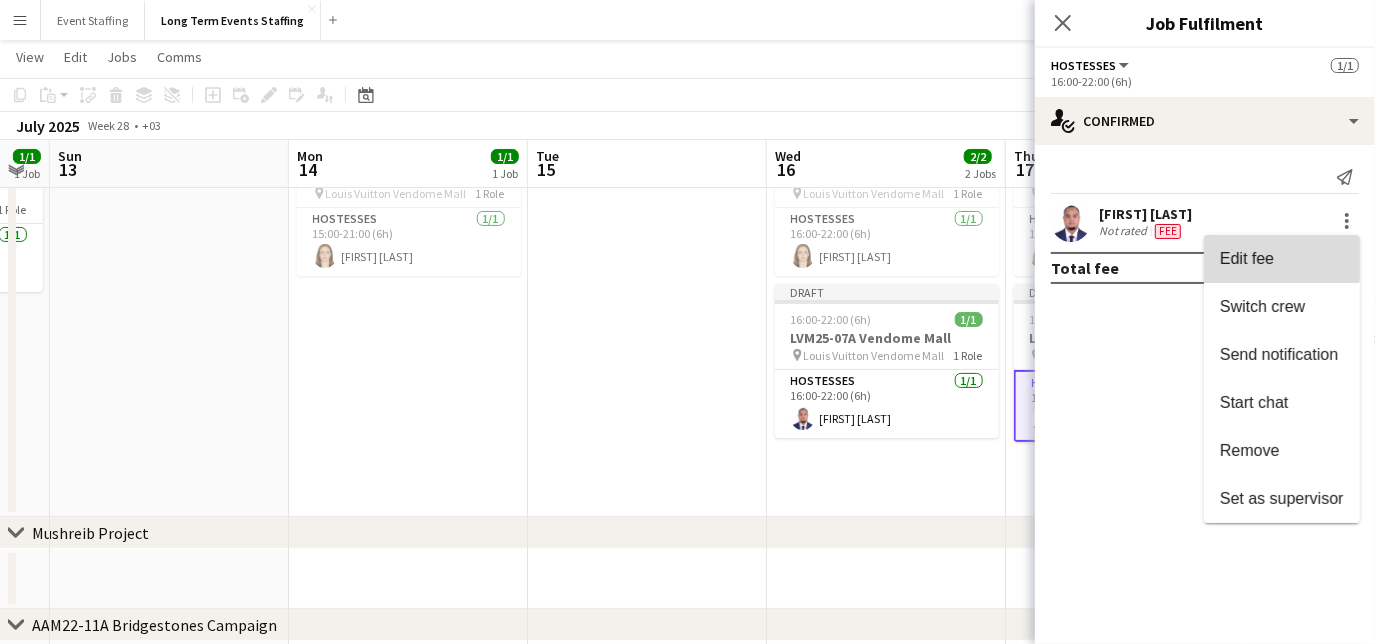 click on "Edit fee" at bounding box center [1282, 259] 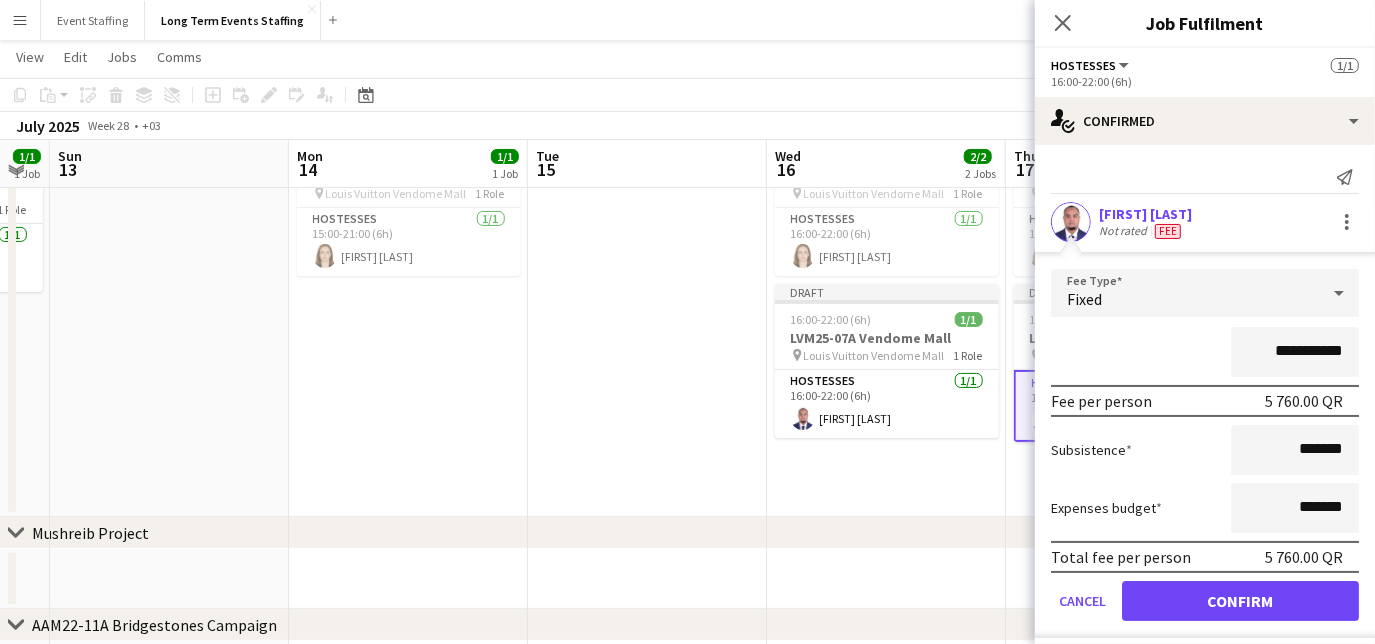 drag, startPoint x: 1279, startPoint y: 348, endPoint x: 1232, endPoint y: 351, distance: 47.095646 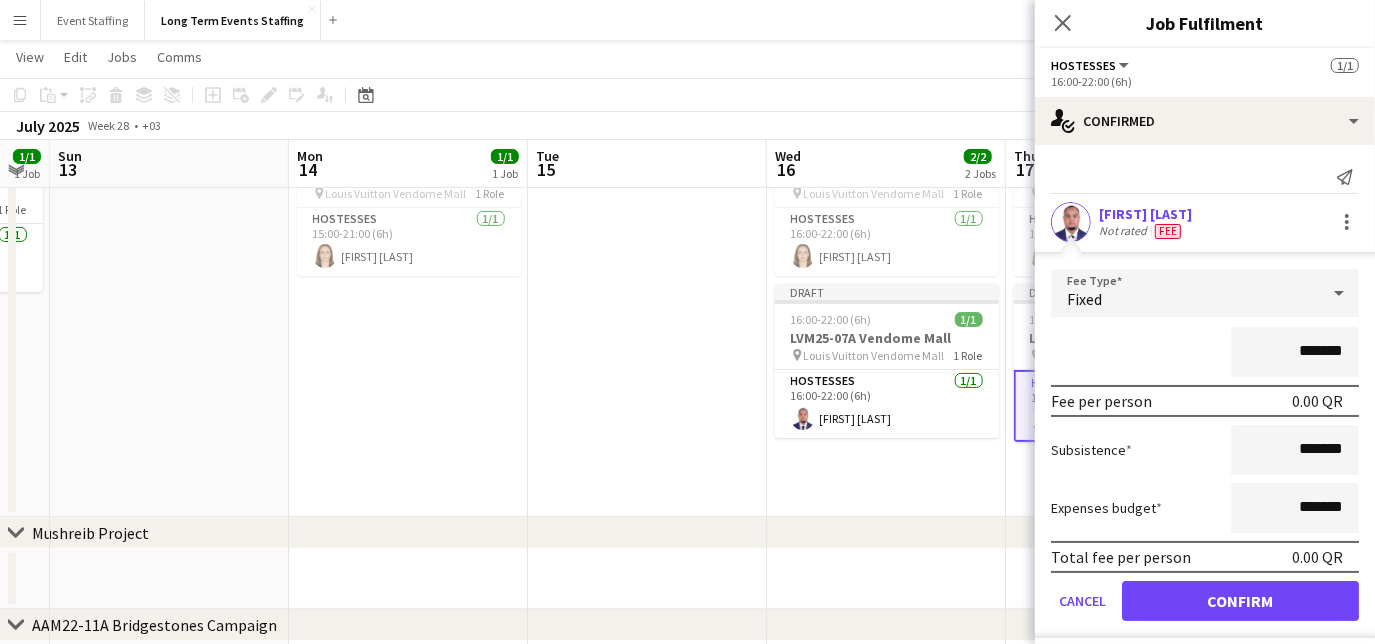 type on "*******" 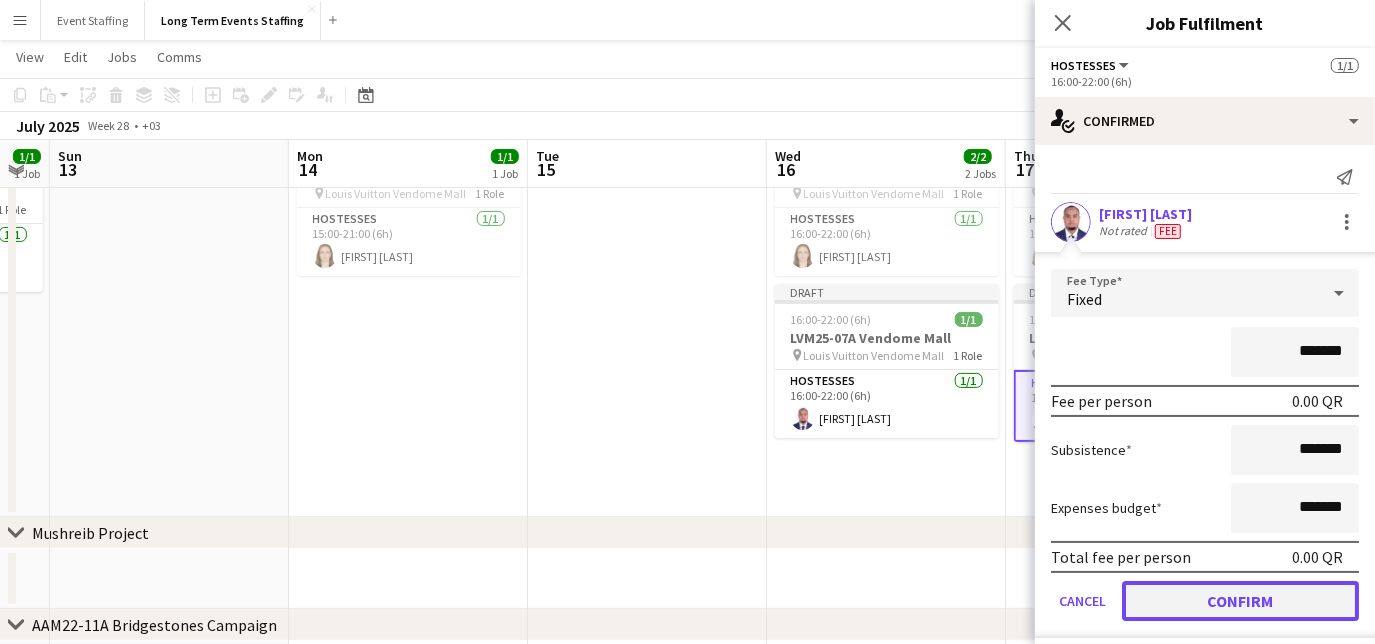 click on "Confirm" at bounding box center (1240, 601) 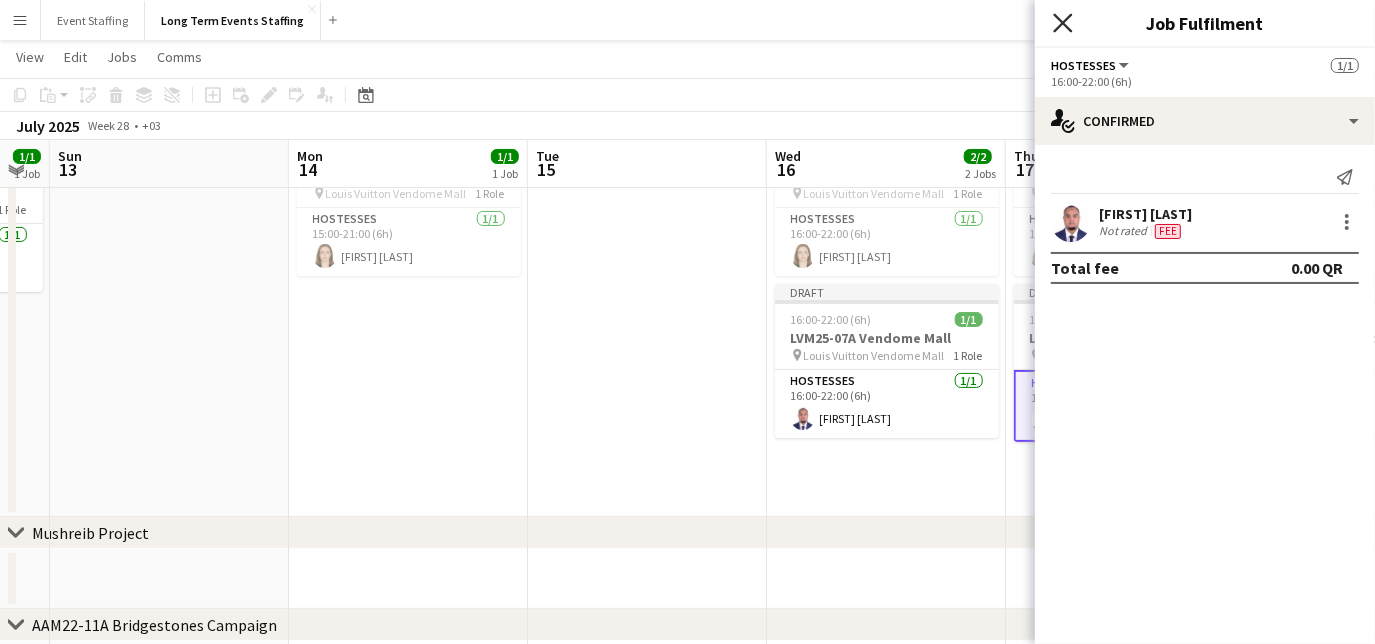 click 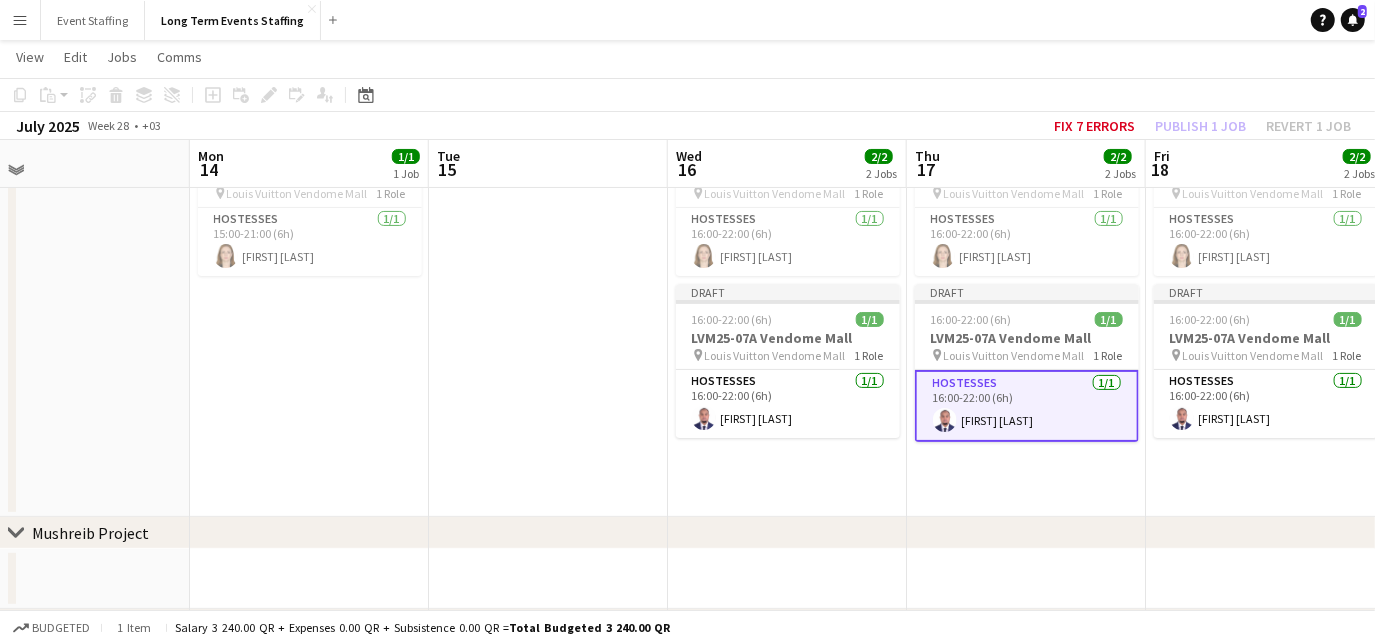 scroll, scrollTop: 0, scrollLeft: 796, axis: horizontal 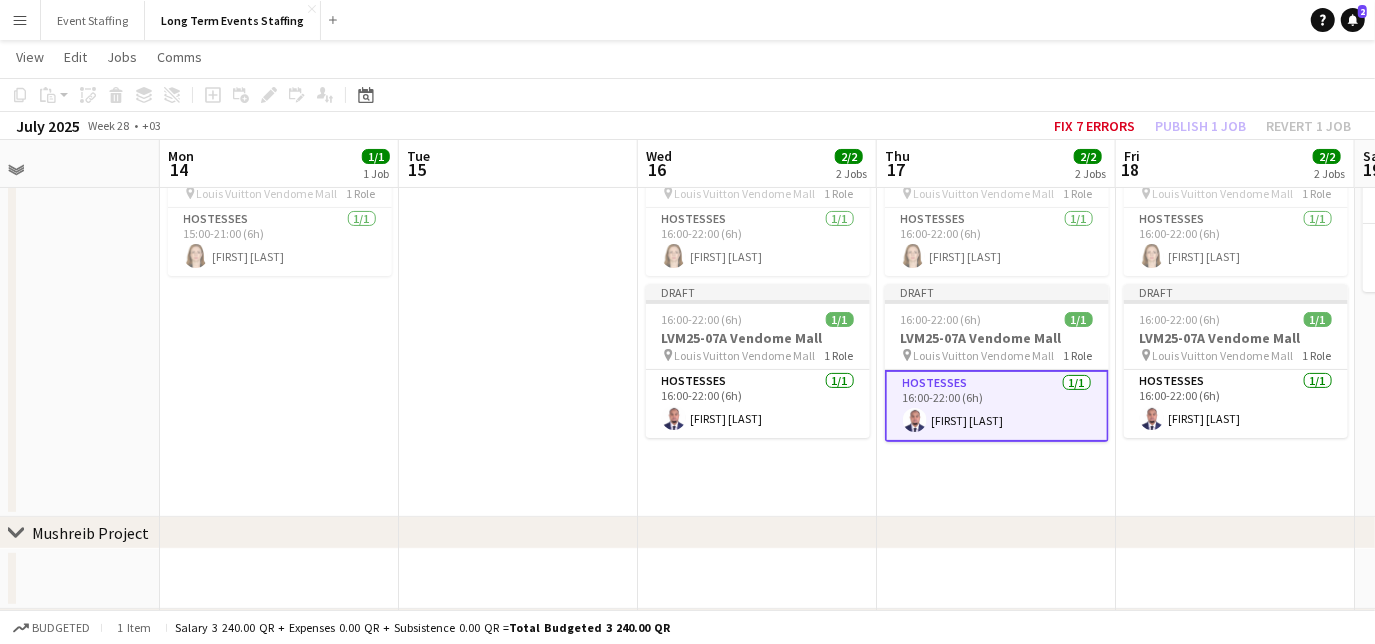 drag, startPoint x: 1295, startPoint y: 485, endPoint x: 1165, endPoint y: 464, distance: 131.68523 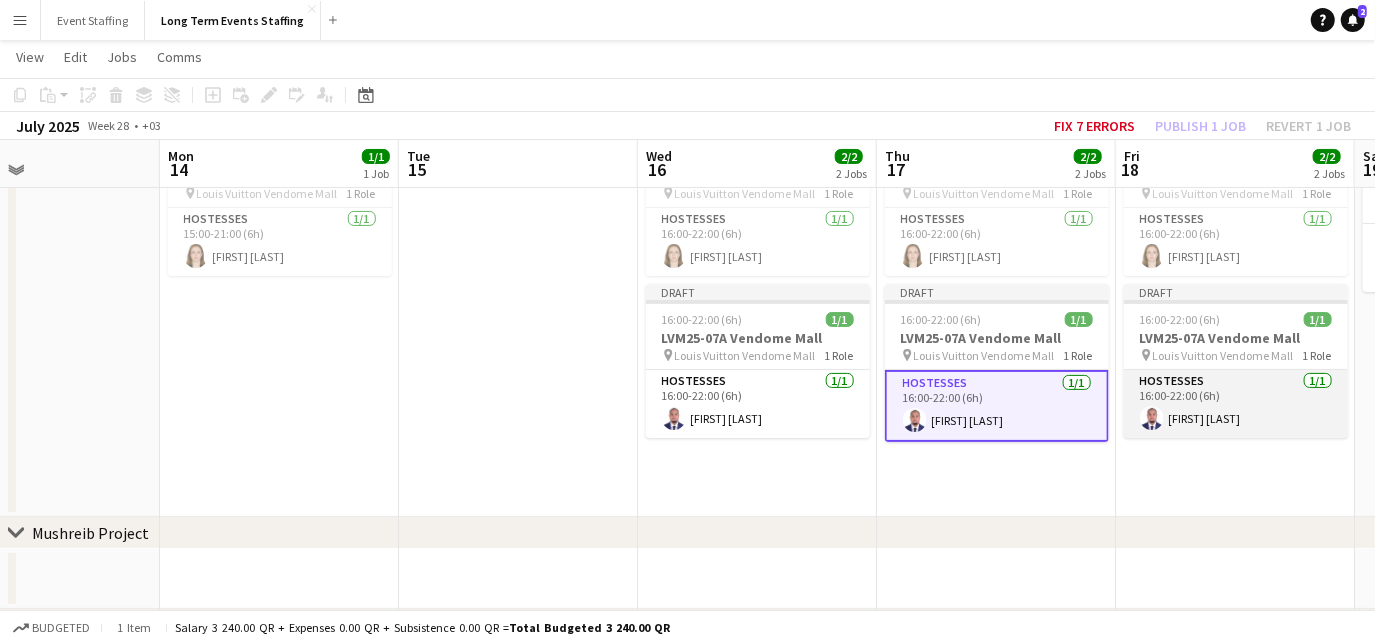 click on "Hostesses   1/1   16:00-22:00 (6h)
[FIRST] [LAST]" at bounding box center [1236, 404] 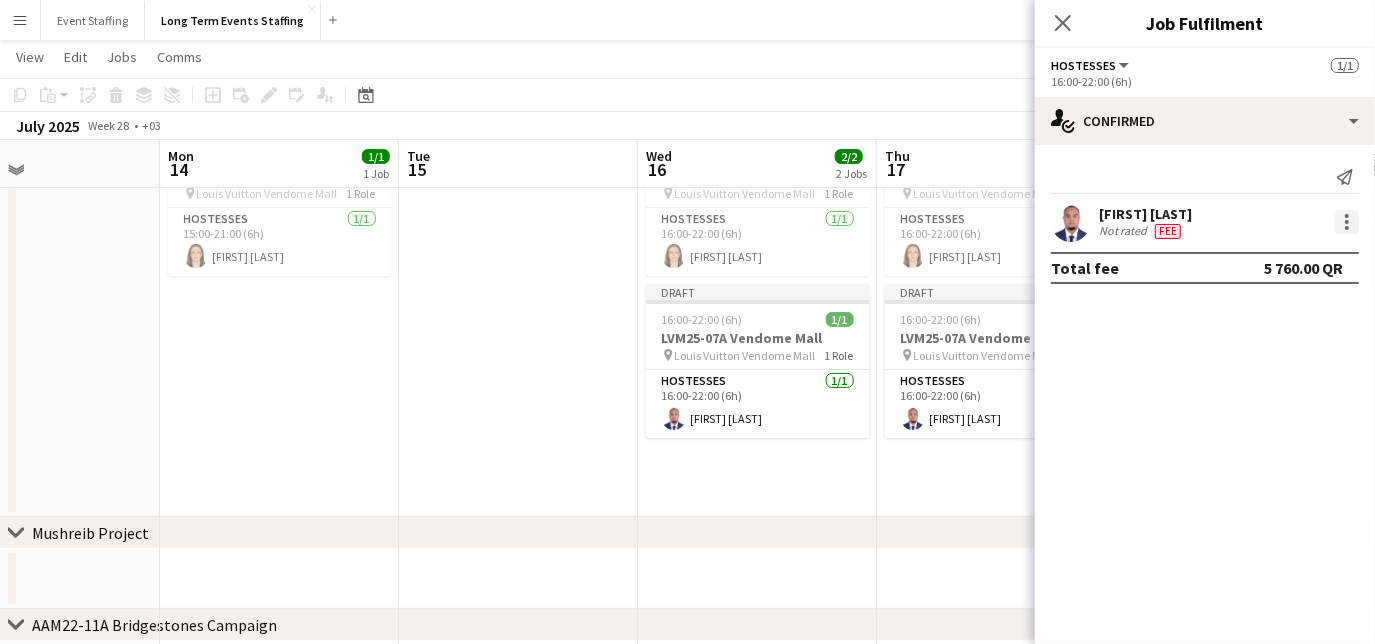 click at bounding box center [1347, 222] 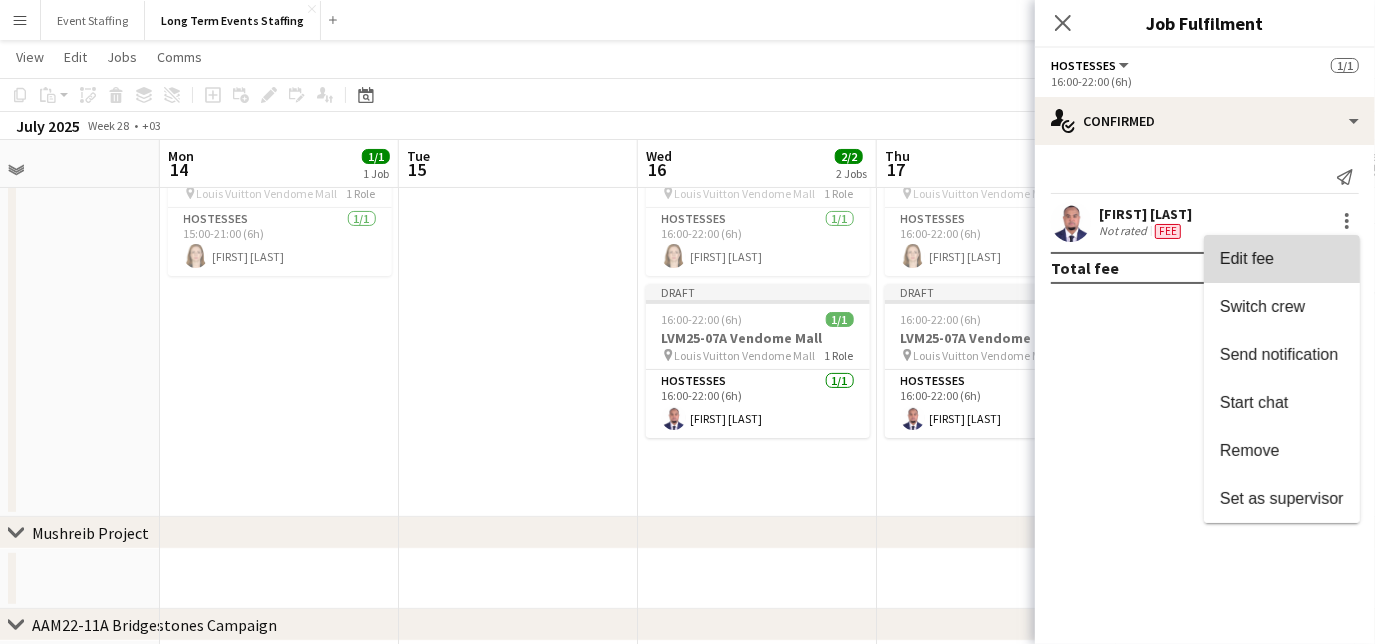 click on "Edit fee" at bounding box center [1282, 259] 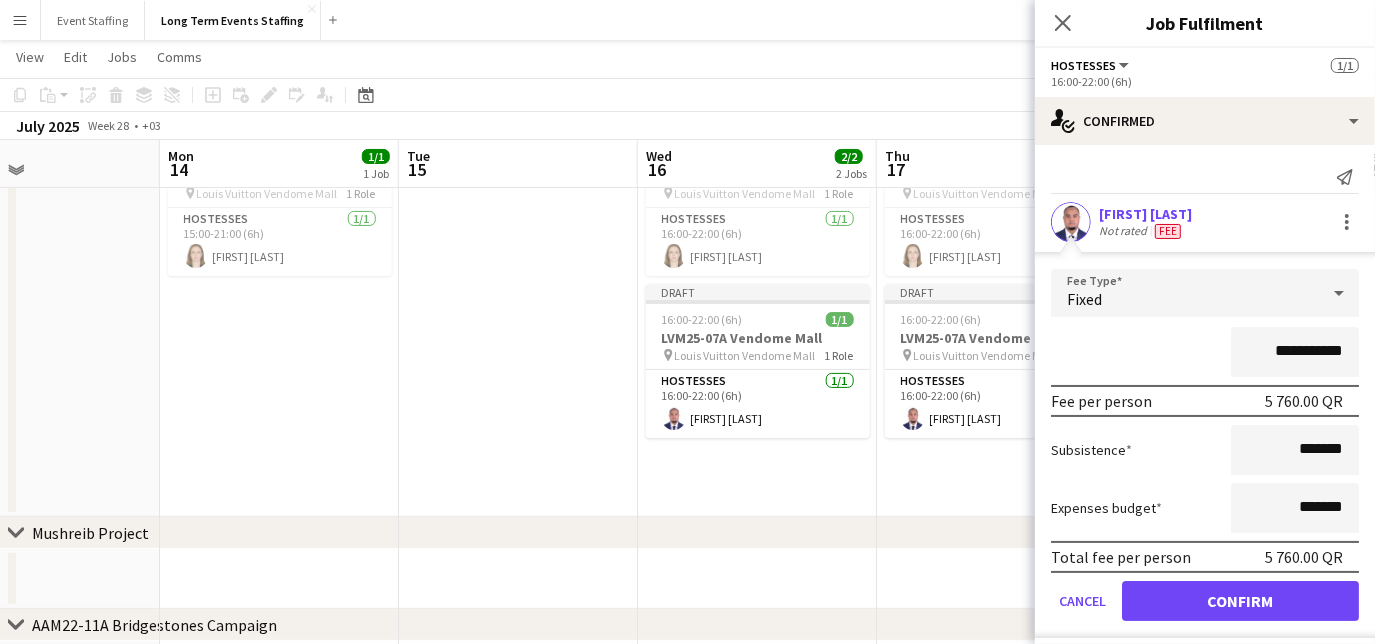 drag, startPoint x: 1249, startPoint y: 354, endPoint x: 1281, endPoint y: 357, distance: 32.140316 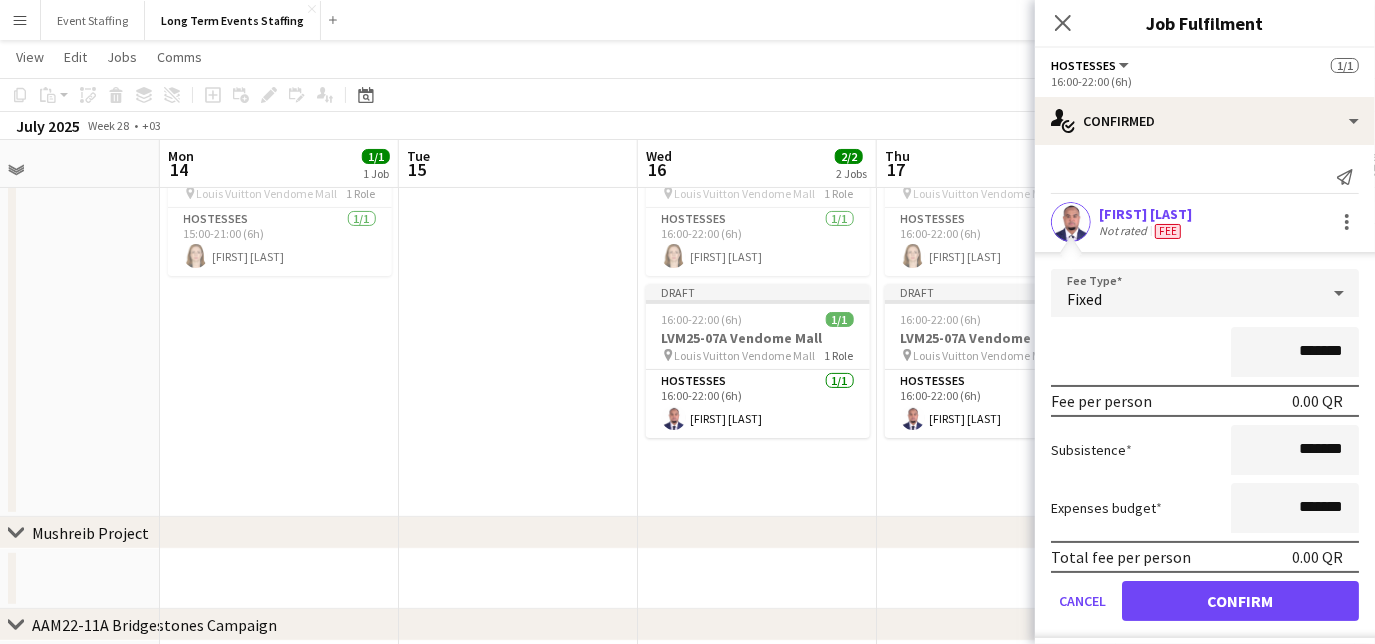type on "*******" 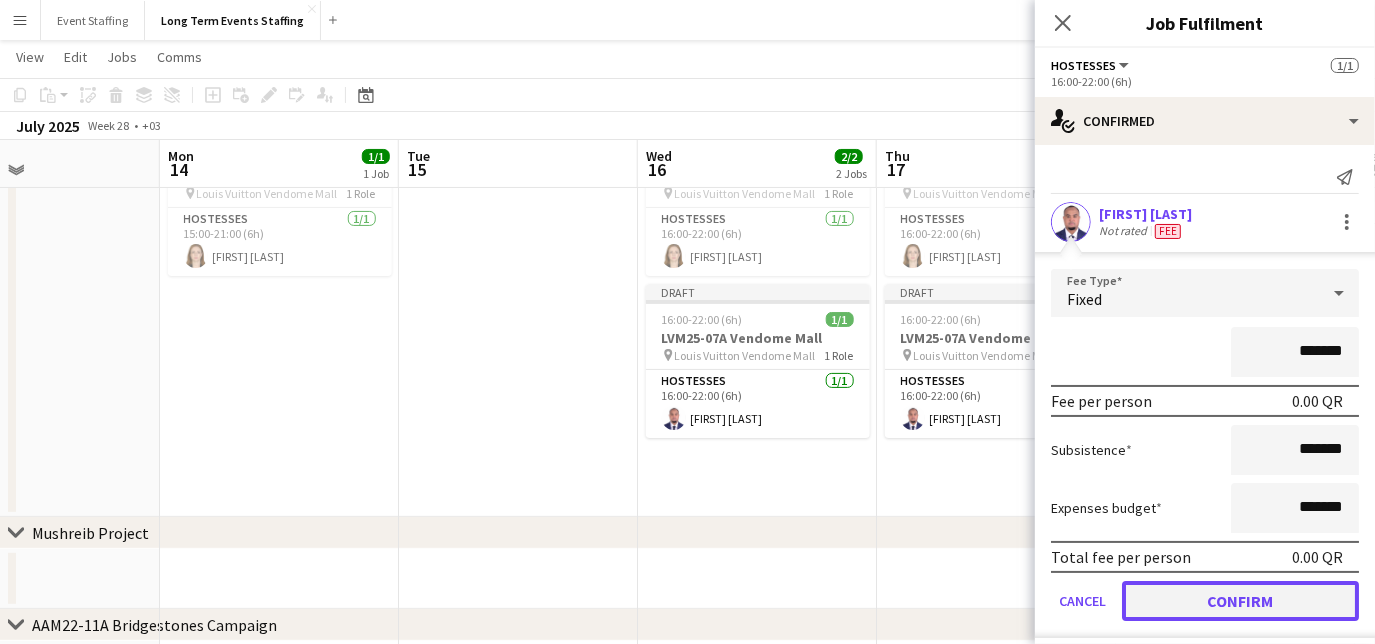 click on "Confirm" at bounding box center [1240, 601] 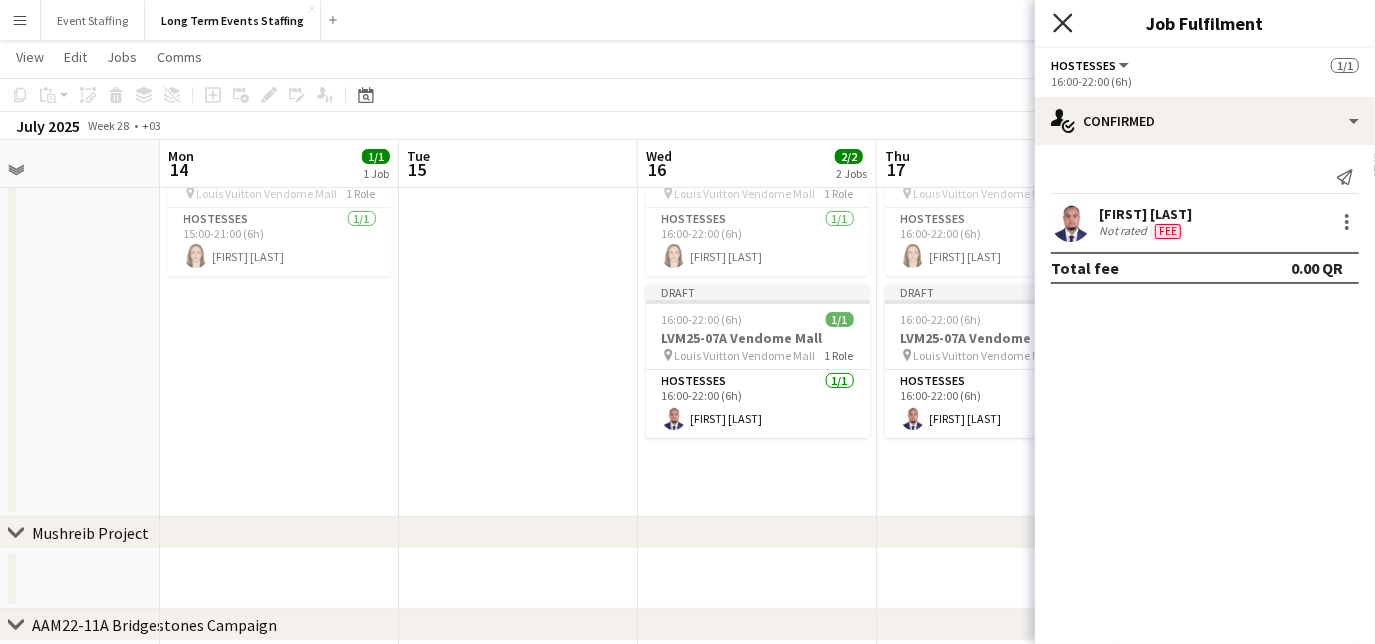 click on "Close pop-in" 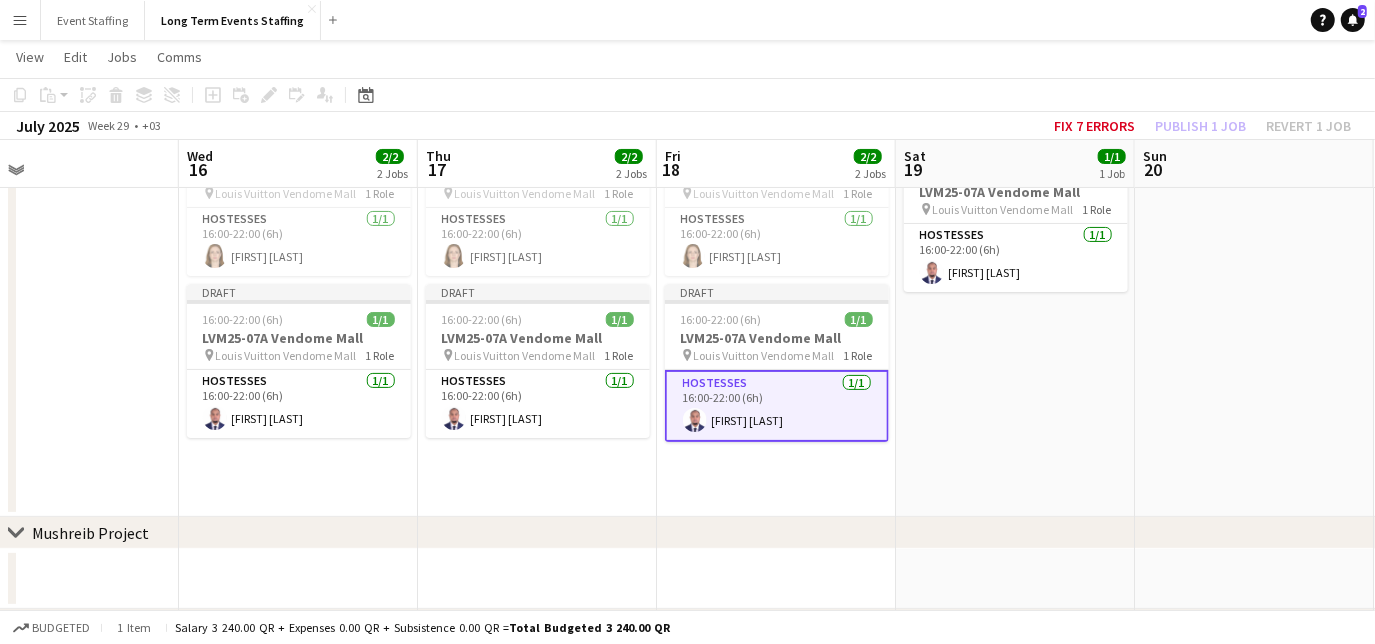 scroll, scrollTop: 0, scrollLeft: 809, axis: horizontal 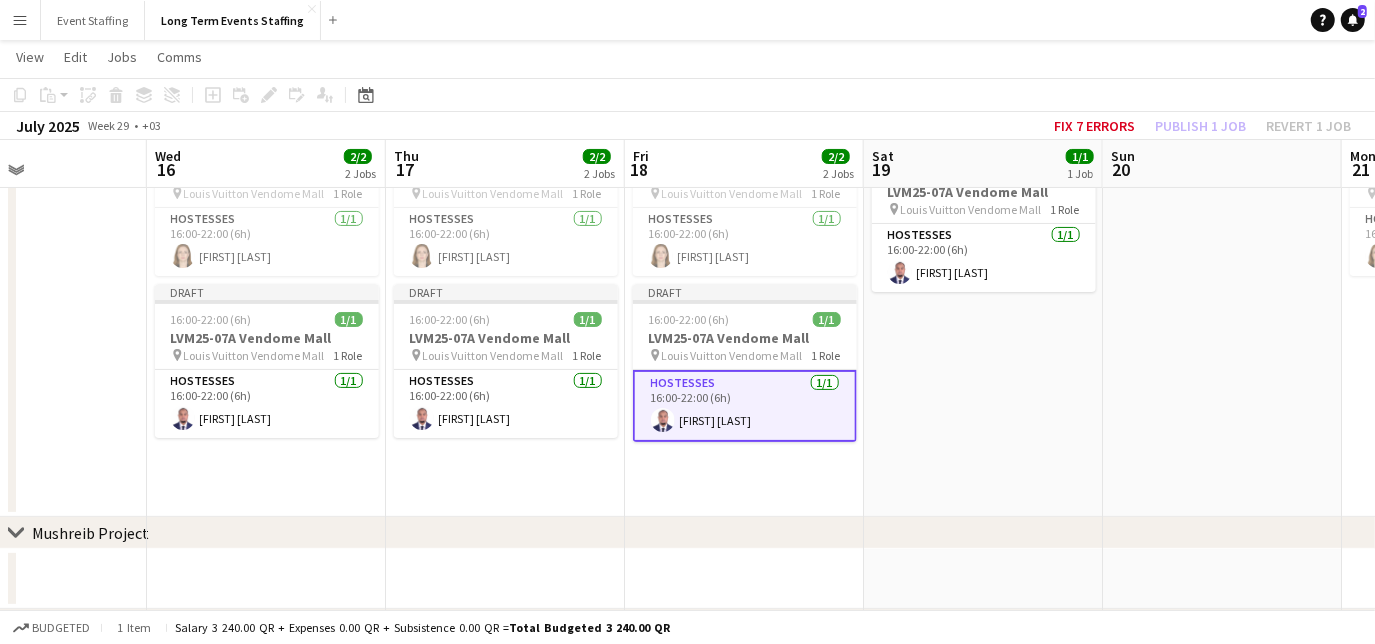 drag, startPoint x: 1293, startPoint y: 477, endPoint x: 802, endPoint y: 412, distance: 495.28375 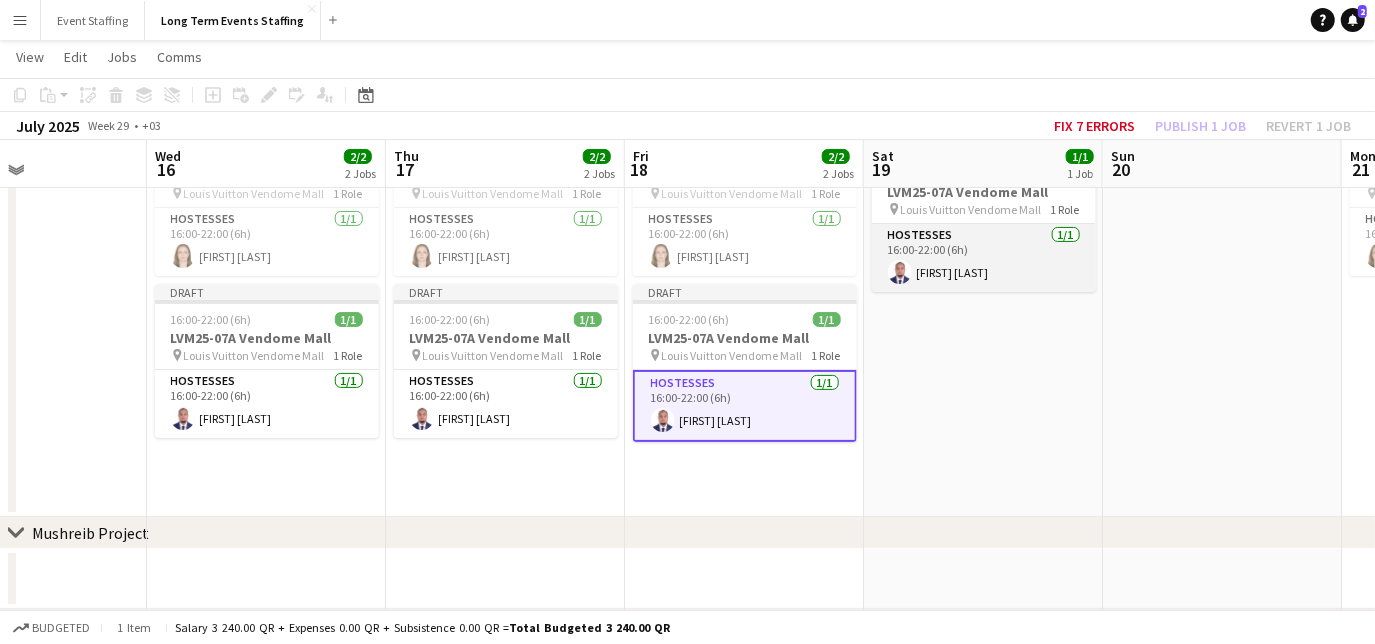 click on "Hostesses   1/1   16:00-22:00 (6h)
[FIRST] [LAST]" at bounding box center [984, 258] 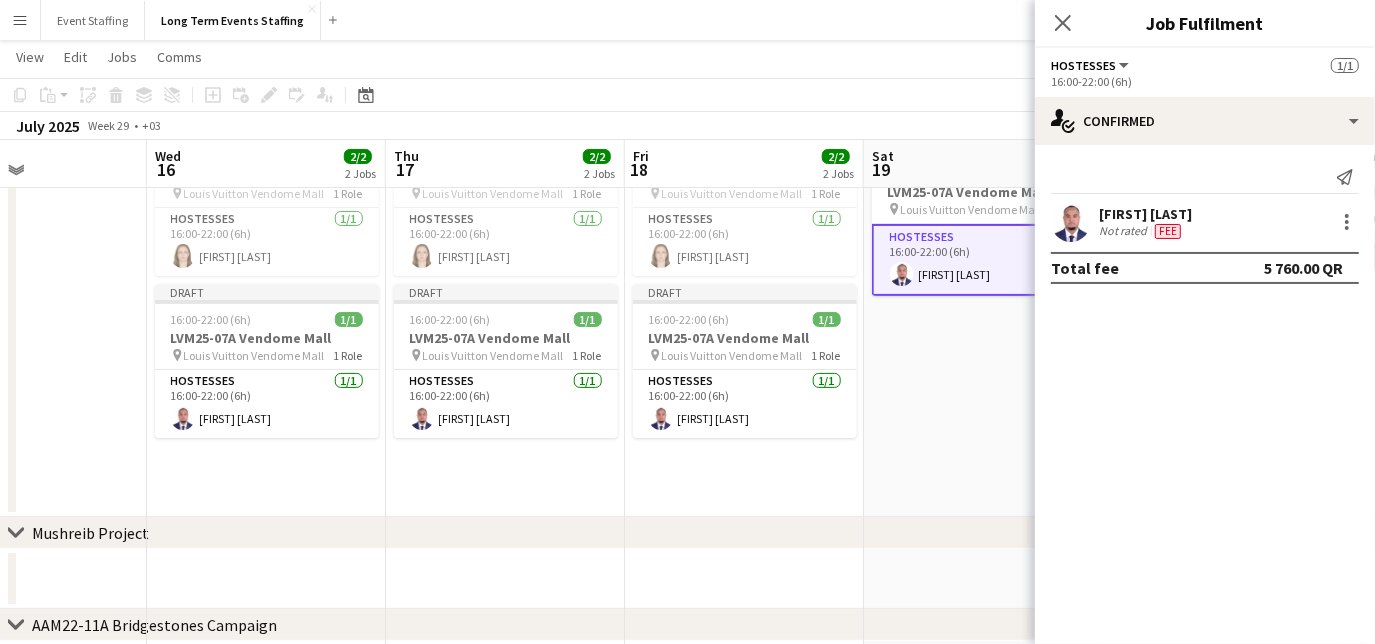 click on "[FIRST] [LAST]   Not rated   Fee" at bounding box center (1205, 222) 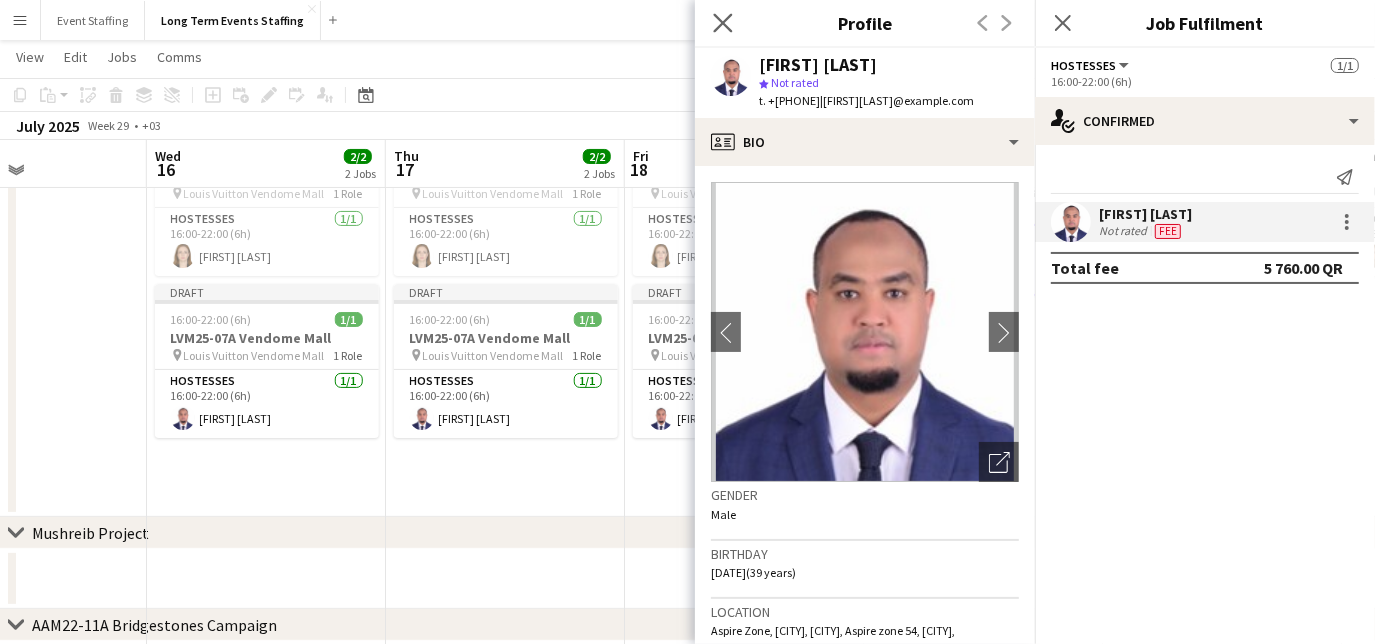 click on "Close pop-in" 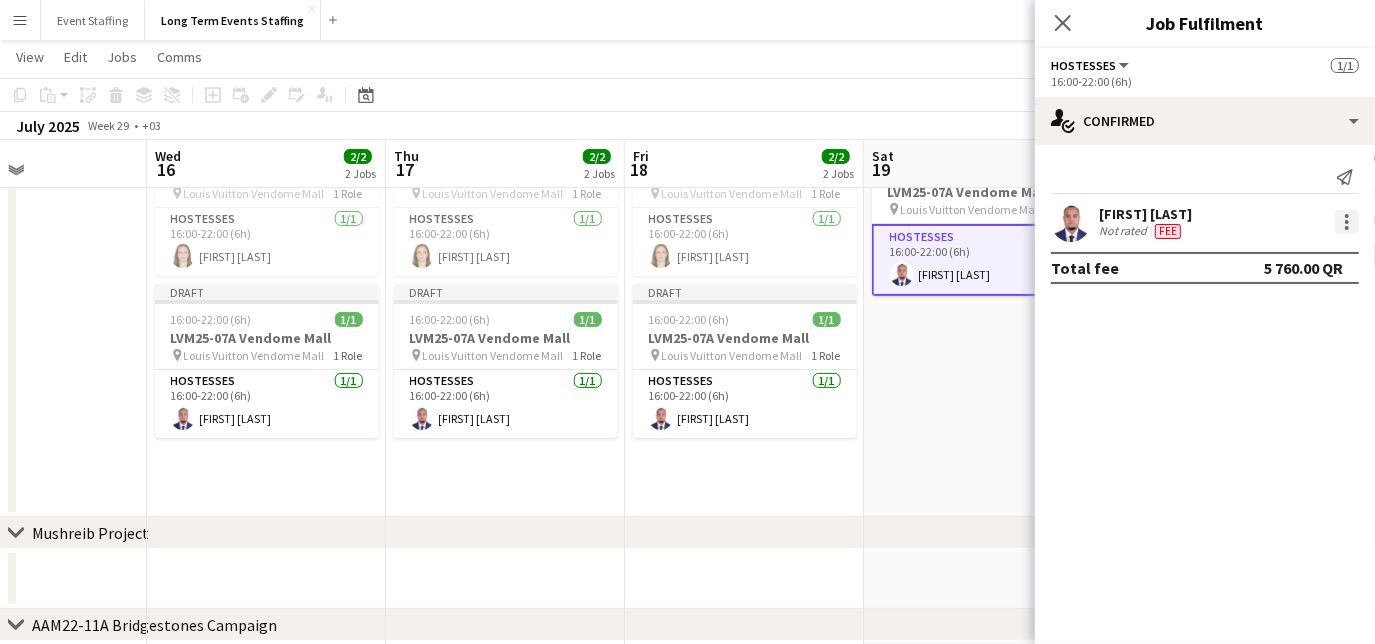 click at bounding box center (1347, 222) 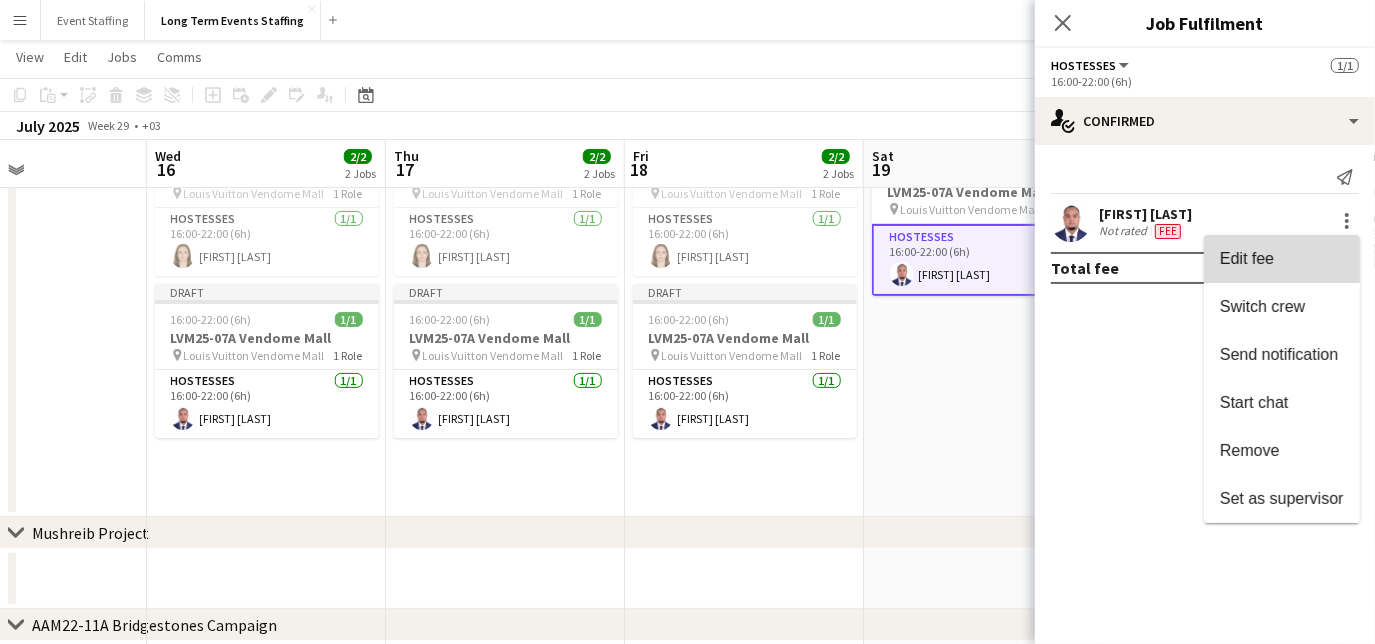 click on "Edit fee" at bounding box center (1282, 259) 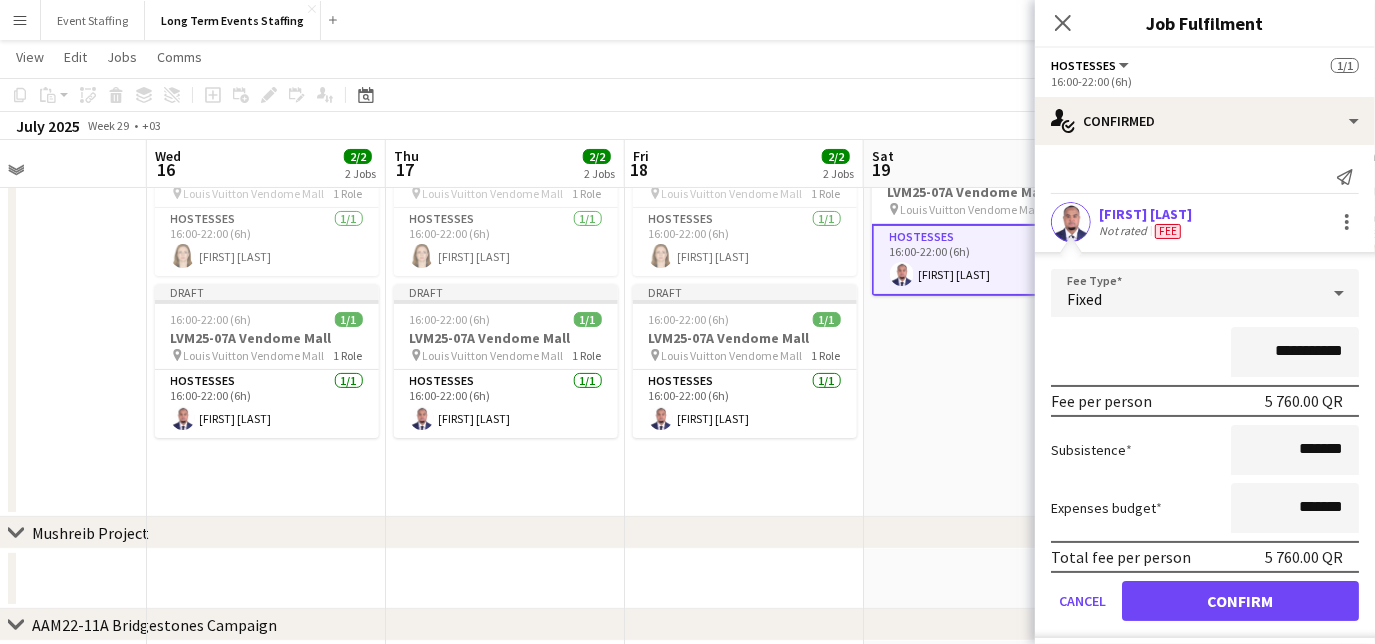 drag, startPoint x: 1277, startPoint y: 350, endPoint x: 1198, endPoint y: 343, distance: 79.30952 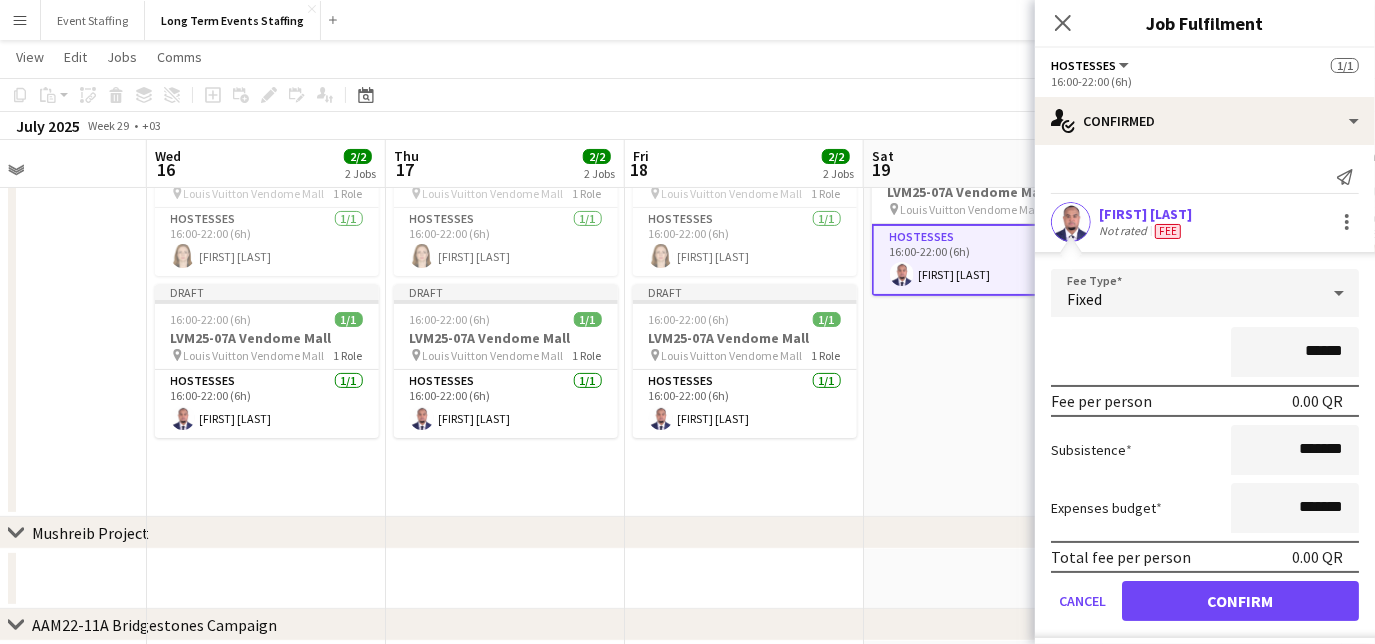 type on "******" 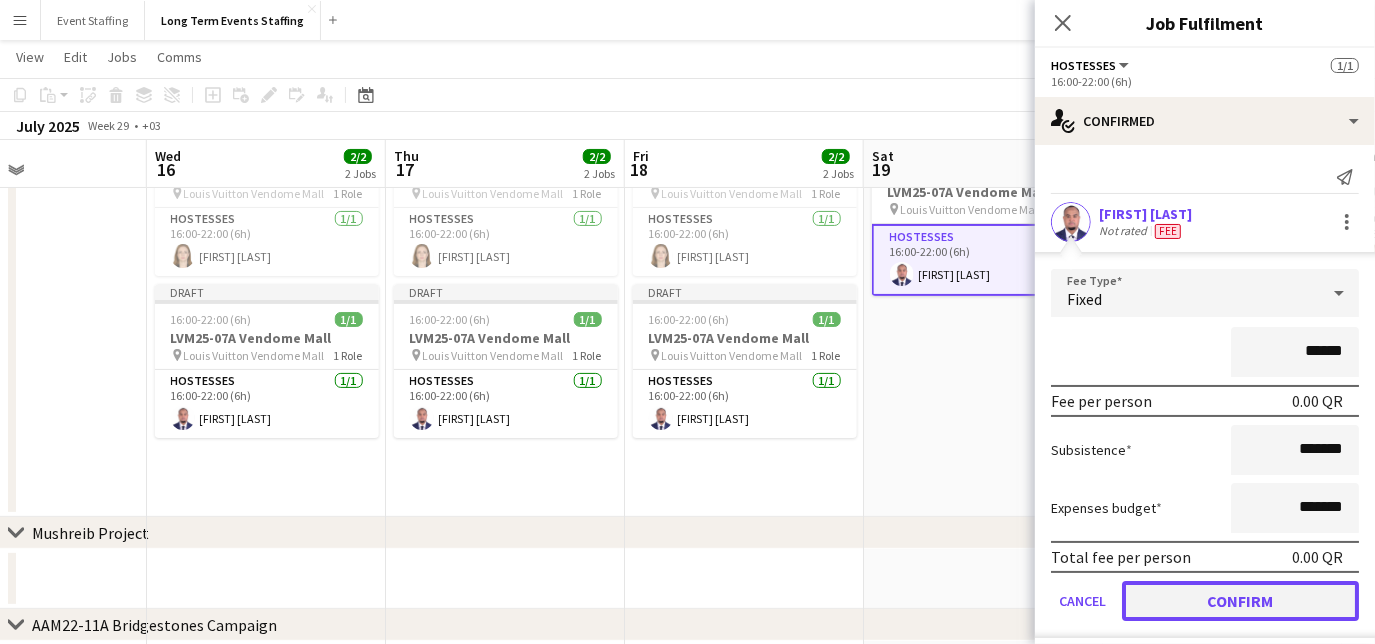 click on "Confirm" at bounding box center [1240, 601] 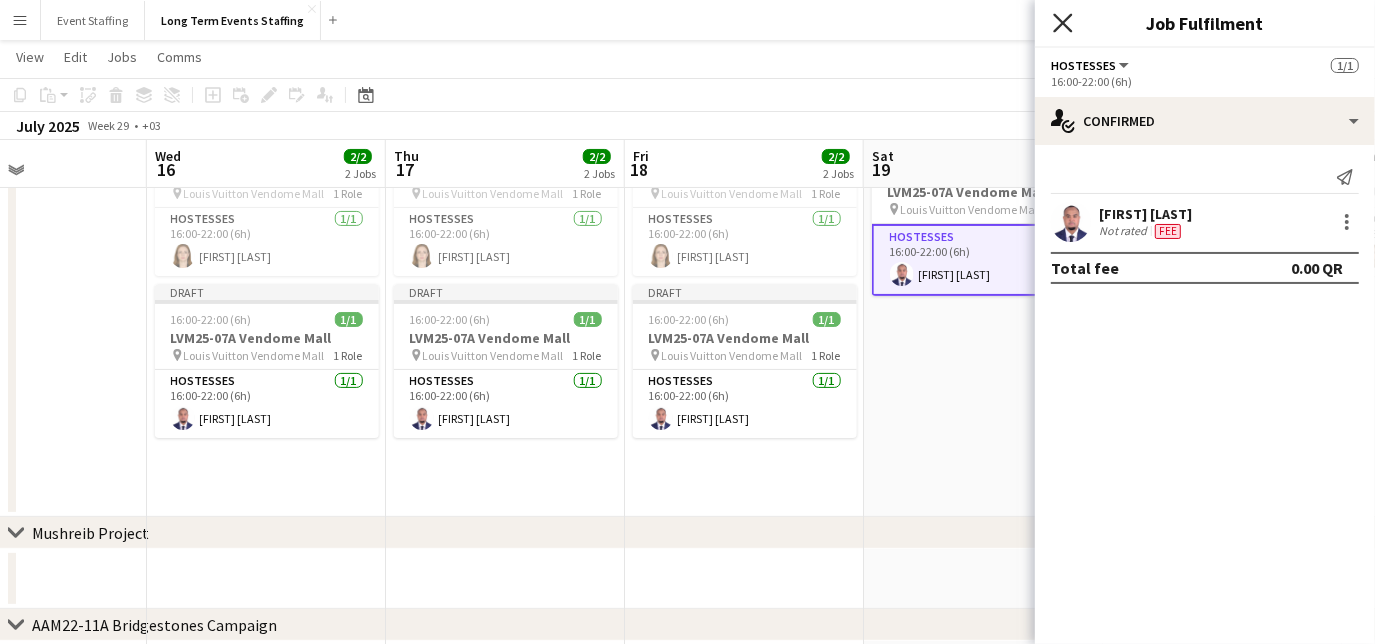 click on "Close pop-in" 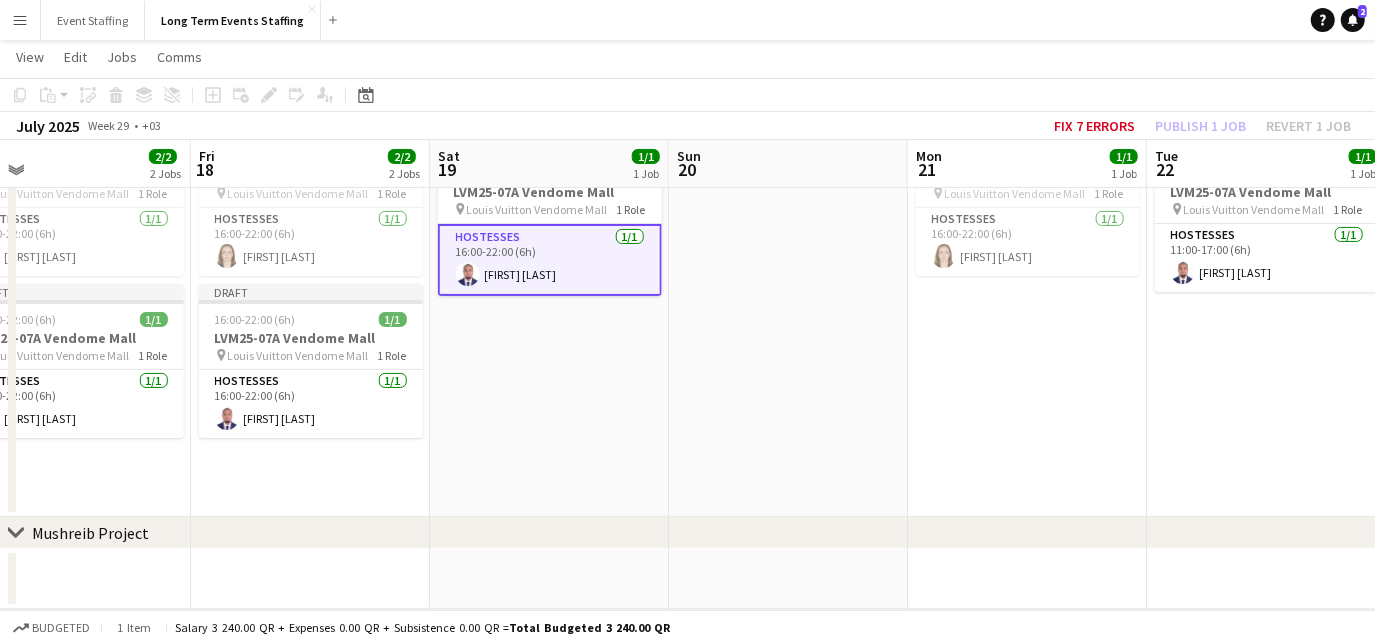 scroll, scrollTop: 0, scrollLeft: 773, axis: horizontal 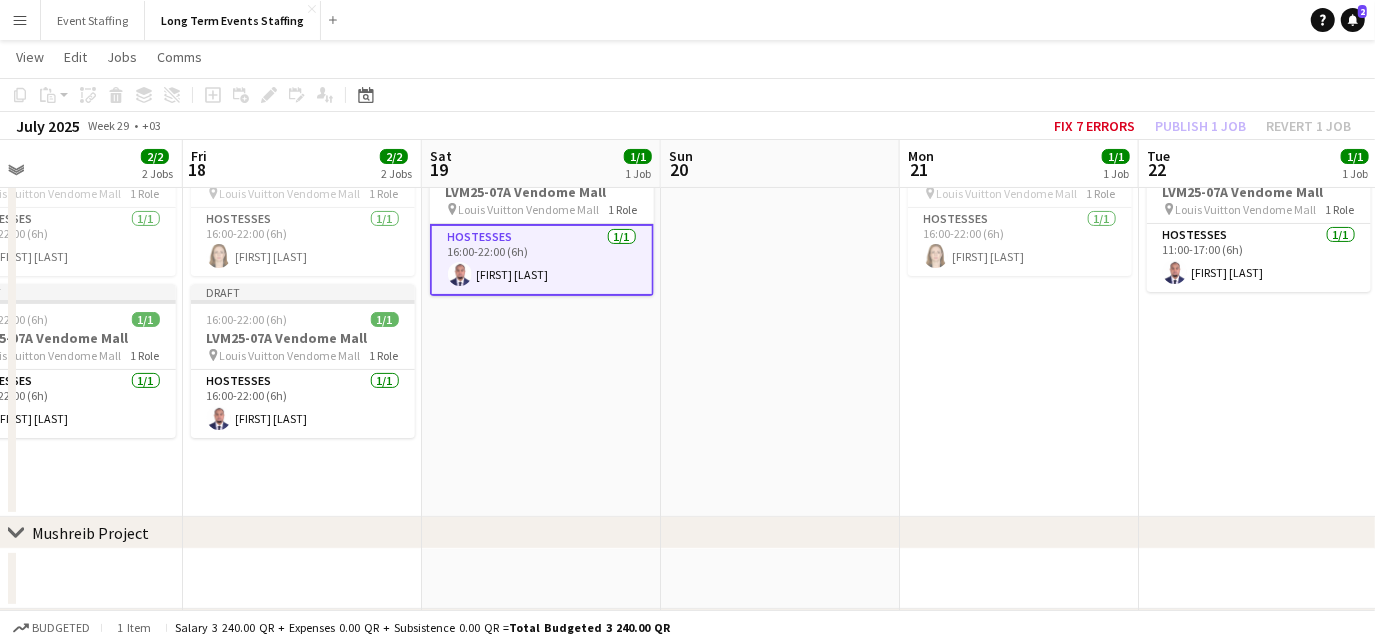 drag, startPoint x: 1210, startPoint y: 397, endPoint x: 768, endPoint y: 349, distance: 444.5987 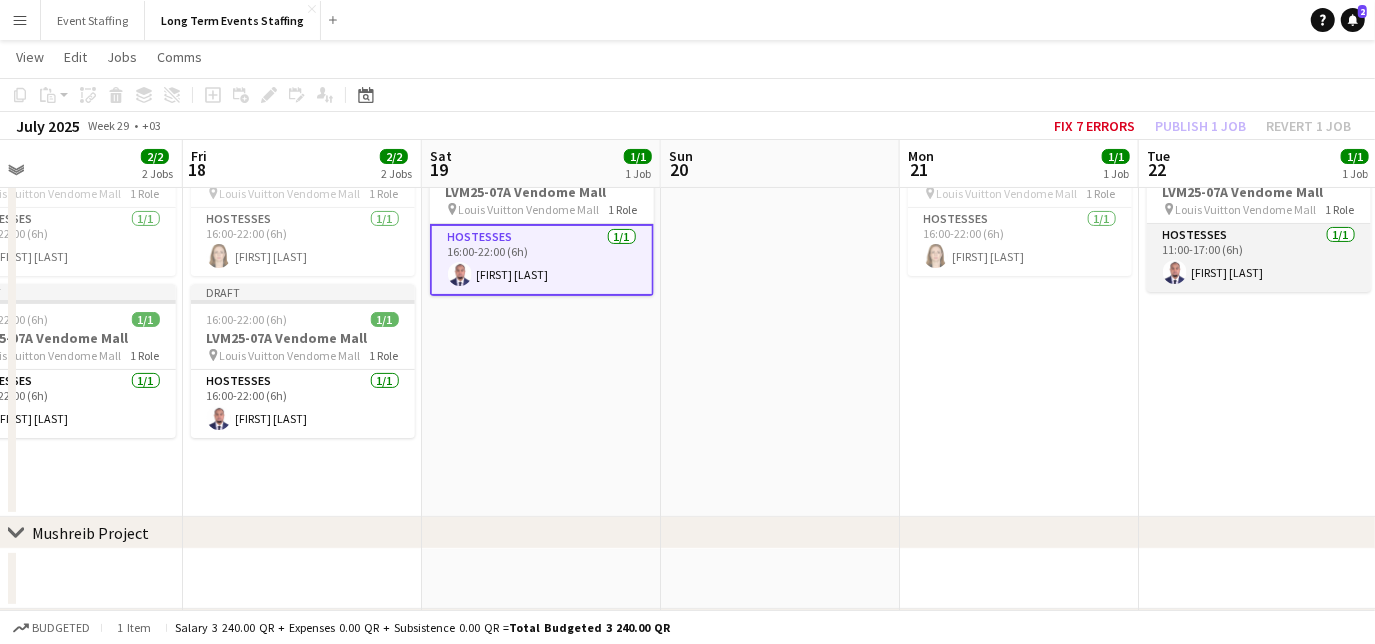 click on "Hostesses   1/1   11:00-17:00 (6h)
[FIRST] [LAST]" at bounding box center (1259, 258) 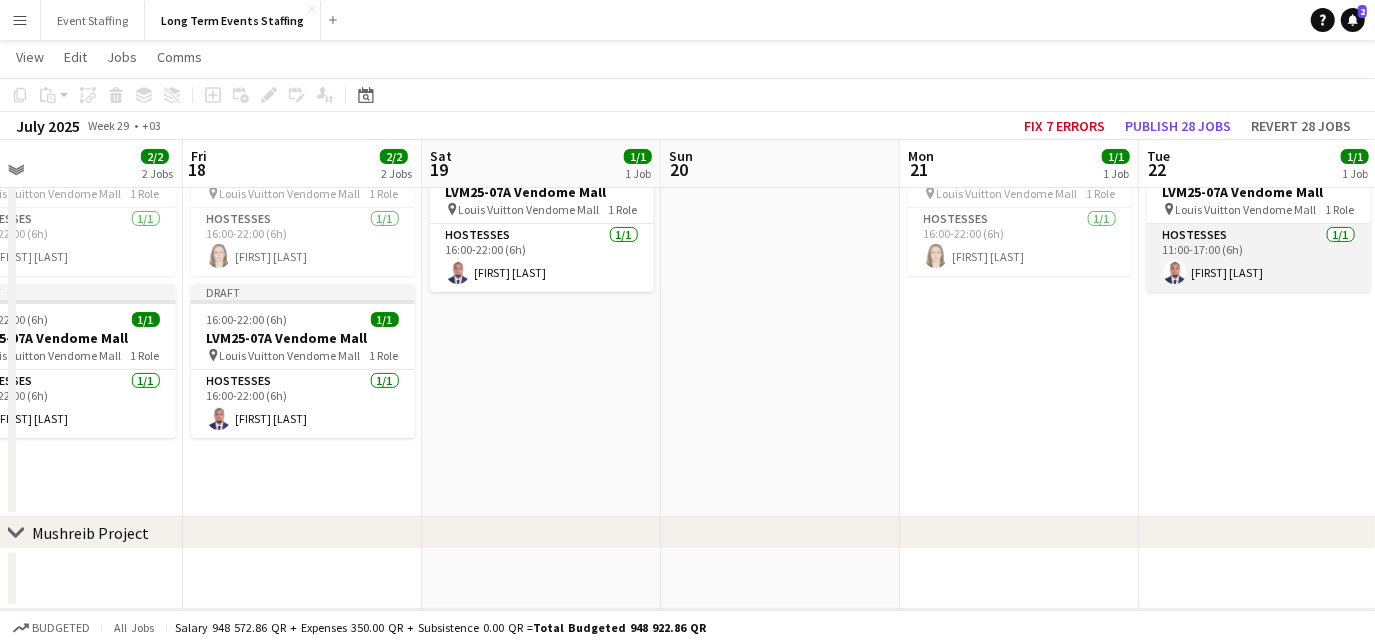 click on "Hostesses   1/1   11:00-17:00 (6h)
[FIRST] [LAST]" at bounding box center [1259, 258] 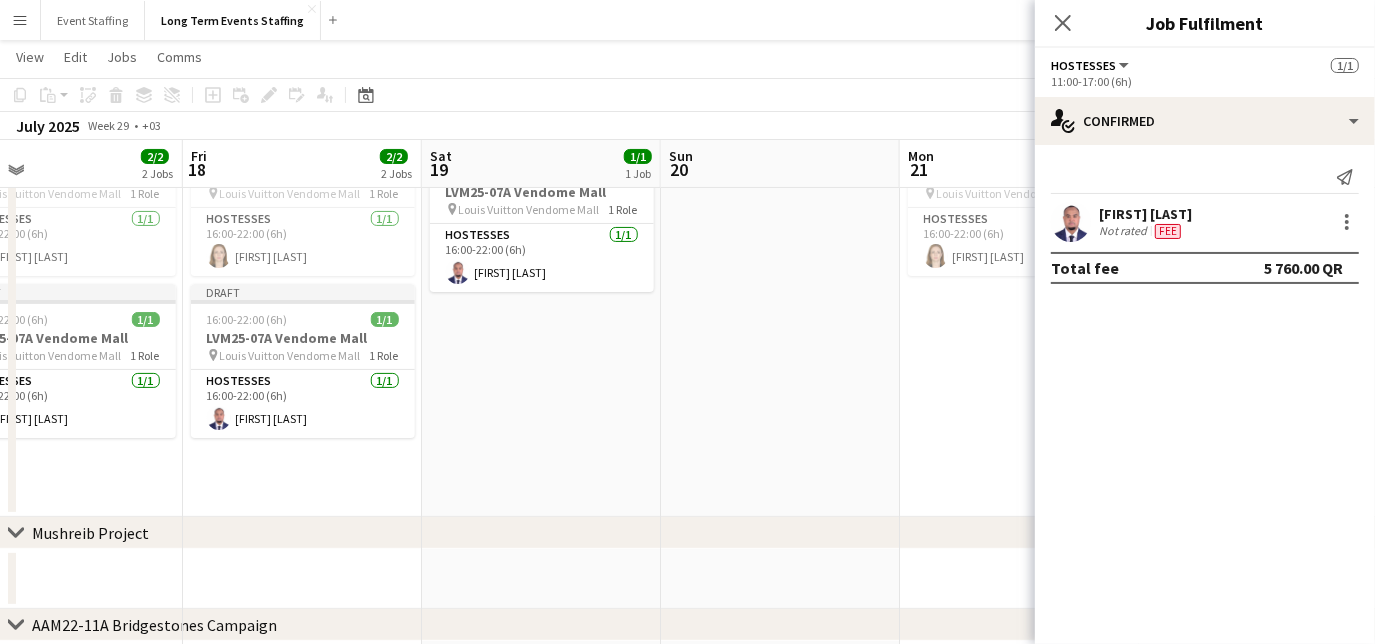 click on "[FIRST] [LAST]   Not rated   Fee" at bounding box center (1205, 222) 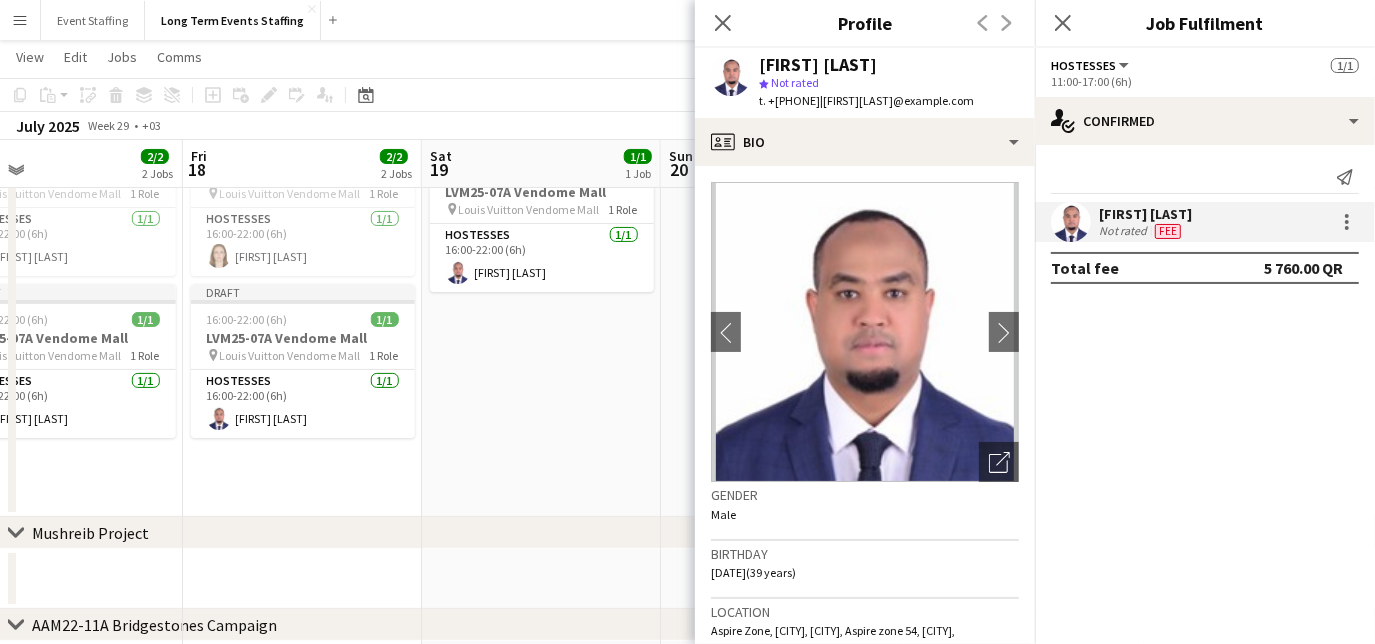 click on "[FIRST] [LAST]   Not rated   Fee" at bounding box center [1205, 222] 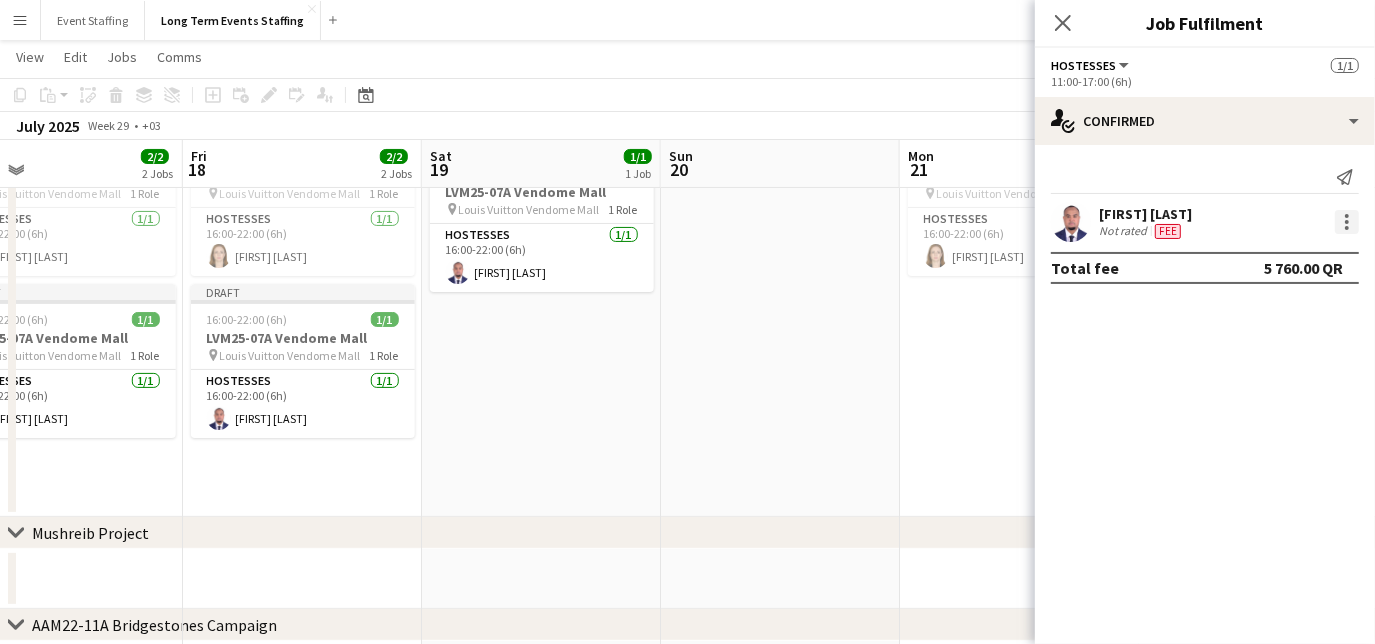 click at bounding box center (1347, 222) 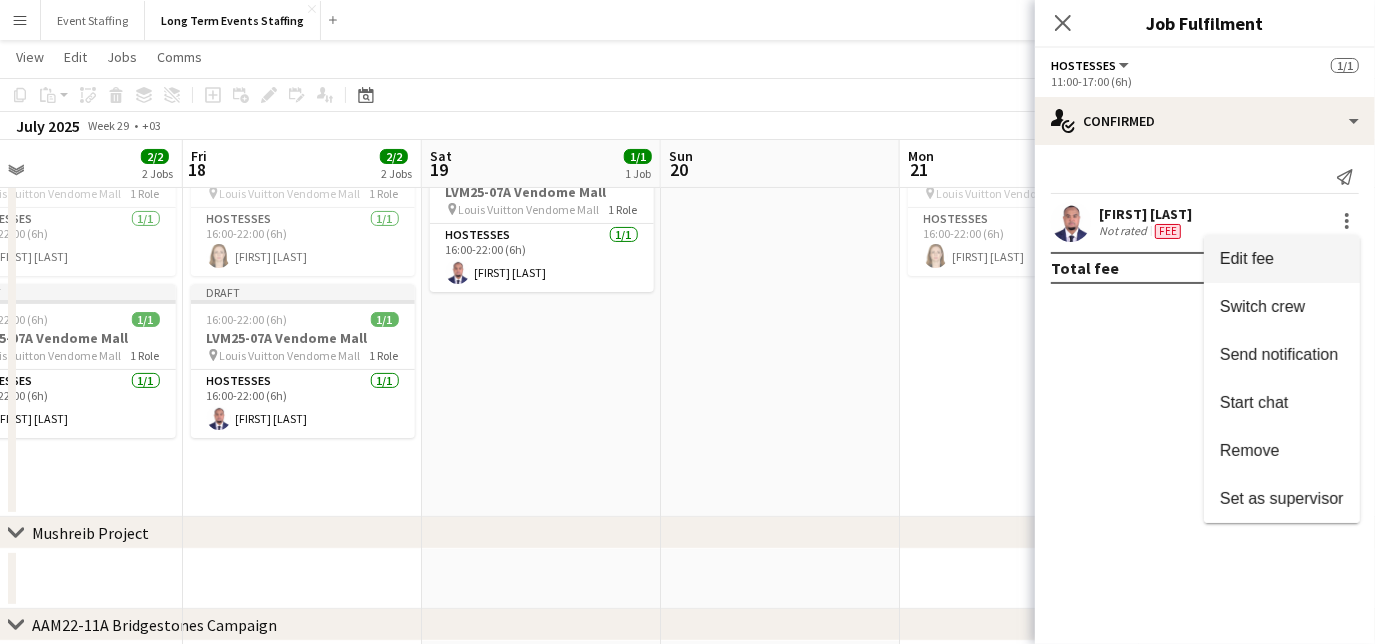 click on "Edit fee" at bounding box center [1282, 259] 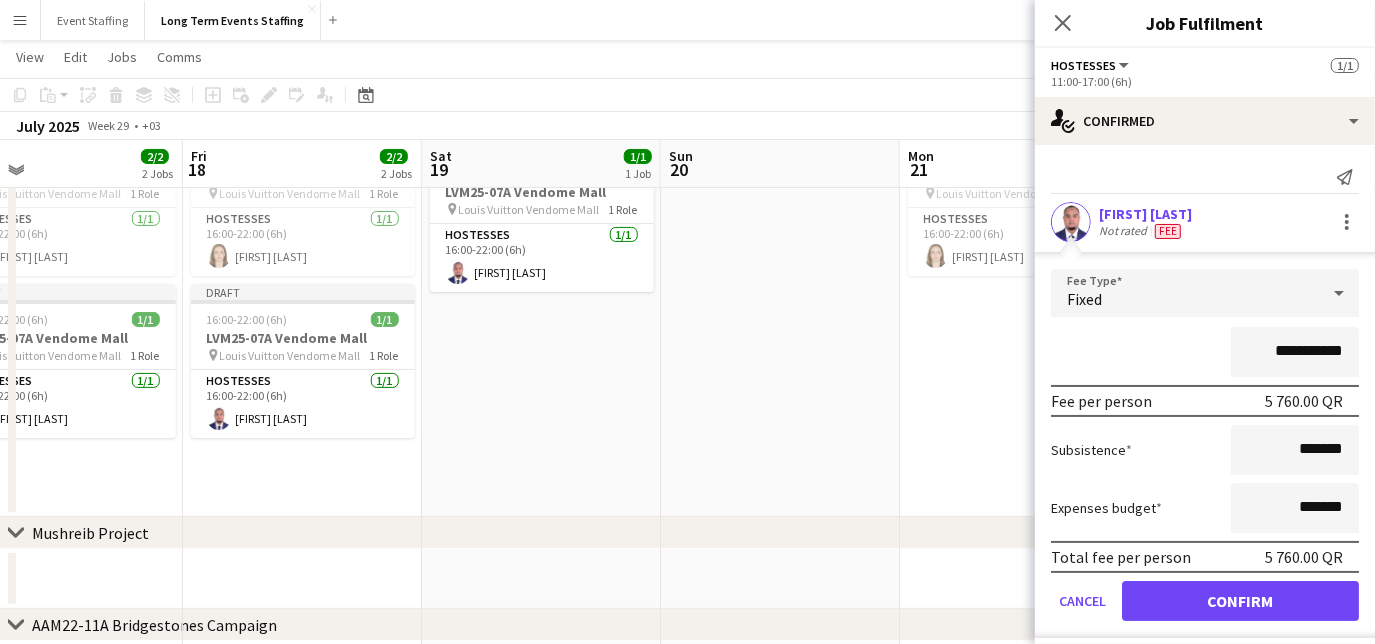 drag, startPoint x: 1249, startPoint y: 348, endPoint x: 1277, endPoint y: 349, distance: 28.01785 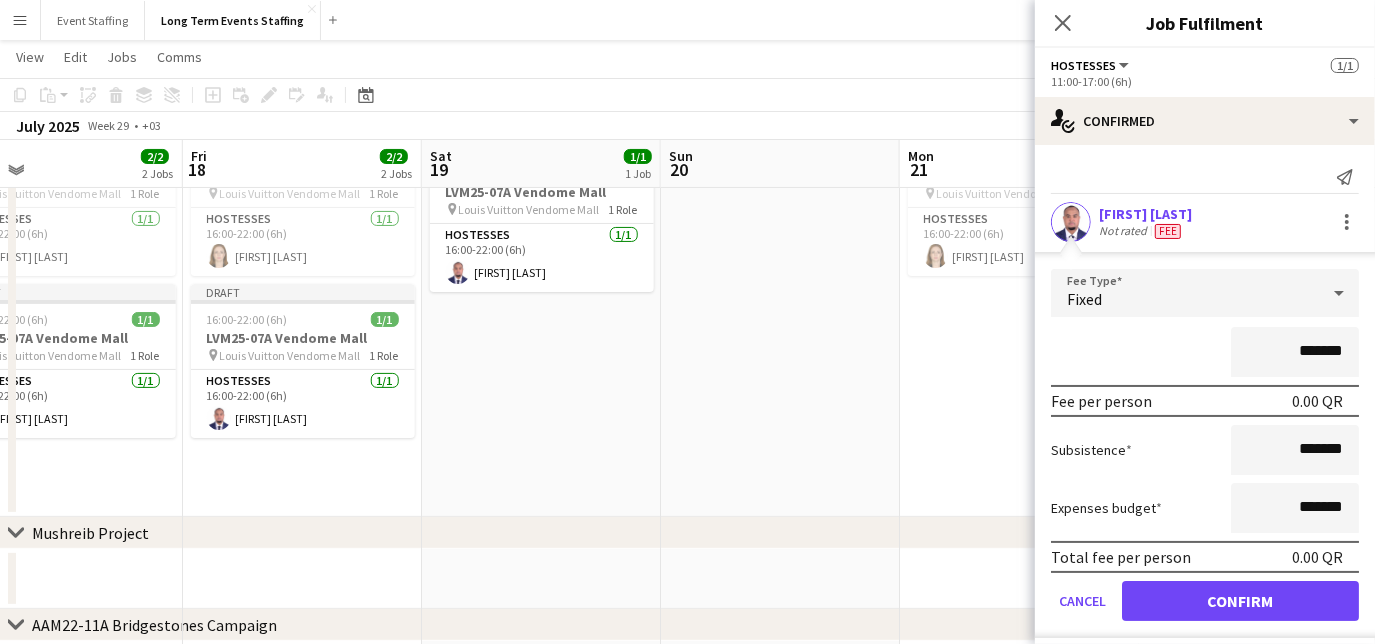 type on "*******" 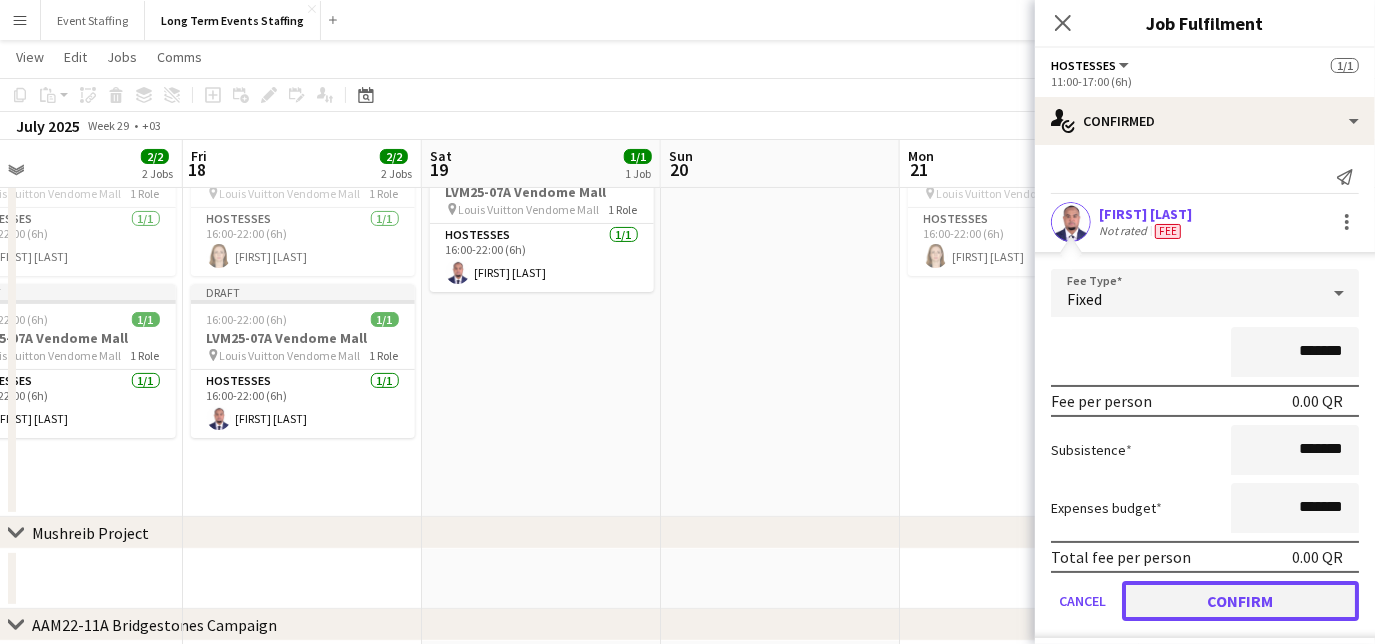 click on "Confirm" at bounding box center [1240, 601] 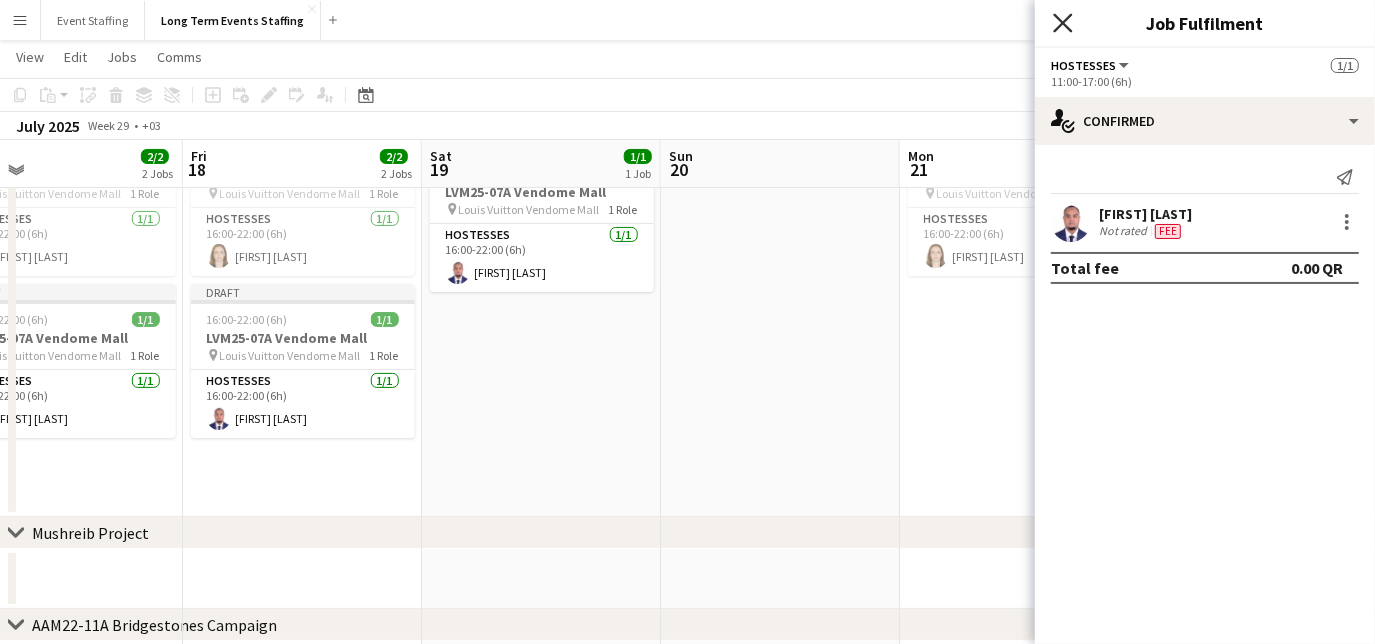 click 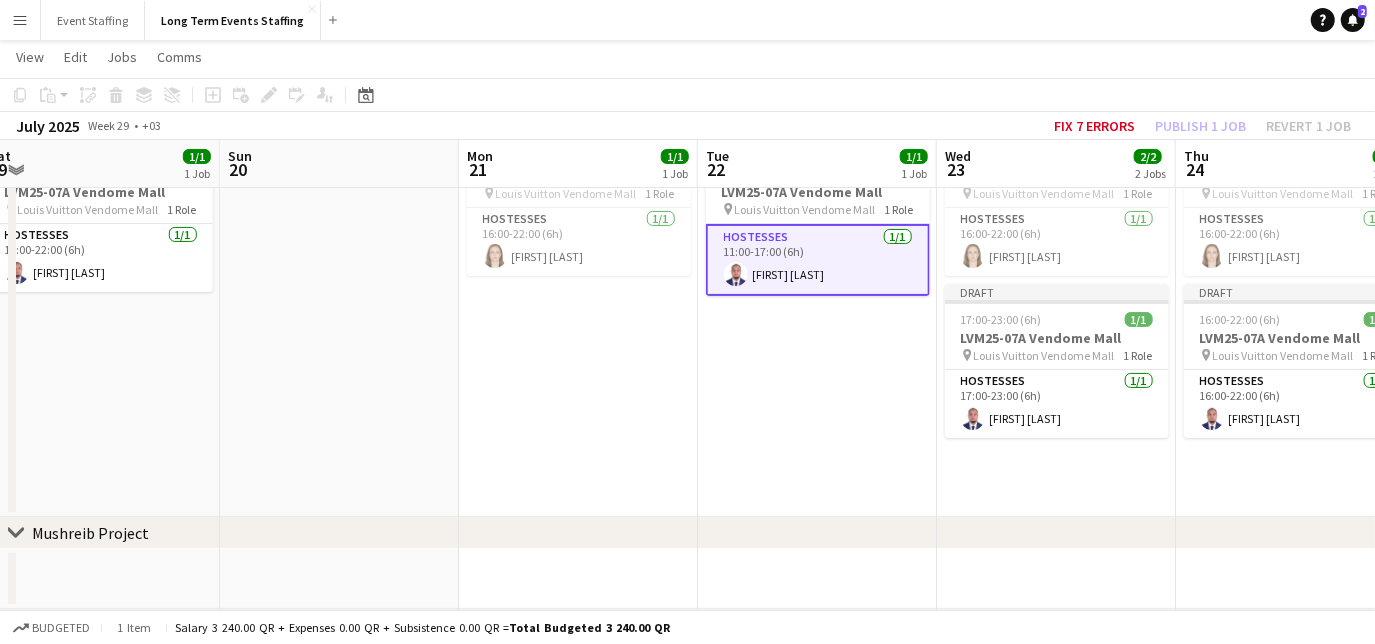 drag, startPoint x: 1202, startPoint y: 353, endPoint x: 760, endPoint y: 334, distance: 442.40817 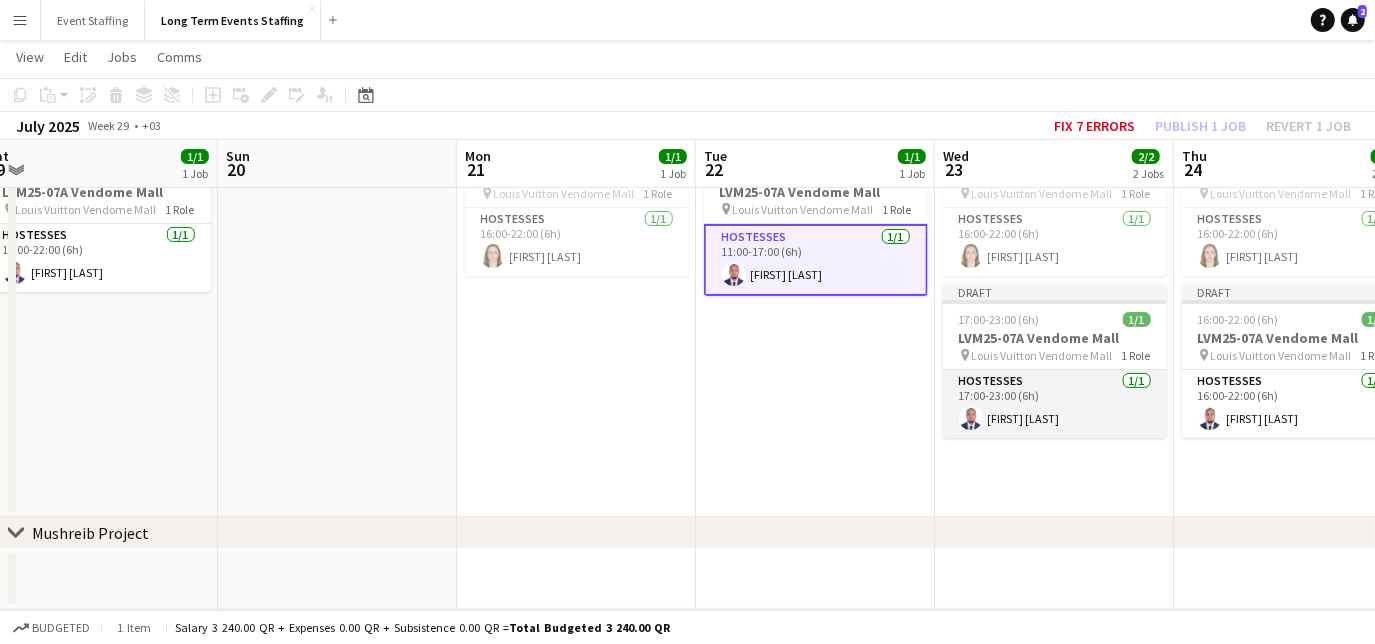 click on "Hostesses   1/1   17:00-23:00 (6h)
[FIRST] [LAST]" at bounding box center (1055, 404) 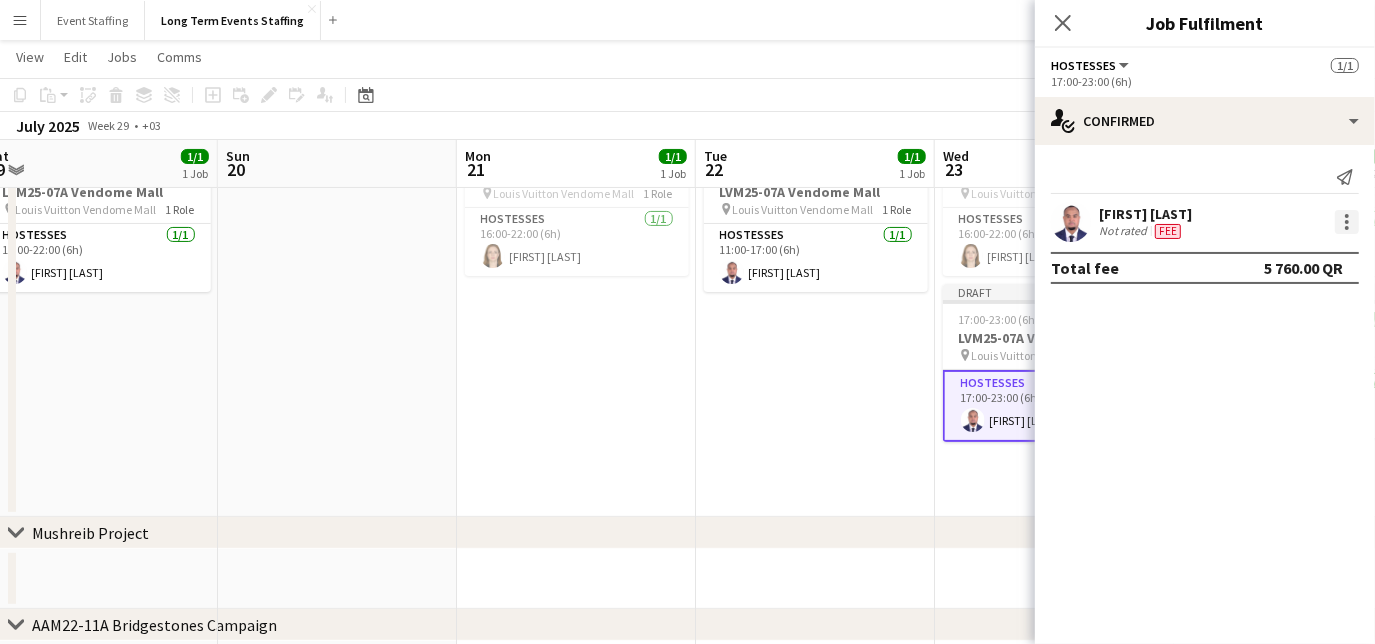 click at bounding box center (1347, 222) 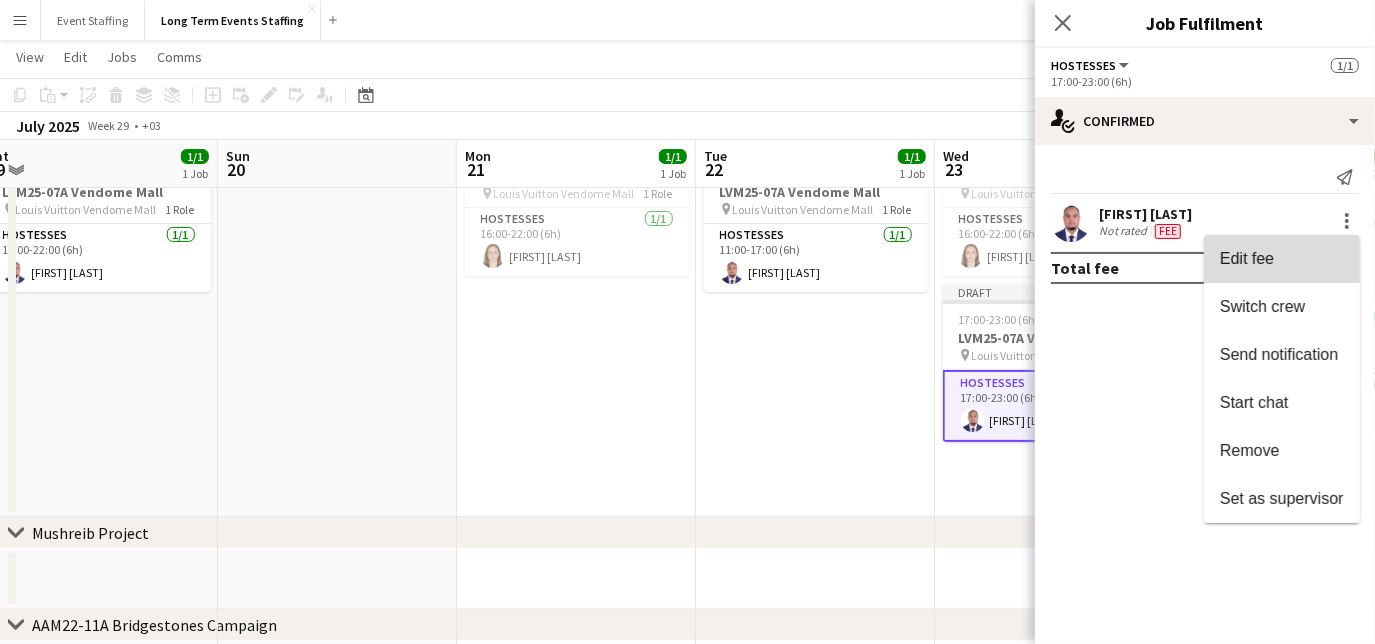 click on "Edit fee" at bounding box center (1282, 259) 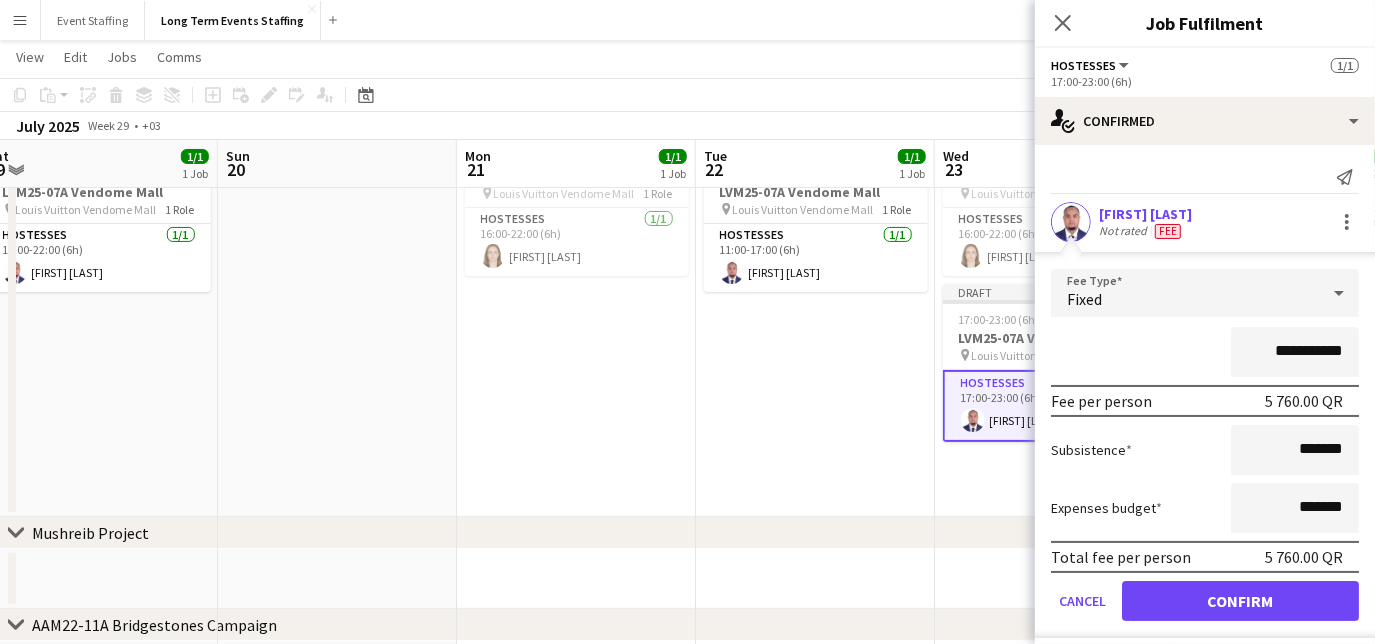 drag, startPoint x: 1275, startPoint y: 346, endPoint x: 1239, endPoint y: 348, distance: 36.05551 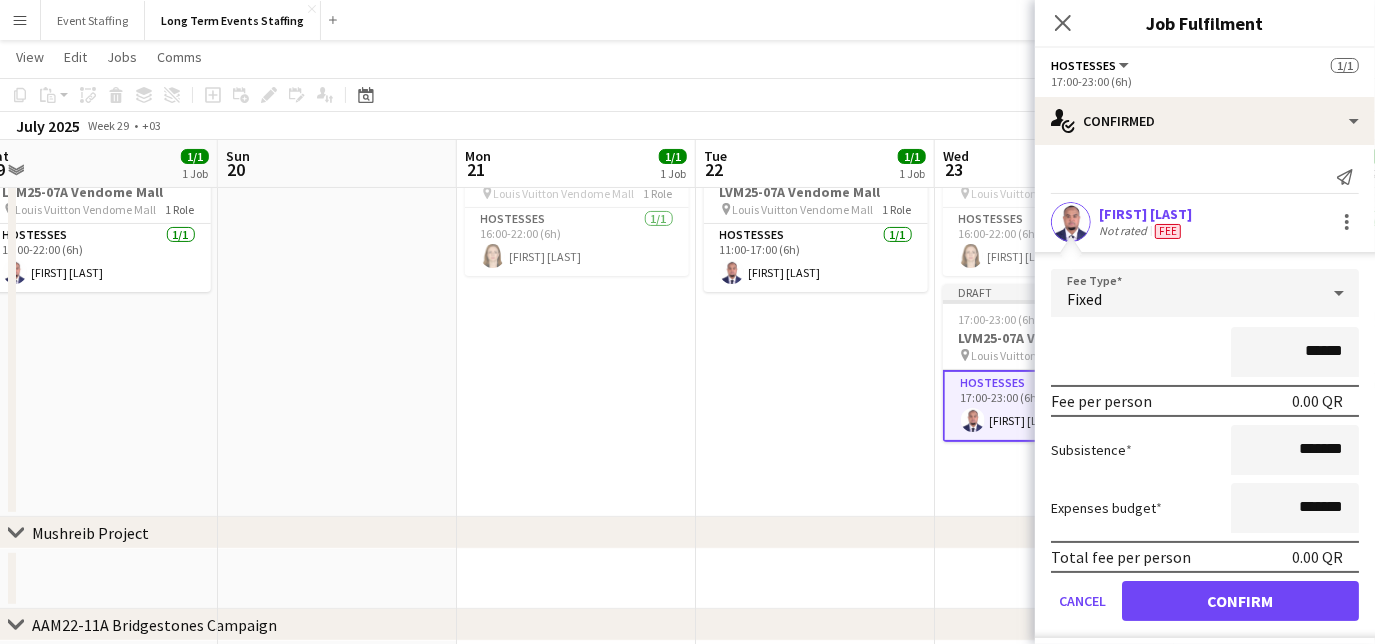 type on "******" 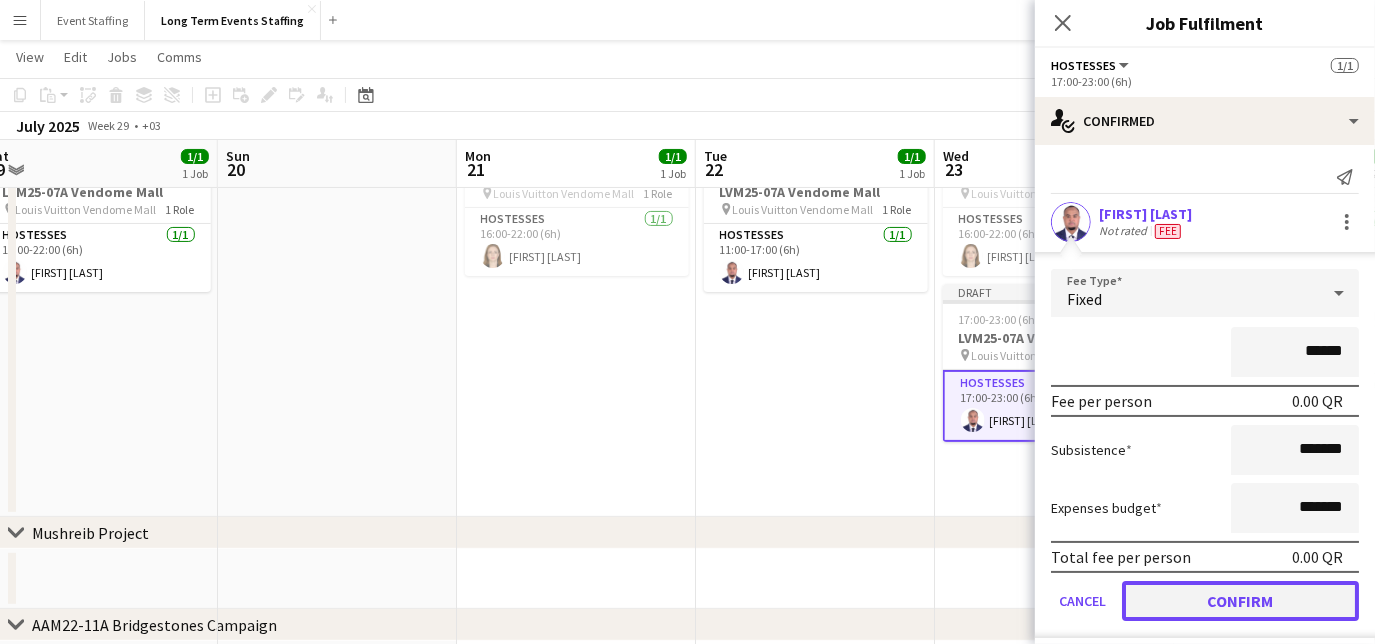 click on "Confirm" at bounding box center (1240, 601) 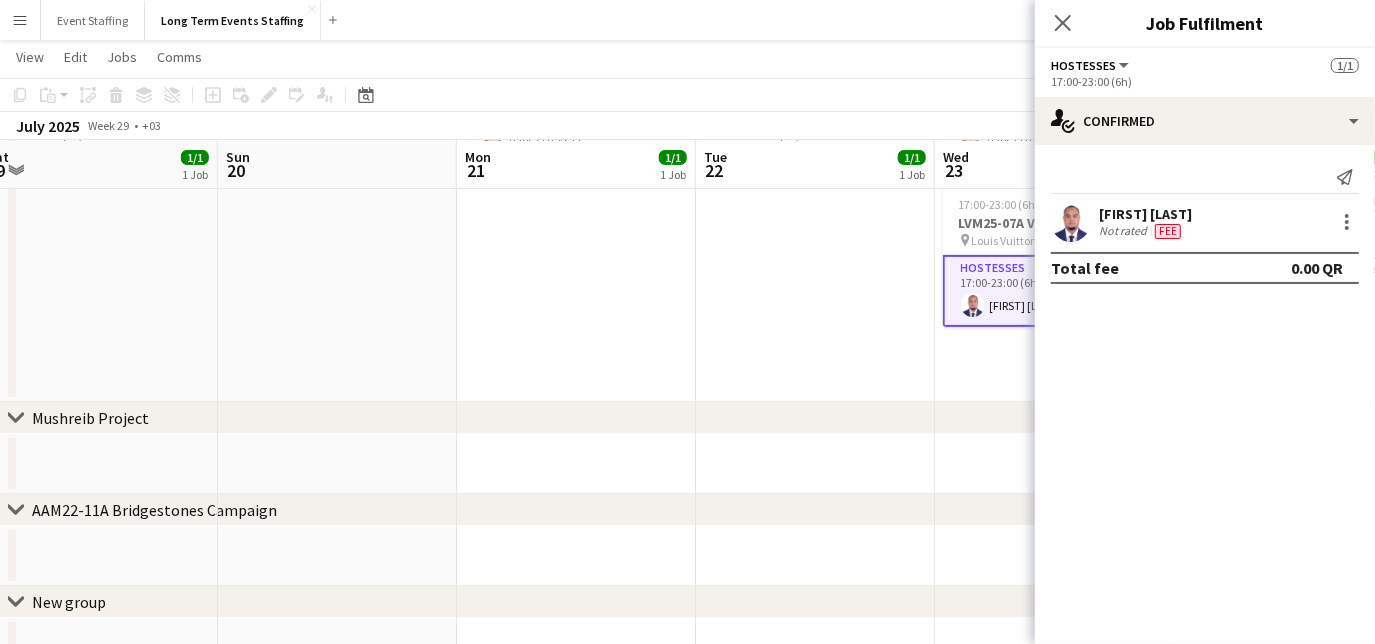 scroll, scrollTop: 312, scrollLeft: 0, axis: vertical 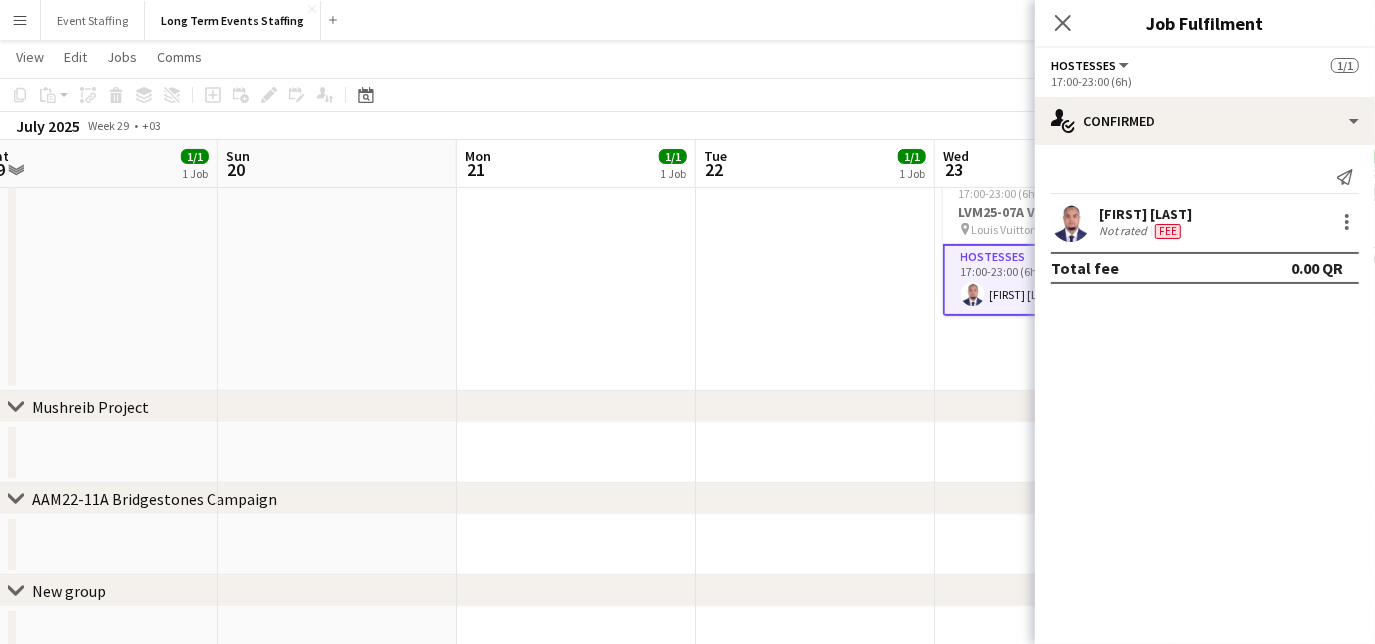 click on "Close pop-in" 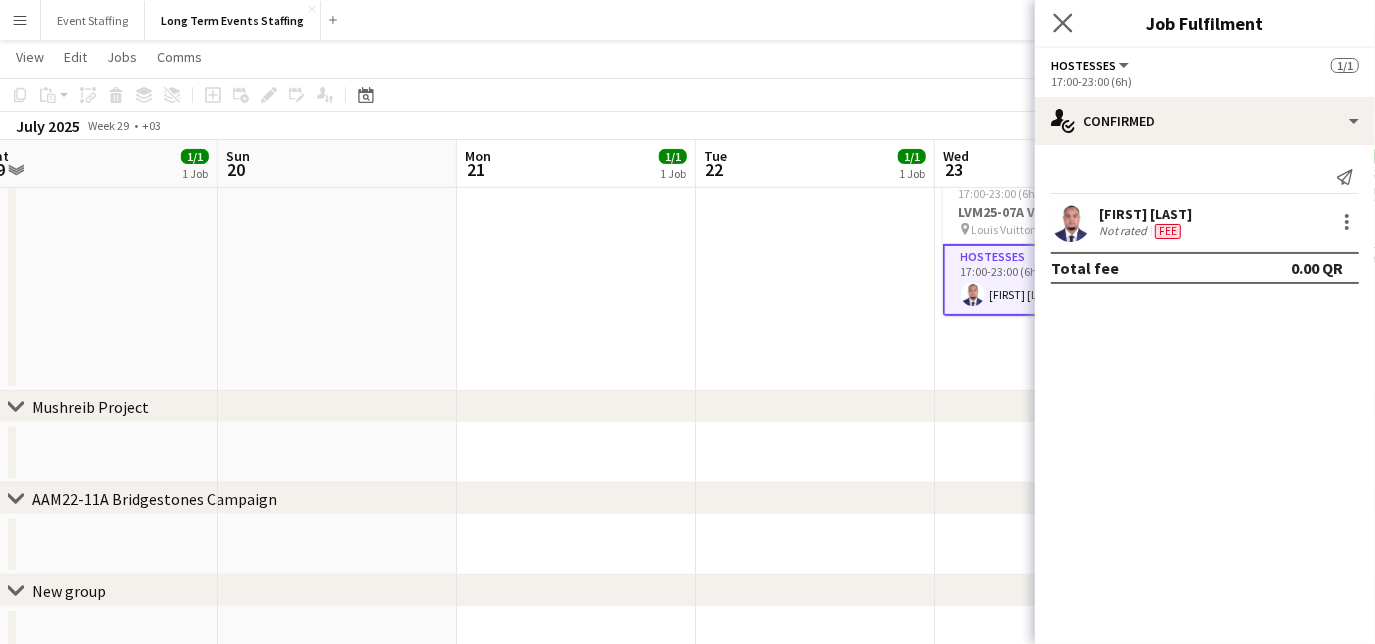 click on "Close pop-in" 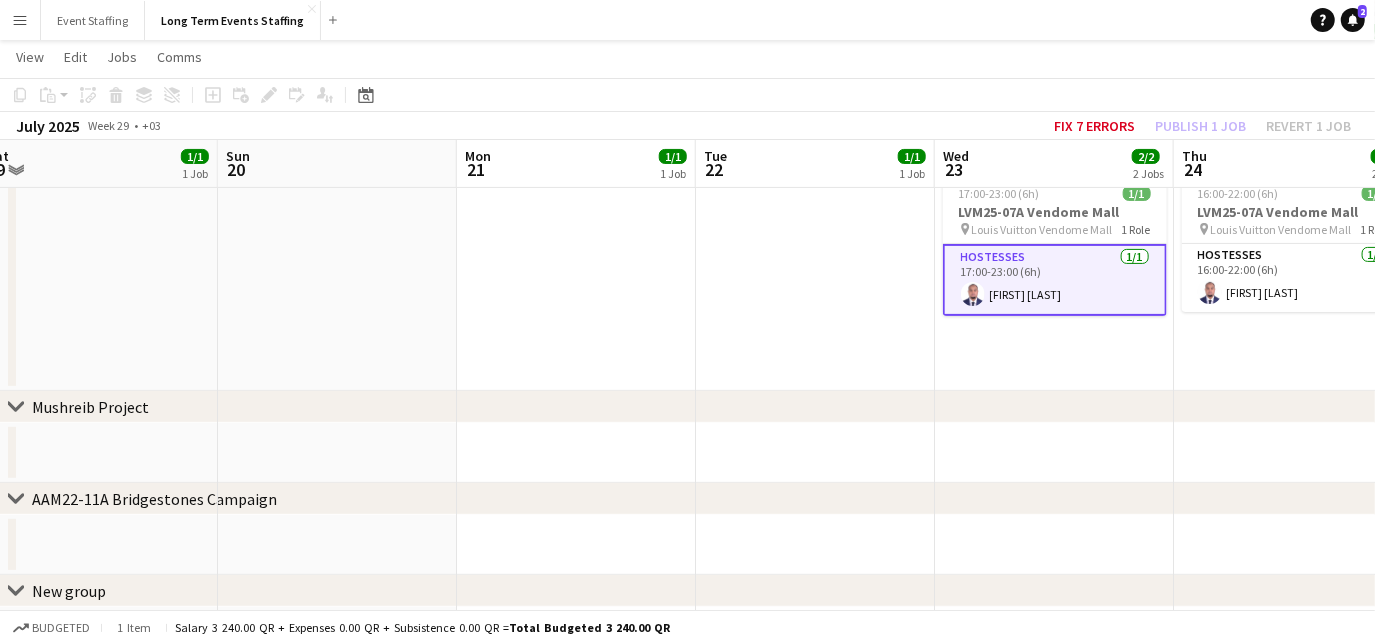 click on "16:00-22:00 (6h)    1/1   LVM25-07A Vendome Mall
pin
Louis Vuitton Vendome Mall    1 Role   Hostesses   1/1   16:00-22:00 (6h)
[FIRST] [LAST]  Draft   16:00-22:00 (6h)    1/1   LVM25-07A Vendome Mall
pin
Louis Vuitton Vendome Mall    1 Role   Hostesses   1/1   16:00-22:00 (6h)
[FIRST] [LAST]" at bounding box center [1293, 197] 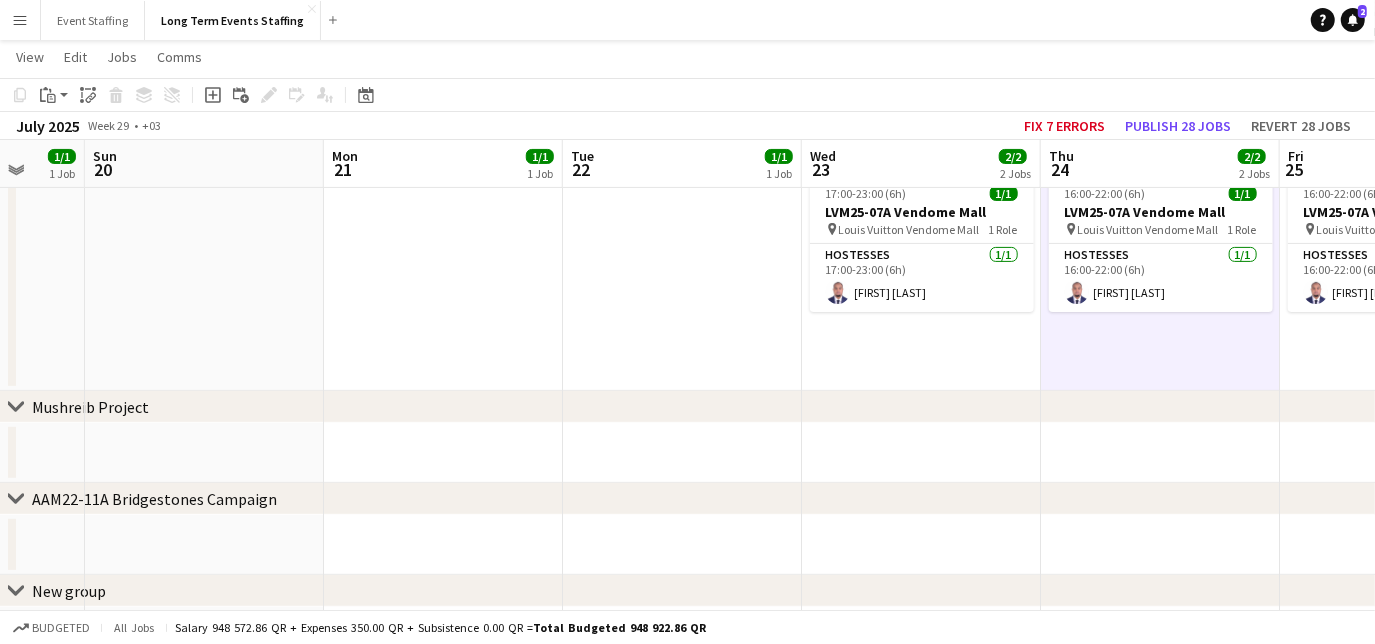 drag, startPoint x: 1286, startPoint y: 369, endPoint x: 912, endPoint y: 315, distance: 377.8783 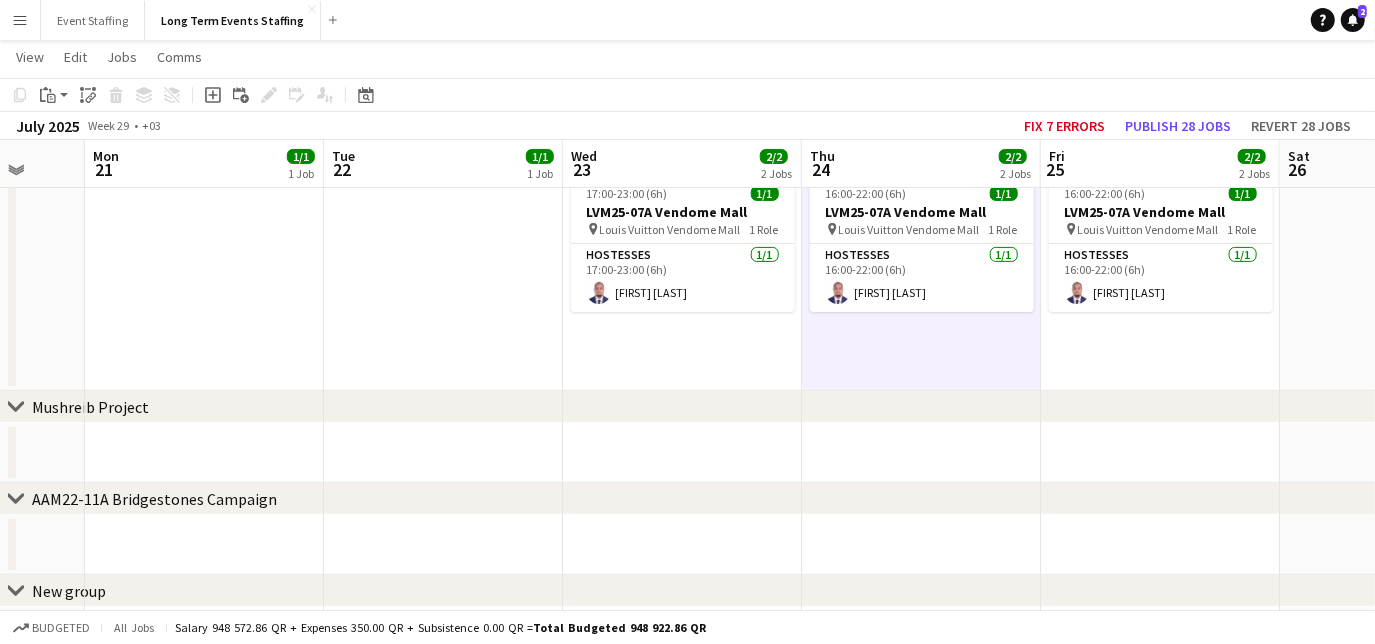 scroll, scrollTop: 0, scrollLeft: 634, axis: horizontal 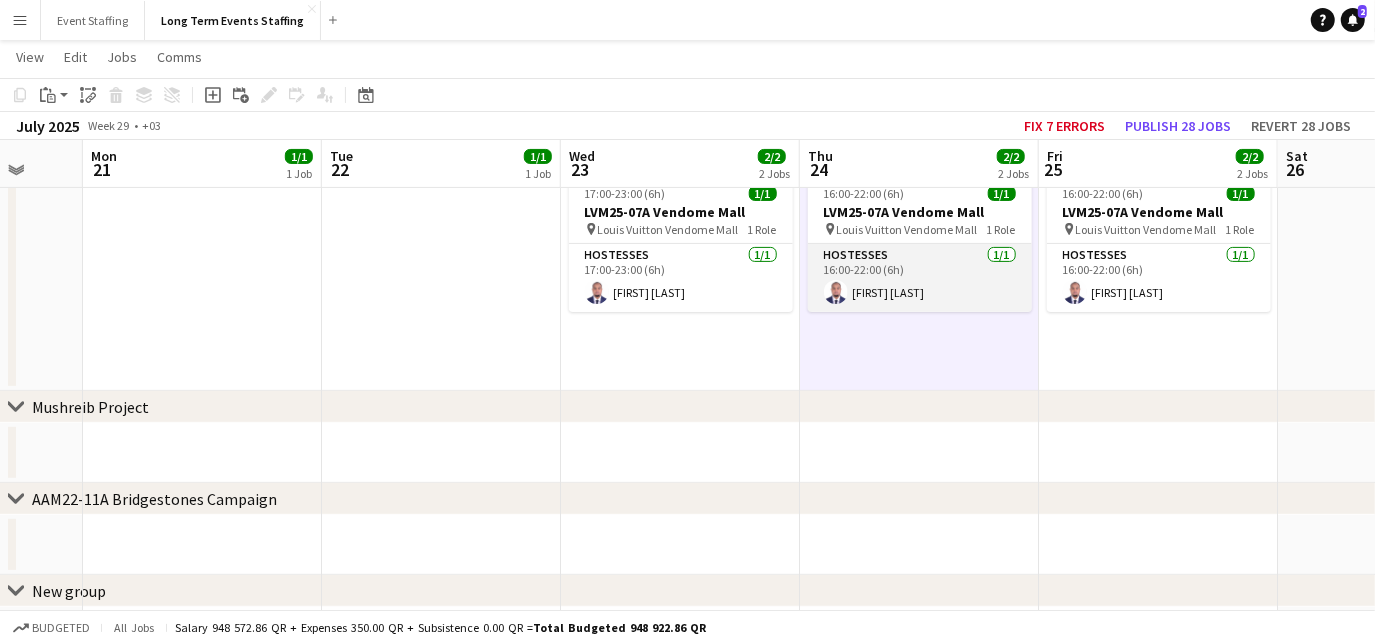 click on "Hostesses   1/1   16:00-22:00 (6h)
[FIRST] [LAST]" at bounding box center (920, 278) 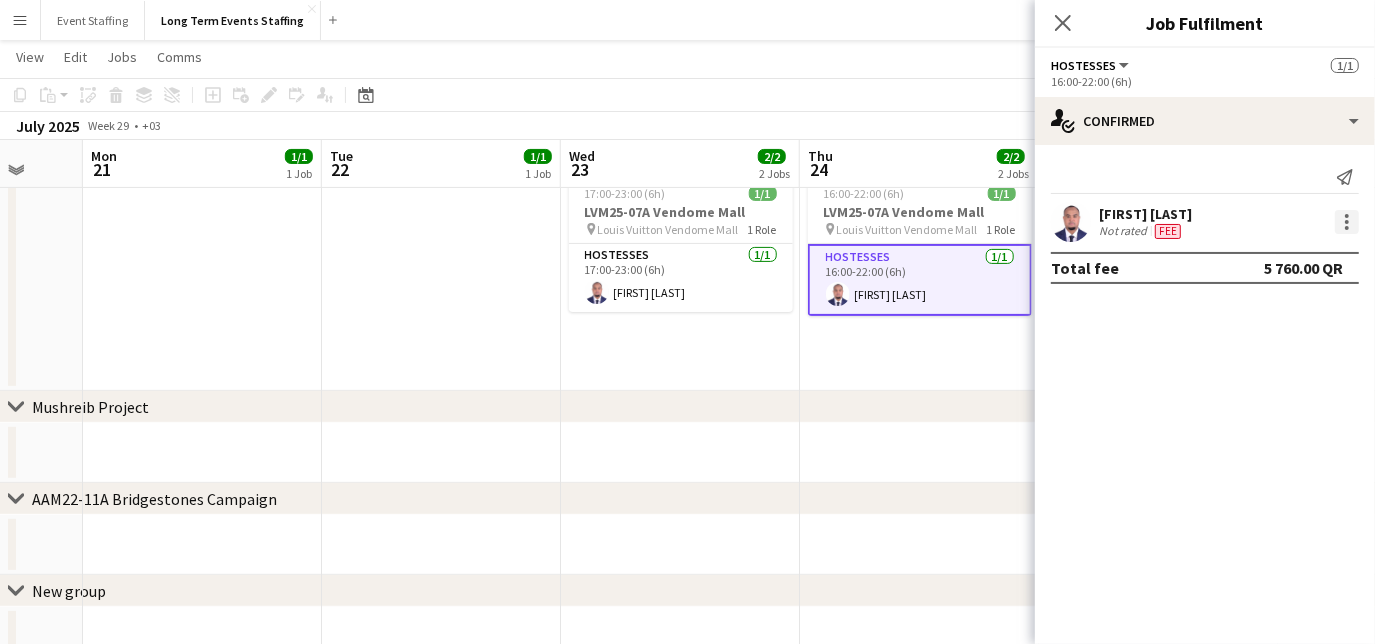 click at bounding box center [1347, 222] 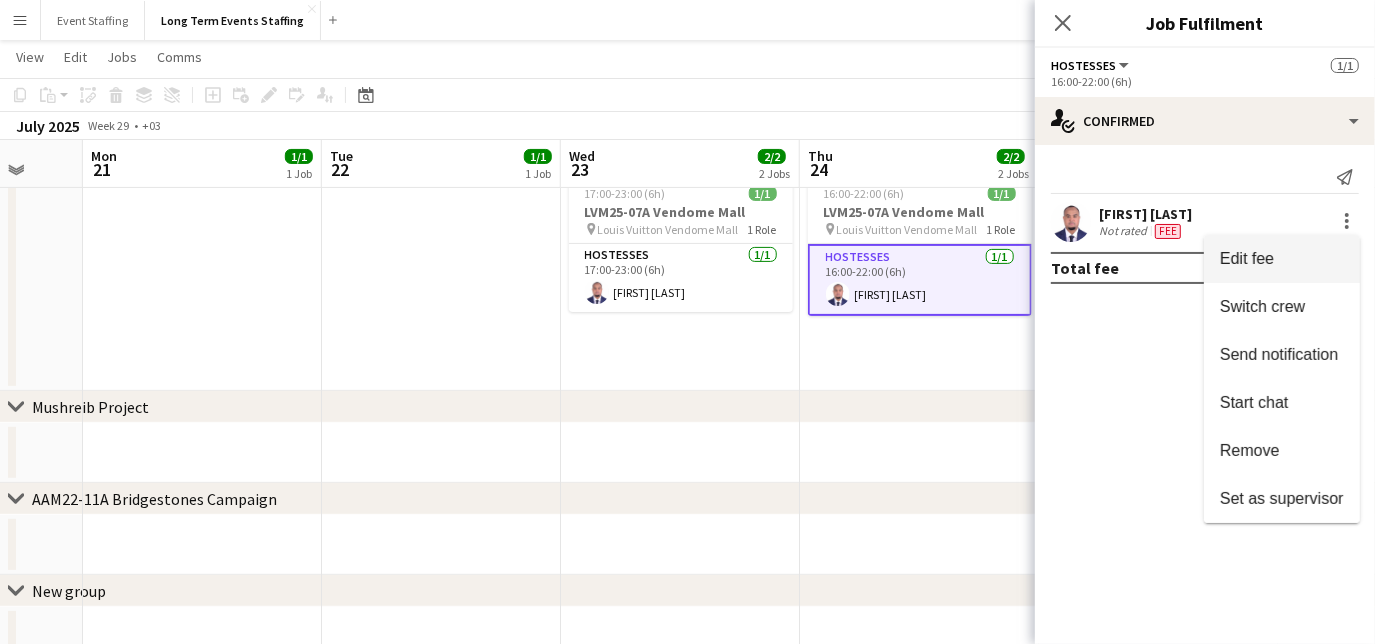 click on "Edit fee" at bounding box center [1282, 259] 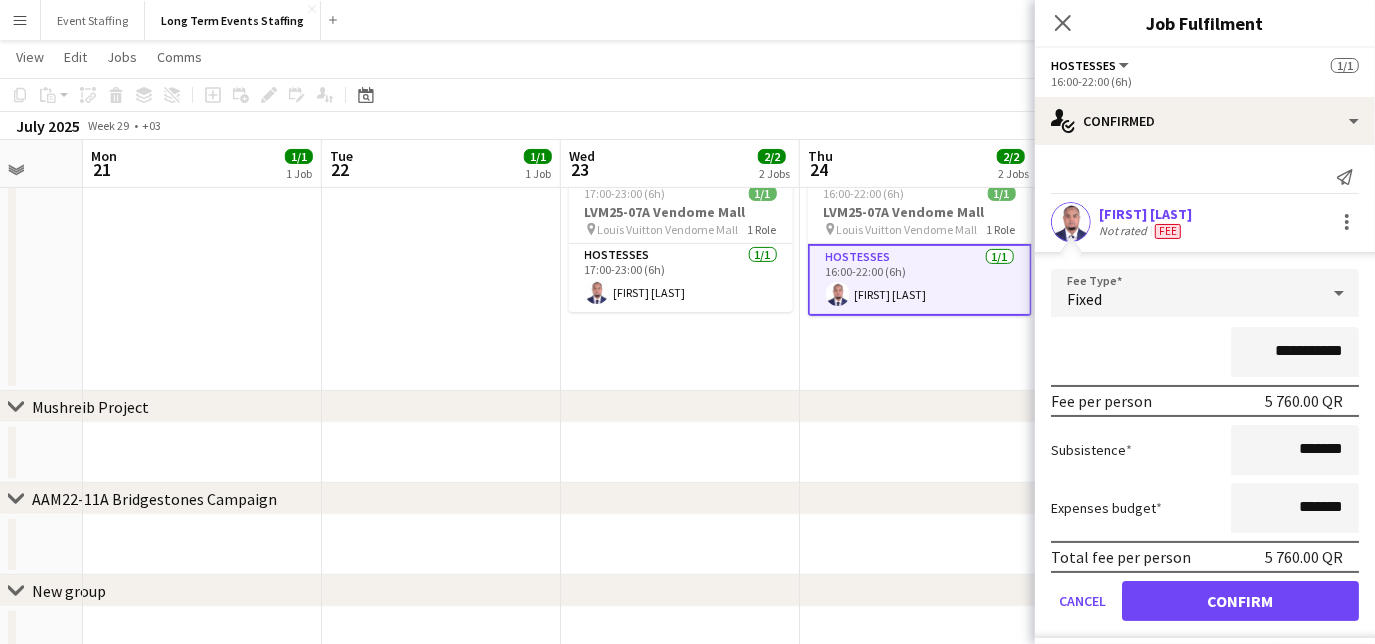 drag, startPoint x: 1277, startPoint y: 350, endPoint x: 1237, endPoint y: 353, distance: 40.112343 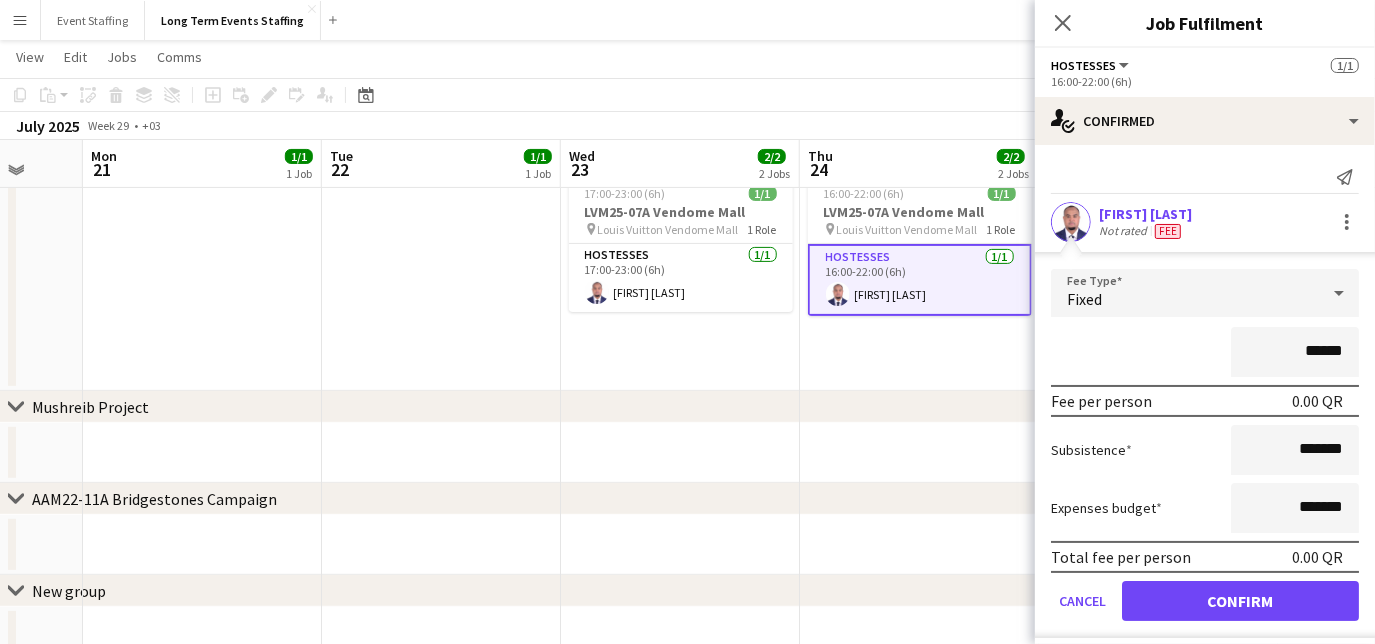 type on "******" 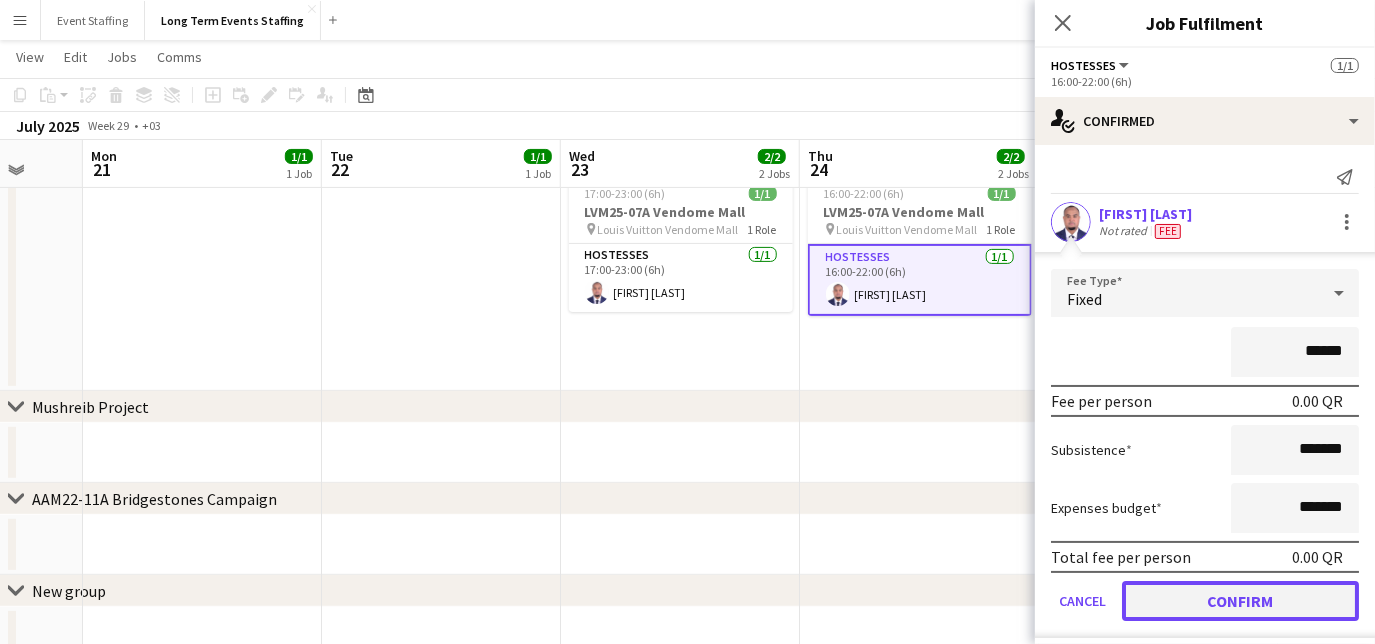 click on "Confirm" at bounding box center [1240, 601] 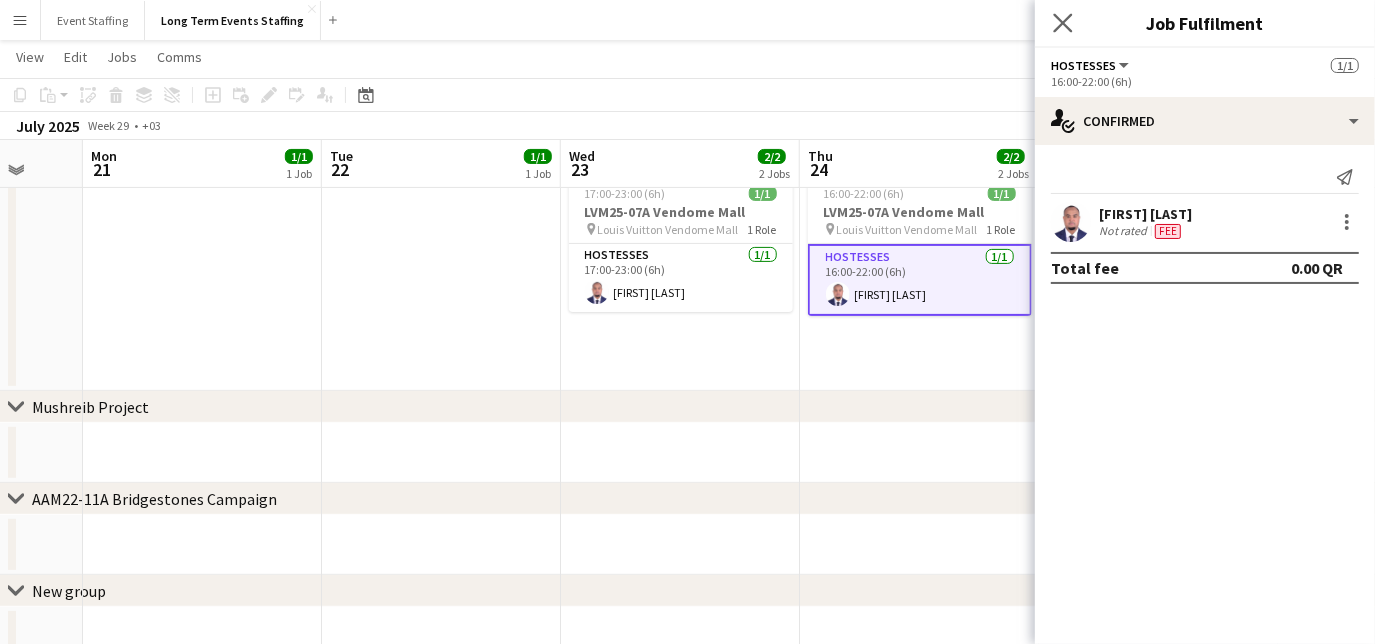 click on "Close pop-in" 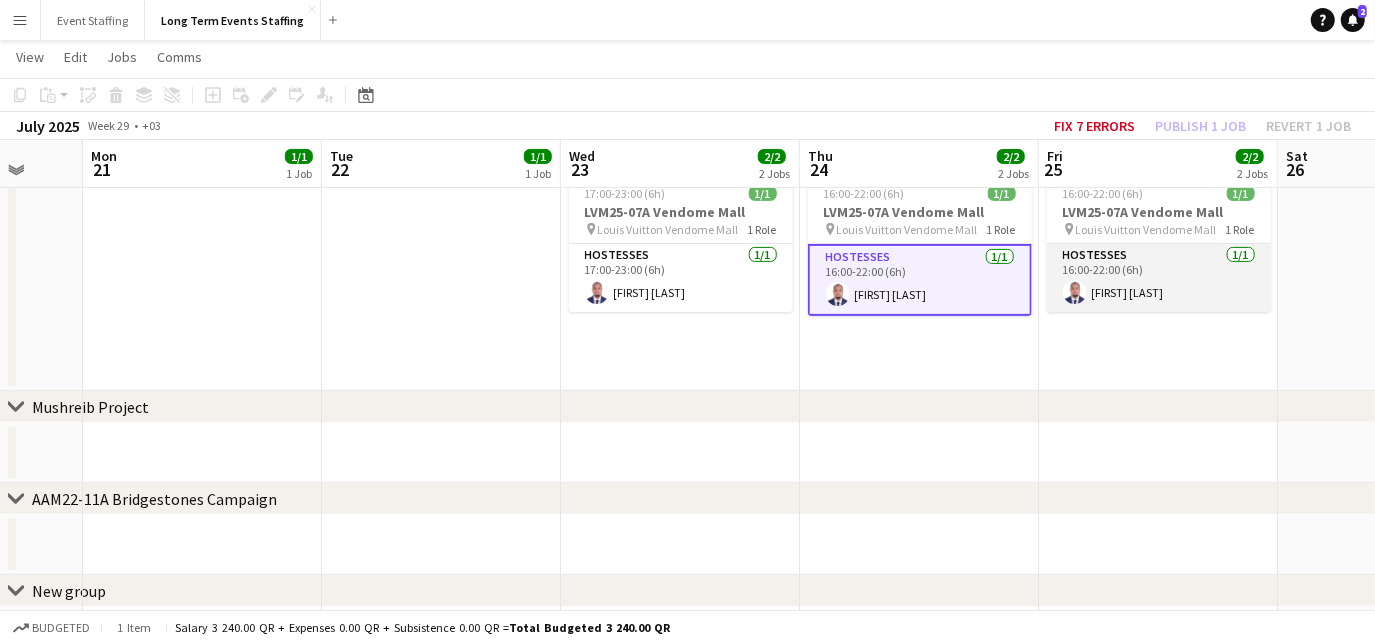 click on "Hostesses   1/1   16:00-22:00 (6h)
[FIRST] [LAST]" at bounding box center (1159, 278) 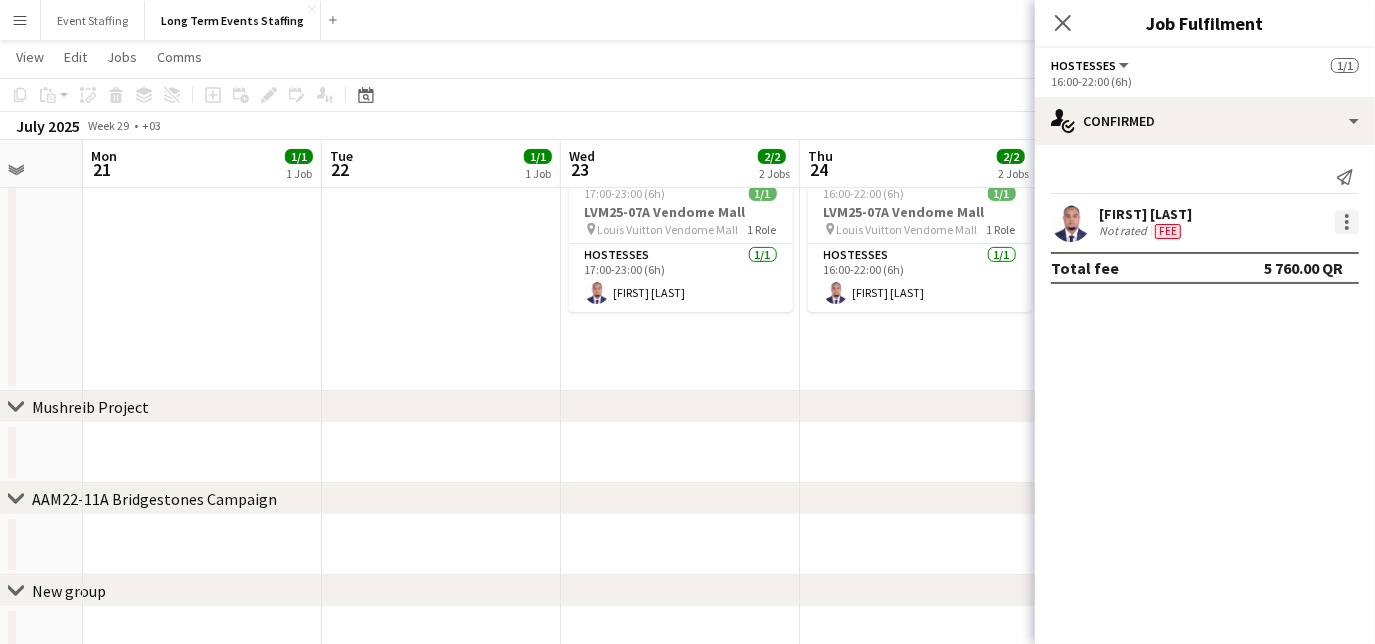 click at bounding box center (1347, 228) 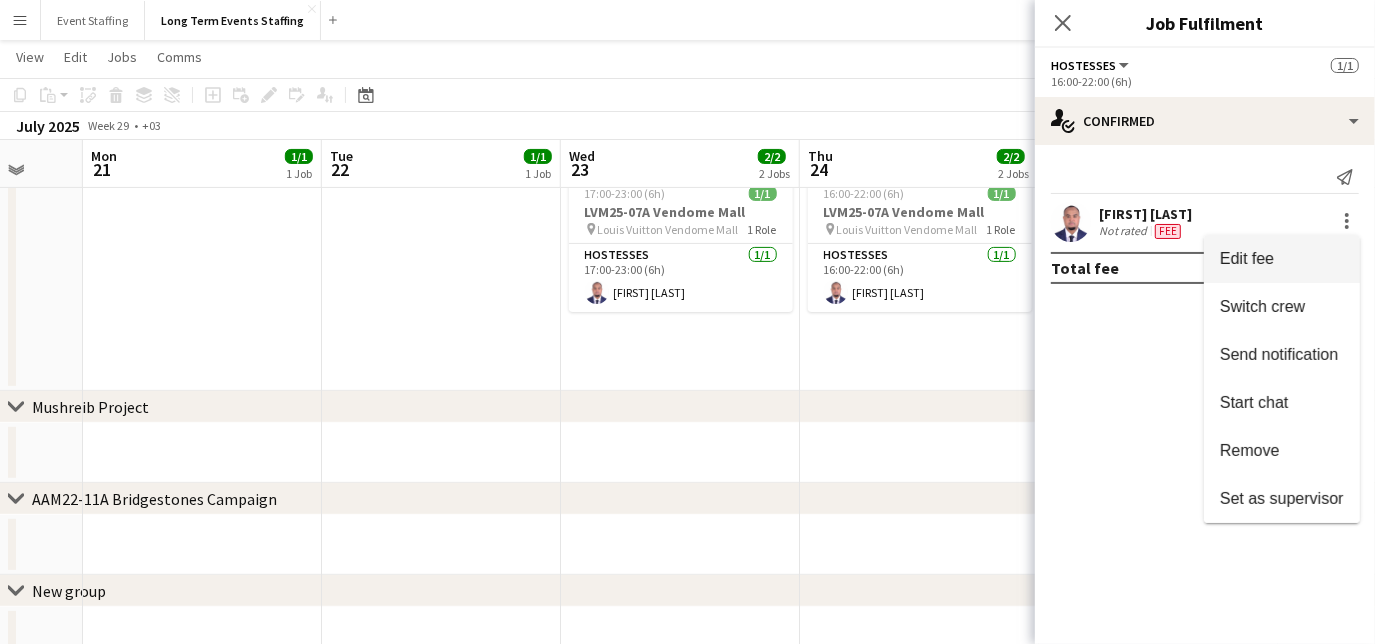 click on "Edit fee" at bounding box center (1282, 259) 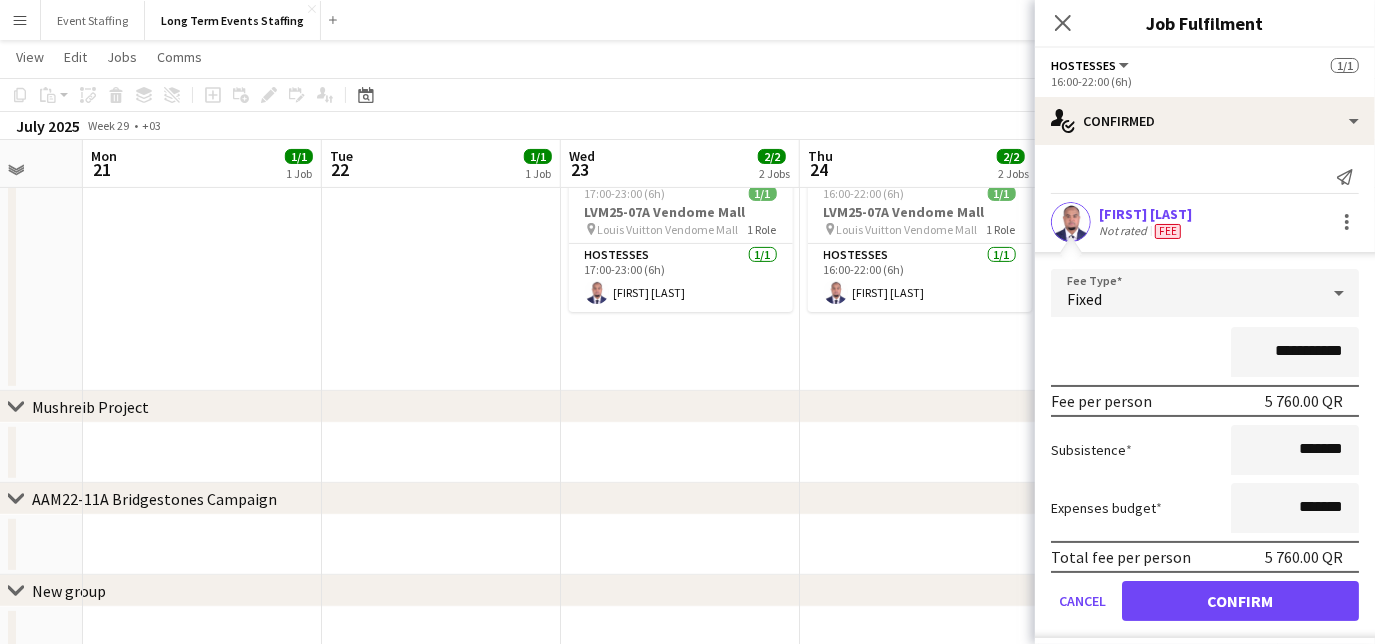 drag, startPoint x: 1243, startPoint y: 345, endPoint x: 1282, endPoint y: 346, distance: 39.012817 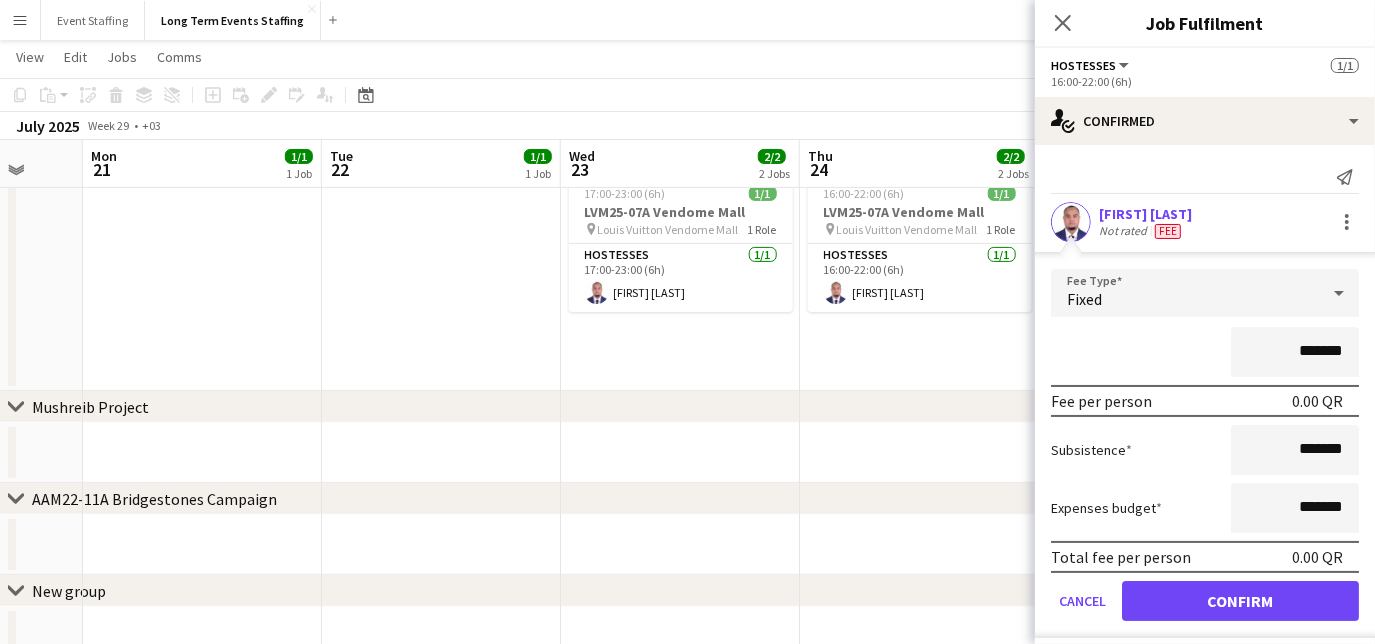 type on "*******" 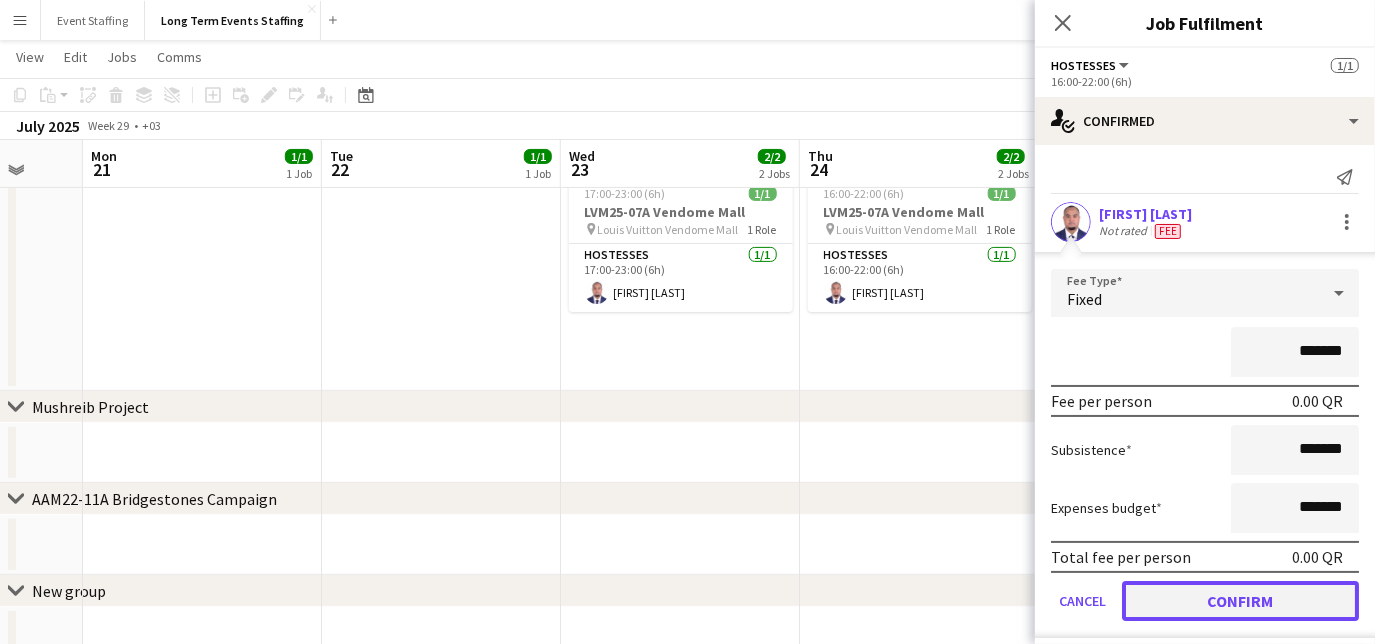 click on "Confirm" at bounding box center [1240, 601] 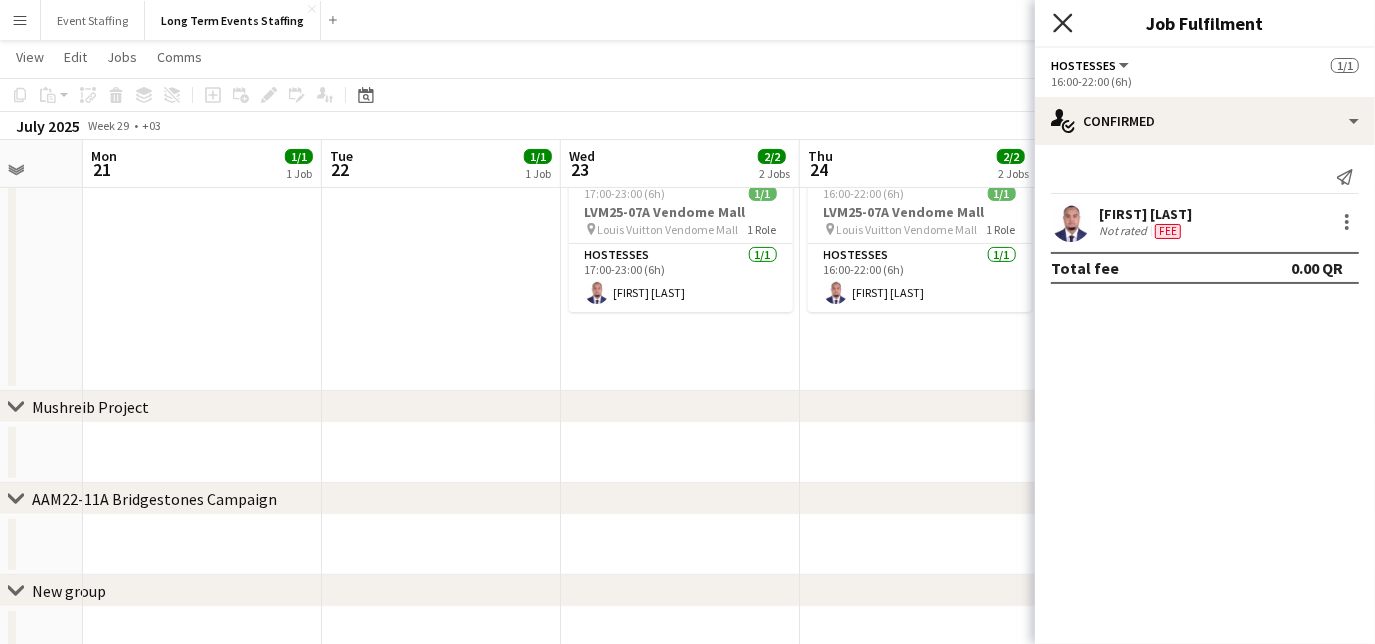 click on "Close pop-in" 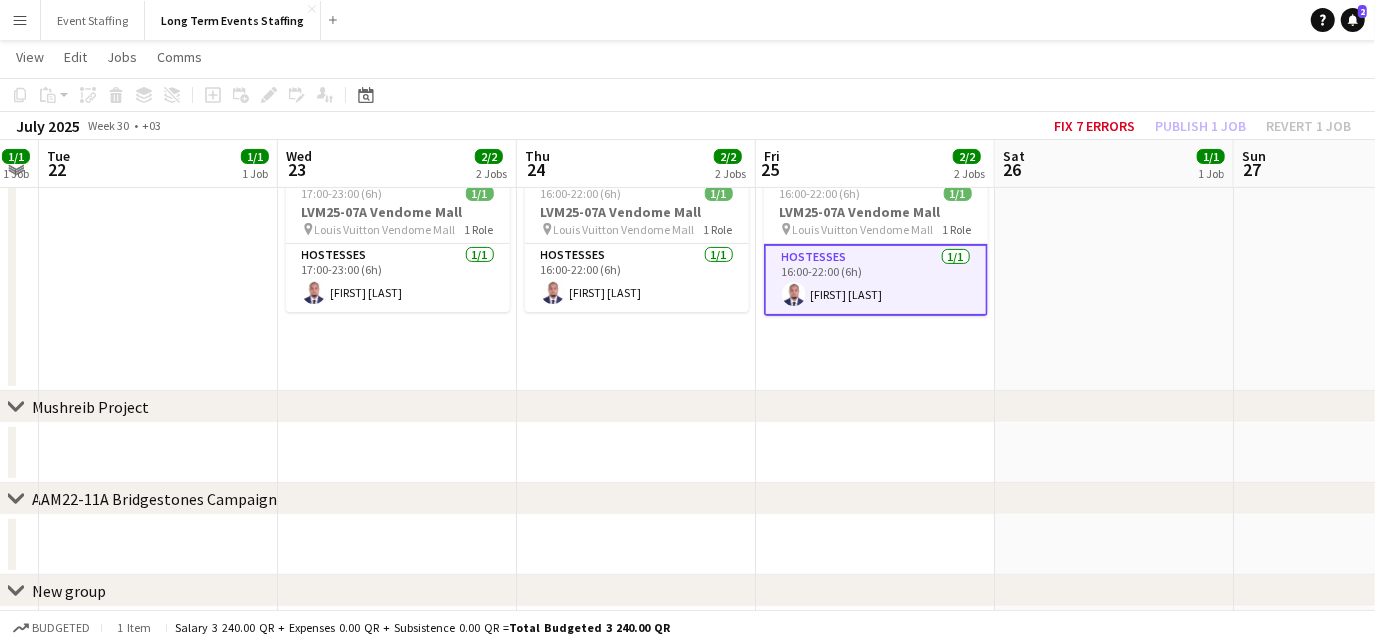 drag, startPoint x: 1318, startPoint y: 338, endPoint x: 1034, endPoint y: 325, distance: 284.2974 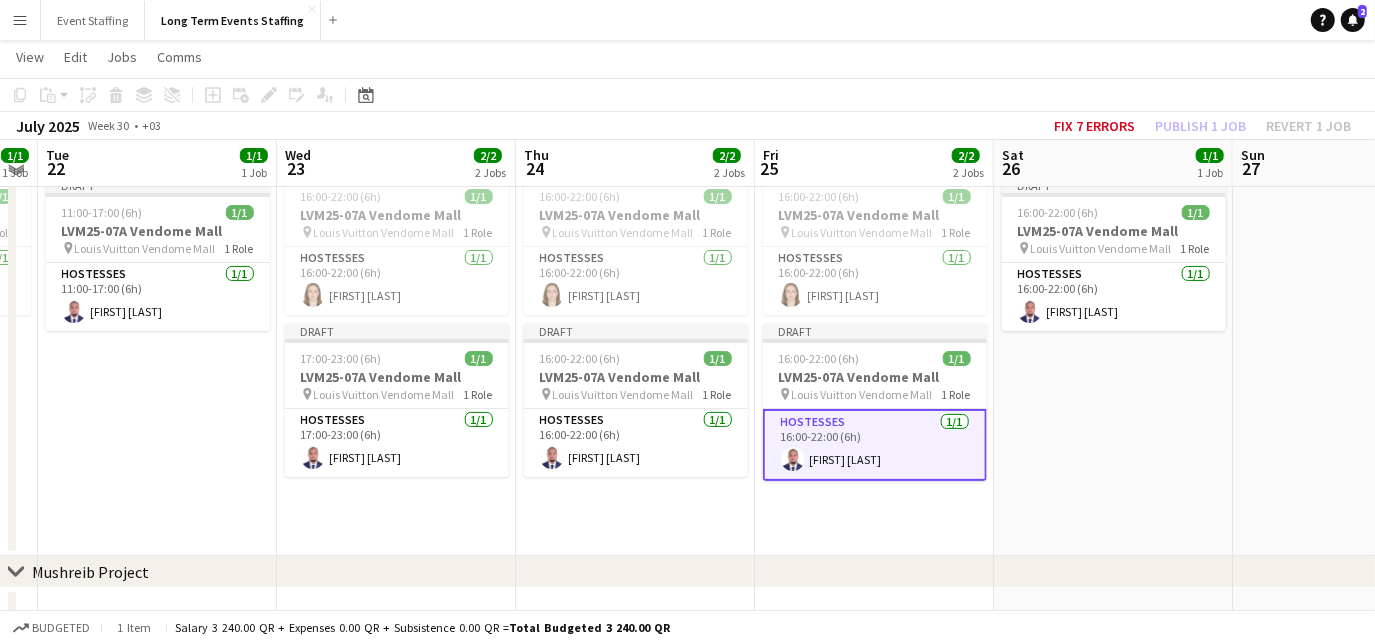 scroll, scrollTop: 146, scrollLeft: 0, axis: vertical 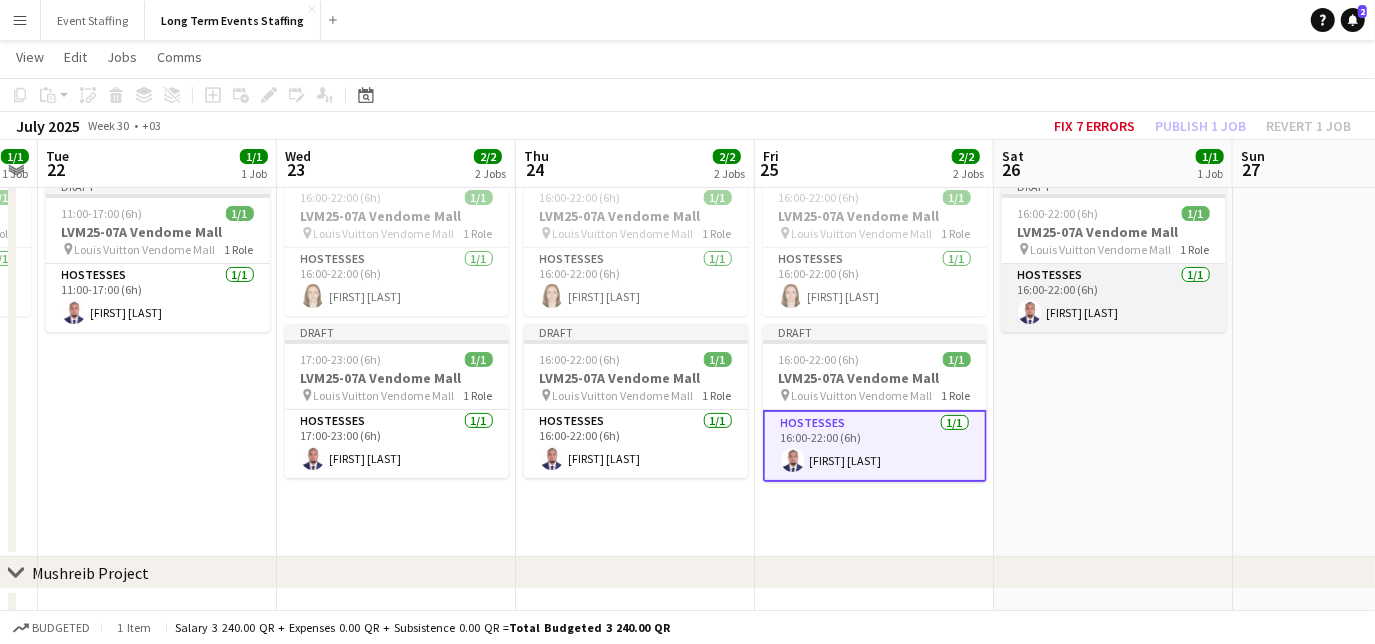 click on "Hostesses   1/1   16:00-22:00 (6h)
[FIRST] [LAST]" at bounding box center (1114, 298) 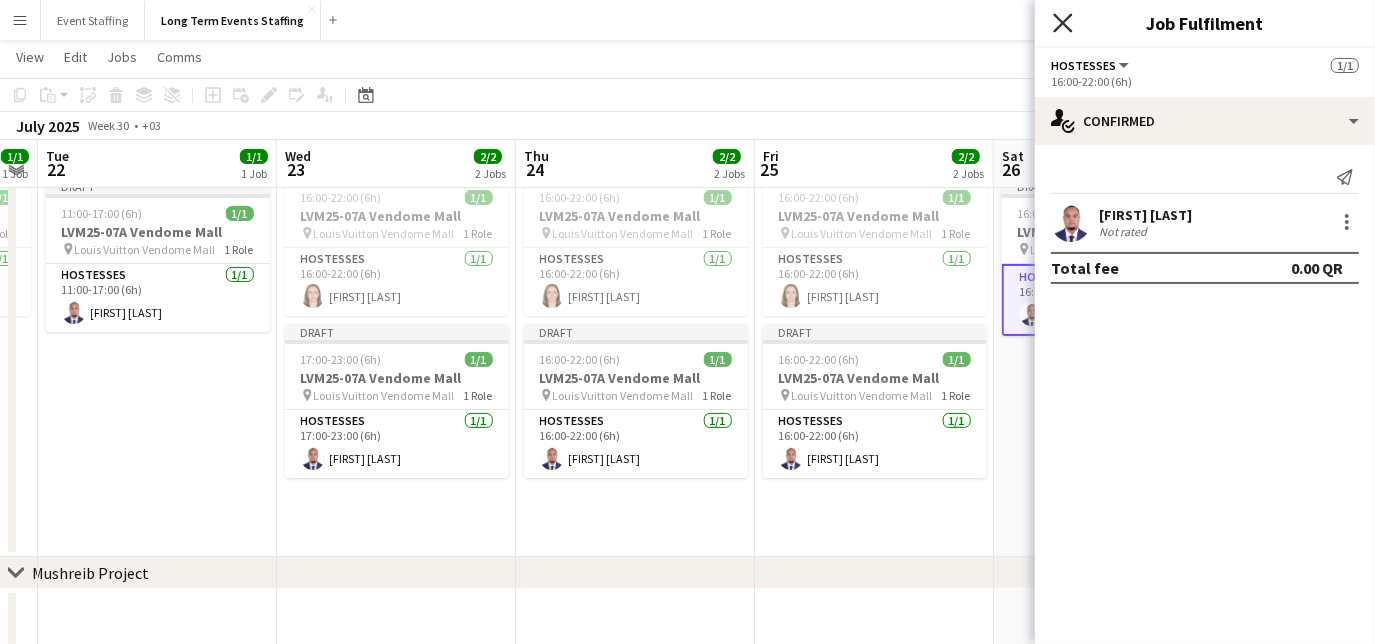 click on "Close pop-in" 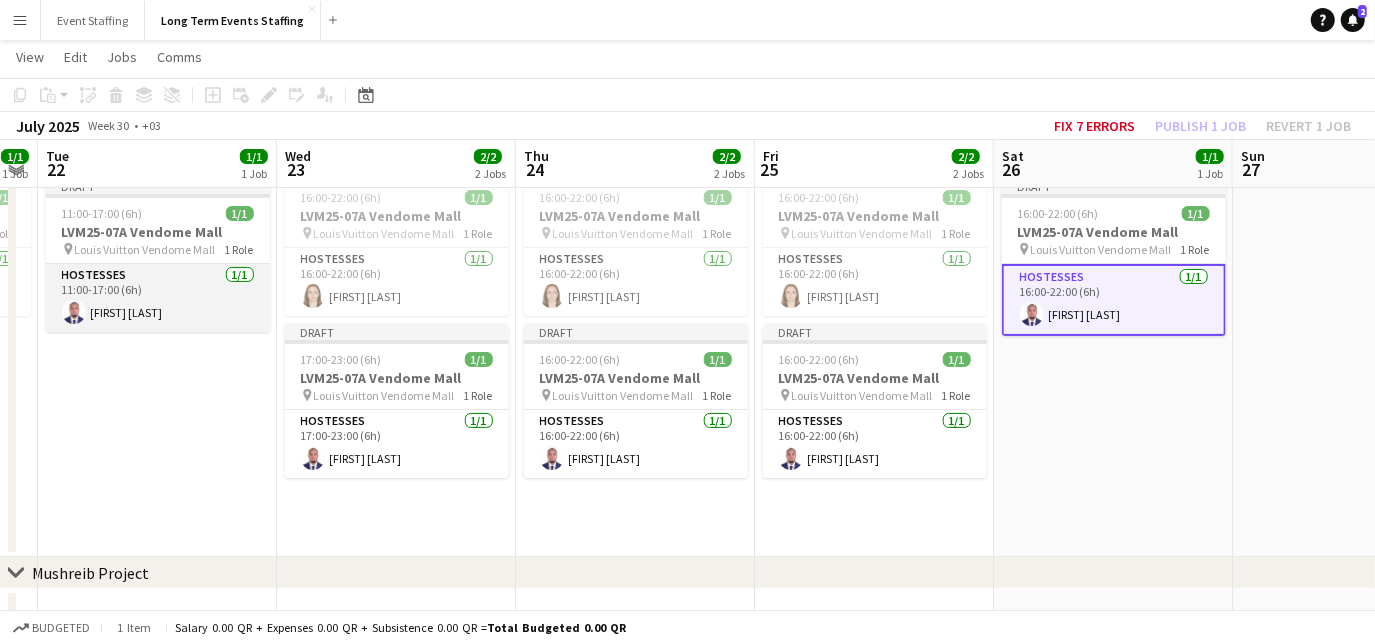click on "Hostesses   1/1   11:00-17:00 (6h)
[FIRST] [LAST]" at bounding box center (158, 298) 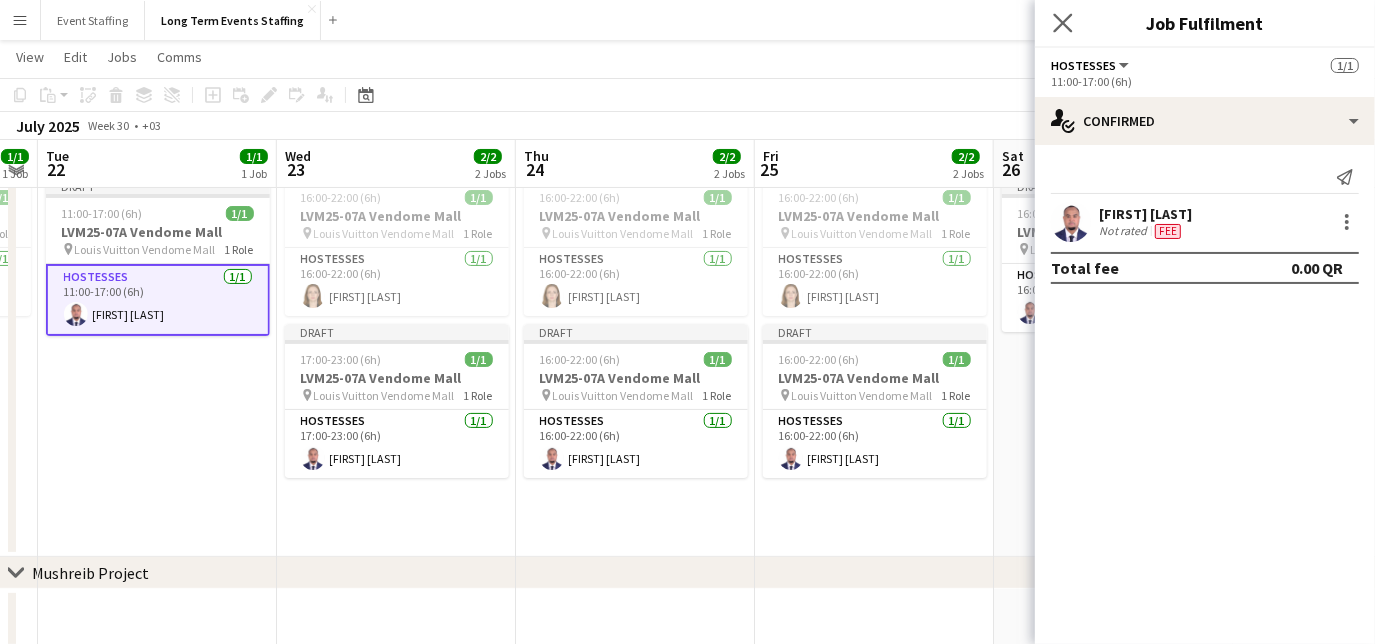 click on "Close pop-in" 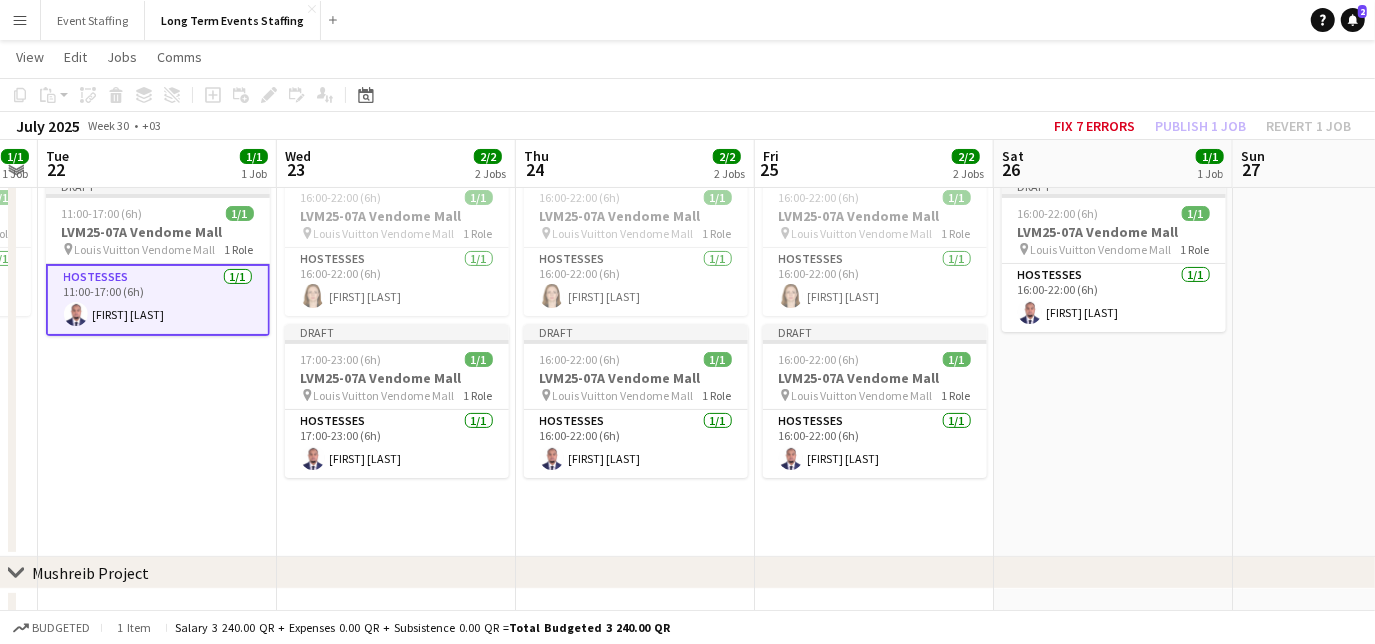 click at bounding box center [1352, 363] 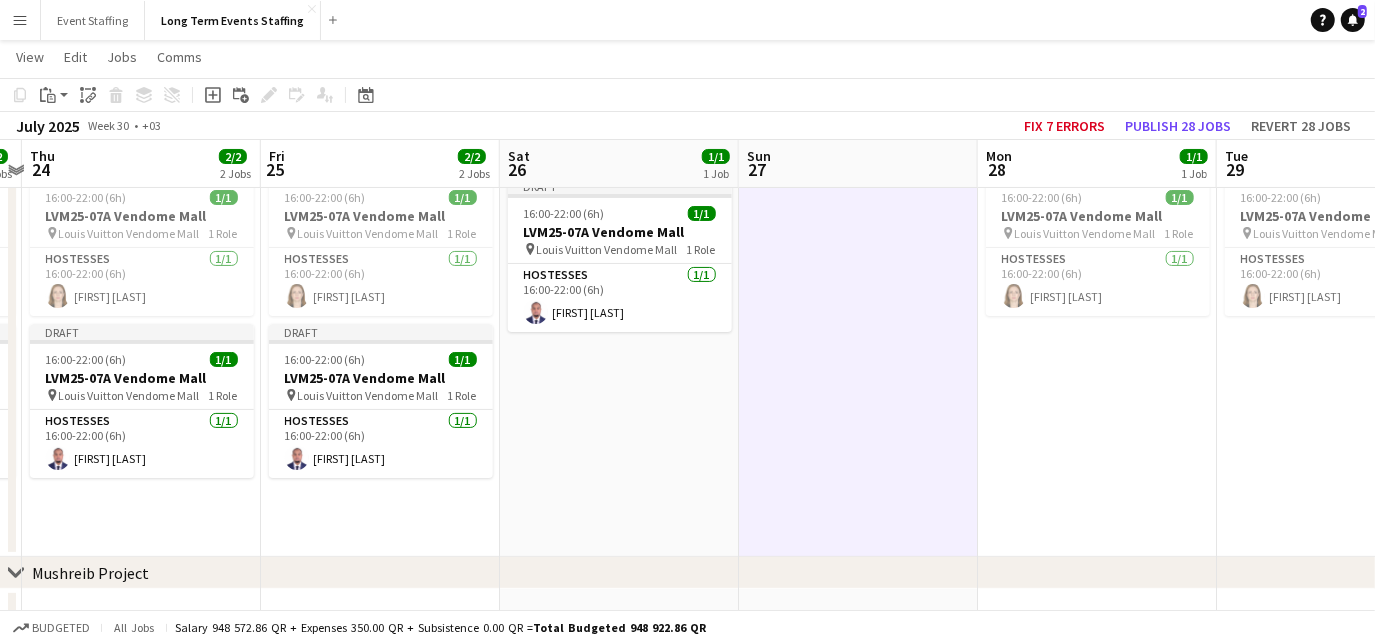 drag, startPoint x: 1285, startPoint y: 414, endPoint x: 791, endPoint y: 410, distance: 494.0162 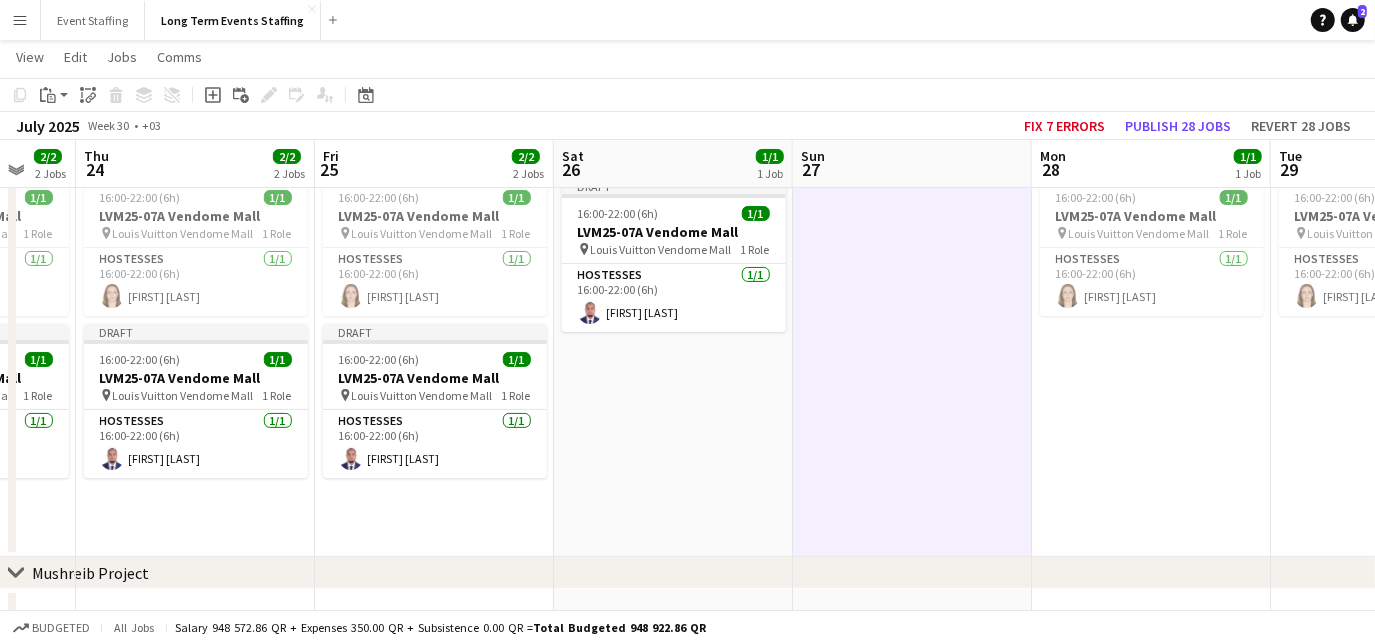 drag, startPoint x: 792, startPoint y: 410, endPoint x: 532, endPoint y: 413, distance: 260.0173 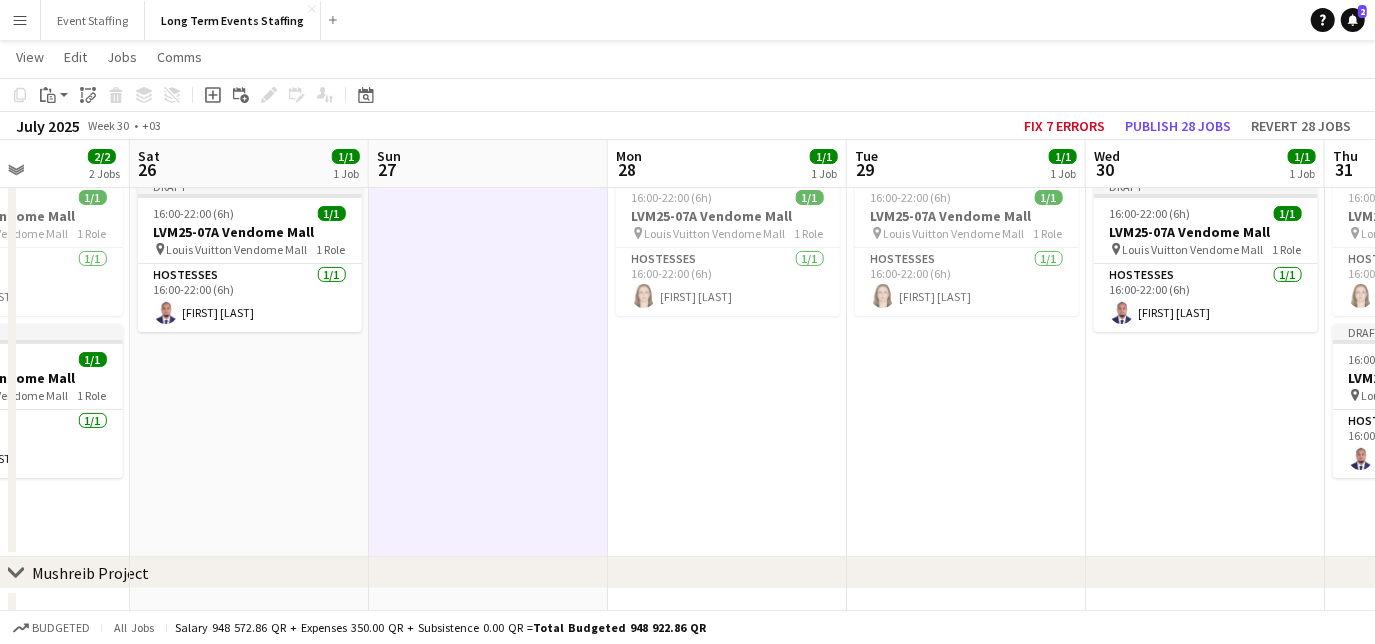 drag, startPoint x: 826, startPoint y: 442, endPoint x: 479, endPoint y: 435, distance: 347.0706 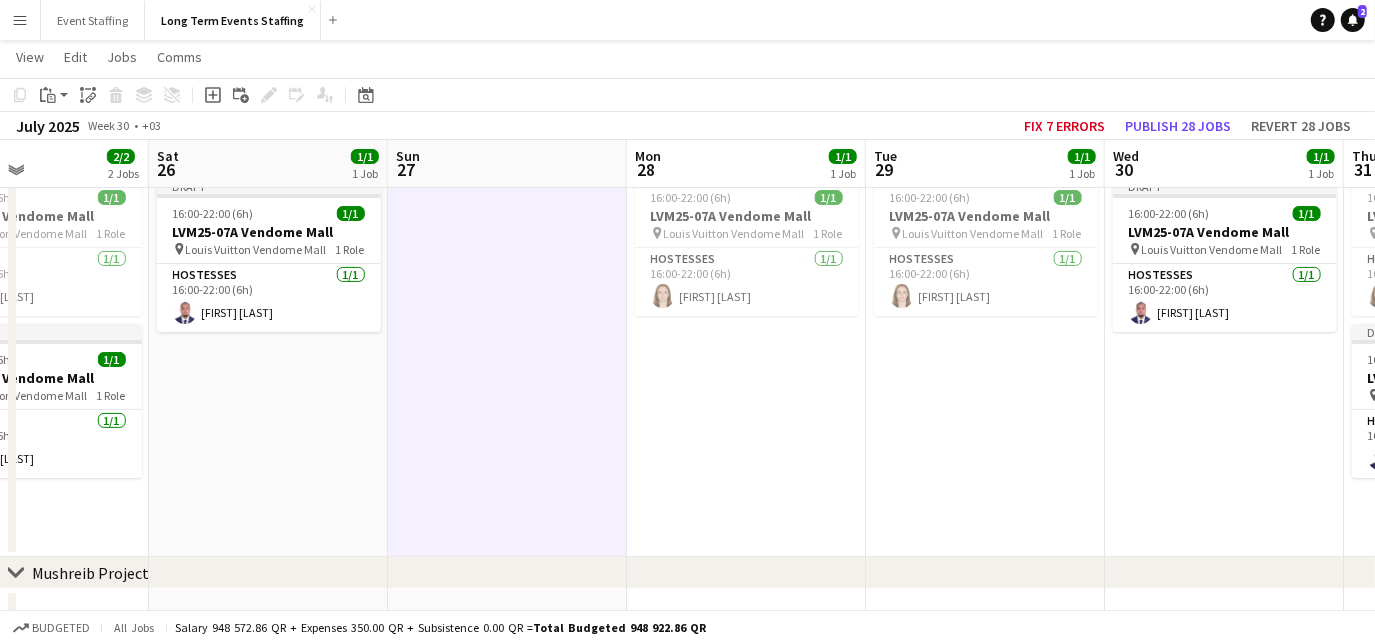 drag, startPoint x: 825, startPoint y: 456, endPoint x: 565, endPoint y: 421, distance: 262.34518 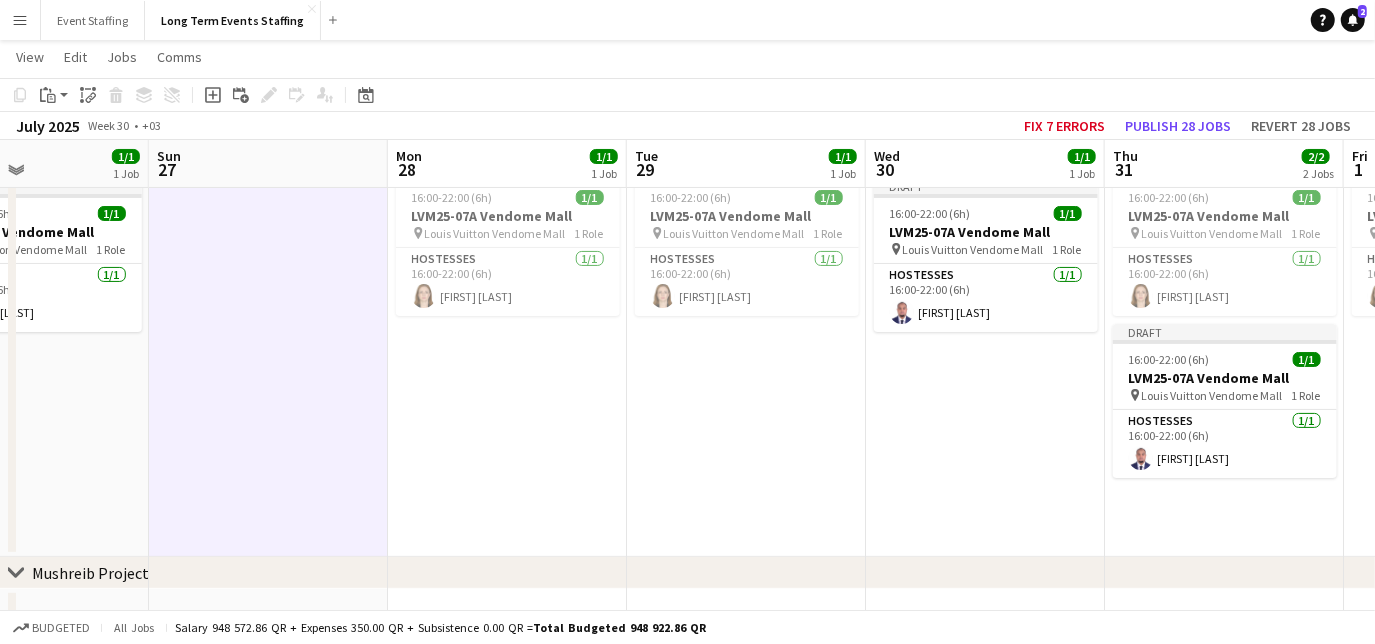 scroll, scrollTop: 0, scrollLeft: 849, axis: horizontal 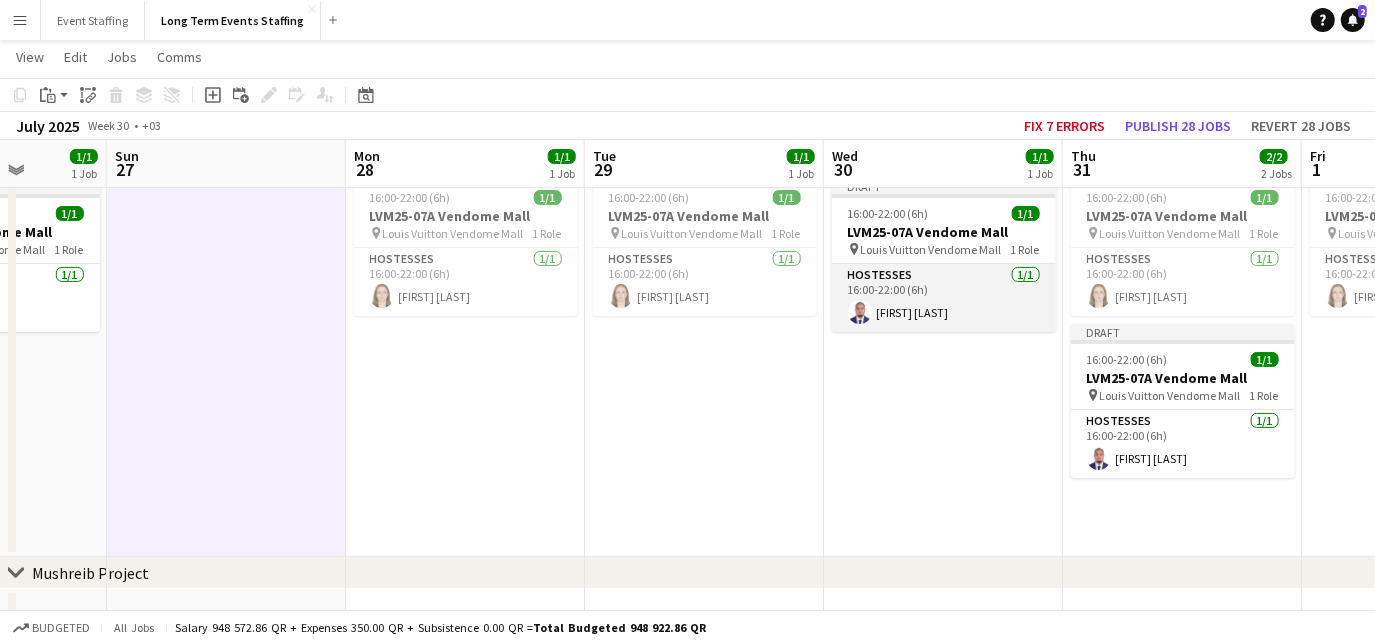click on "Hostesses   1/1   16:00-22:00 (6h)
[FIRST] [LAST]" at bounding box center [944, 298] 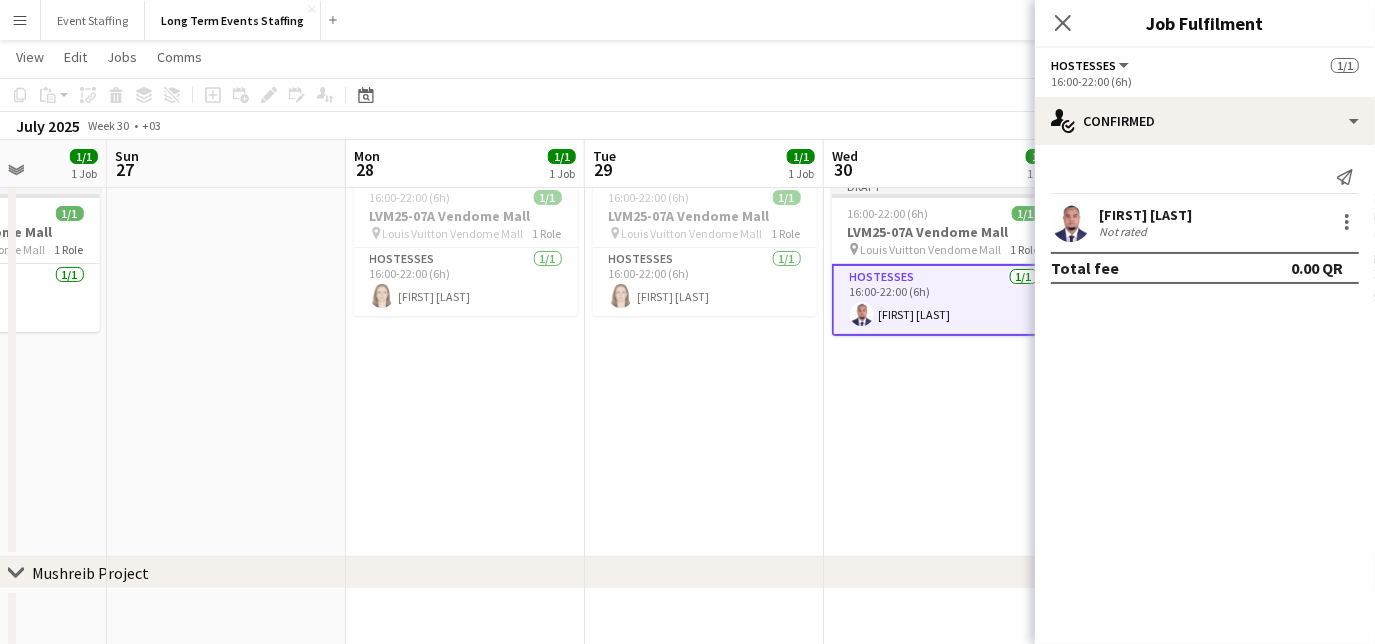 click on "Draft   16:00-22:00 (6h)    1/1   LVM25-07A Vendome Mall
pin
Louis Vuitton Vendome Mall    1 Role   Hostesses   1/1   16:00-22:00 (6h)
[FIRST] [LAST]" at bounding box center (943, 363) 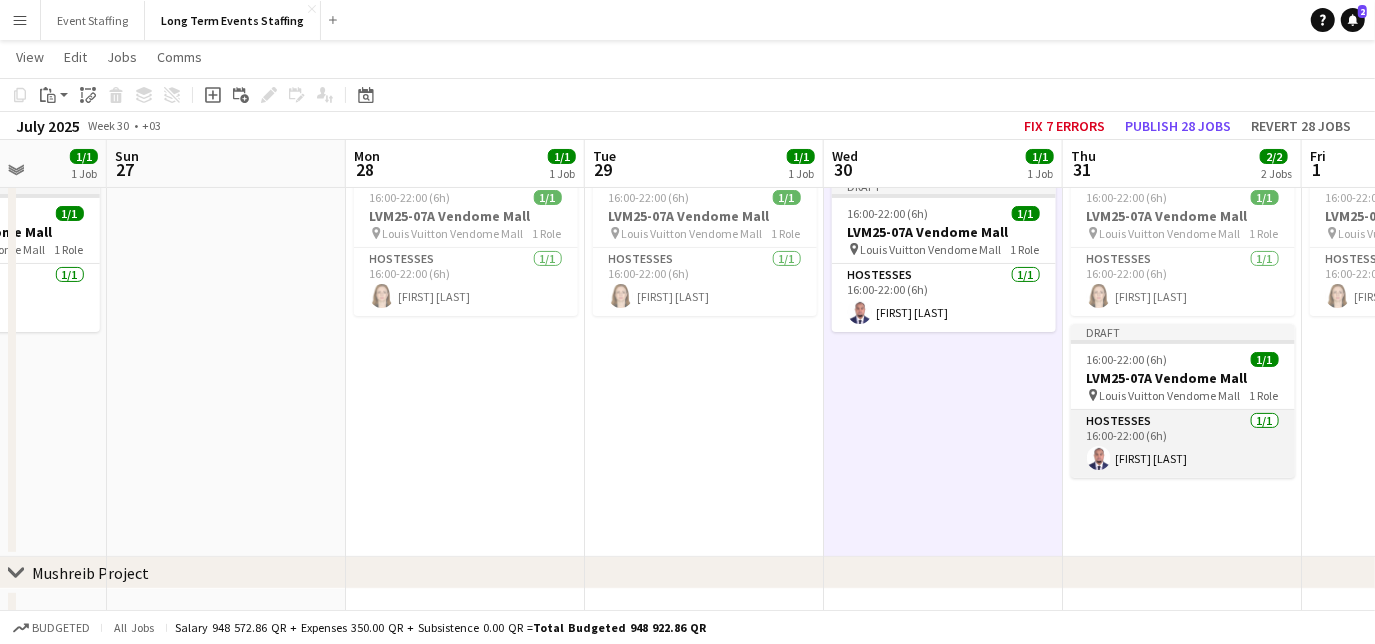 click on "Hostesses   1/1   16:00-22:00 (6h)
[FIRST] [LAST]" at bounding box center [1183, 444] 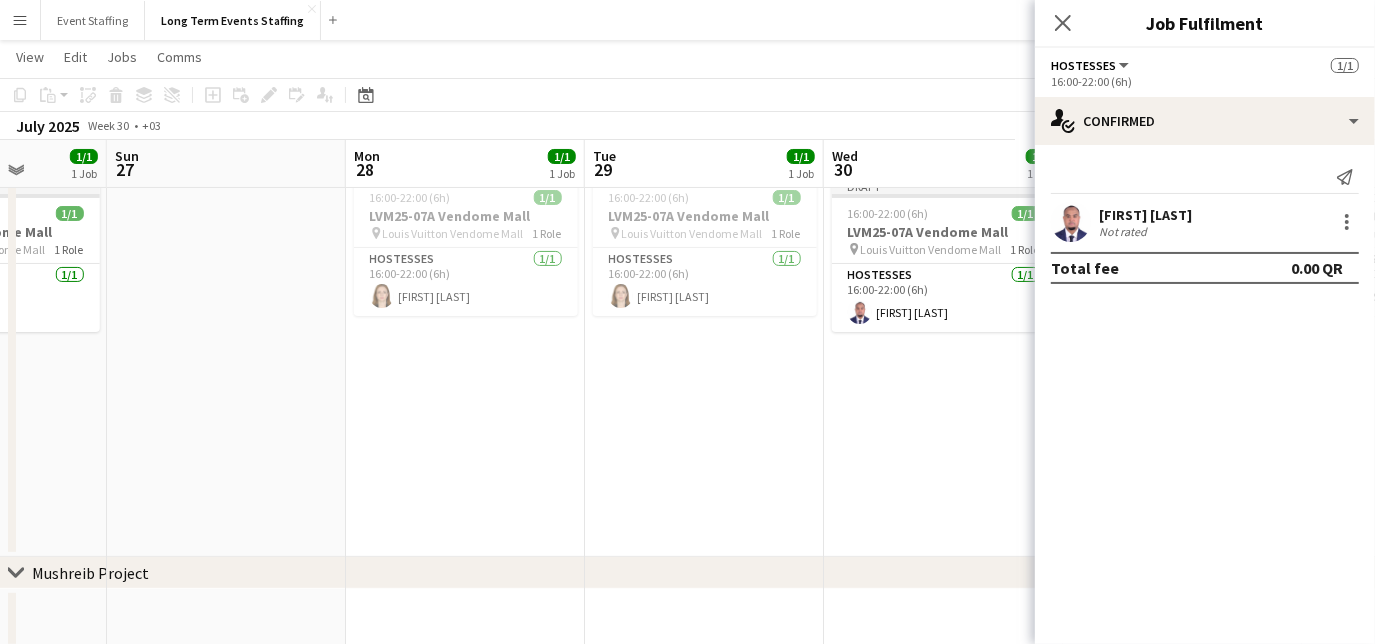 click on "check
Confirmed
Send notification
[FIRST] [LAST]   Not rated   Total fee   0.00 QR" 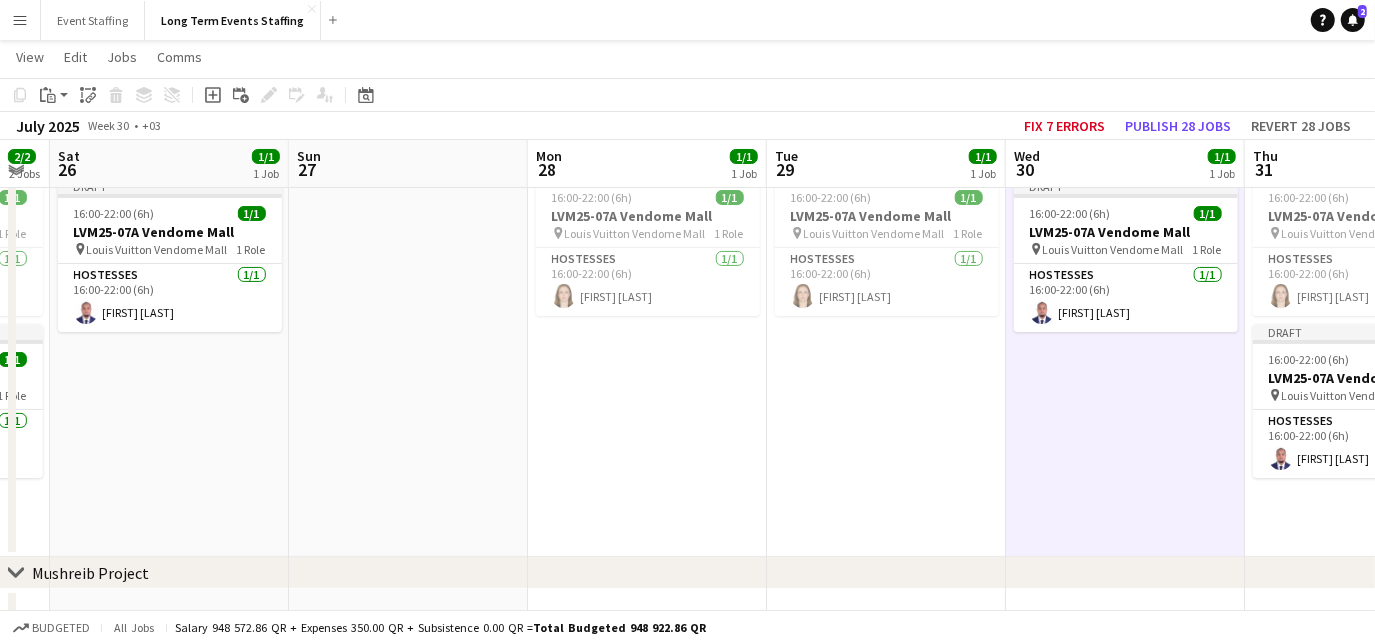 drag, startPoint x: 1013, startPoint y: 496, endPoint x: 696, endPoint y: 442, distance: 321.56647 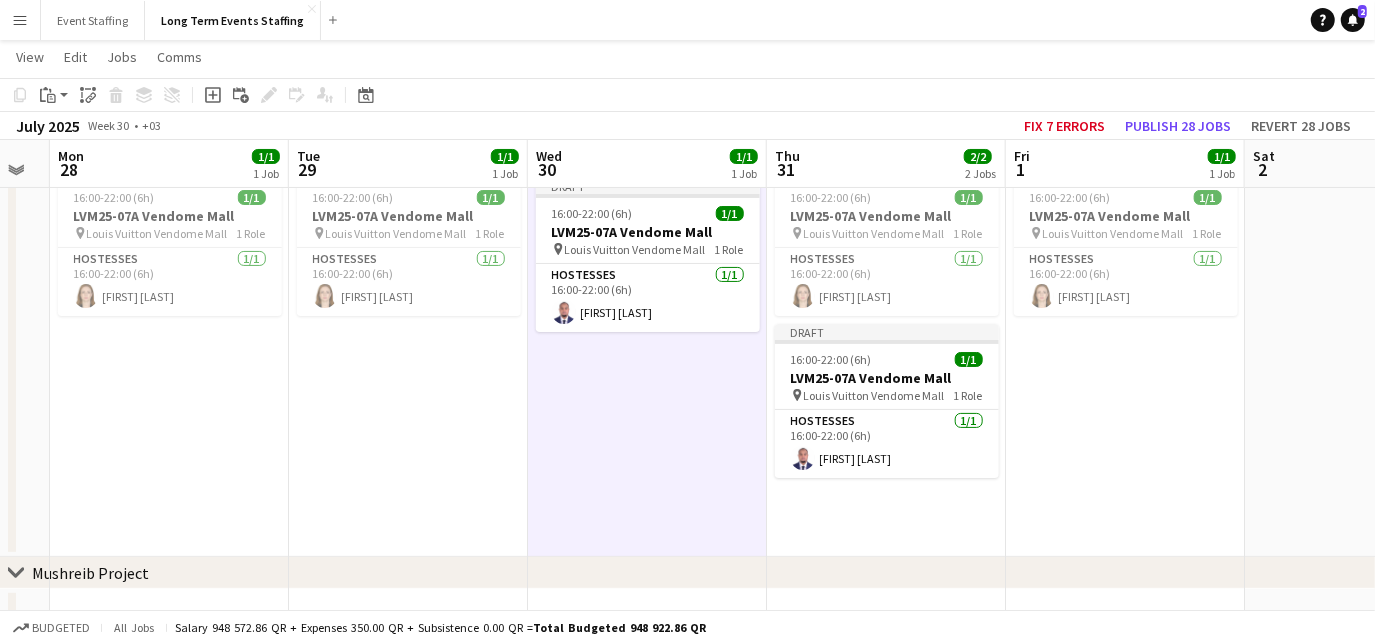 scroll, scrollTop: 0, scrollLeft: 688, axis: horizontal 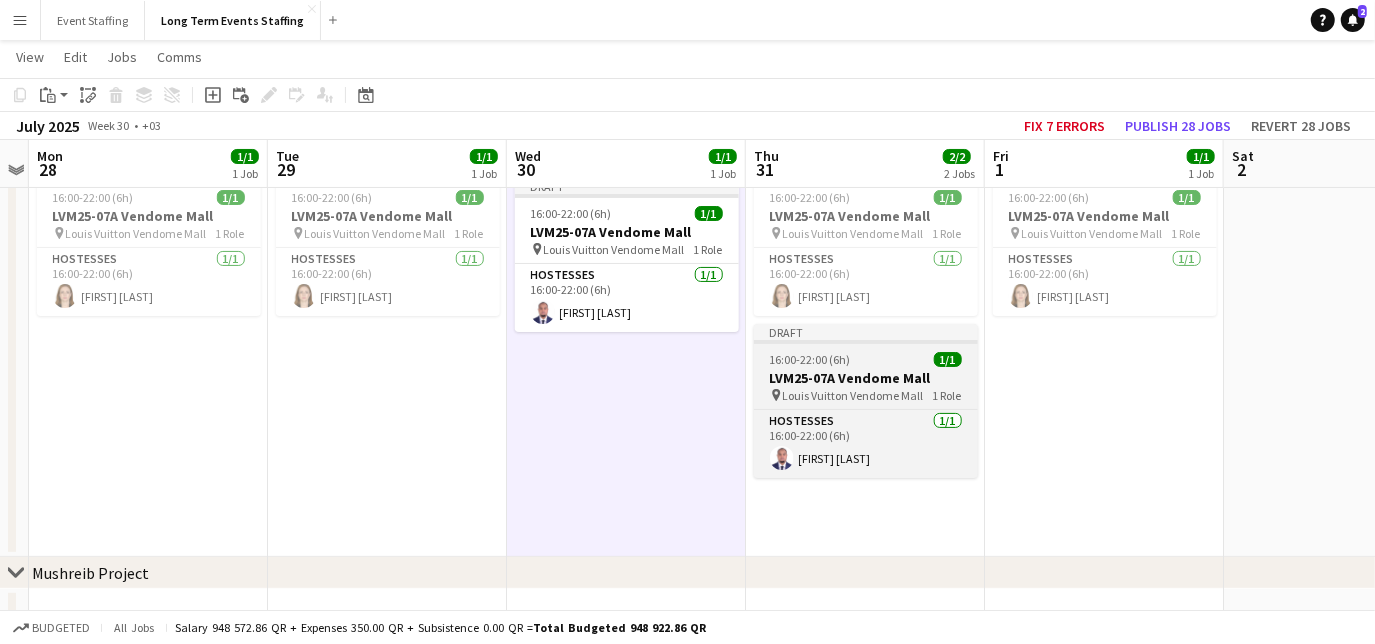 click on "LVM25-07A Vendome Mall" at bounding box center [866, 378] 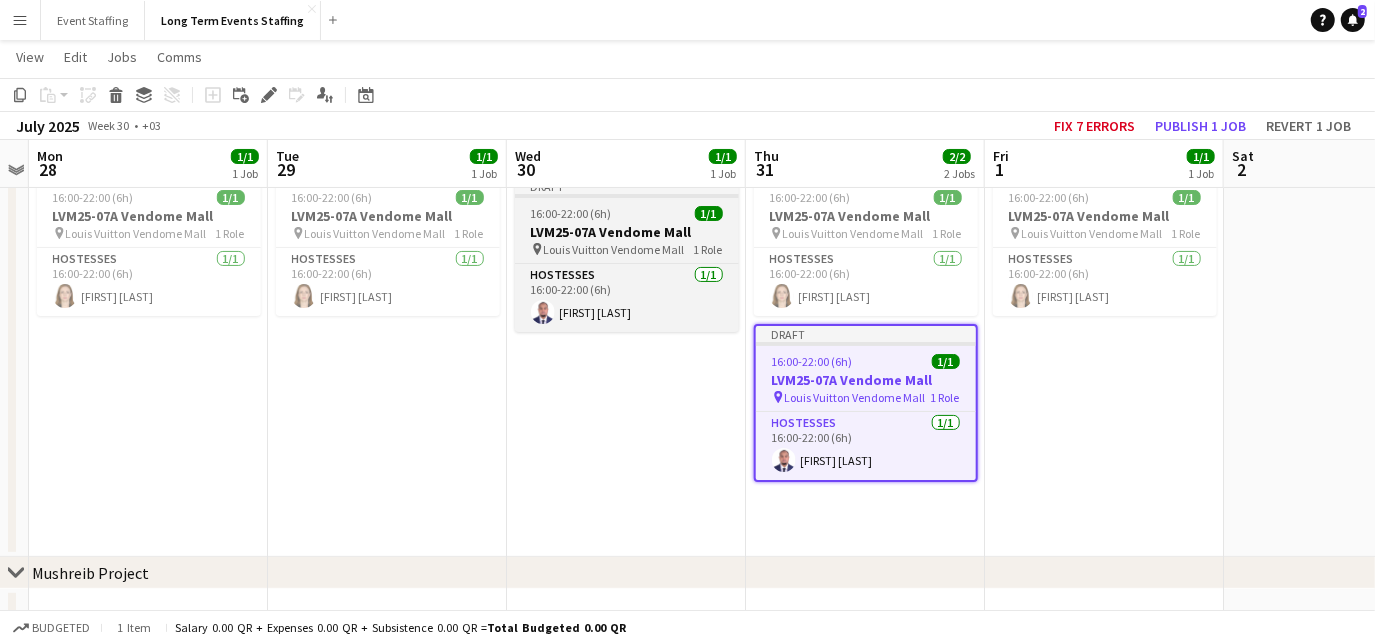 click on "16:00-22:00 (6h) 1/1" at bounding box center (627, 213) 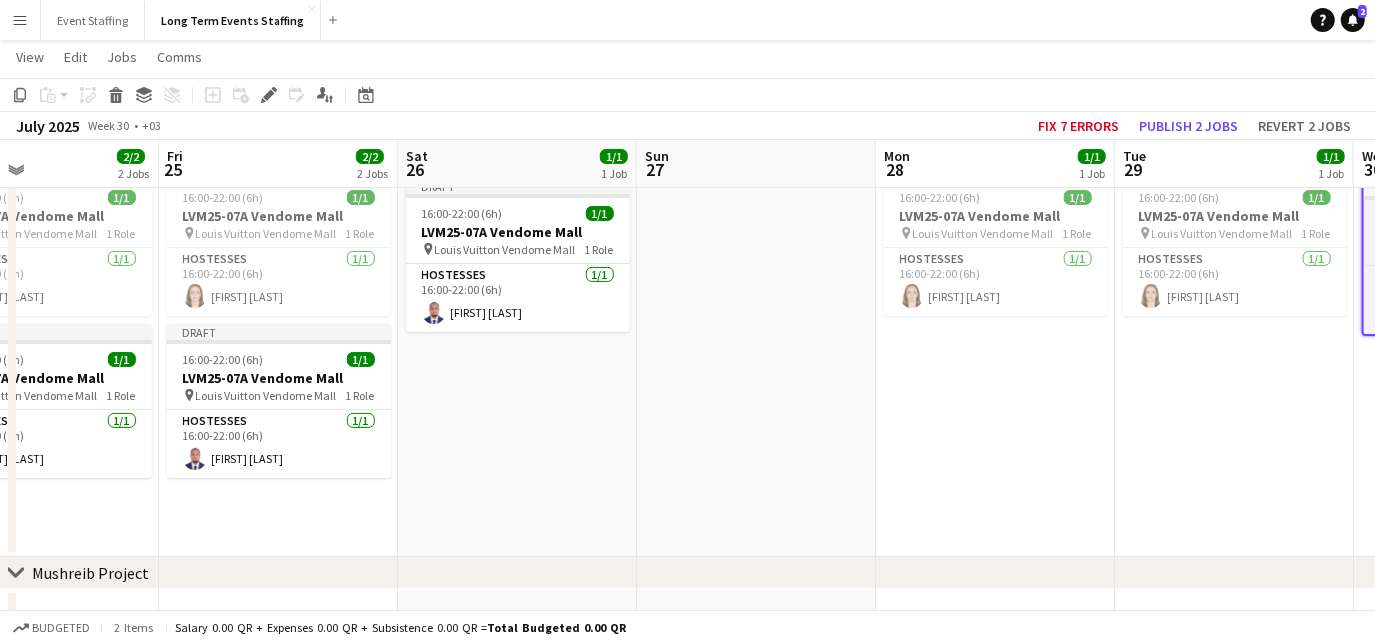 drag, startPoint x: 372, startPoint y: 433, endPoint x: 1269, endPoint y: 397, distance: 897.7221 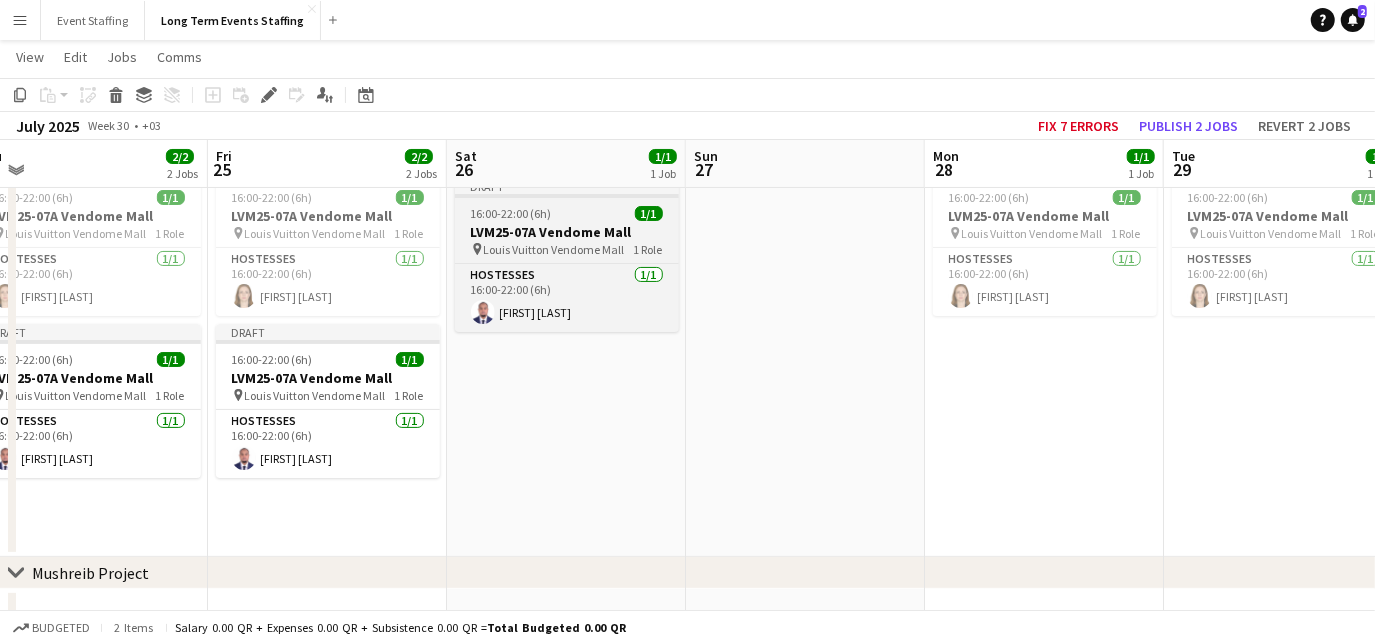 click on "LVM25-07A Vendome Mall" at bounding box center [567, 232] 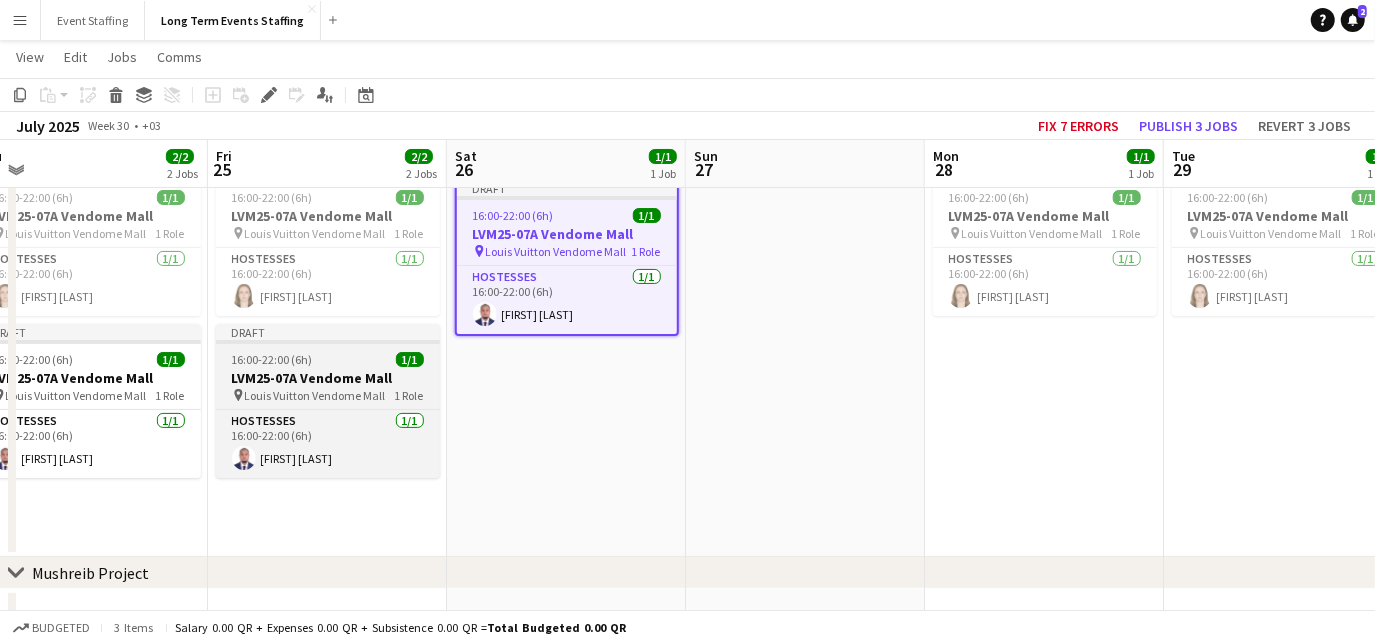 click on "LVM25-07A Vendome Mall" at bounding box center [328, 378] 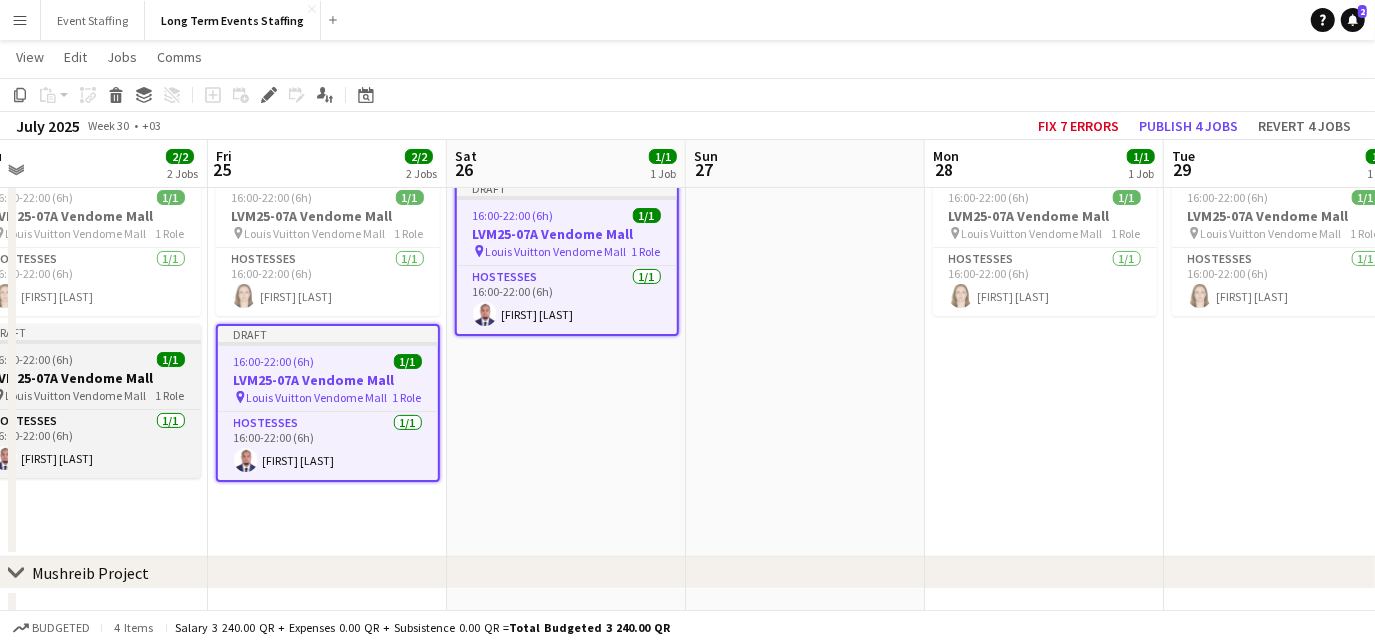 click on "16:00-22:00 (6h) 1/1" at bounding box center (89, 359) 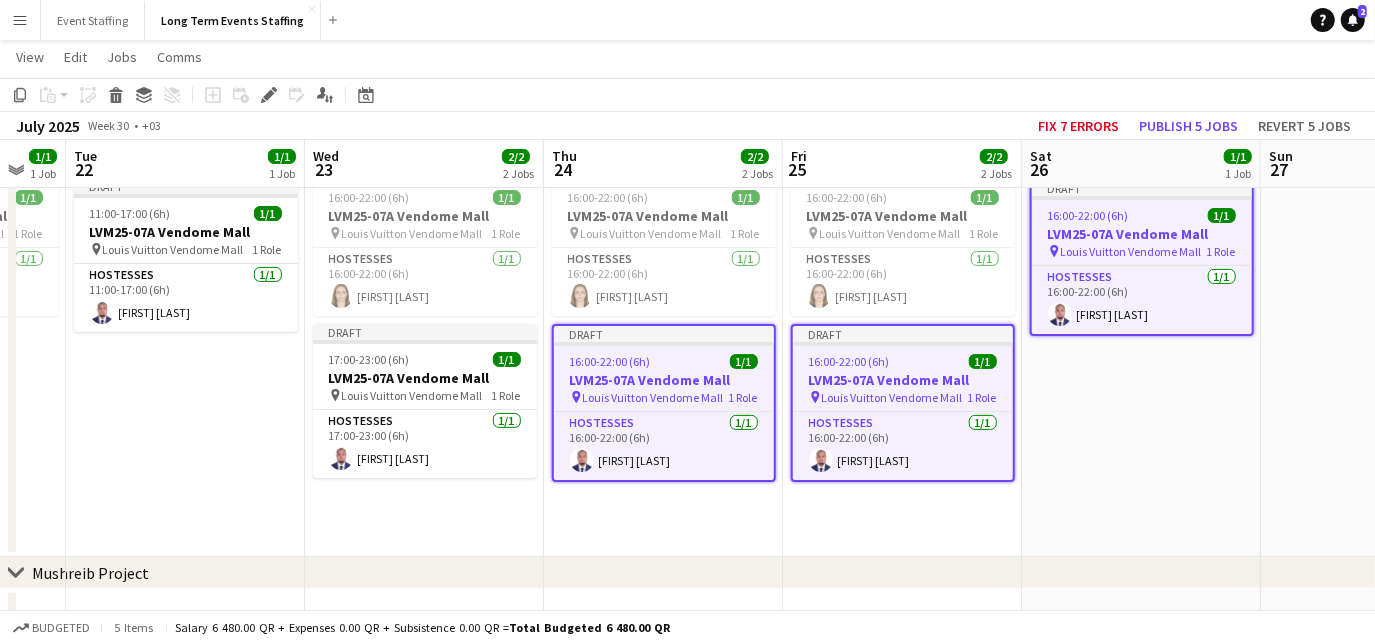 scroll, scrollTop: 0, scrollLeft: 546, axis: horizontal 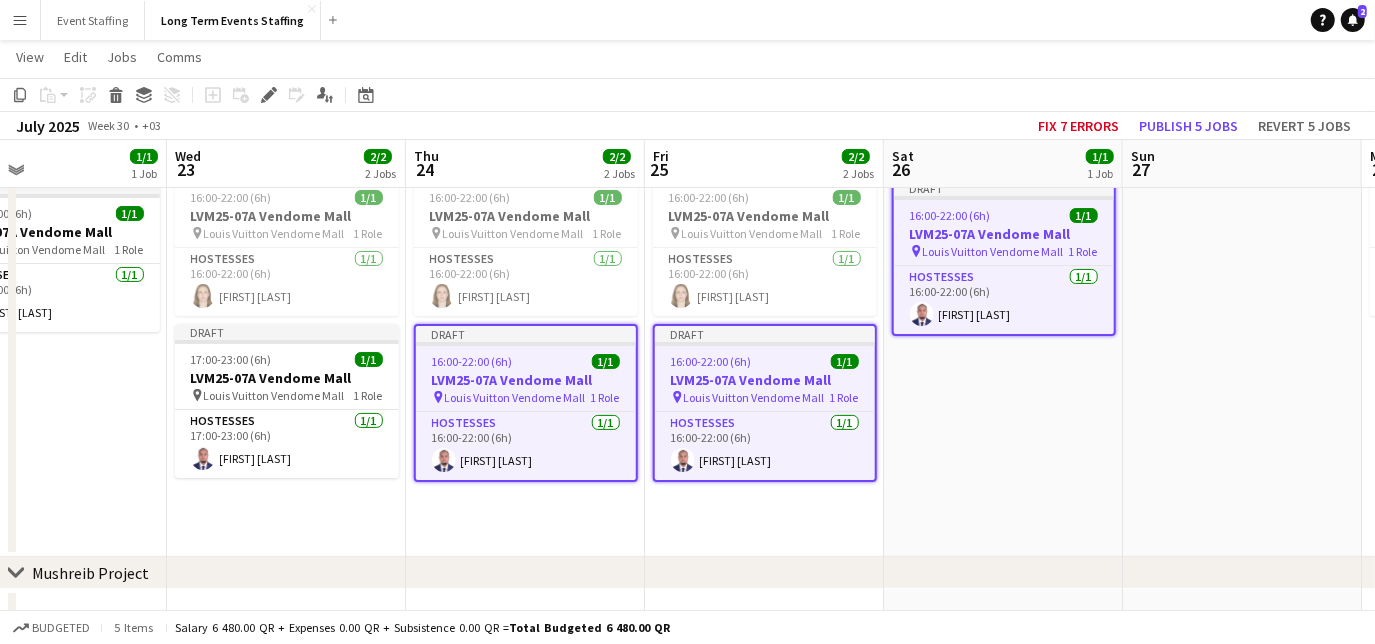 drag, startPoint x: 82, startPoint y: 499, endPoint x: 522, endPoint y: 550, distance: 442.94583 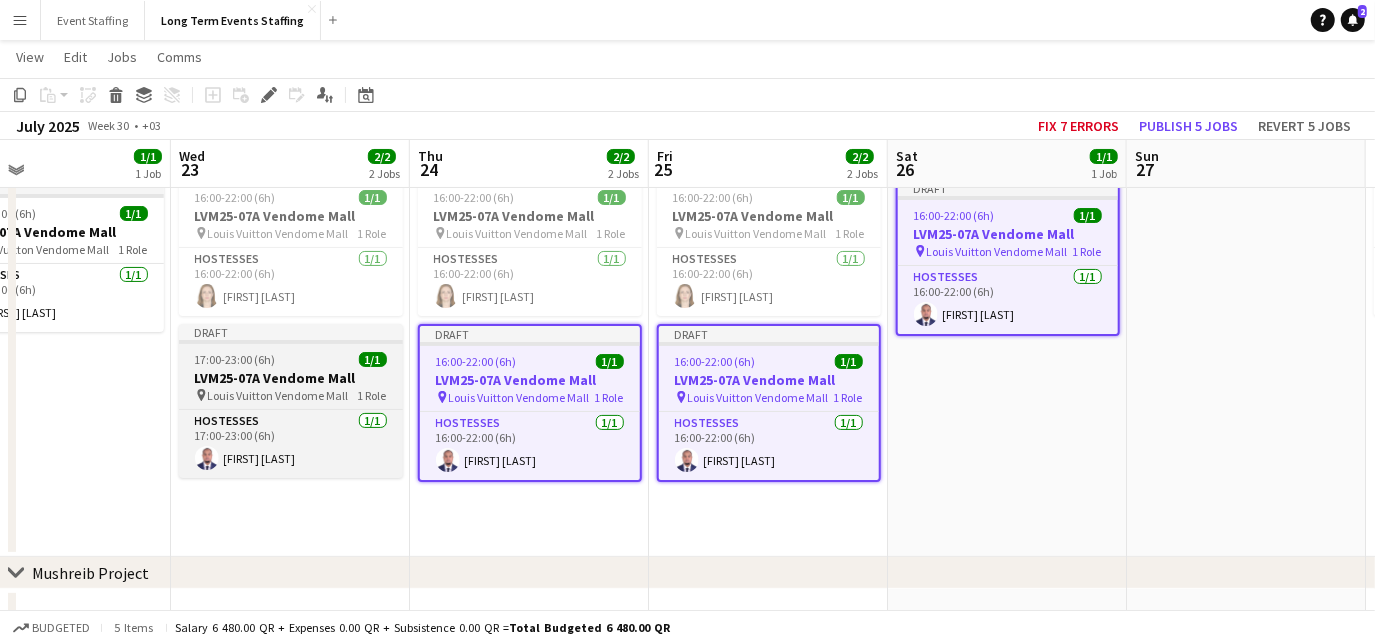 click on "LVM25-07A Vendome Mall" at bounding box center [291, 378] 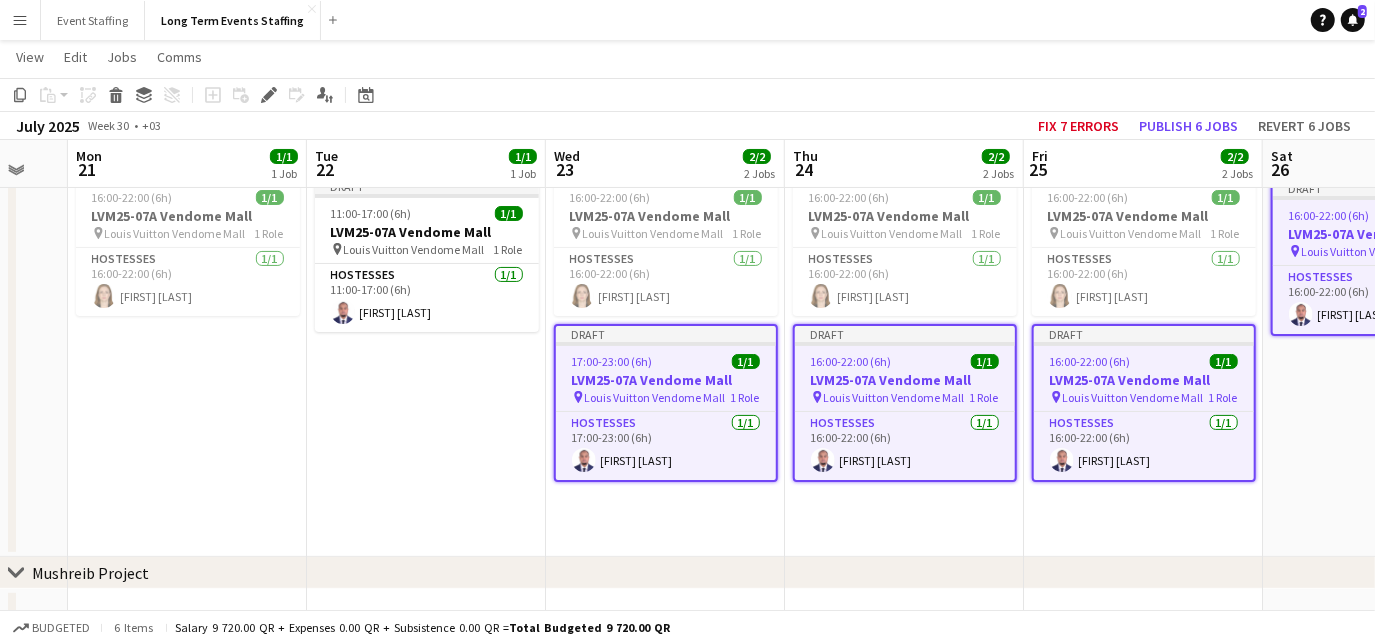 scroll, scrollTop: 0, scrollLeft: 639, axis: horizontal 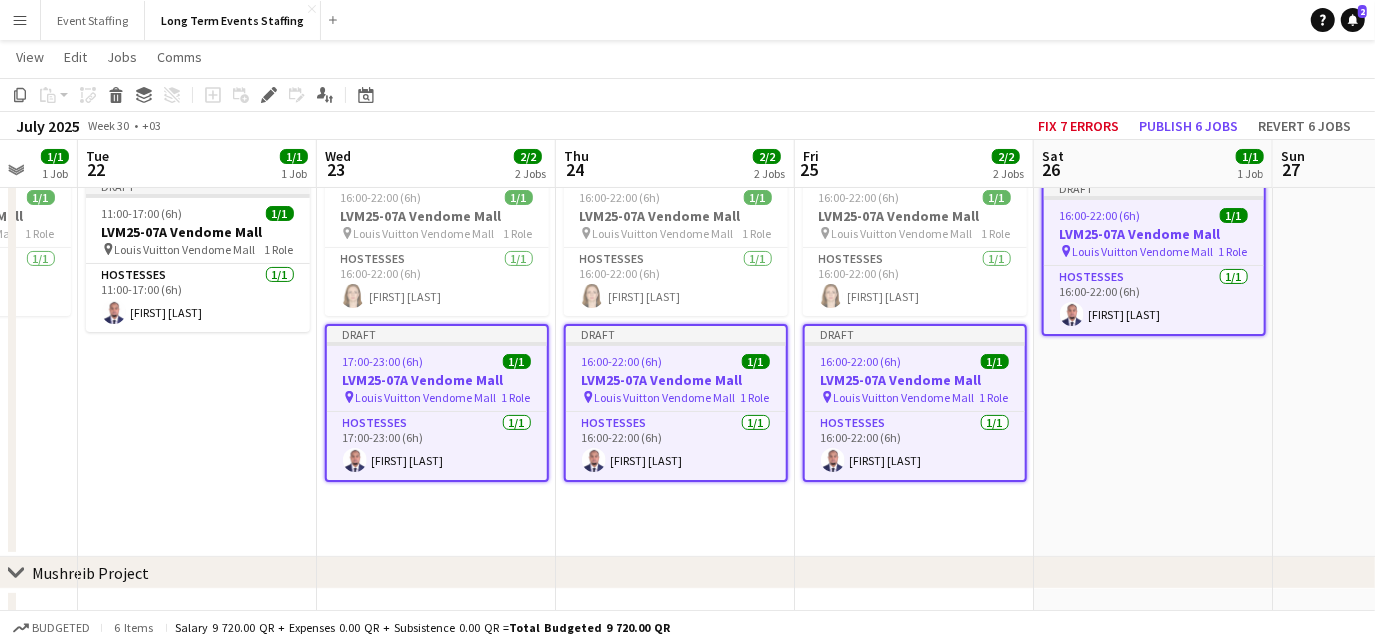 drag, startPoint x: 197, startPoint y: 513, endPoint x: 434, endPoint y: 557, distance: 241.04979 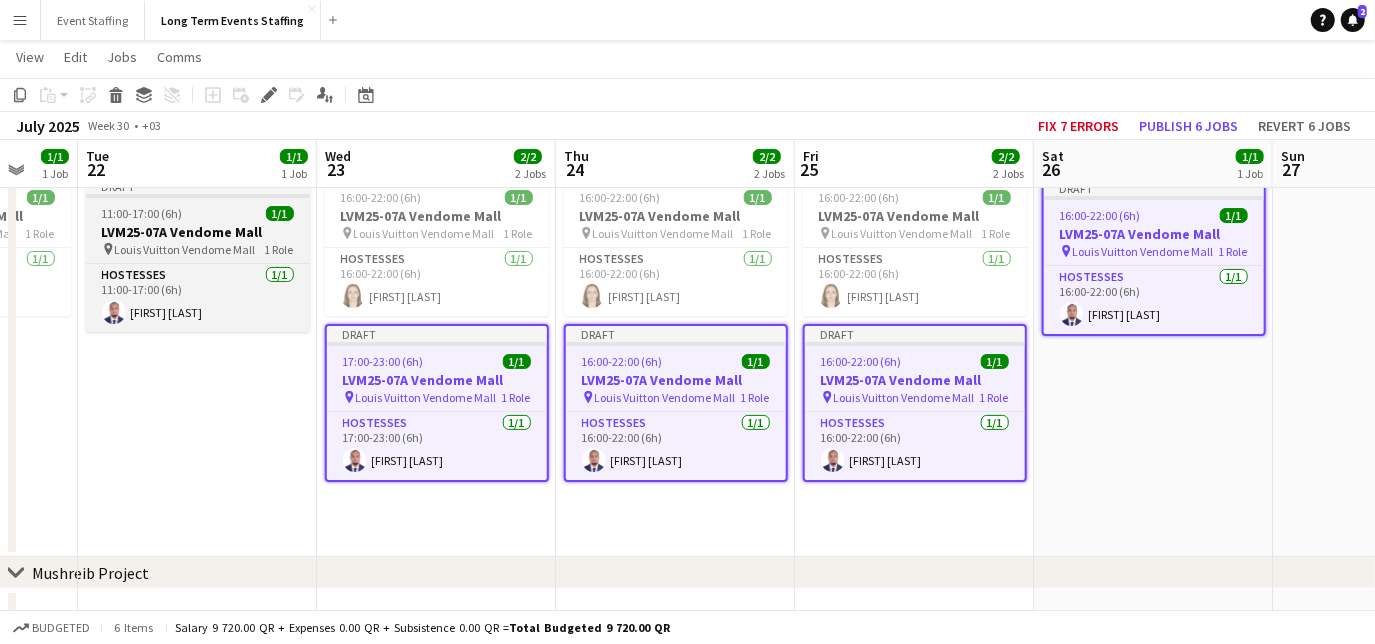 click on "LVM25-07A Vendome Mall" at bounding box center [198, 232] 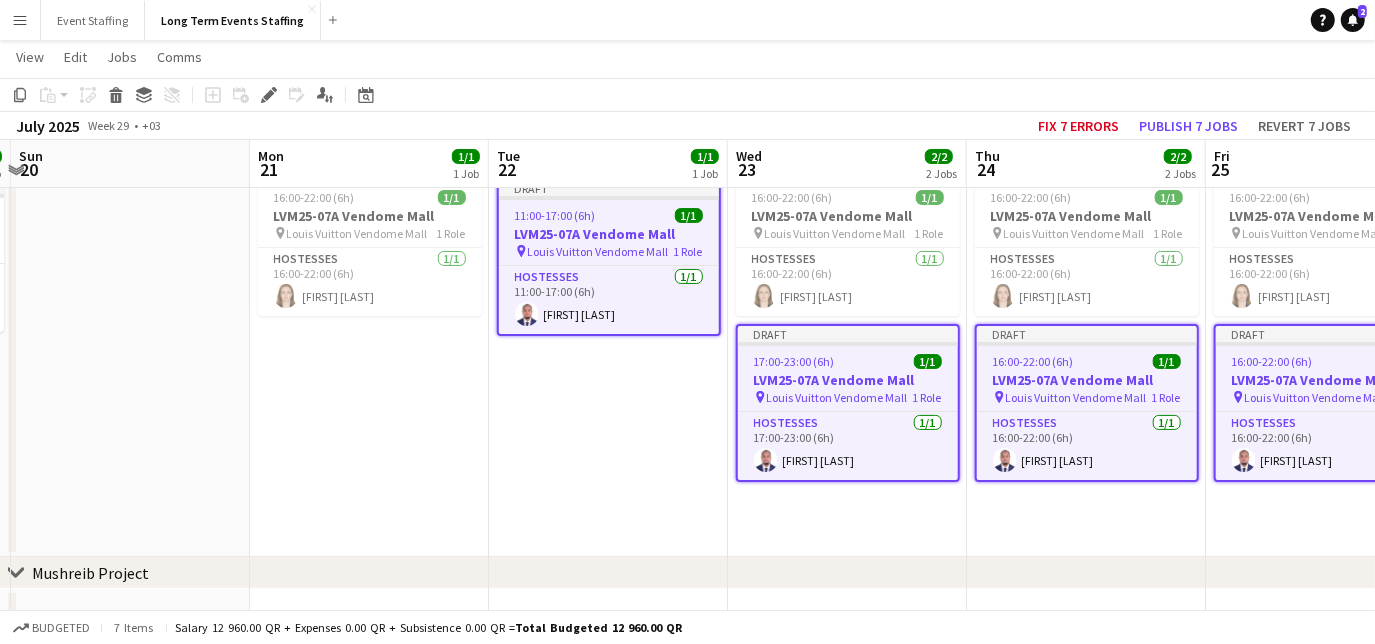 drag, startPoint x: 133, startPoint y: 421, endPoint x: 544, endPoint y: 444, distance: 411.64304 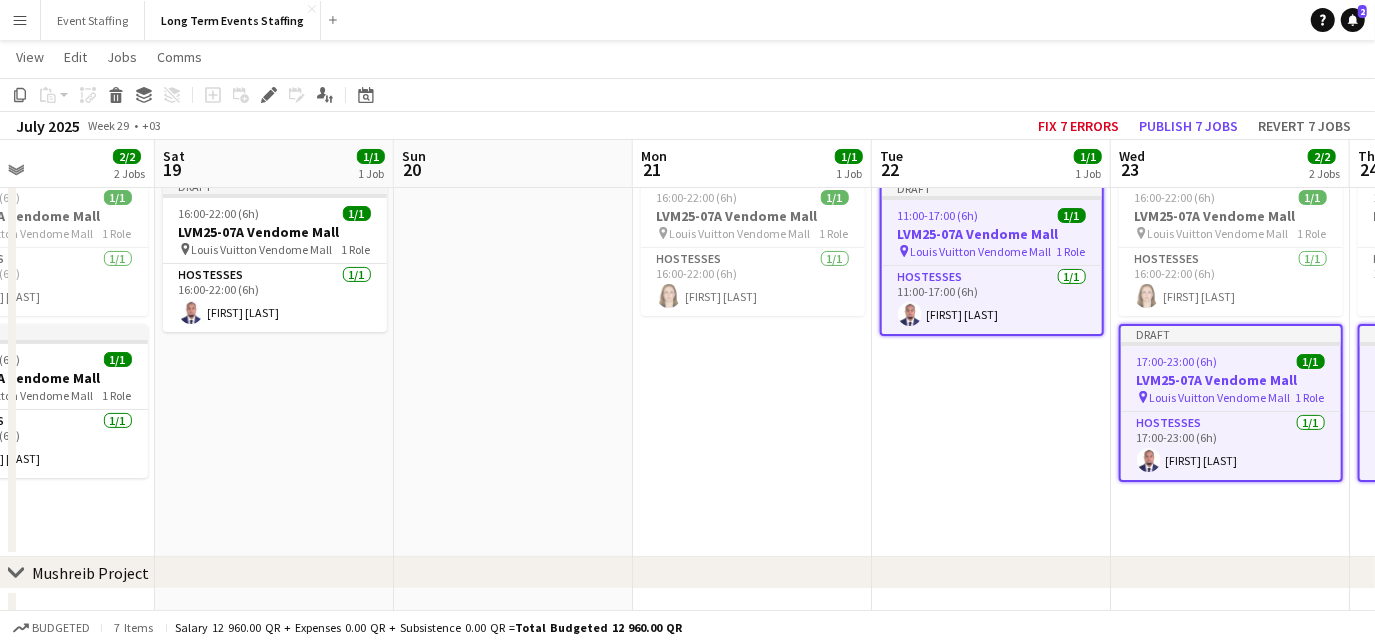 scroll, scrollTop: 0, scrollLeft: 560, axis: horizontal 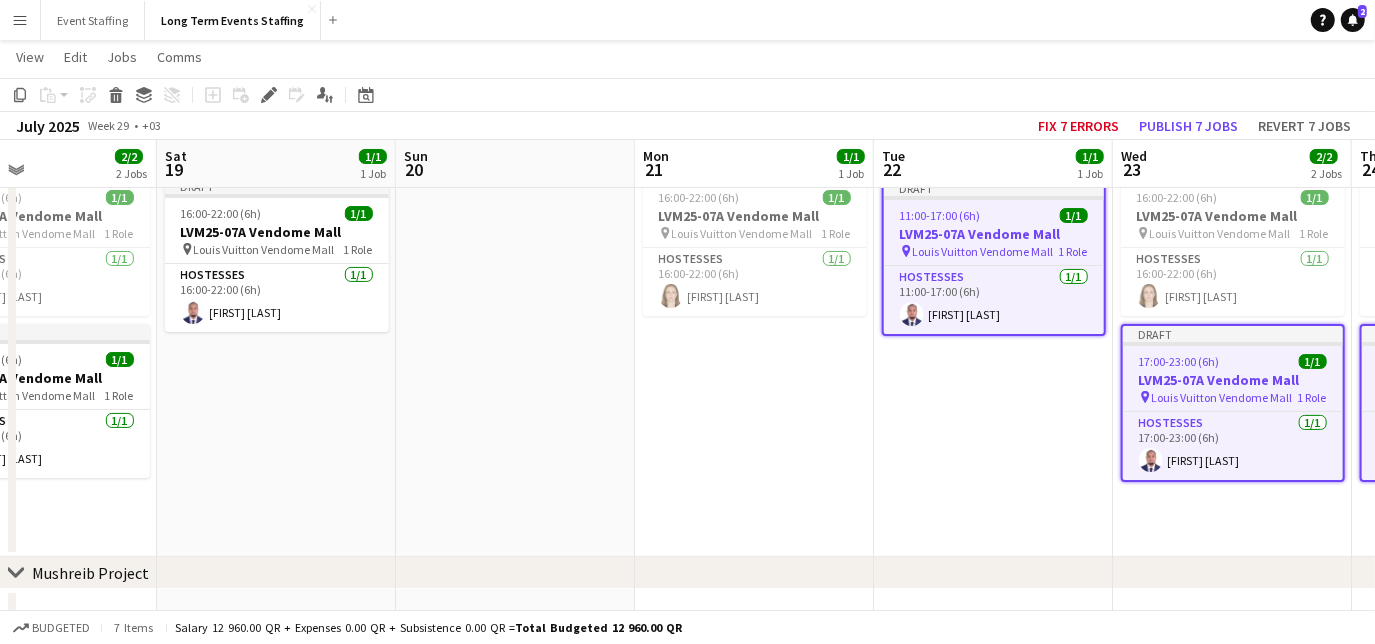 drag, startPoint x: 250, startPoint y: 453, endPoint x: 635, endPoint y: 496, distance: 387.39386 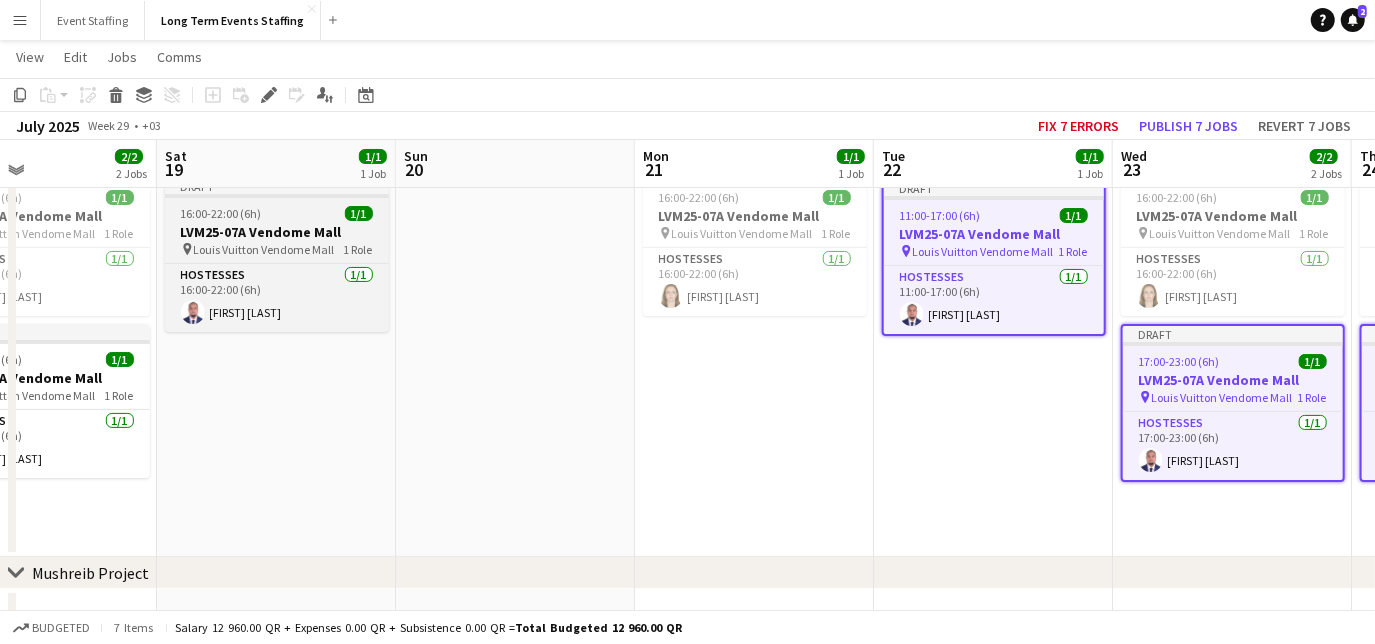 click on "LVM25-07A Vendome Mall" at bounding box center [277, 232] 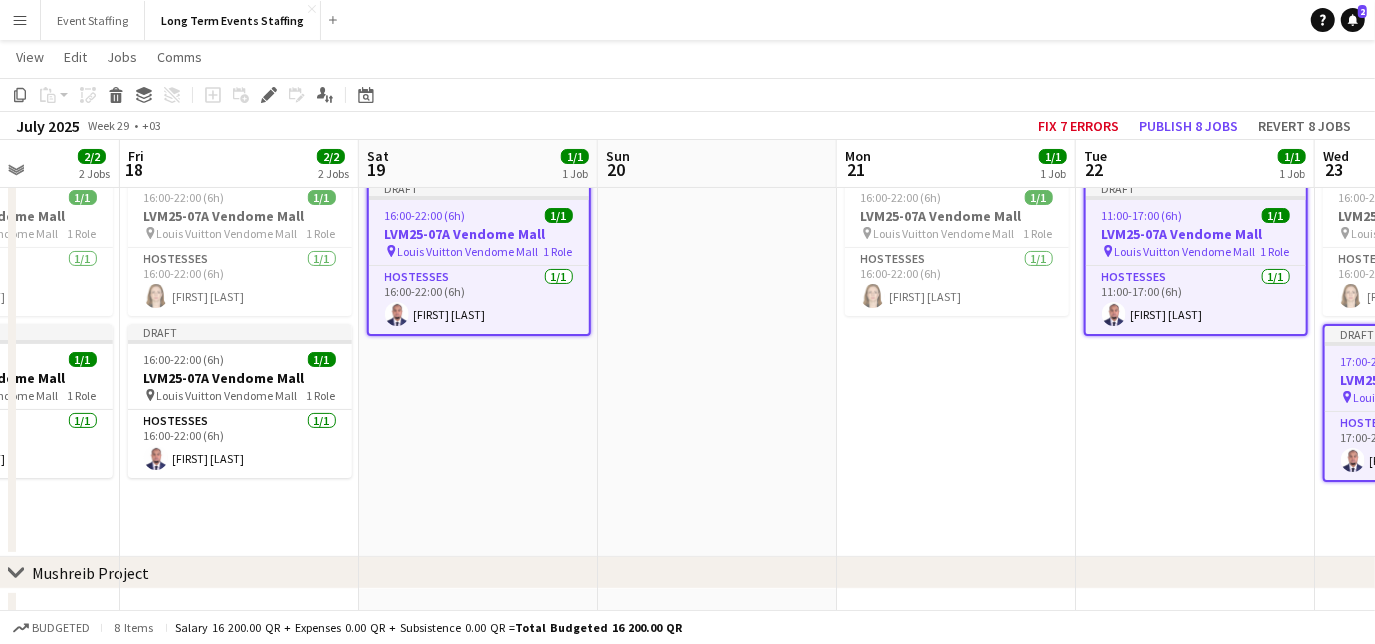 drag, startPoint x: 256, startPoint y: 454, endPoint x: 460, endPoint y: 433, distance: 205.07803 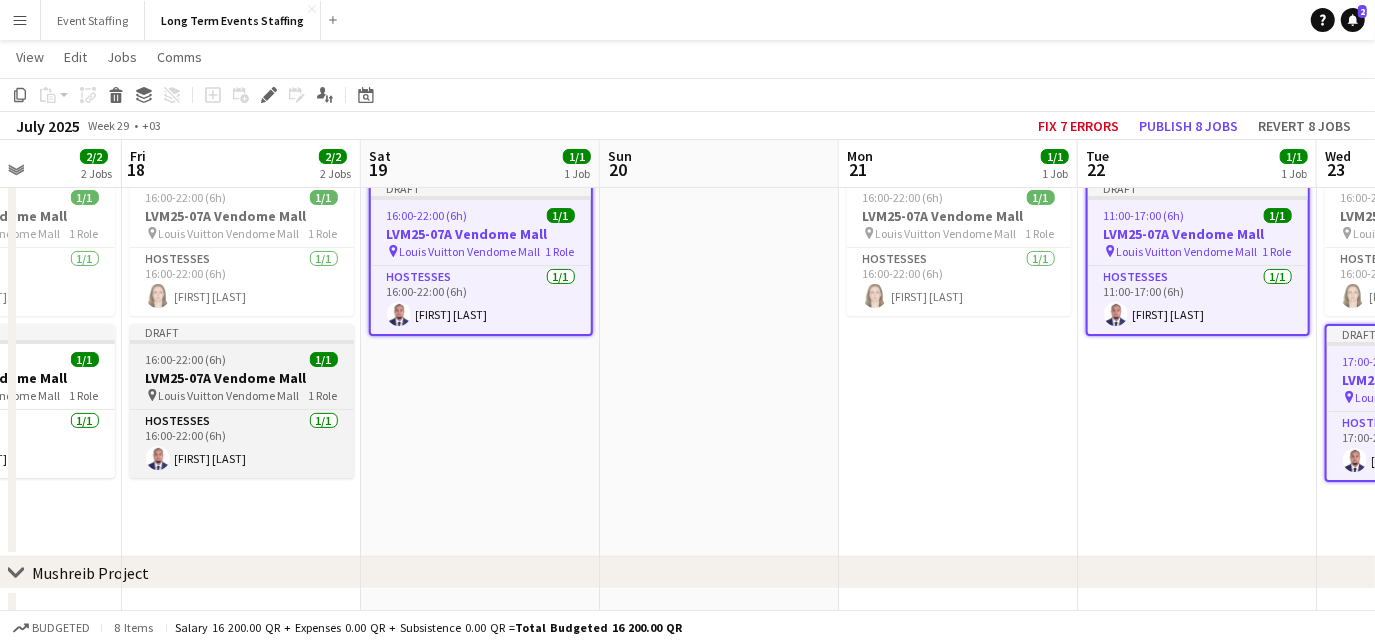 click on "LVM25-07A Vendome Mall" at bounding box center (242, 378) 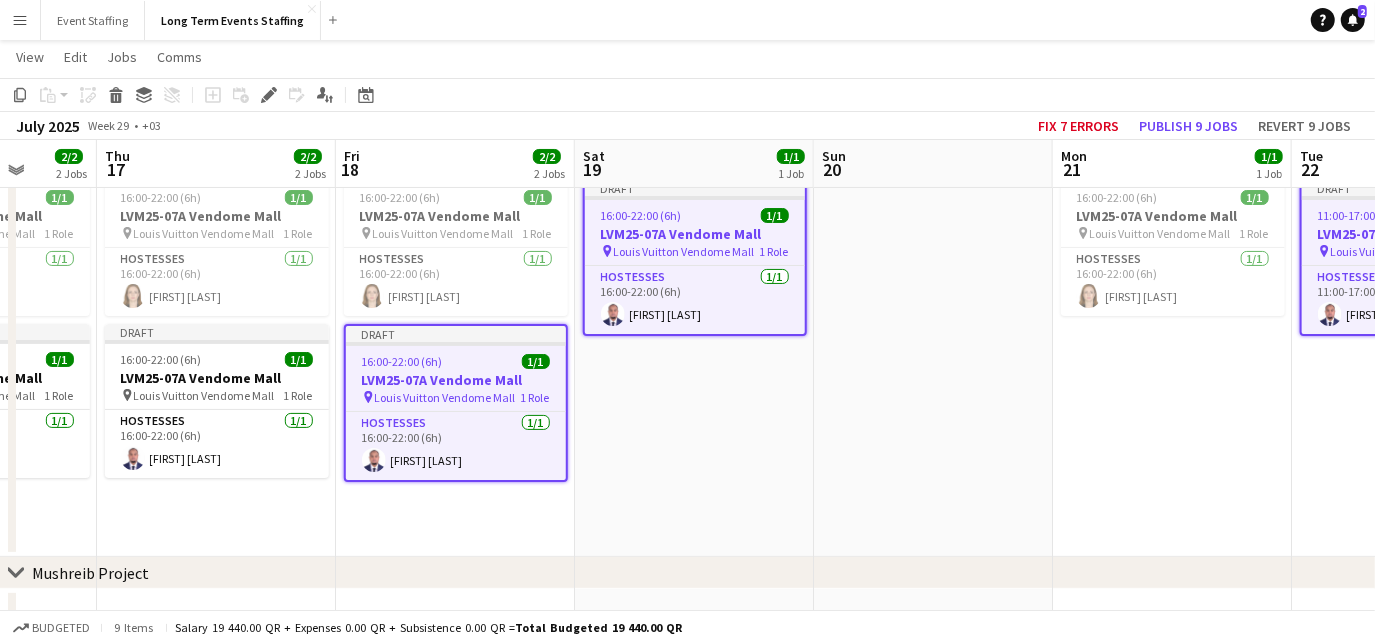 drag, startPoint x: 293, startPoint y: 496, endPoint x: 520, endPoint y: 448, distance: 232.0194 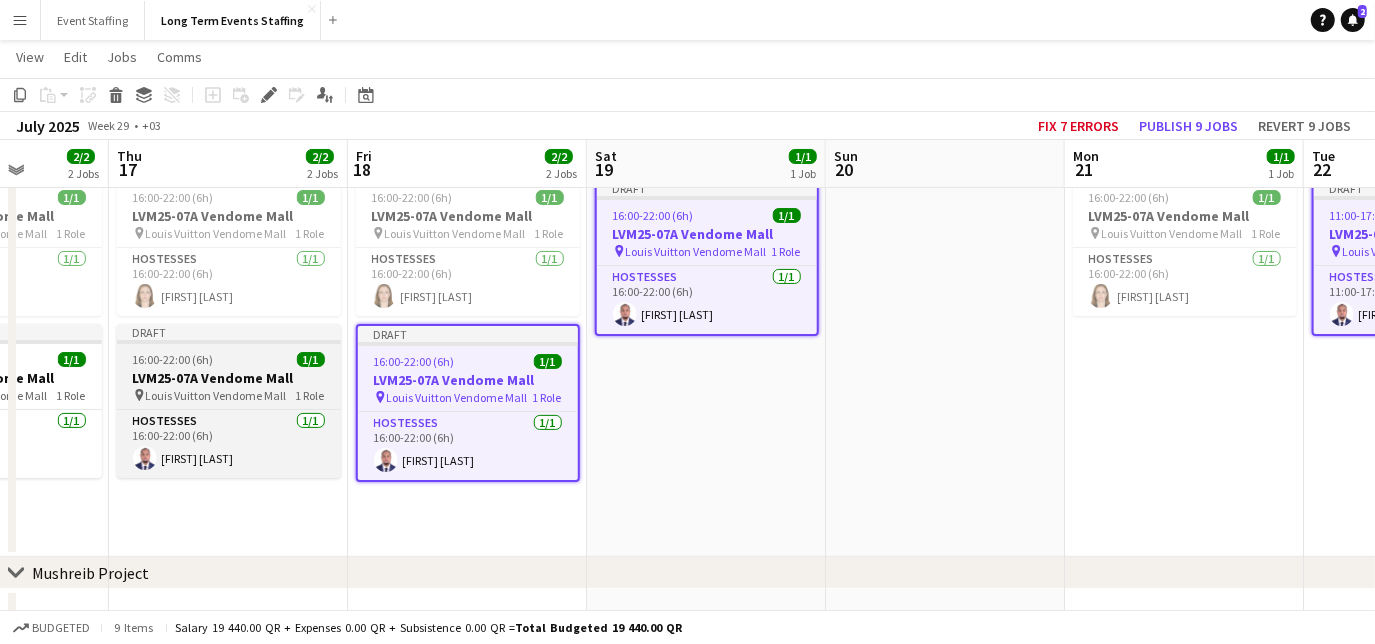 click on "16:00-22:00 (6h) 1/1" at bounding box center (229, 359) 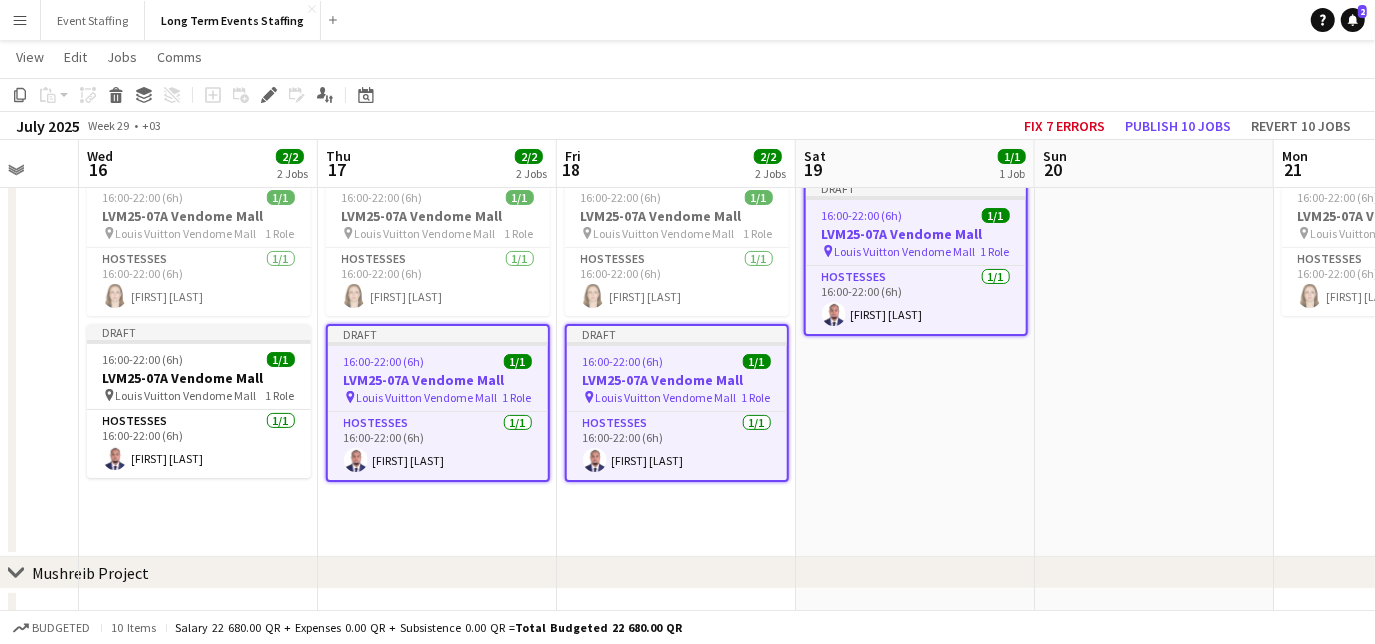drag, startPoint x: 185, startPoint y: 535, endPoint x: 405, endPoint y: 493, distance: 223.9732 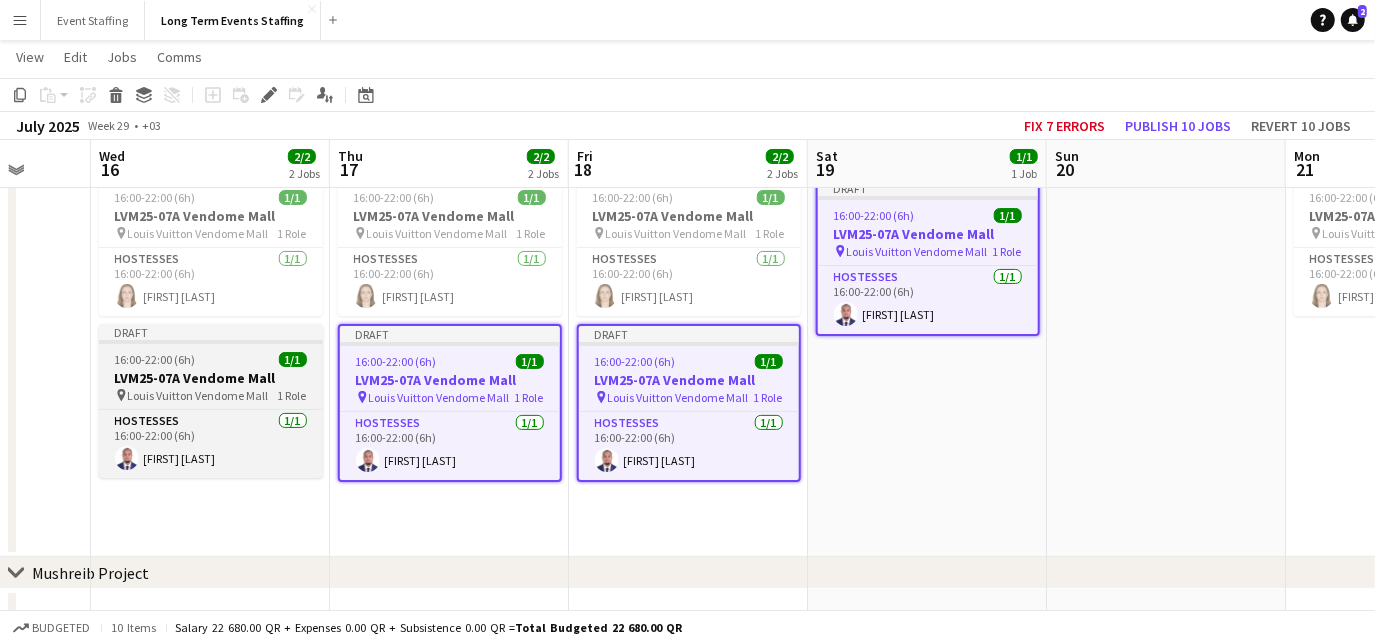 click on "16:00-22:00 (6h) 1/1" at bounding box center [211, 359] 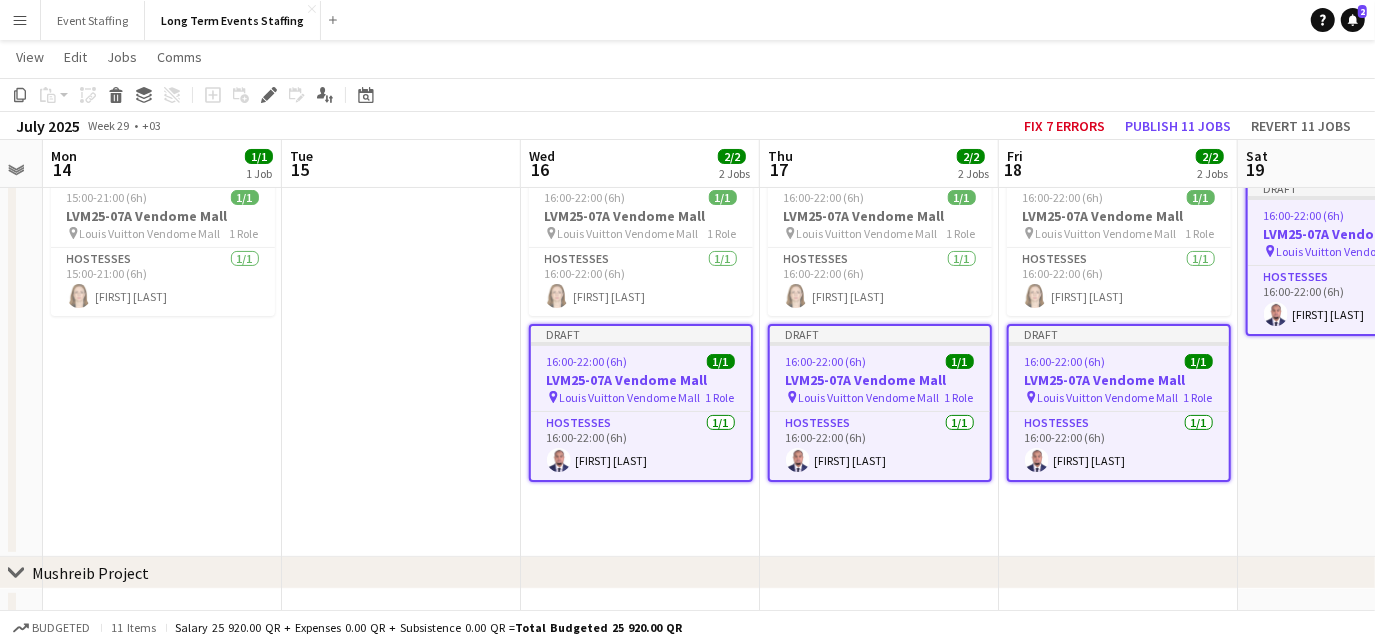 scroll, scrollTop: 0, scrollLeft: 403, axis: horizontal 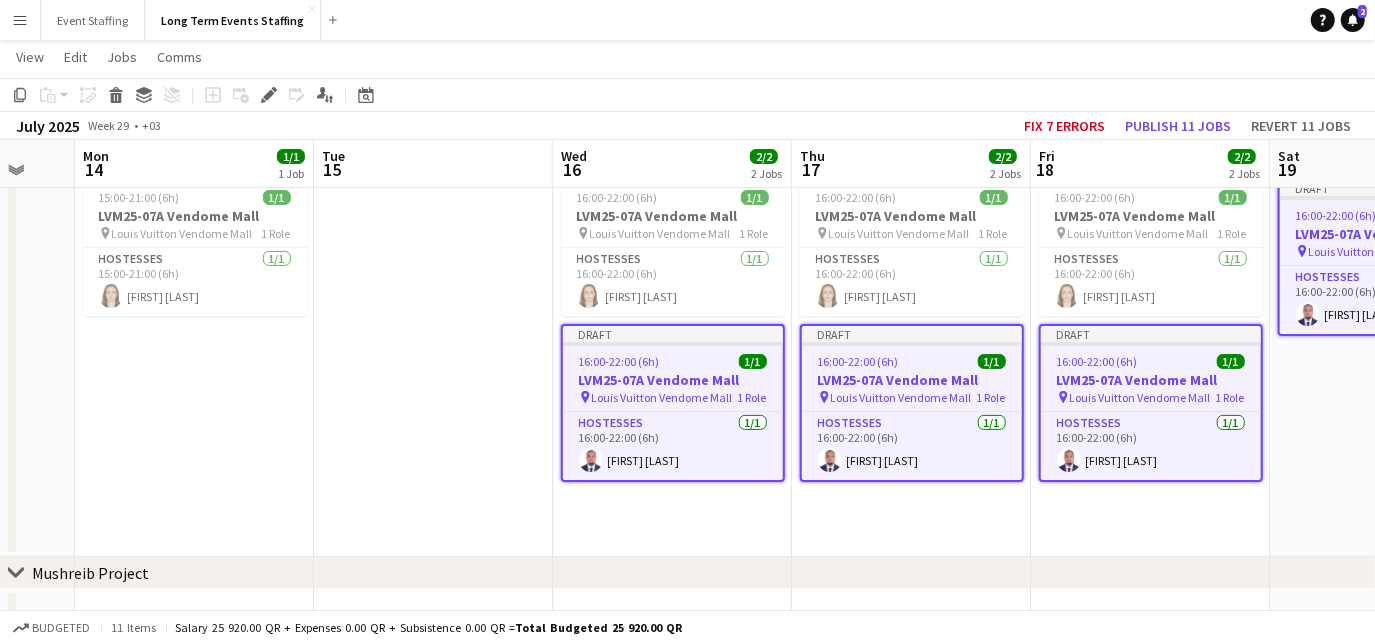 drag, startPoint x: 186, startPoint y: 512, endPoint x: 648, endPoint y: 434, distance: 468.53815 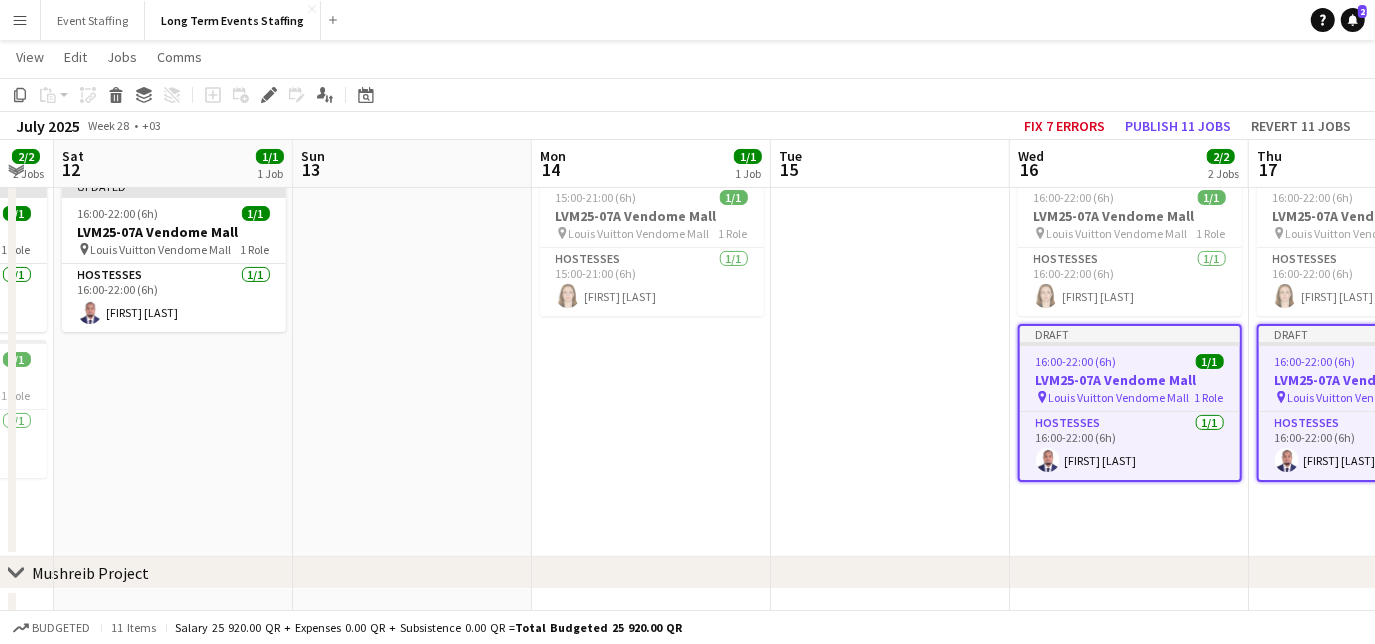 scroll, scrollTop: 0, scrollLeft: 581, axis: horizontal 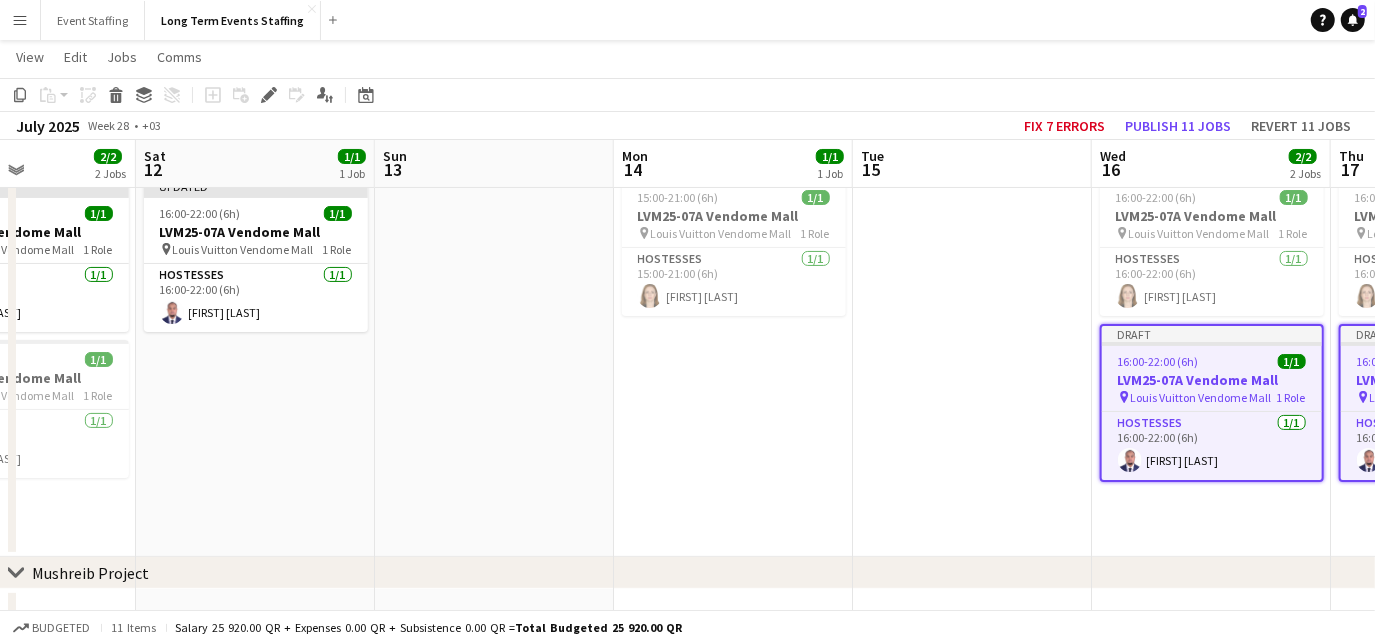 drag, startPoint x: 197, startPoint y: 407, endPoint x: 736, endPoint y: 405, distance: 539.0037 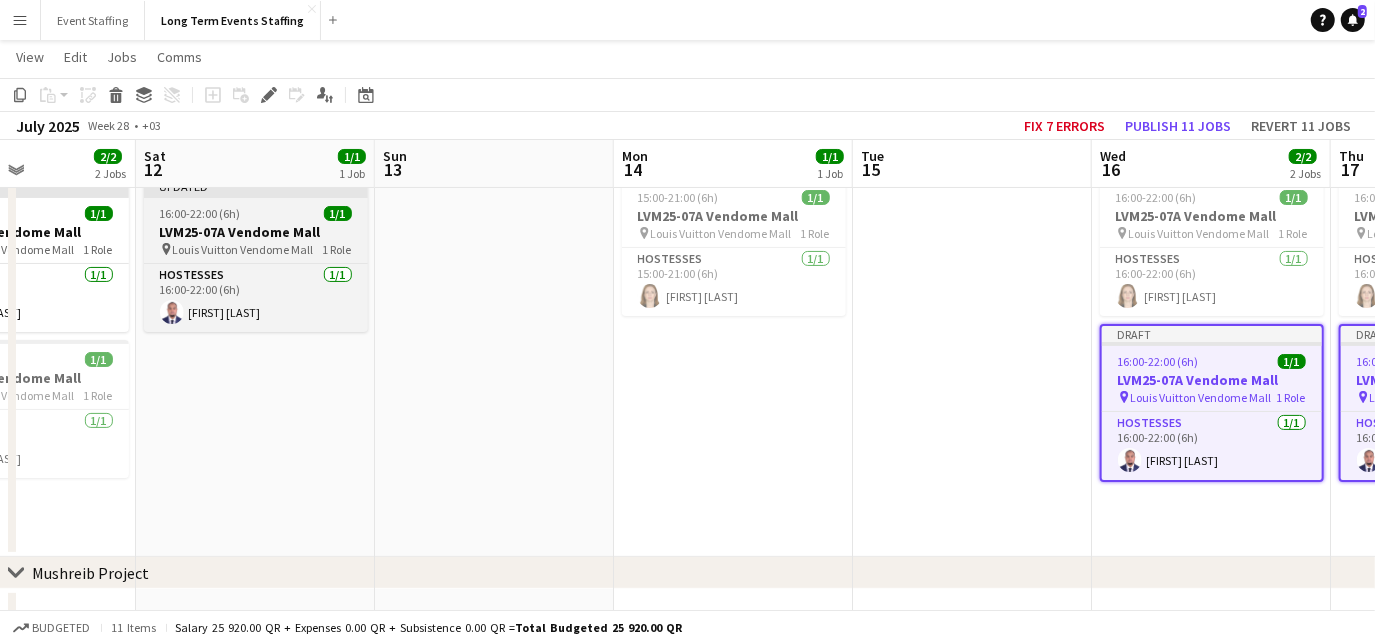 click on "16:00-22:00 (6h) 1/1" at bounding box center [256, 213] 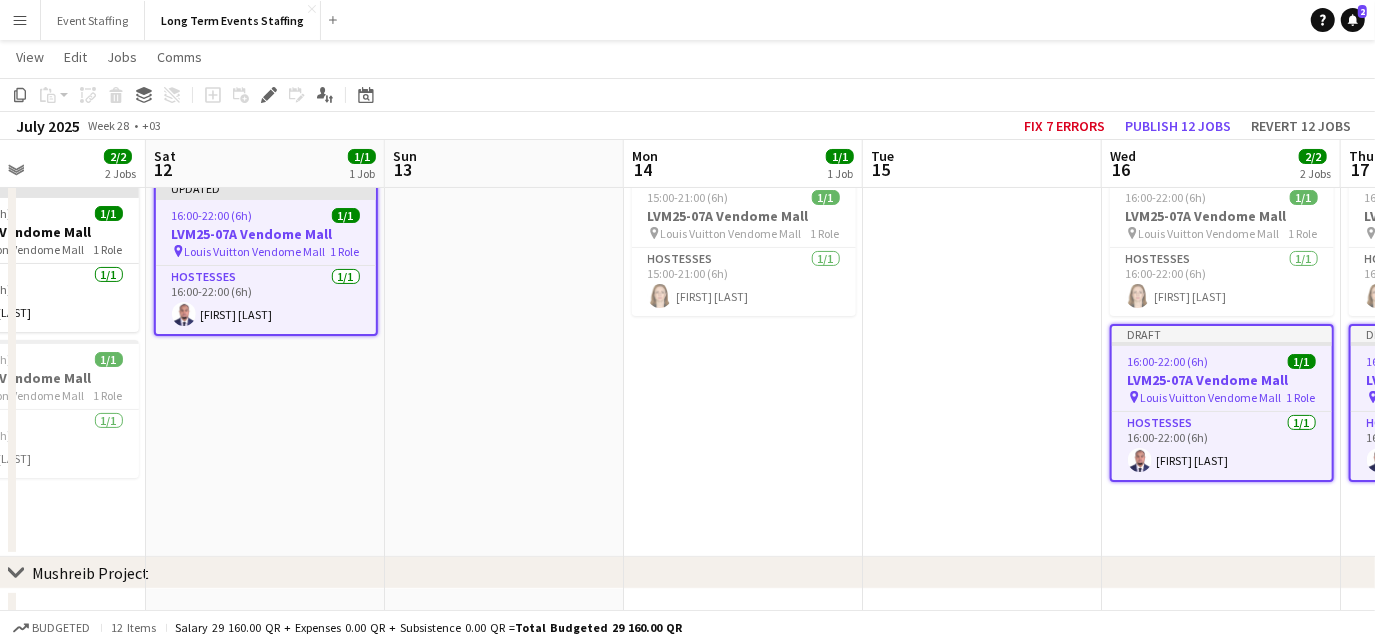 drag, startPoint x: 257, startPoint y: 403, endPoint x: 519, endPoint y: 384, distance: 262.68802 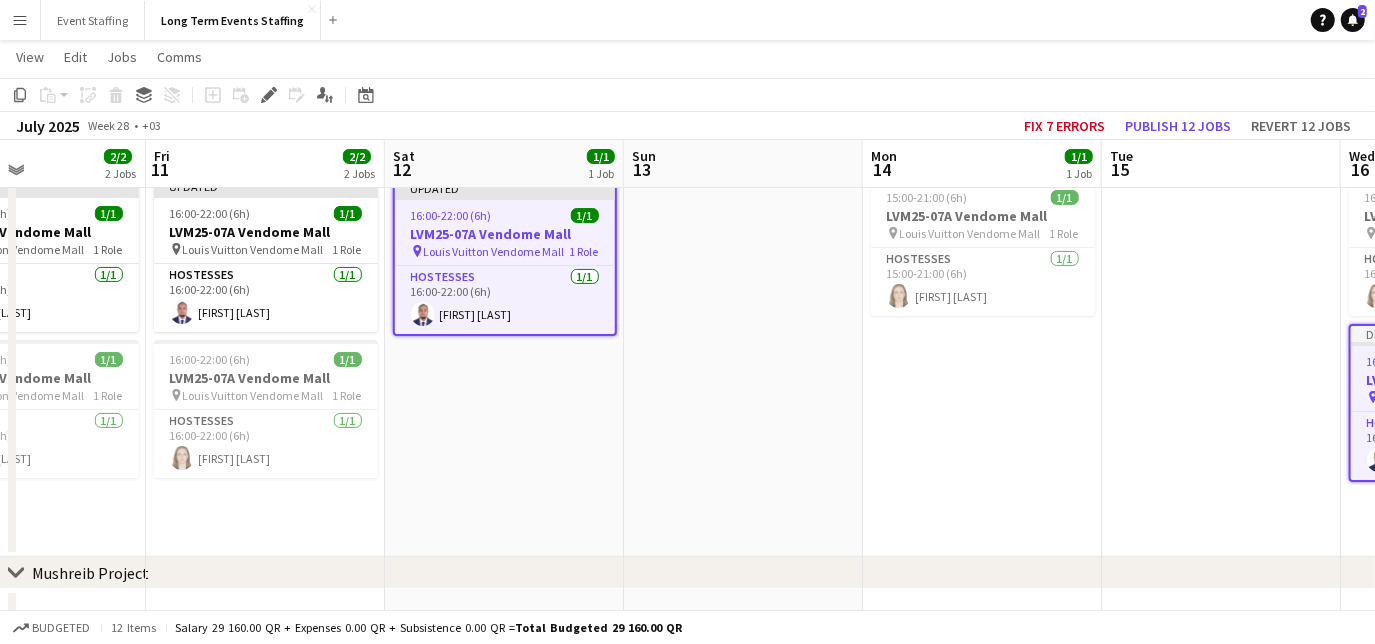 scroll, scrollTop: 0, scrollLeft: 558, axis: horizontal 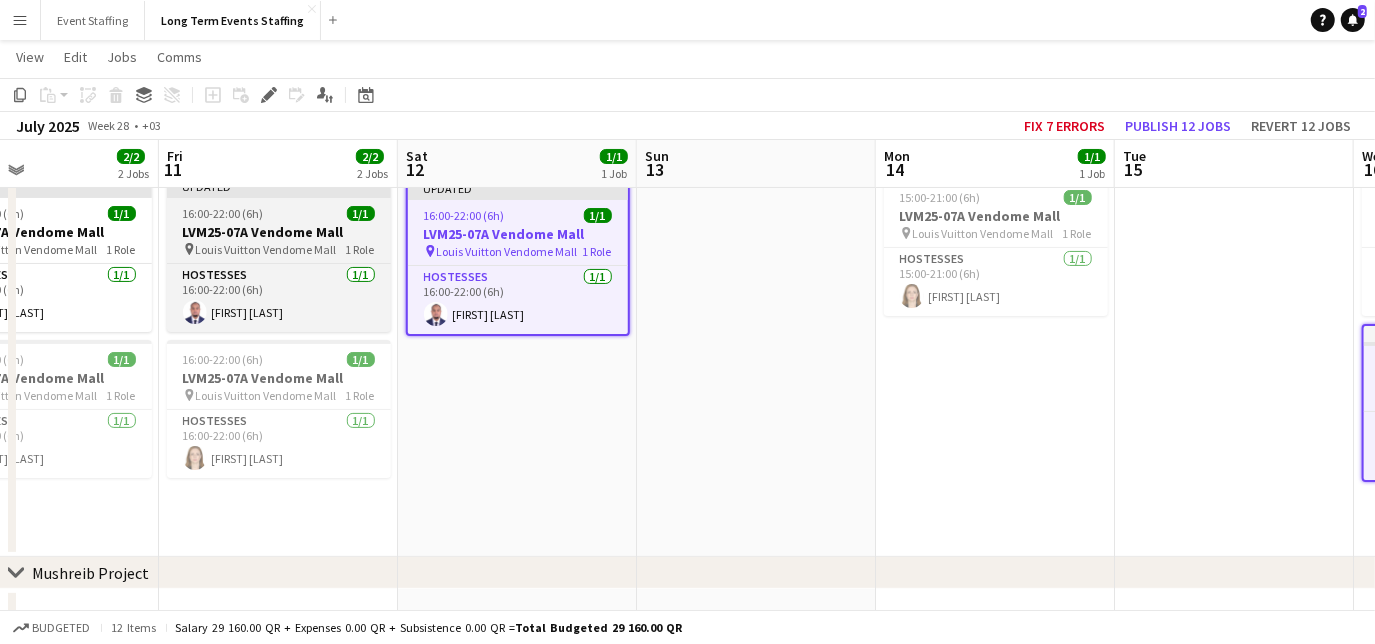 click on "LVM25-07A Vendome Mall" at bounding box center [279, 232] 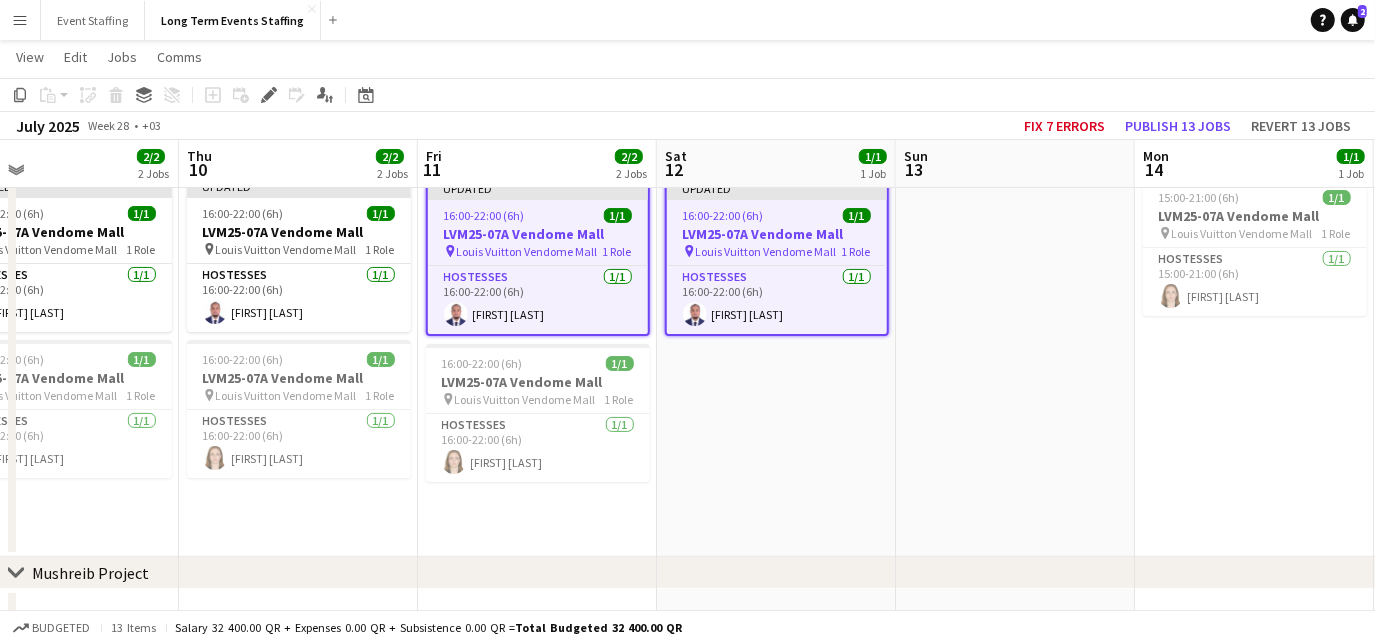 drag, startPoint x: 237, startPoint y: 502, endPoint x: 497, endPoint y: 419, distance: 272.92673 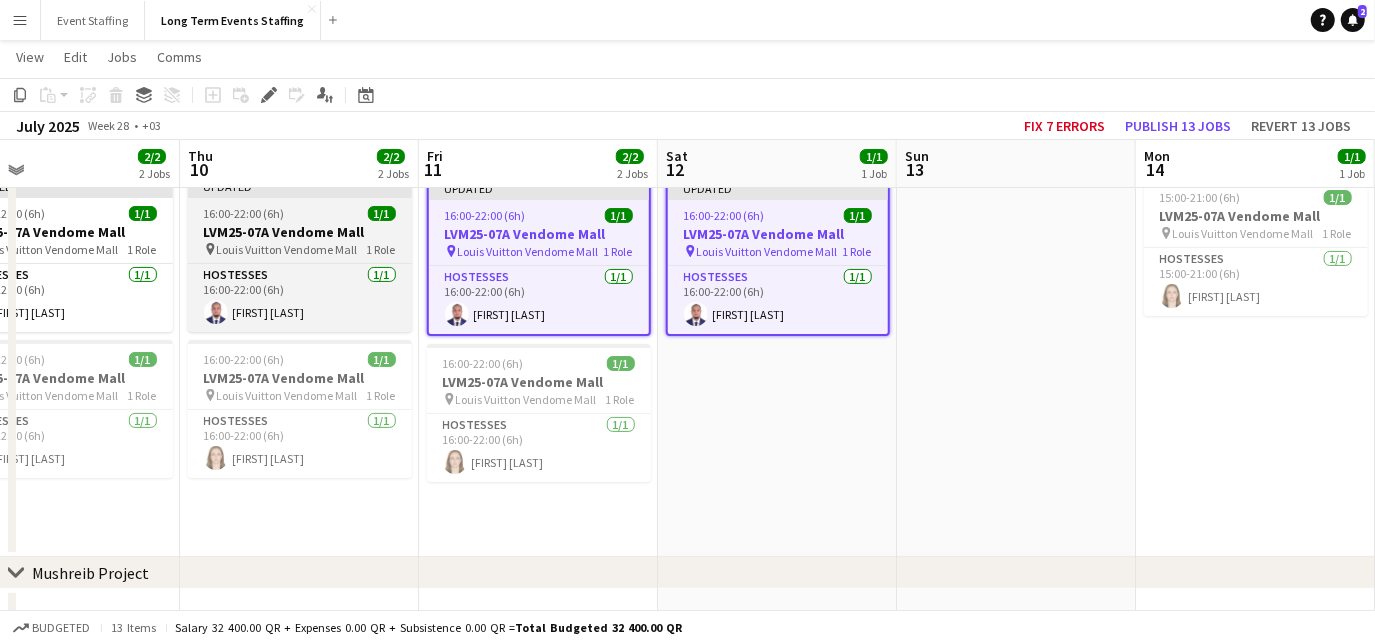 click on "16:00-22:00 (6h)" at bounding box center (244, 213) 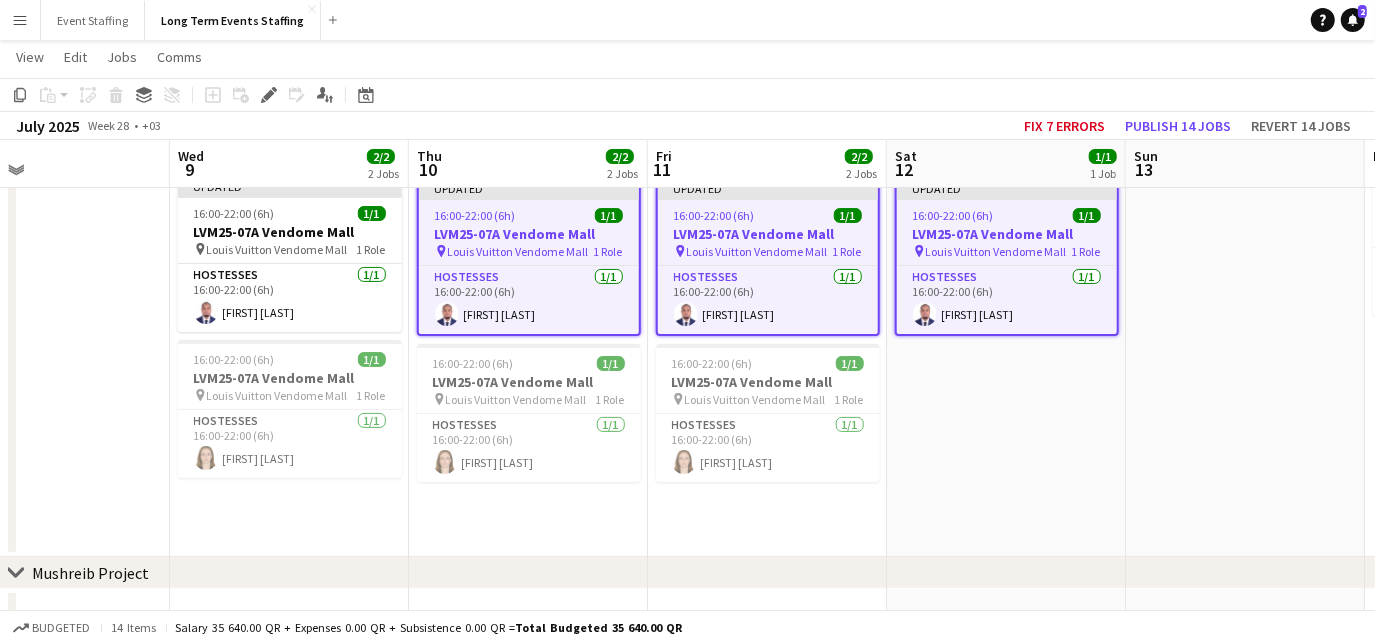 drag, startPoint x: 152, startPoint y: 514, endPoint x: 394, endPoint y: 453, distance: 249.56963 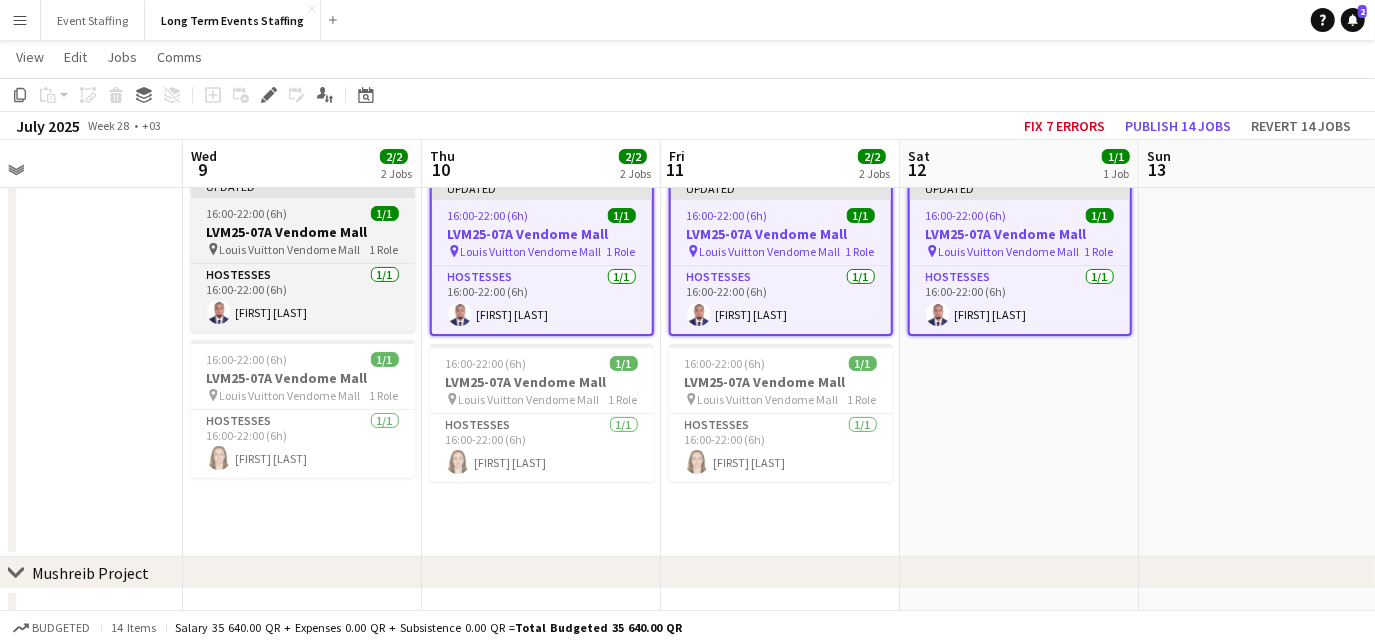click on "LVM25-07A Vendome Mall" at bounding box center [303, 232] 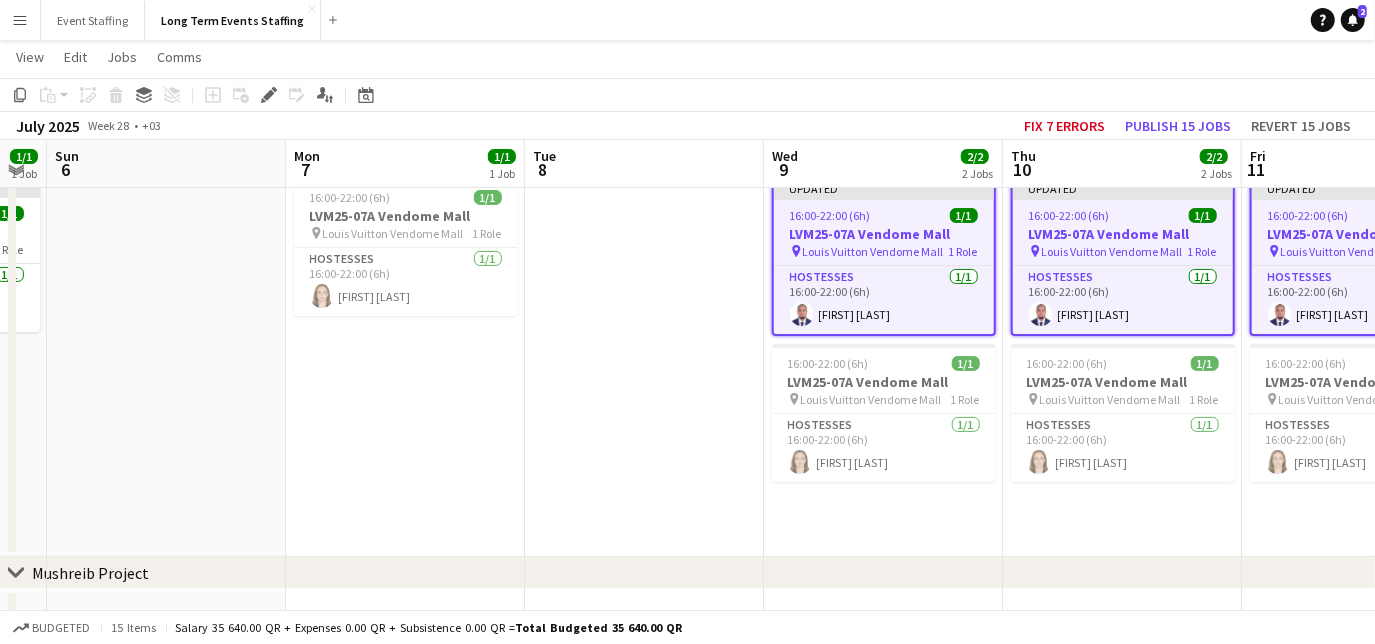drag, startPoint x: 109, startPoint y: 465, endPoint x: 693, endPoint y: 376, distance: 590.74274 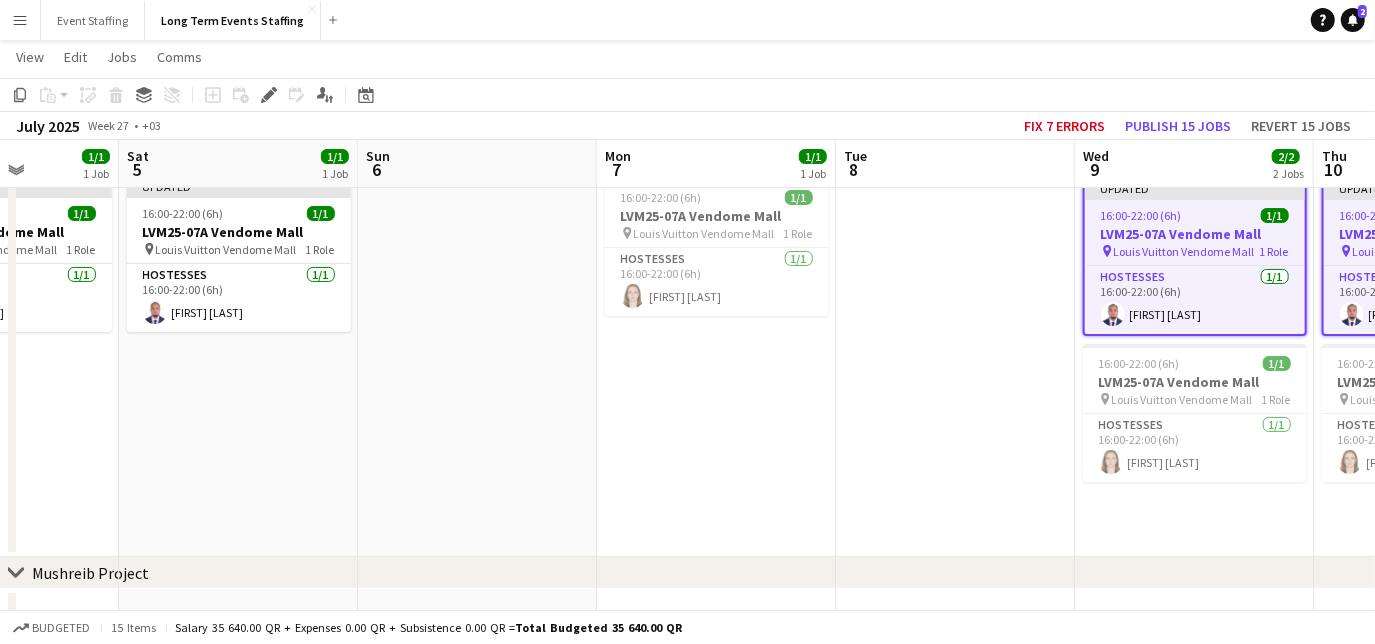 scroll, scrollTop: 0, scrollLeft: 597, axis: horizontal 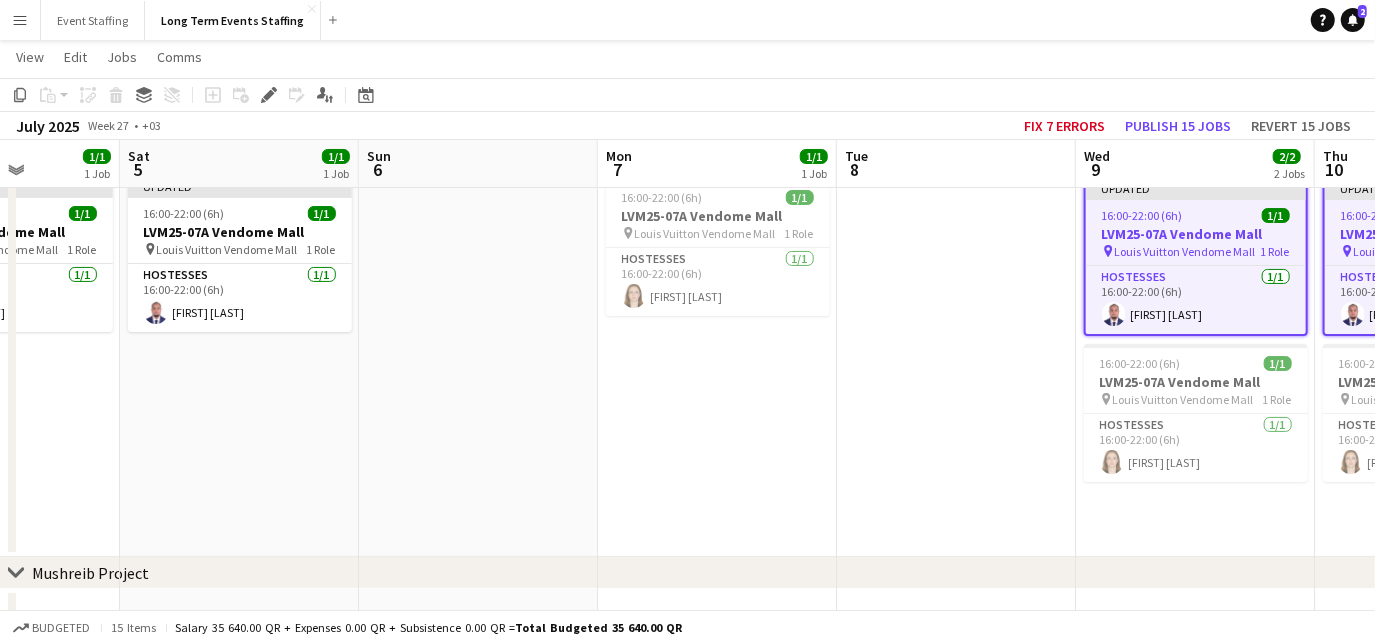 drag, startPoint x: 233, startPoint y: 445, endPoint x: 541, endPoint y: 456, distance: 308.19638 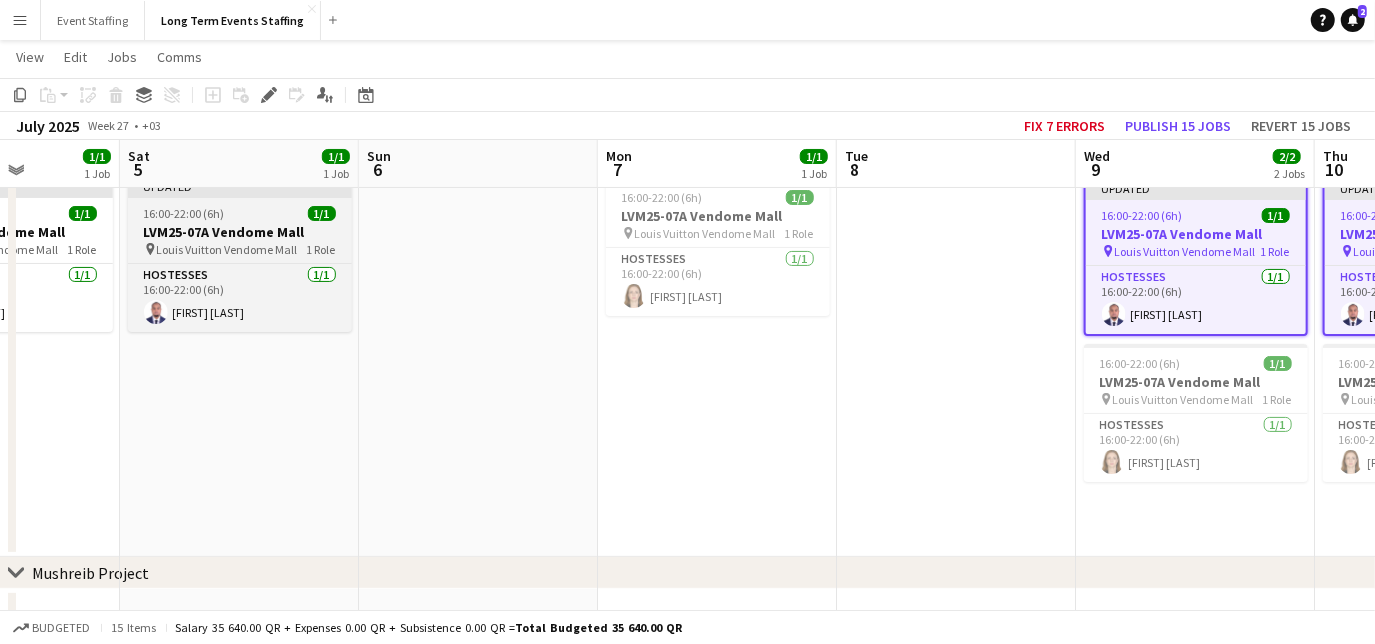 click on "Louis Vuitton Vendome Mall" at bounding box center (227, 249) 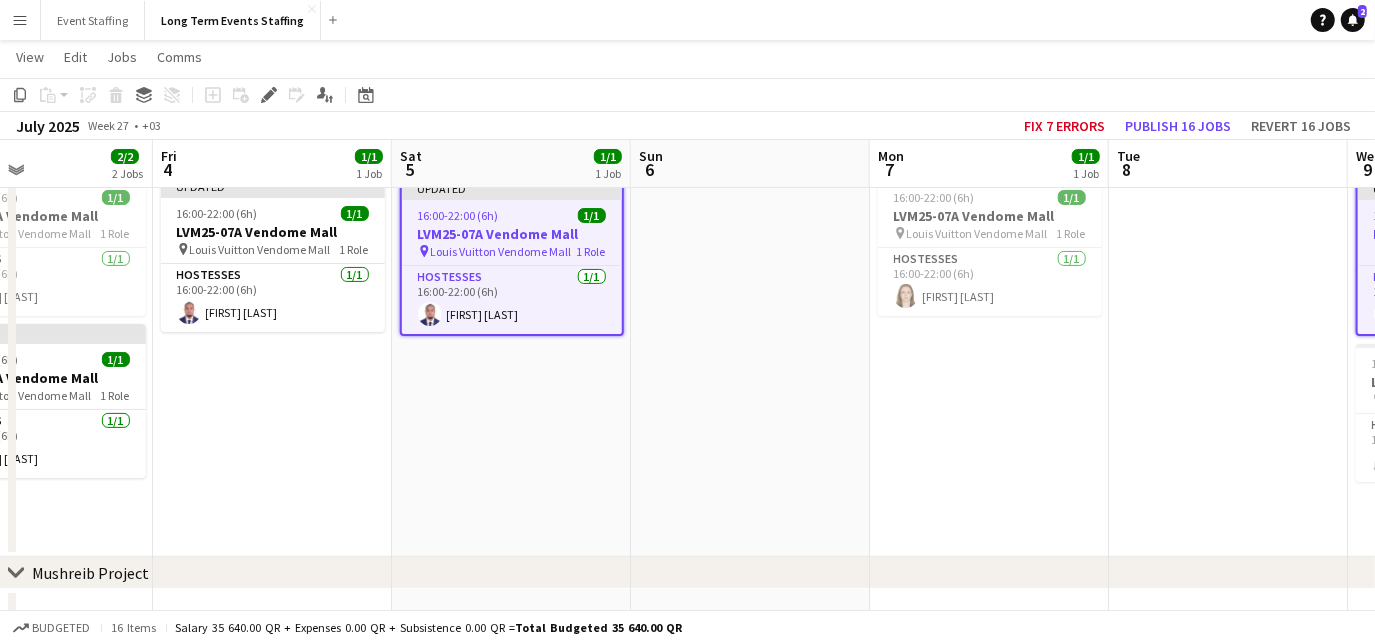 drag, startPoint x: 189, startPoint y: 414, endPoint x: 464, endPoint y: 364, distance: 279.50848 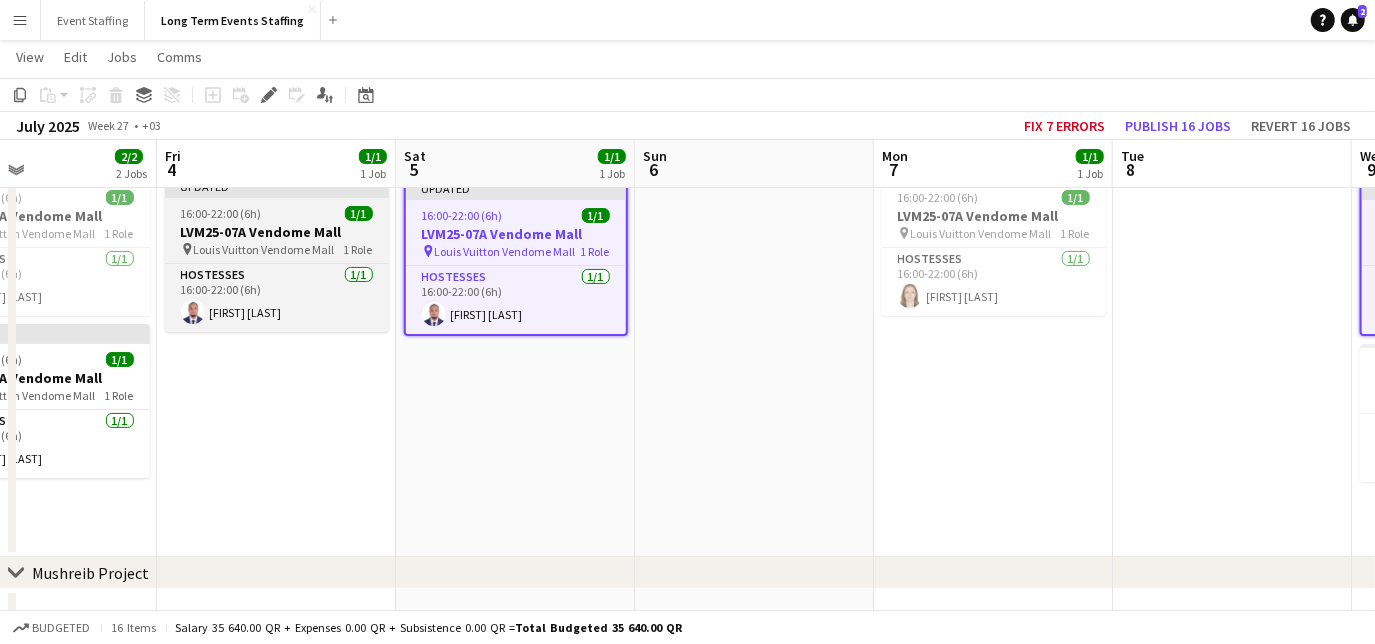 click on "LVM25-07A Vendome Mall" at bounding box center [277, 232] 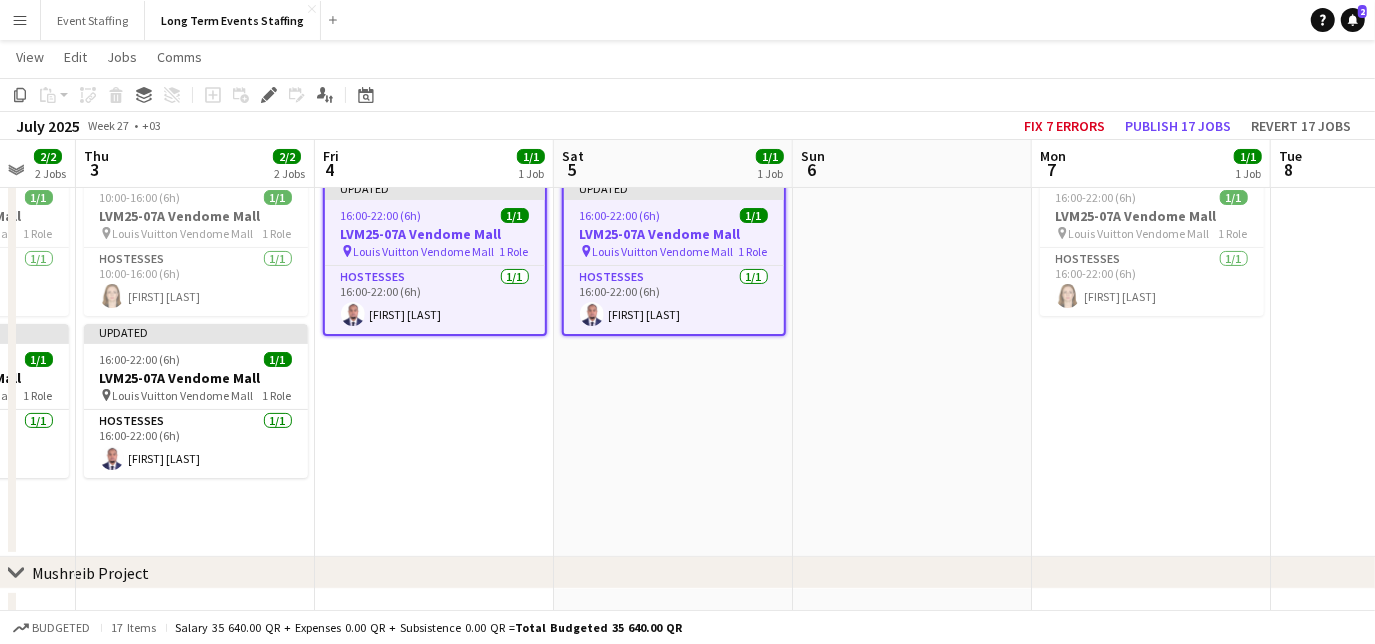 drag, startPoint x: 276, startPoint y: 457, endPoint x: 479, endPoint y: 389, distance: 214.08643 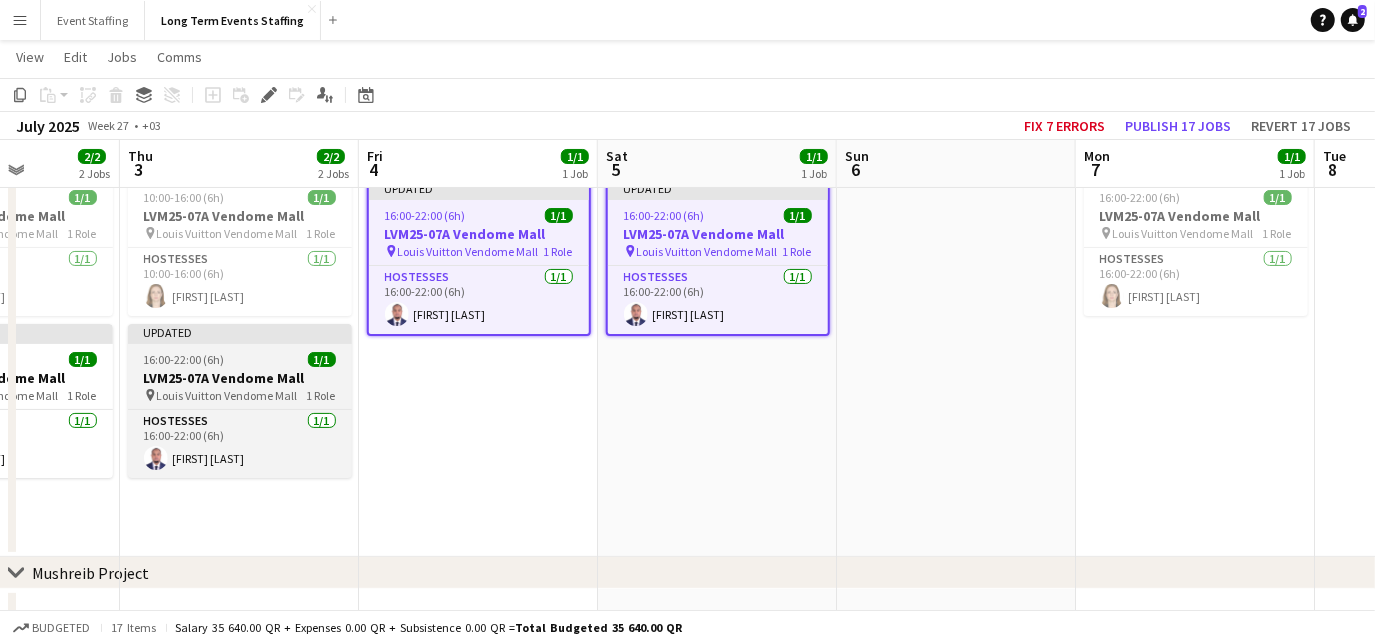 click on "Updated 16:00-22:00 (6h) 1/1 LVM25-07A Vendome Mall pin Louis Vuitton Vendome Mall 1 Role Hostesses 1/1 16:00-22:00 (6h) [FIRST] [LAST]" at bounding box center (240, 401) 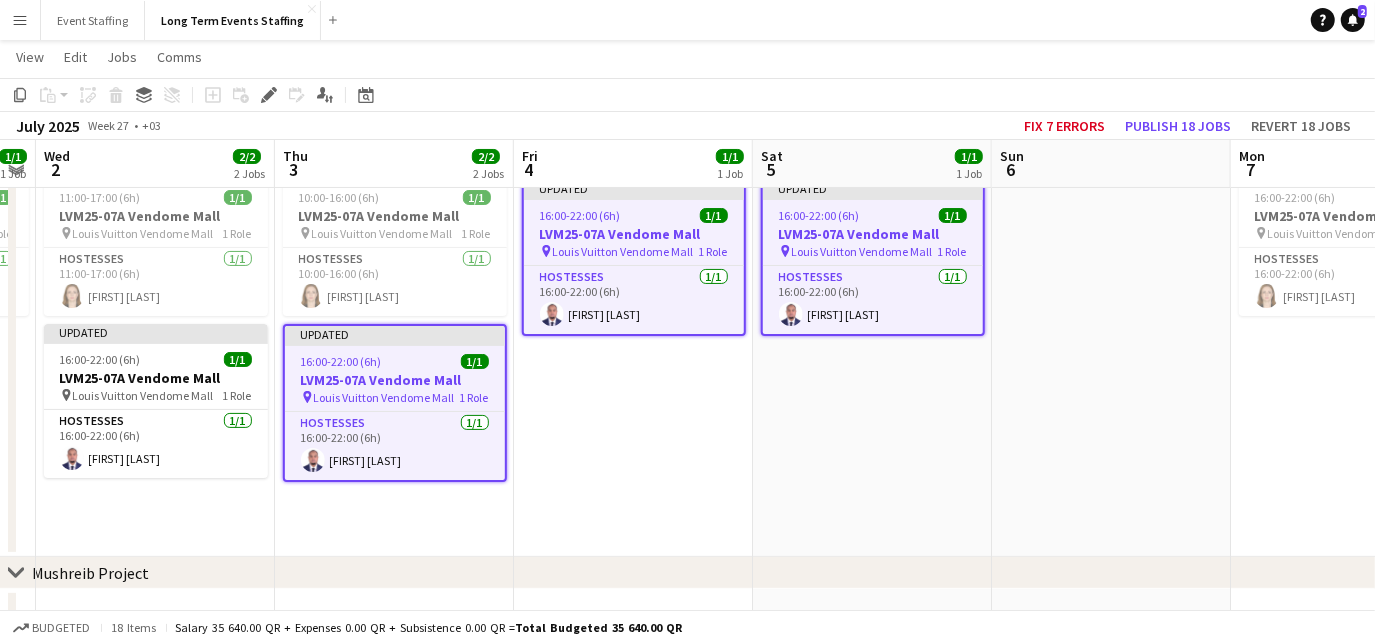 scroll, scrollTop: 0, scrollLeft: 404, axis: horizontal 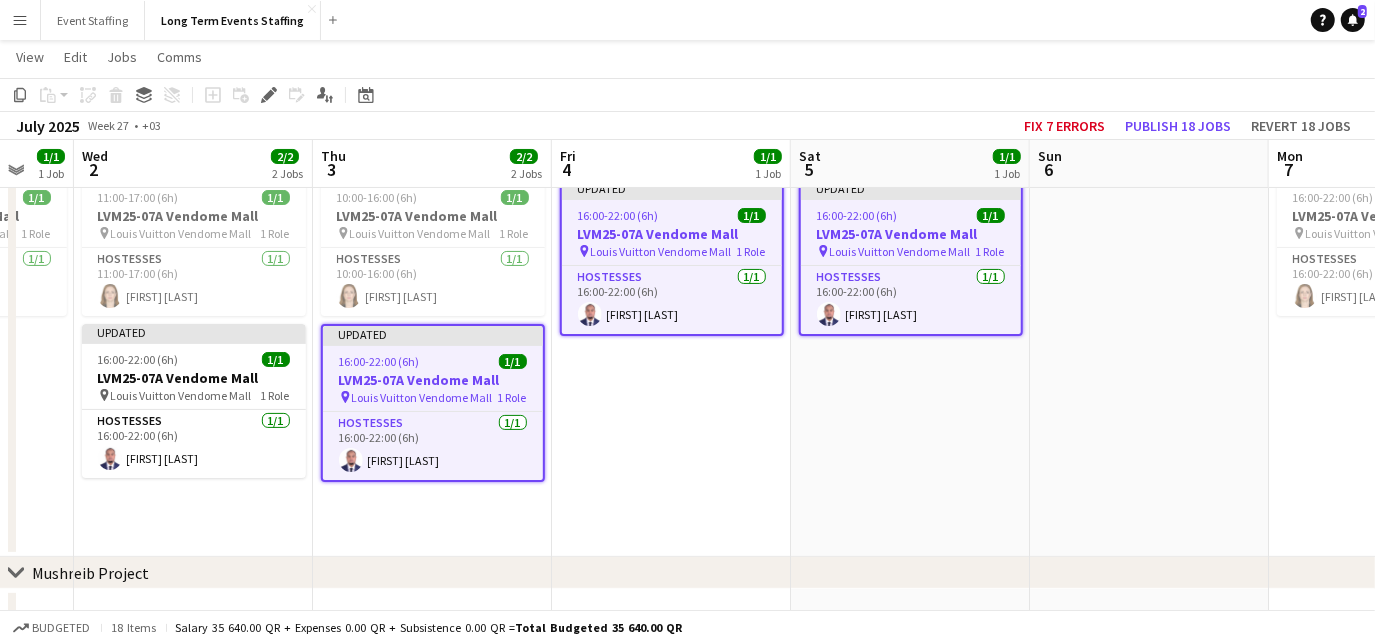 drag, startPoint x: 551, startPoint y: 502, endPoint x: 744, endPoint y: 479, distance: 194.36563 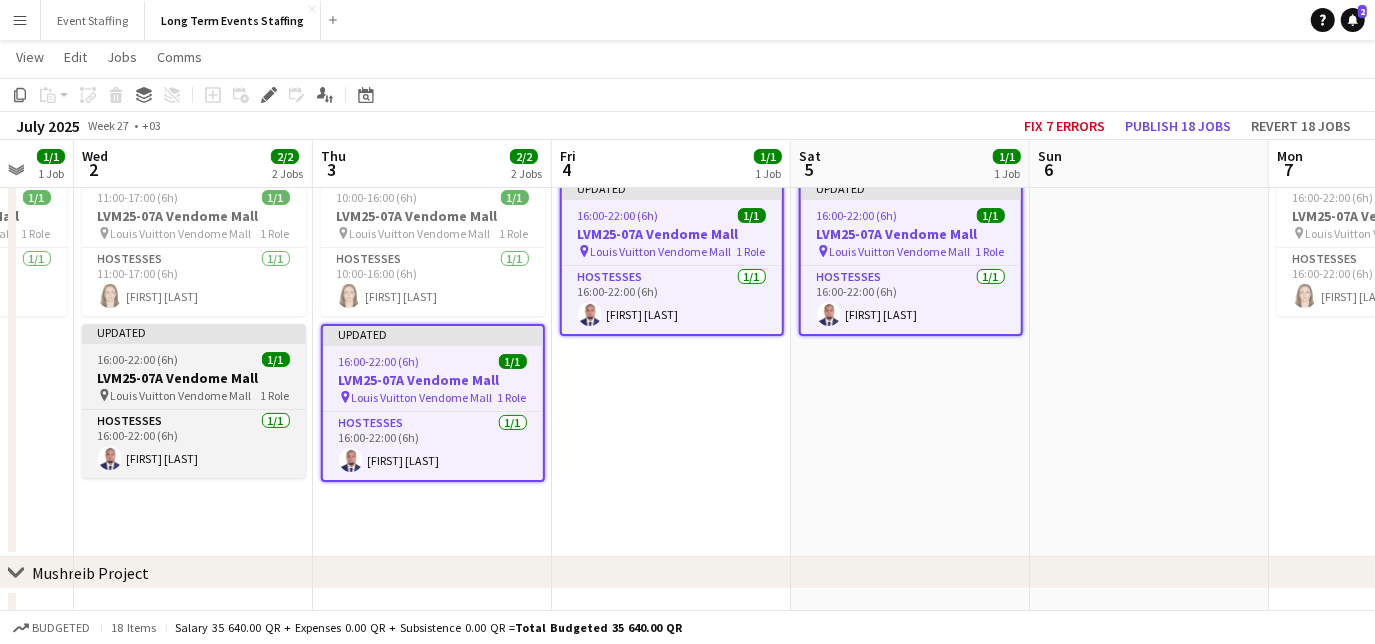 click on "LVM25-07A Vendome Mall" at bounding box center [194, 378] 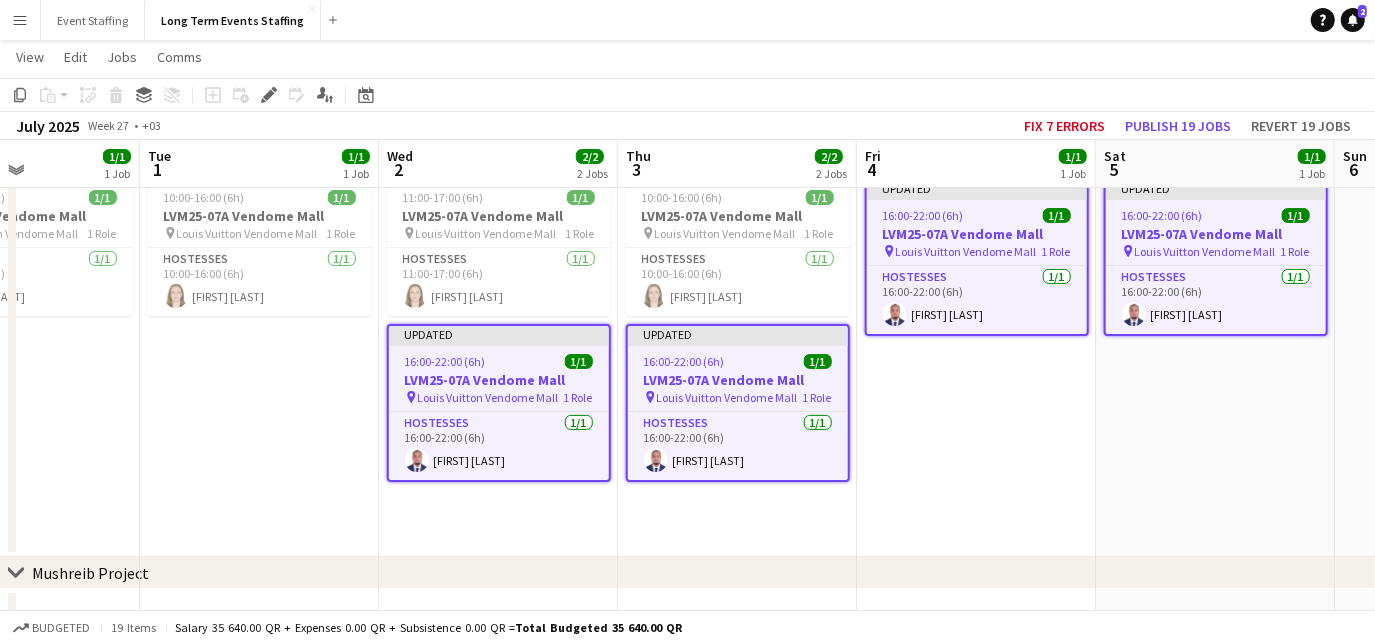drag, startPoint x: 204, startPoint y: 514, endPoint x: 517, endPoint y: 494, distance: 313.63834 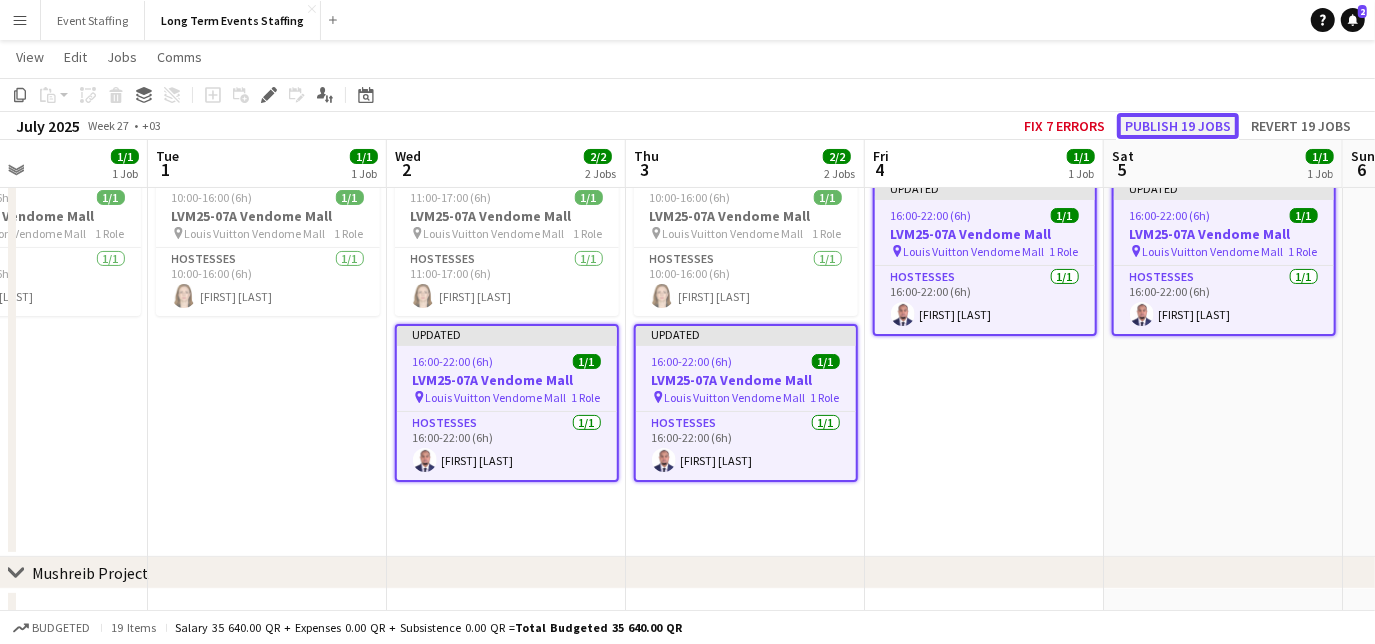 click on "Publish 19 jobs" 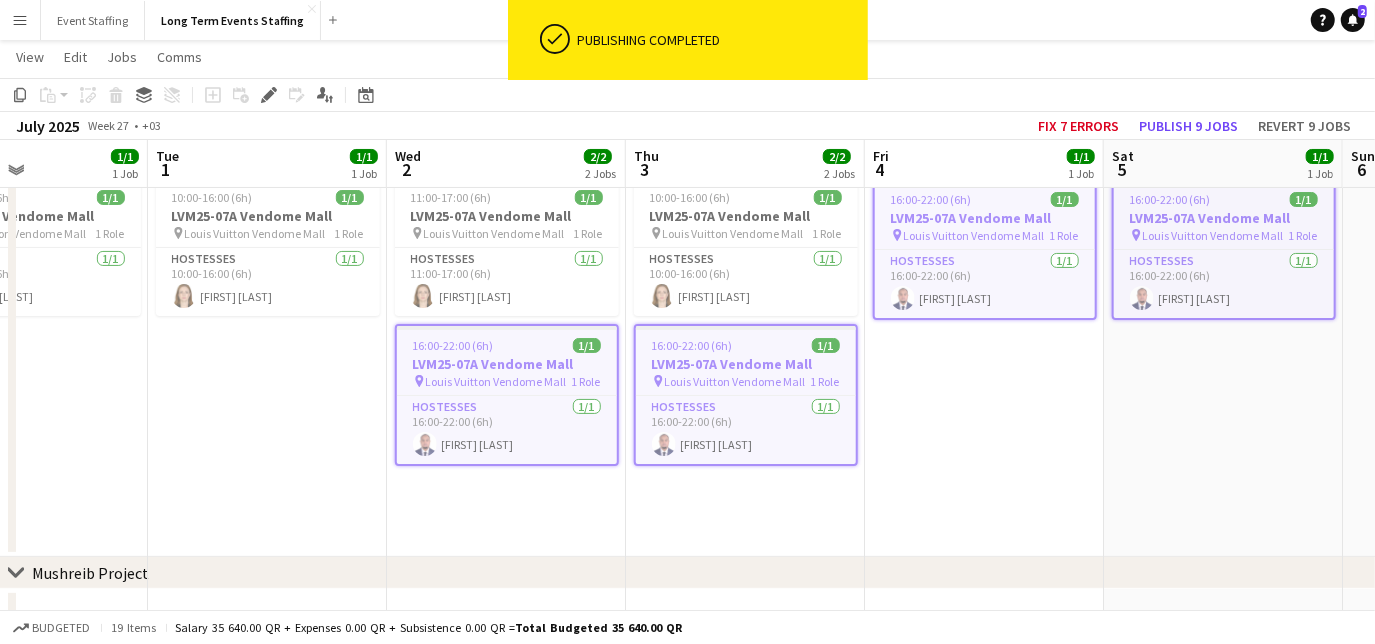 click on "16:00-22:00 (6h)    1/1   LVM25-07A Vendome Mall
pin
Louis Vuitton Vendome Mall    1 Role   Hostesses   1/1   16:00-22:00 (6h)
[FIRST] [LAST]" at bounding box center (984, 363) 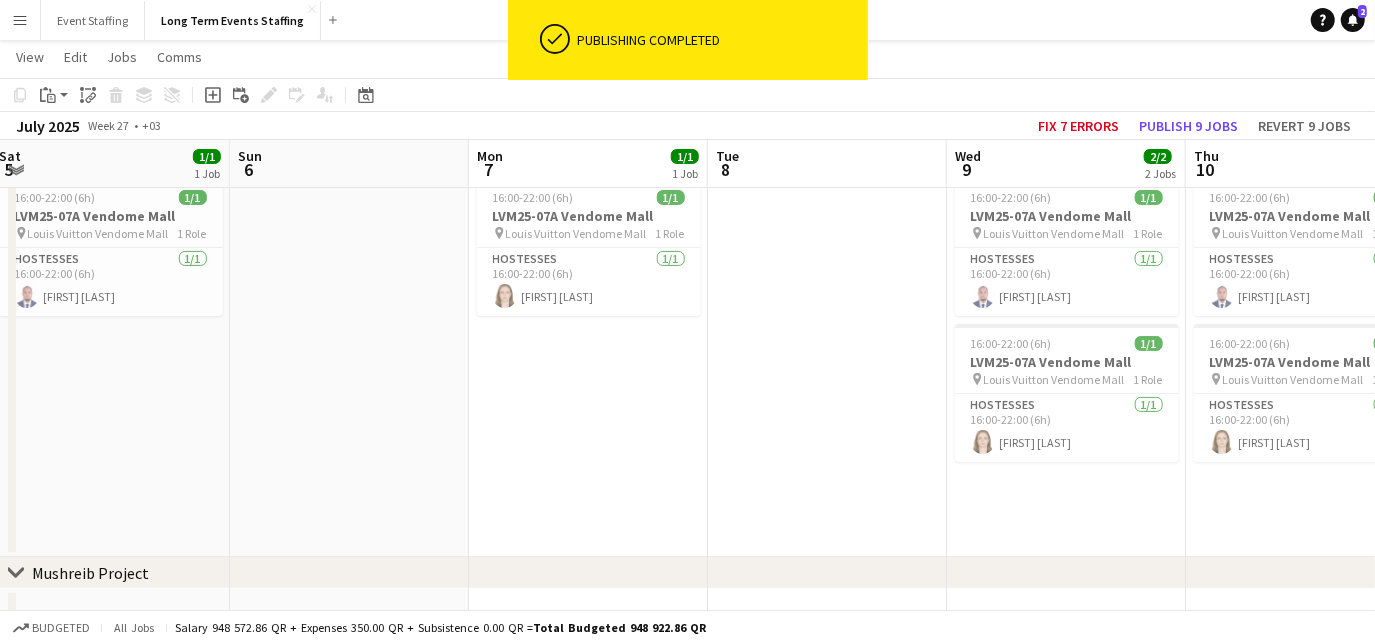 drag, startPoint x: 1225, startPoint y: 461, endPoint x: 109, endPoint y: 372, distance: 1119.5432 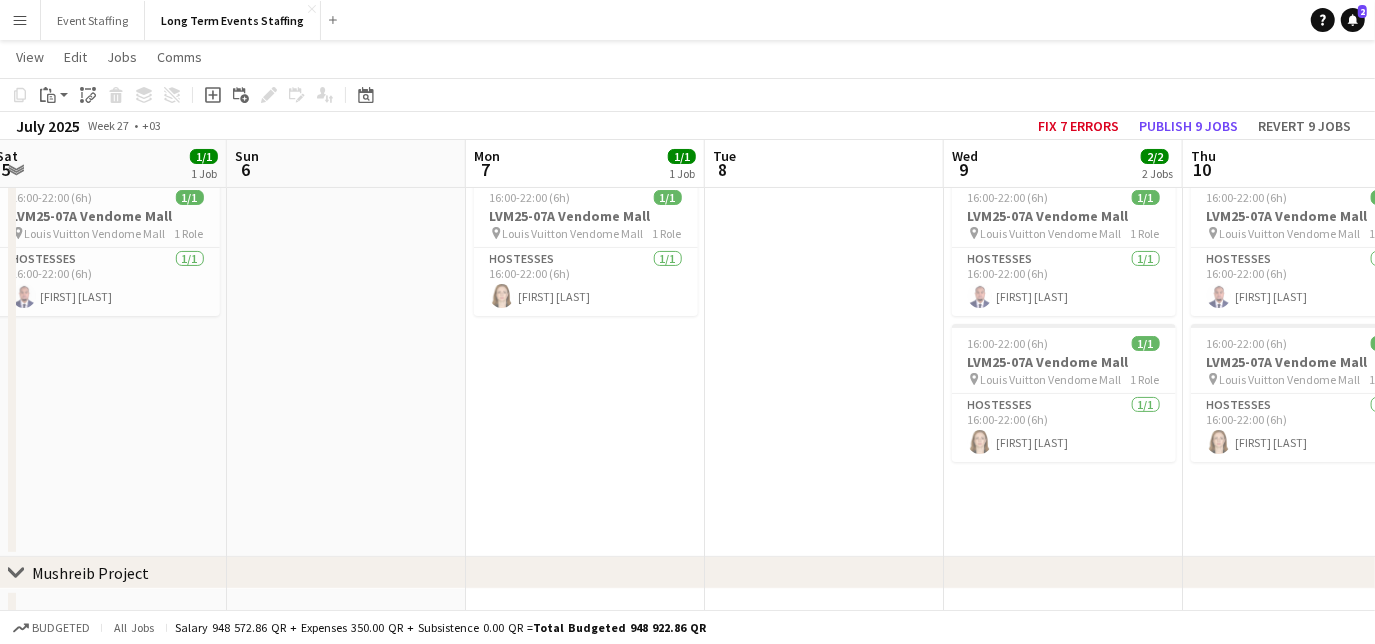 scroll, scrollTop: 0, scrollLeft: 762, axis: horizontal 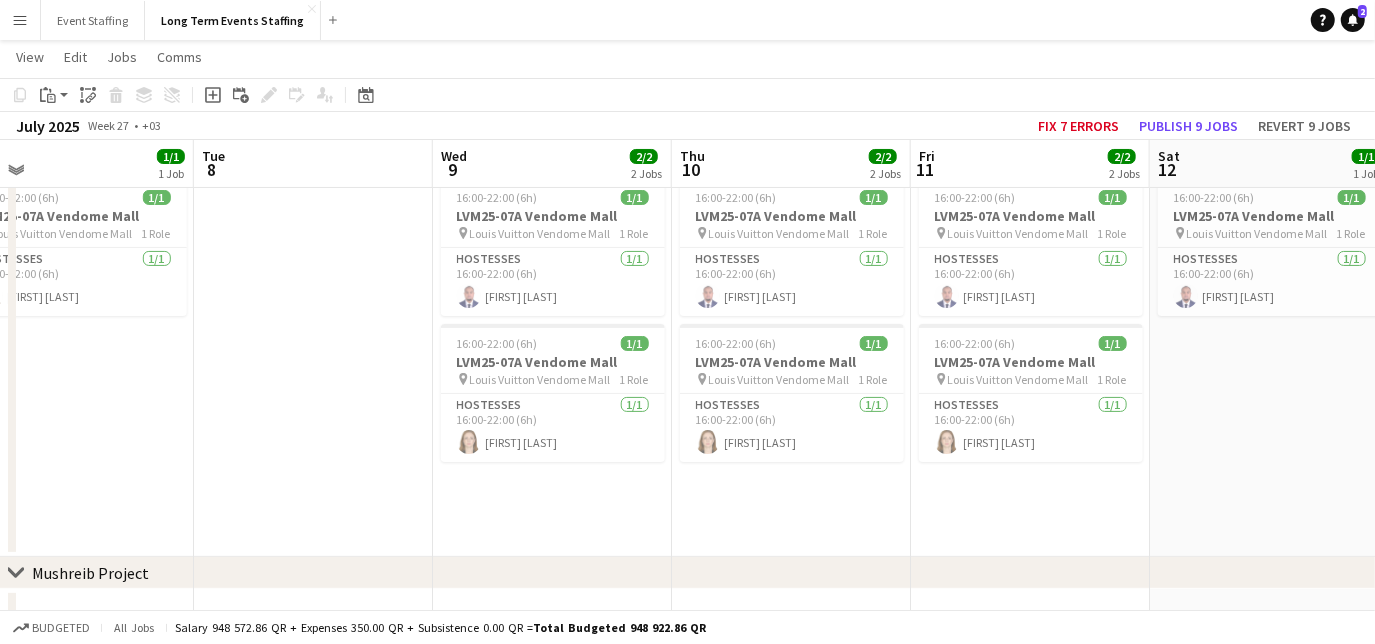 drag, startPoint x: 544, startPoint y: 408, endPoint x: 0, endPoint y: 385, distance: 544.486 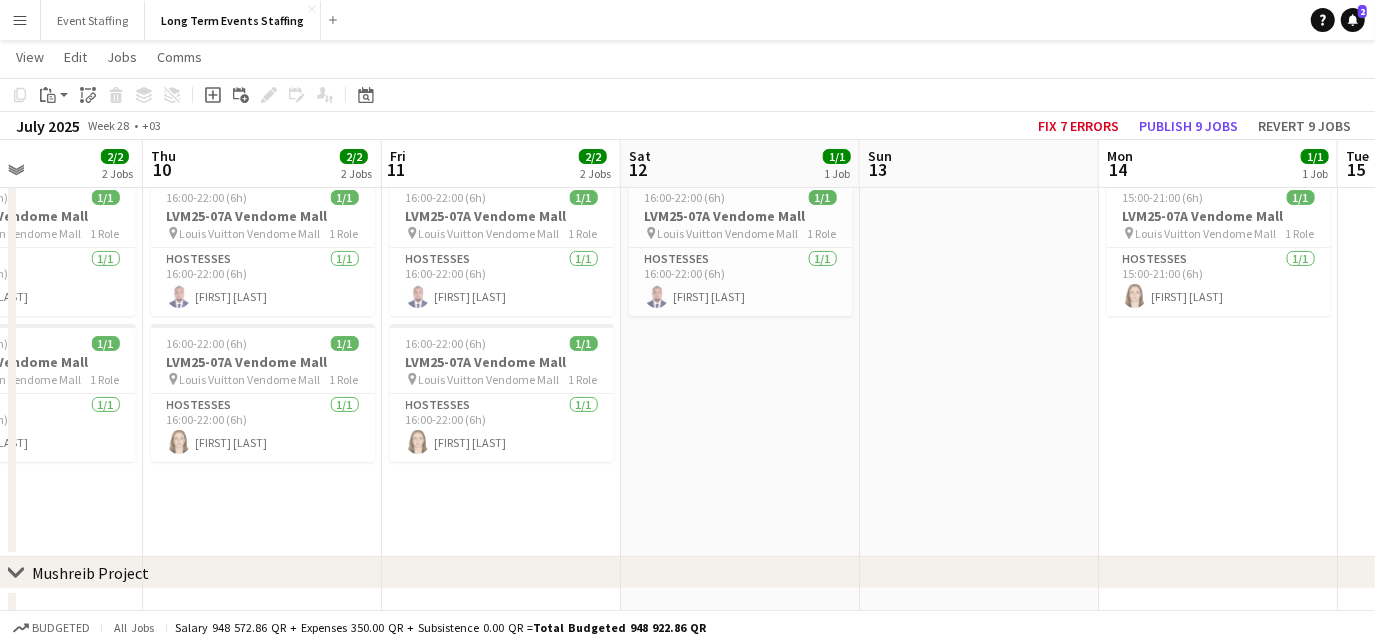 drag, startPoint x: 1077, startPoint y: 509, endPoint x: 548, endPoint y: 517, distance: 529.0605 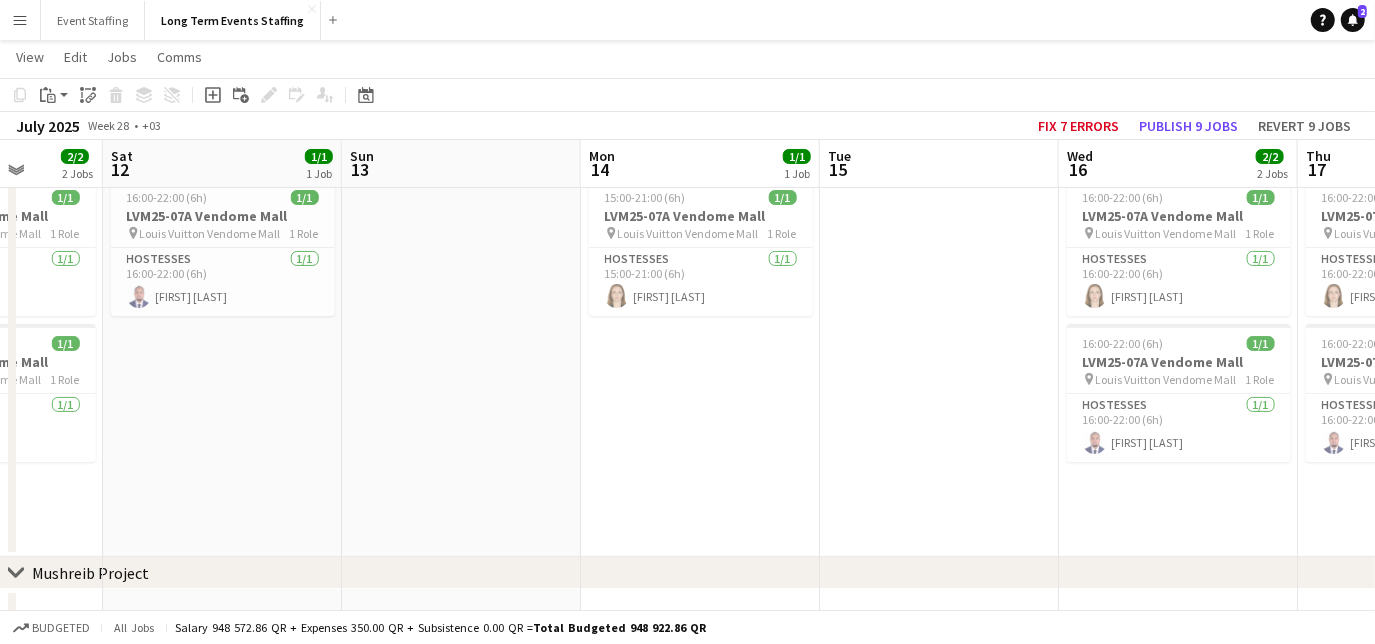 drag, startPoint x: 981, startPoint y: 513, endPoint x: 413, endPoint y: 498, distance: 568.19806 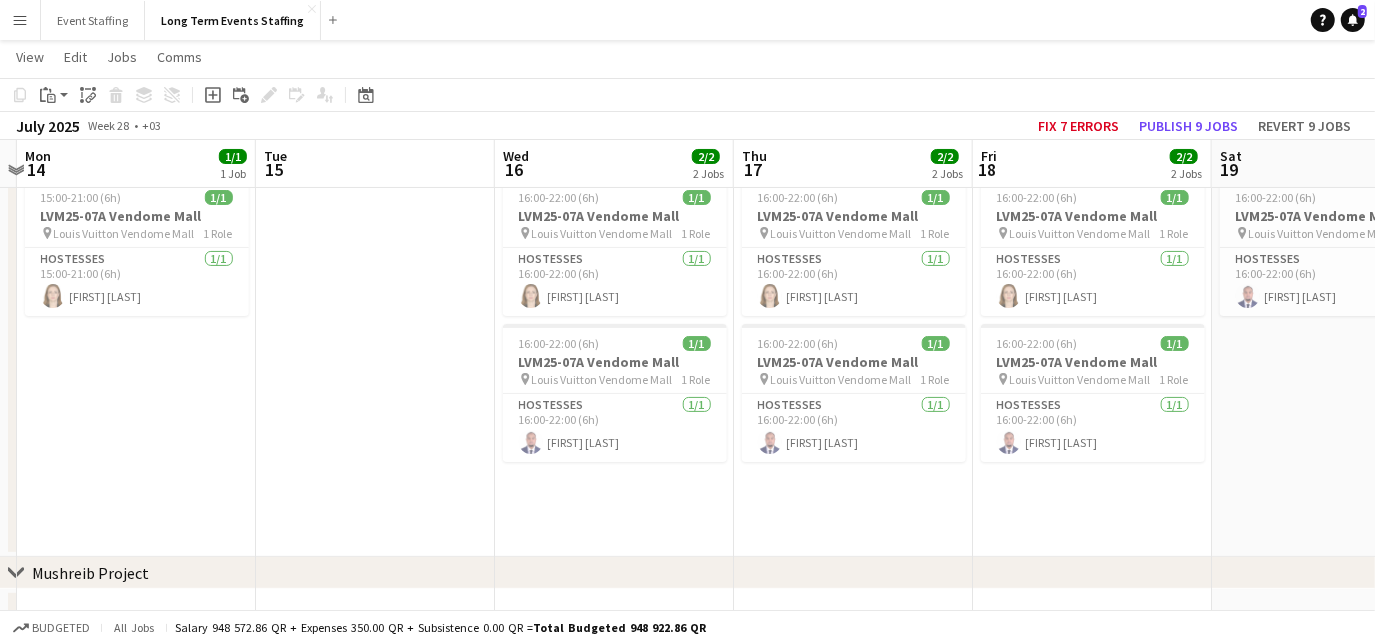 drag, startPoint x: 876, startPoint y: 507, endPoint x: 288, endPoint y: 450, distance: 590.7563 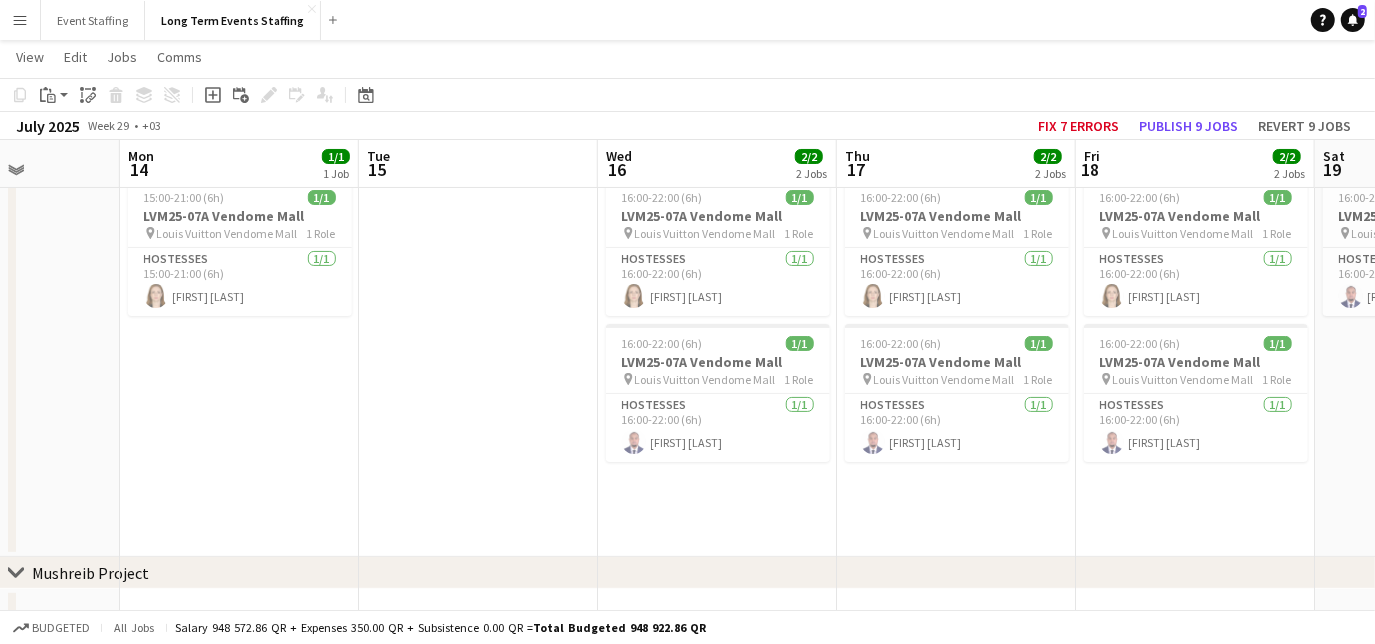 drag, startPoint x: 723, startPoint y: 506, endPoint x: 157, endPoint y: 472, distance: 567.02026 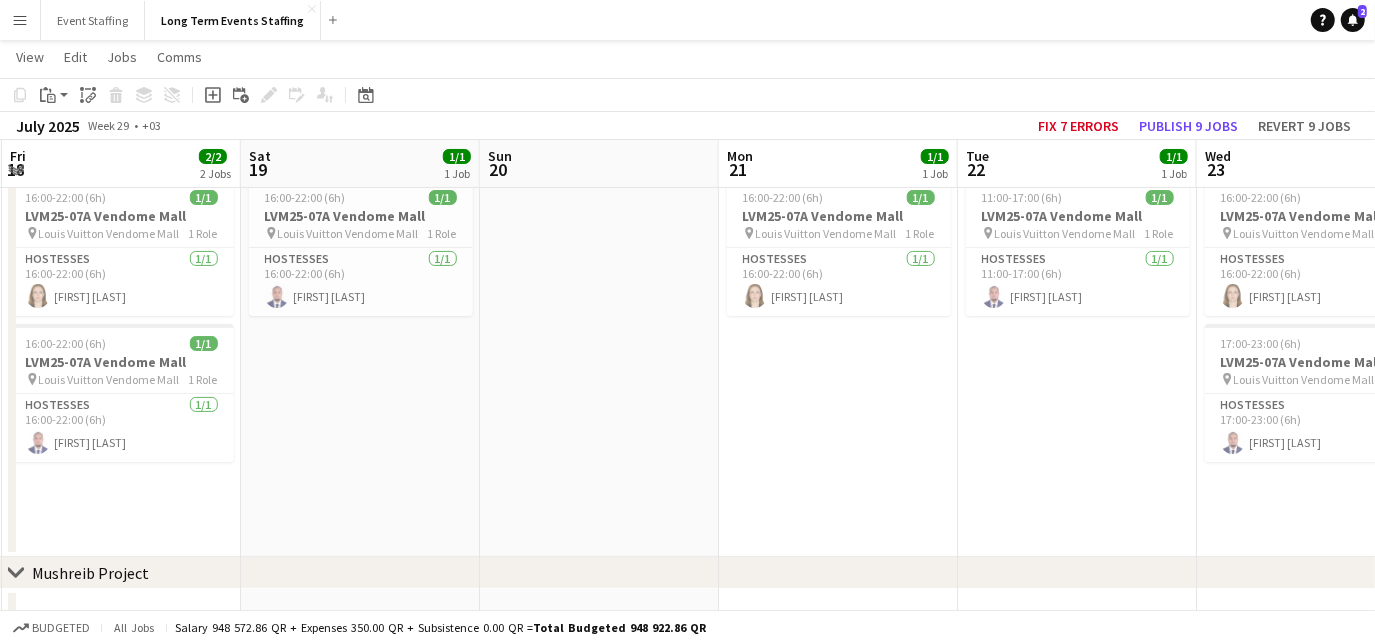 drag, startPoint x: 749, startPoint y: 536, endPoint x: 169, endPoint y: 449, distance: 586.4887 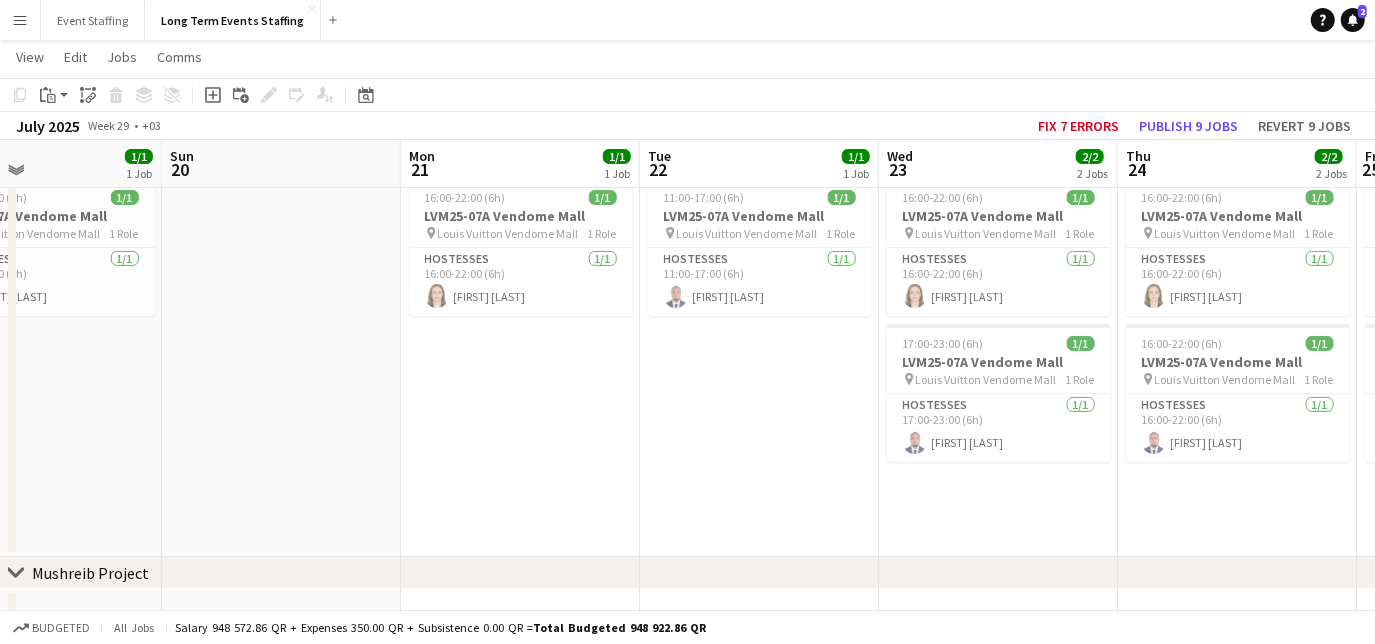 drag, startPoint x: 700, startPoint y: 511, endPoint x: 150, endPoint y: 421, distance: 557.315 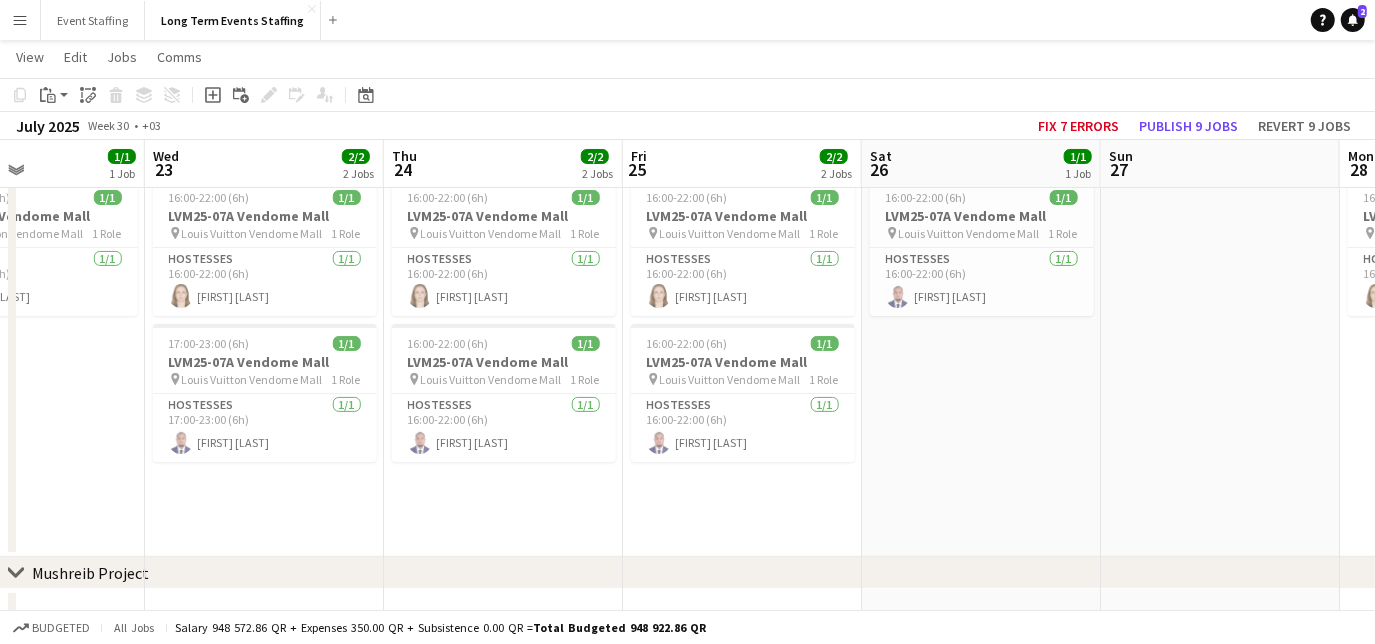drag, startPoint x: 606, startPoint y: 509, endPoint x: 61, endPoint y: 472, distance: 546.2545 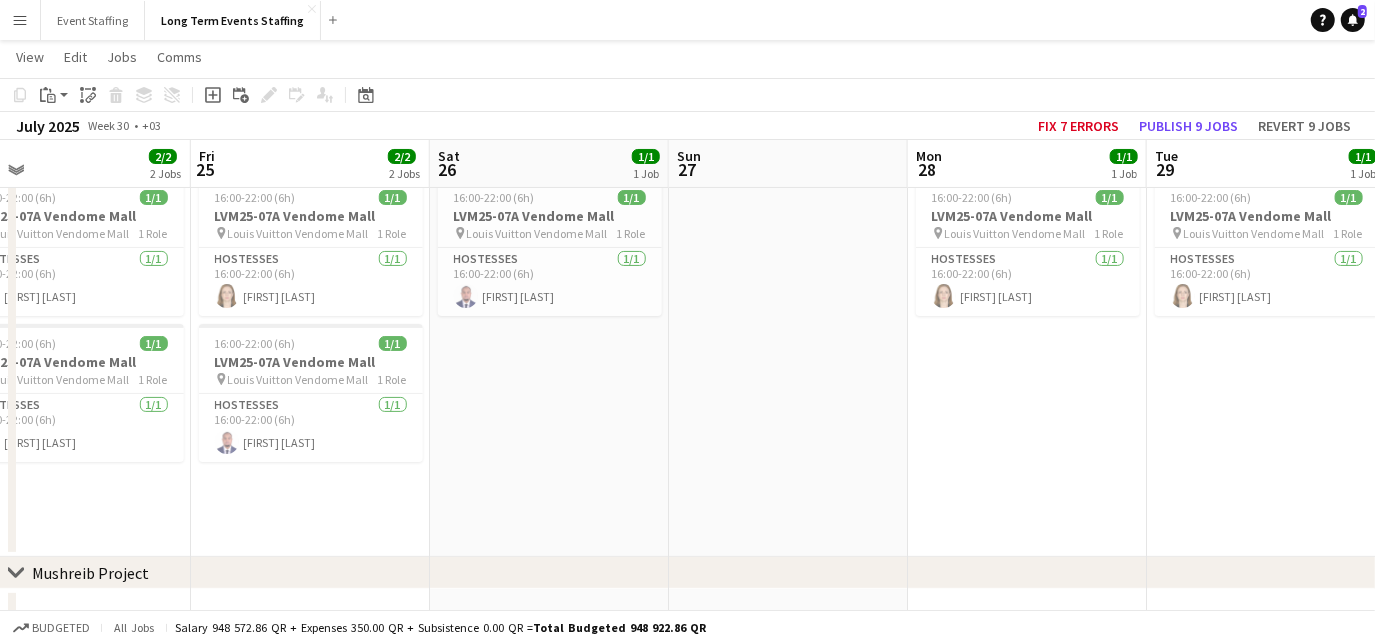 drag, startPoint x: 589, startPoint y: 506, endPoint x: 93, endPoint y: 504, distance: 496.00403 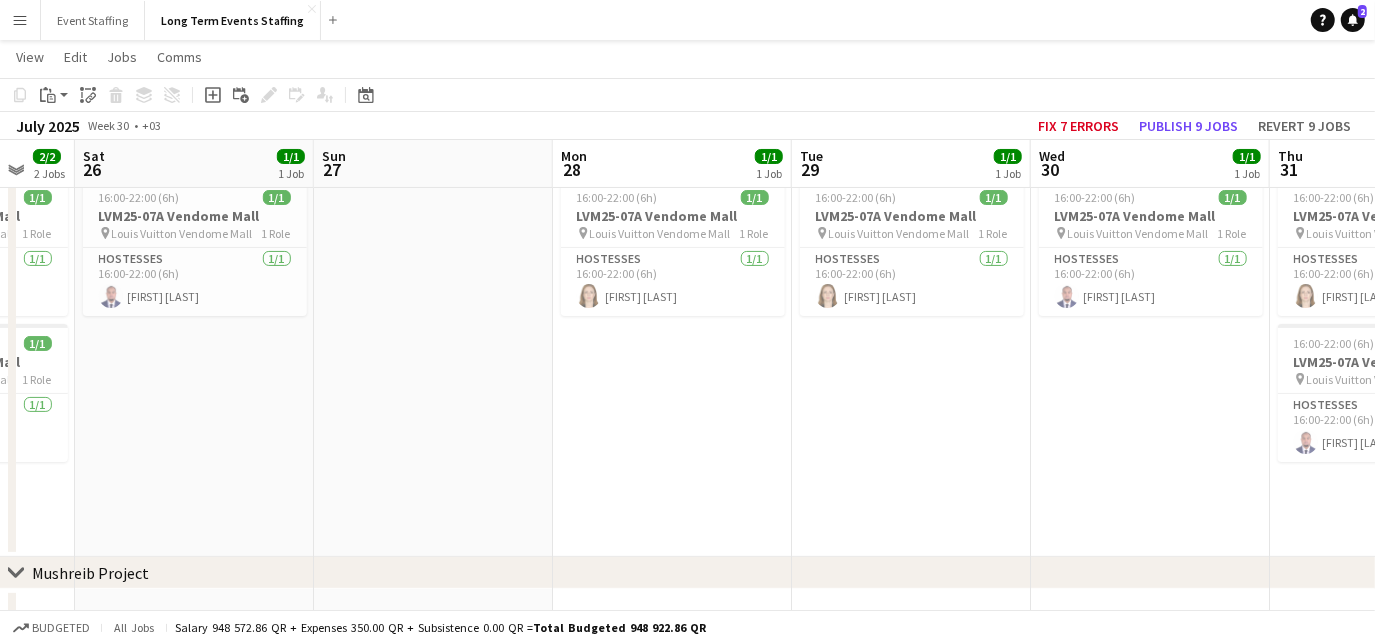 scroll, scrollTop: 0, scrollLeft: 741, axis: horizontal 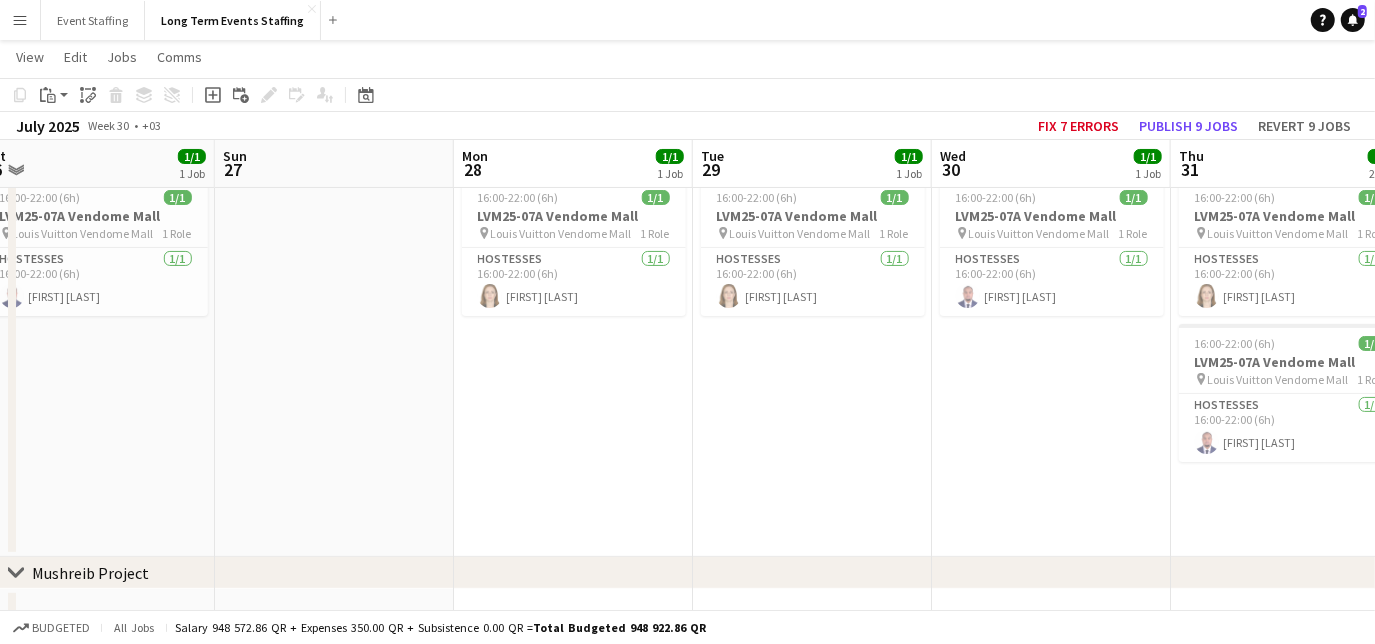drag, startPoint x: 355, startPoint y: 507, endPoint x: 0, endPoint y: 427, distance: 363.90247 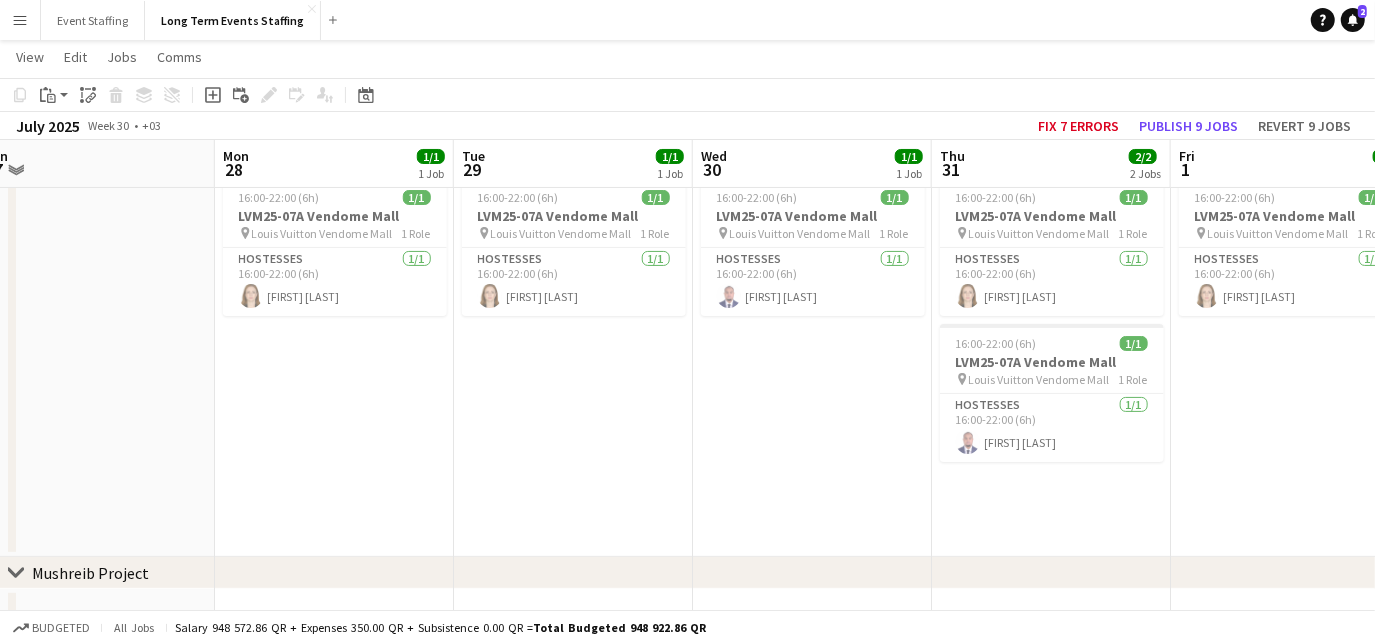 click on "Menu" at bounding box center (20, 20) 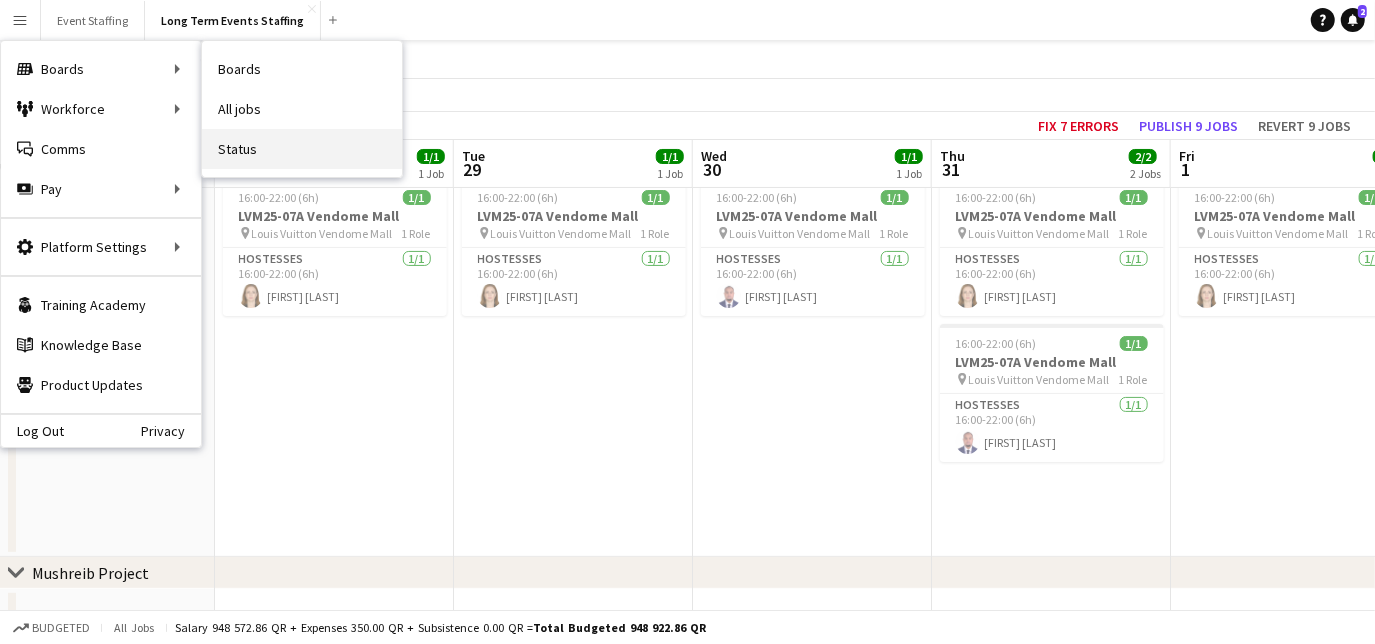 click on "Status" at bounding box center (302, 149) 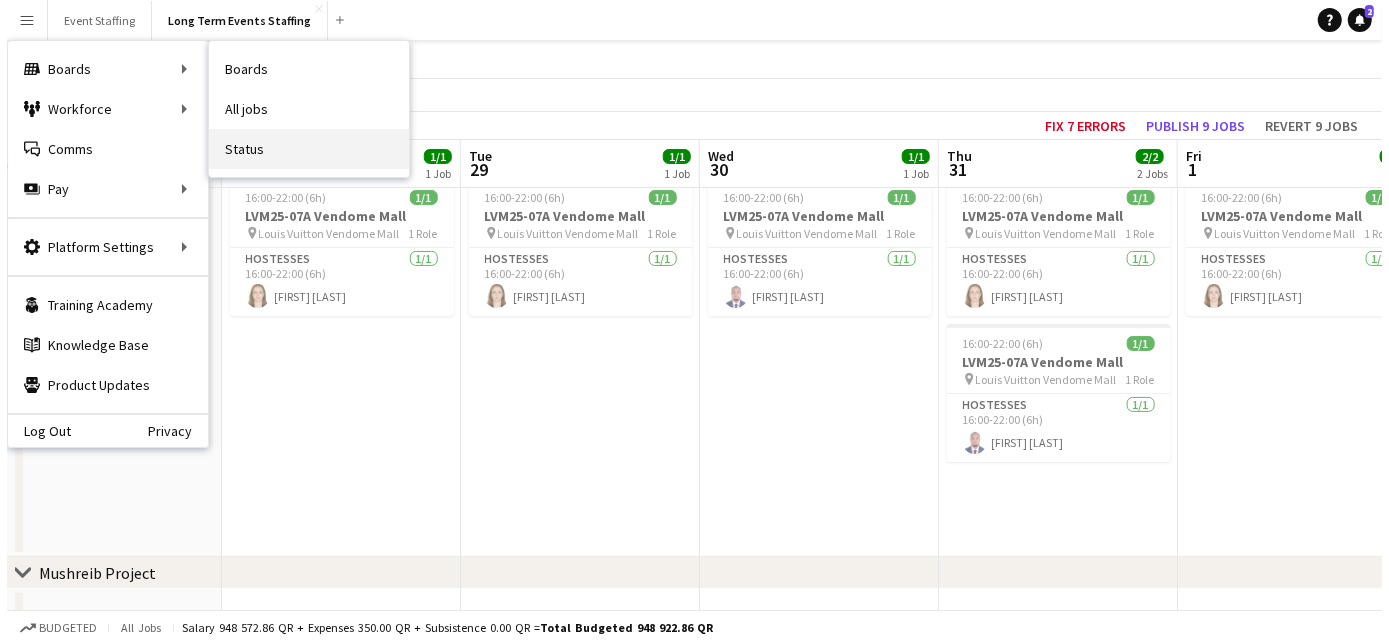 scroll, scrollTop: 0, scrollLeft: 0, axis: both 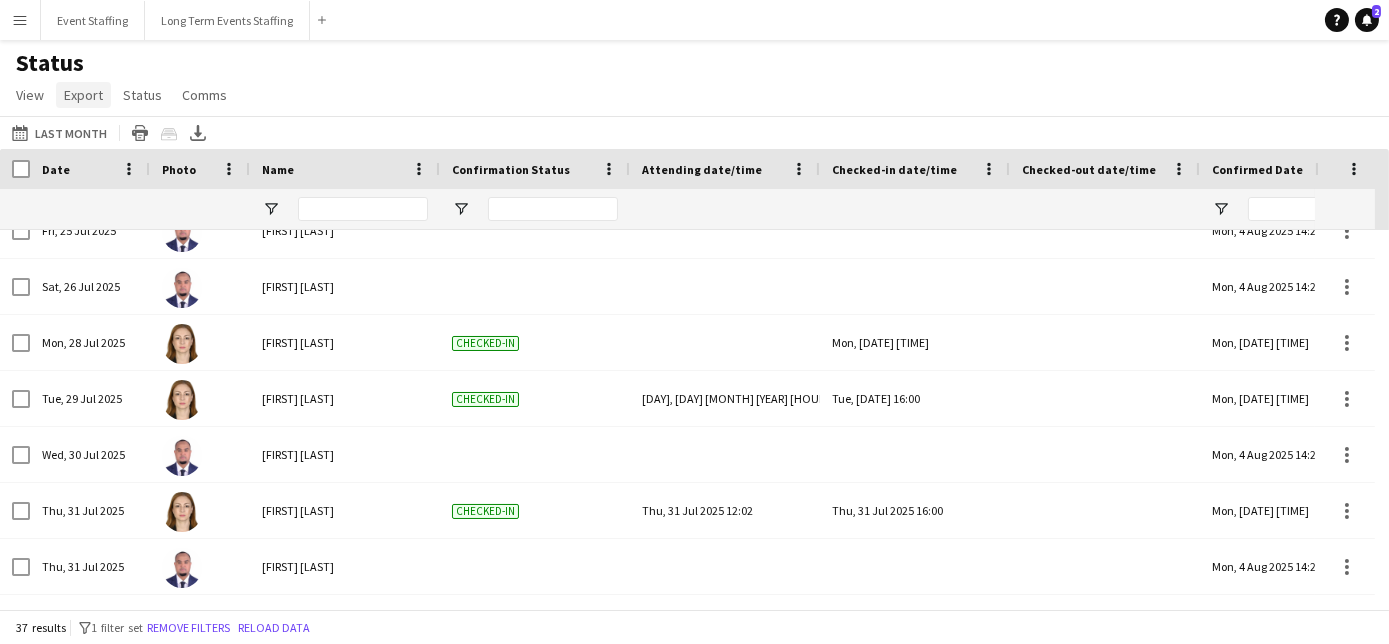 click on "Export" 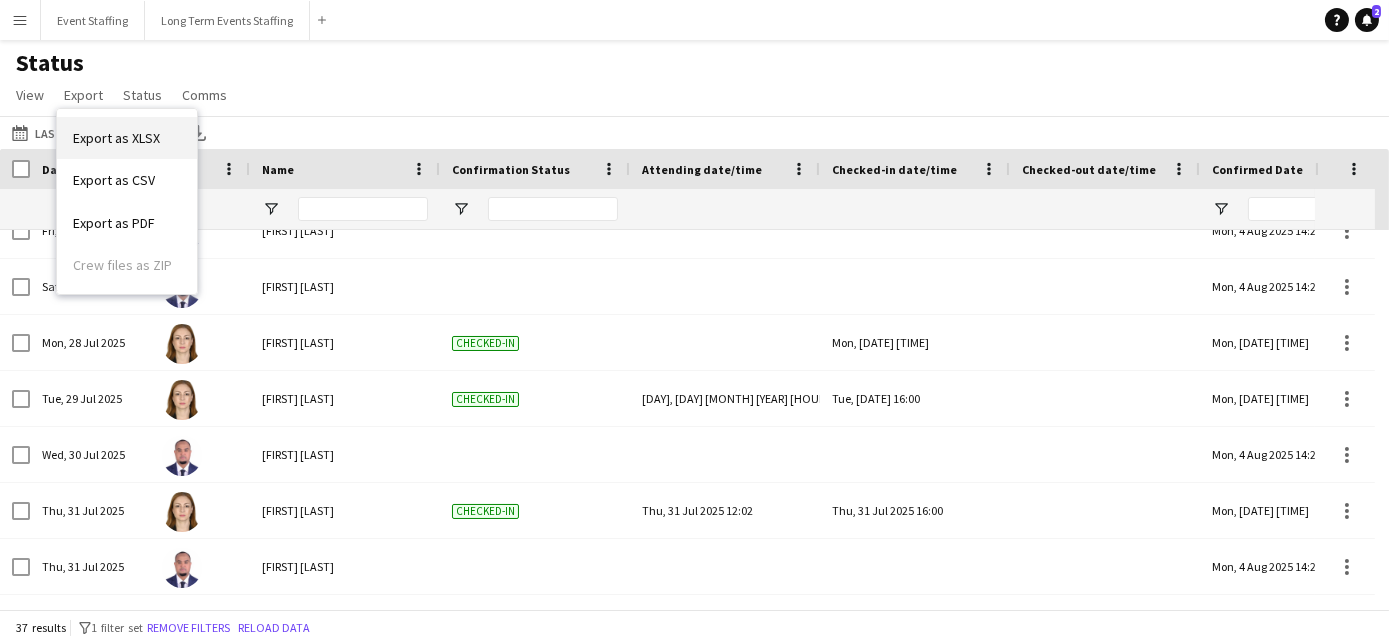 click on "Export as XLSX" at bounding box center [116, 138] 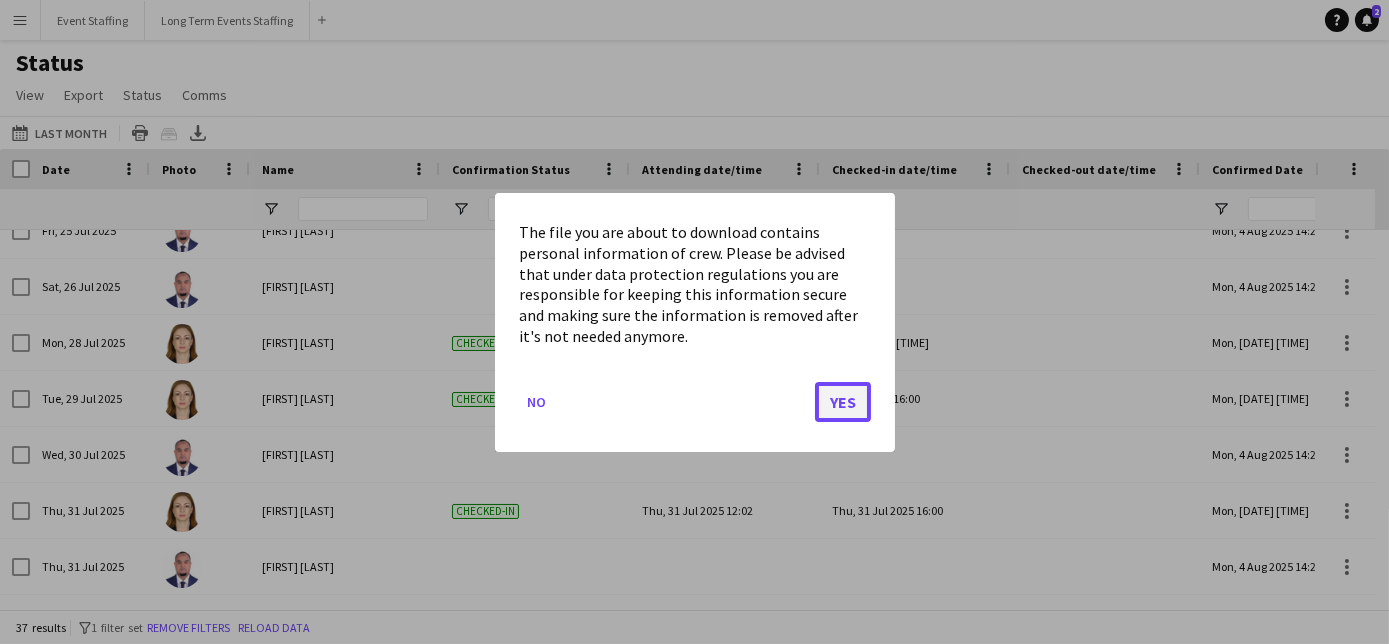 click on "Yes" 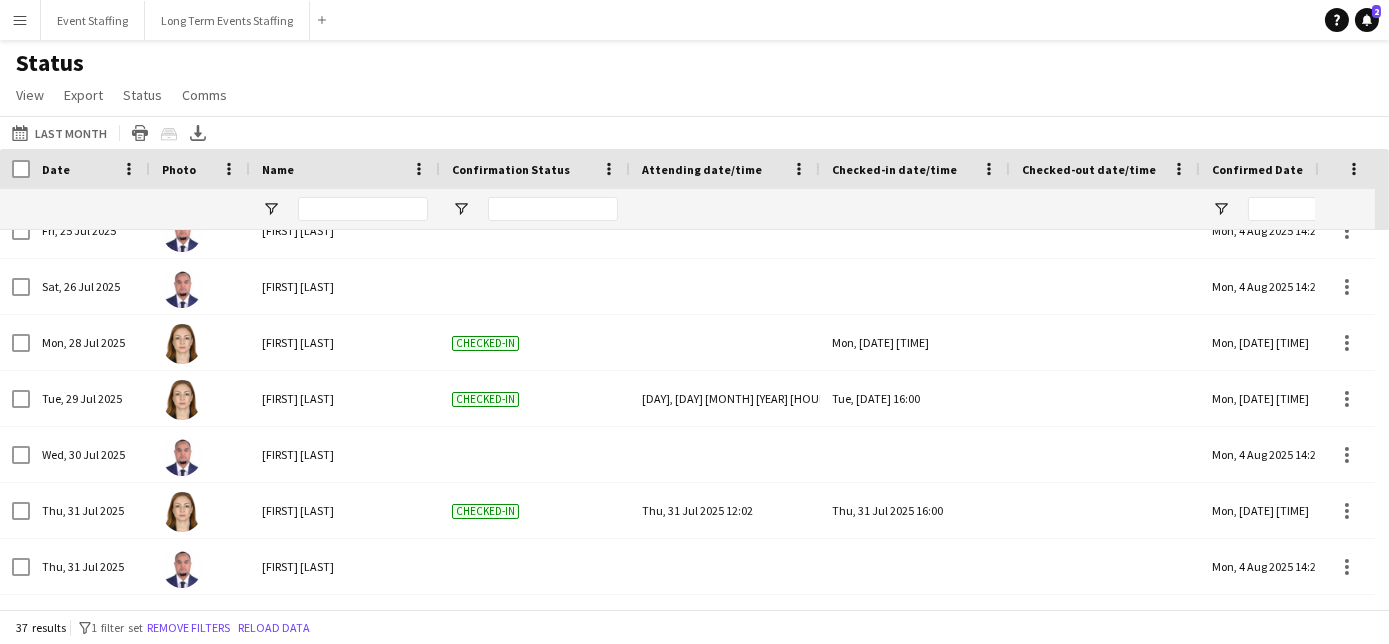 click on "Status" 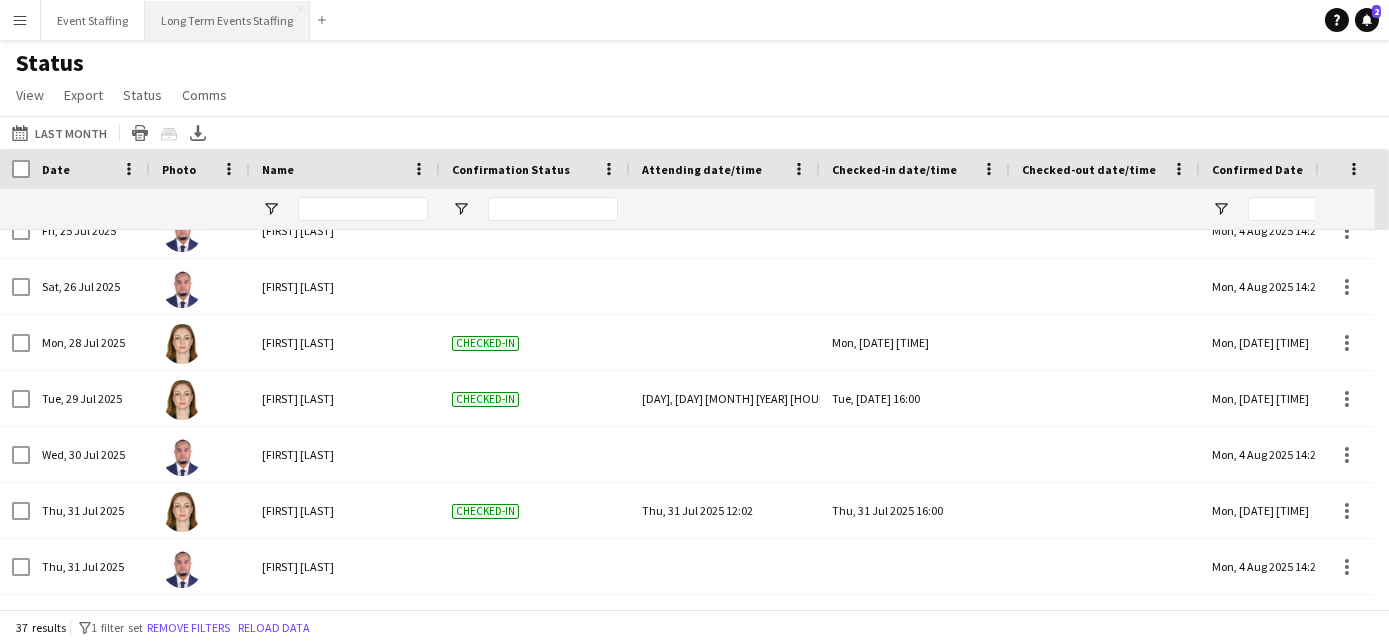 click on "Long Term Events Staffing
Close" at bounding box center [227, 20] 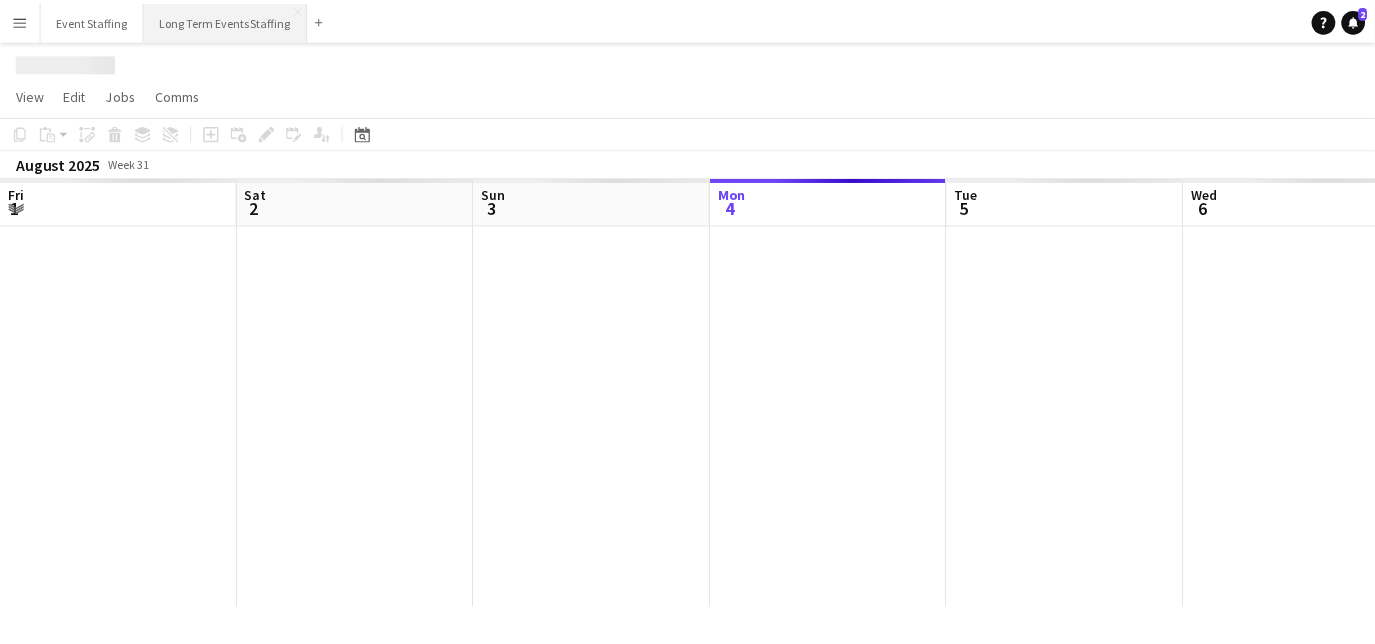 scroll, scrollTop: 0, scrollLeft: 477, axis: horizontal 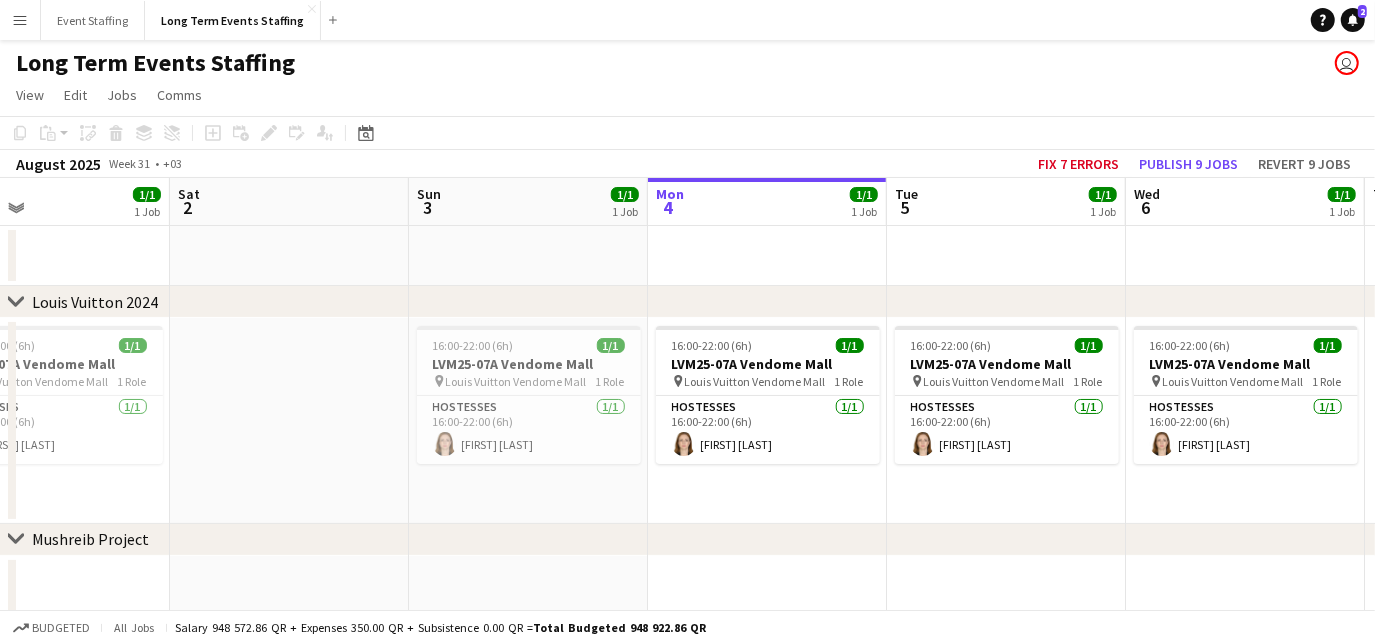 drag, startPoint x: 421, startPoint y: 501, endPoint x: 827, endPoint y: 360, distance: 429.78717 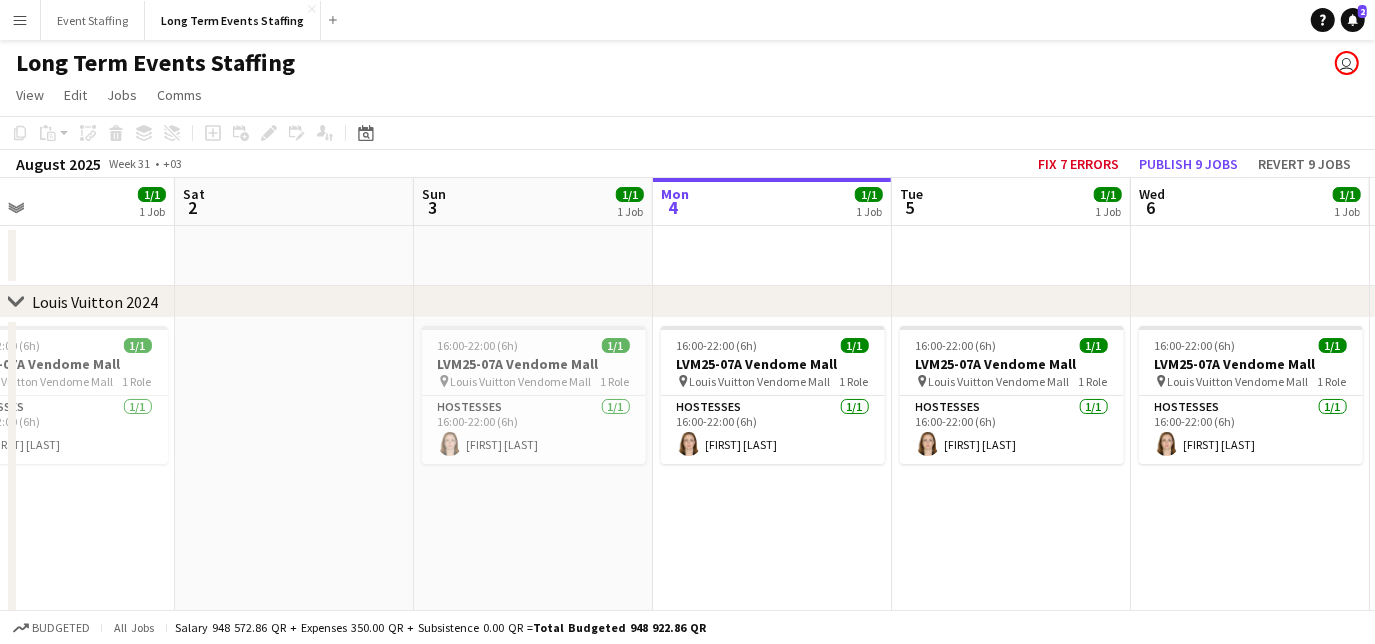 scroll, scrollTop: 0, scrollLeft: 533, axis: horizontal 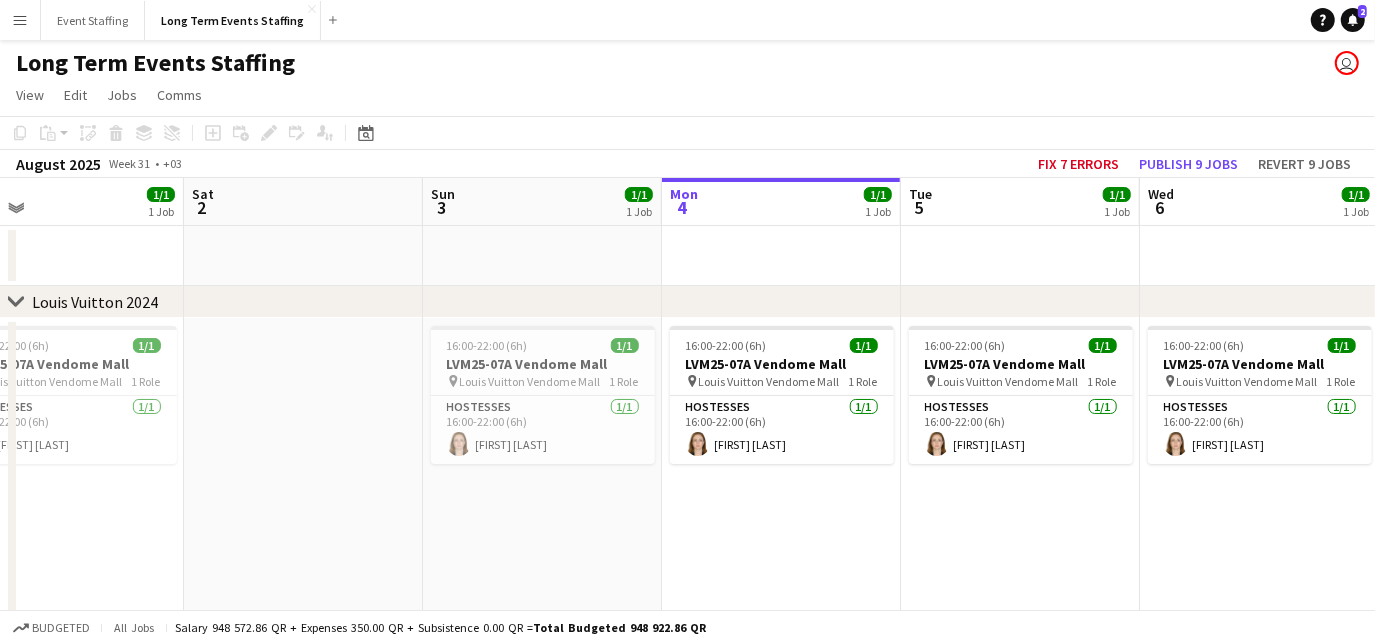 drag, startPoint x: 346, startPoint y: 413, endPoint x: 601, endPoint y: 370, distance: 258.60007 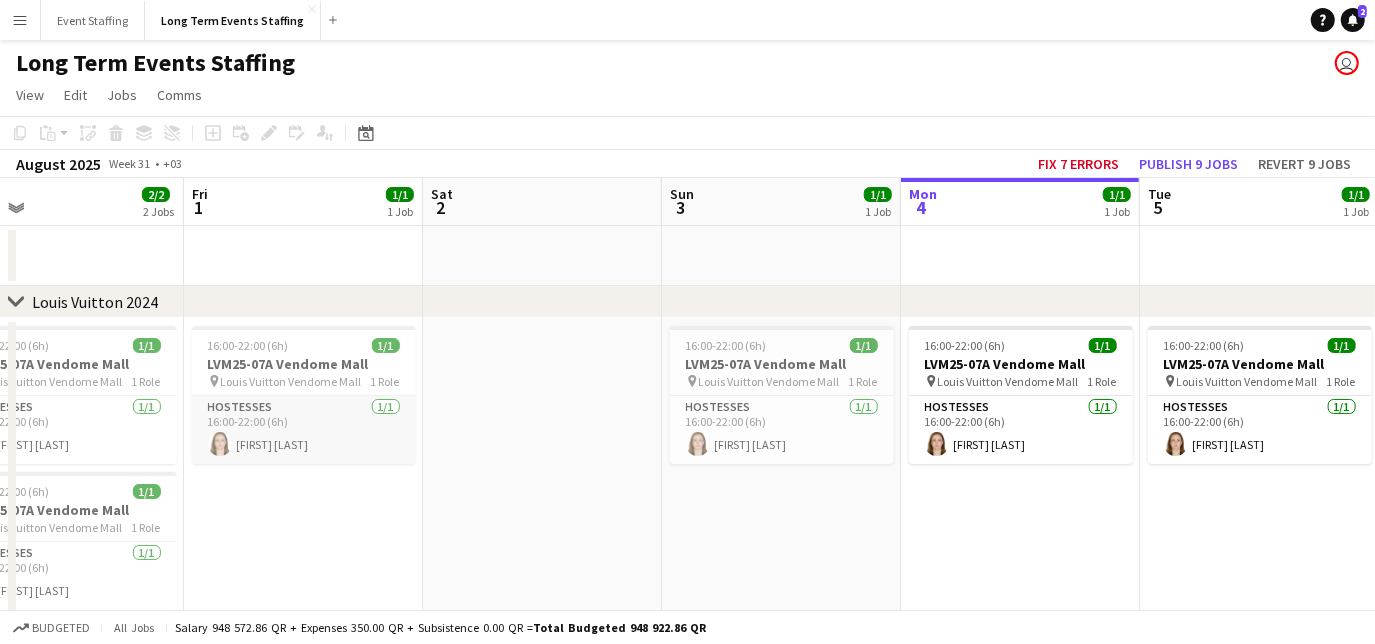 click on "Hostesses 1/1 16:00-22:00 (6h) [FIRST] [LAST]" at bounding box center [304, 430] 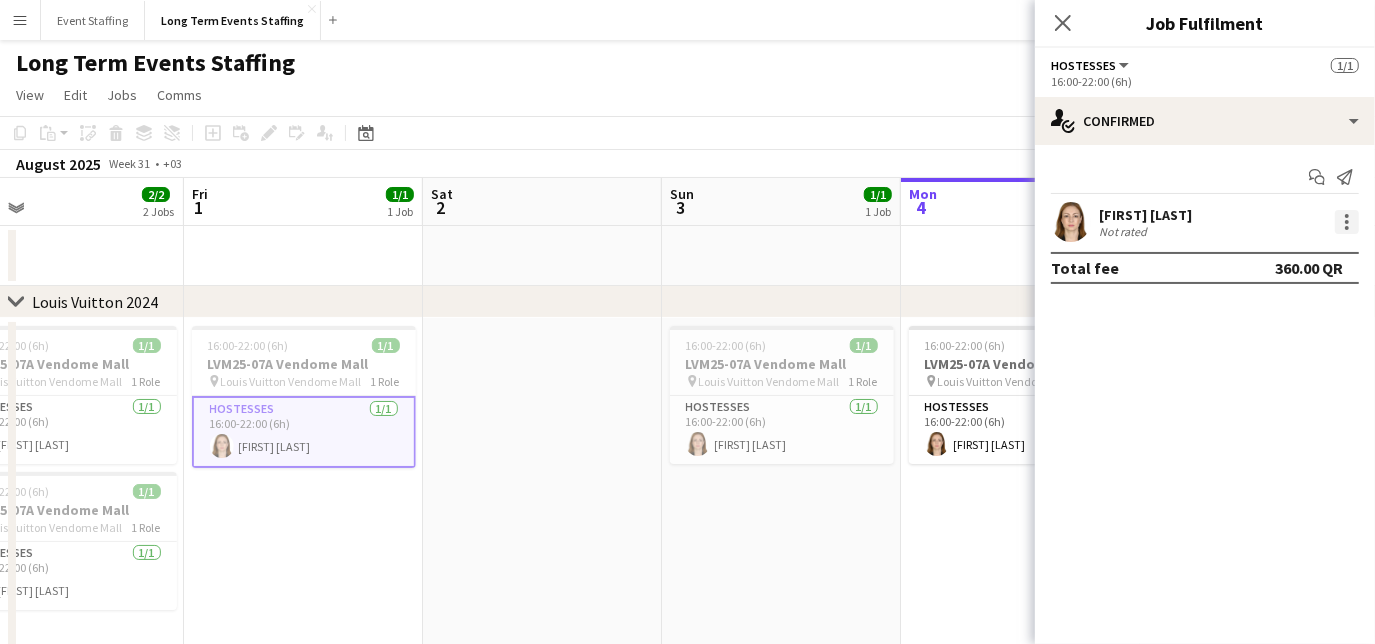 click at bounding box center (1347, 222) 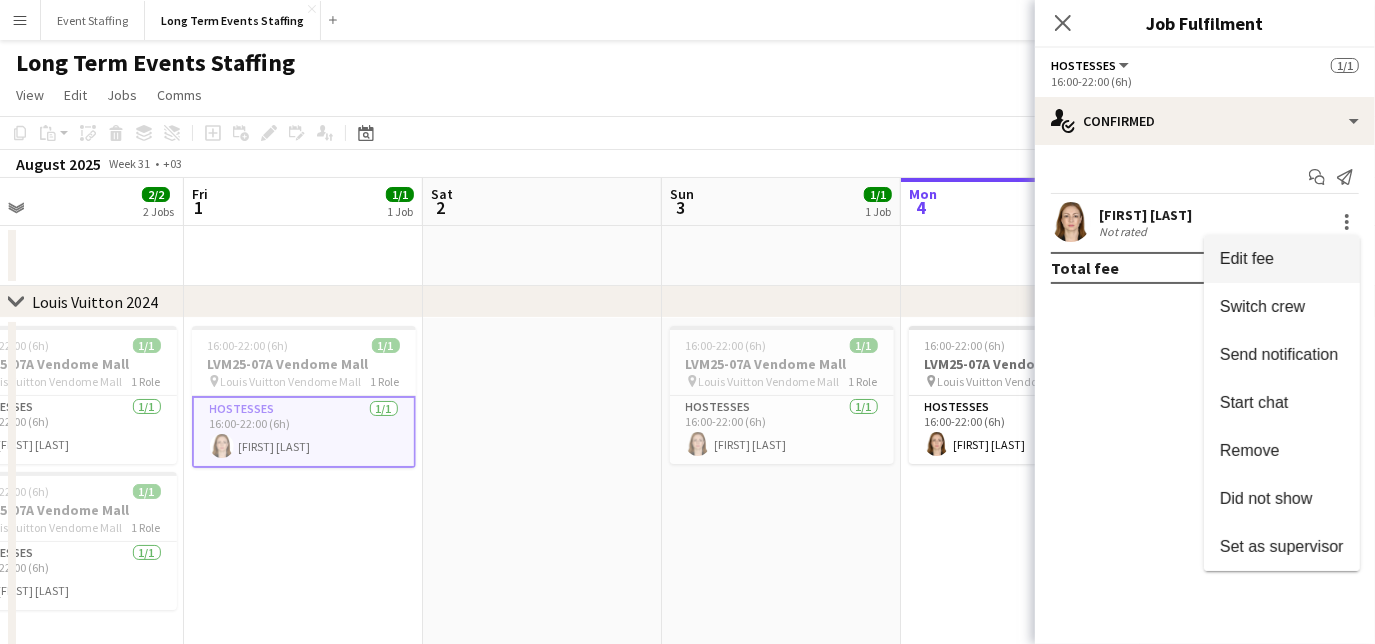 click on "Edit fee" at bounding box center (1282, 259) 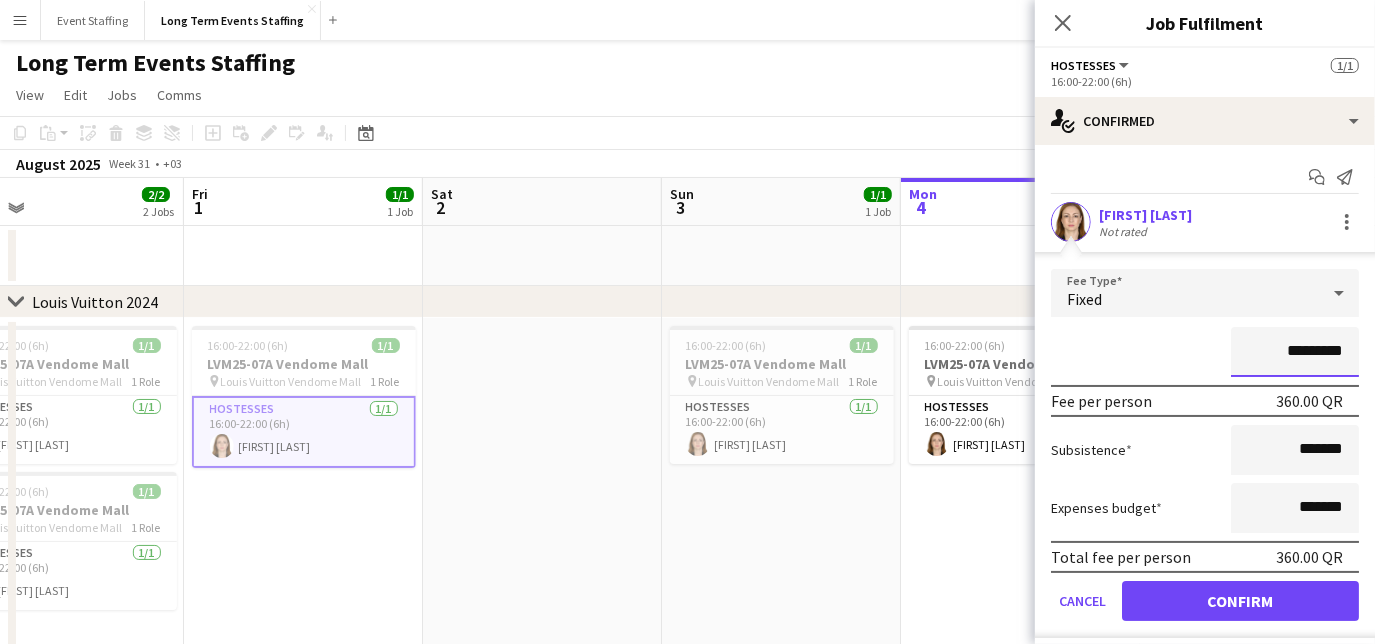 drag, startPoint x: 1267, startPoint y: 351, endPoint x: 1278, endPoint y: 353, distance: 11.18034 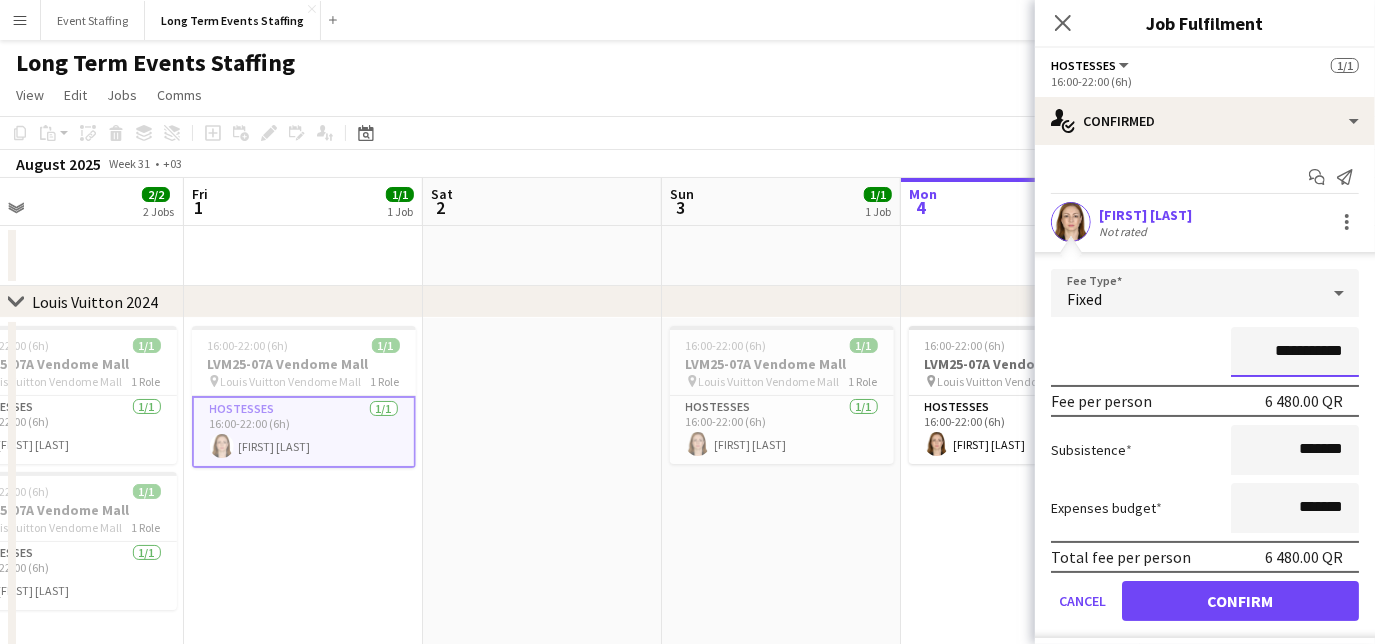 type on "**********" 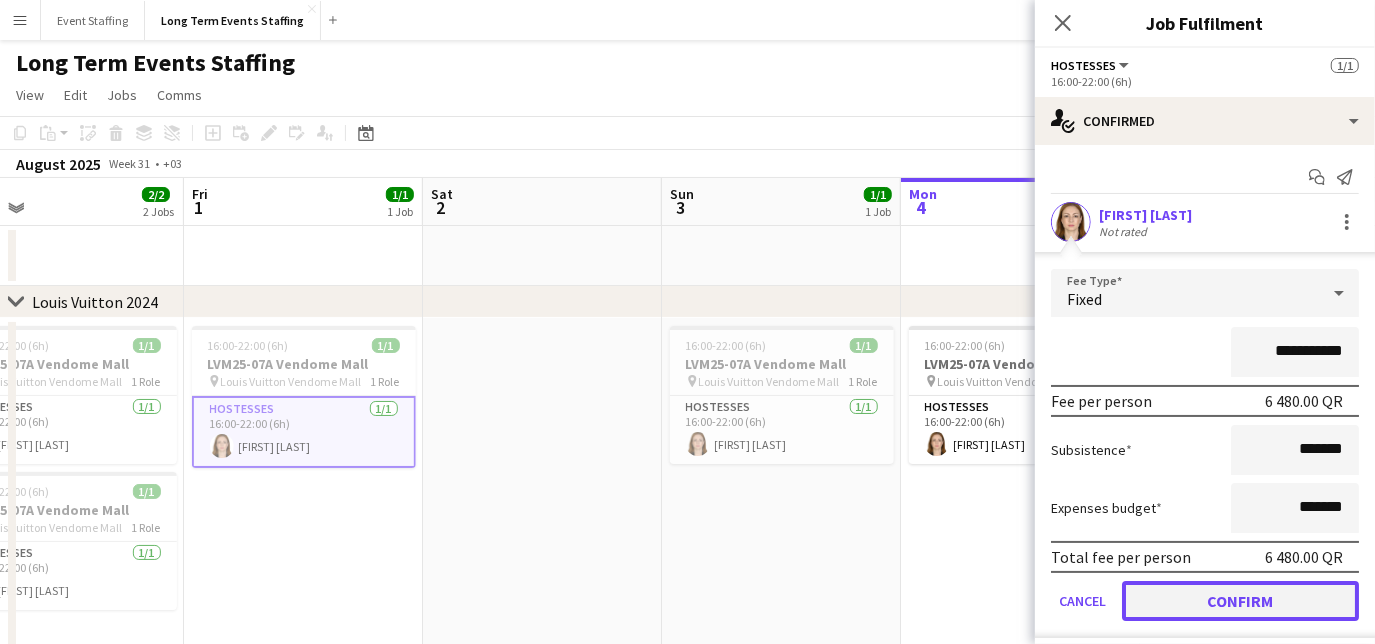 click on "Confirm" at bounding box center (1240, 601) 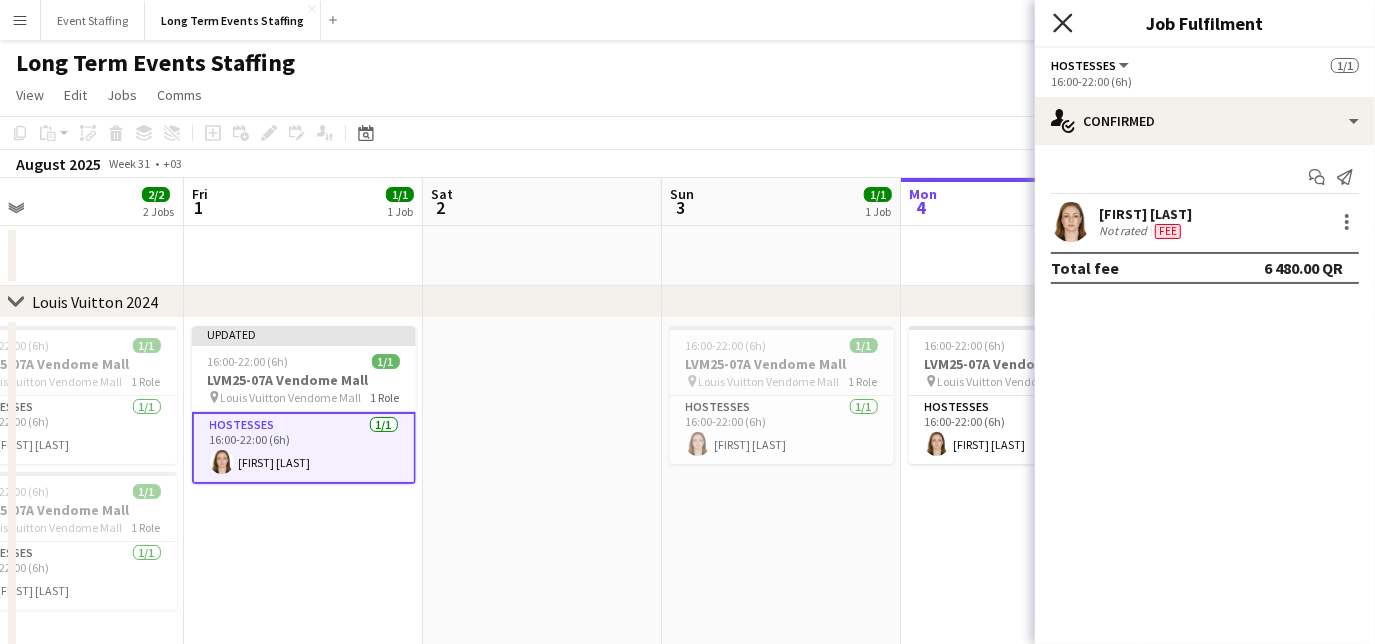 click on "Close pop-in" 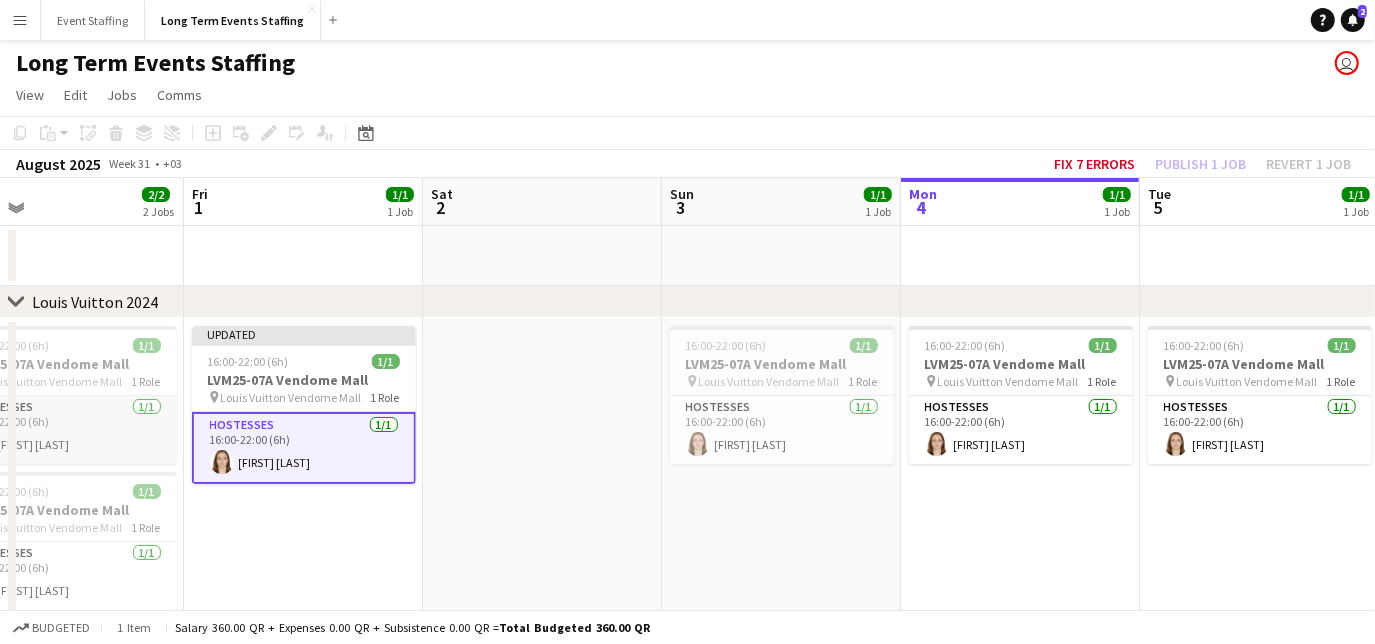 click on "Hostesses 1/1 16:00-22:00 (6h) [FIRST] [LAST]" at bounding box center (65, 430) 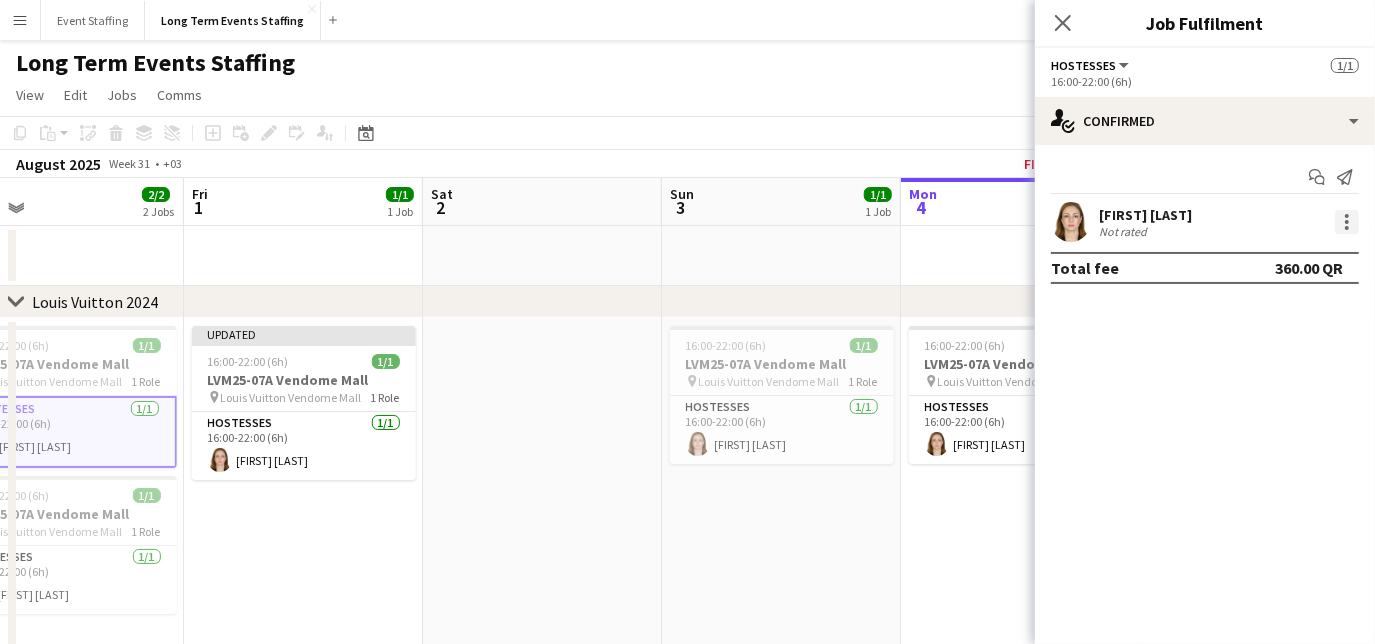 click at bounding box center [1347, 222] 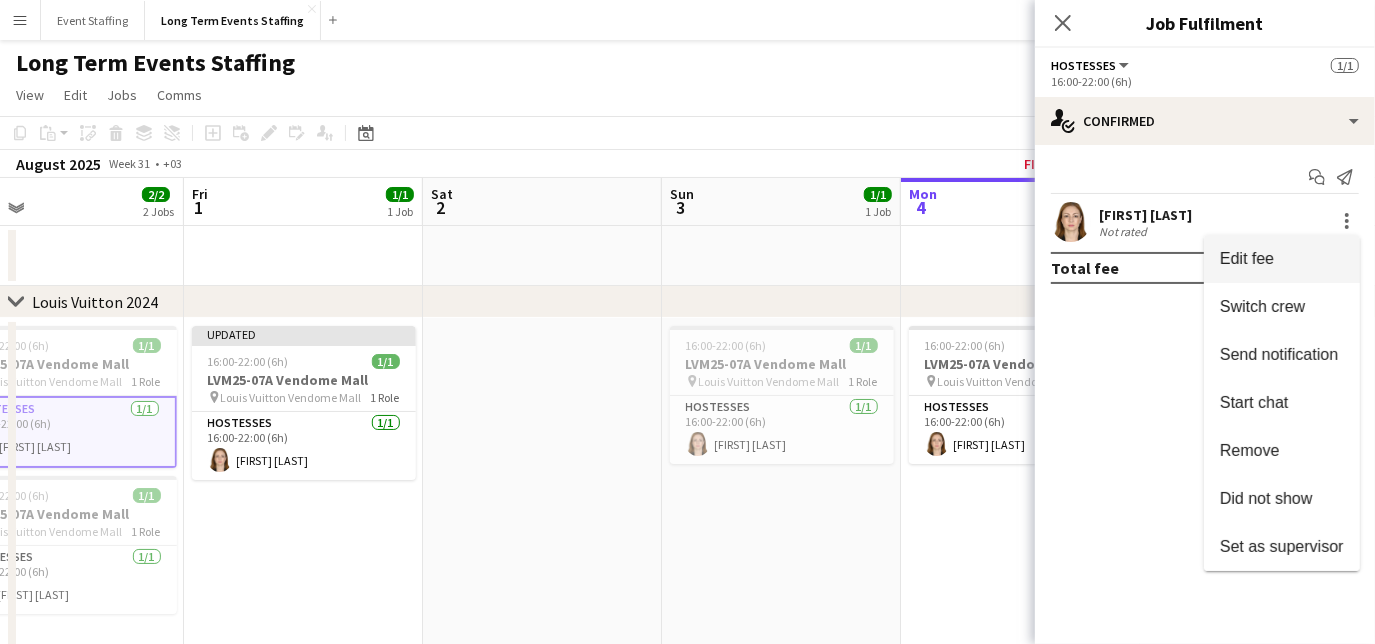 click on "Edit fee" at bounding box center [1282, 259] 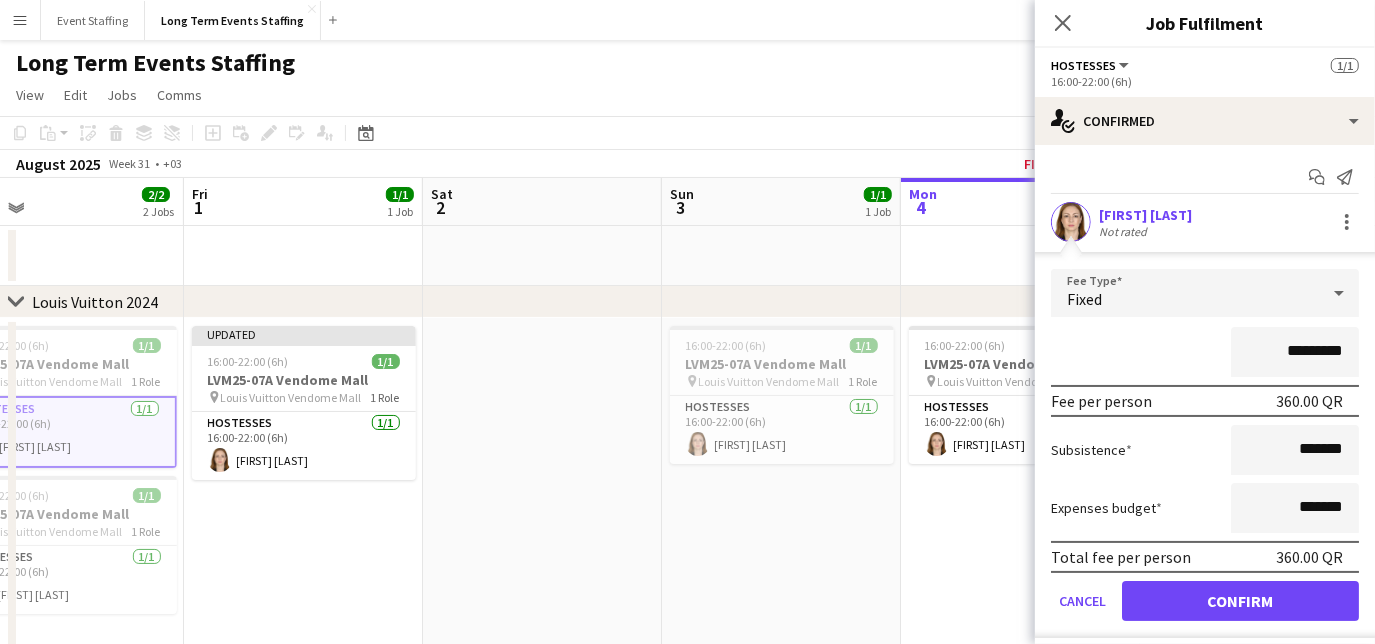 drag, startPoint x: 1276, startPoint y: 349, endPoint x: 1253, endPoint y: 348, distance: 23.021729 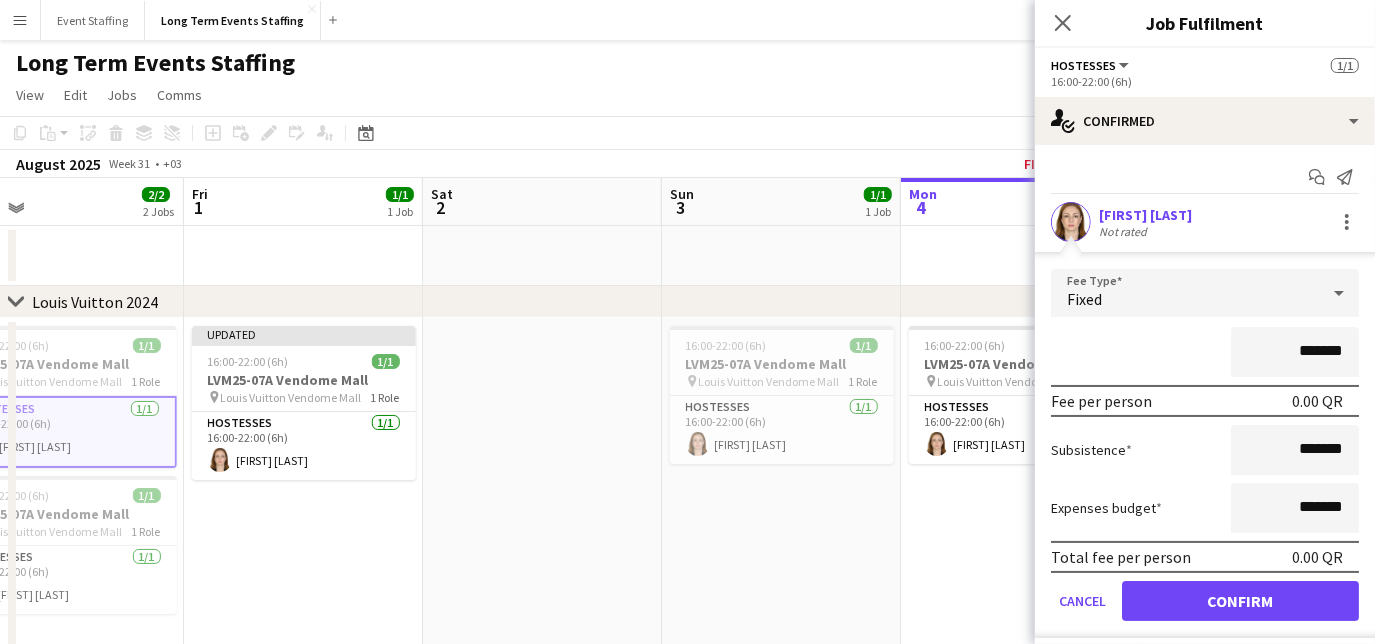 type on "*******" 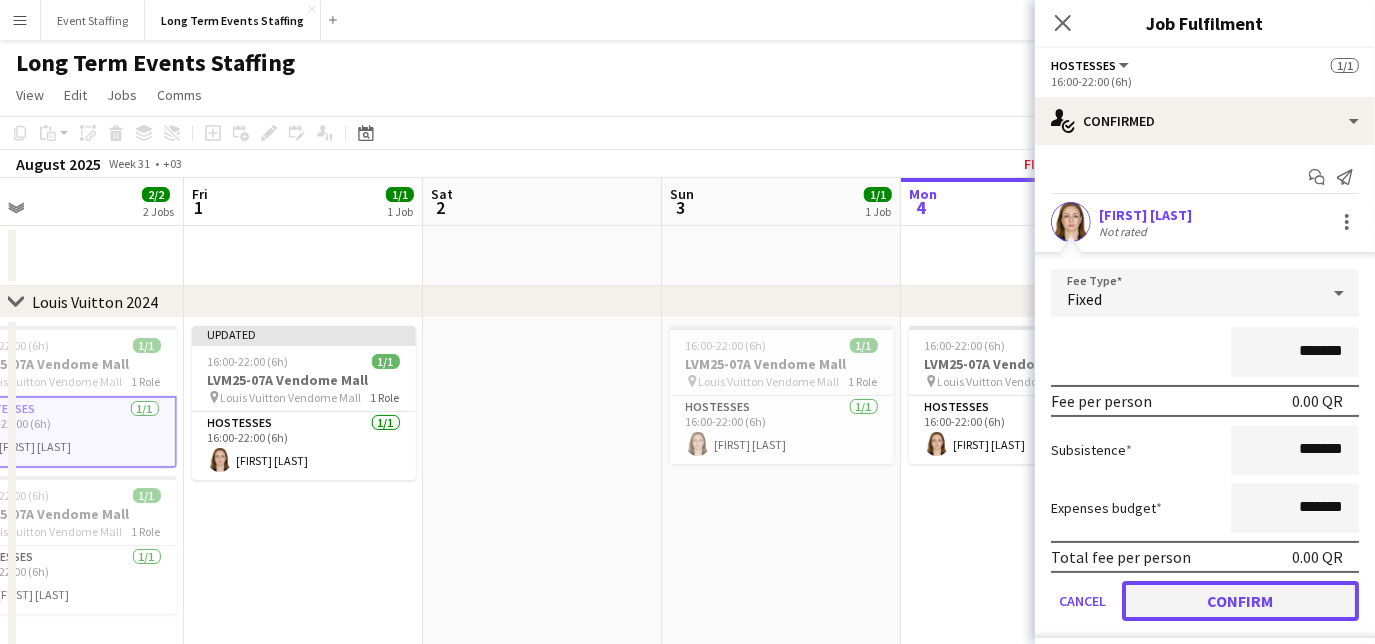 click on "Confirm" at bounding box center [1240, 601] 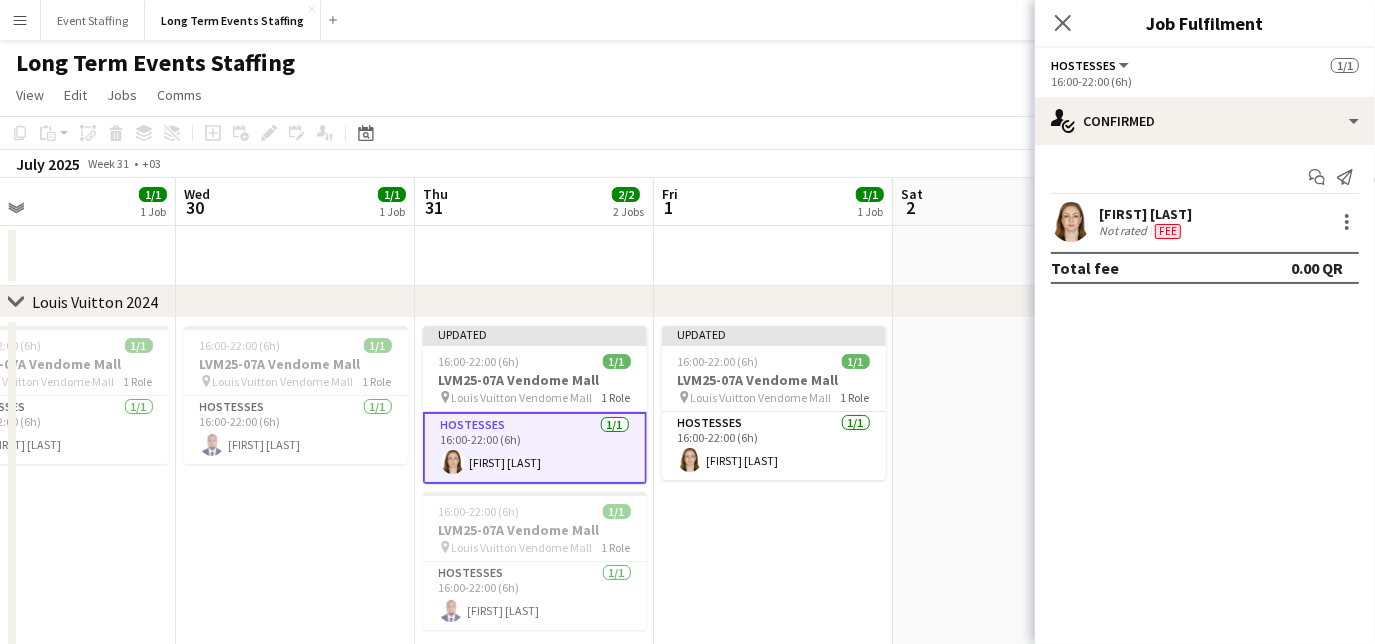 scroll, scrollTop: 0, scrollLeft: 534, axis: horizontal 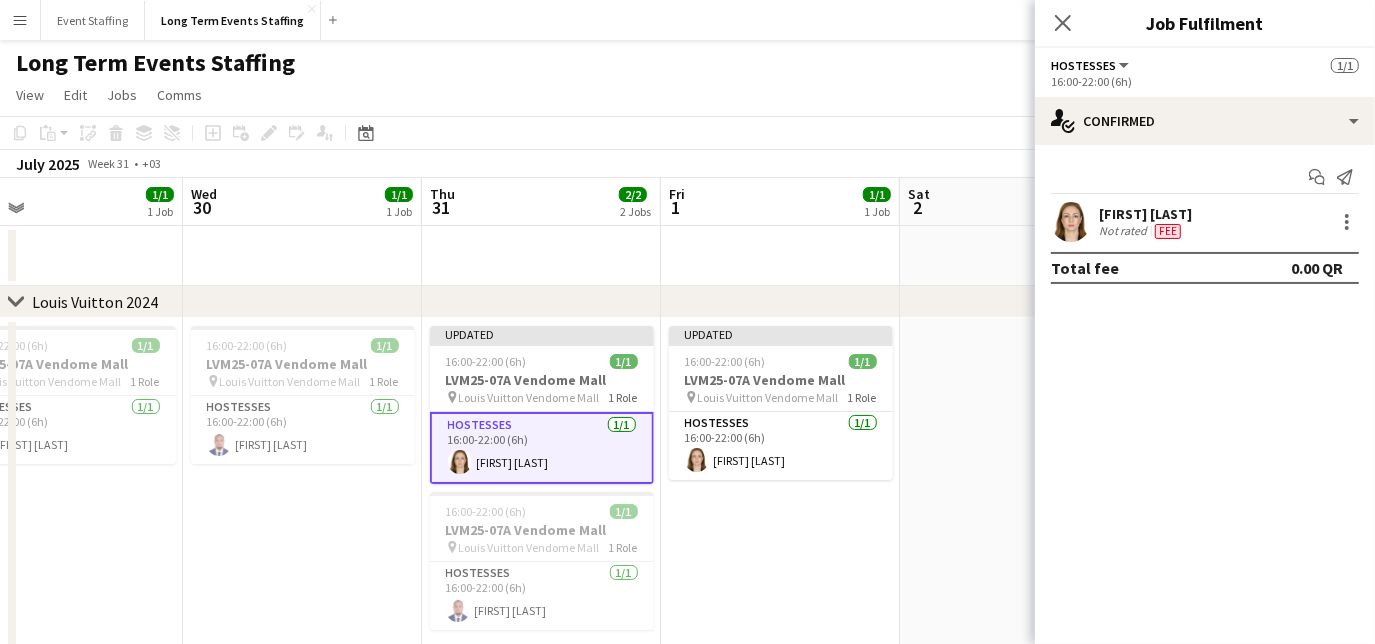drag, startPoint x: 320, startPoint y: 567, endPoint x: 797, endPoint y: 501, distance: 481.5444 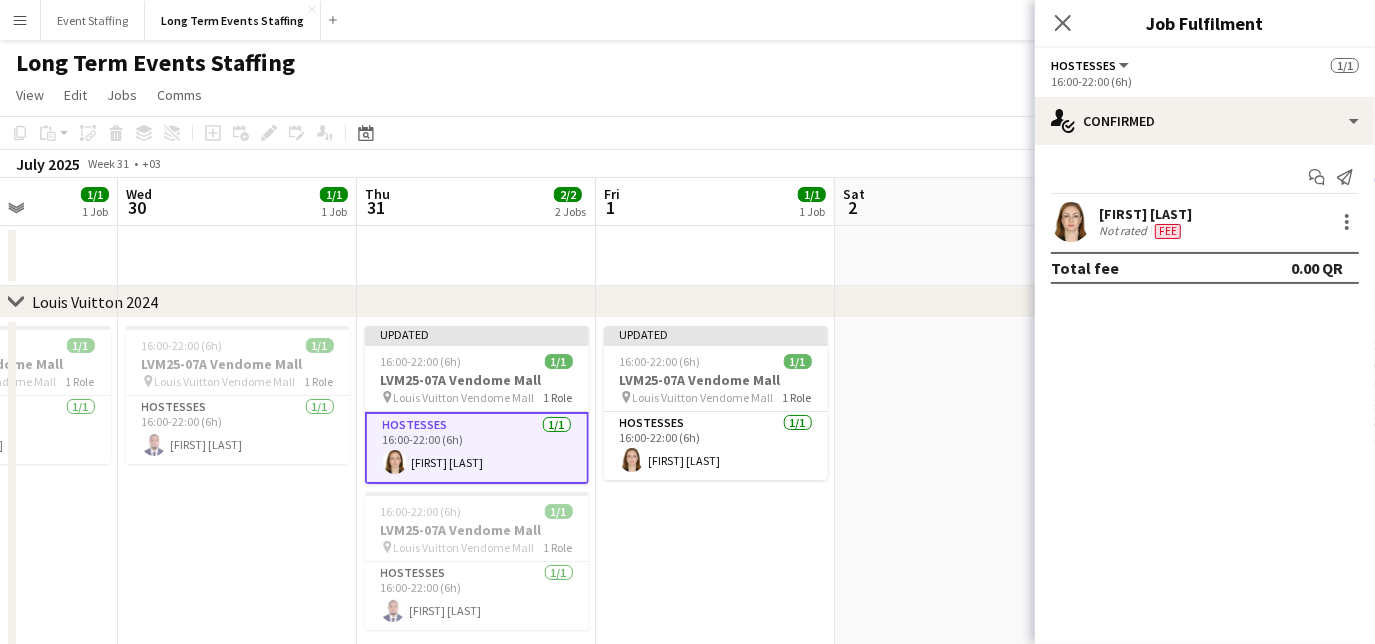drag, startPoint x: 200, startPoint y: 557, endPoint x: 387, endPoint y: 558, distance: 187.00267 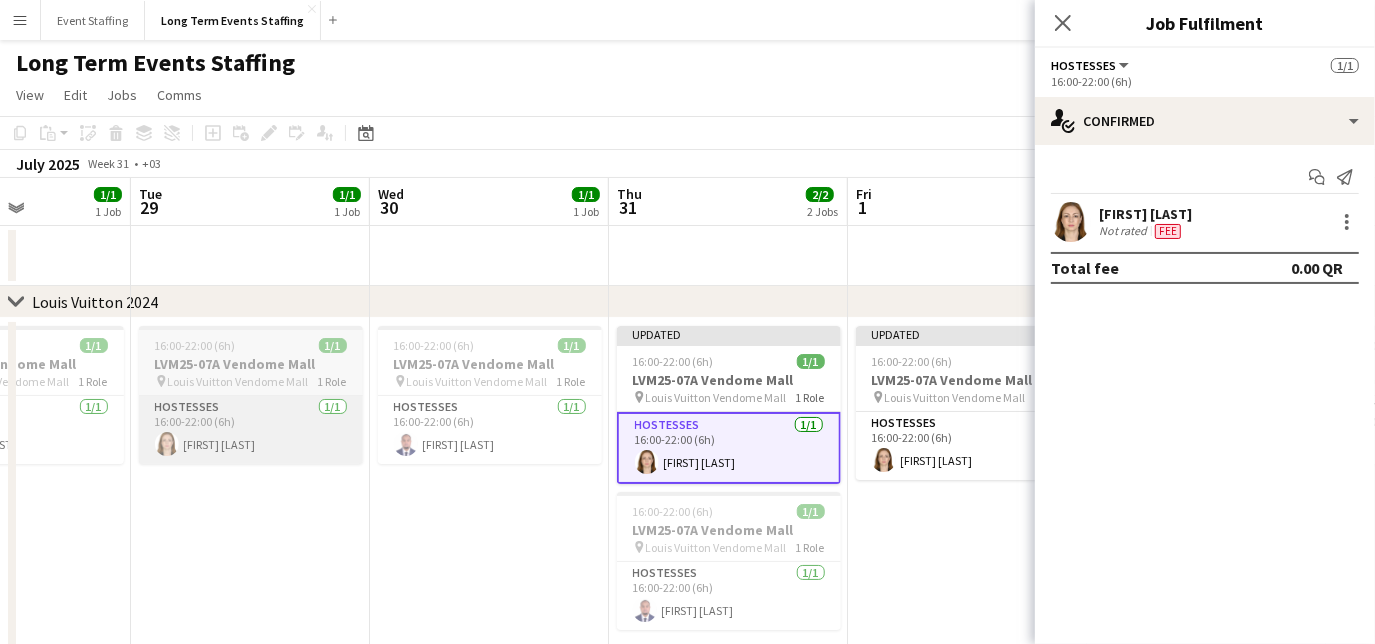 click on "Hostesses 1/1 16:00-22:00 (6h) [FIRST] [LAST]" at bounding box center (251, 430) 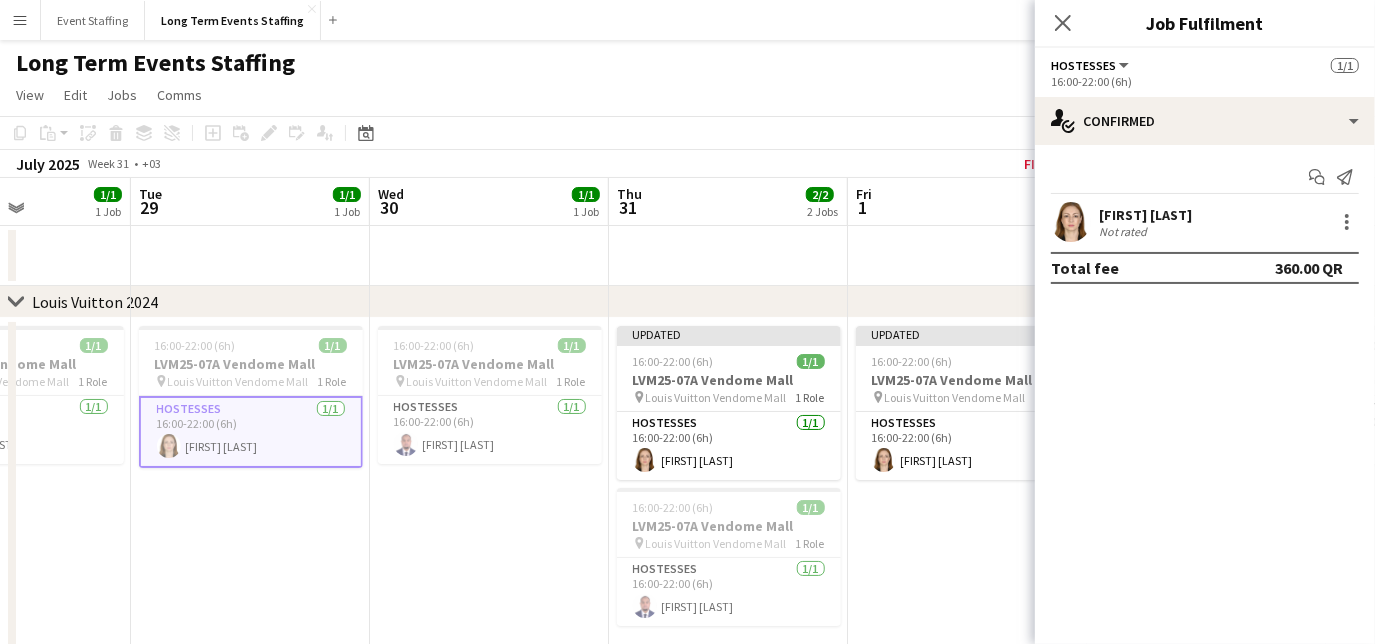click at bounding box center (1345, 222) 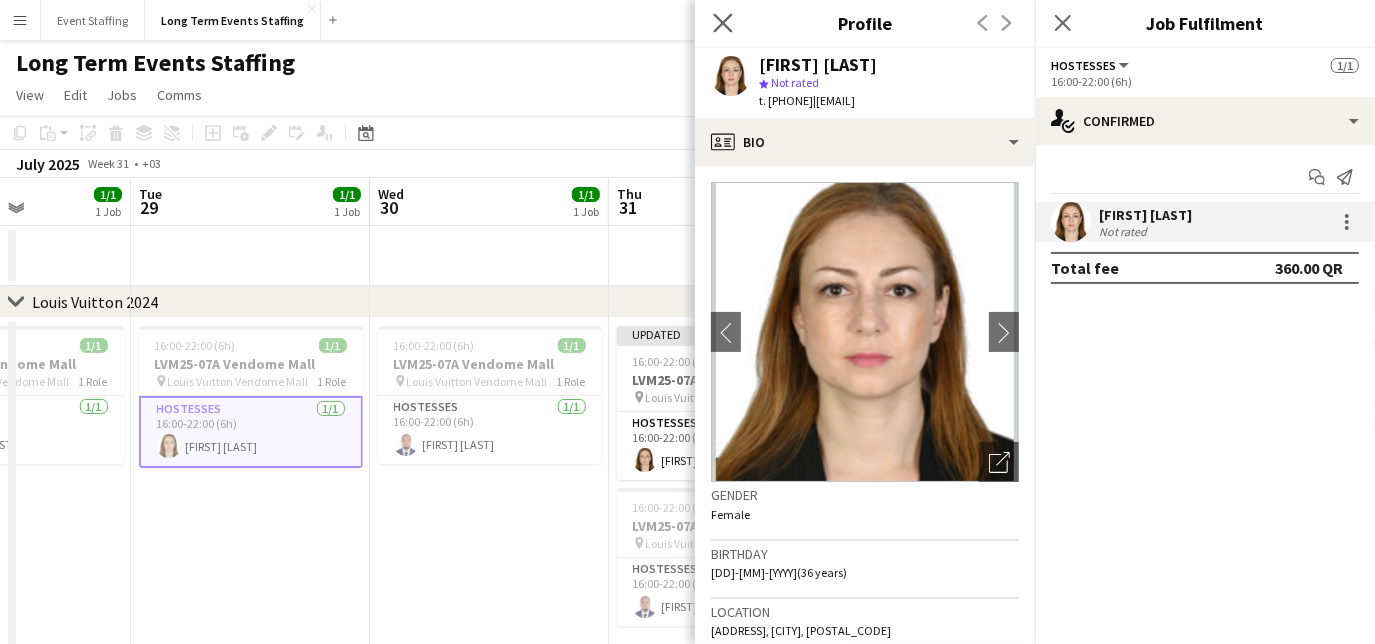 click on "Close pop-in" 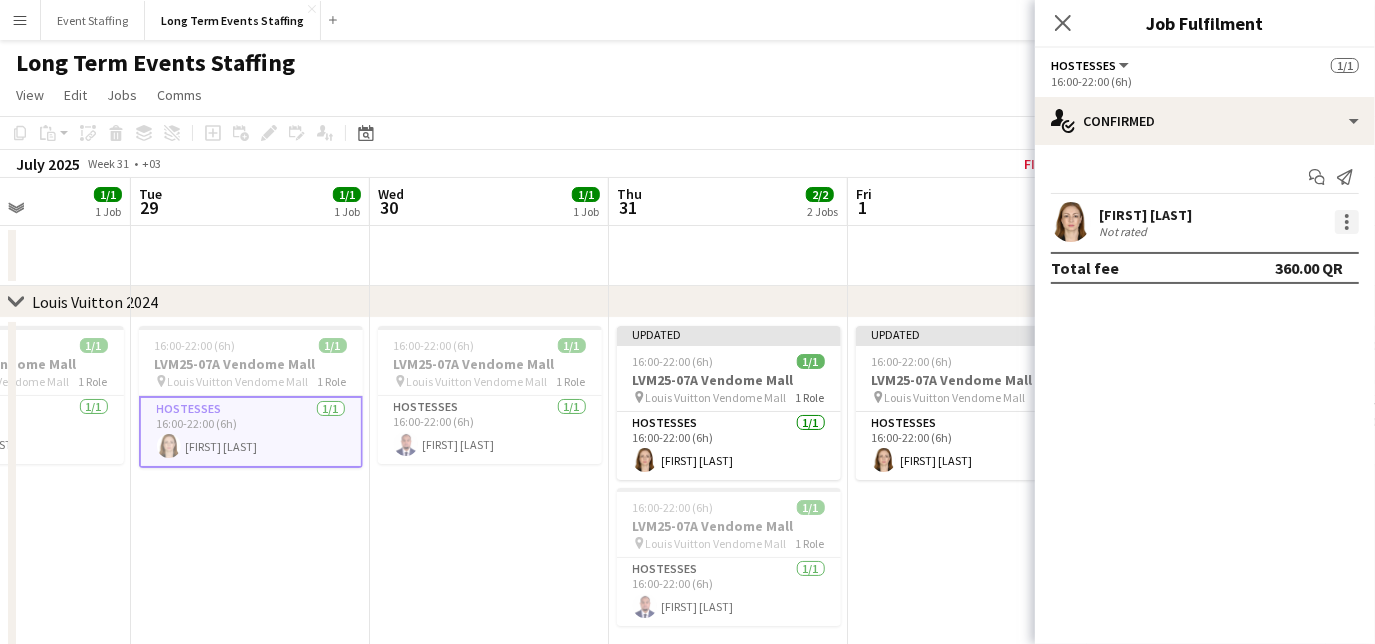 click at bounding box center [1347, 222] 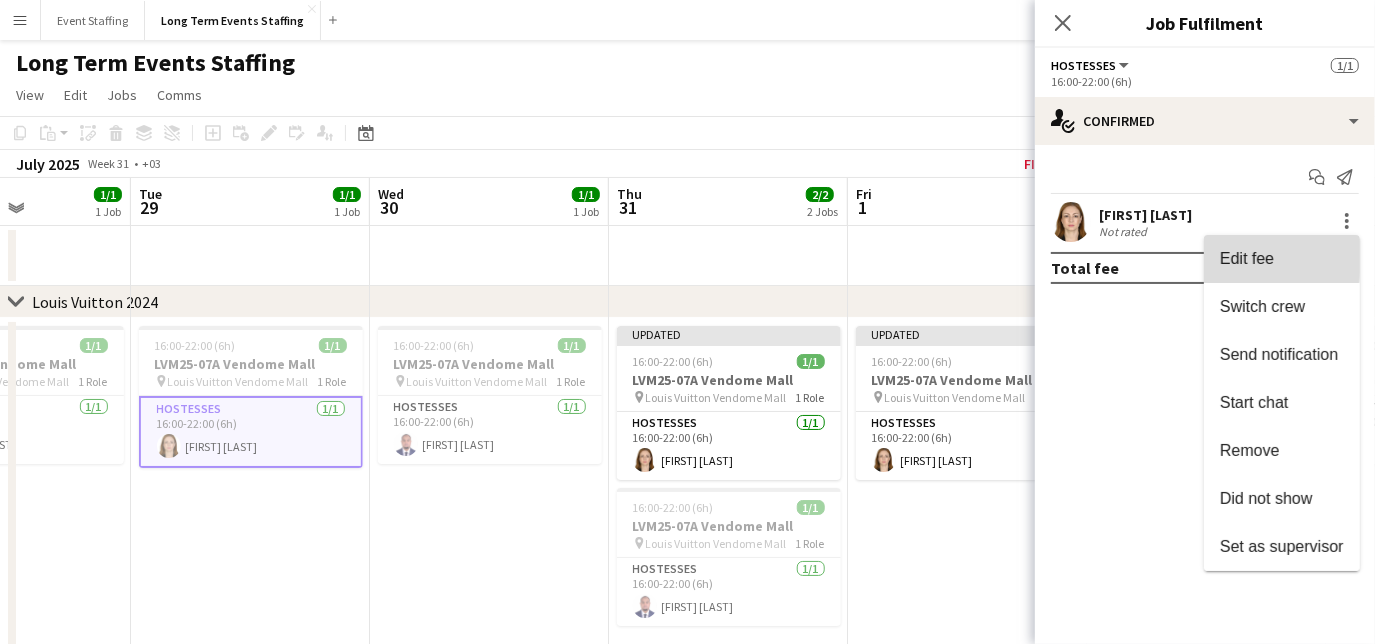 click on "Edit fee" at bounding box center [1282, 259] 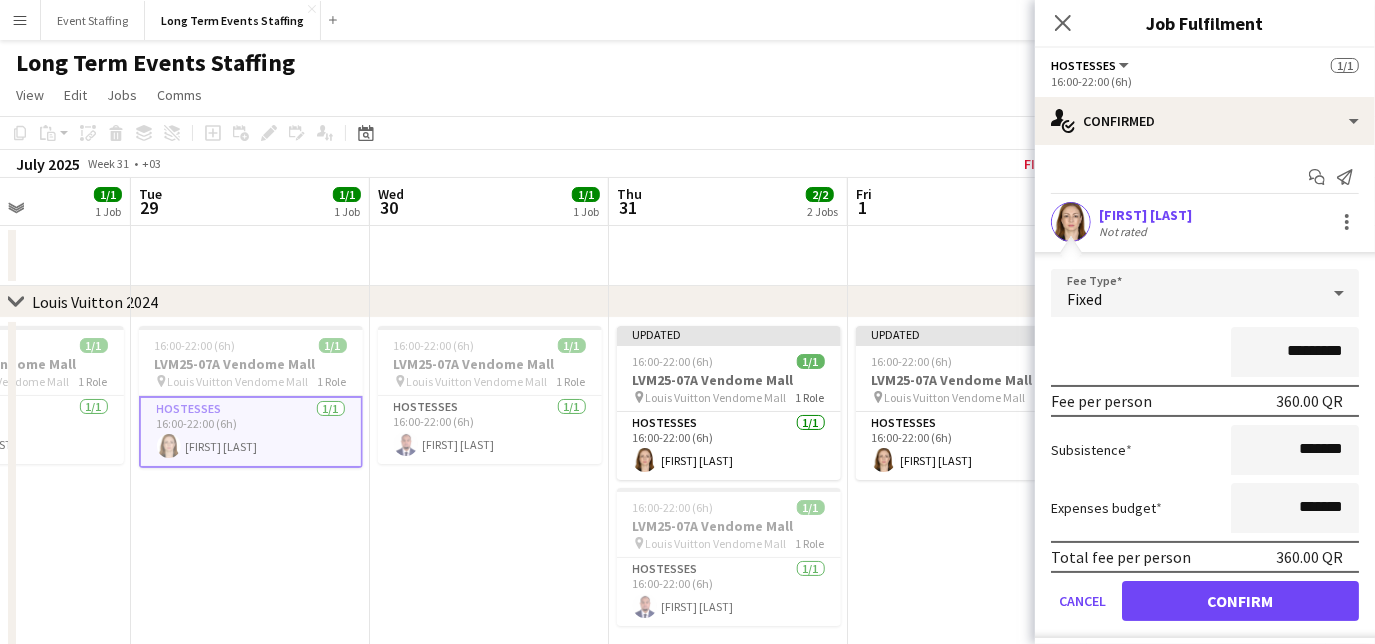drag, startPoint x: 1279, startPoint y: 351, endPoint x: 1216, endPoint y: 347, distance: 63.126858 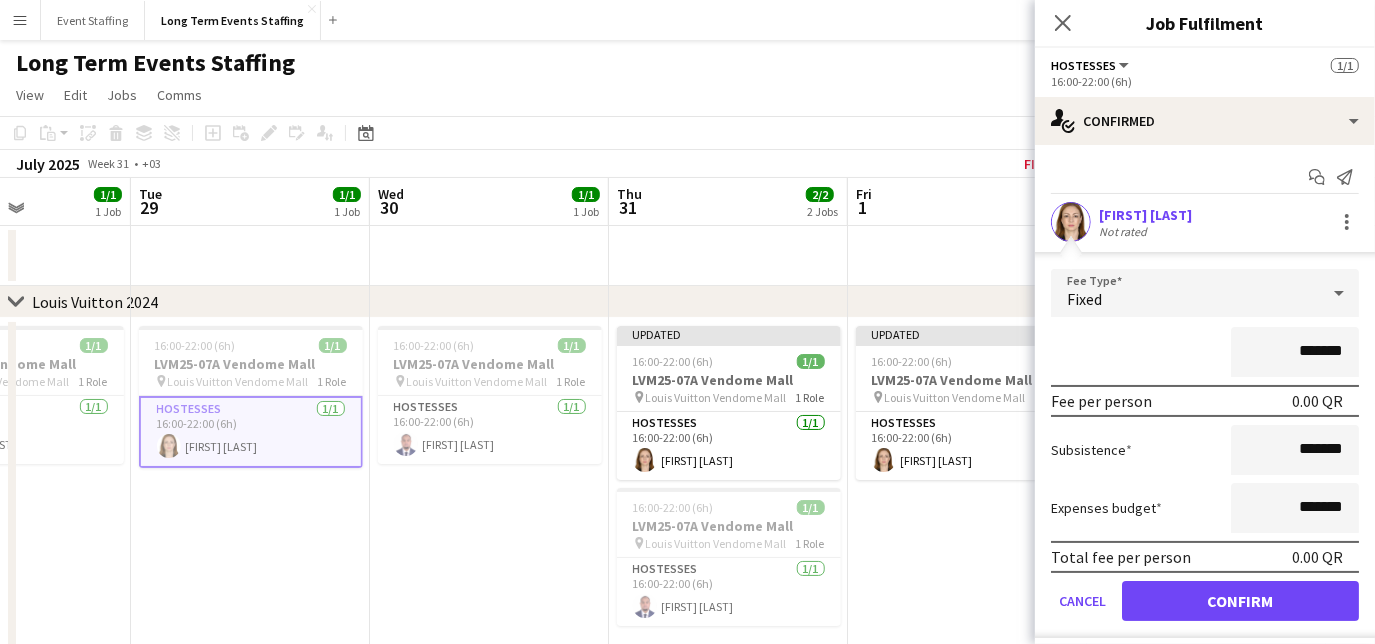 type on "*******" 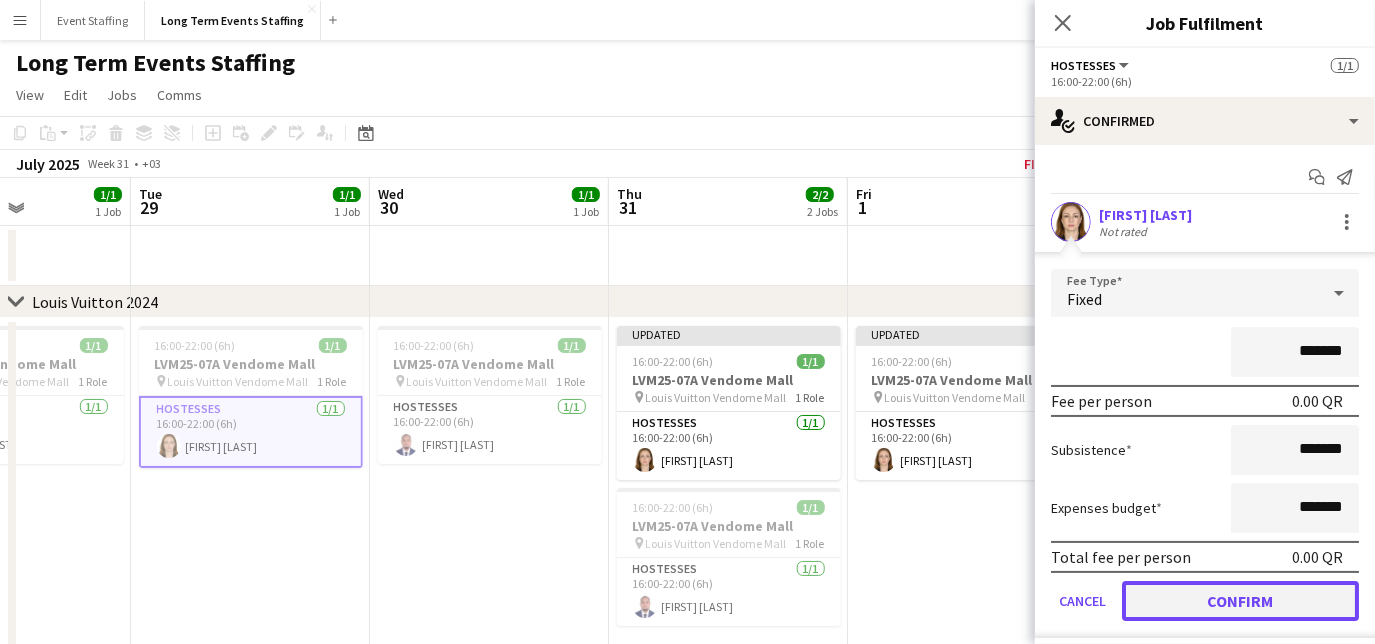 click on "Confirm" at bounding box center [1240, 601] 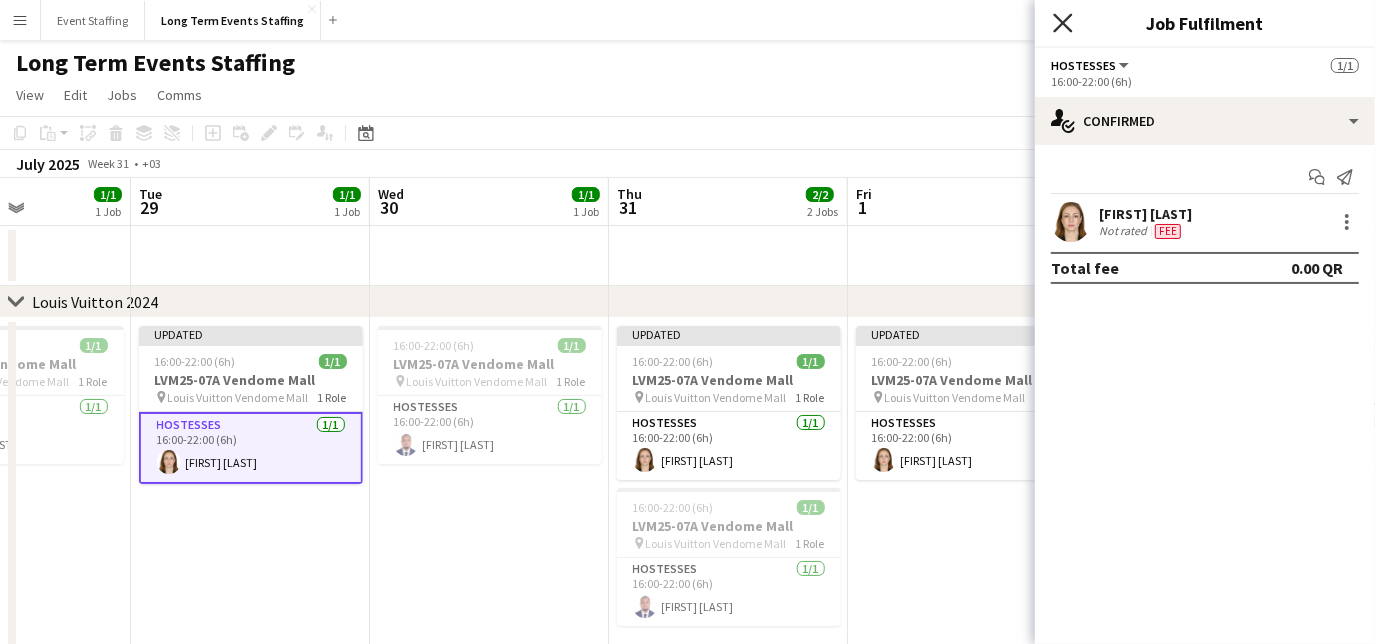 click on "Close pop-in" 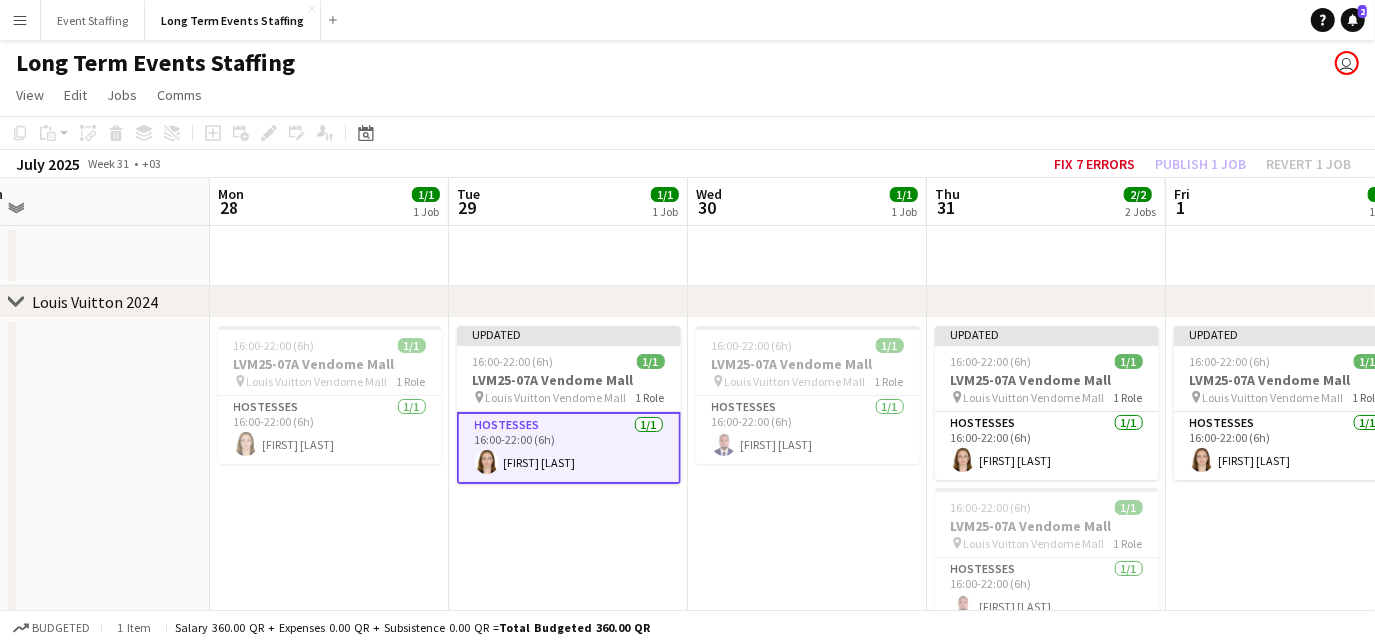 drag, startPoint x: 186, startPoint y: 542, endPoint x: 506, endPoint y: 510, distance: 321.596 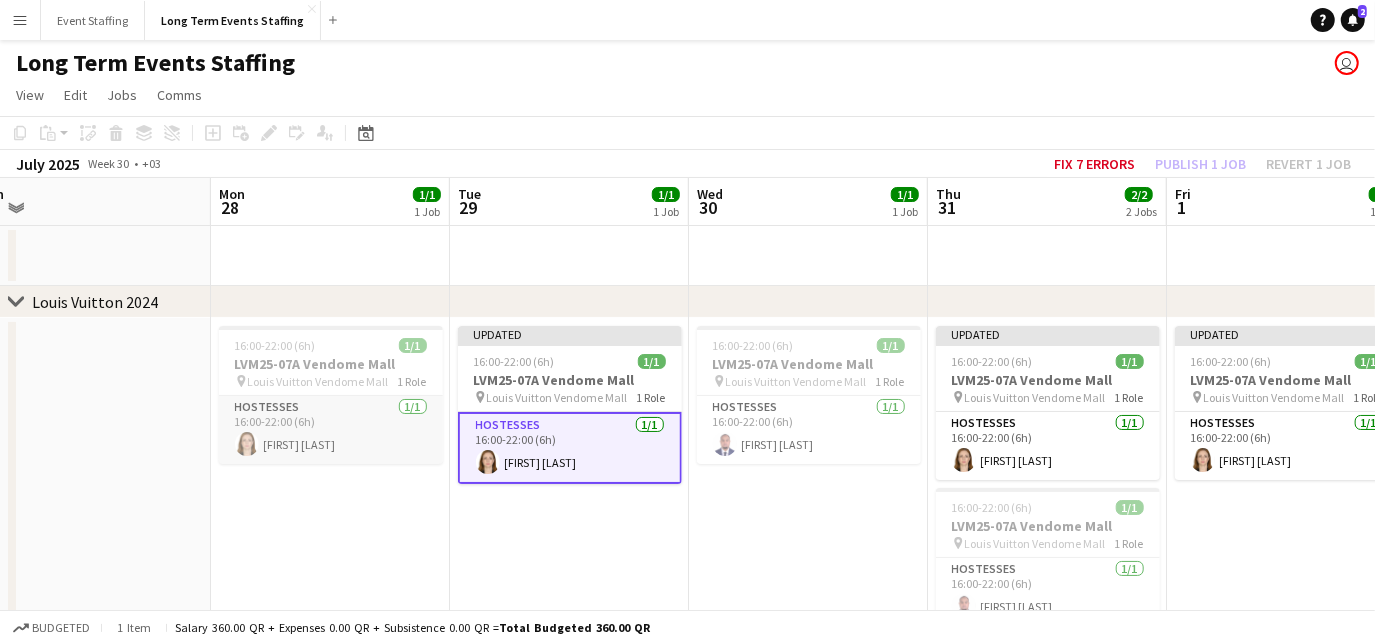 click on "Hostesses 1/1 16:00-22:00 (6h) [FIRST] [LAST]" at bounding box center (331, 430) 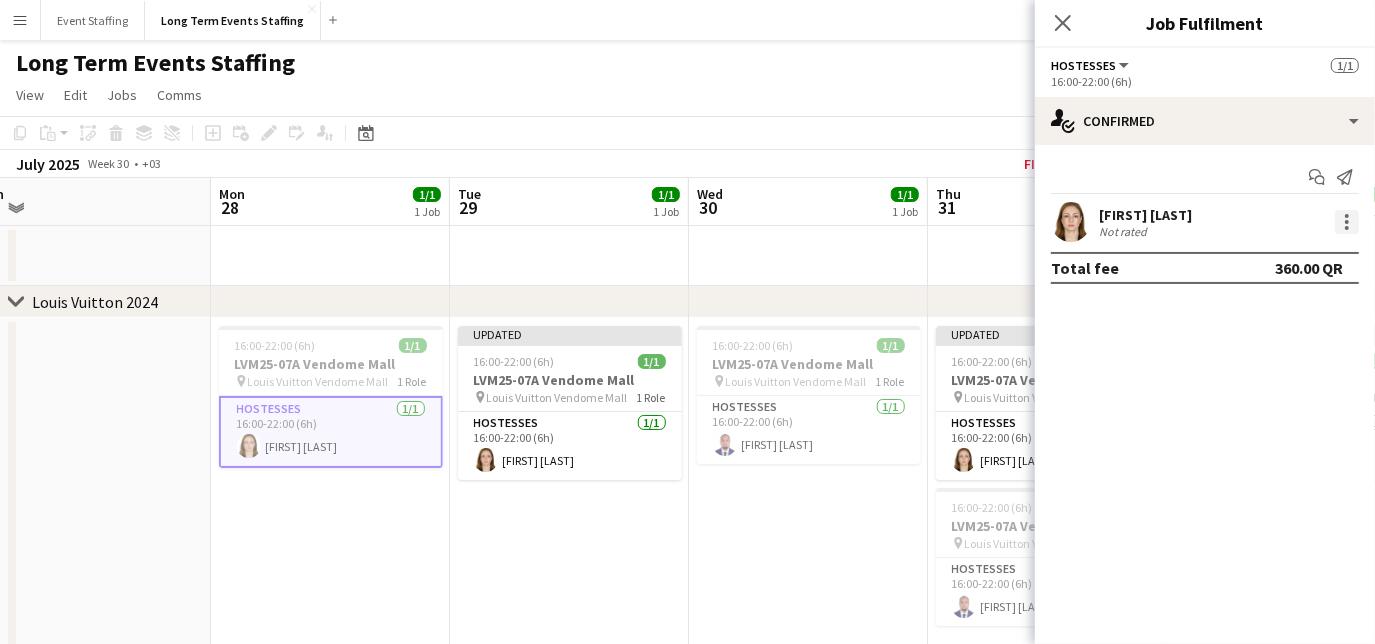 click at bounding box center [1347, 222] 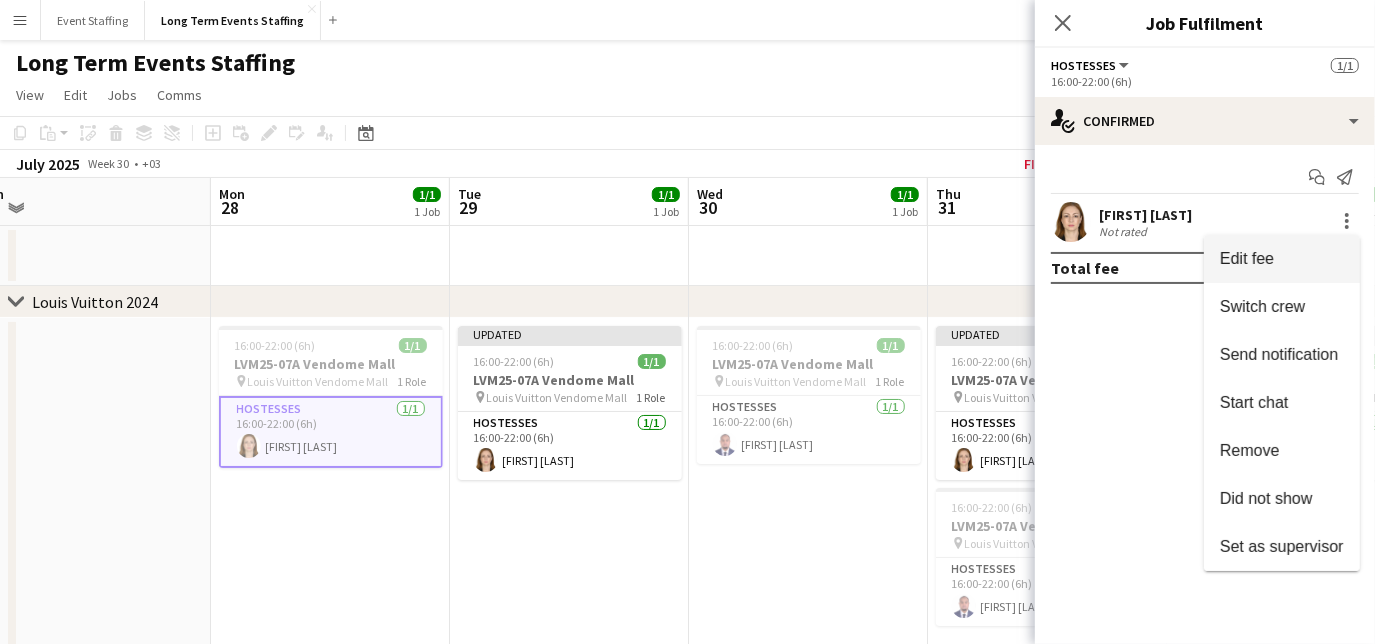 click on "Edit fee" at bounding box center (1282, 259) 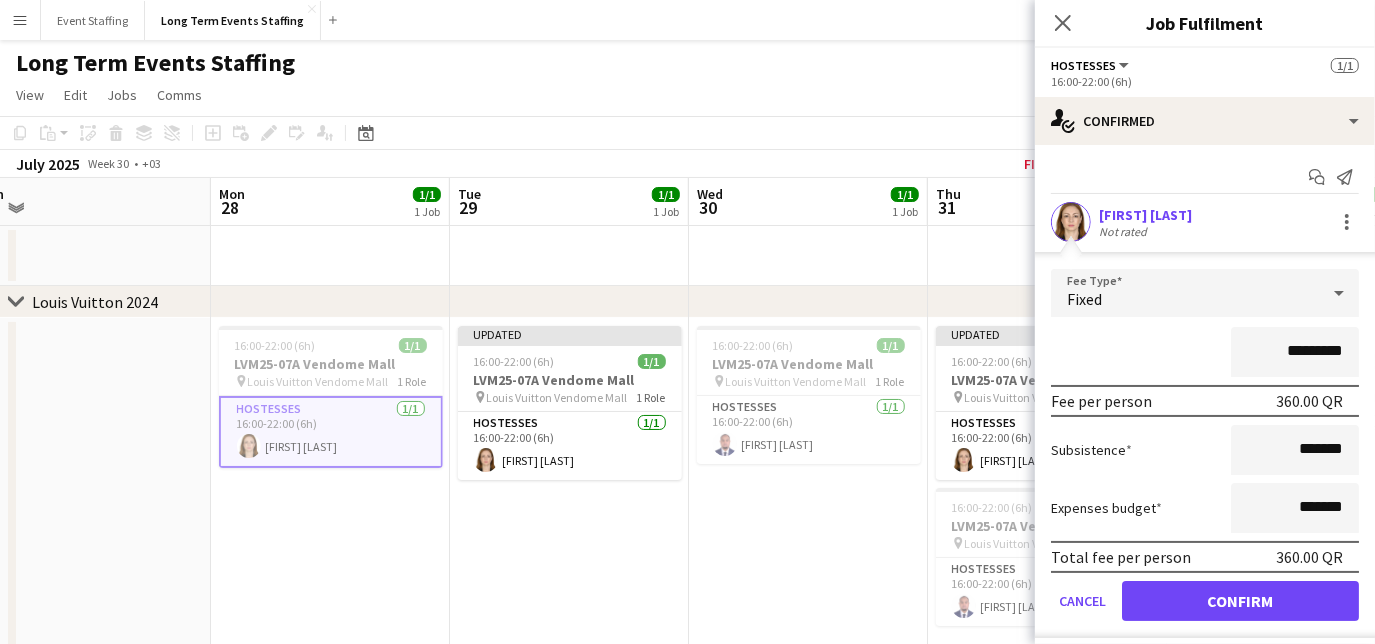 drag, startPoint x: 1279, startPoint y: 348, endPoint x: 1229, endPoint y: 349, distance: 50.01 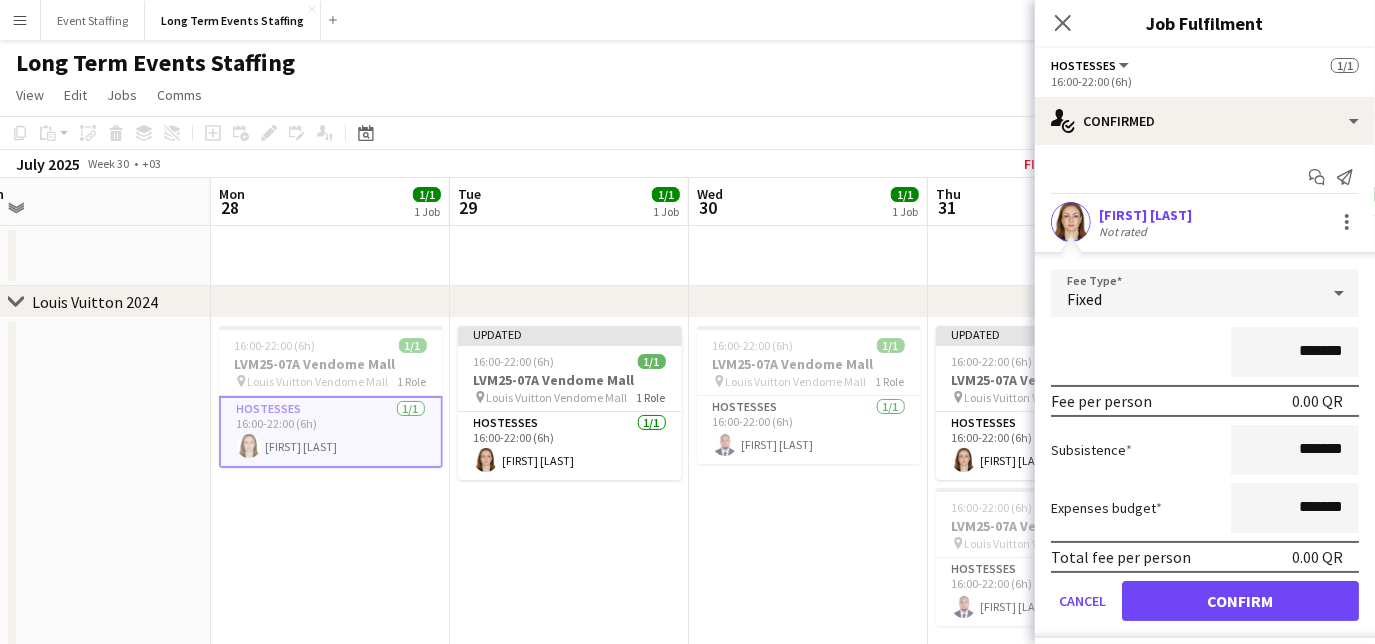 type on "*******" 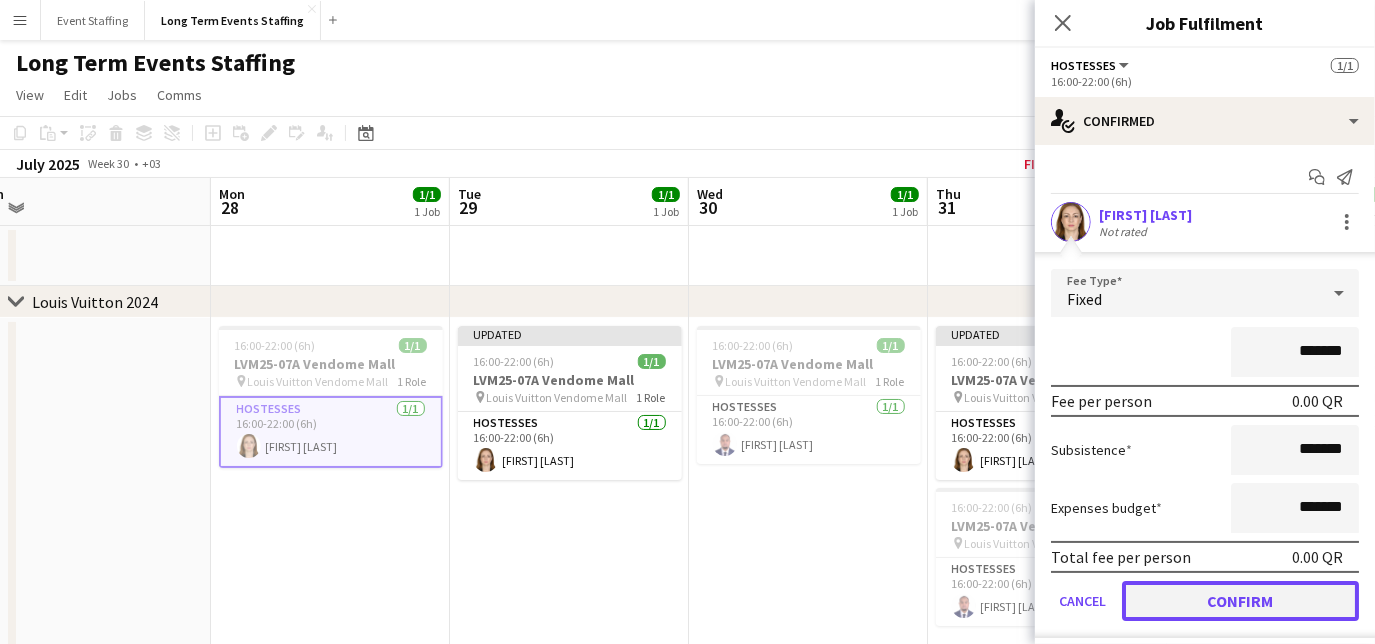 click on "Confirm" at bounding box center (1240, 601) 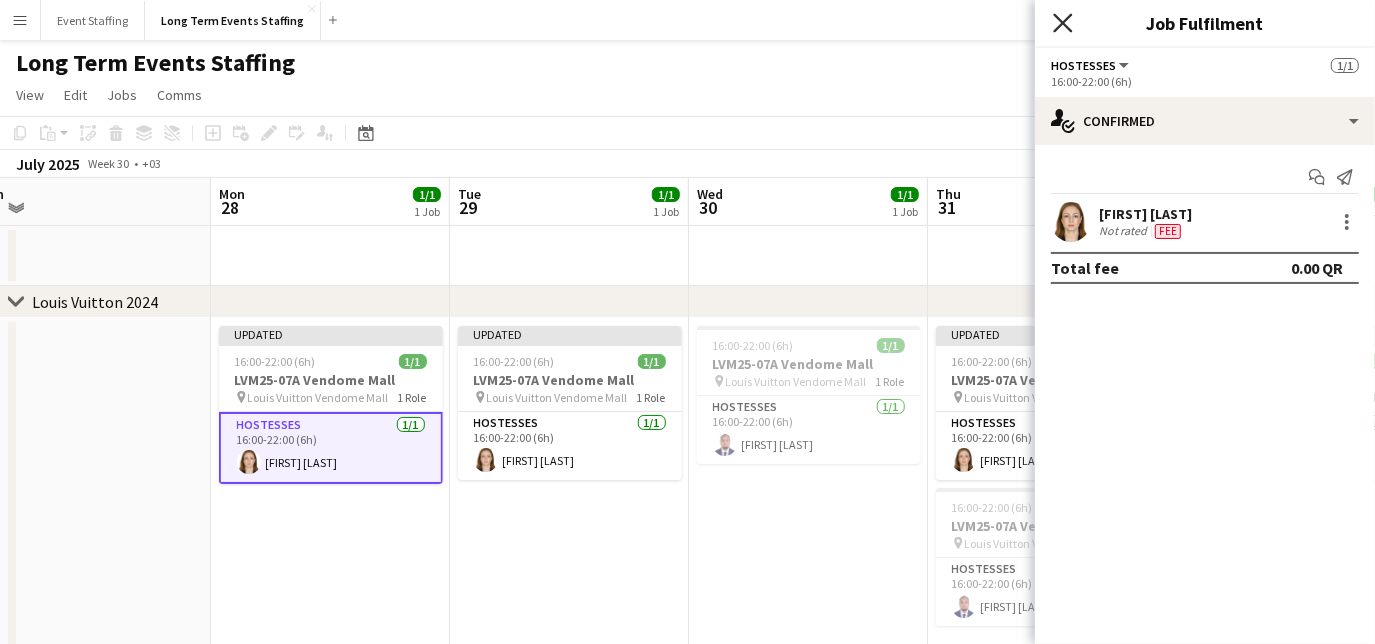 click 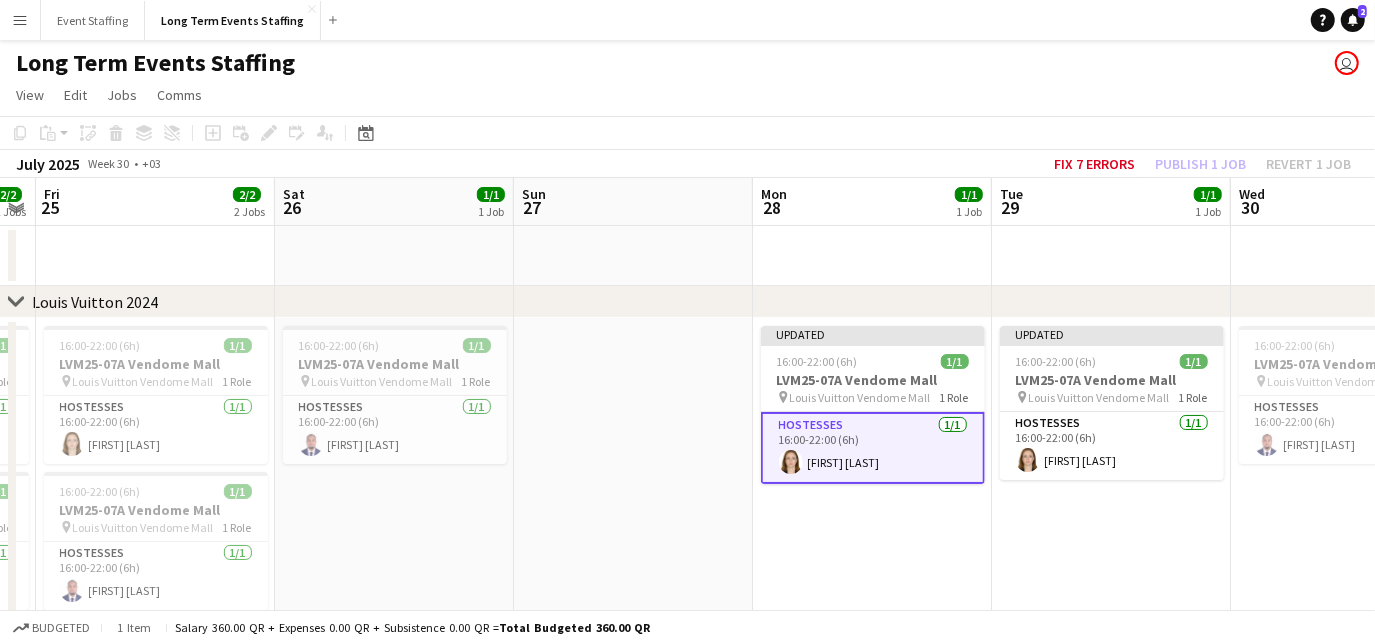 drag, startPoint x: 125, startPoint y: 533, endPoint x: 685, endPoint y: 458, distance: 565 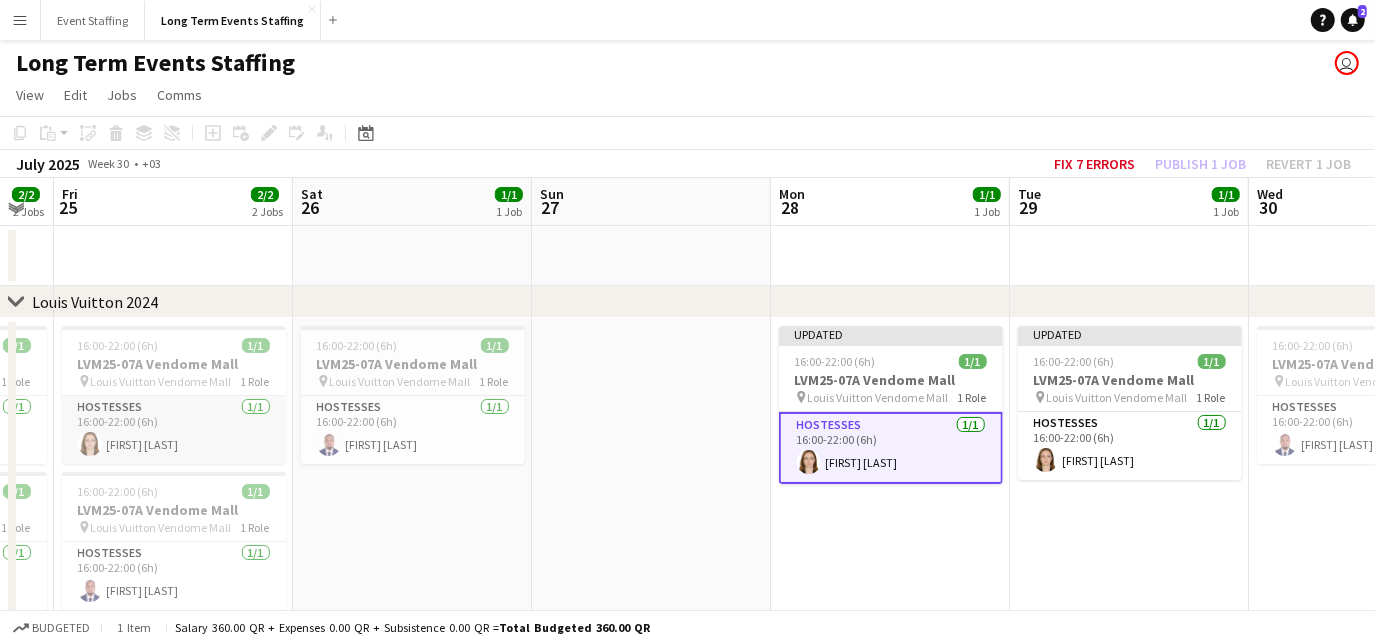 click on "Hostesses 1/1 16:00-22:00 (6h) [FIRST] [LAST]" at bounding box center [174, 430] 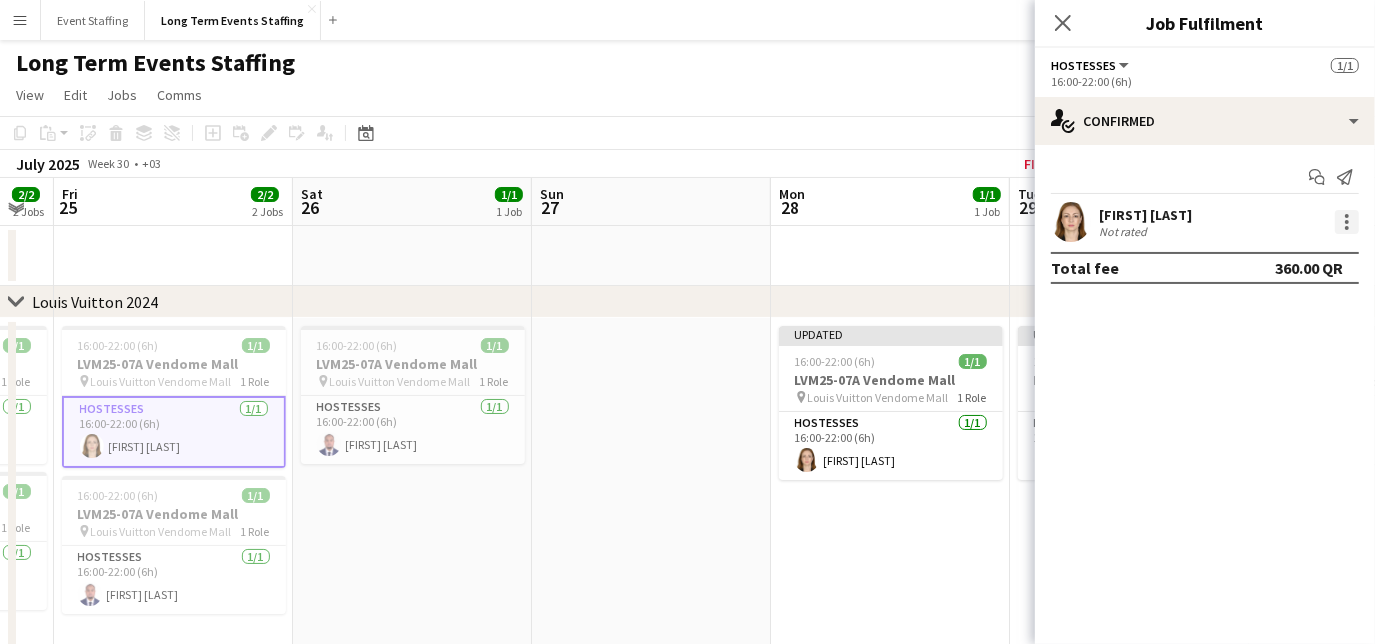 click at bounding box center (1347, 222) 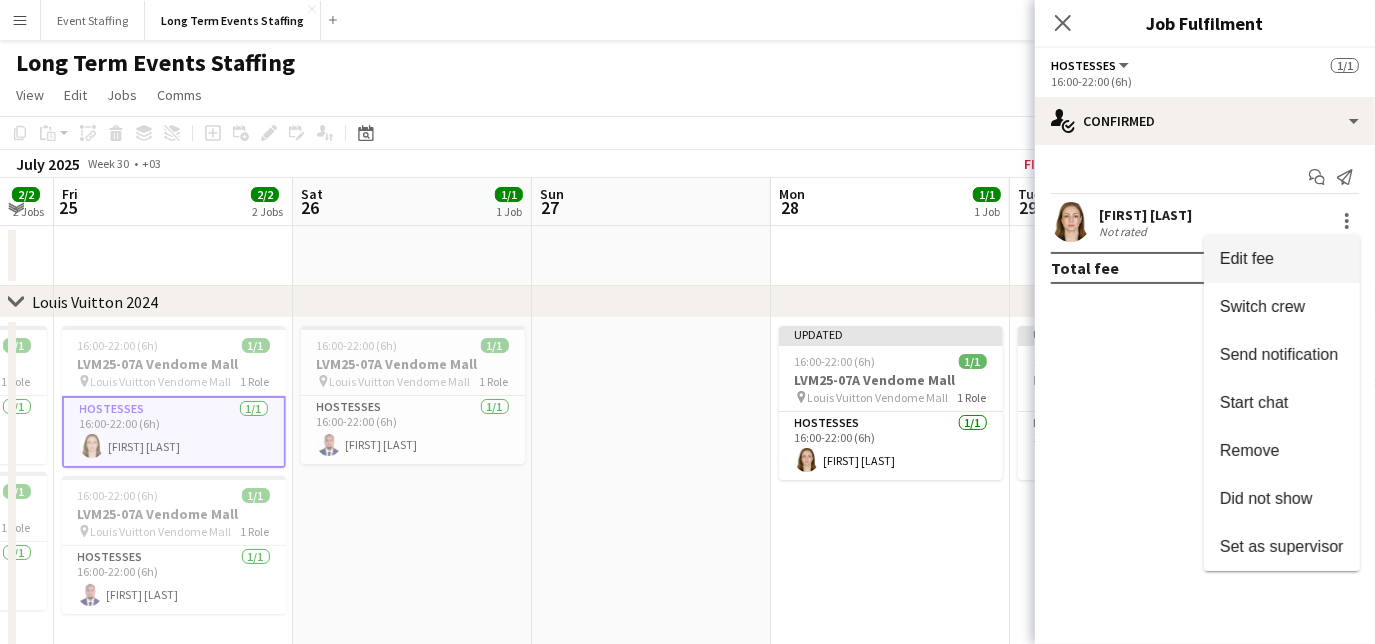 click on "Edit fee" at bounding box center (1247, 258) 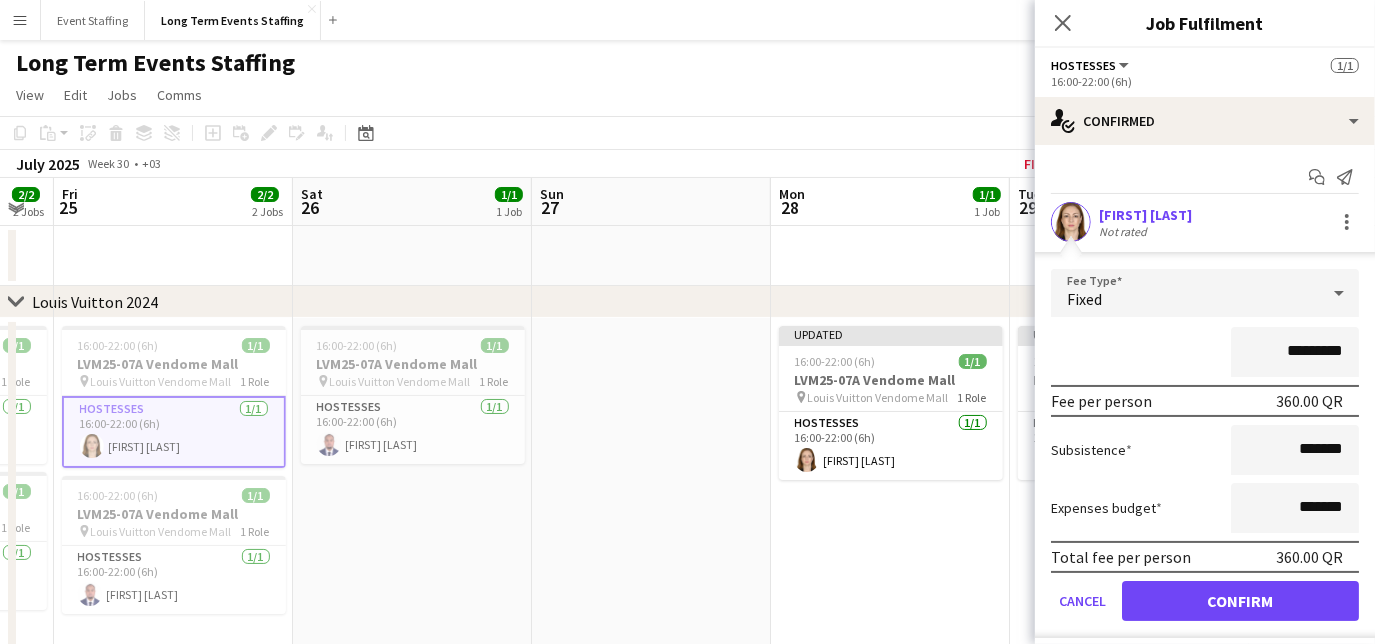 drag, startPoint x: 1276, startPoint y: 352, endPoint x: 1250, endPoint y: 360, distance: 27.202942 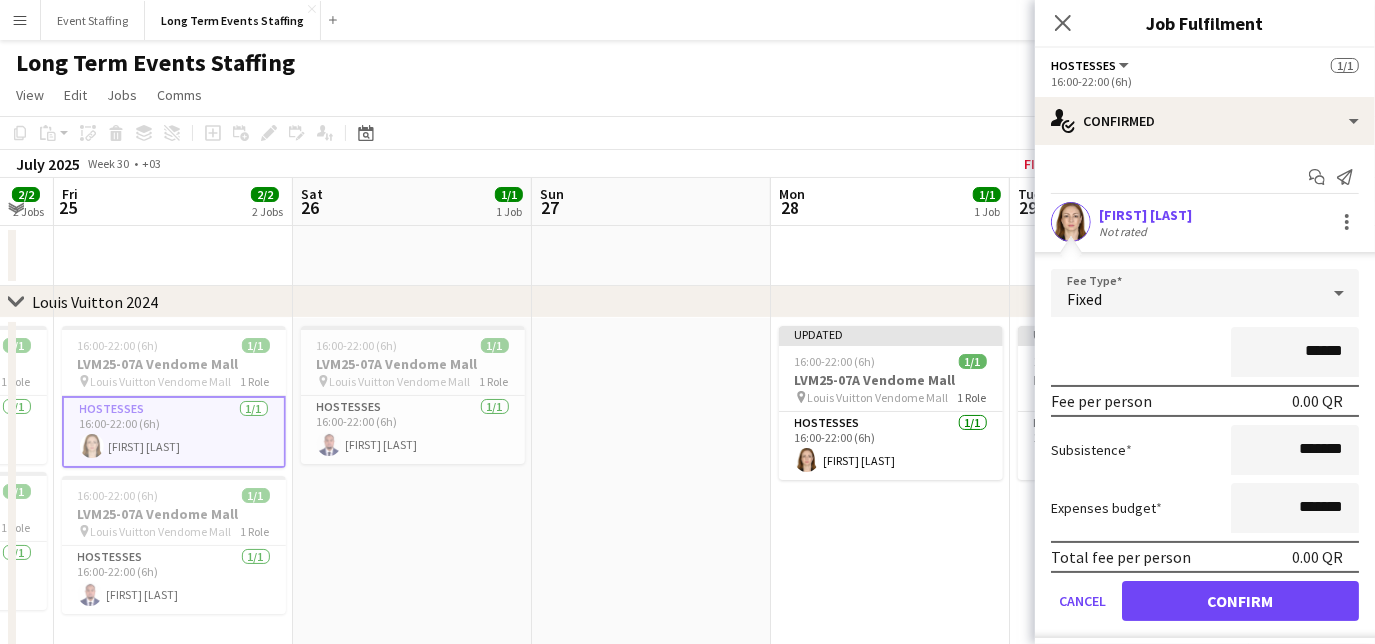 type on "******" 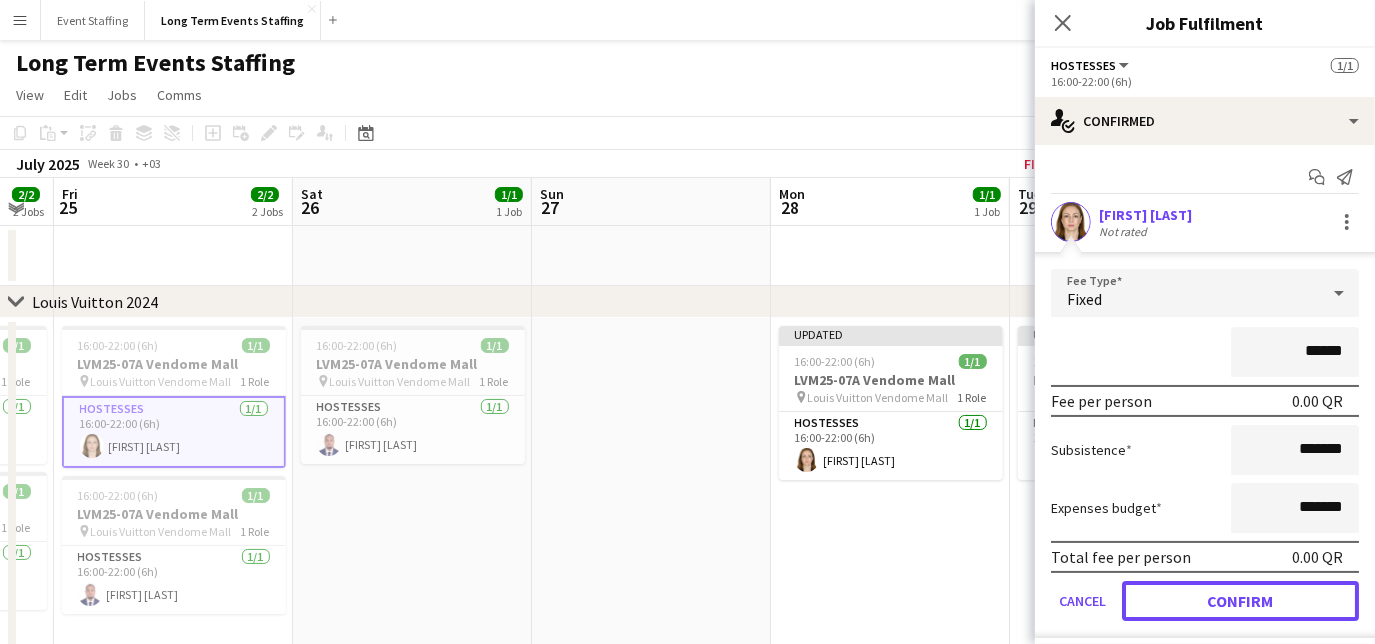 drag, startPoint x: 1258, startPoint y: 597, endPoint x: 1156, endPoint y: 613, distance: 103.24728 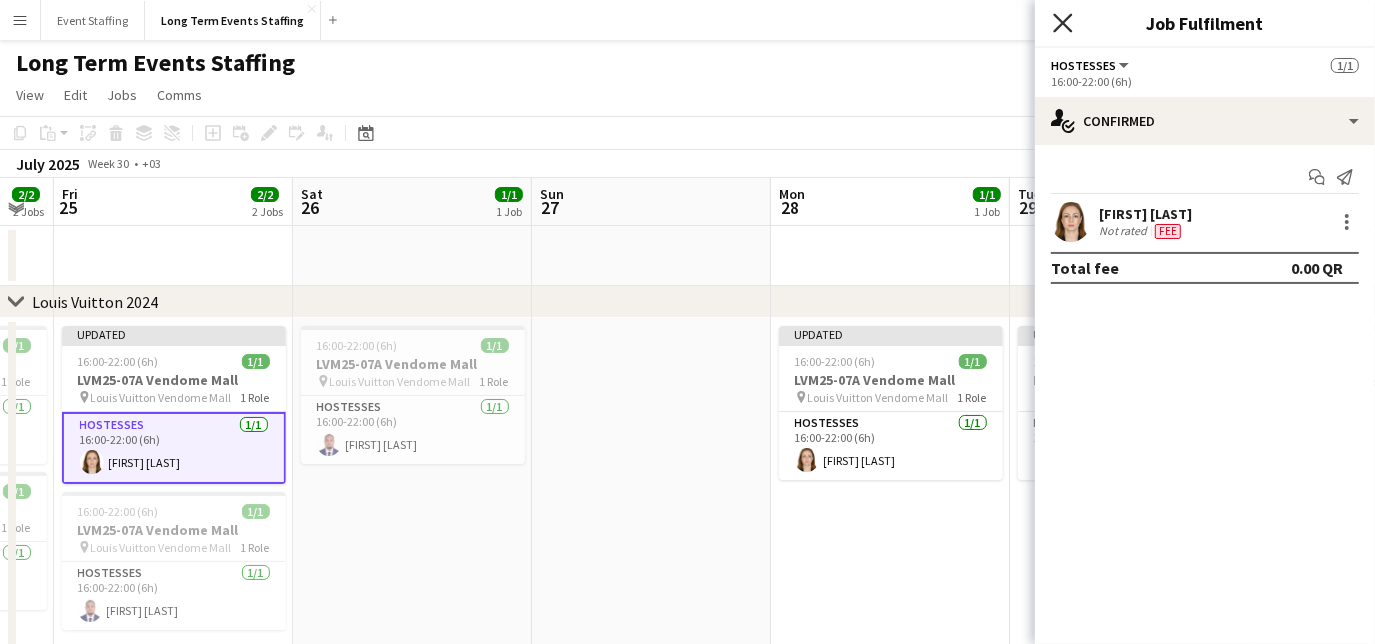 click 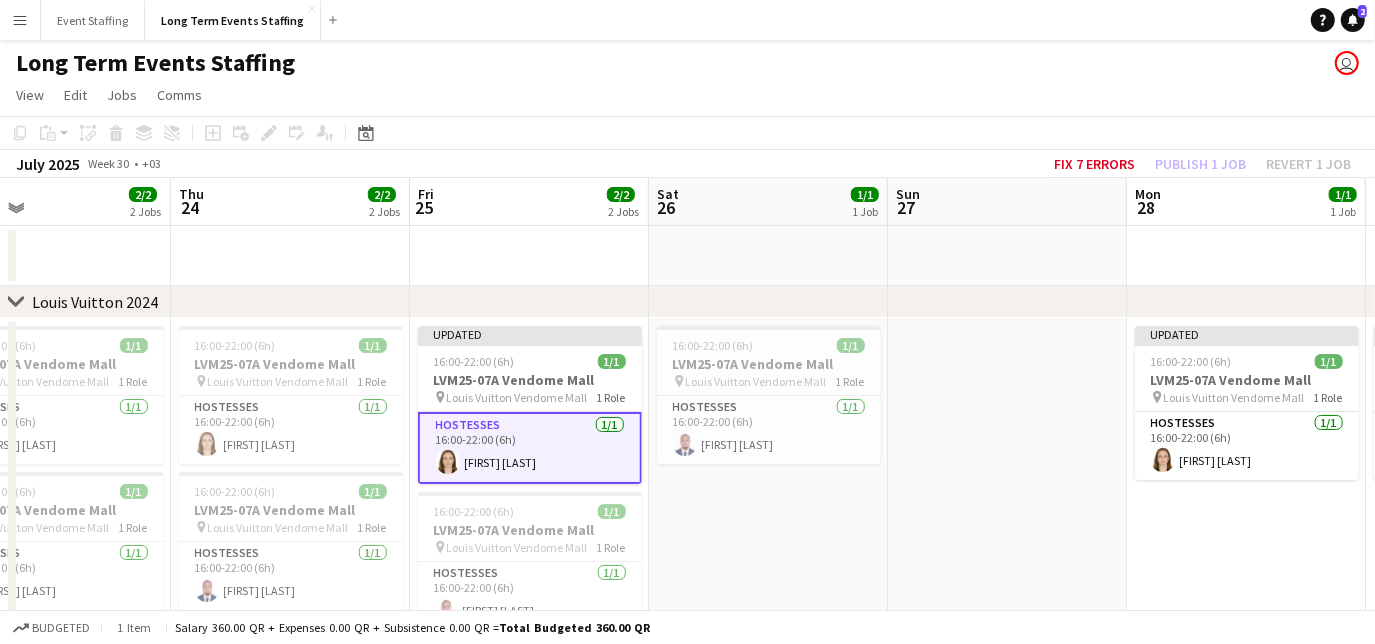 drag, startPoint x: 311, startPoint y: 481, endPoint x: 725, endPoint y: 423, distance: 418.04306 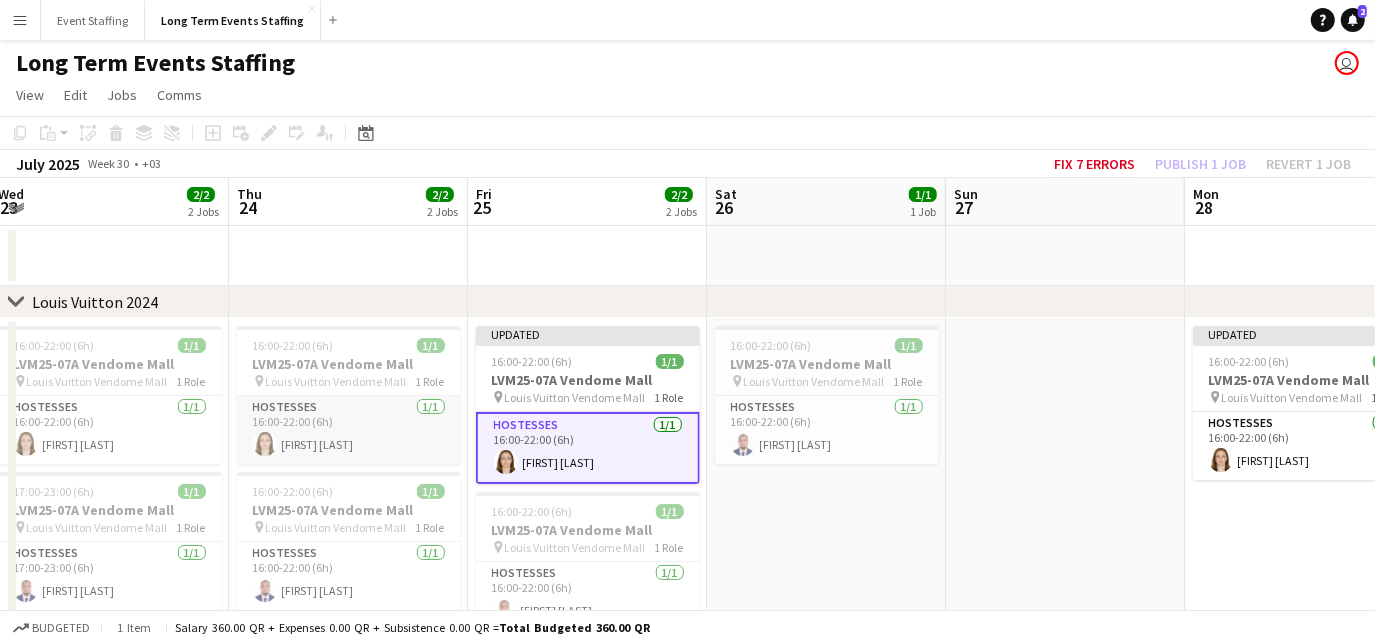 click on "Hostesses 1/1 16:00-22:00 (6h) [FIRST] [LAST]" at bounding box center [349, 430] 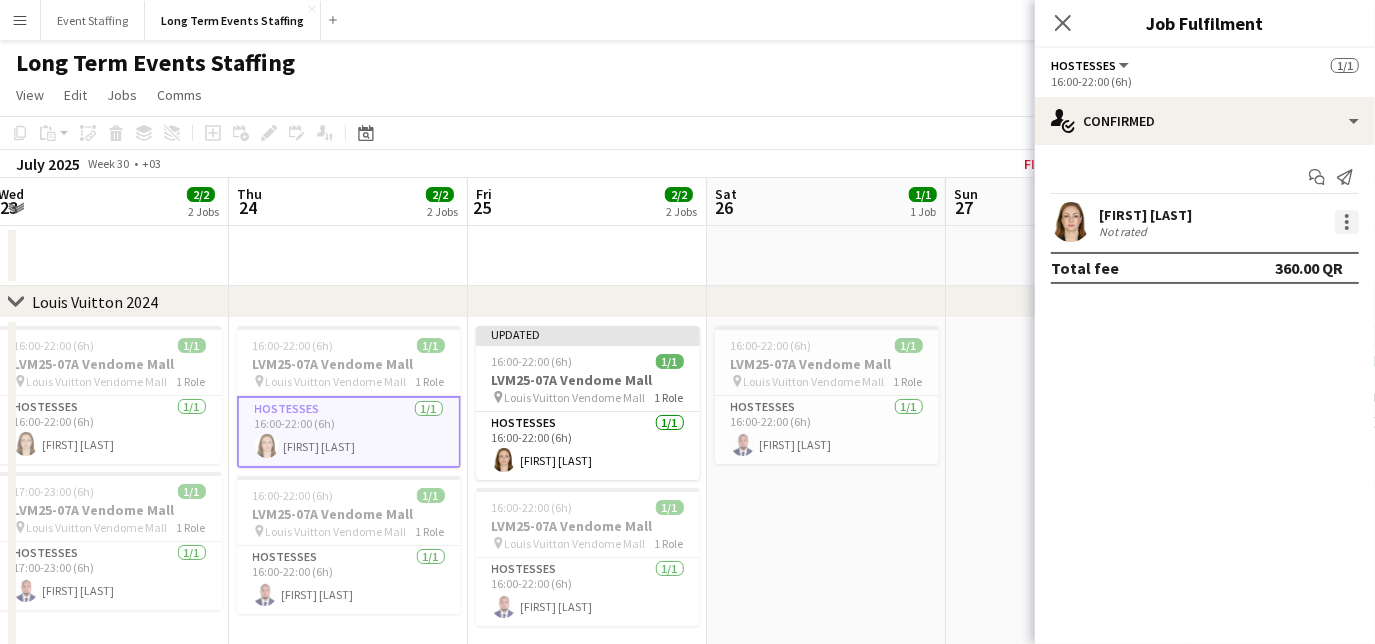 click at bounding box center (1347, 216) 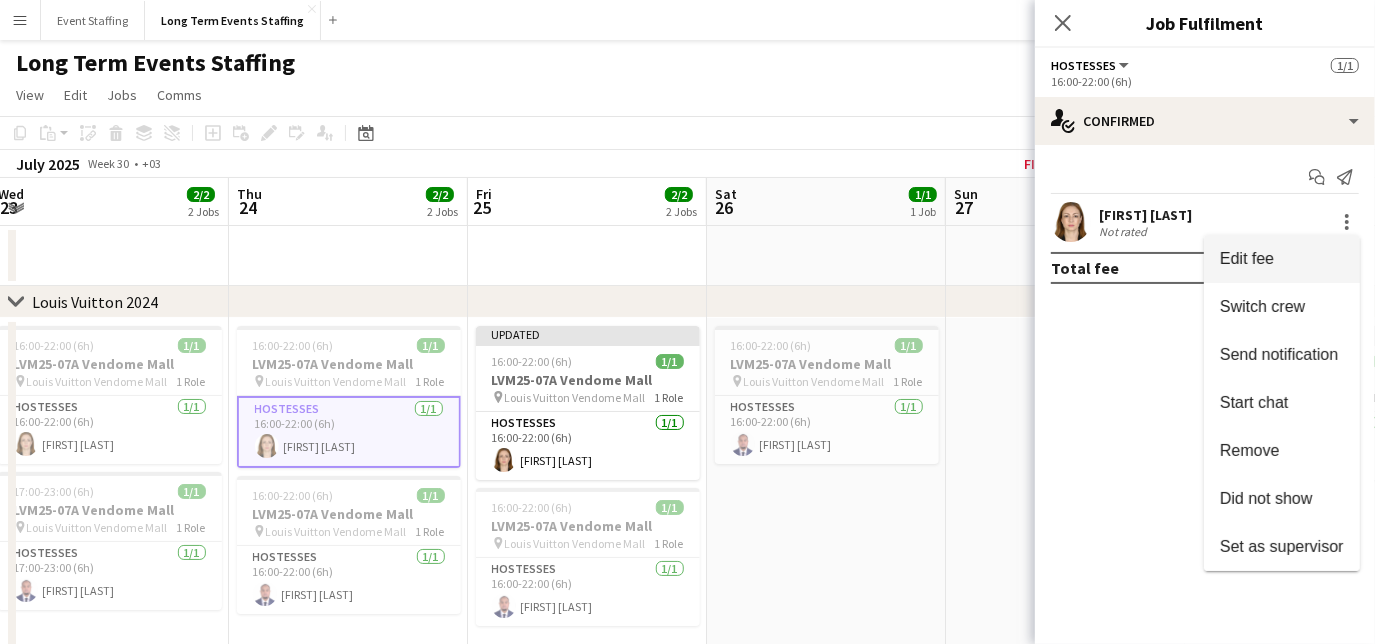 drag, startPoint x: 1270, startPoint y: 257, endPoint x: 1317, endPoint y: 259, distance: 47.042534 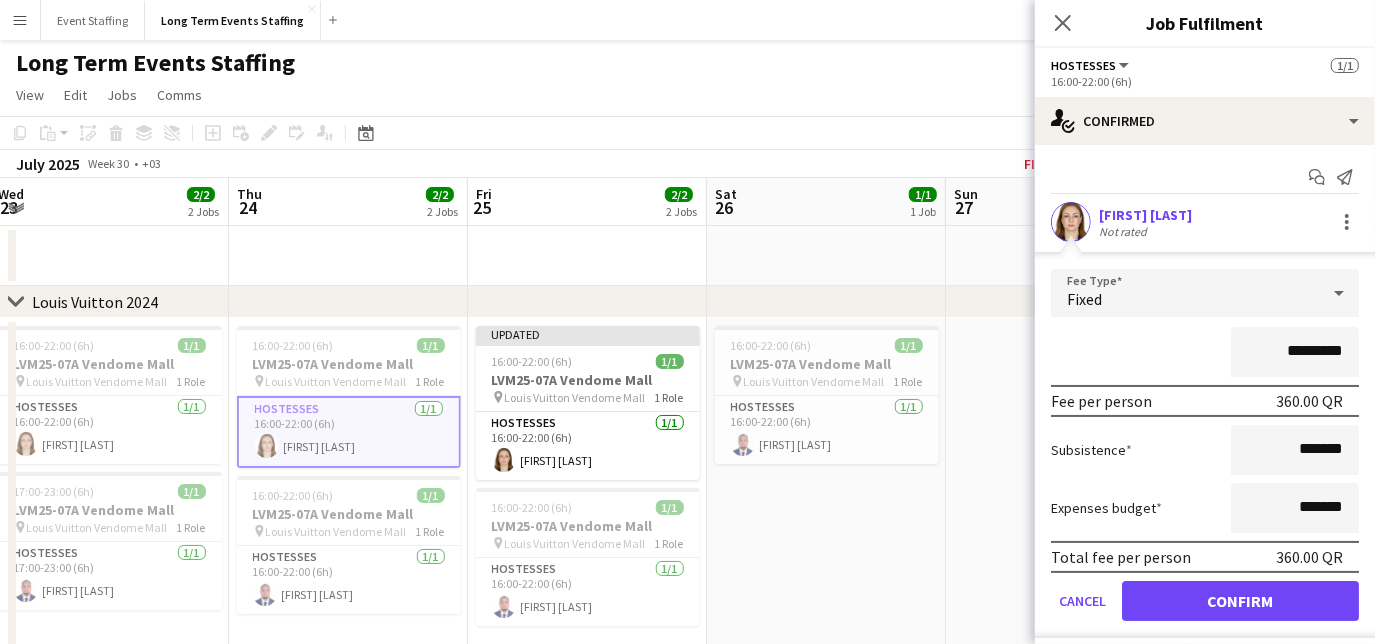 drag, startPoint x: 1276, startPoint y: 346, endPoint x: 1163, endPoint y: 322, distance: 115.52056 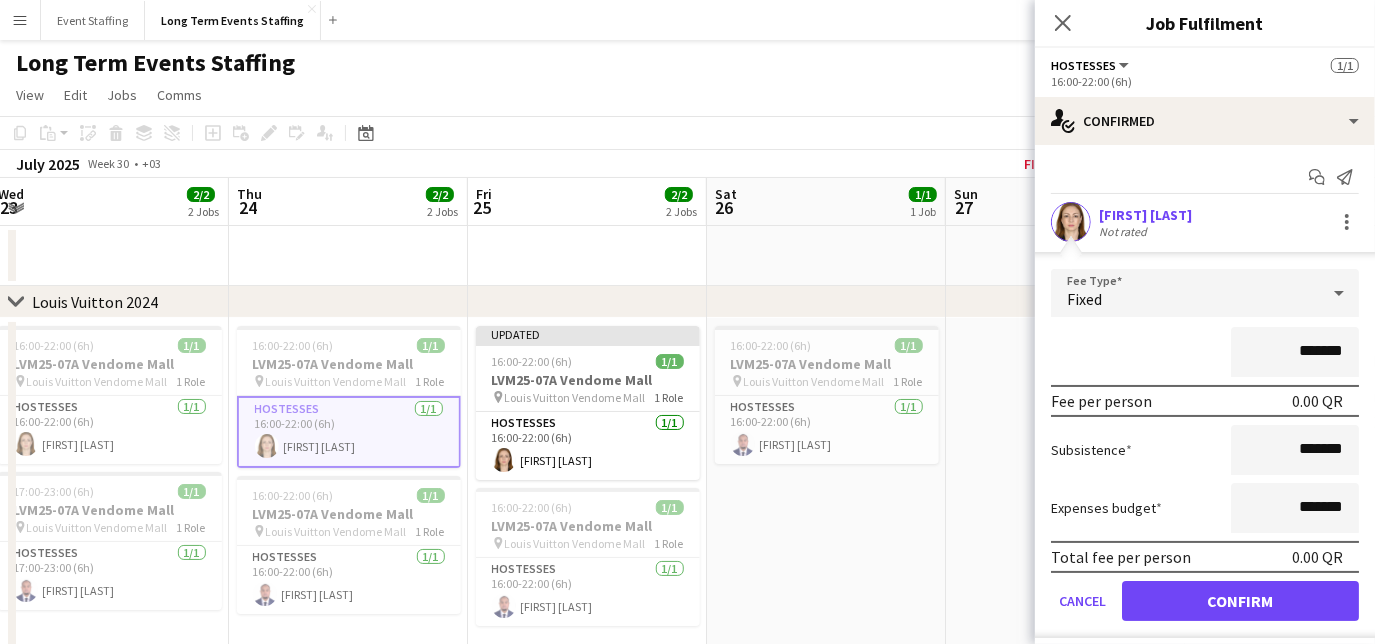 type on "*******" 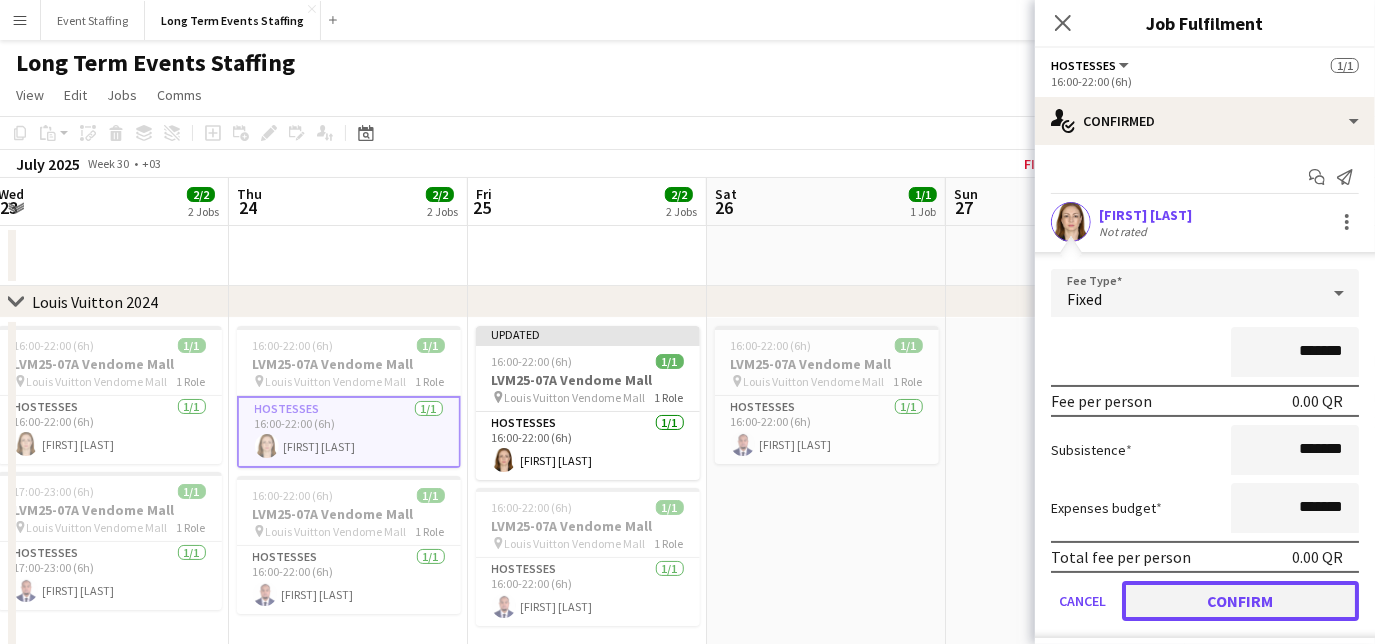 click on "Confirm" at bounding box center [1240, 601] 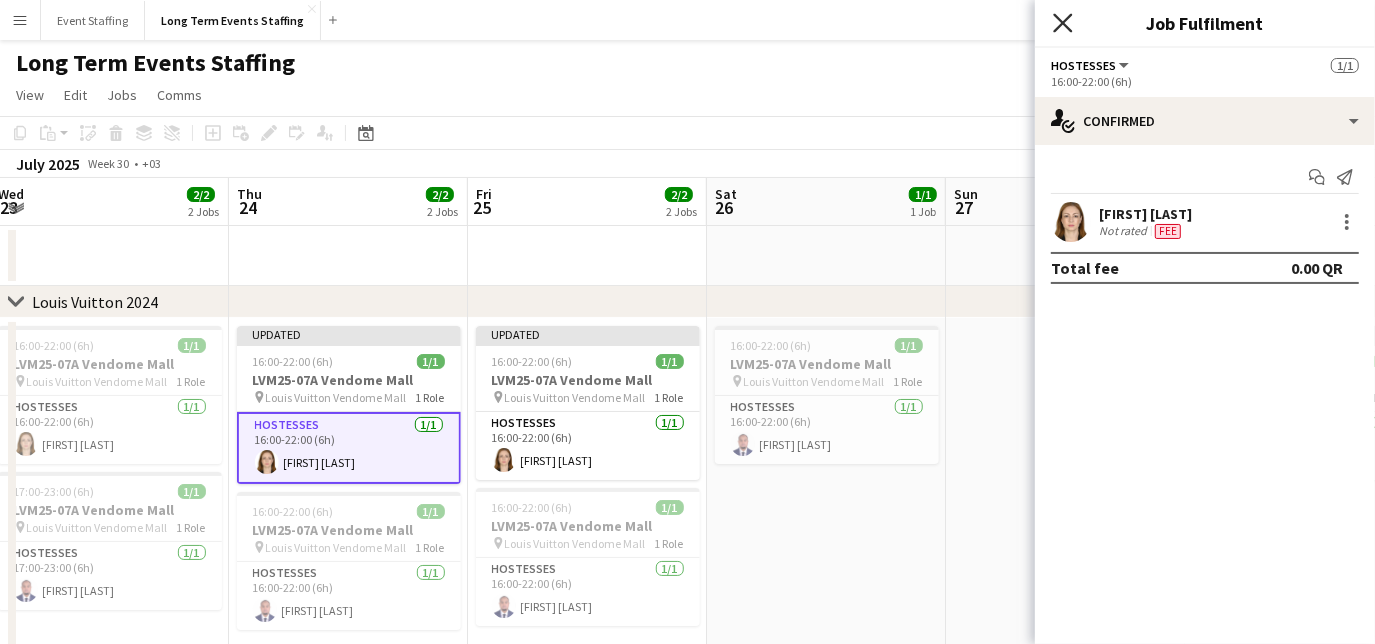 click 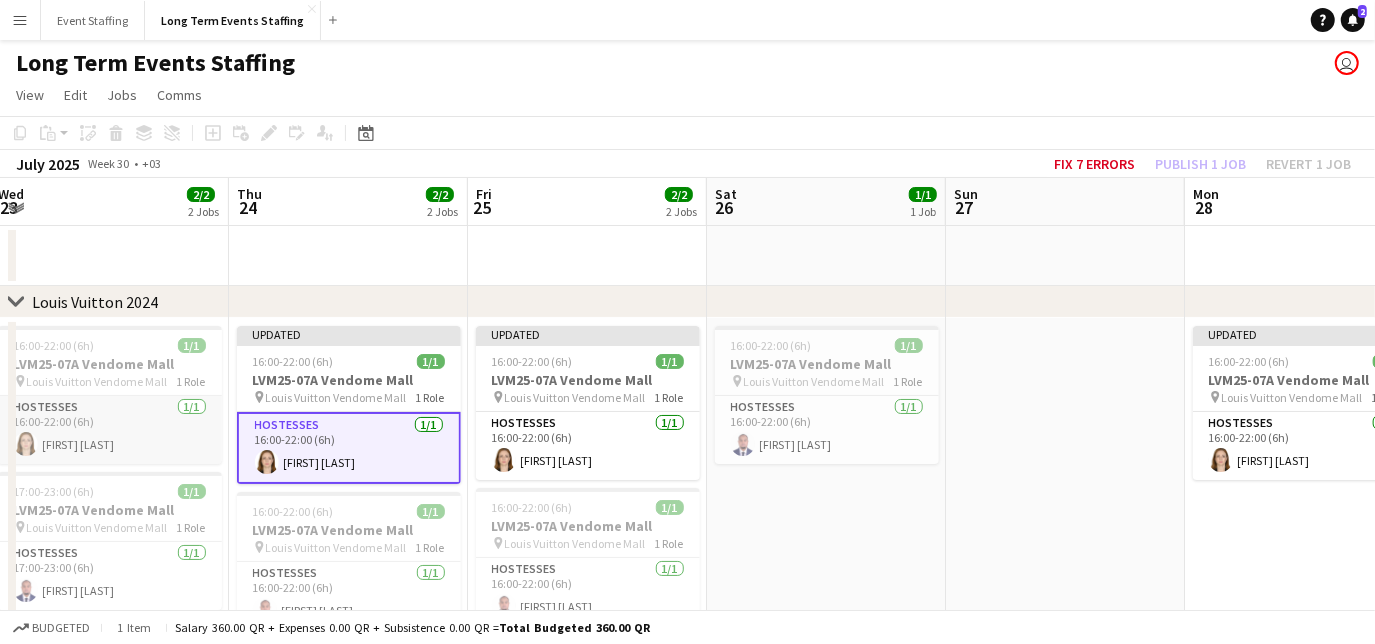 click on "Hostesses 1/1 16:00-22:00 (6h) [FIRST] [LAST]" at bounding box center [110, 430] 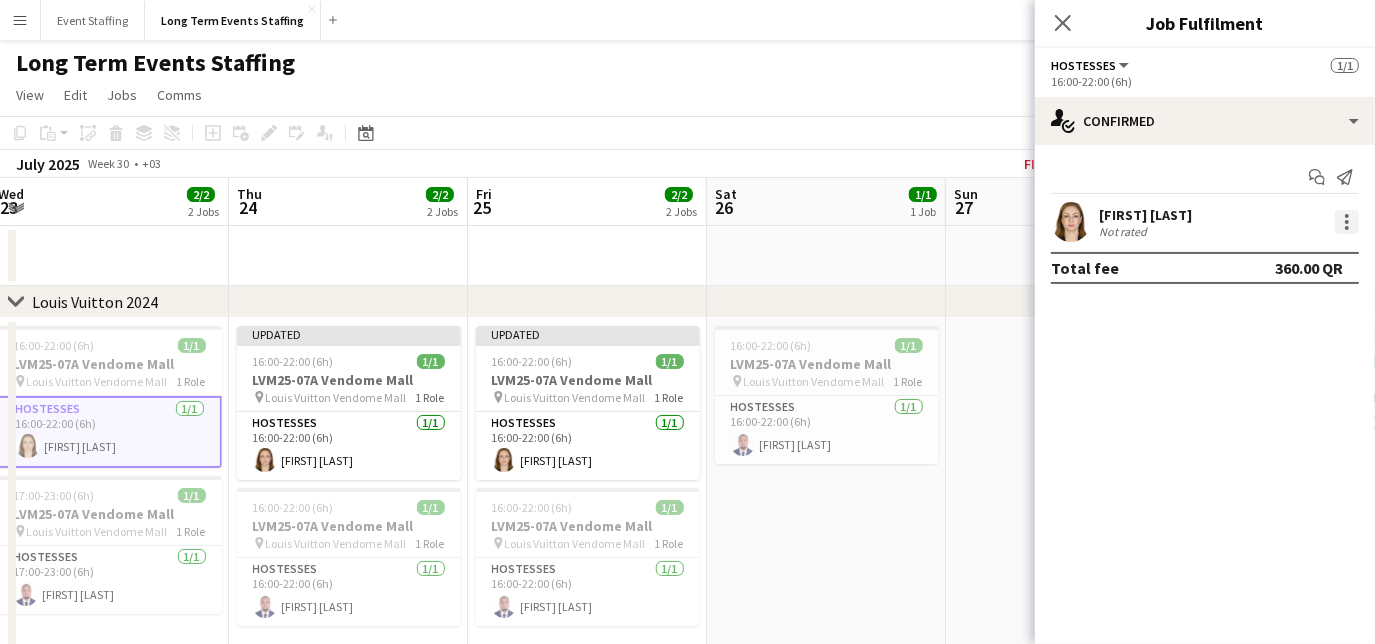 click at bounding box center [1347, 222] 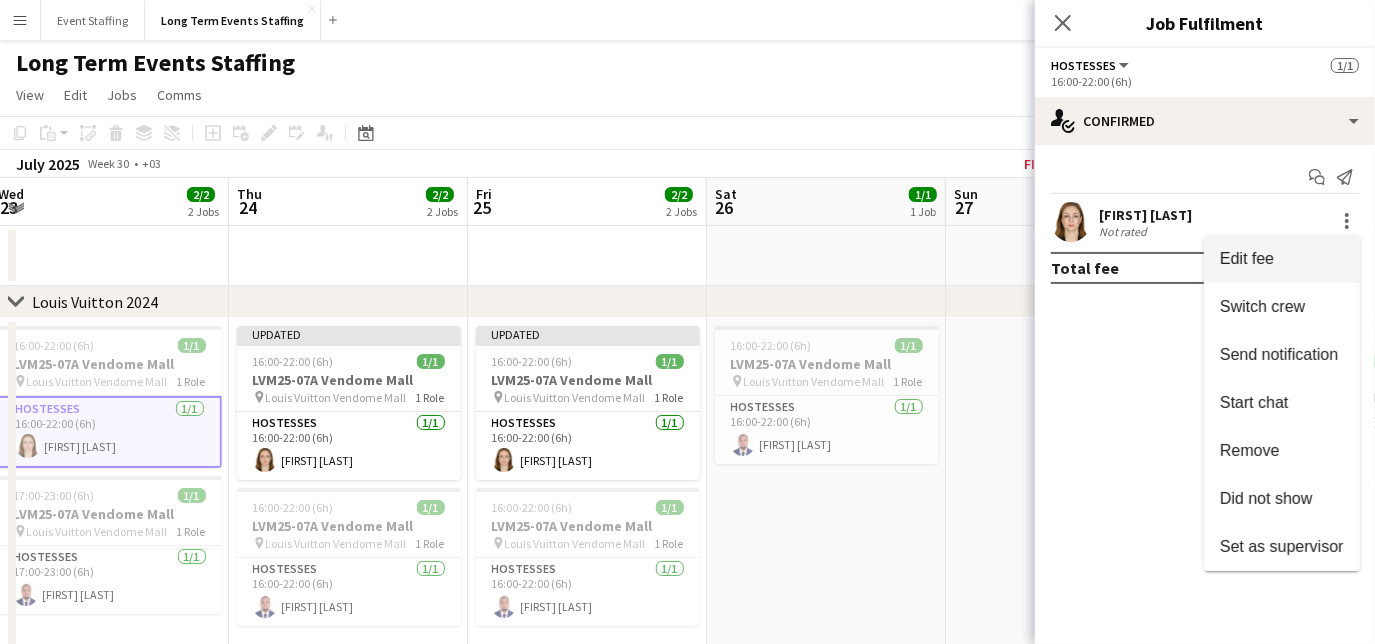 click on "Edit fee" at bounding box center (1247, 258) 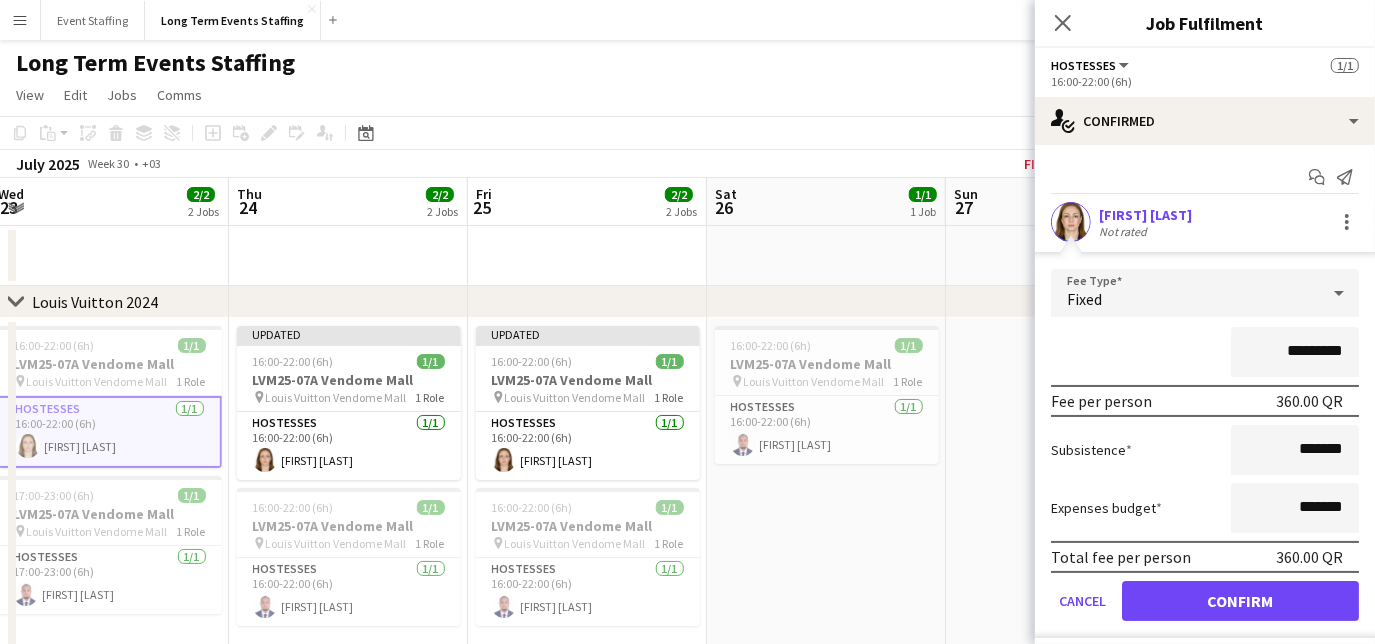 drag, startPoint x: 1274, startPoint y: 352, endPoint x: 1227, endPoint y: 354, distance: 47.042534 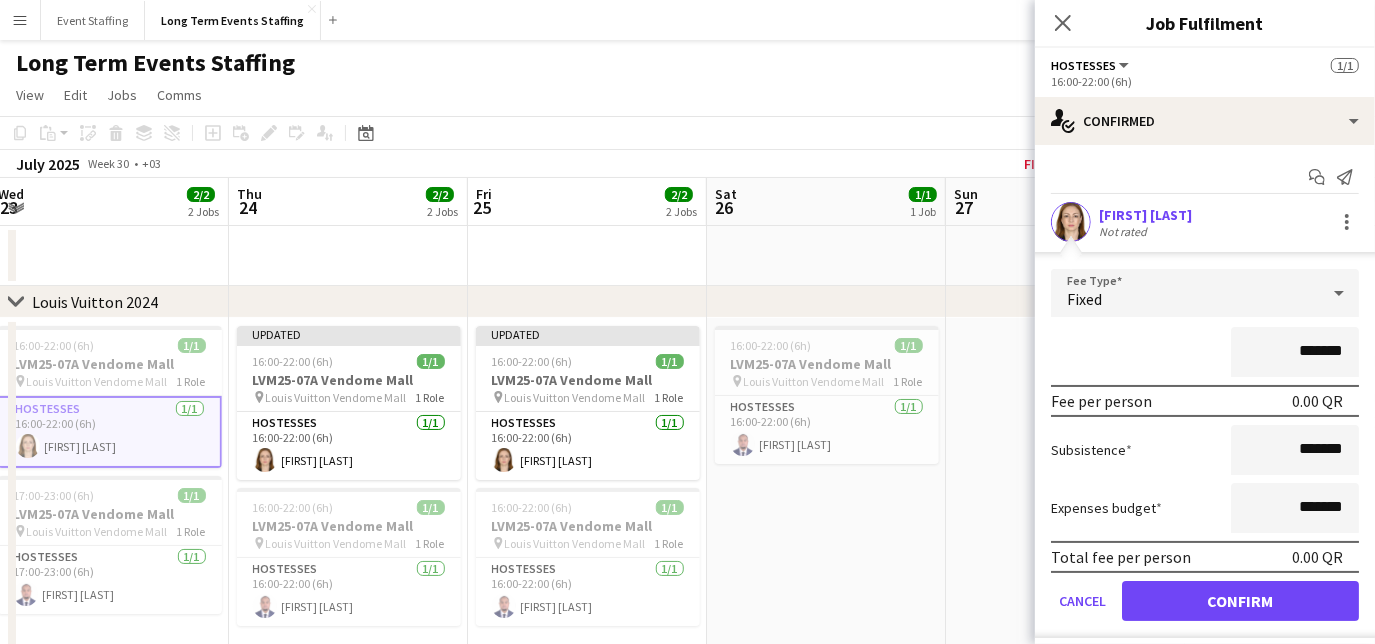 type on "*******" 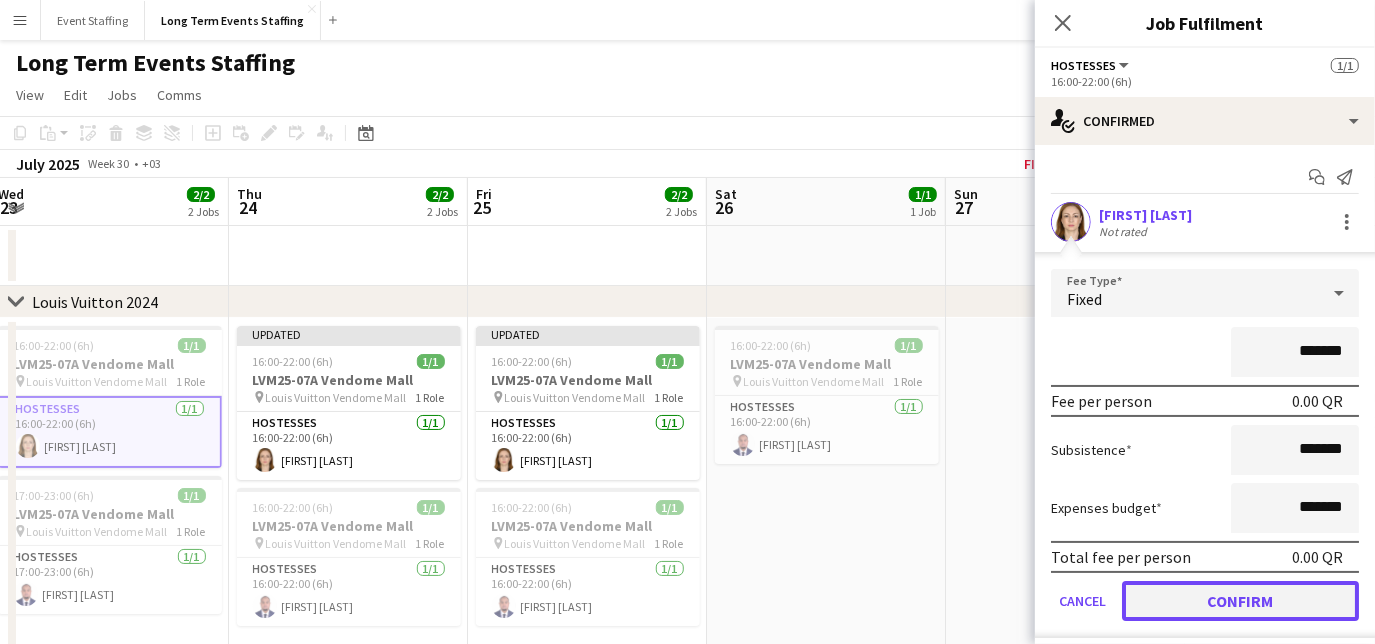 click on "Confirm" at bounding box center (1240, 601) 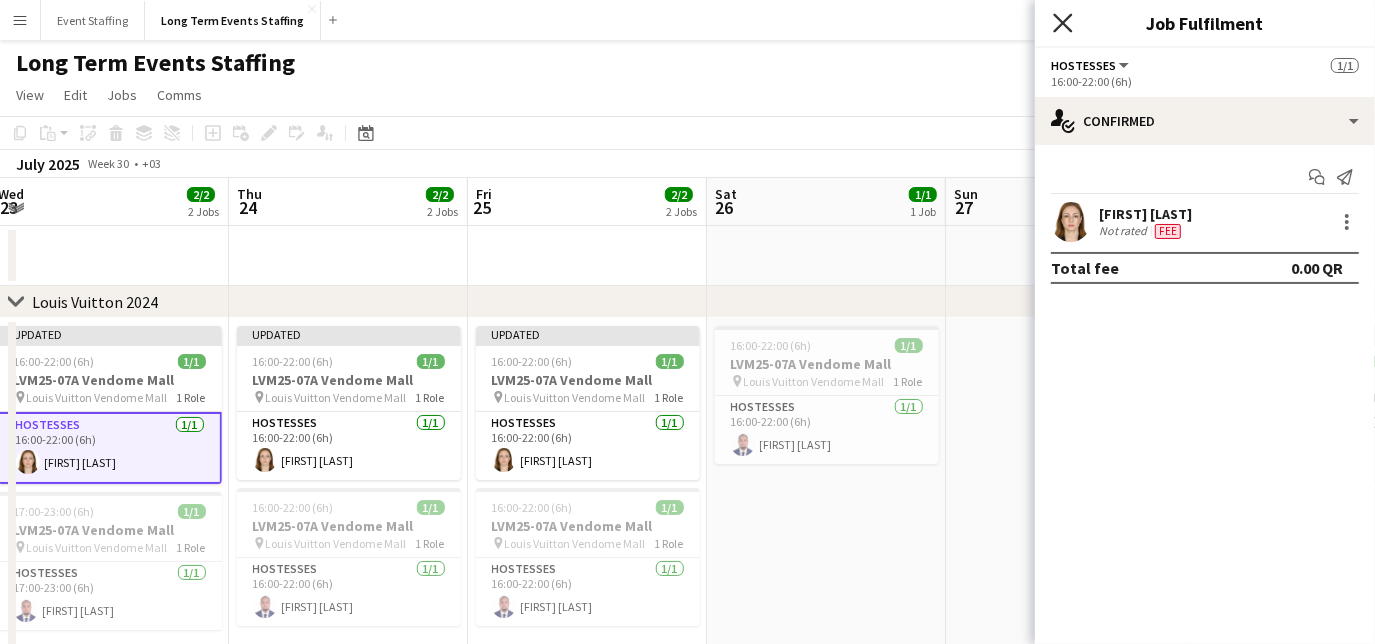 click 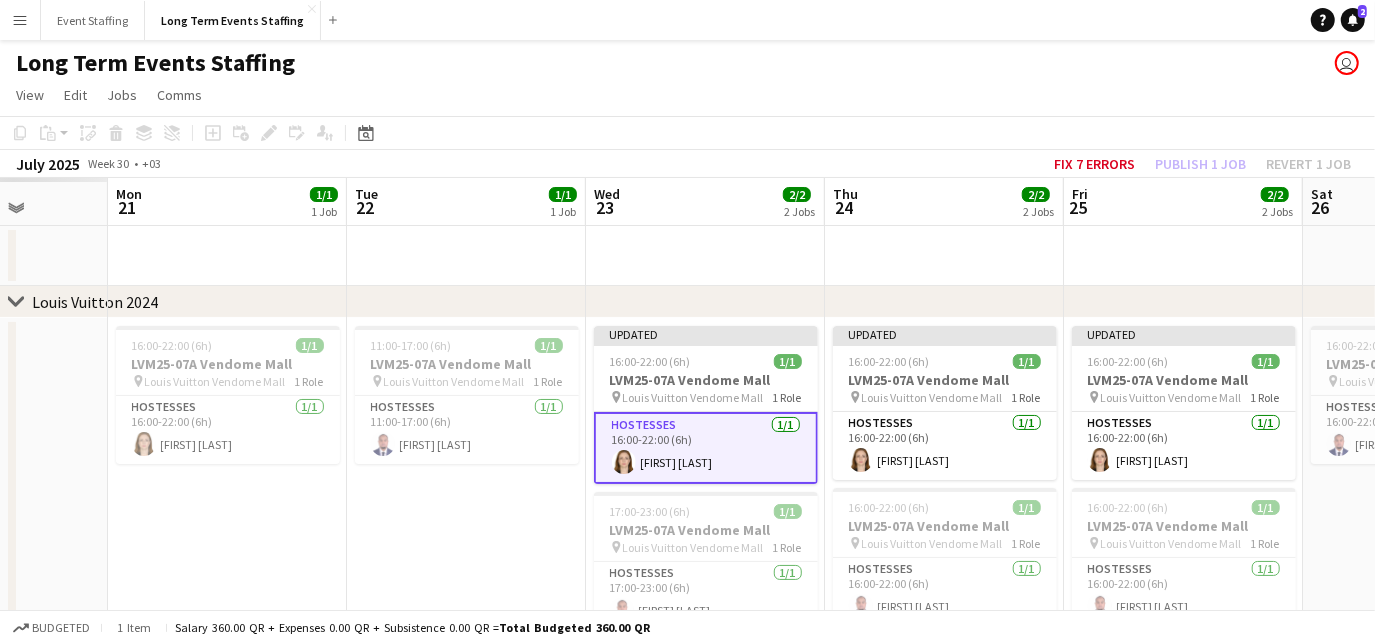scroll, scrollTop: 0, scrollLeft: 560, axis: horizontal 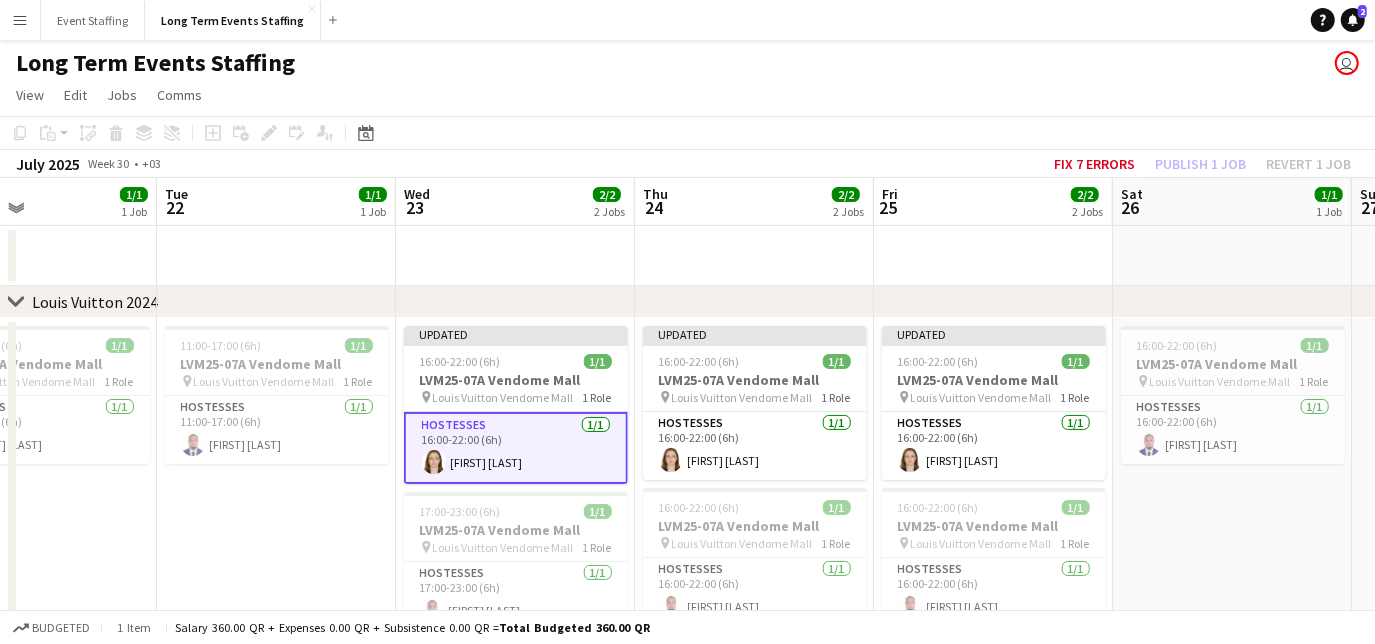 drag, startPoint x: 233, startPoint y: 530, endPoint x: 638, endPoint y: 377, distance: 432.9365 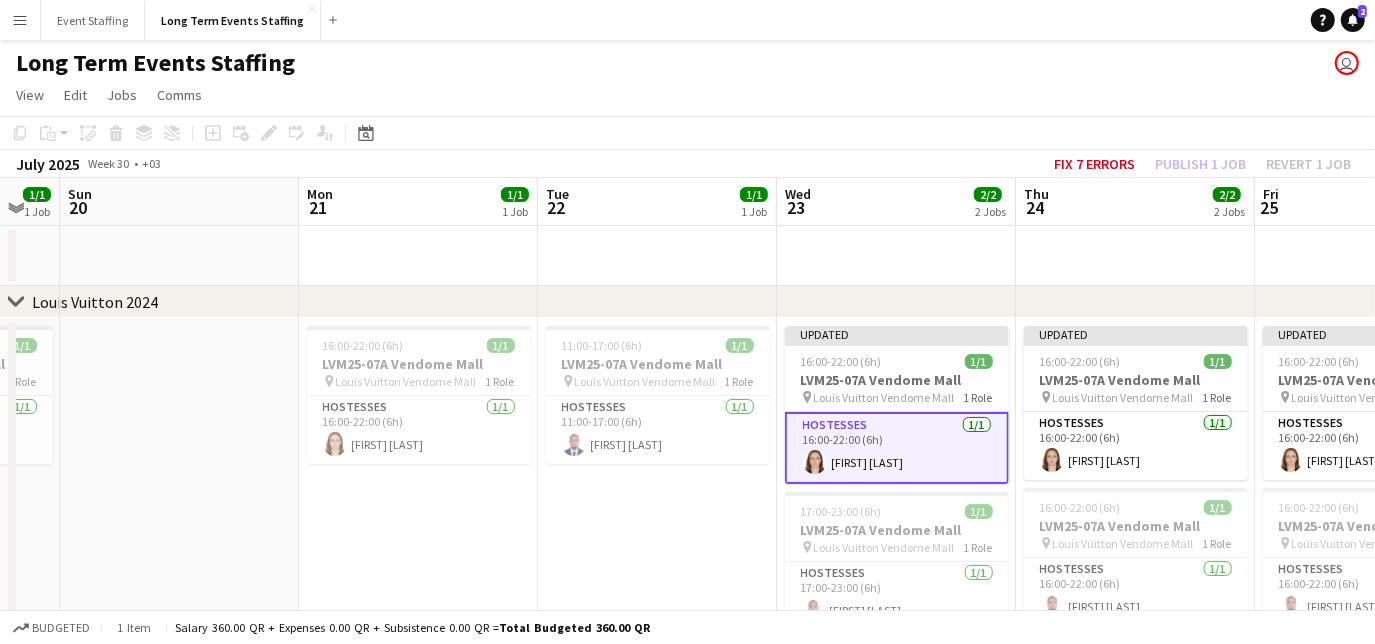 scroll, scrollTop: 0, scrollLeft: 416, axis: horizontal 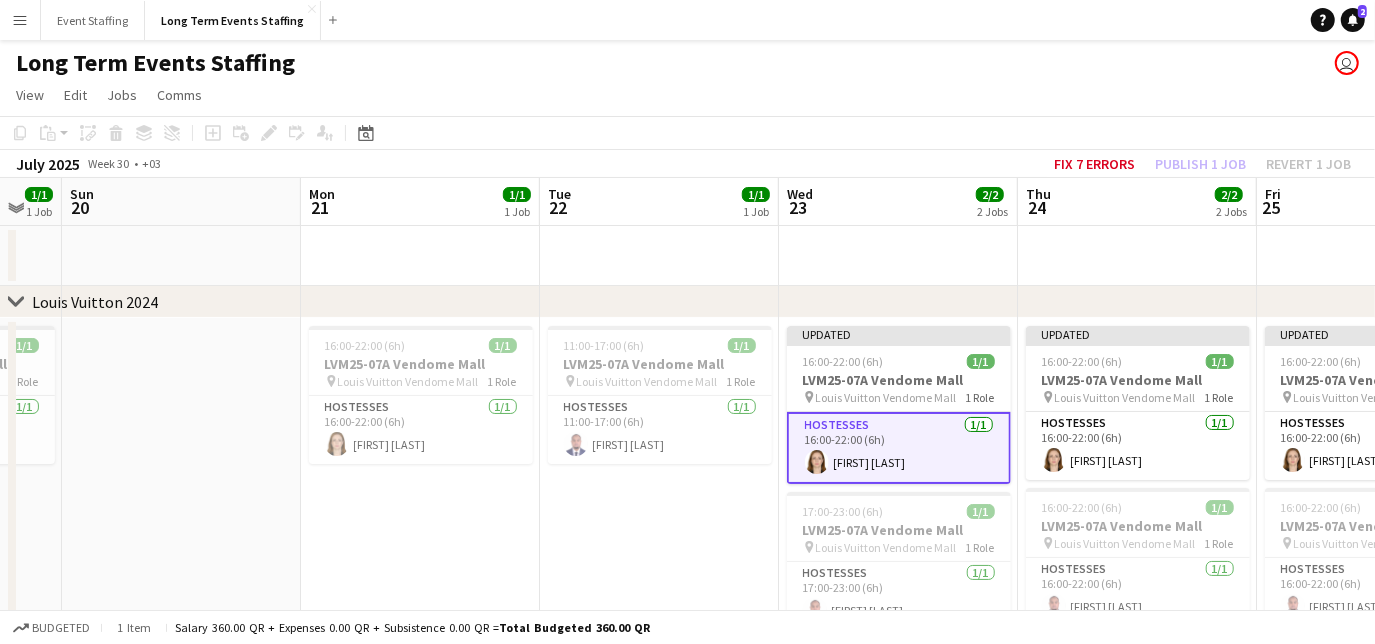 drag, startPoint x: 97, startPoint y: 537, endPoint x: 480, endPoint y: 532, distance: 383.03262 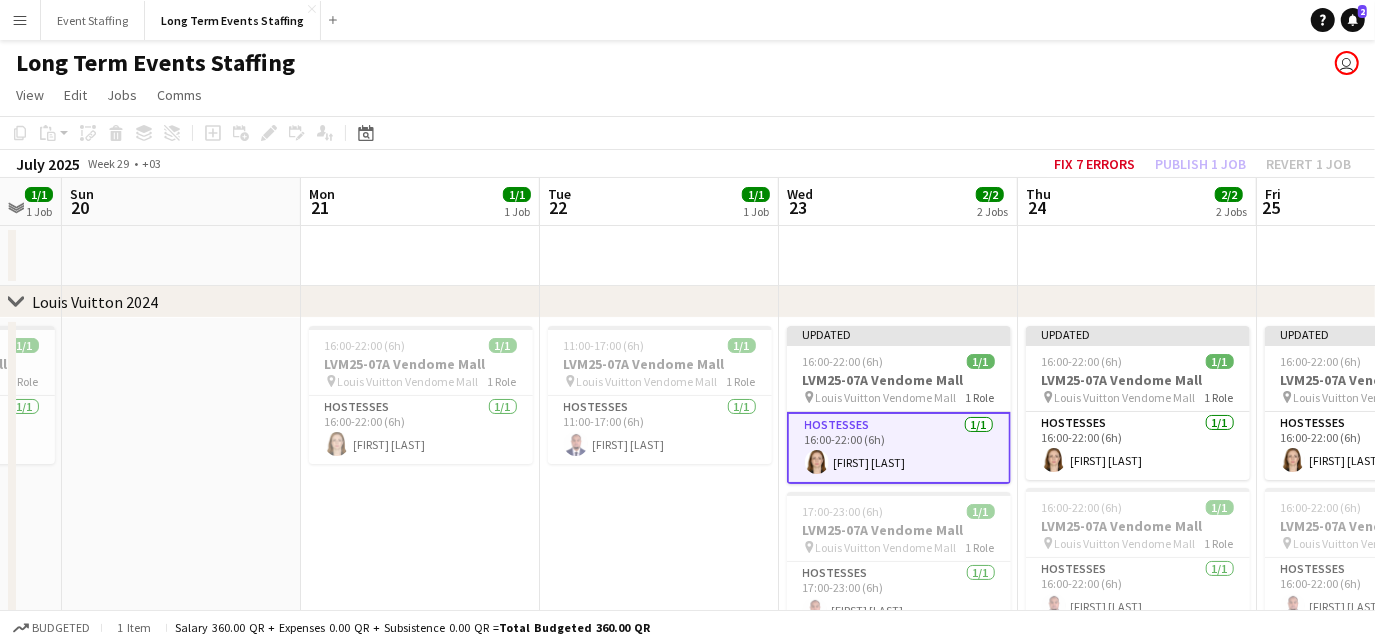 click at bounding box center (181, 503) 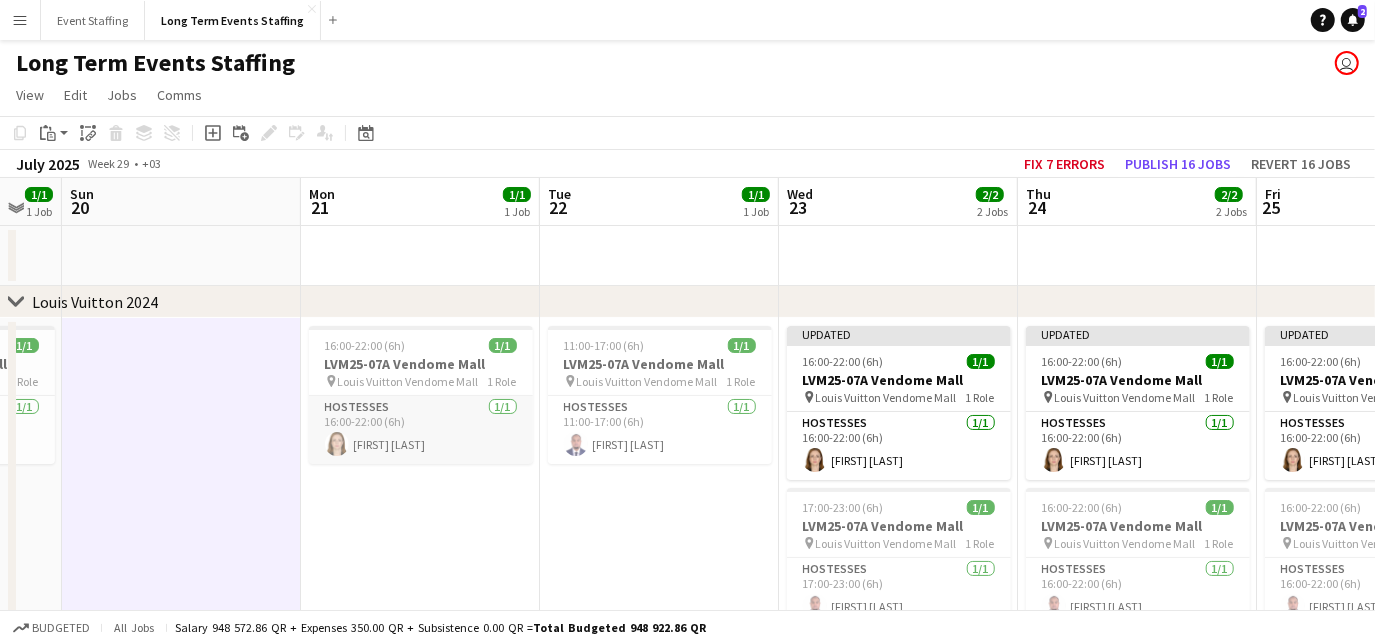click on "Hostesses 1/1 16:00-22:00 (6h) [FIRST] [LAST]" at bounding box center (421, 430) 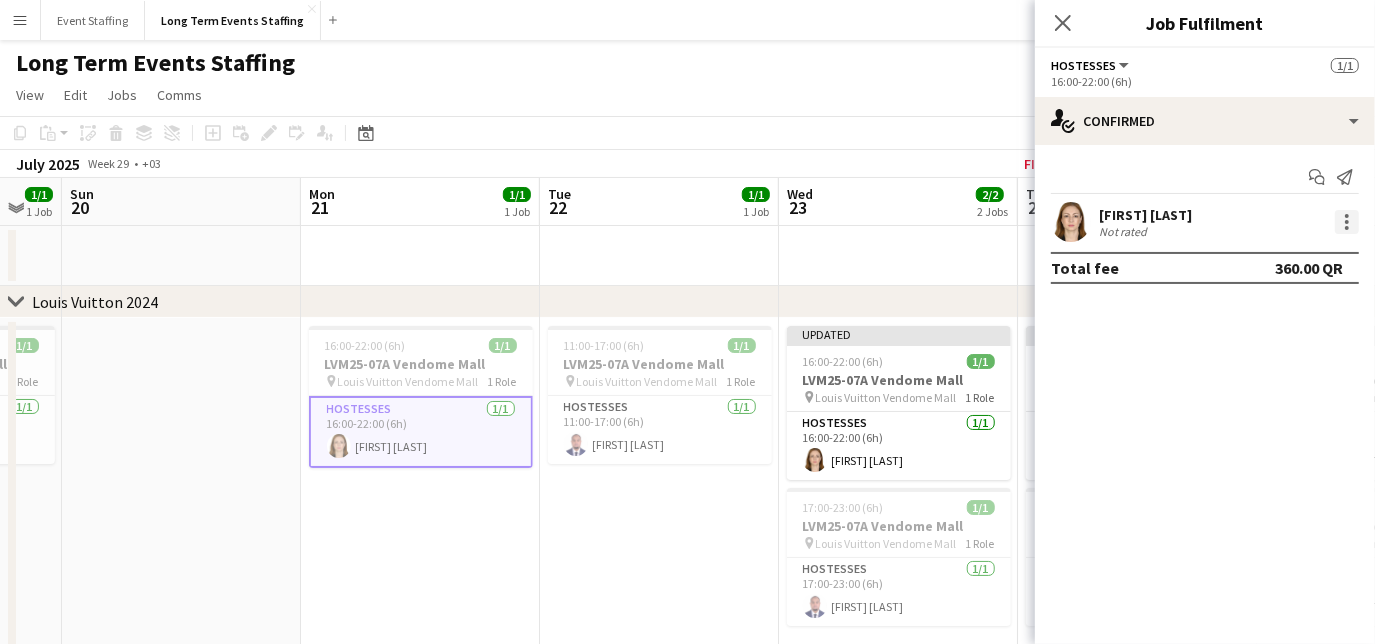 click at bounding box center (1347, 222) 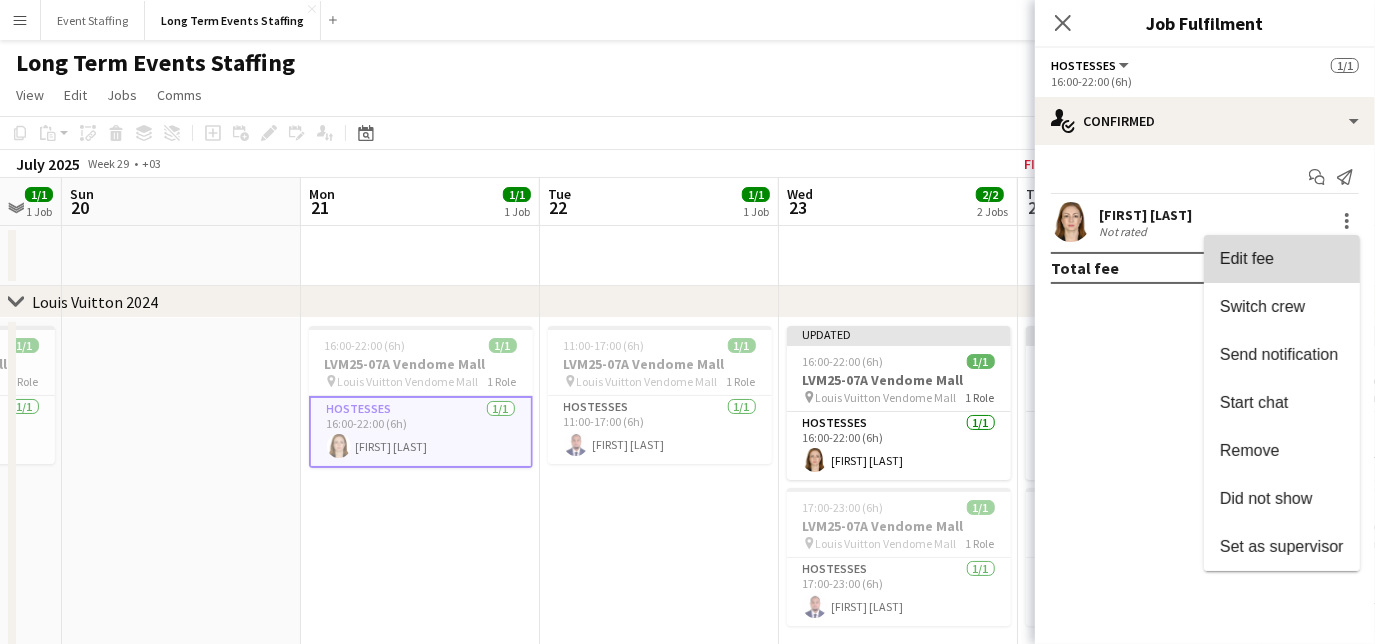 click on "Edit fee" at bounding box center [1282, 259] 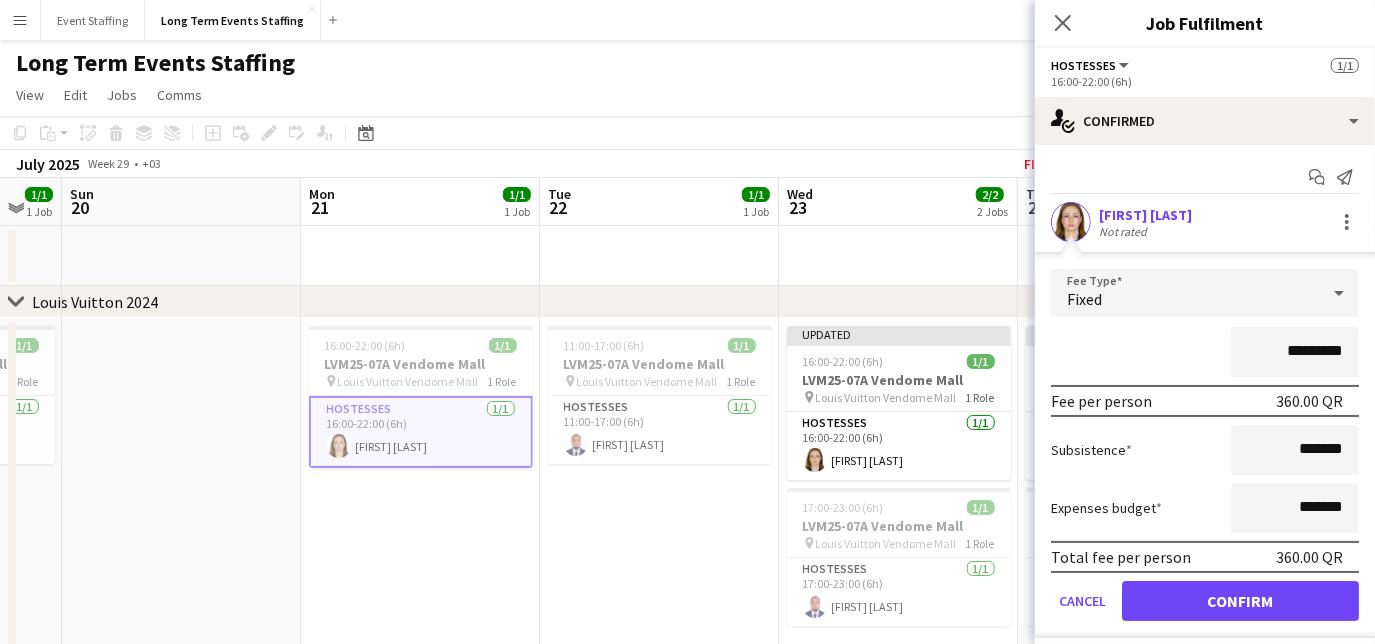 drag, startPoint x: 1277, startPoint y: 353, endPoint x: 1219, endPoint y: 352, distance: 58.00862 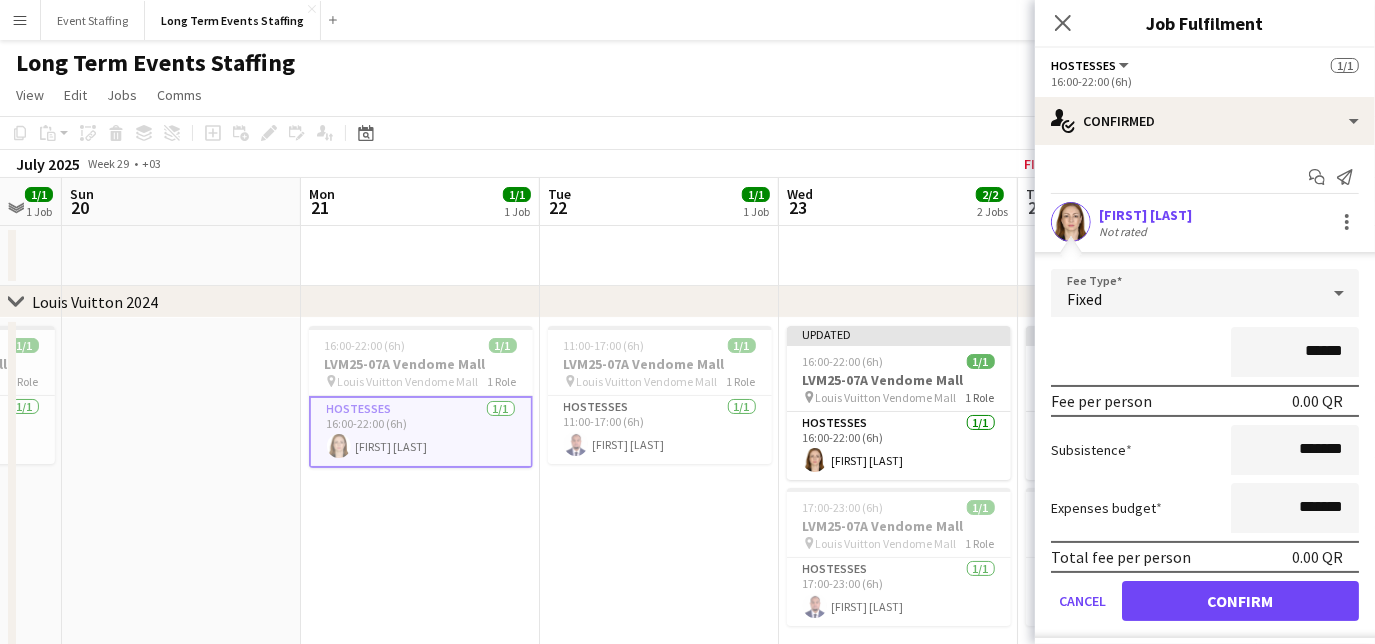 type on "******" 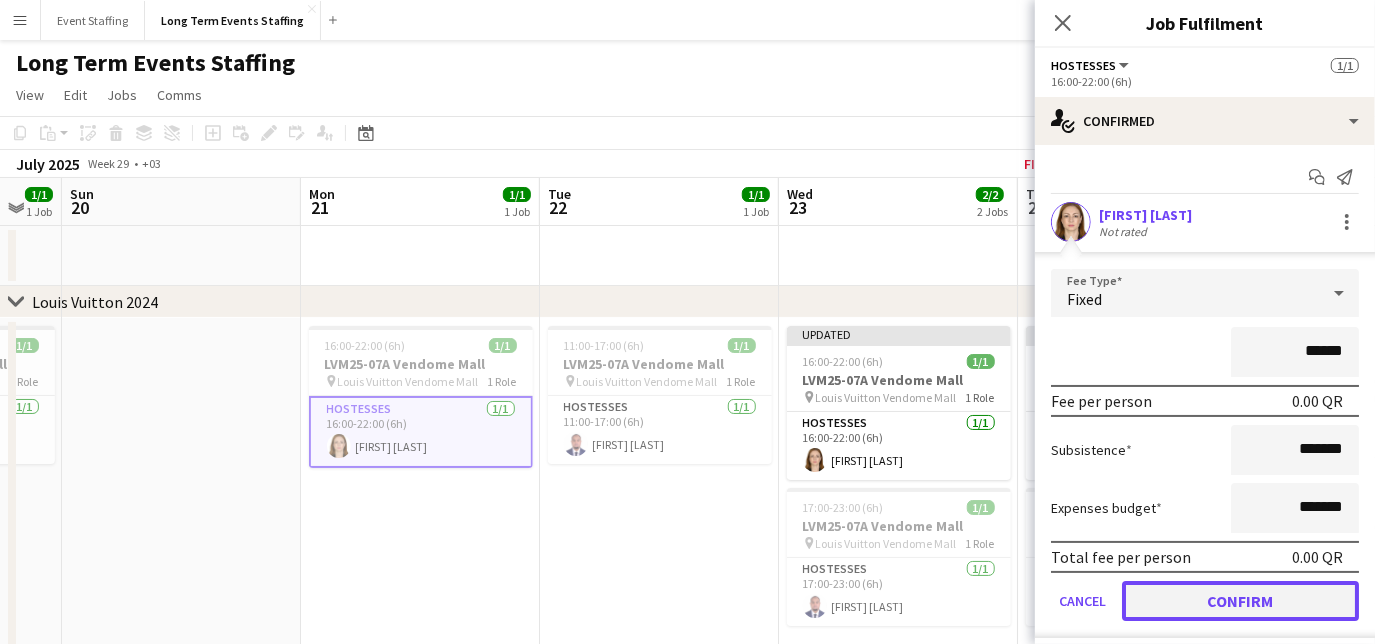 click on "Confirm" at bounding box center (1240, 601) 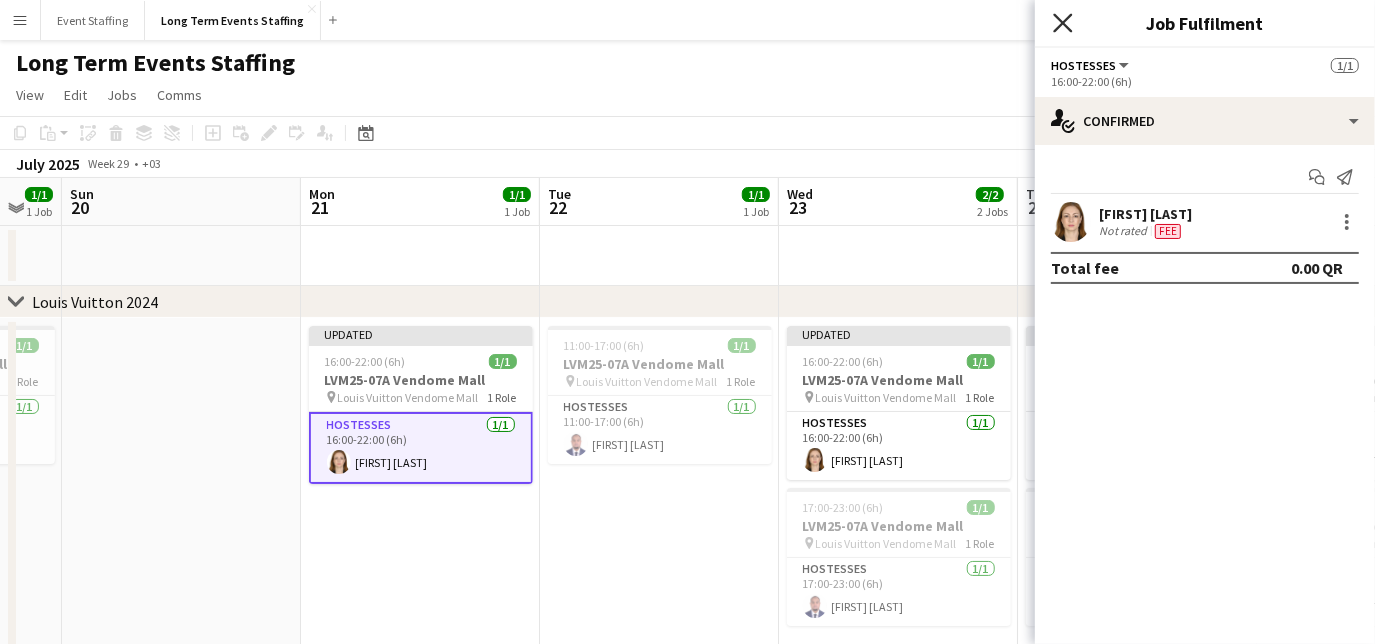 click on "Close pop-in" 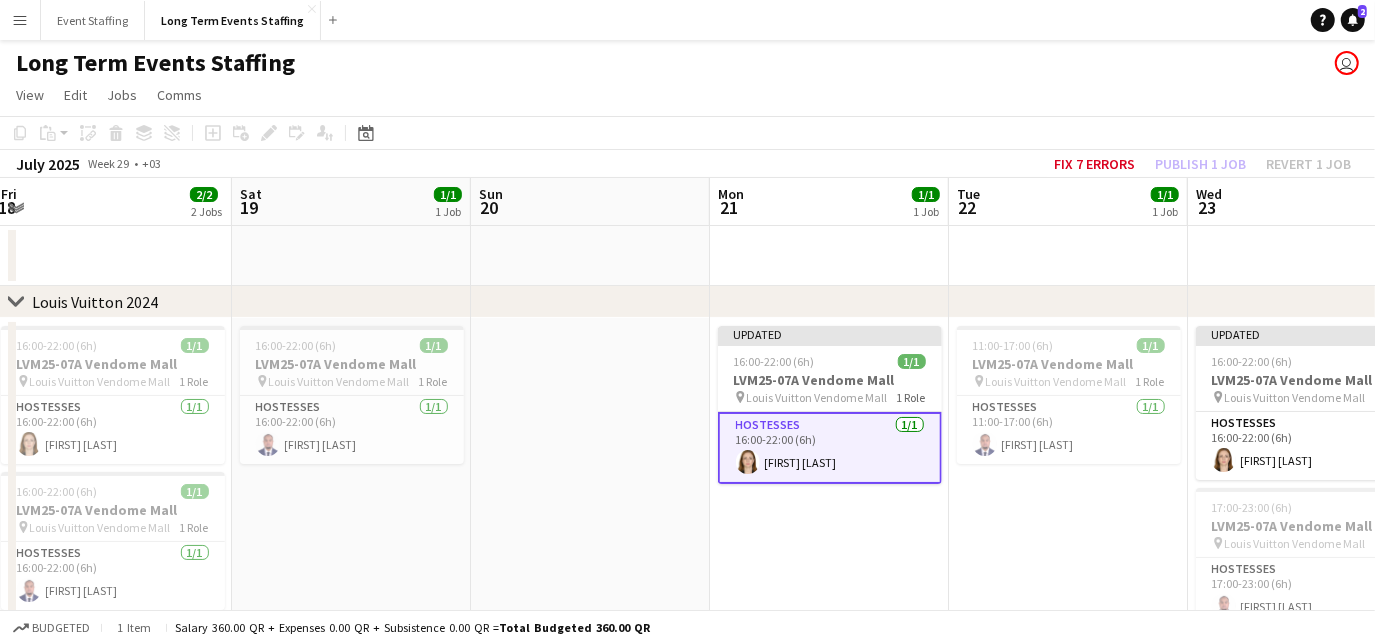 scroll, scrollTop: 0, scrollLeft: 477, axis: horizontal 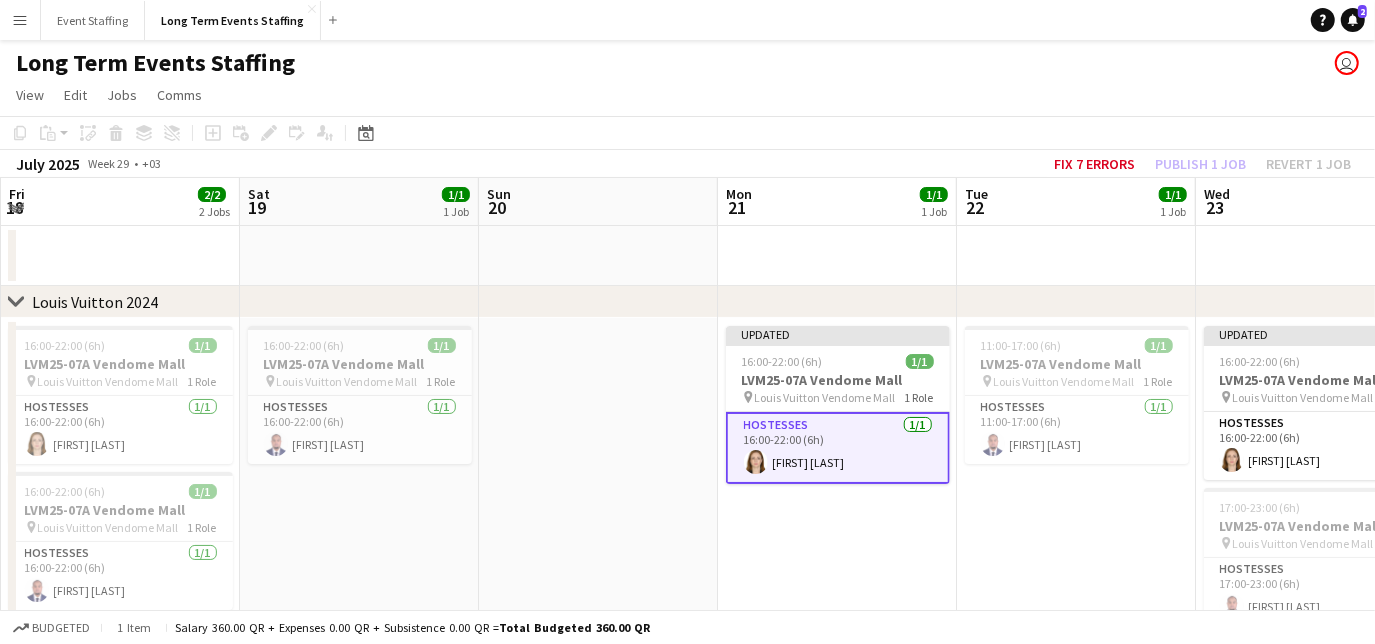 drag, startPoint x: 343, startPoint y: 528, endPoint x: 760, endPoint y: 465, distance: 421.73215 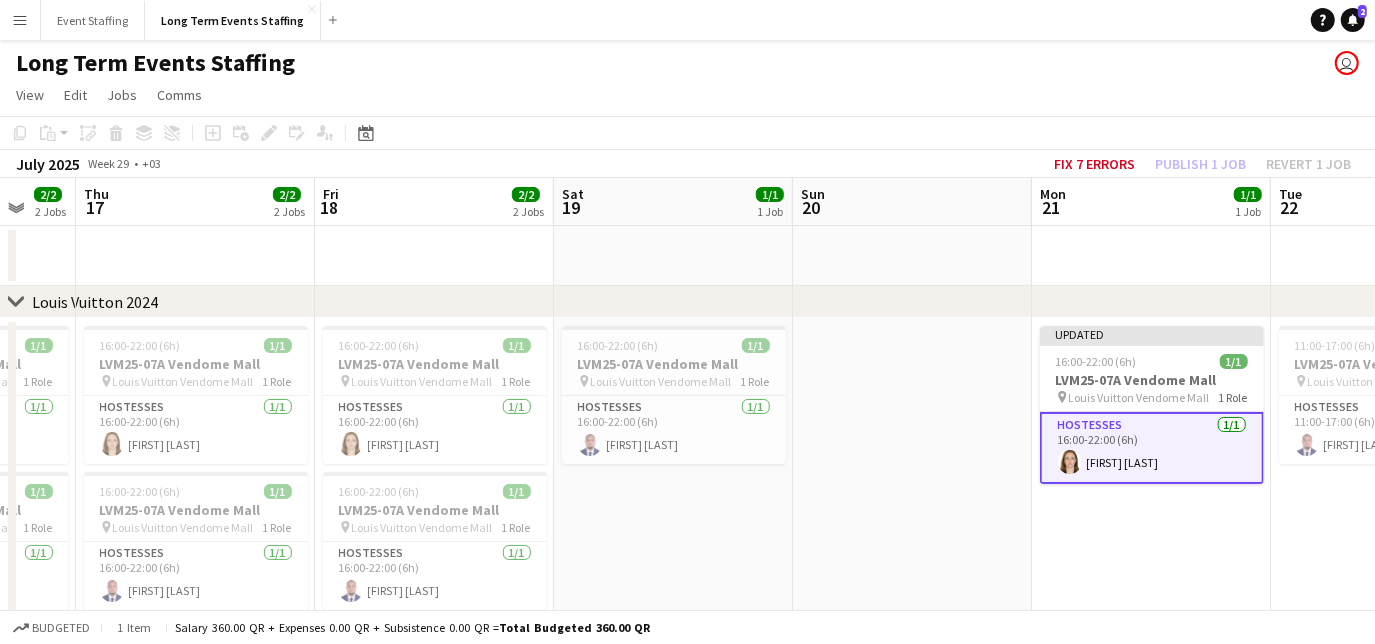 drag, startPoint x: 362, startPoint y: 558, endPoint x: 679, endPoint y: 477, distance: 327.18497 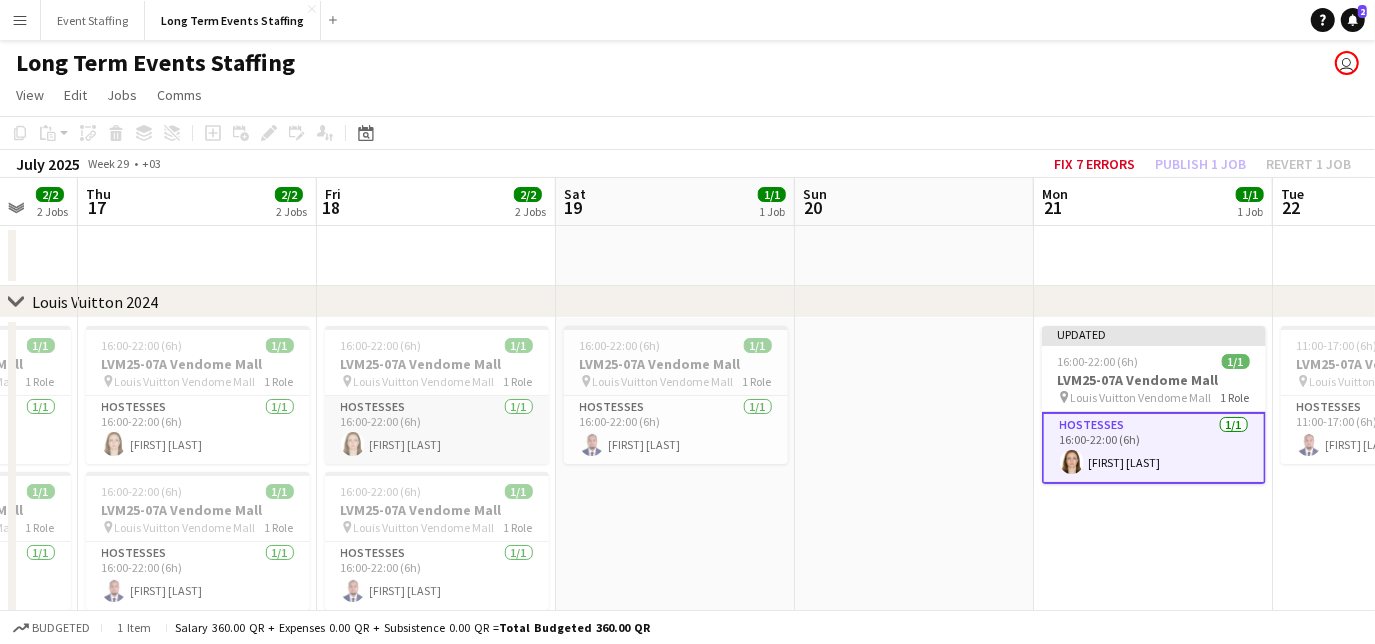 click on "Hostesses 1/1 16:00-22:00 (6h) [FIRST] [LAST]" at bounding box center [437, 430] 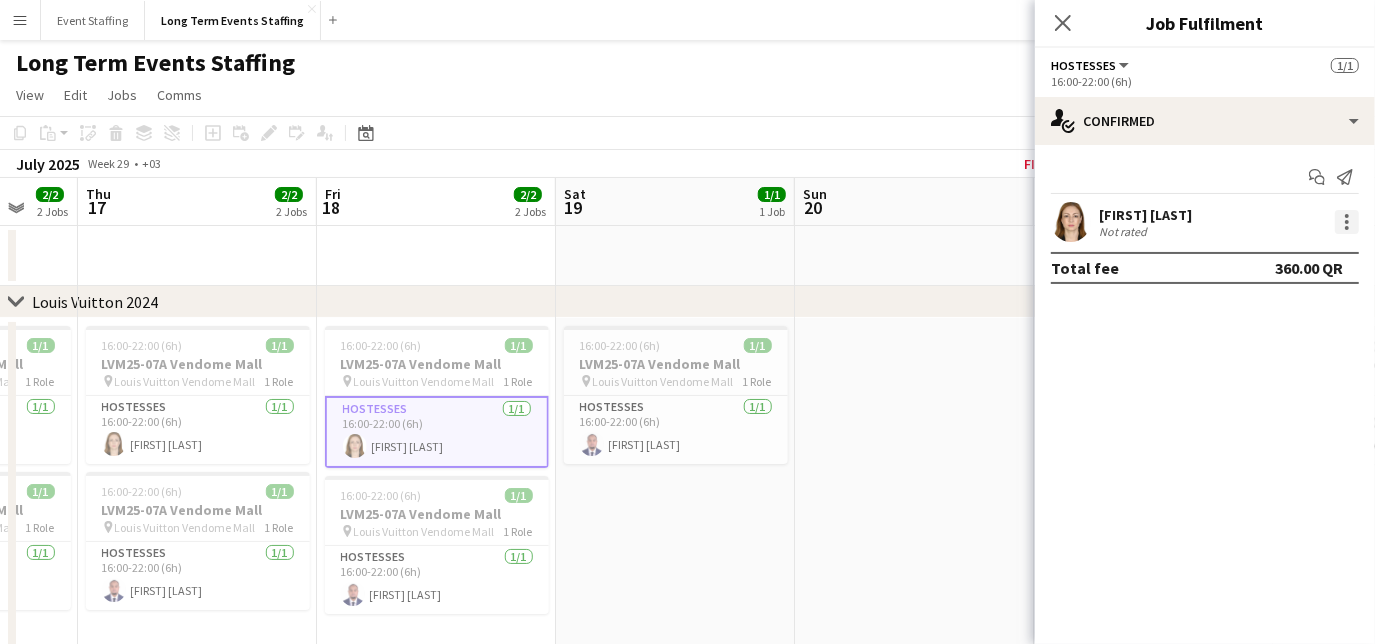 click at bounding box center (1347, 216) 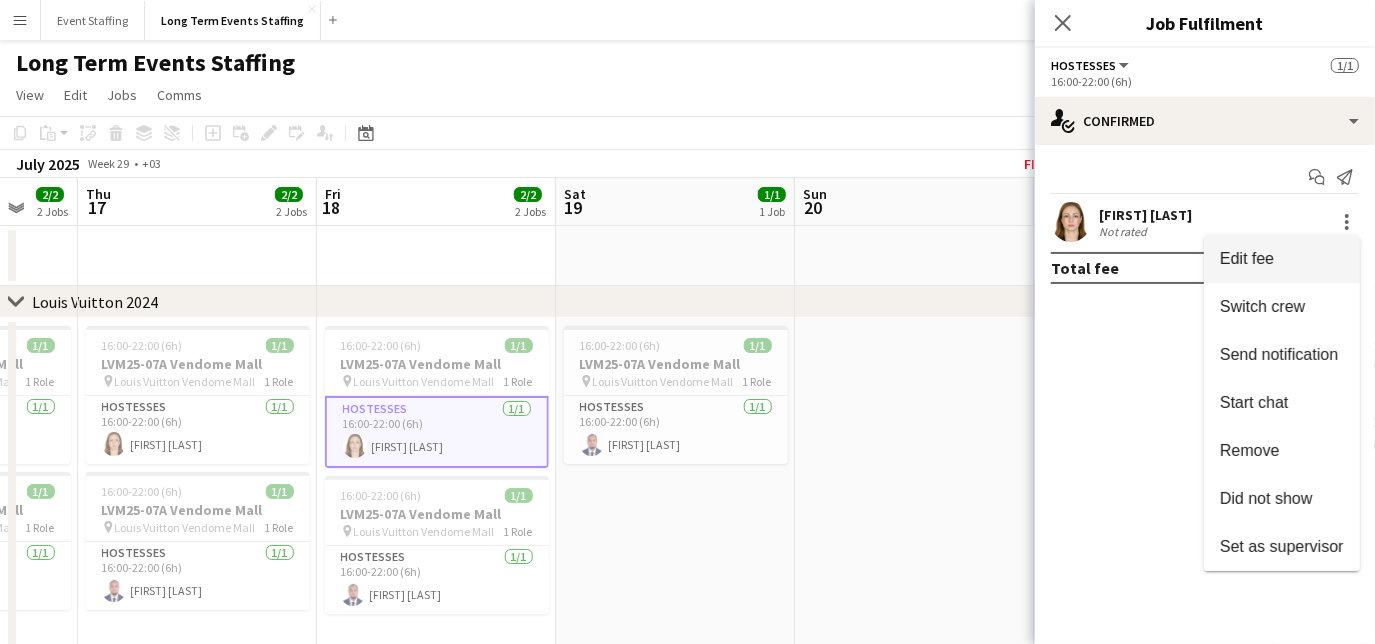 drag, startPoint x: 1297, startPoint y: 253, endPoint x: 1344, endPoint y: 250, distance: 47.095646 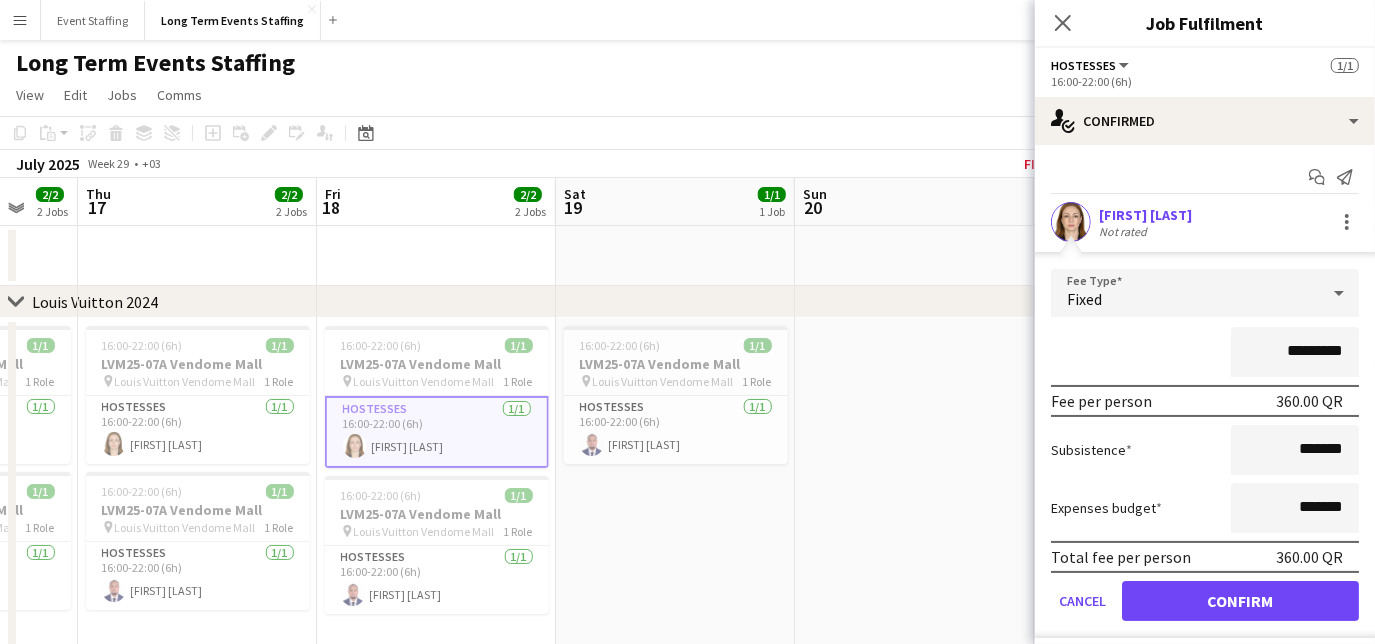 drag, startPoint x: 1277, startPoint y: 350, endPoint x: 1208, endPoint y: 344, distance: 69.260376 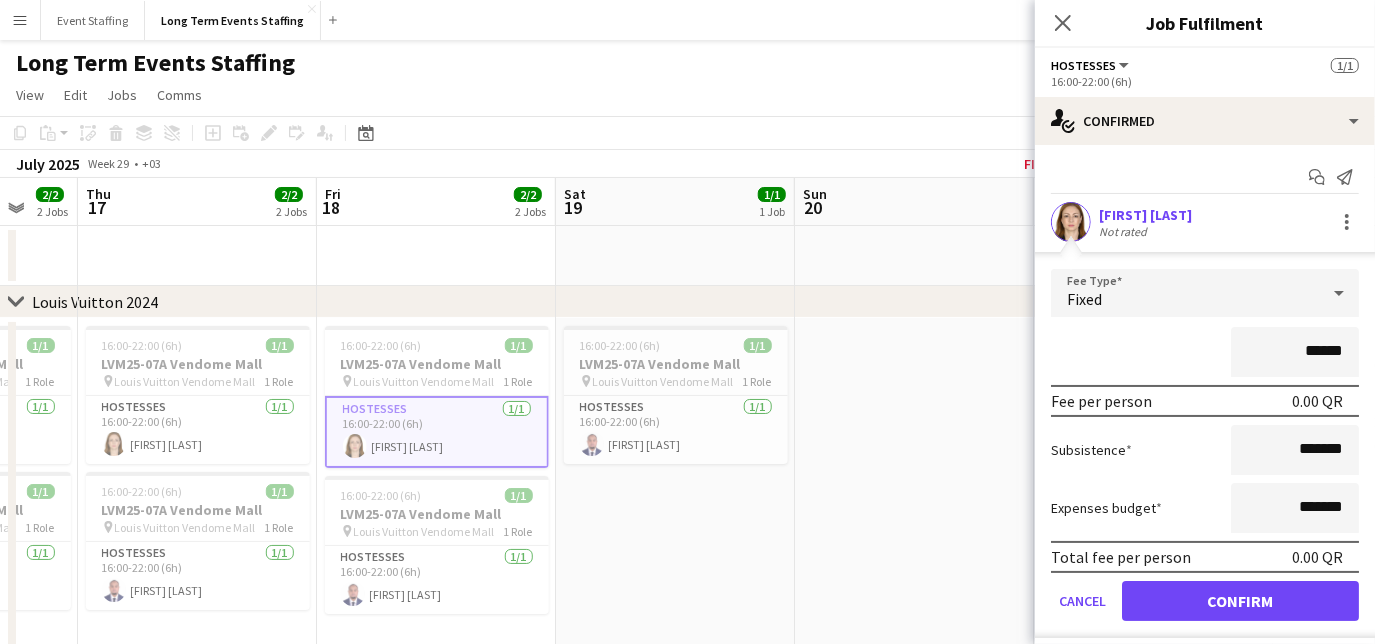 type on "******" 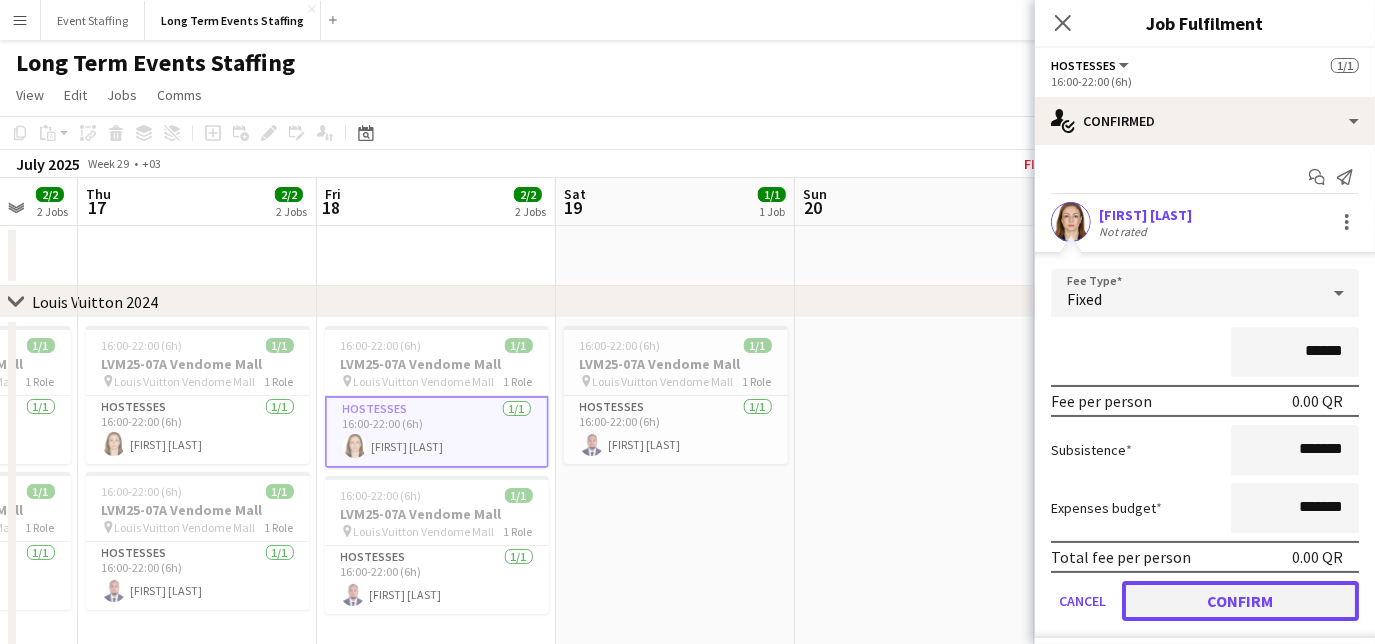click on "Confirm" at bounding box center (1240, 601) 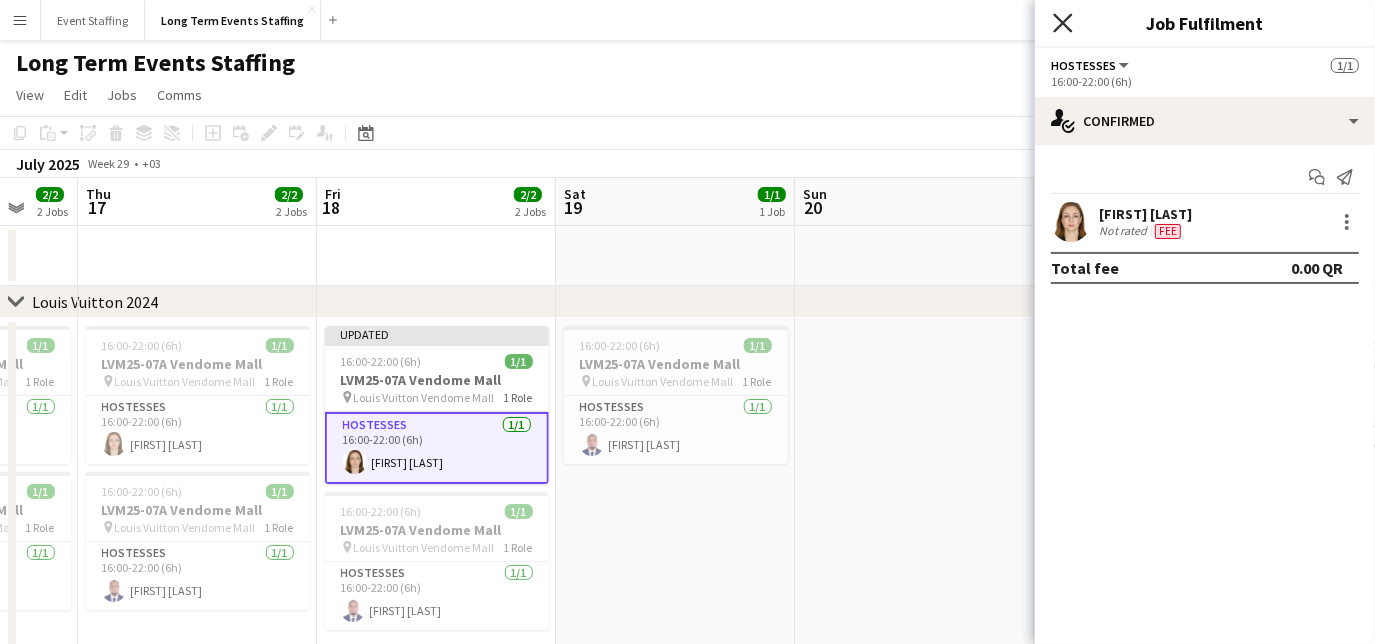 click 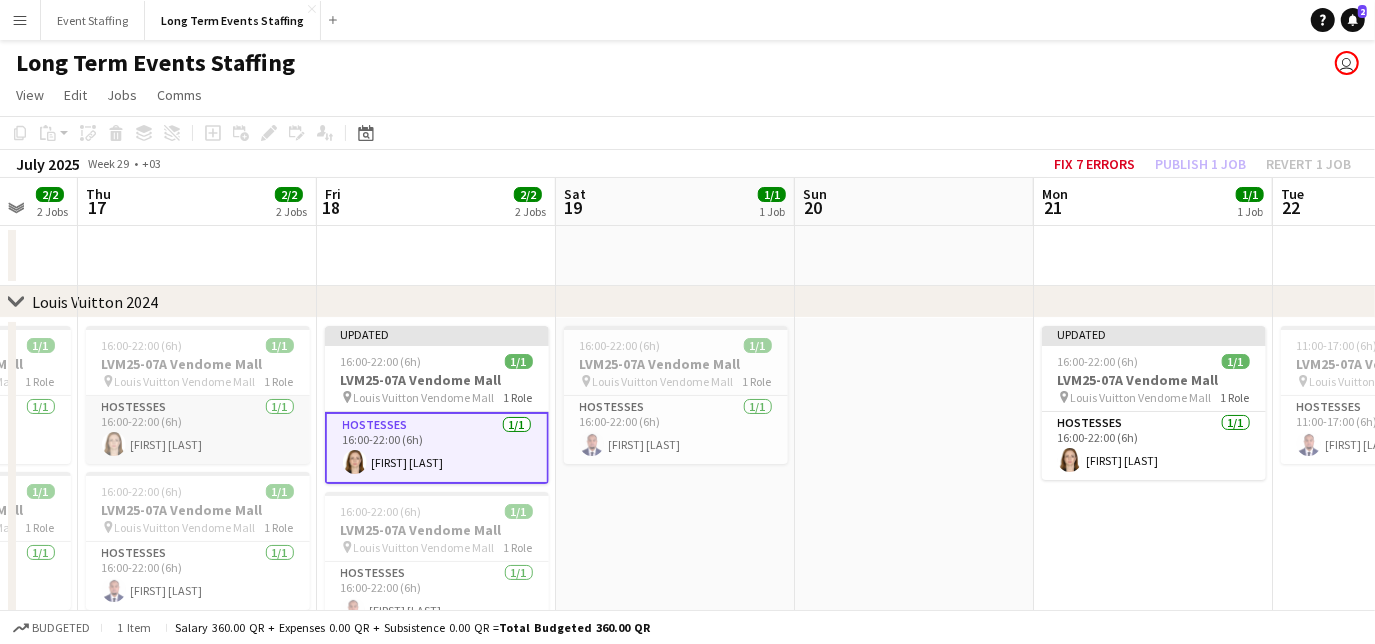 click on "Hostesses 1/1 16:00-22:00 (6h) [FIRST] [LAST]" at bounding box center [198, 430] 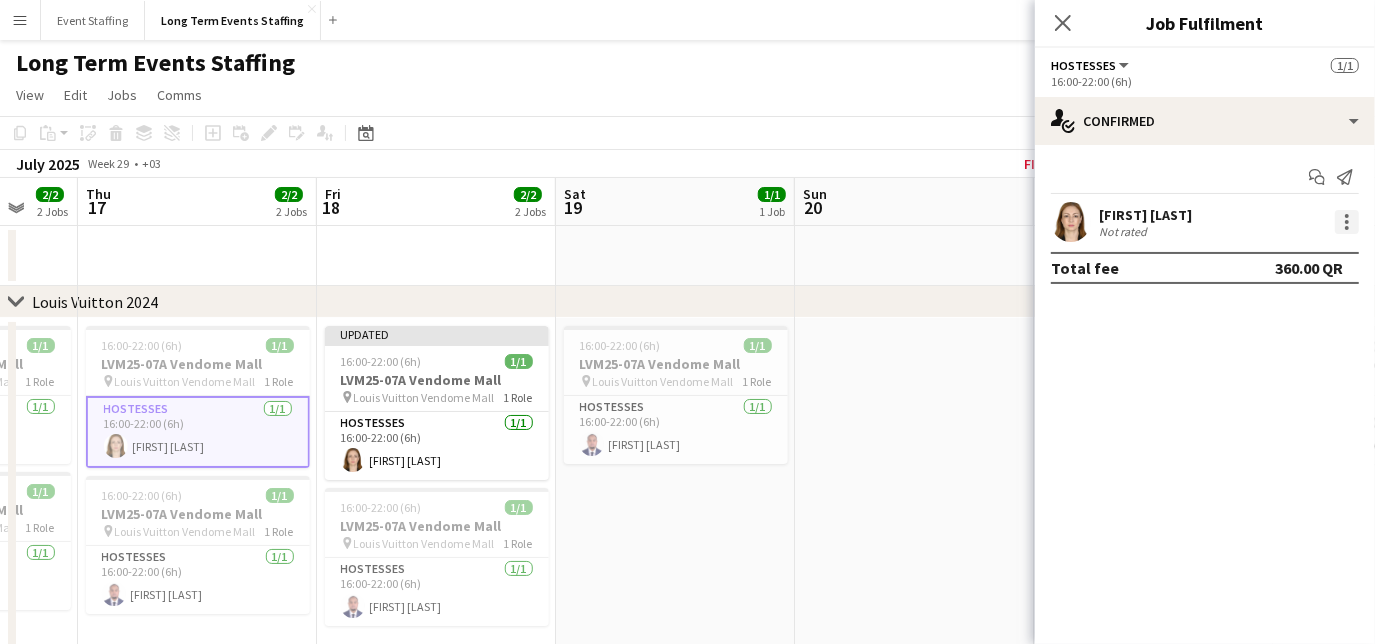 click at bounding box center [1347, 222] 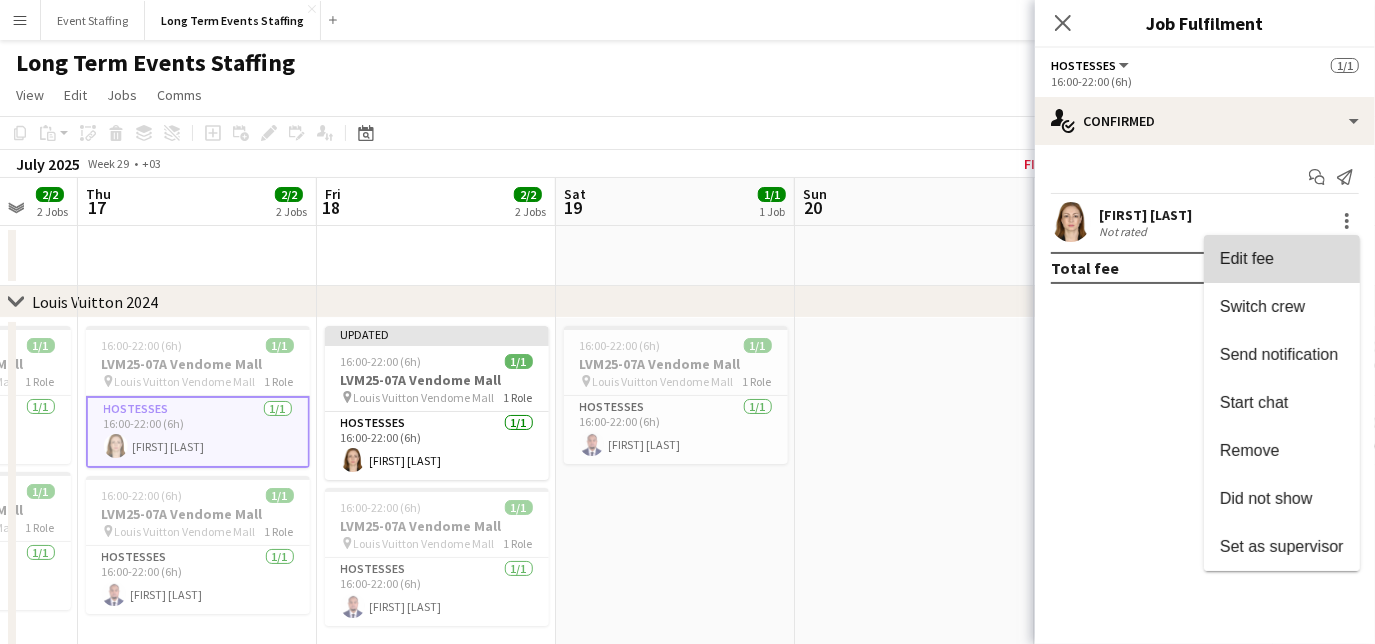 click on "Edit fee" at bounding box center (1282, 259) 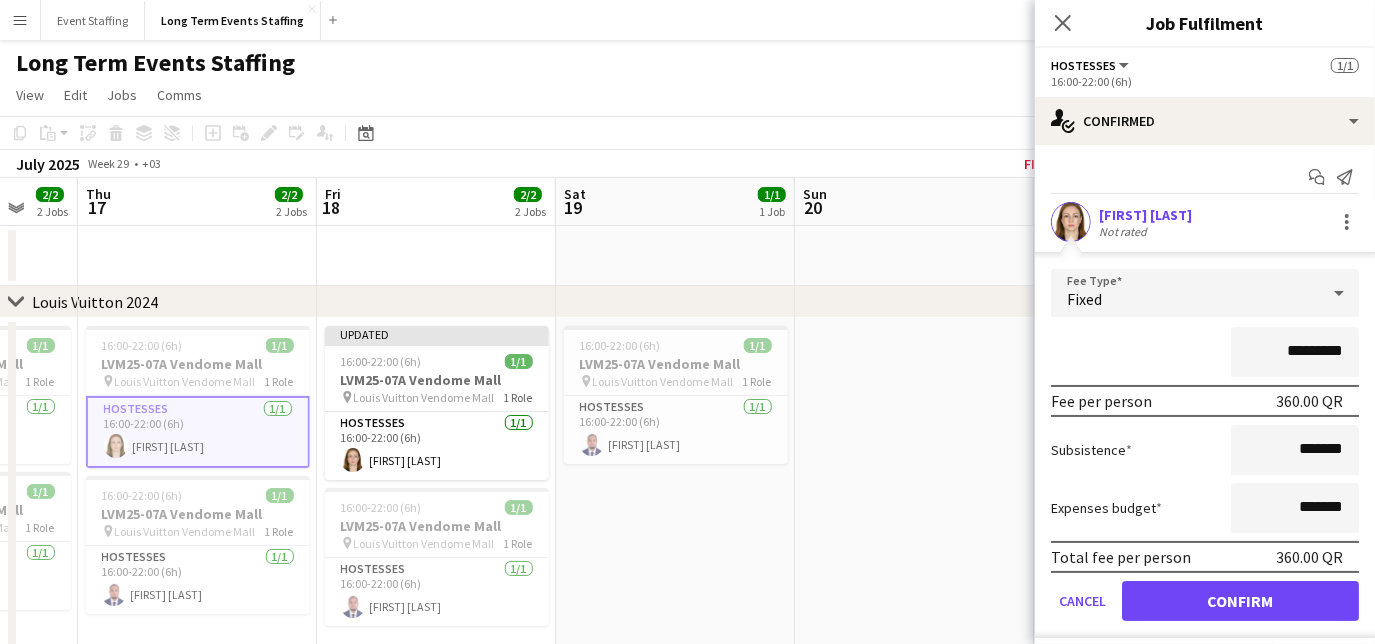 drag, startPoint x: 1278, startPoint y: 349, endPoint x: 1189, endPoint y: 349, distance: 89 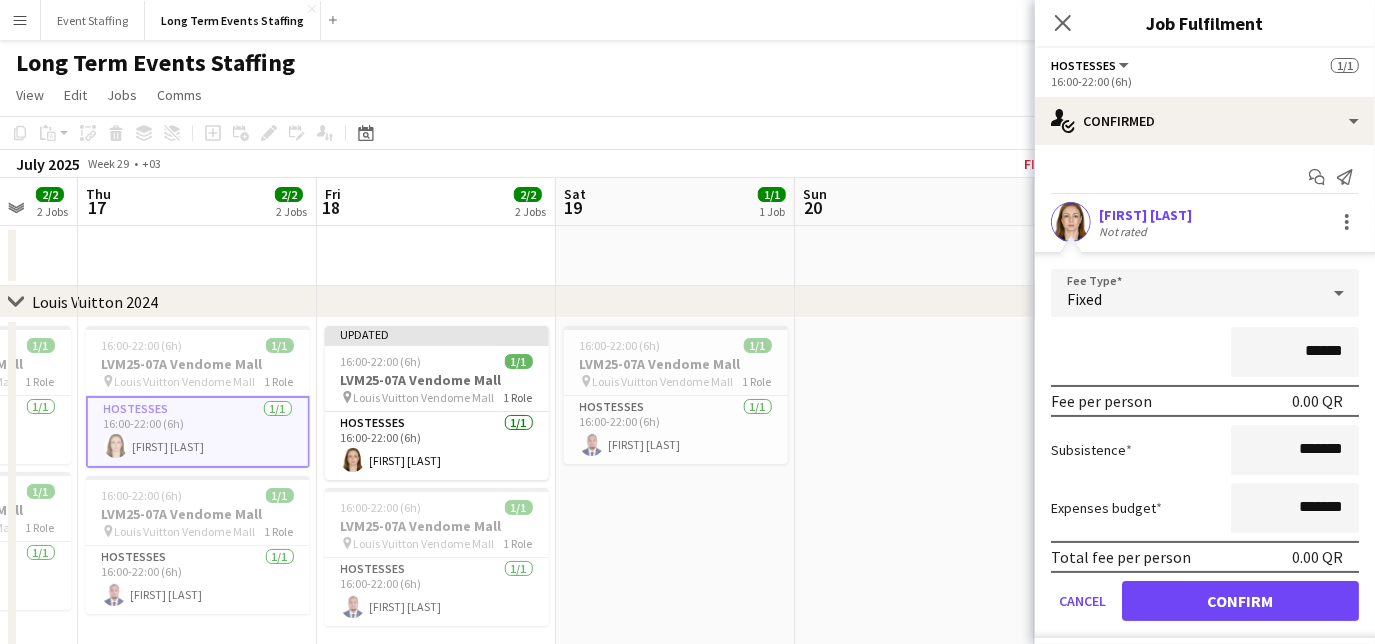 type on "******" 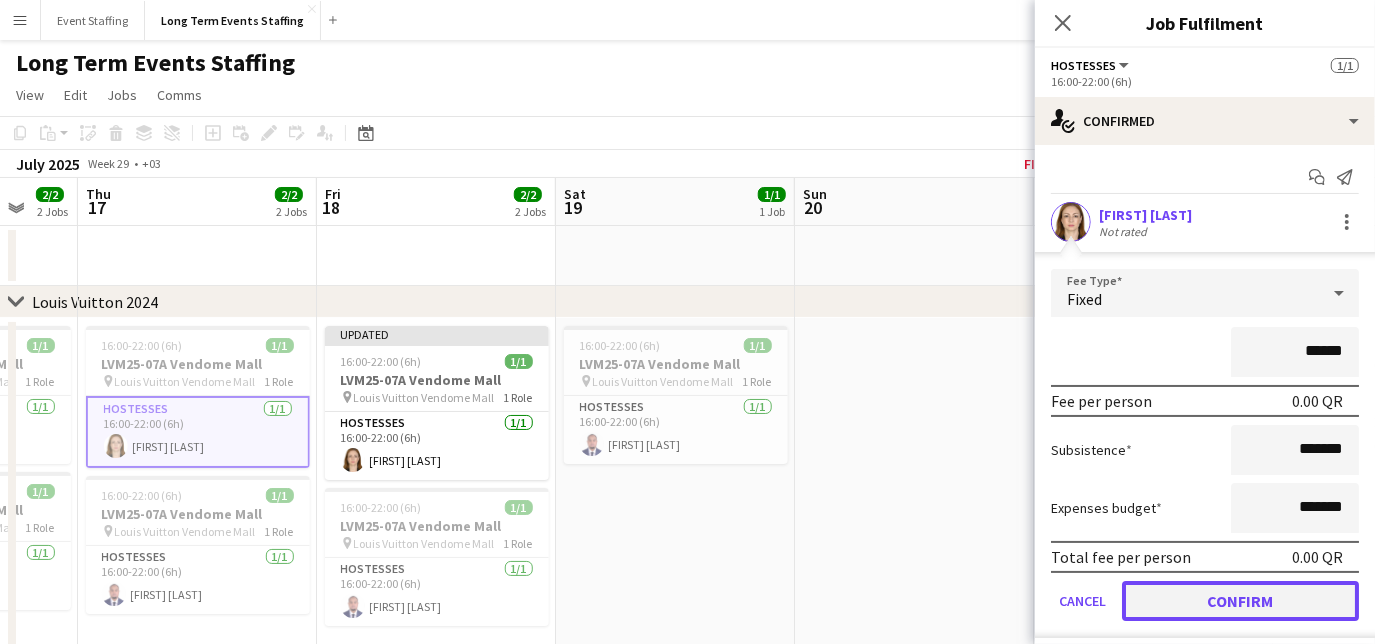 click on "Confirm" at bounding box center (1240, 601) 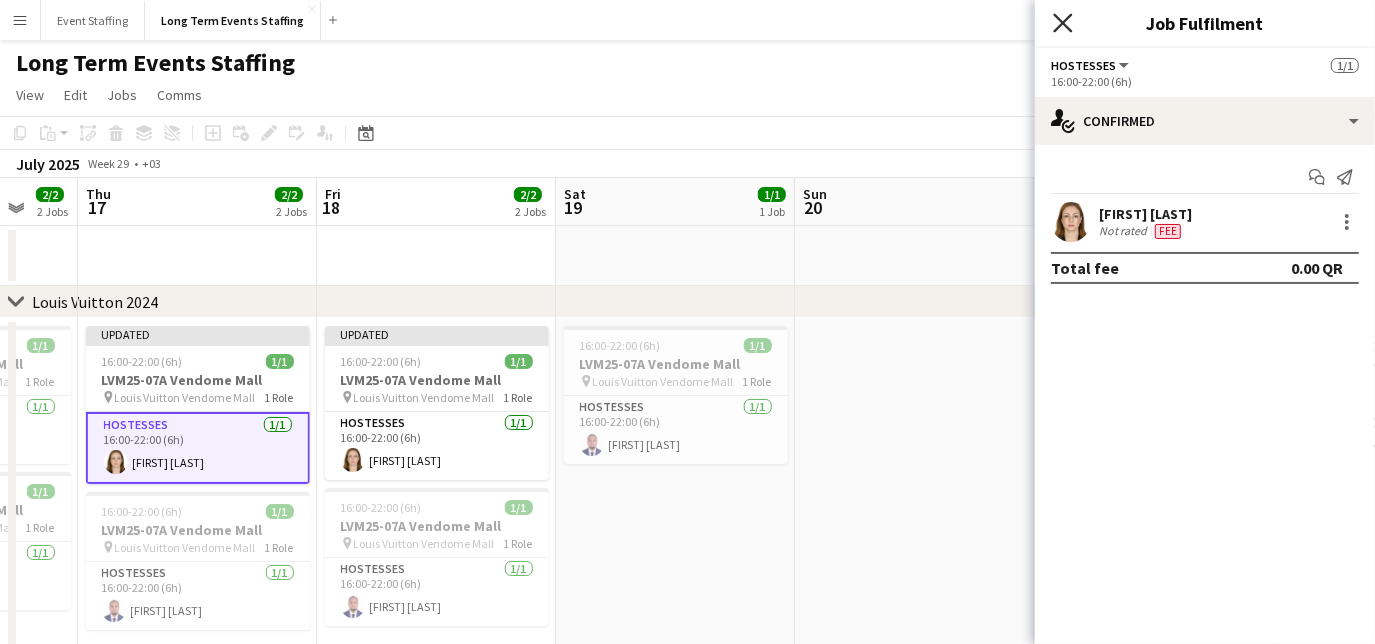 click on "Close pop-in" 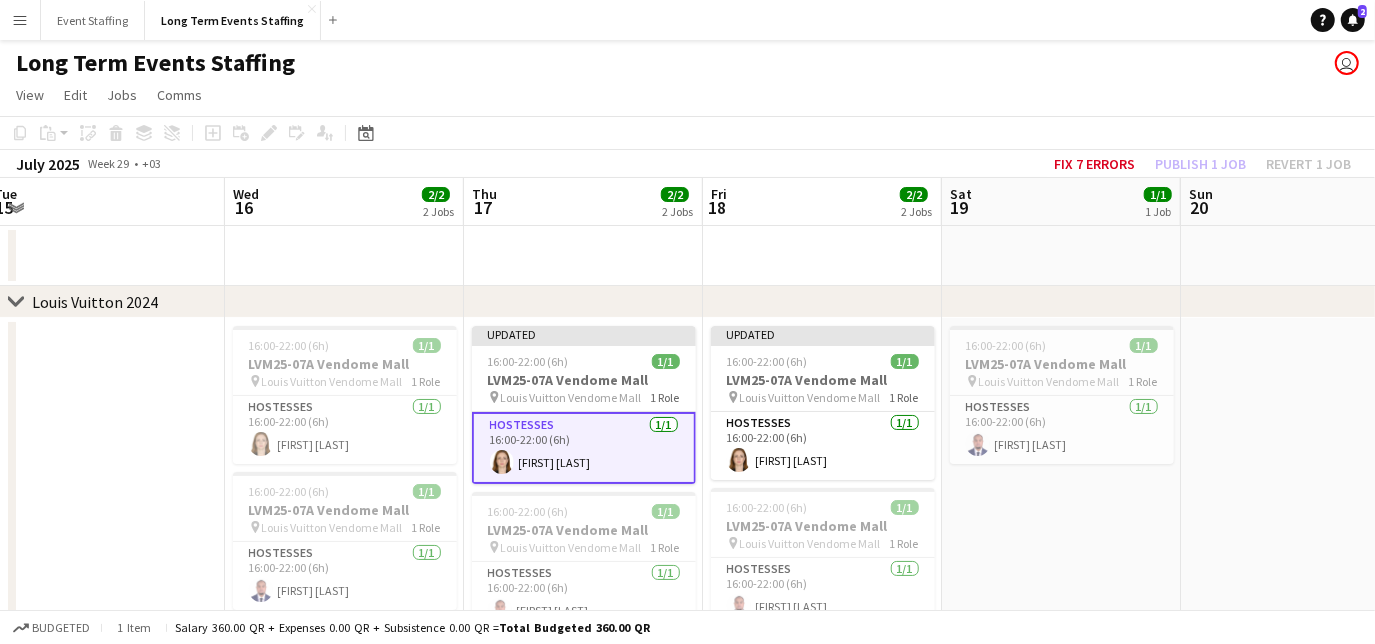 drag, startPoint x: 324, startPoint y: 546, endPoint x: 762, endPoint y: 482, distance: 442.6511 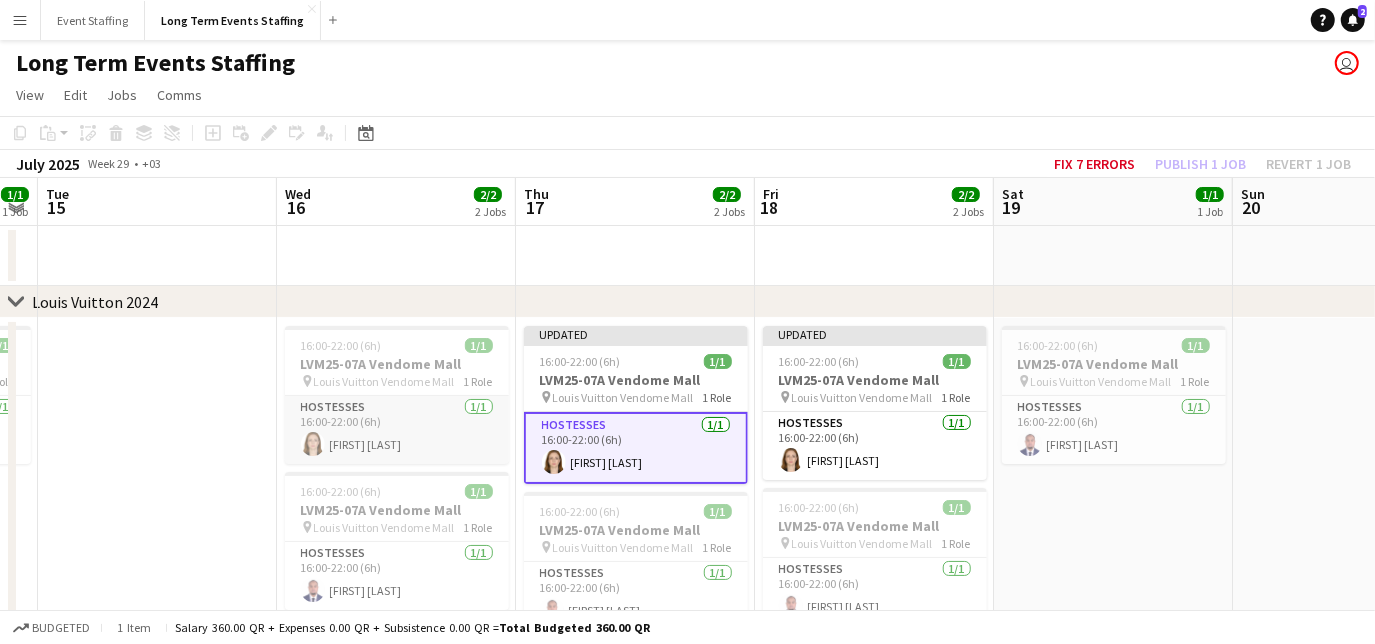 click on "Hostesses 1/1 16:00-22:00 (6h) [FIRST] [LAST]" at bounding box center (397, 430) 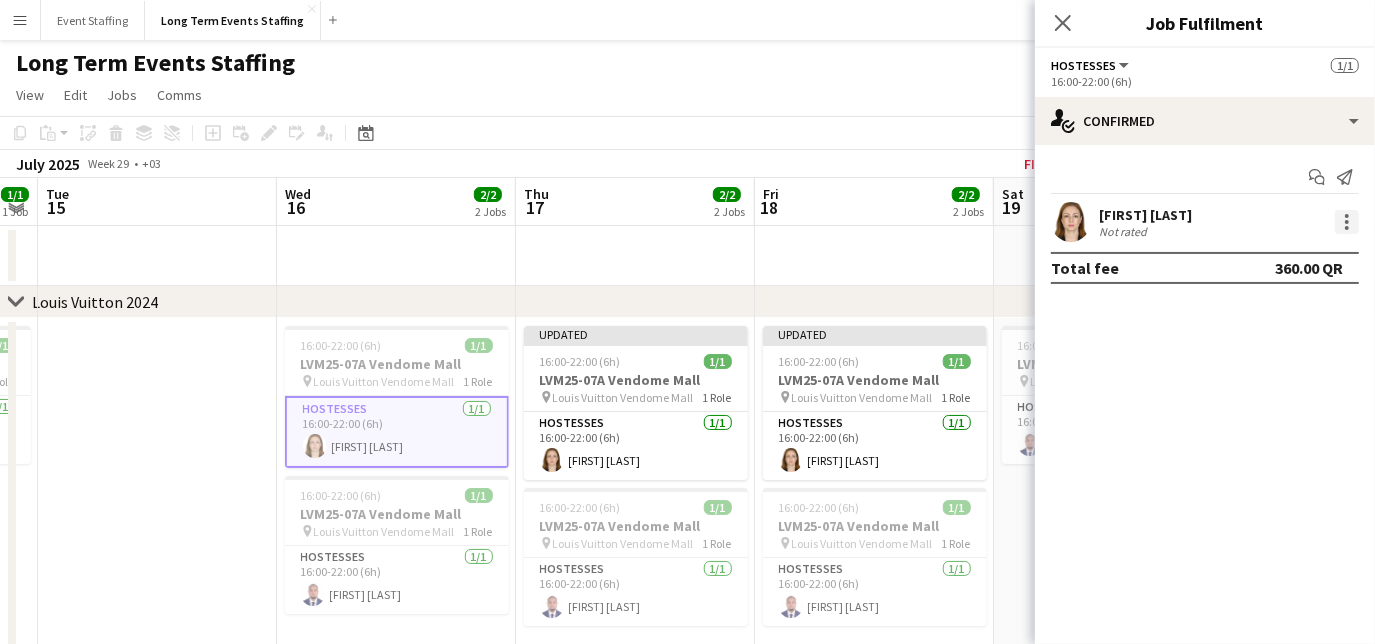 click at bounding box center [1347, 222] 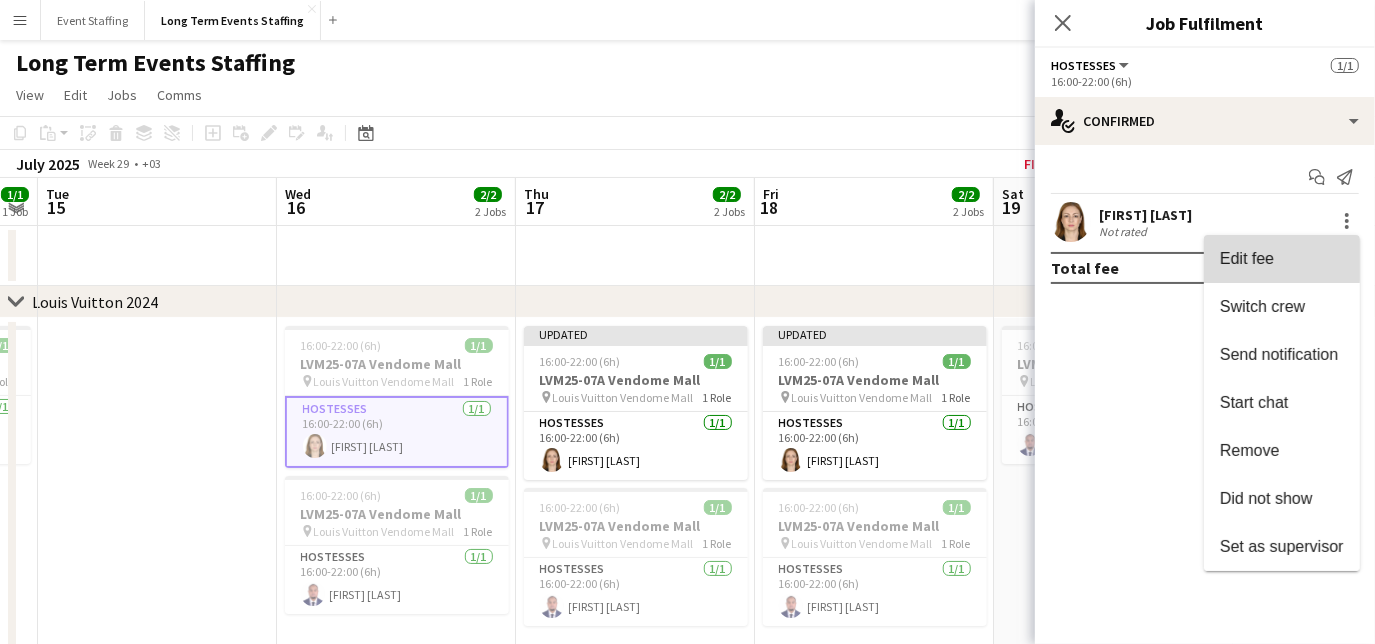 click on "Edit fee" at bounding box center (1247, 258) 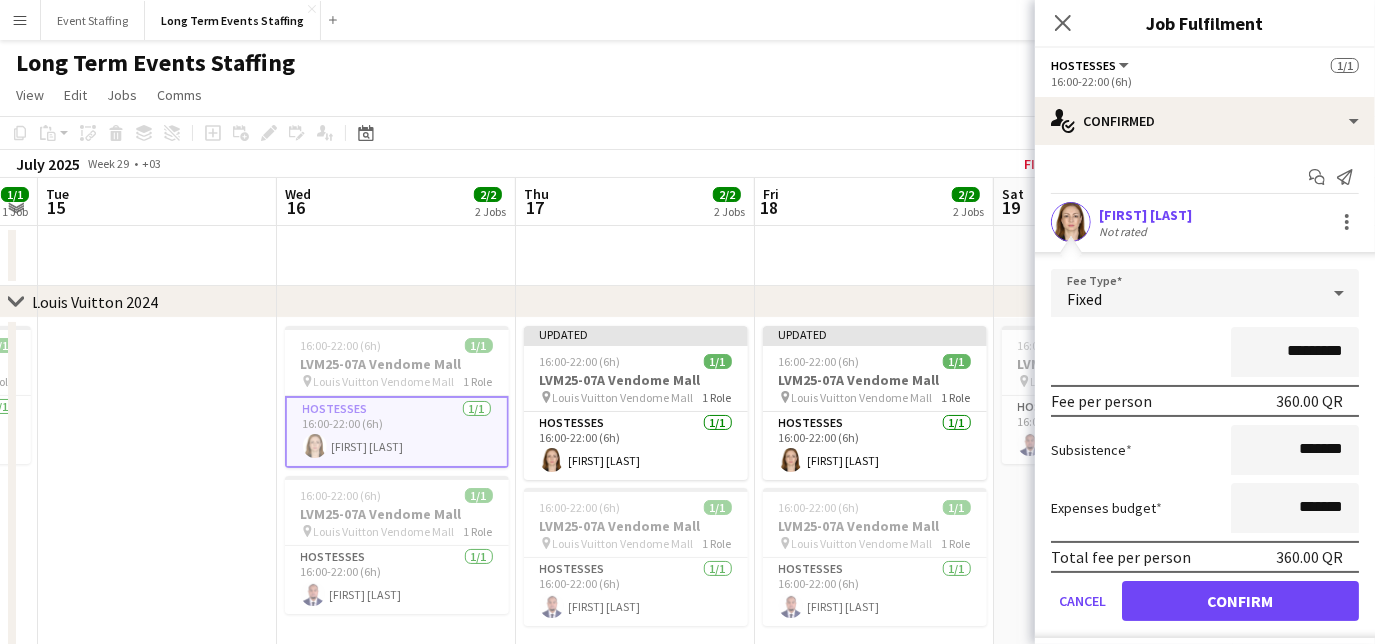 drag, startPoint x: 1277, startPoint y: 352, endPoint x: 1160, endPoint y: 321, distance: 121.037186 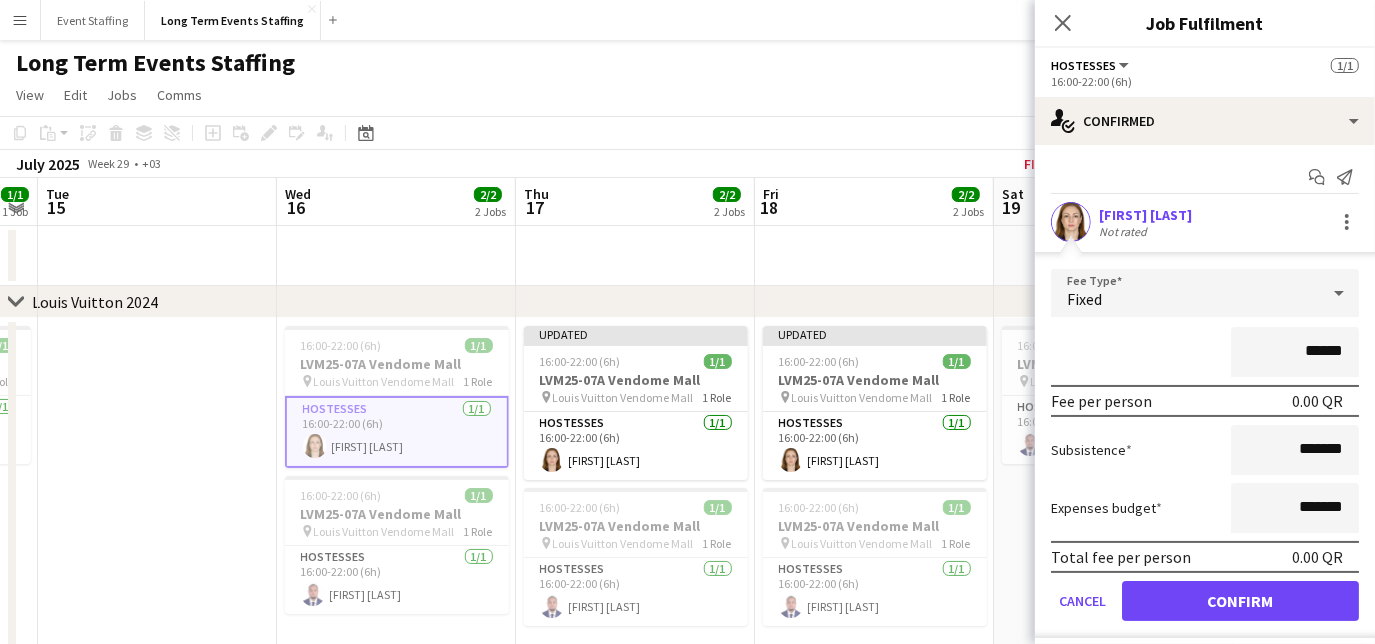 type on "******" 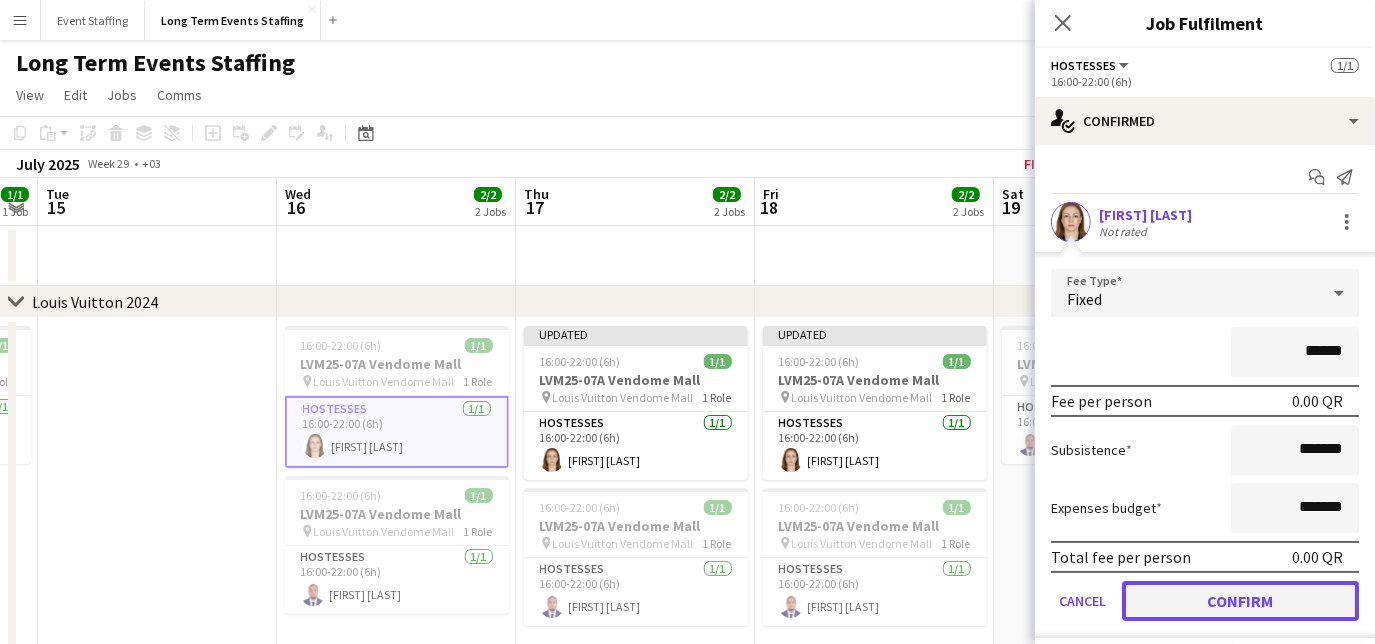 click on "Confirm" at bounding box center [1240, 601] 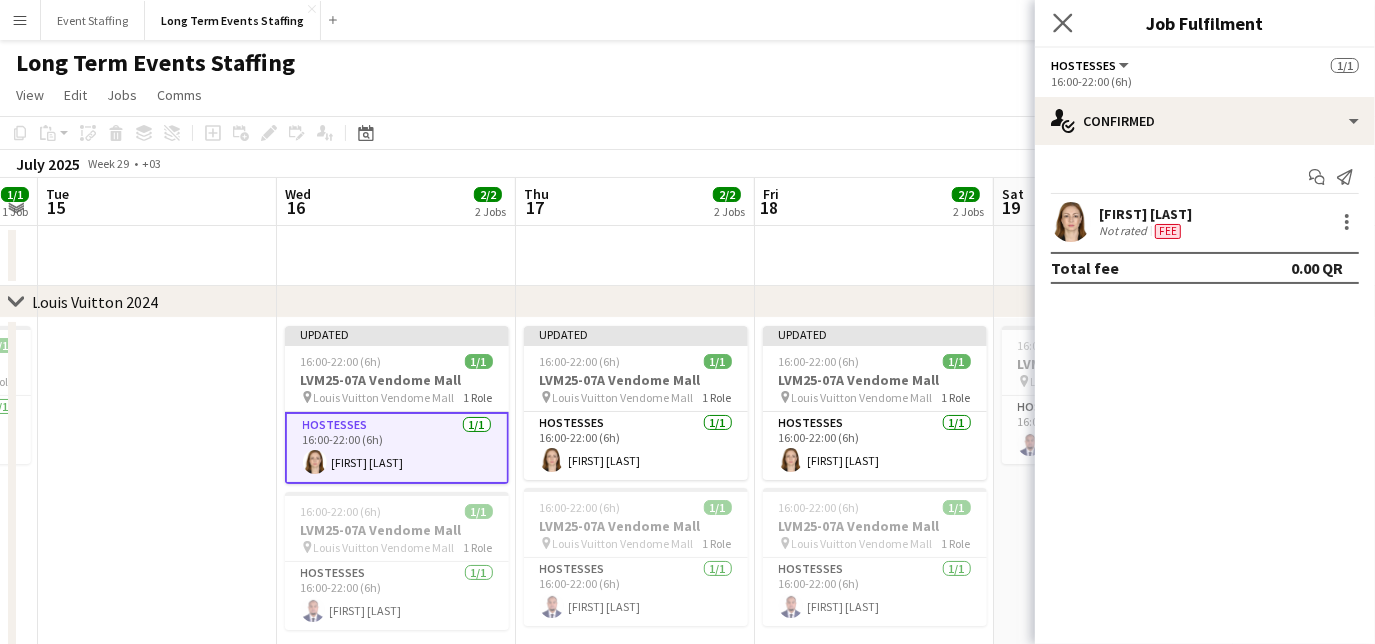 click on "Close pop-in" 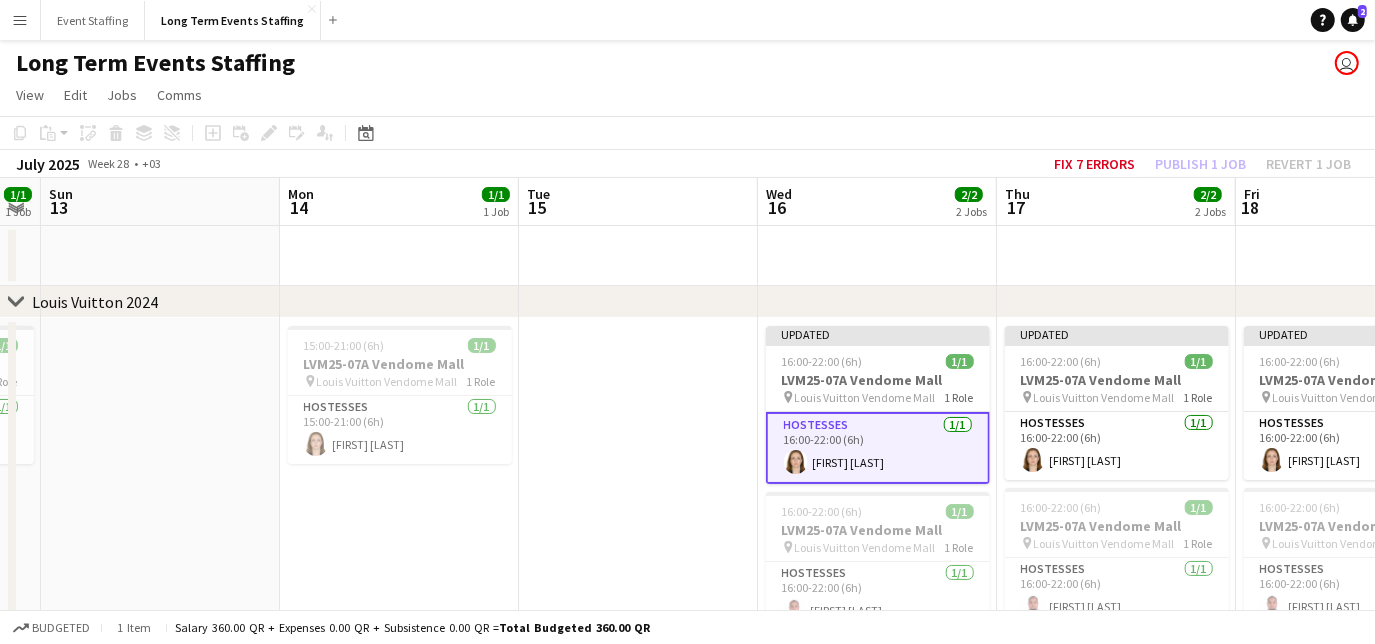 drag, startPoint x: 123, startPoint y: 525, endPoint x: 615, endPoint y: 474, distance: 494.63623 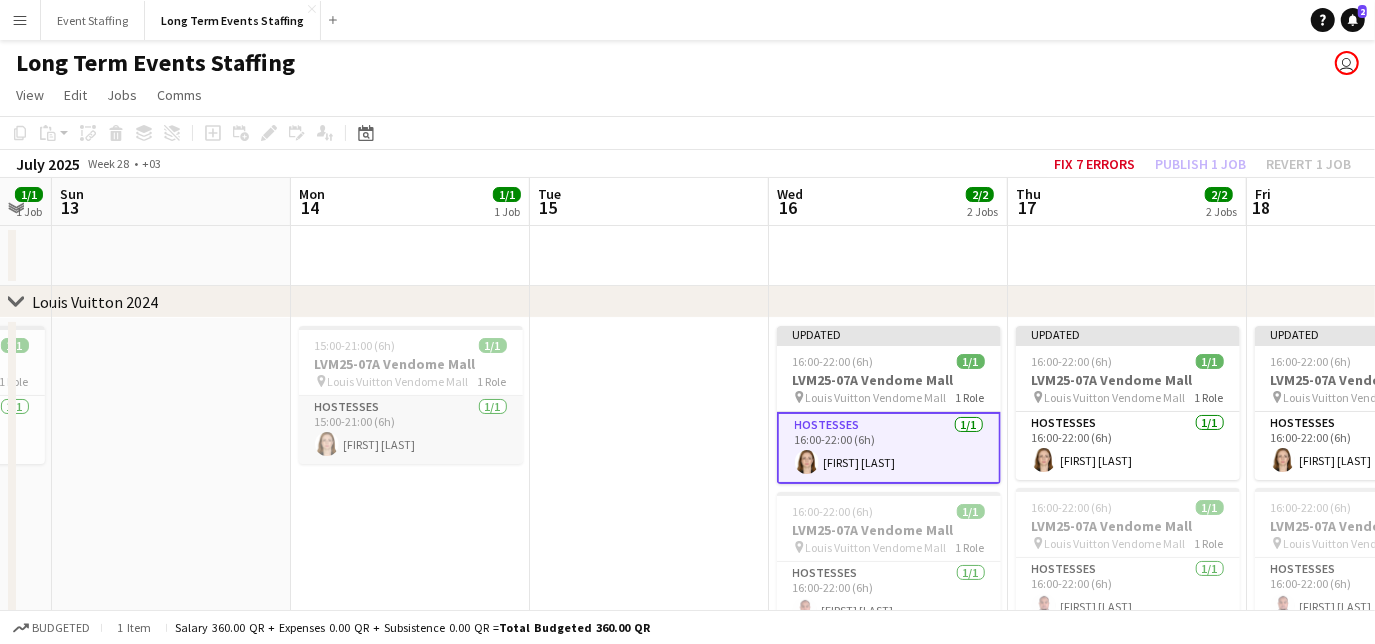 click on "Hostesses   1/1   15:00-21:00 (6h)
[FIRST] [LAST]" at bounding box center (411, 430) 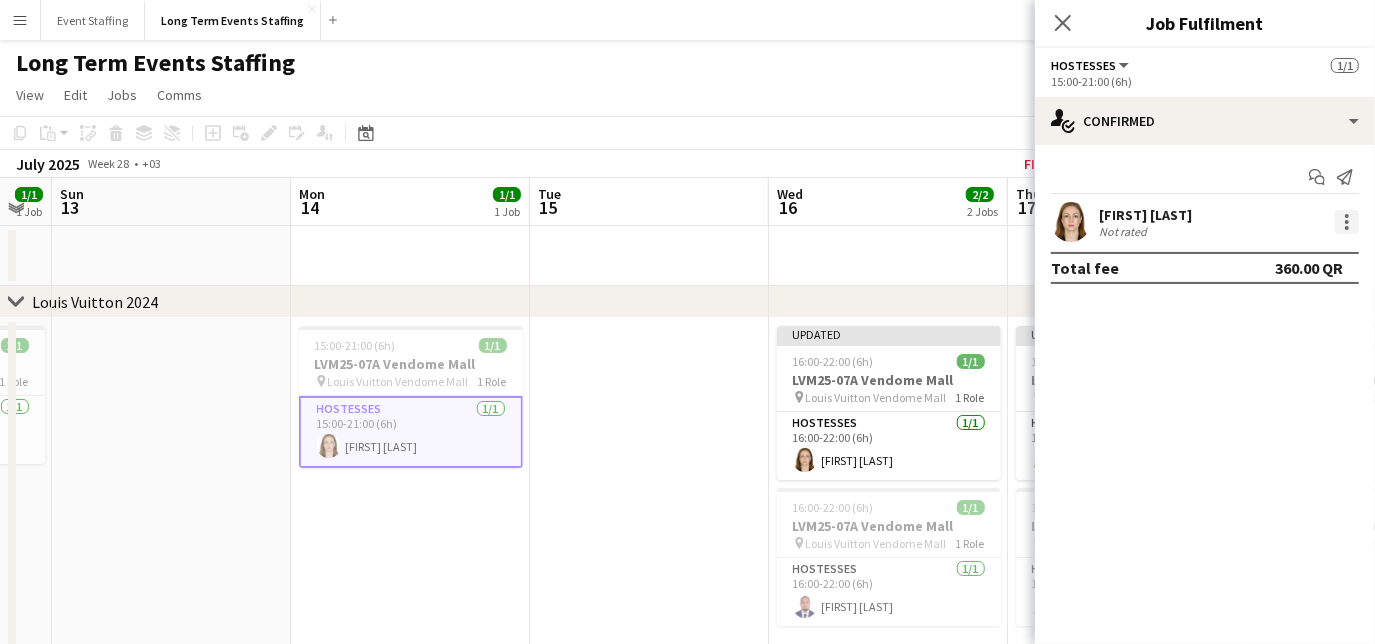 click at bounding box center (1347, 222) 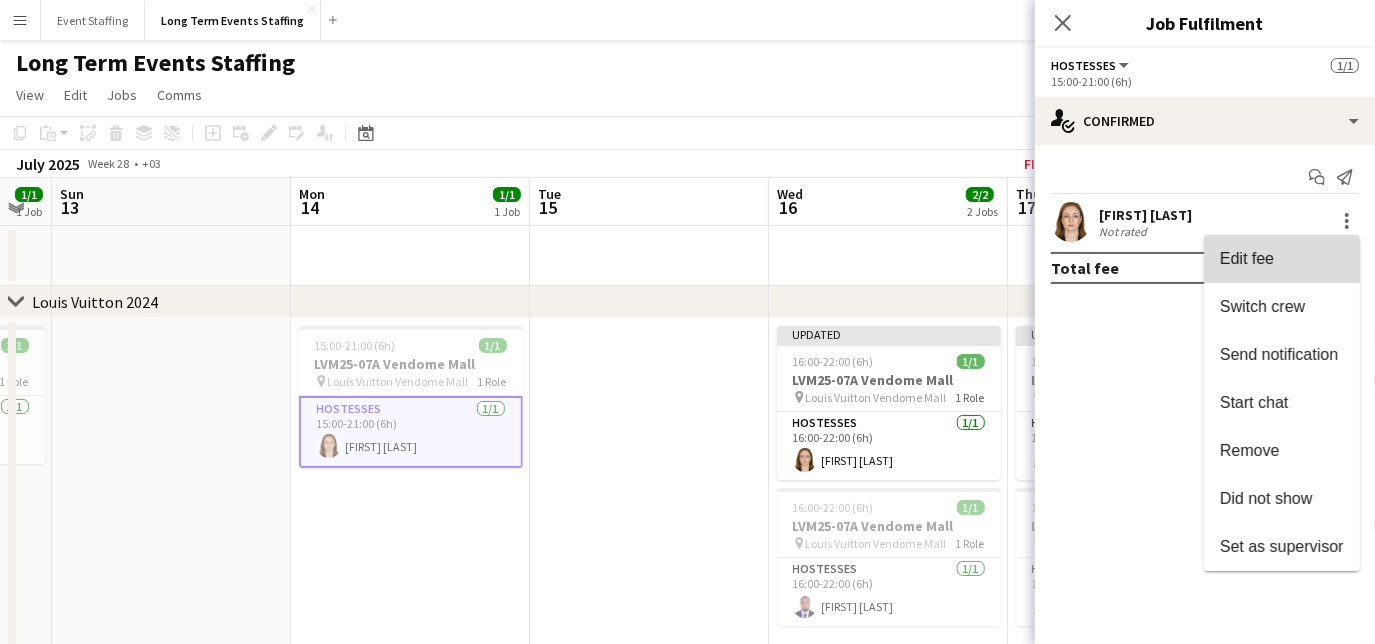 click on "Edit fee" at bounding box center [1282, 259] 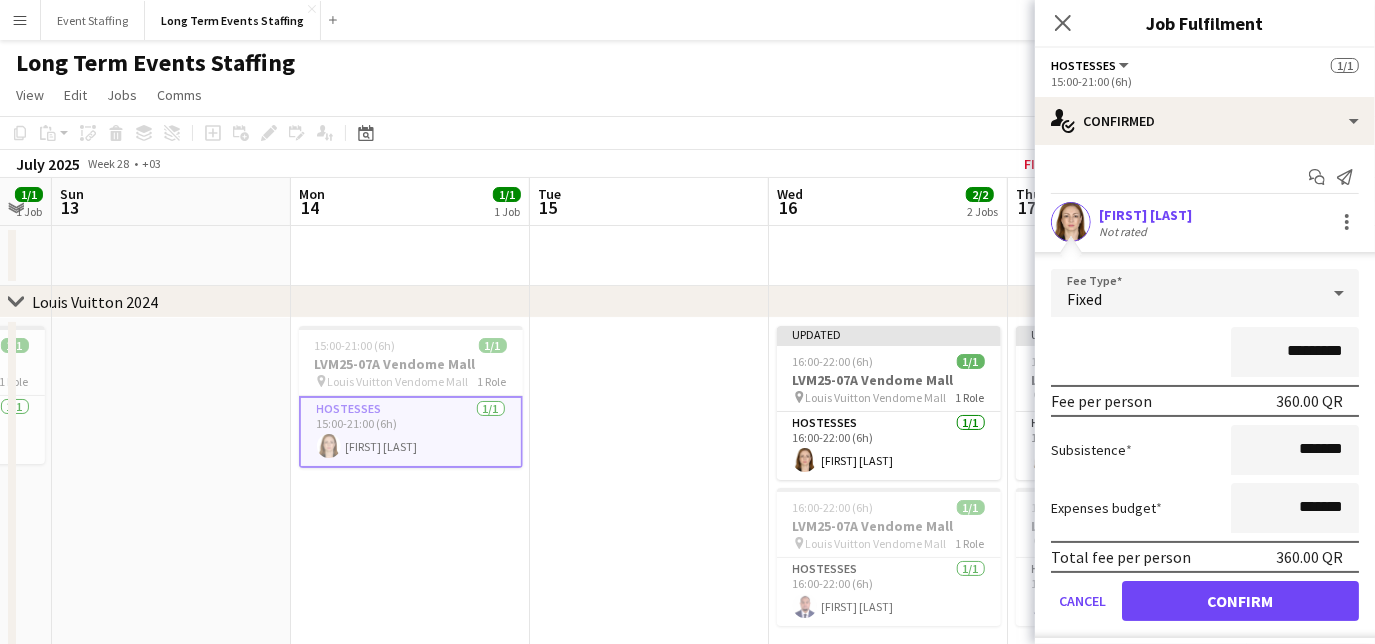 drag, startPoint x: 1277, startPoint y: 351, endPoint x: 1202, endPoint y: 343, distance: 75.42546 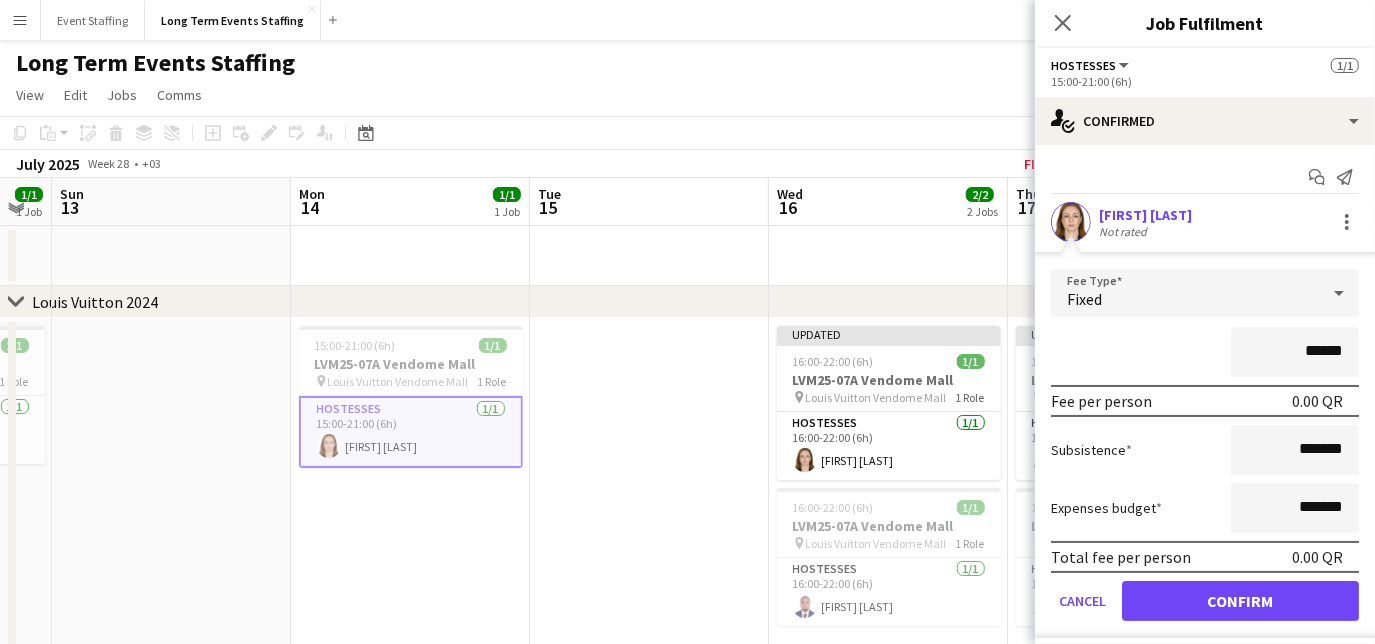 type on "******" 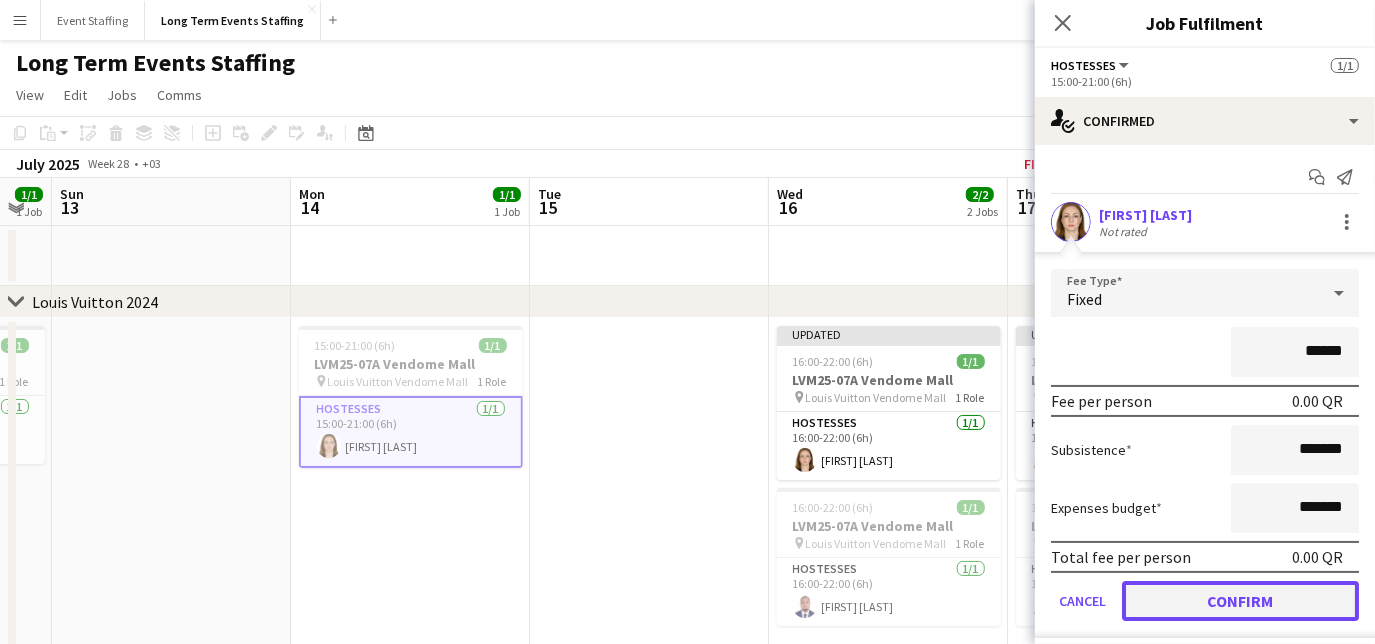 click on "Confirm" at bounding box center [1240, 601] 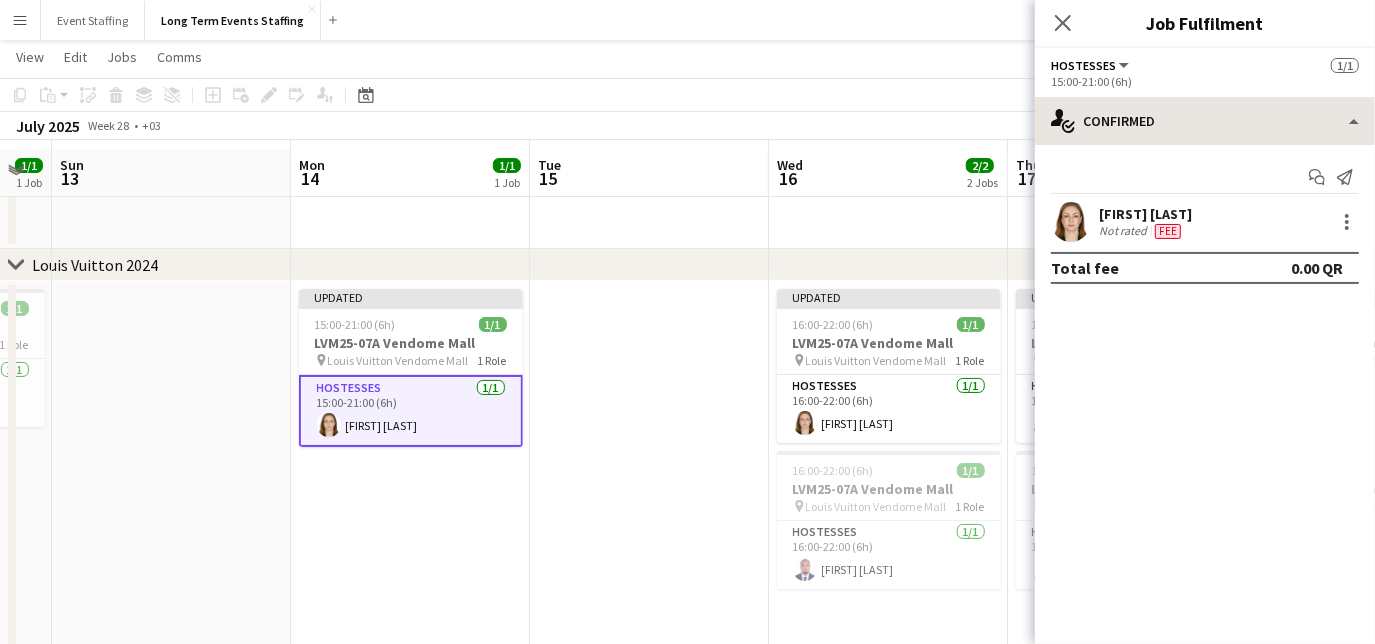 scroll, scrollTop: 43, scrollLeft: 0, axis: vertical 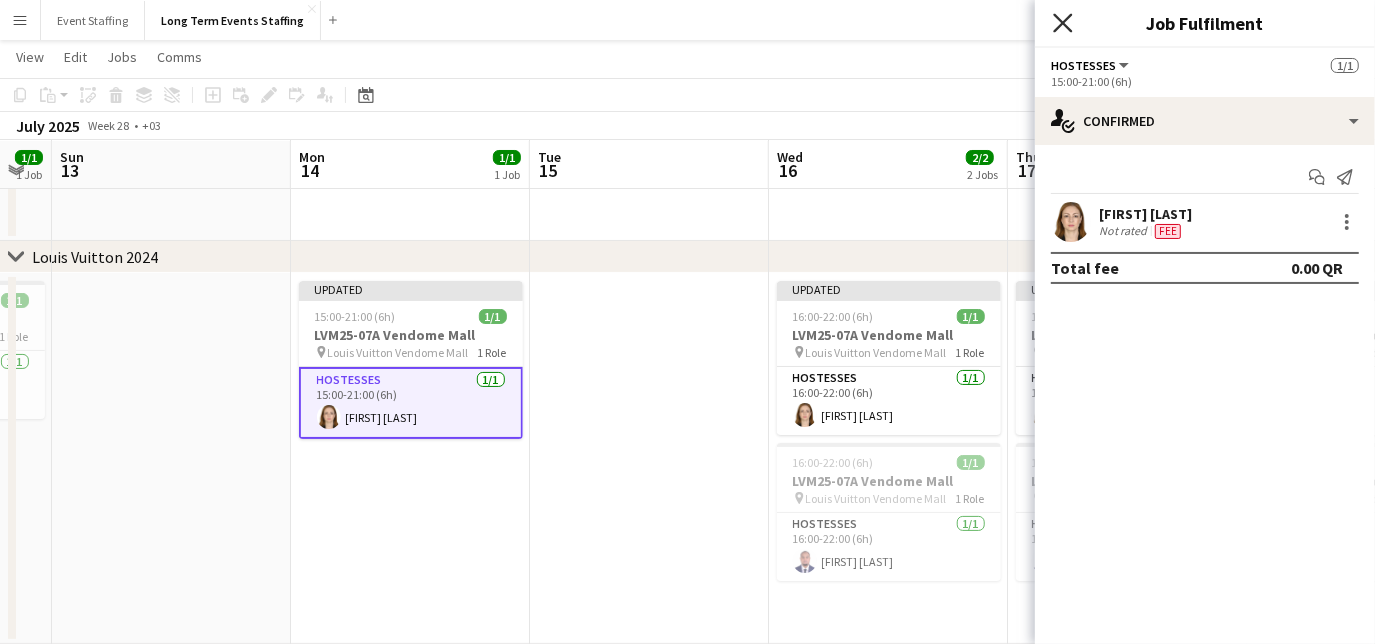 click on "Close pop-in" 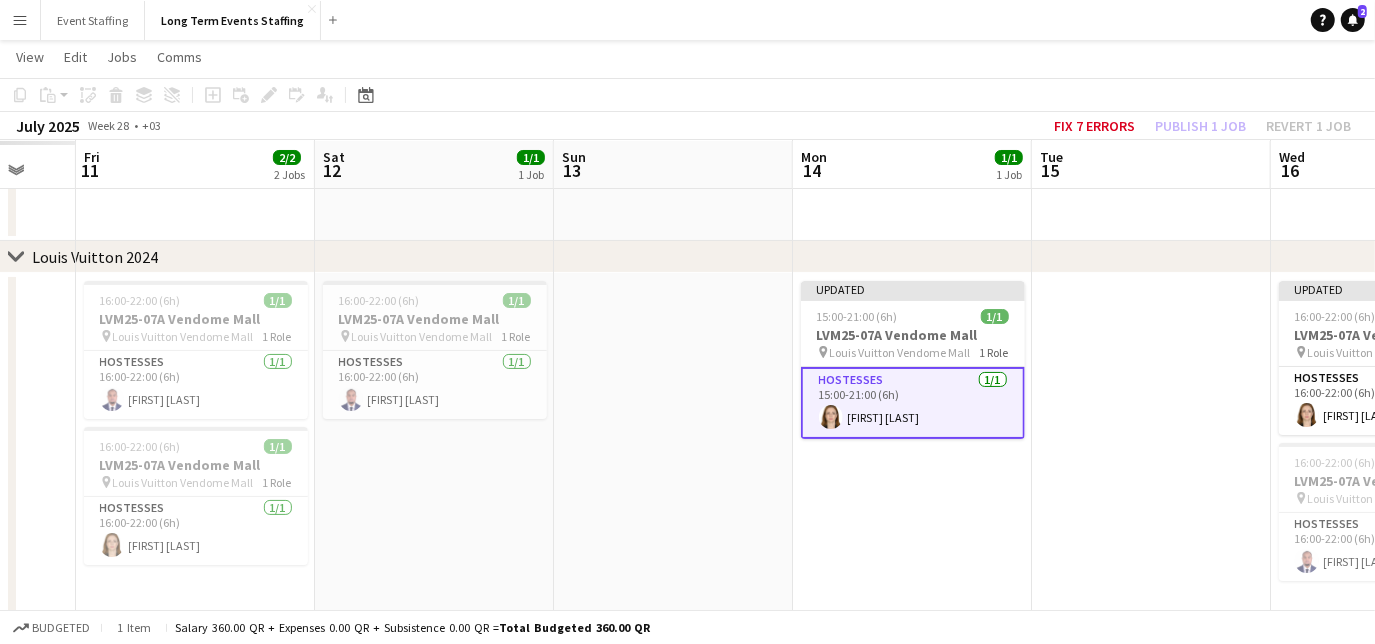 drag, startPoint x: 179, startPoint y: 504, endPoint x: 690, endPoint y: 538, distance: 512.1299 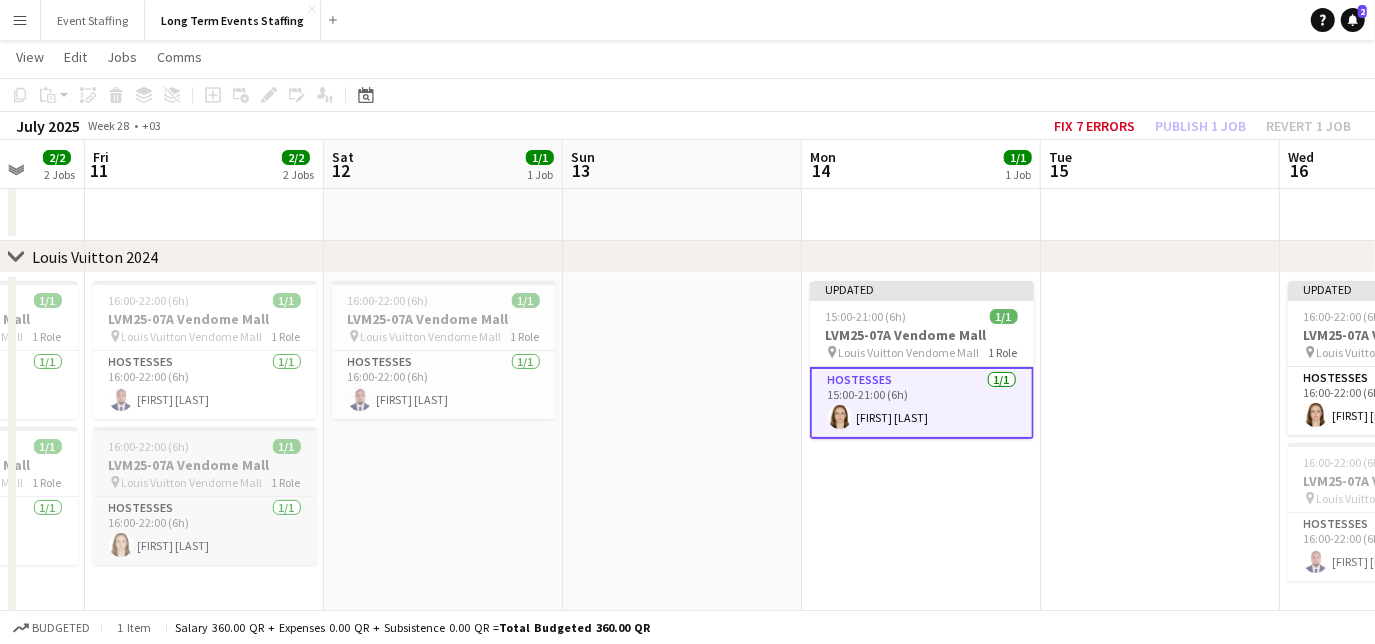 scroll, scrollTop: 0, scrollLeft: 624, axis: horizontal 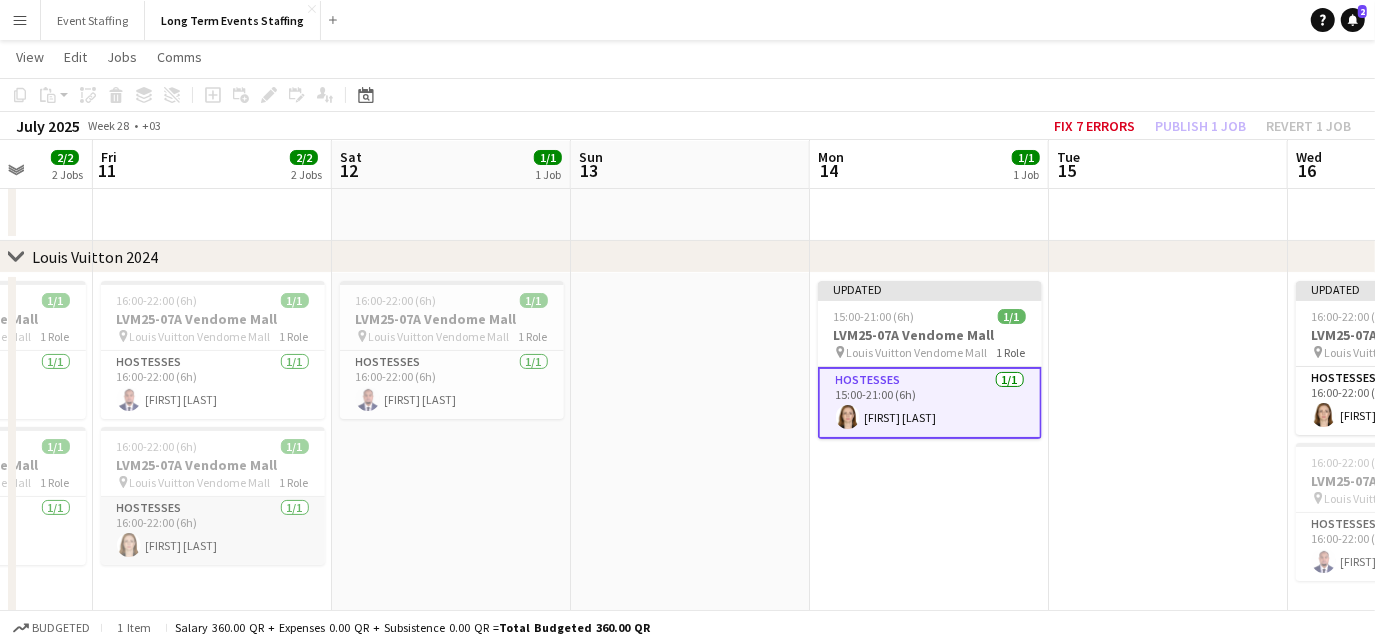click on "Hostesses 1/1 16:00-22:00 (6h) [FIRST] [LAST]" at bounding box center (213, 531) 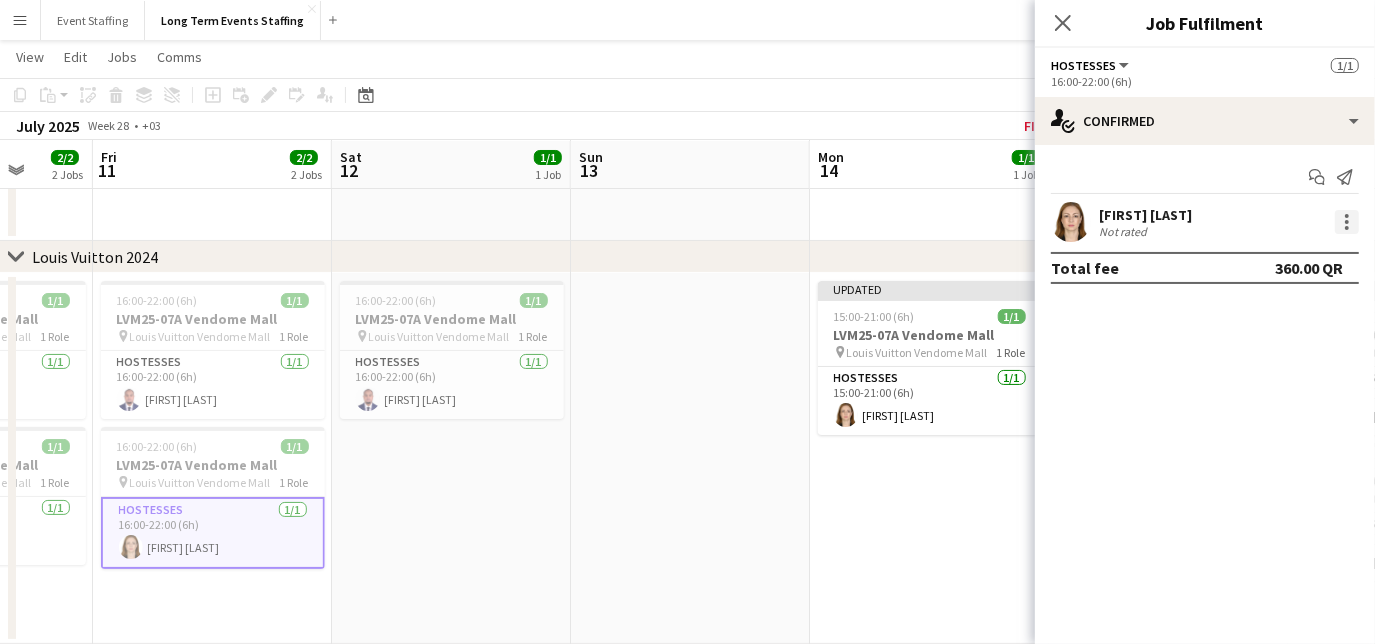 click at bounding box center [1347, 222] 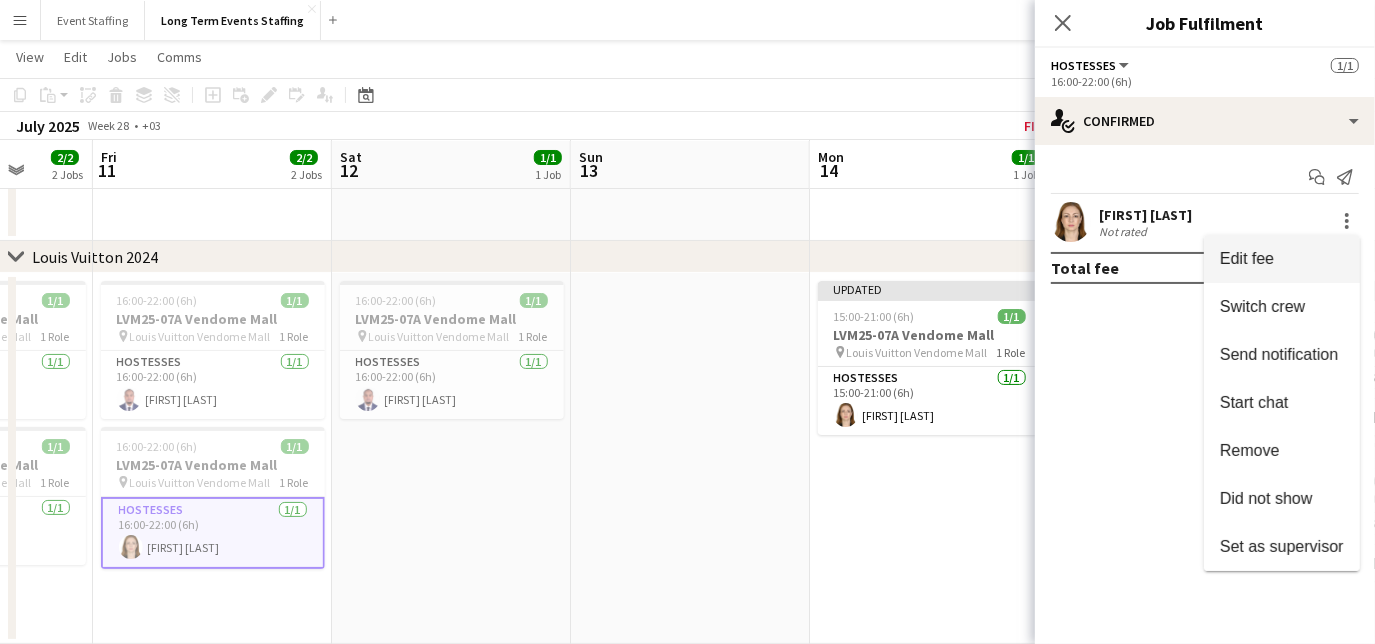 click on "Edit fee" at bounding box center (1247, 258) 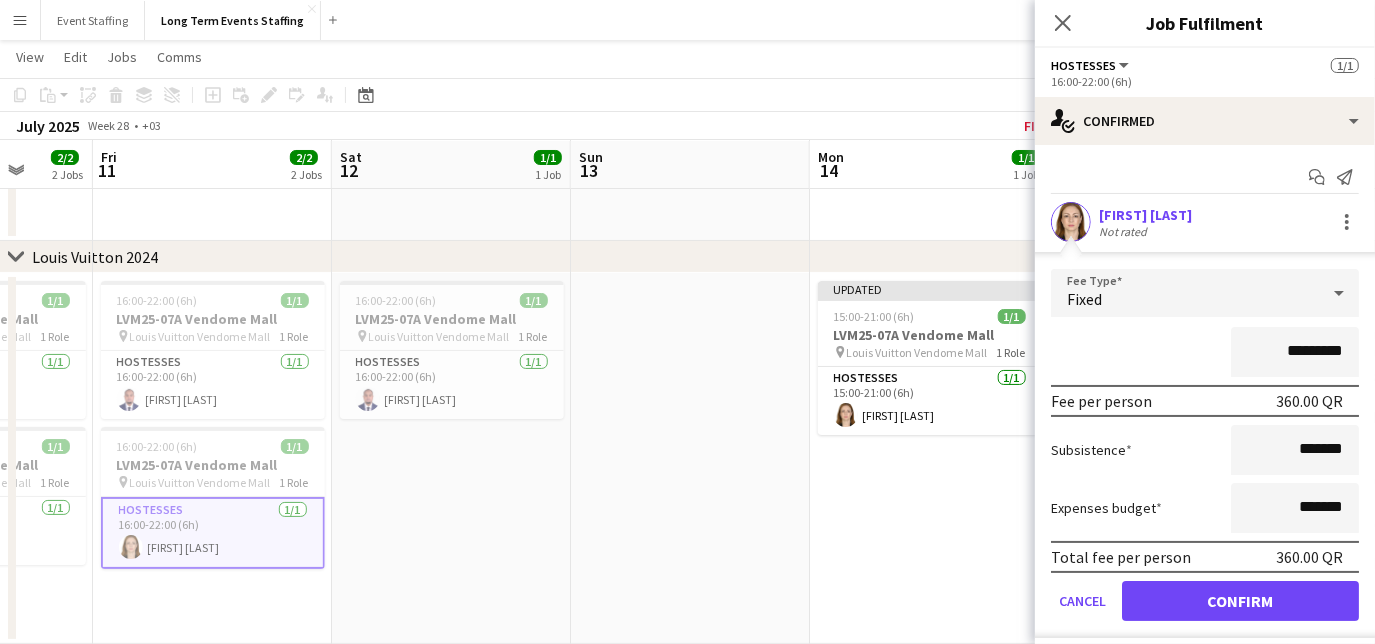 drag, startPoint x: 1277, startPoint y: 349, endPoint x: 1147, endPoint y: 345, distance: 130.06152 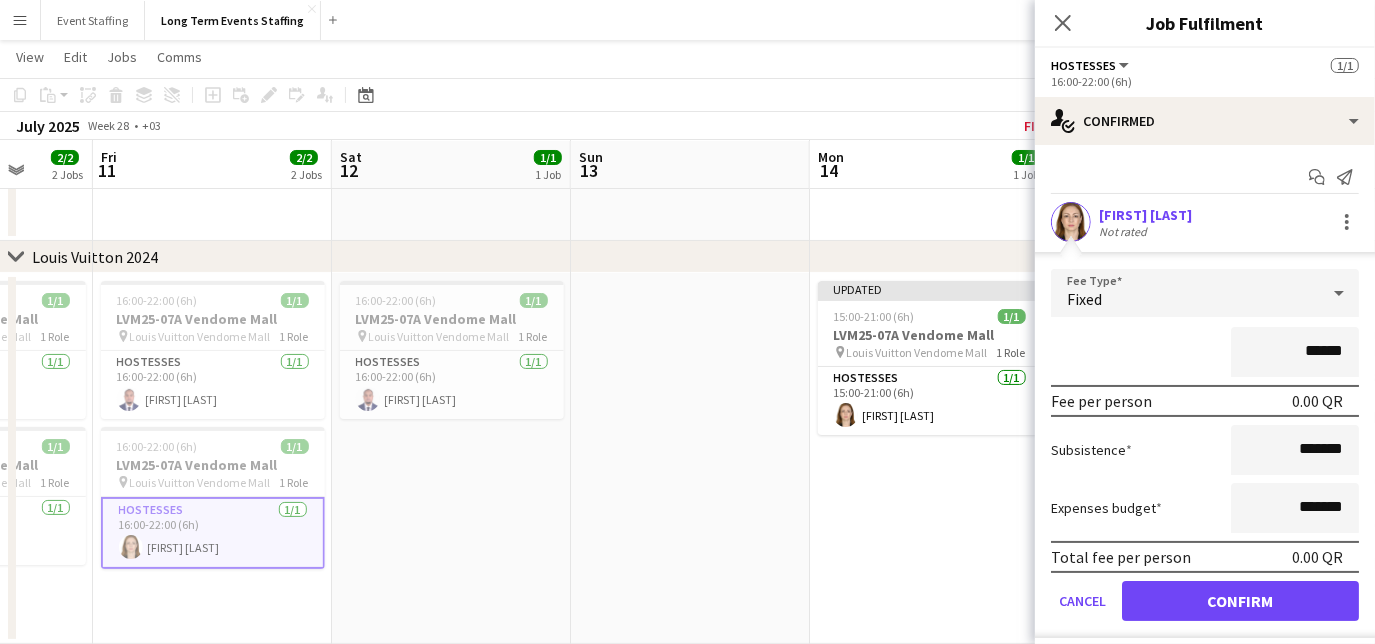 type on "******" 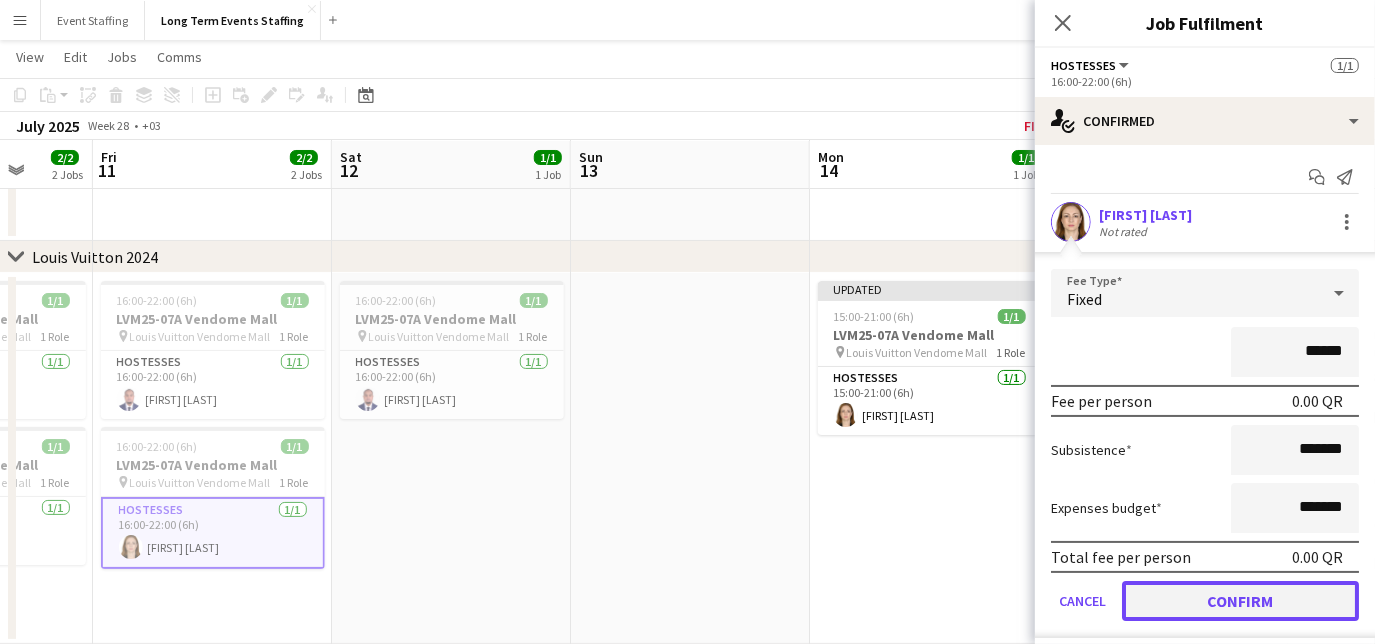 click on "Confirm" at bounding box center (1240, 601) 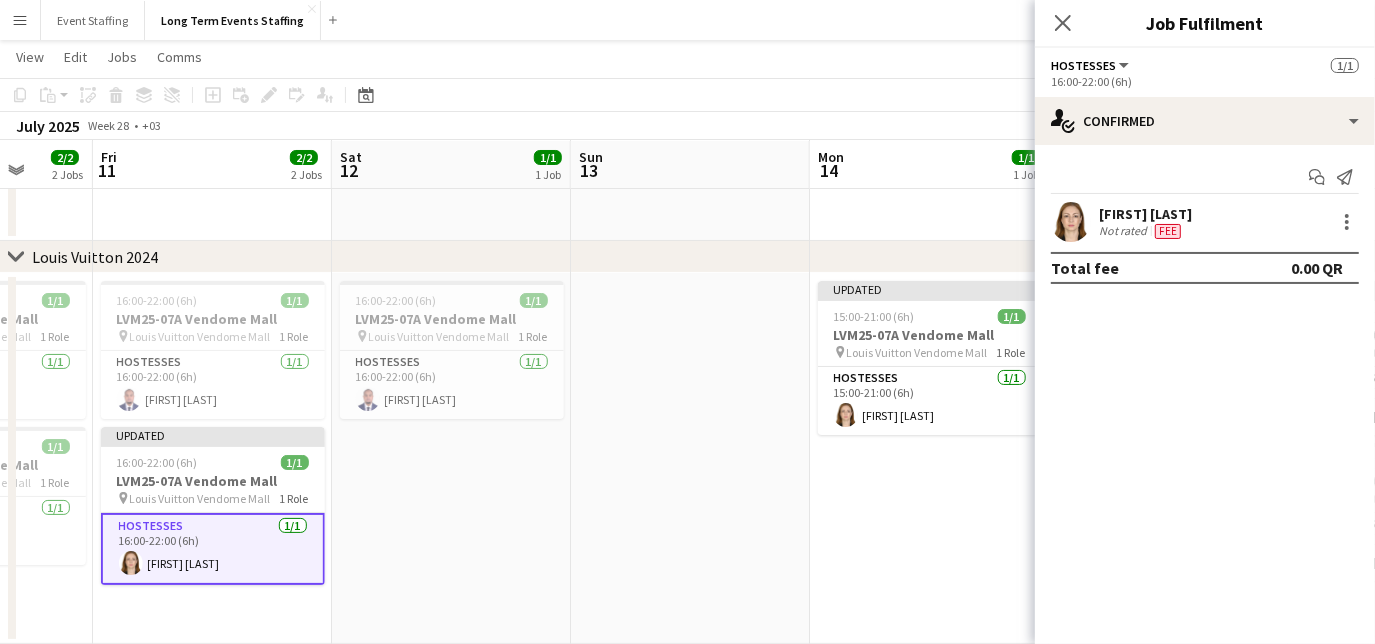 click on "Close pop-in" 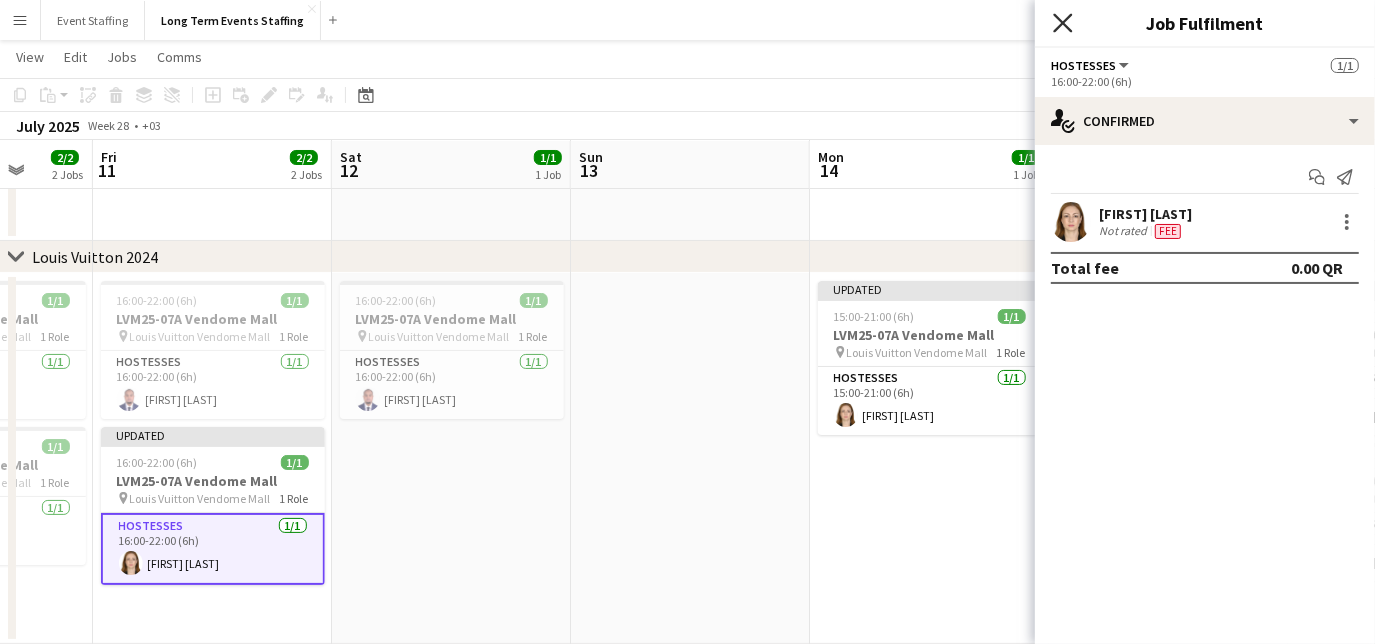 click 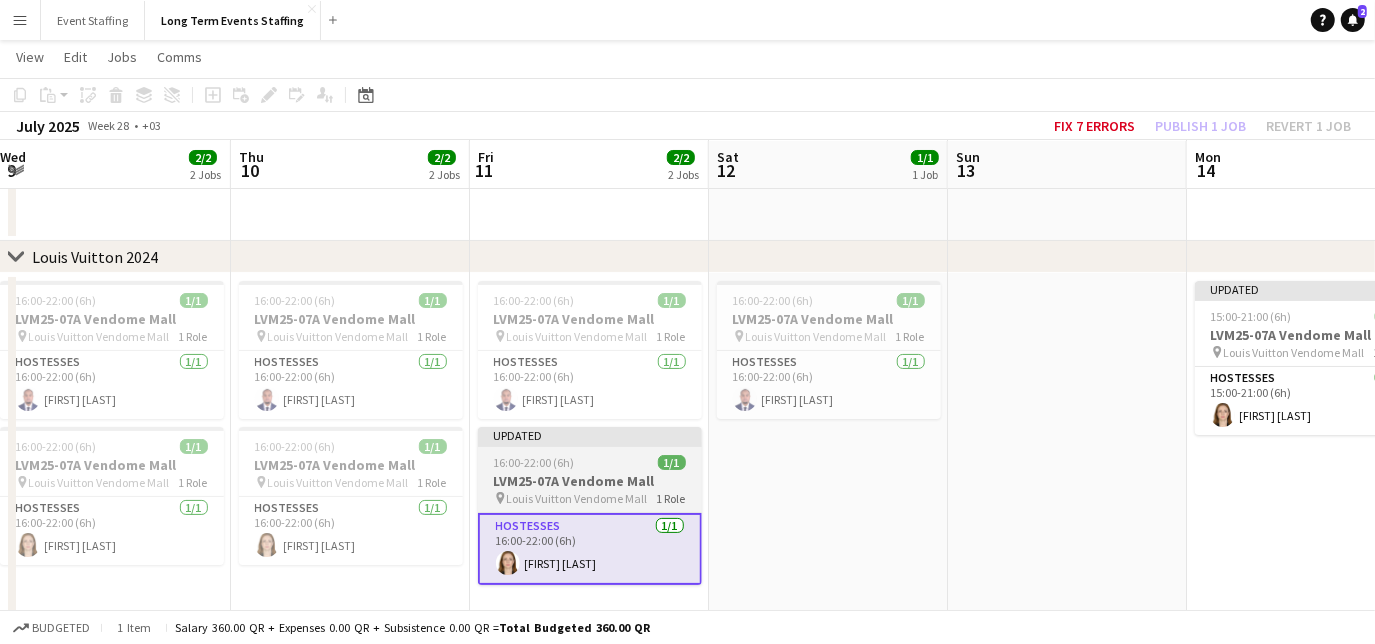 drag, startPoint x: 316, startPoint y: 512, endPoint x: 696, endPoint y: 495, distance: 380.38007 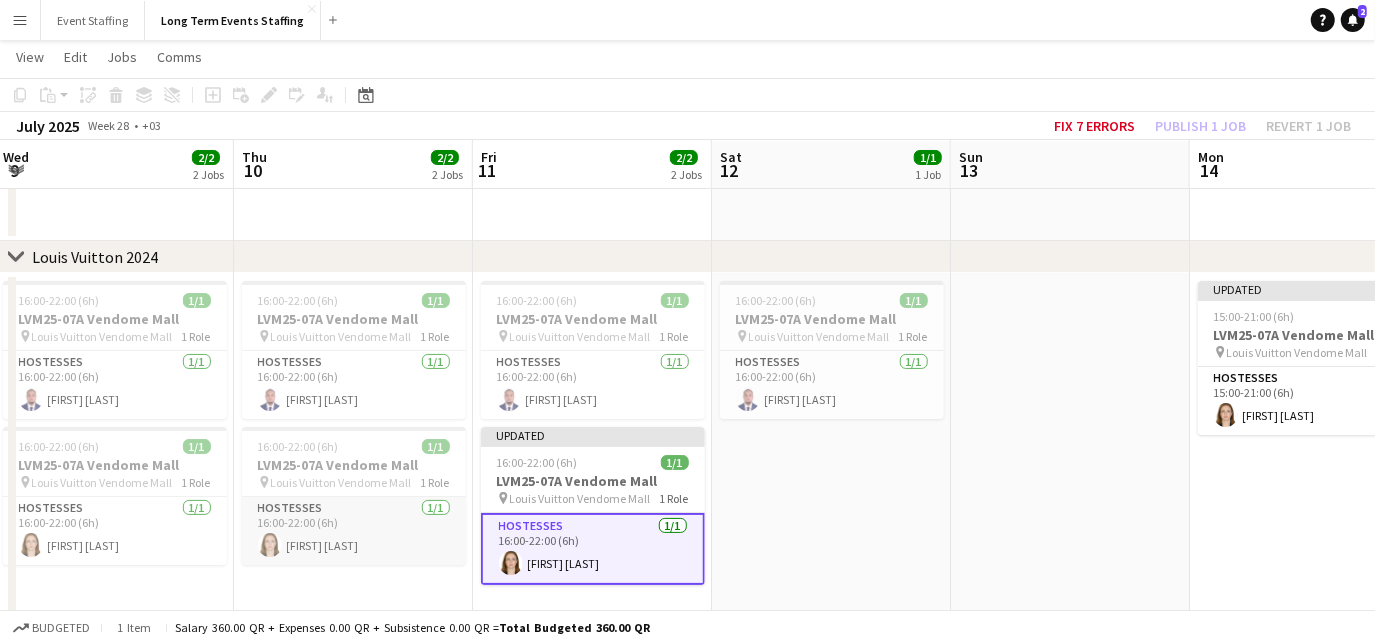 click on "Hostesses 1/1 16:00-22:00 (6h) [FIRST] [LAST]" at bounding box center [354, 531] 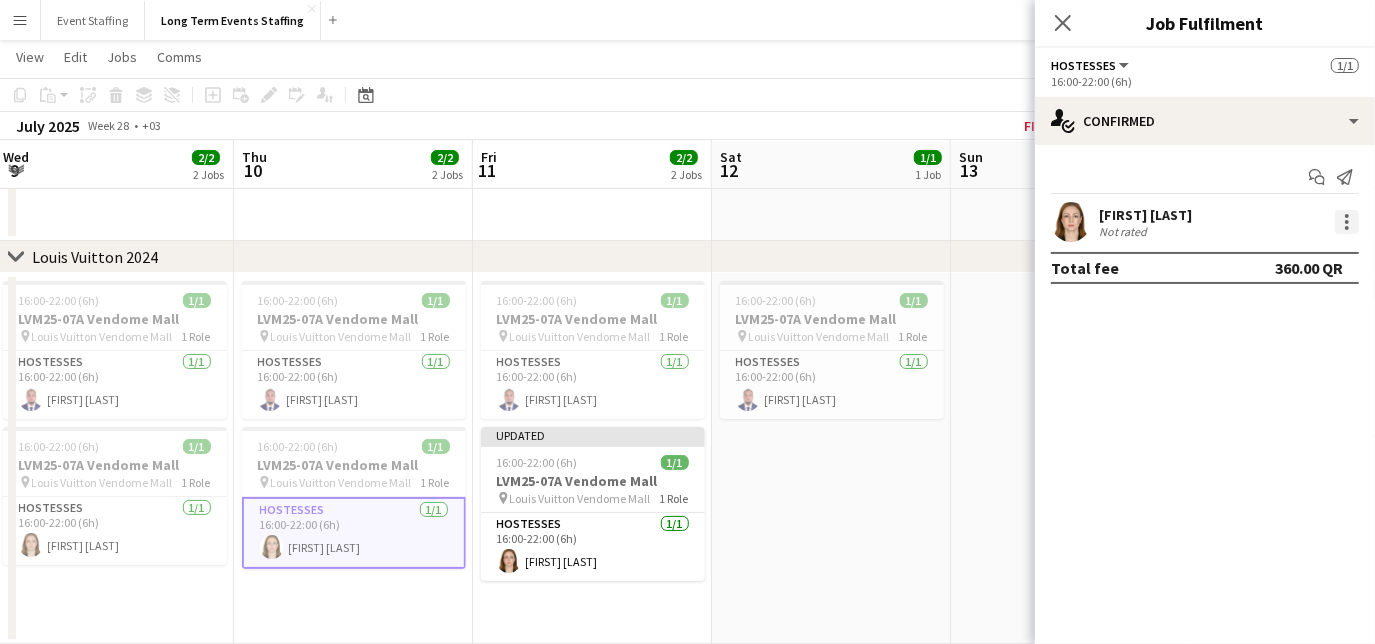 click at bounding box center [1347, 222] 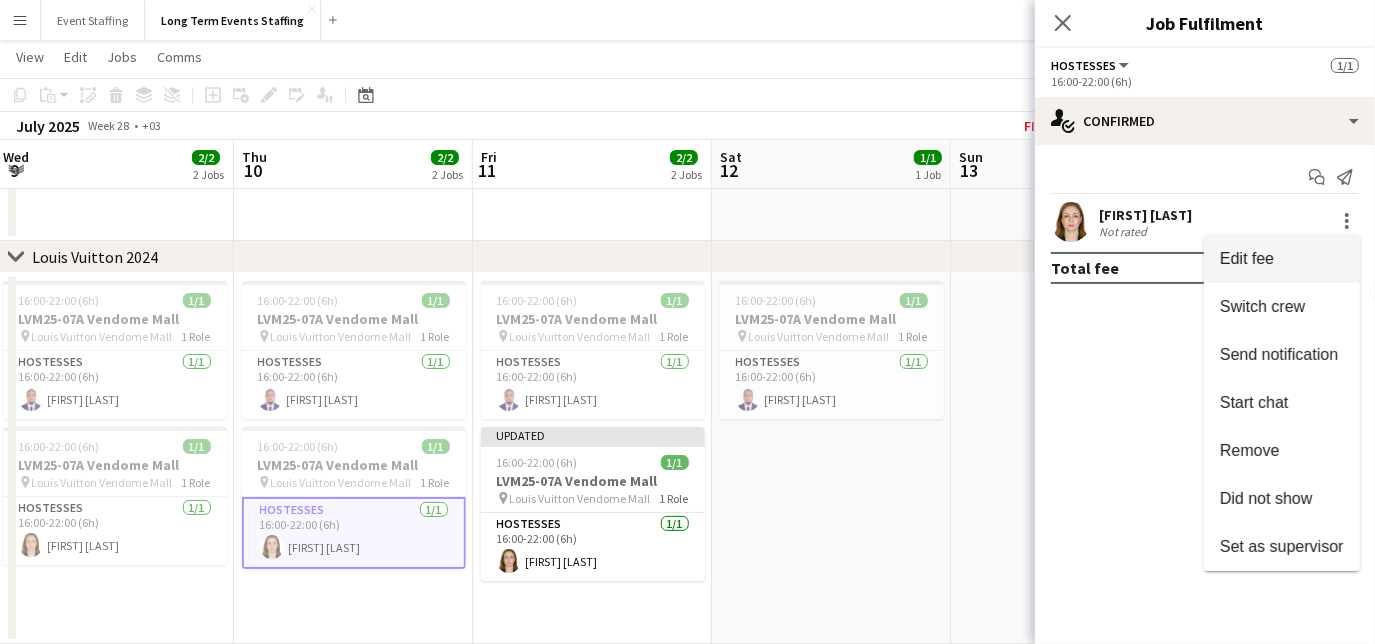 click on "Edit fee" at bounding box center [1247, 258] 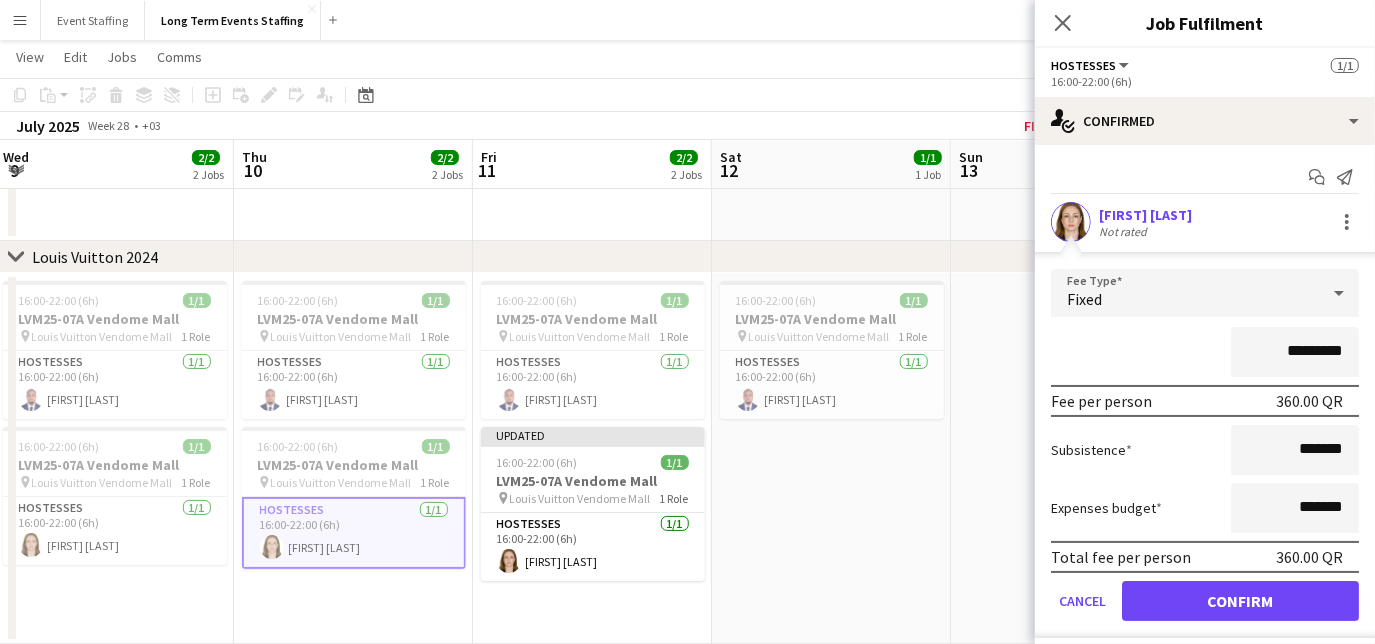 drag, startPoint x: 1277, startPoint y: 356, endPoint x: 1187, endPoint y: 333, distance: 92.89241 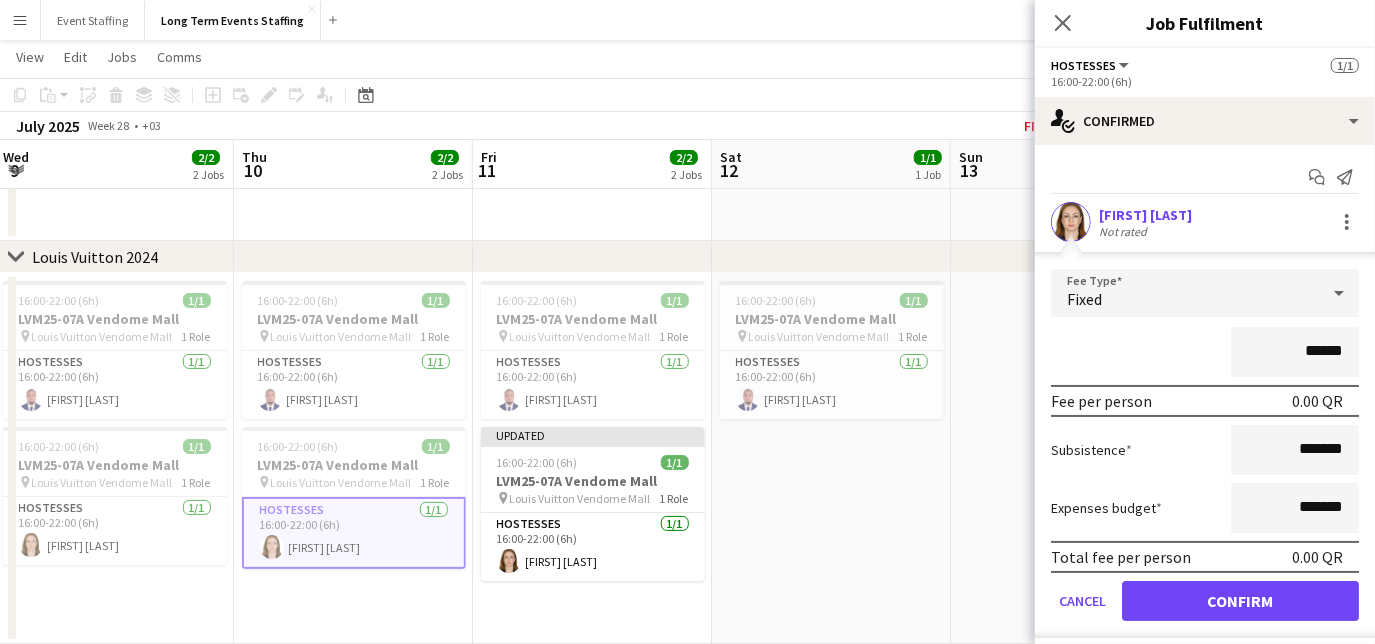 type on "******" 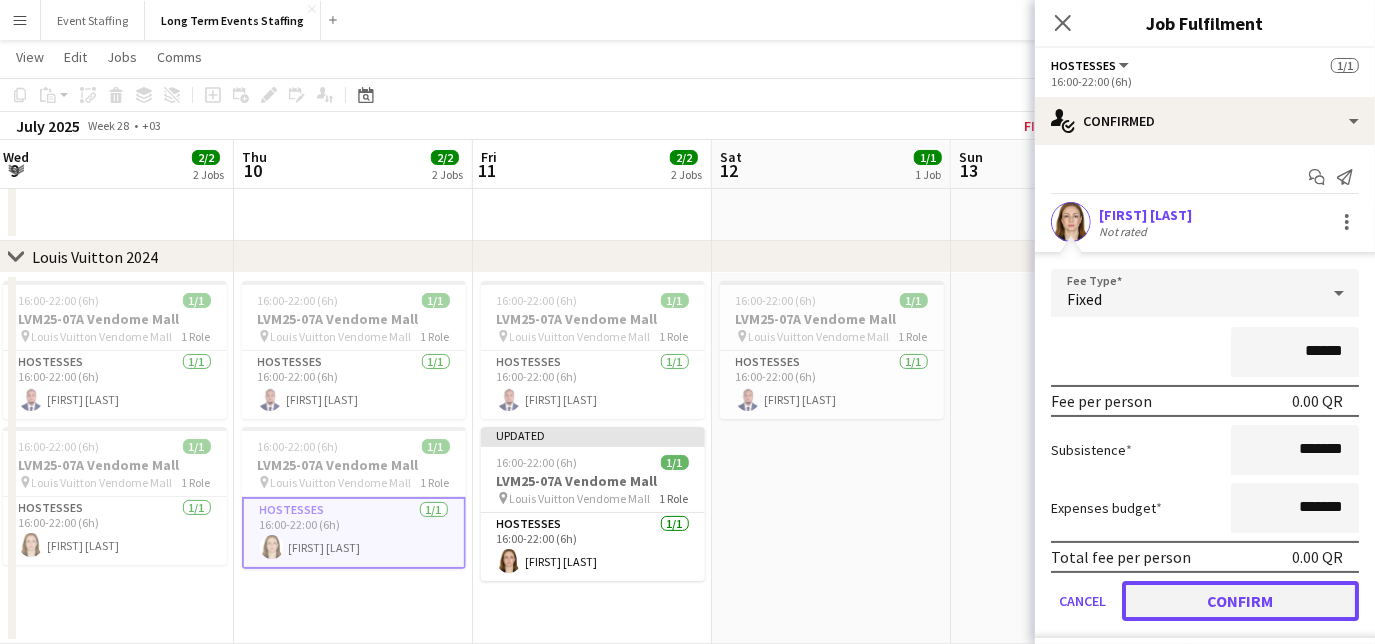 click on "Confirm" at bounding box center [1240, 601] 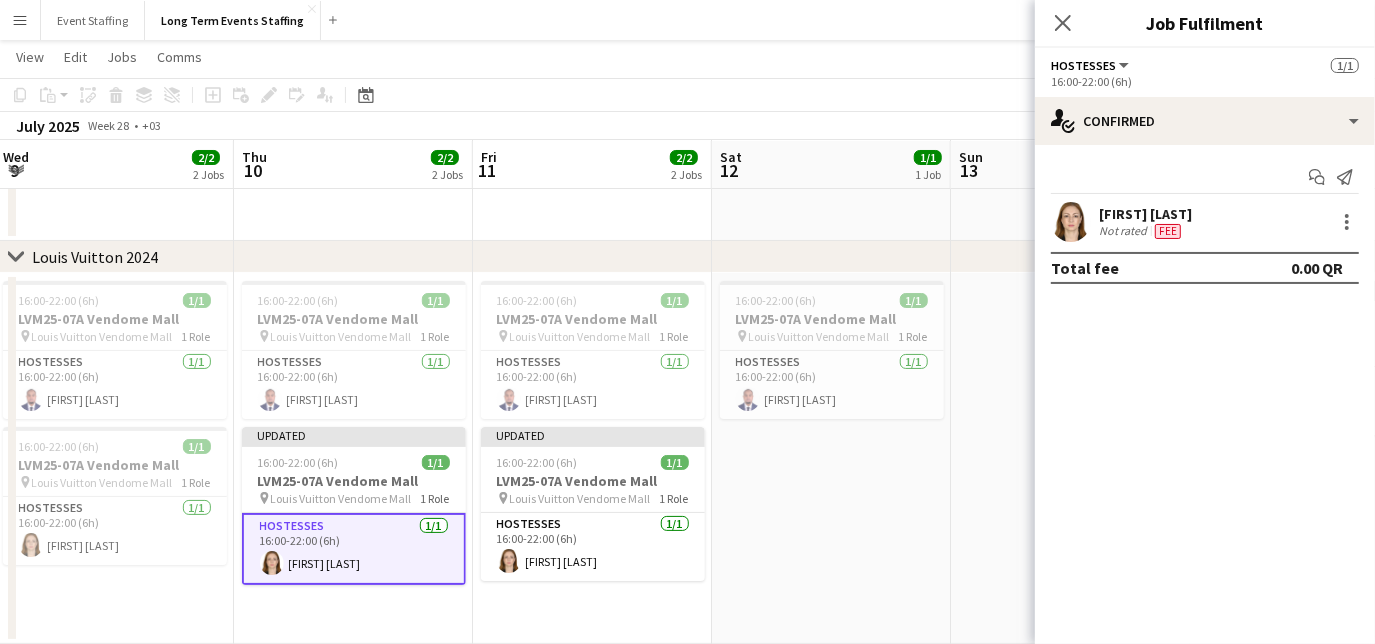 click on "Close pop-in" 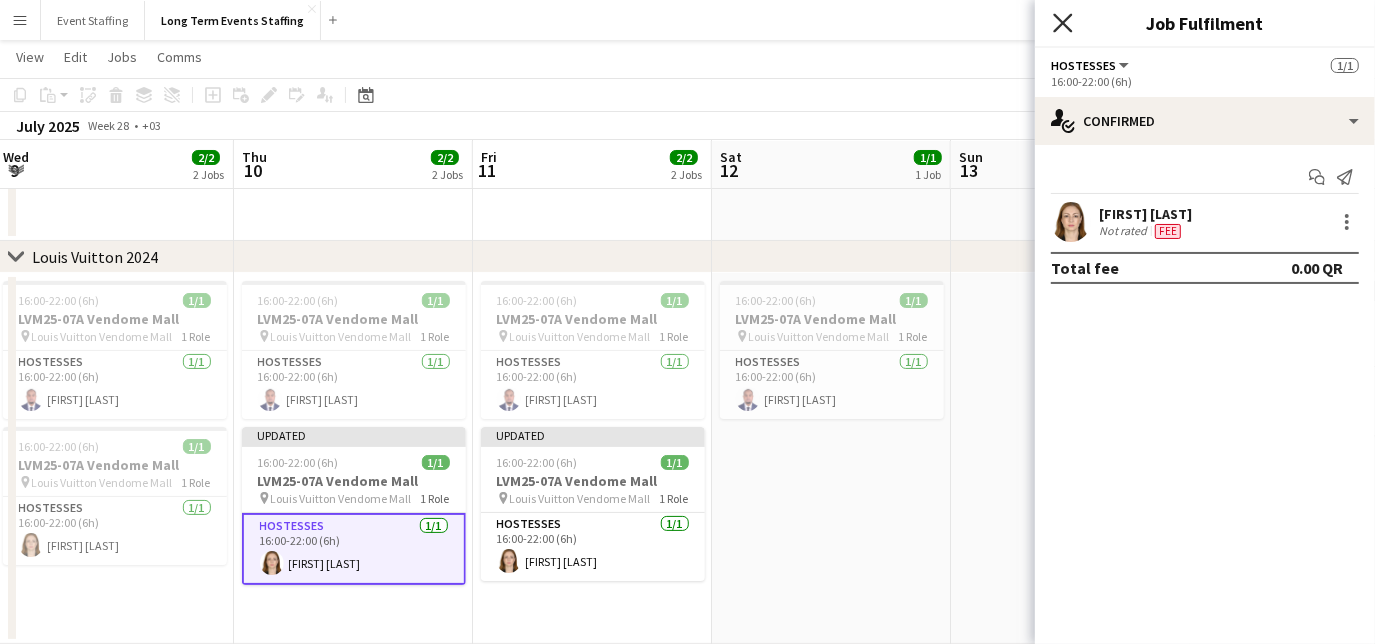 click on "Close pop-in" 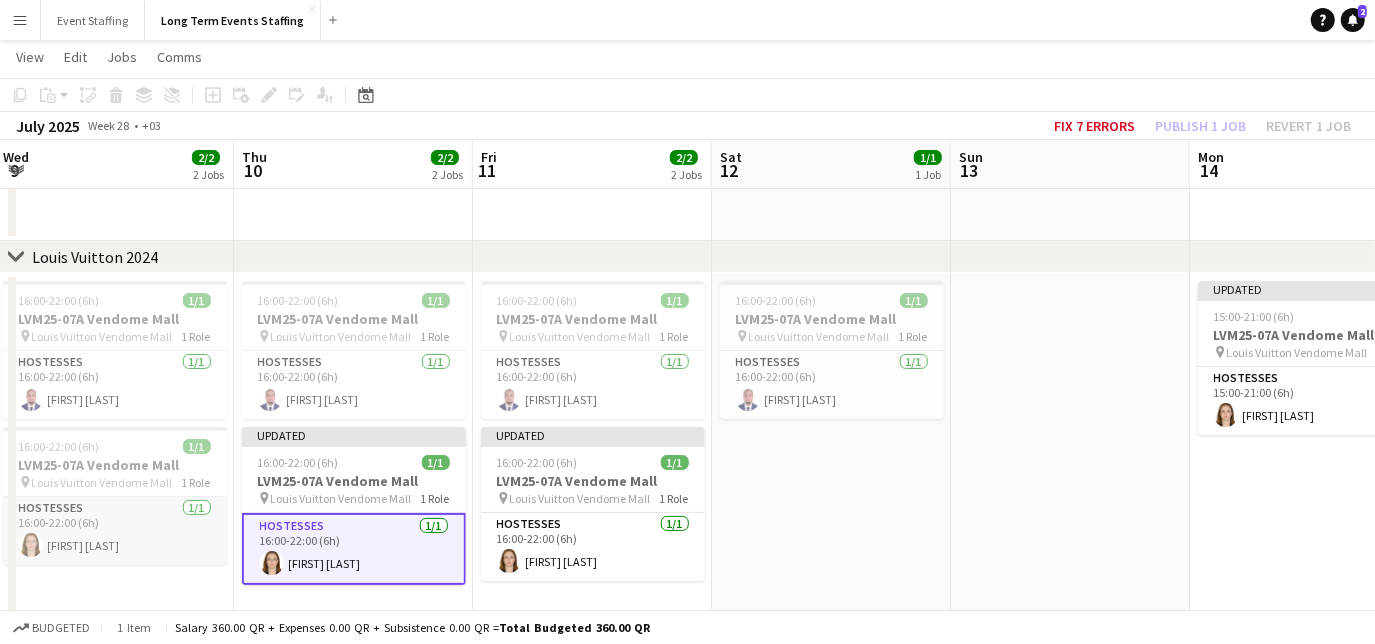 click on "Hostesses 1/1 16:00-22:00 (6h) [FIRST] [LAST]" at bounding box center (115, 531) 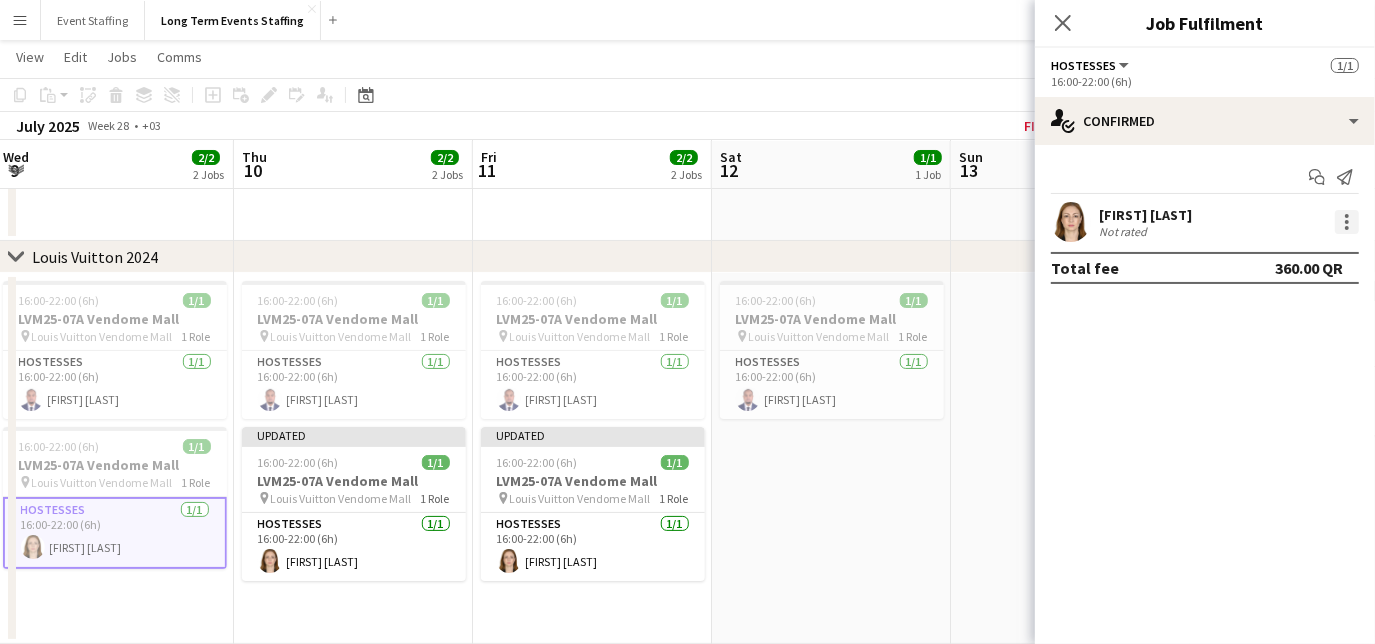 click at bounding box center [1347, 222] 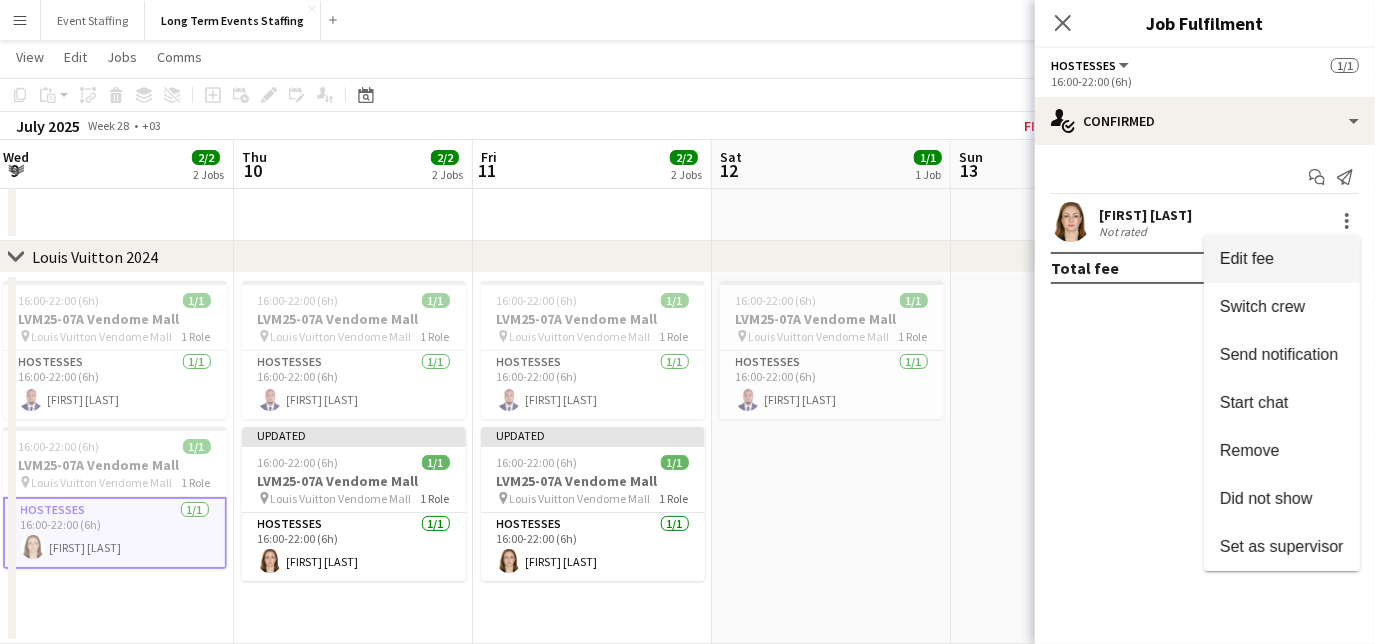 click on "Edit fee" at bounding box center (1282, 259) 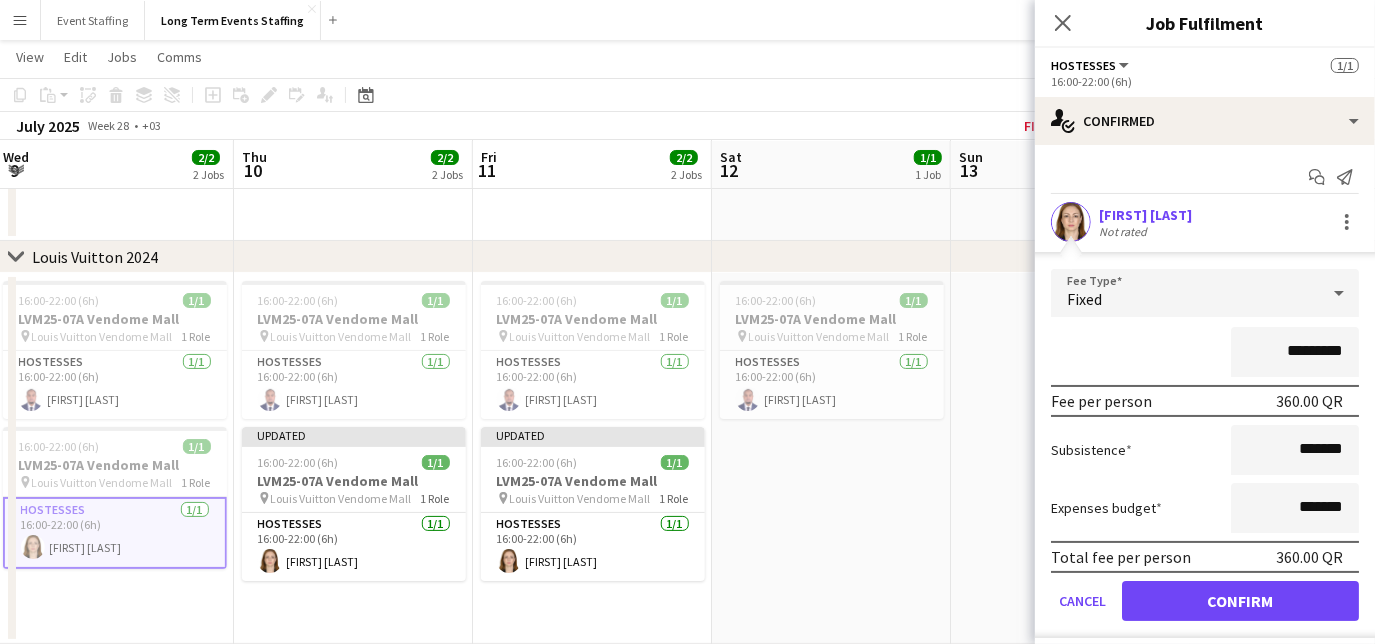 drag, startPoint x: 1280, startPoint y: 354, endPoint x: 1213, endPoint y: 351, distance: 67.06713 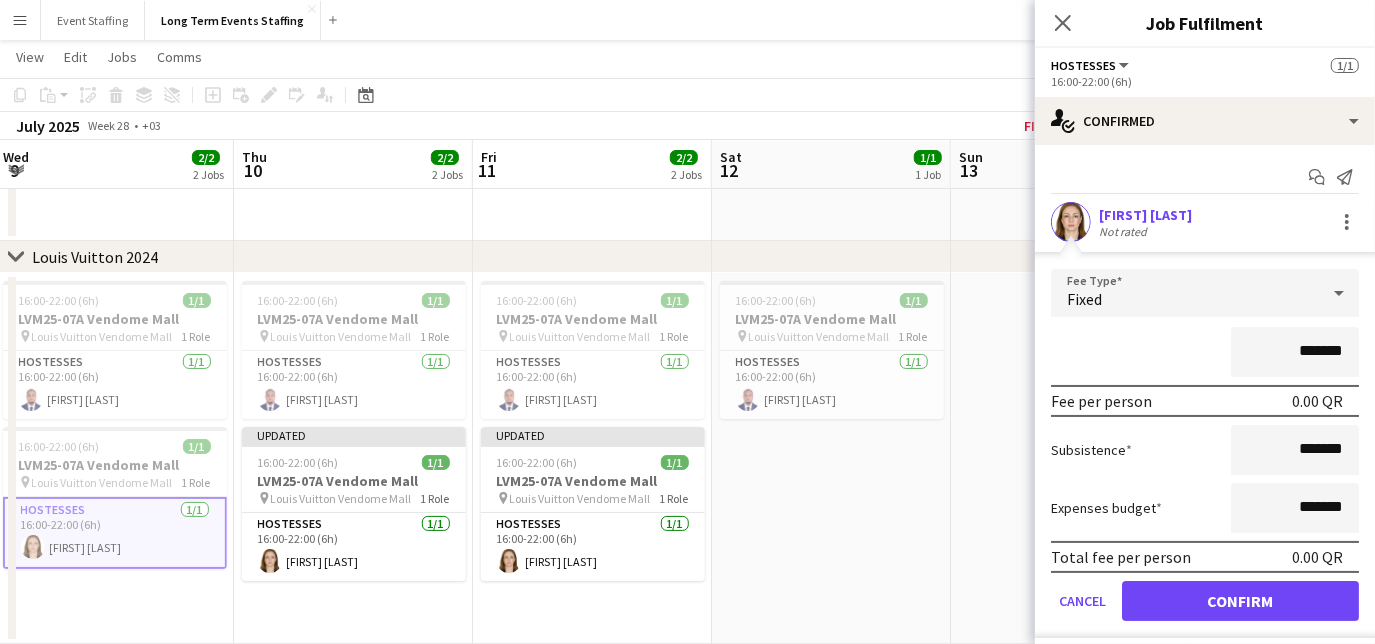 type on "*******" 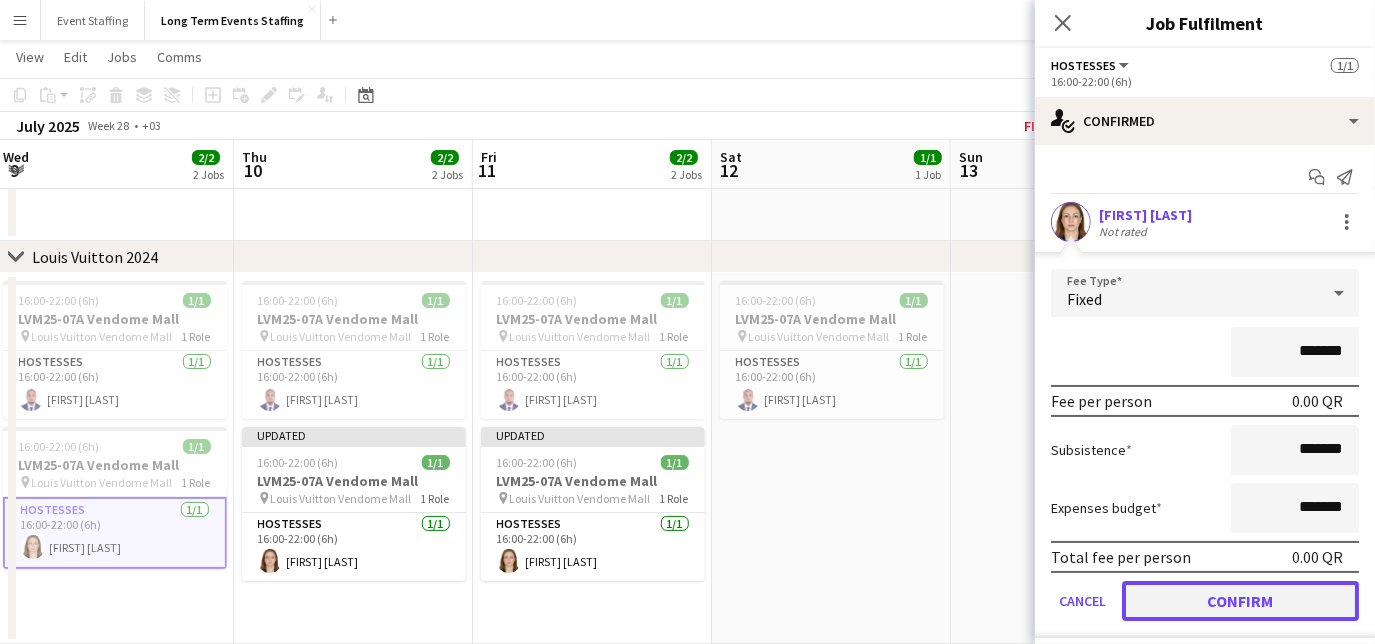 click on "Confirm" at bounding box center [1240, 601] 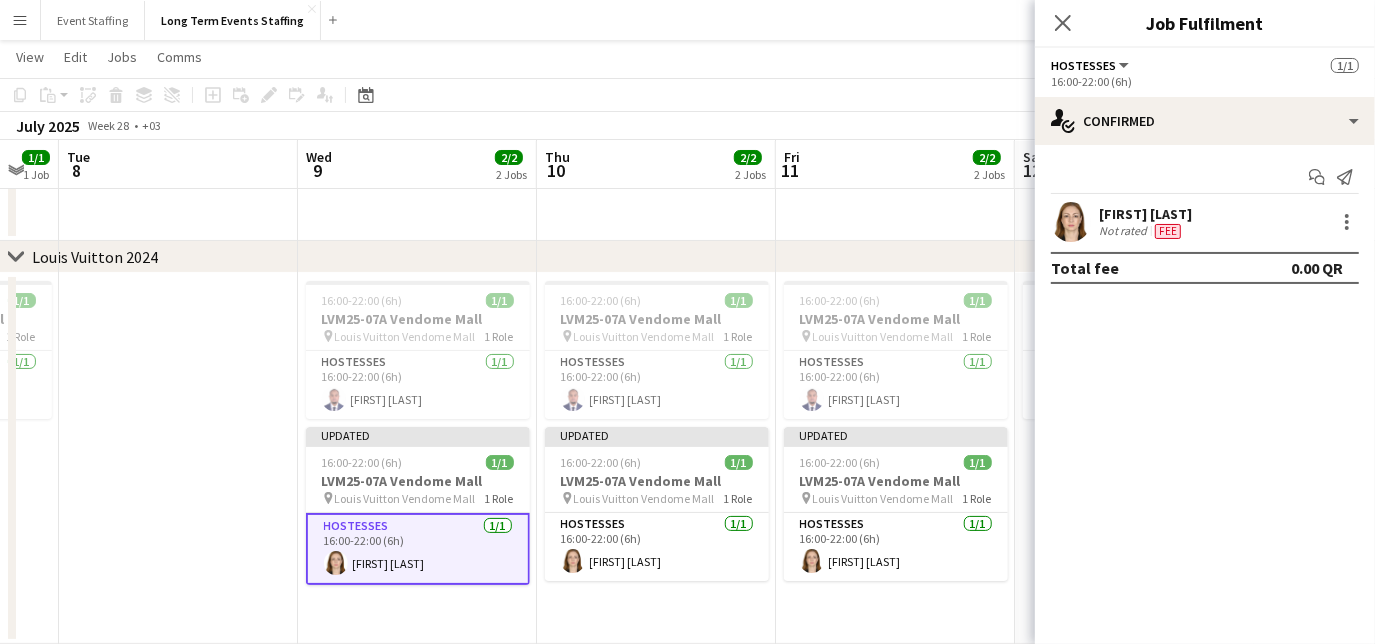 scroll, scrollTop: 0, scrollLeft: 411, axis: horizontal 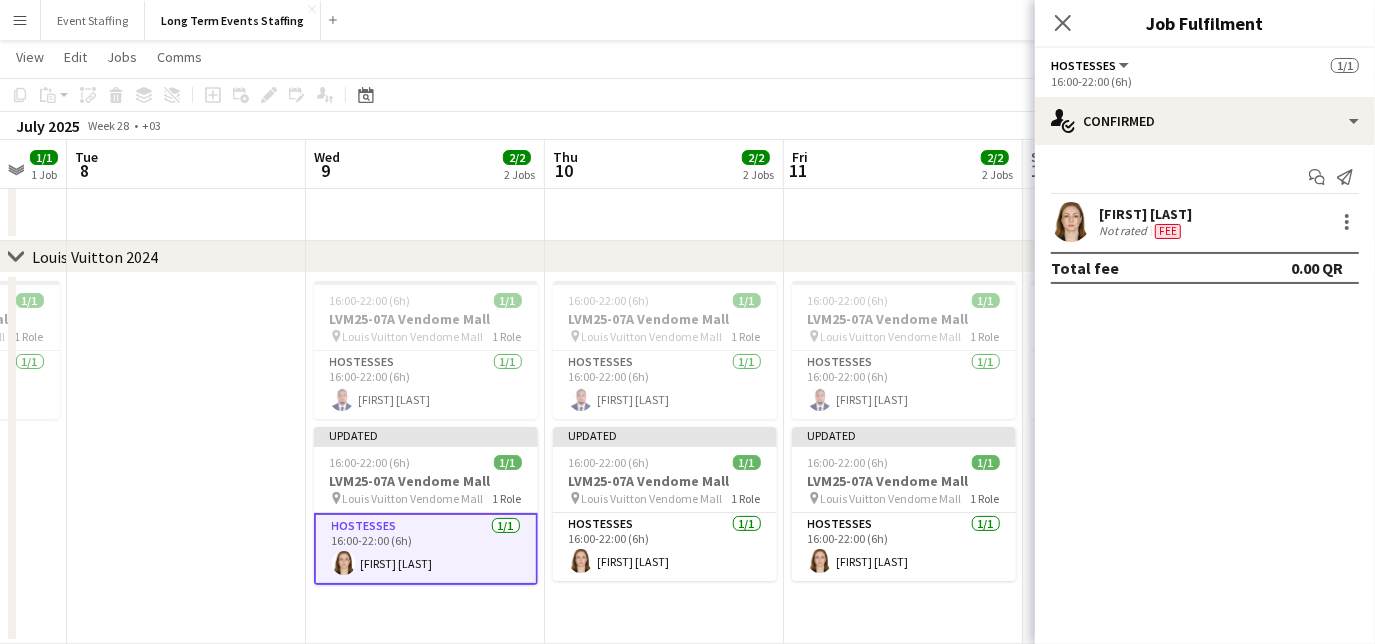 drag, startPoint x: 133, startPoint y: 601, endPoint x: 444, endPoint y: 552, distance: 314.83646 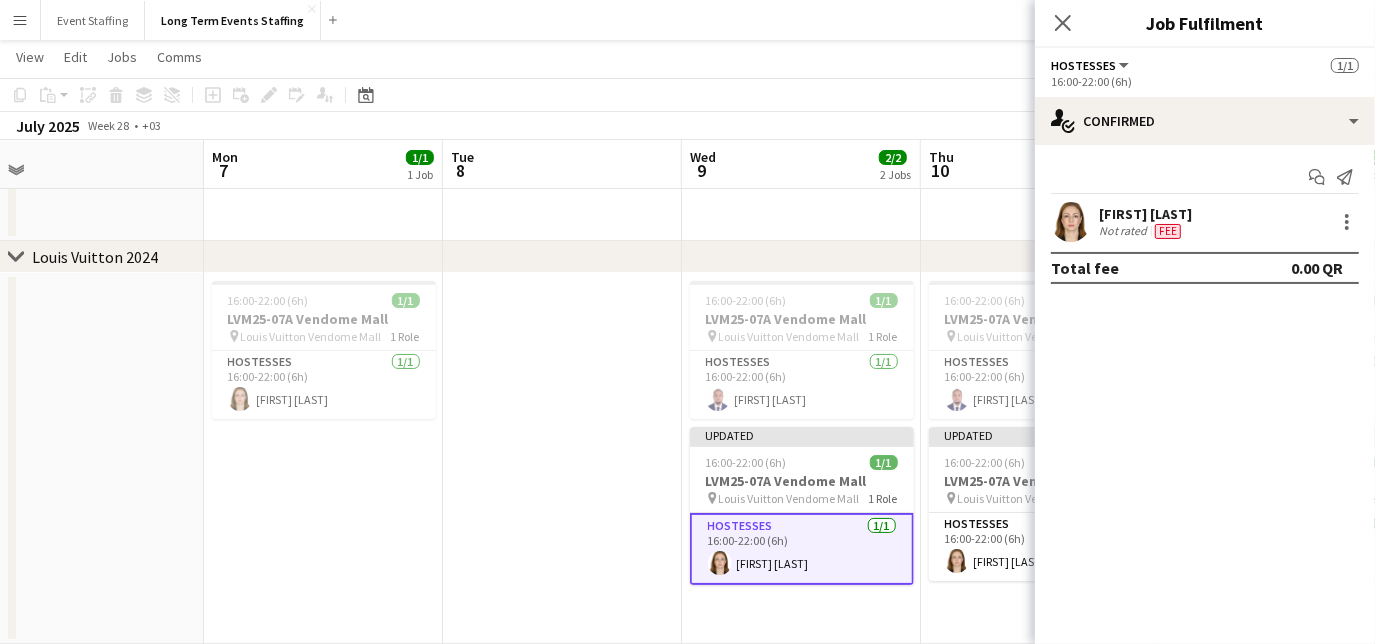 drag, startPoint x: 69, startPoint y: 497, endPoint x: 447, endPoint y: 522, distance: 378.8258 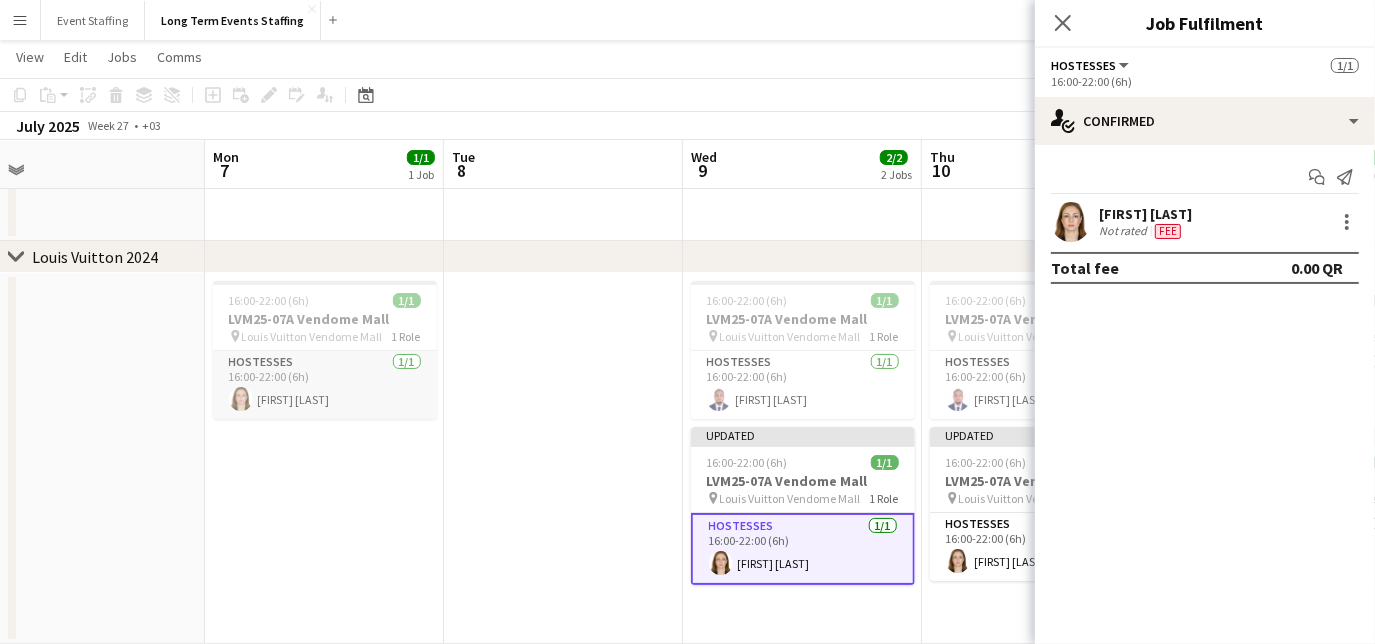 click on "Hostesses 1/1 16:00-22:00 (6h) [FIRST] [LAST]" at bounding box center [325, 385] 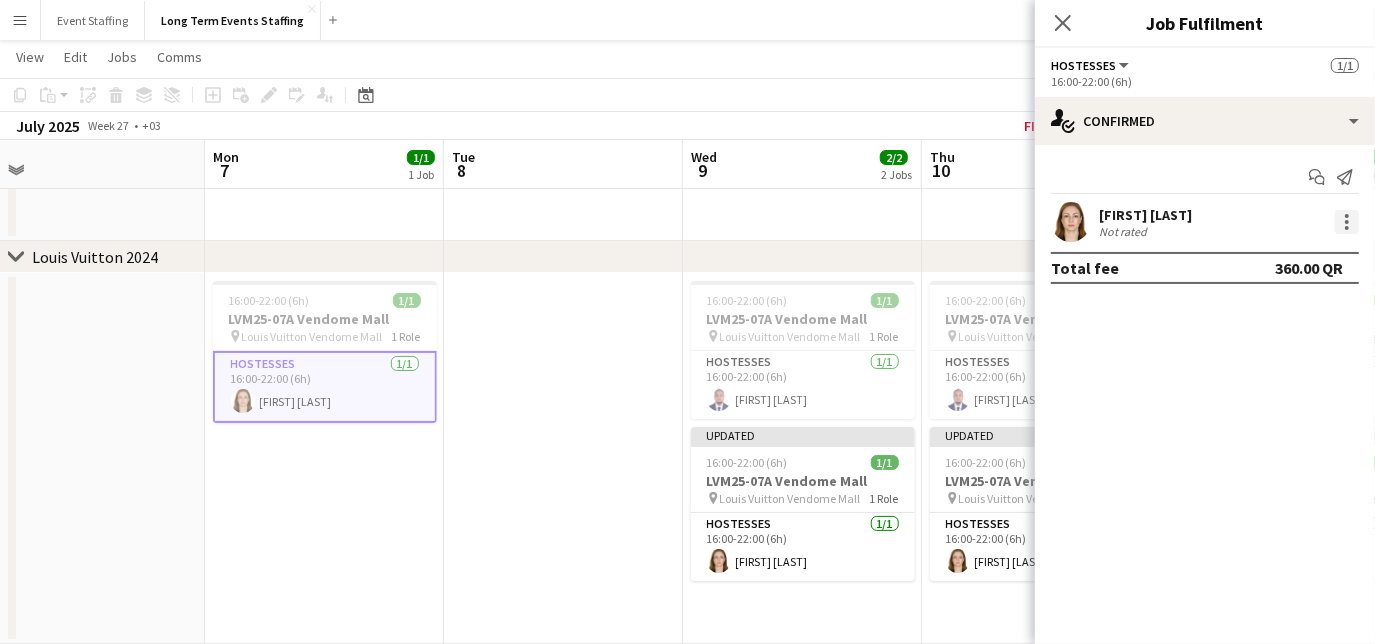 click at bounding box center (1347, 222) 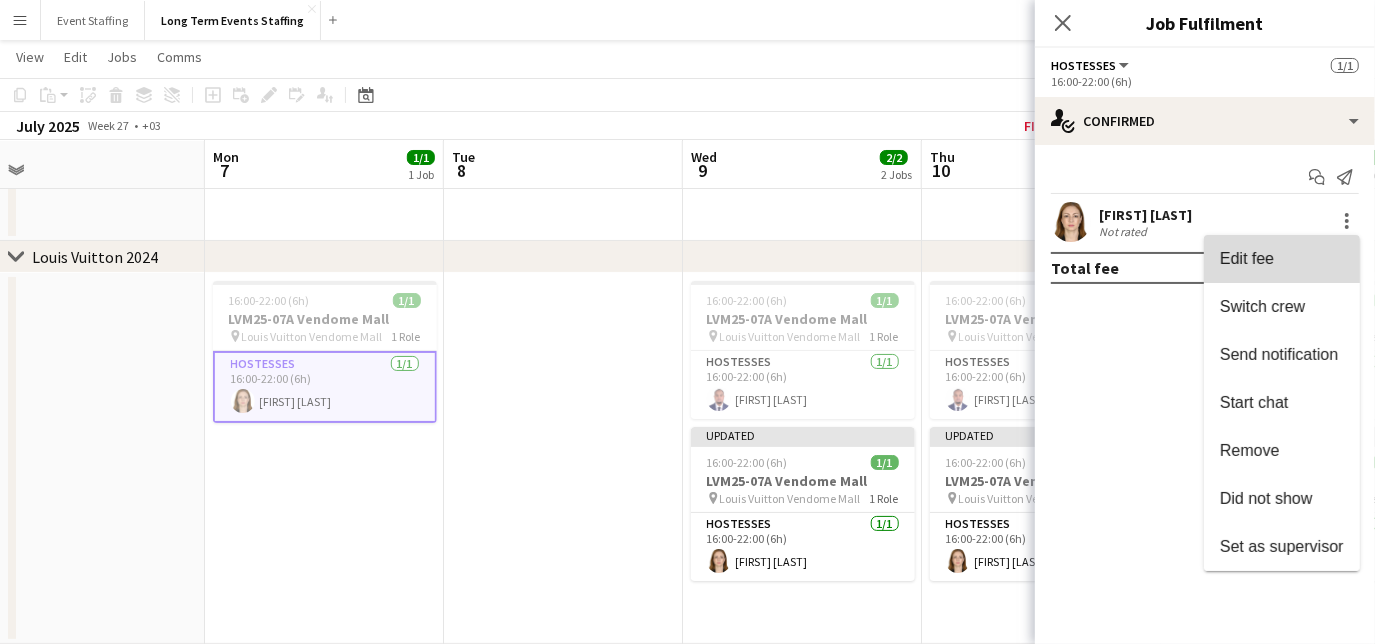 click on "Edit fee" at bounding box center [1282, 259] 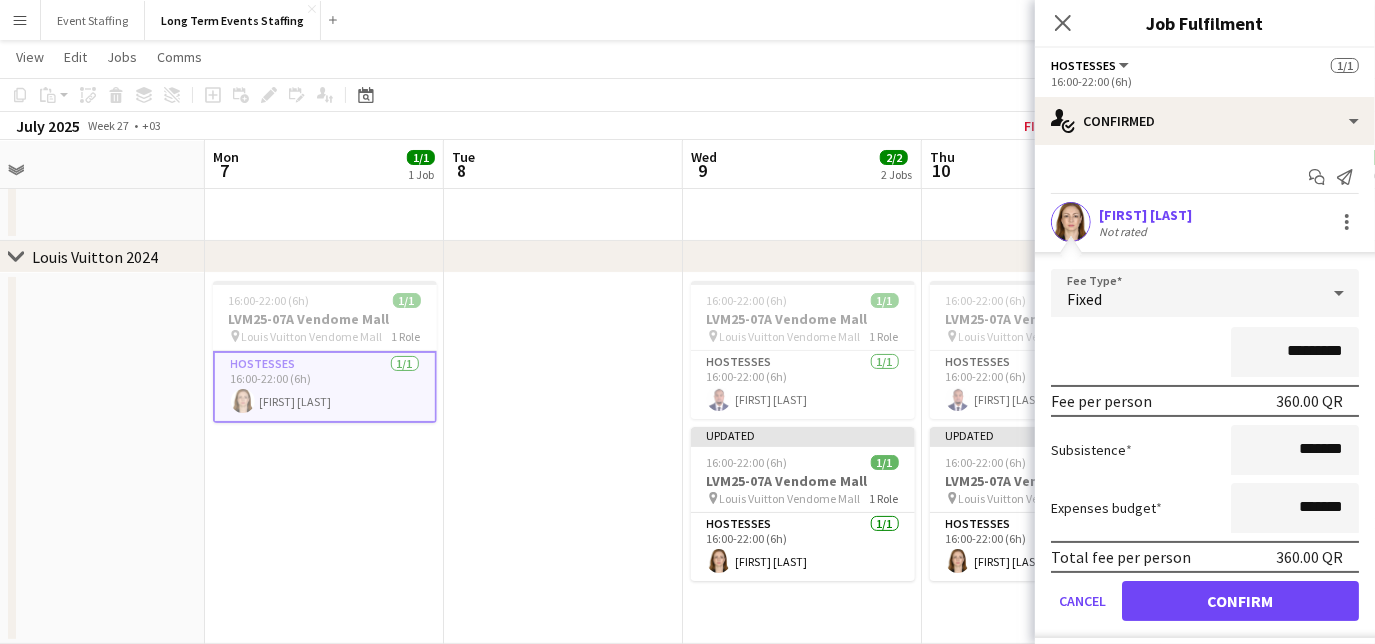 drag, startPoint x: 1277, startPoint y: 346, endPoint x: 1219, endPoint y: 344, distance: 58.034473 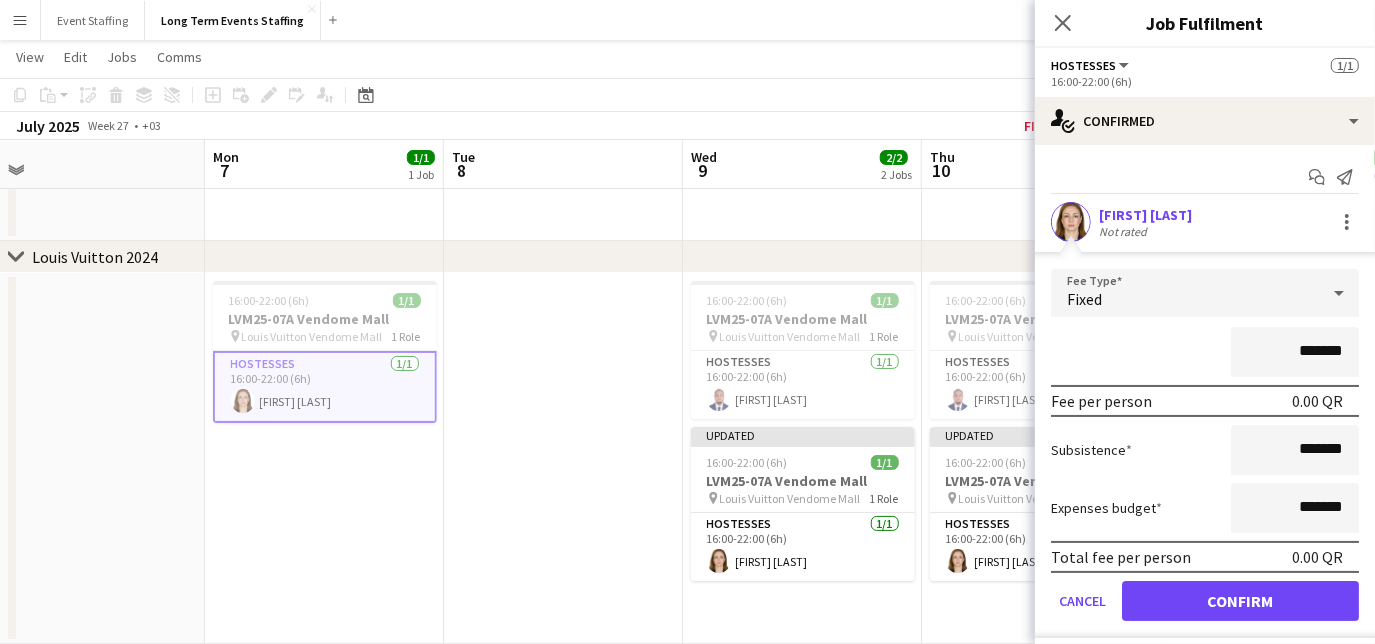 type on "*******" 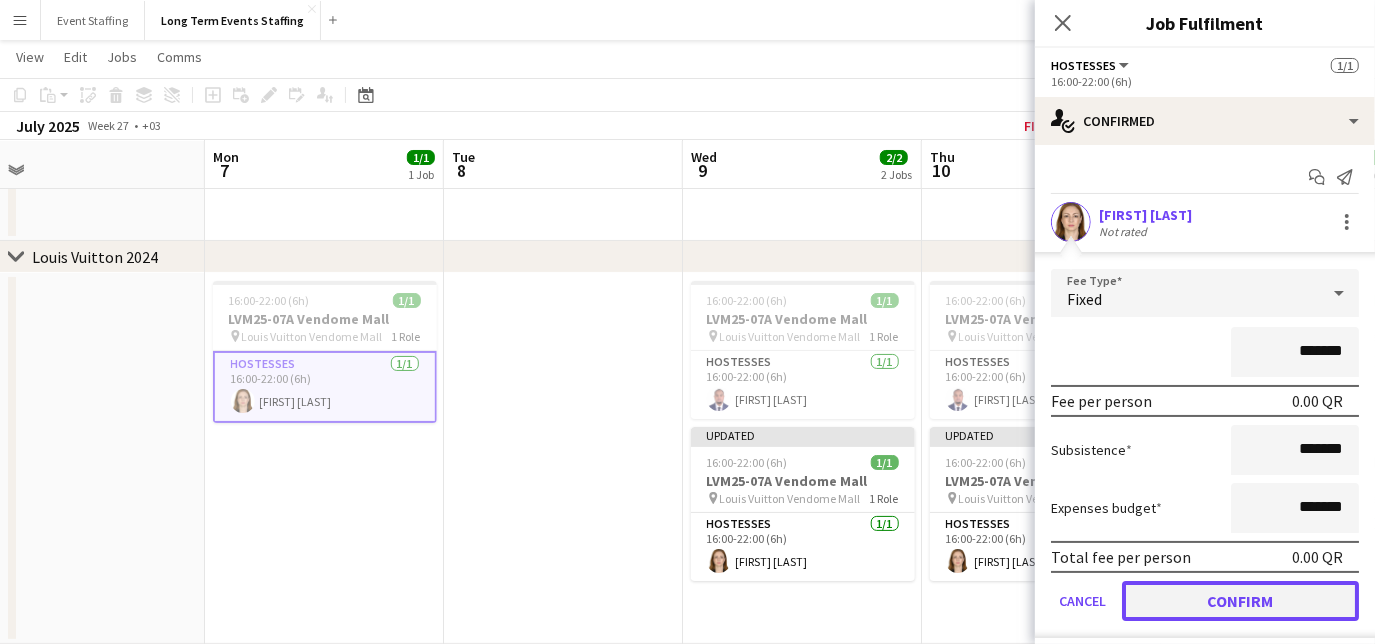 click on "Confirm" at bounding box center (1240, 601) 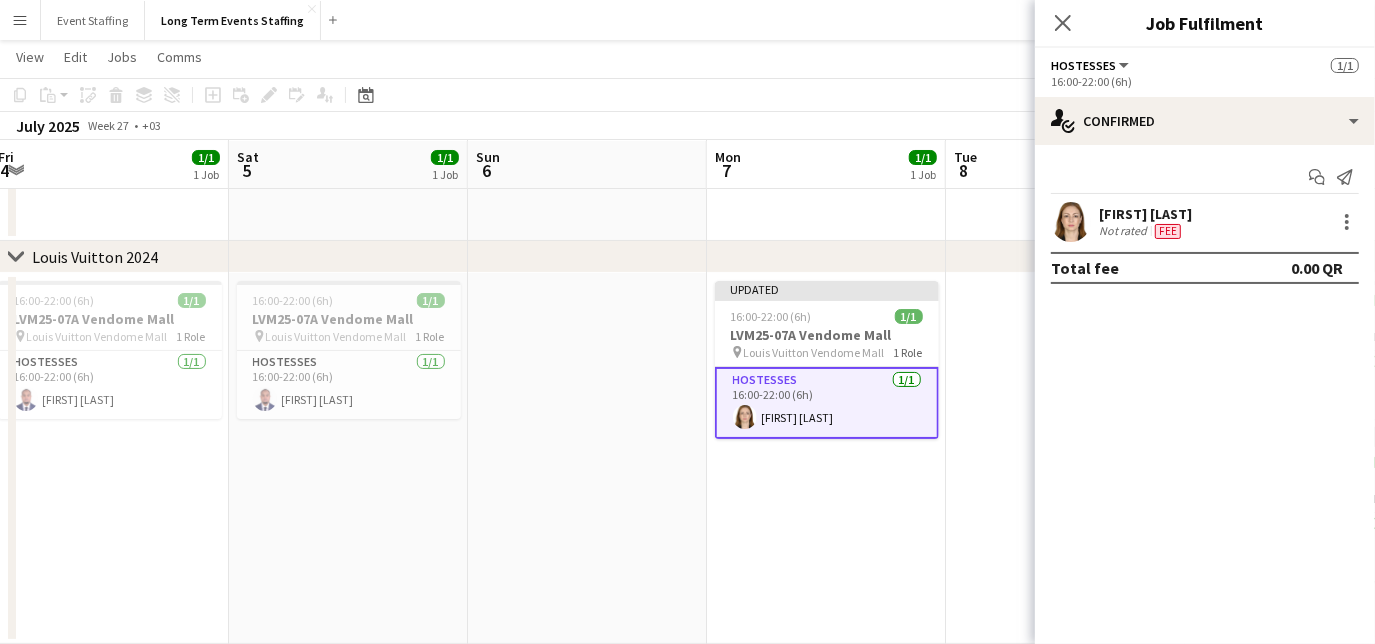 drag, startPoint x: 227, startPoint y: 557, endPoint x: 730, endPoint y: 487, distance: 507.8474 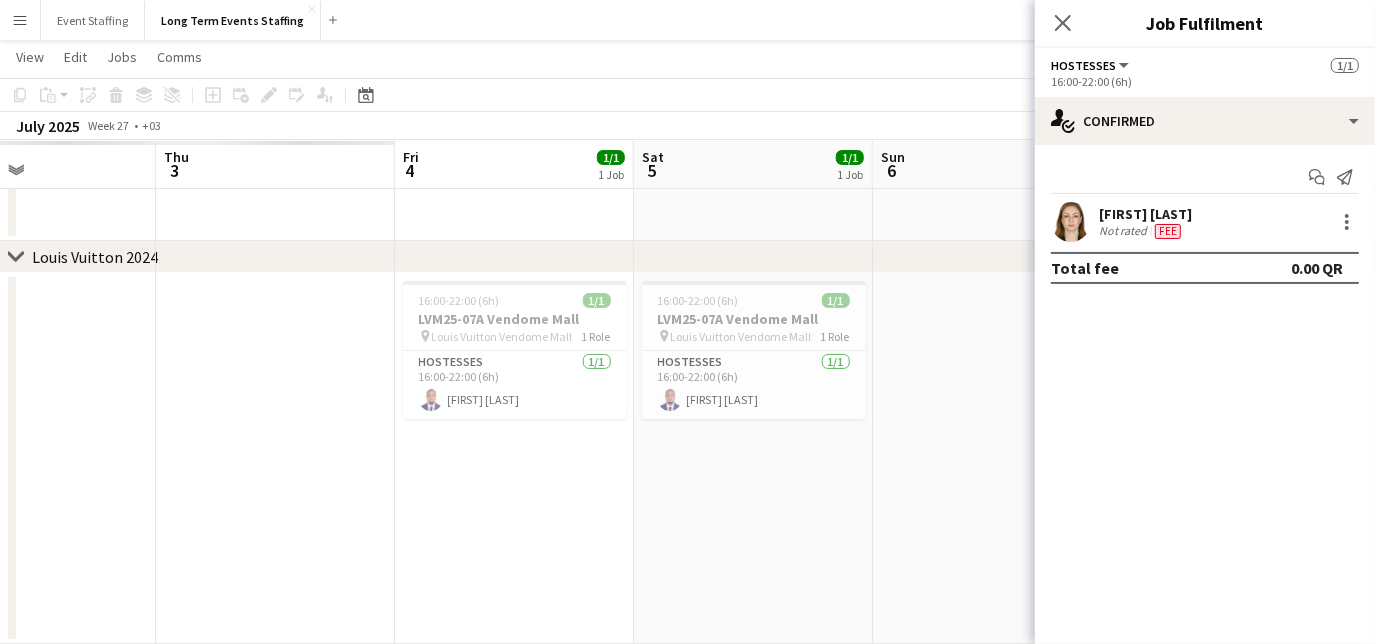 drag, startPoint x: 112, startPoint y: 473, endPoint x: 515, endPoint y: 394, distance: 410.6702 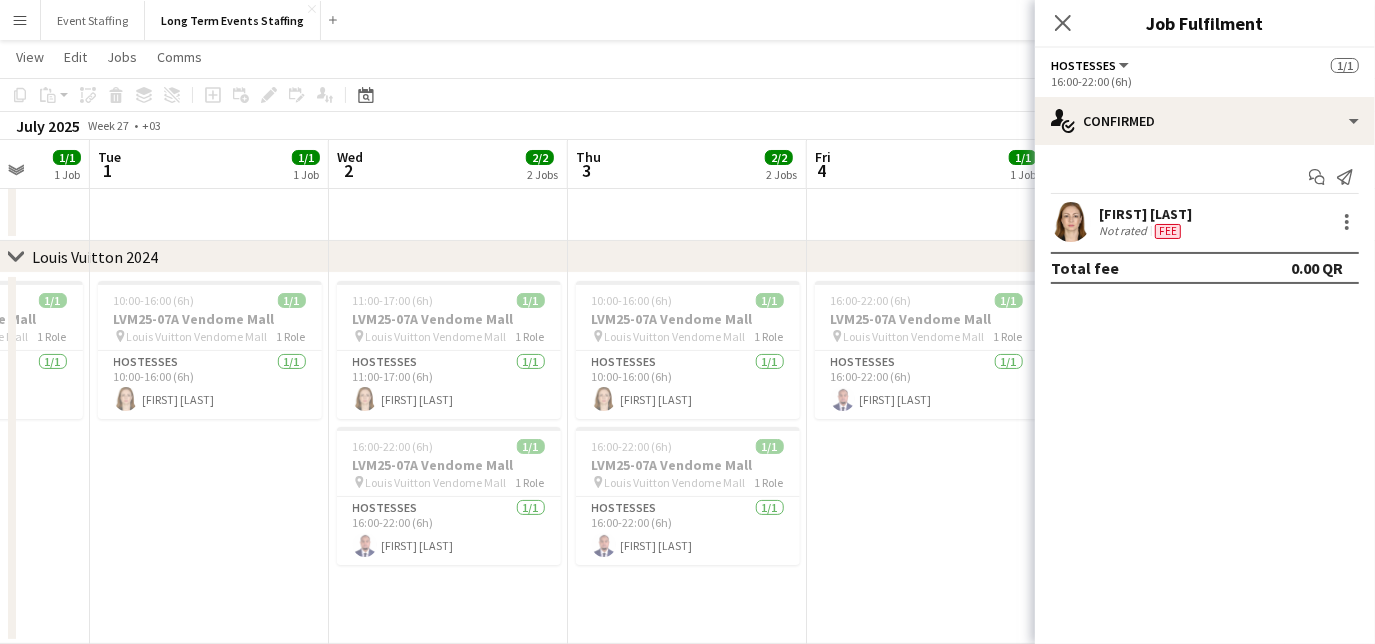 drag, startPoint x: 515, startPoint y: 394, endPoint x: 682, endPoint y: 516, distance: 206.81635 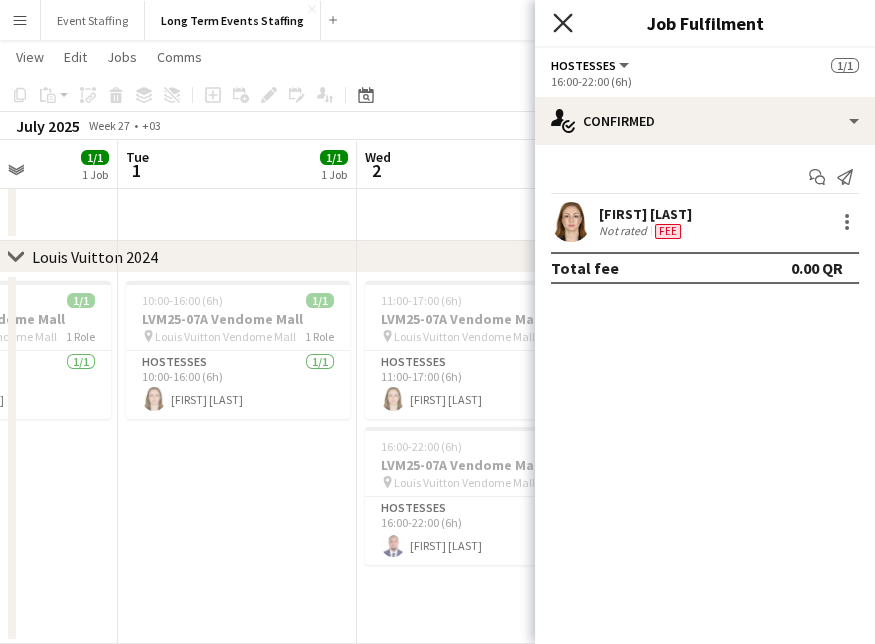 click on "Close pop-in" 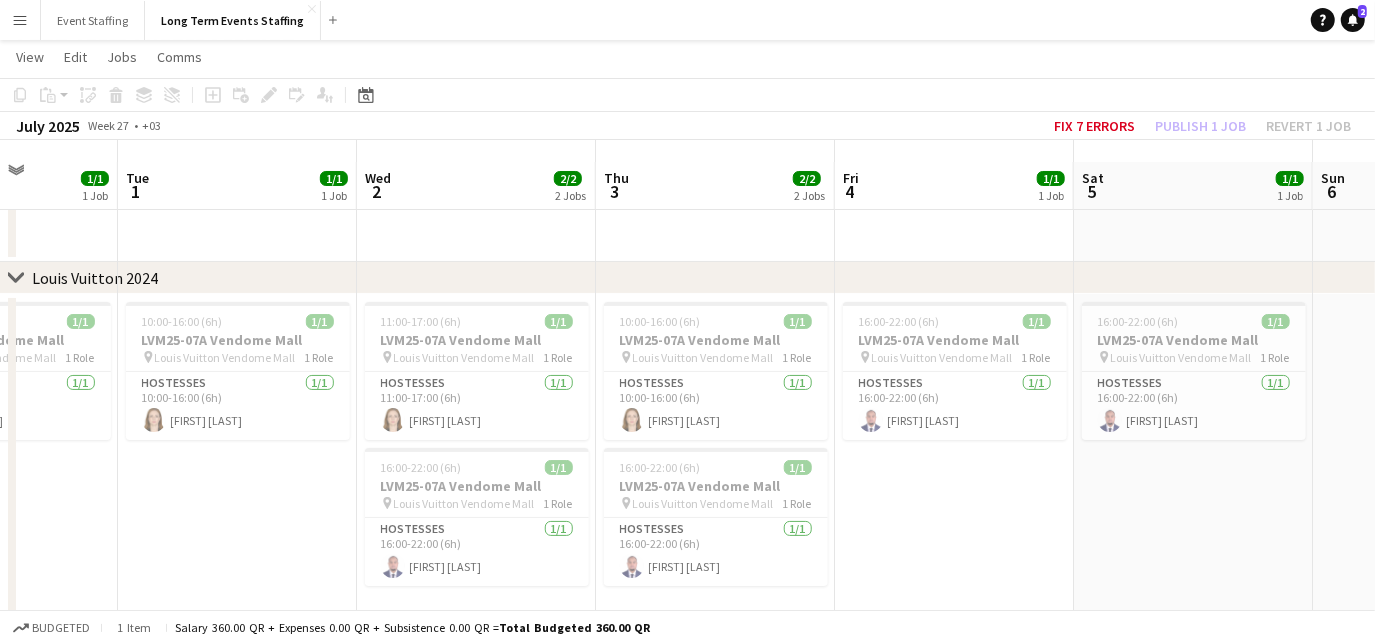 scroll, scrollTop: 7, scrollLeft: 0, axis: vertical 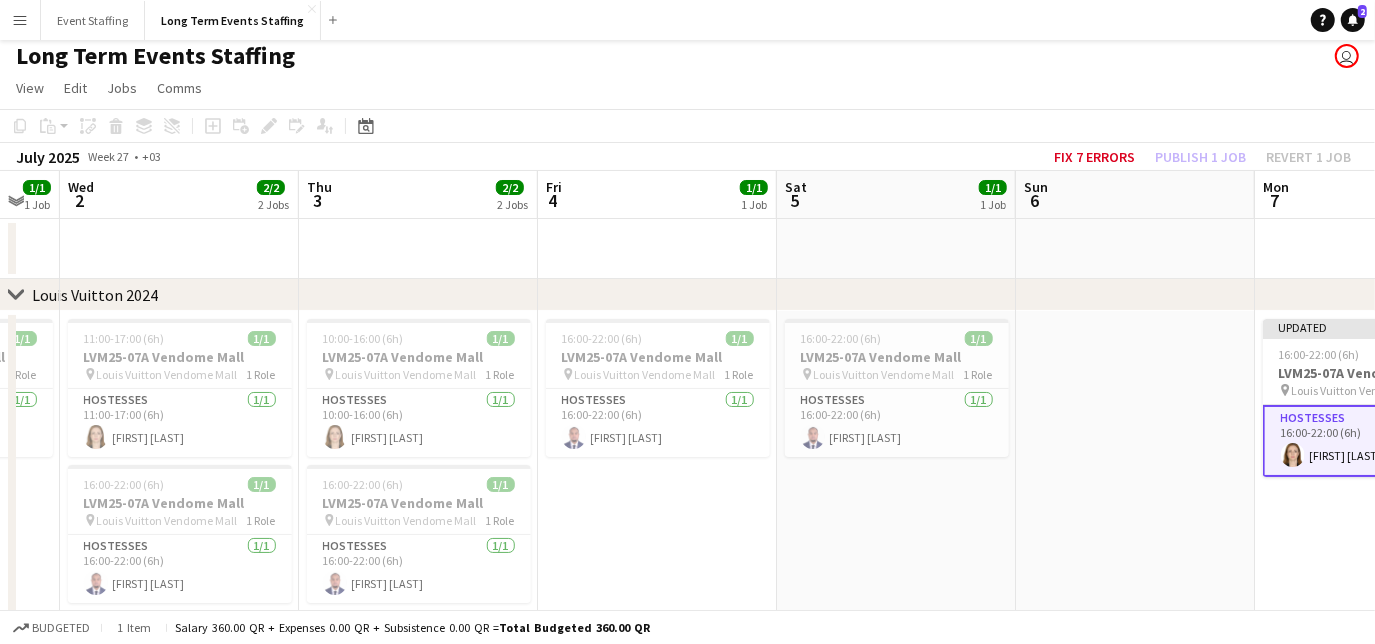 drag, startPoint x: 1122, startPoint y: 513, endPoint x: 825, endPoint y: 472, distance: 299.81662 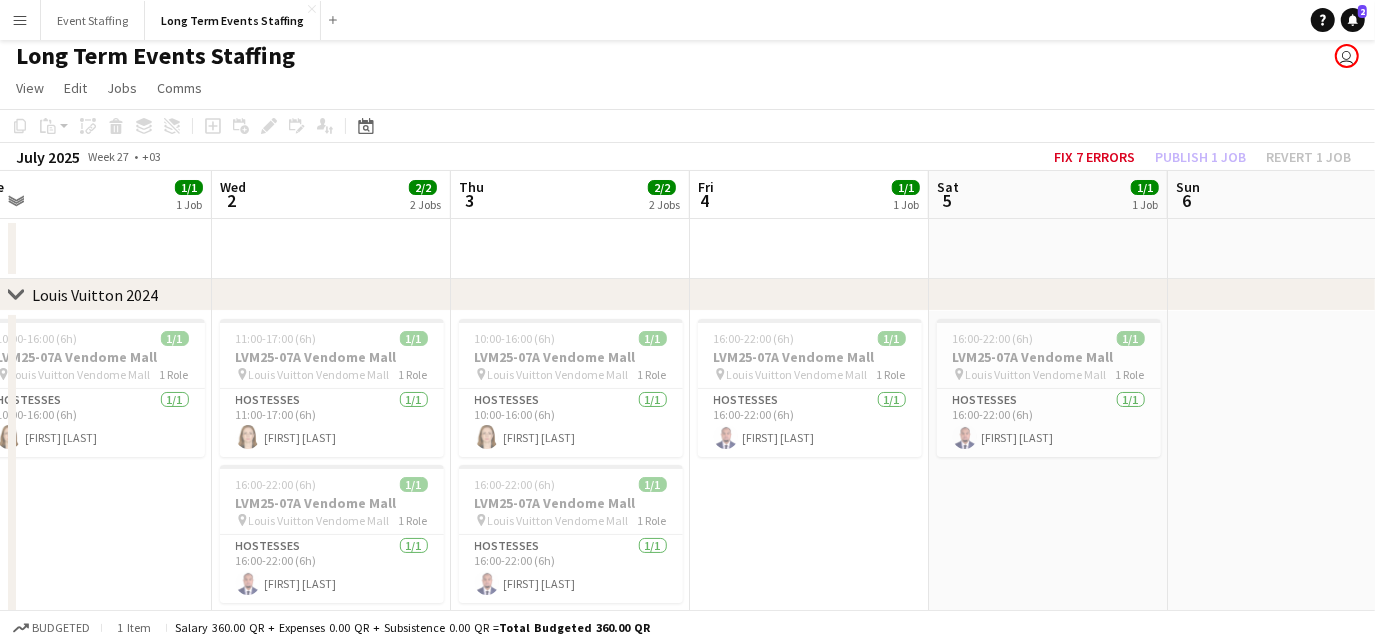 scroll, scrollTop: 0, scrollLeft: 472, axis: horizontal 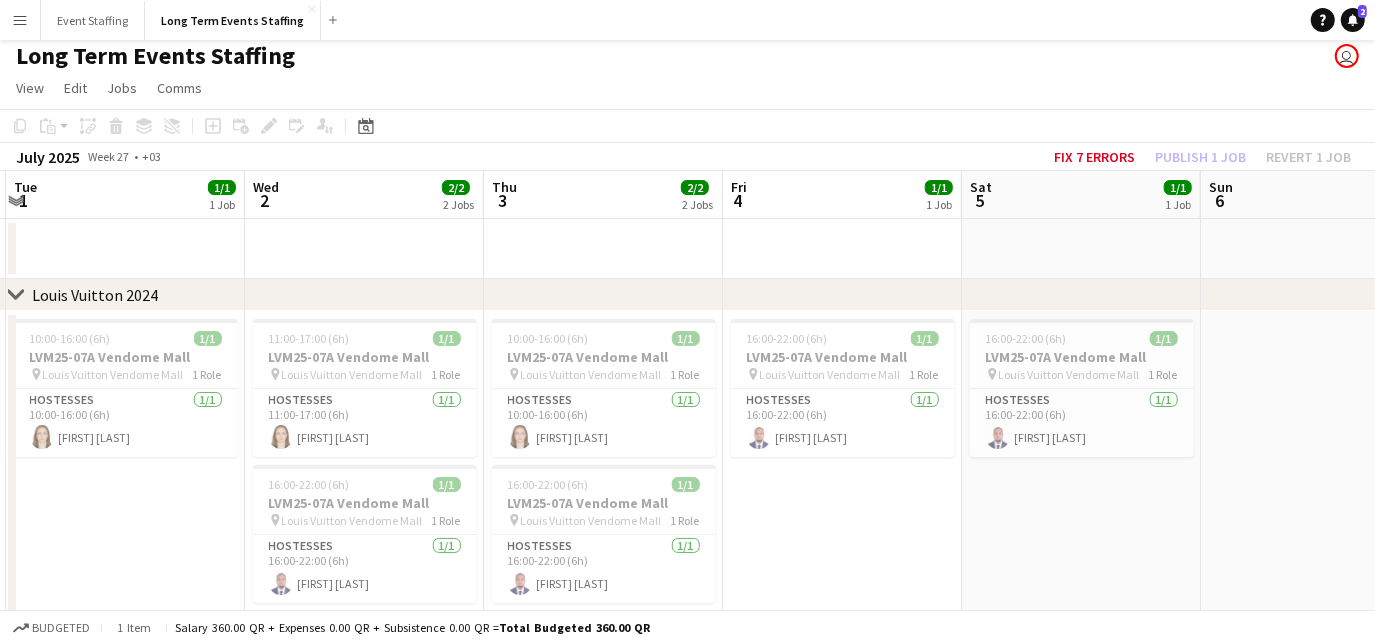 drag, startPoint x: 871, startPoint y: 525, endPoint x: 1056, endPoint y: 472, distance: 192.4422 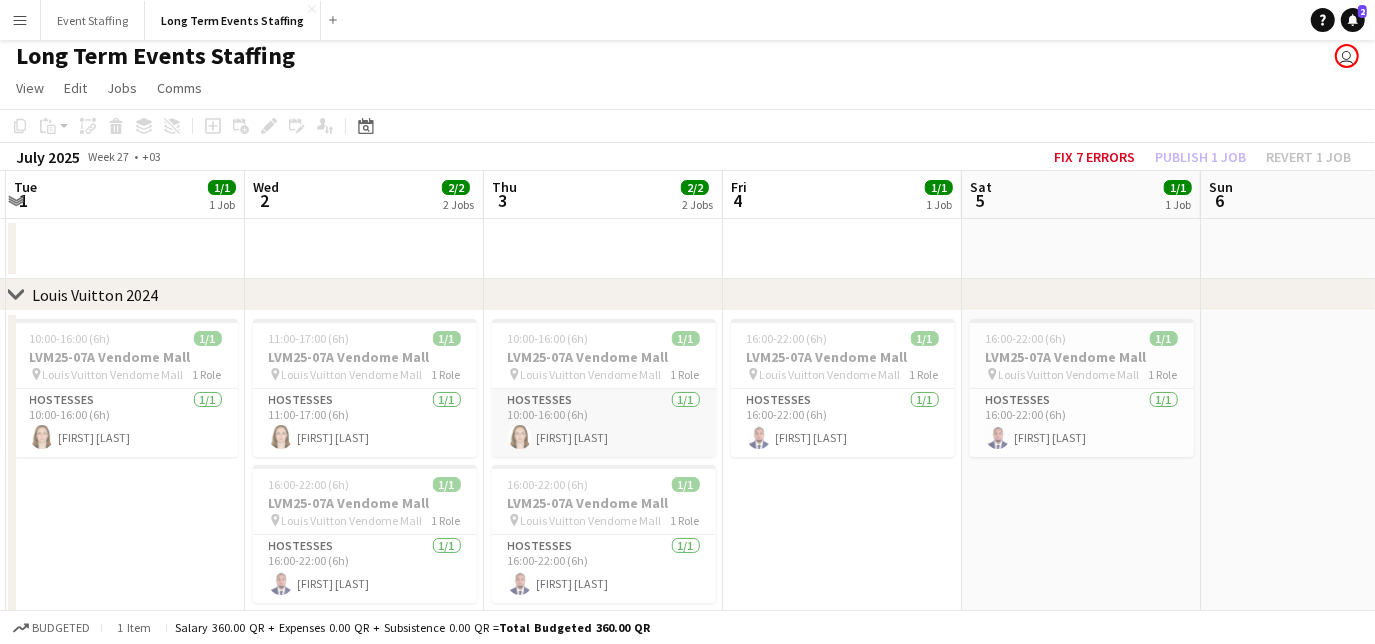 click on "Hostesses   1/1   10:00-16:00 (6h)
[FIRST] [LAST]" at bounding box center (604, 423) 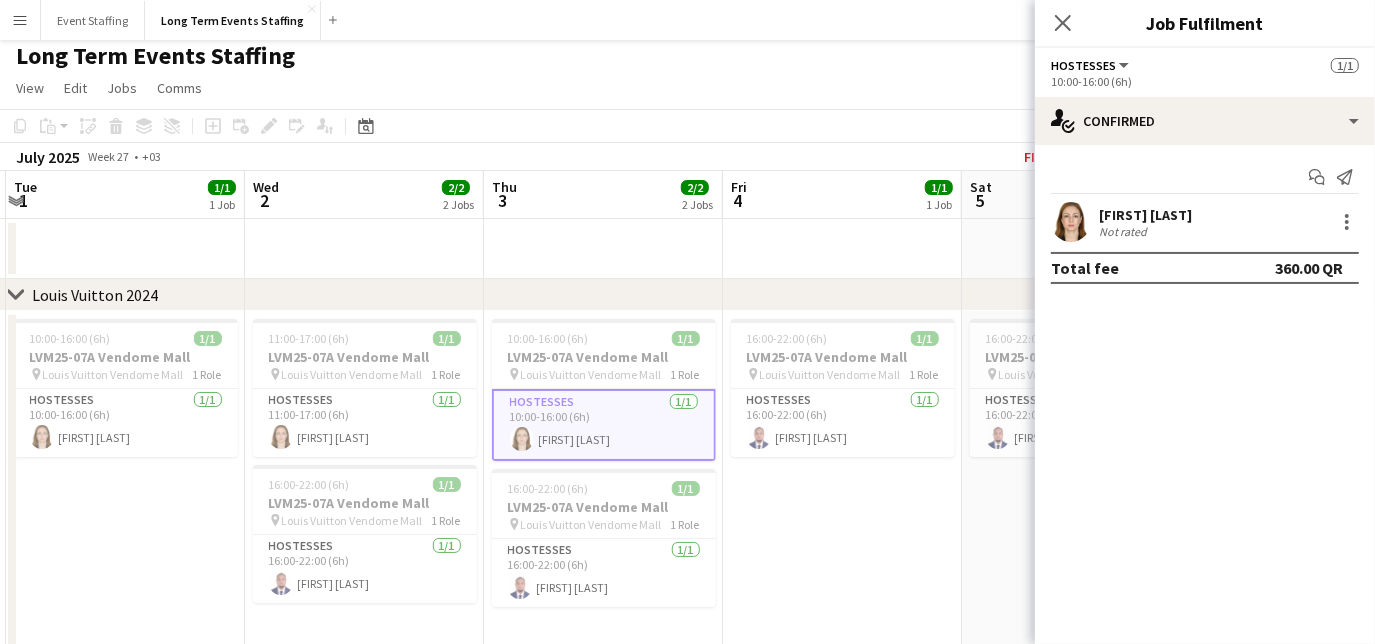 click on "[FIRST] [LAST] Not rated" at bounding box center (1205, 222) 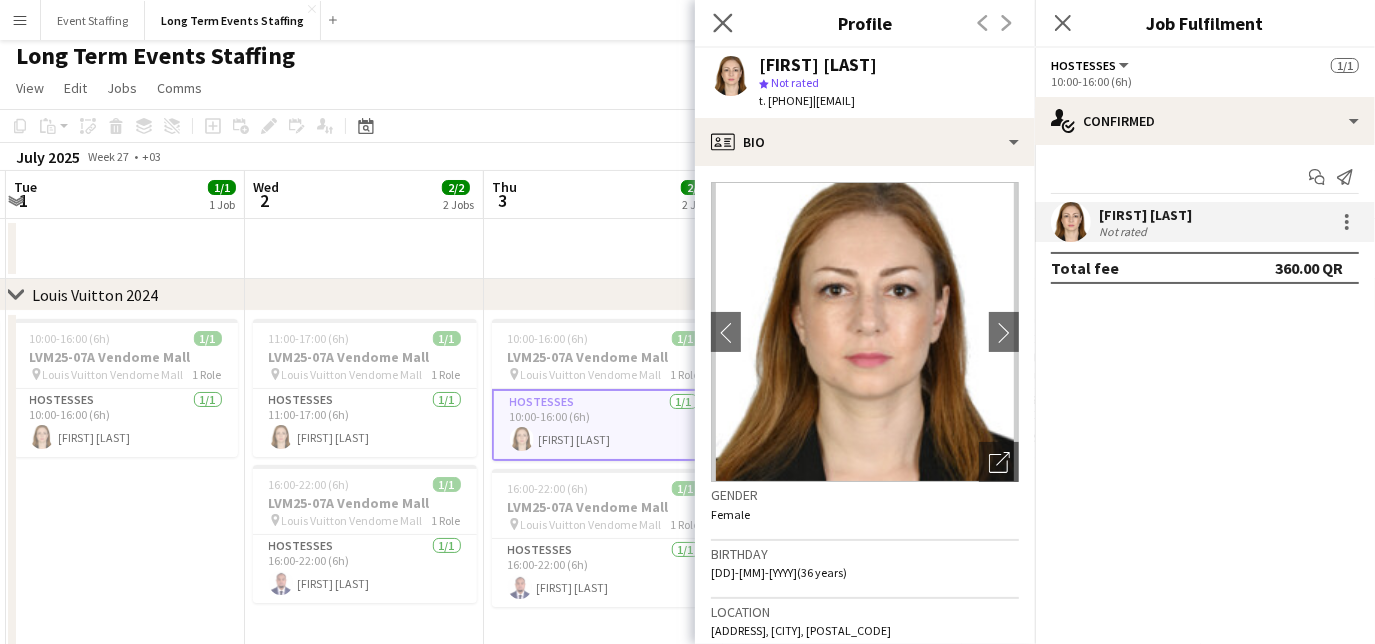 click on "Close pop-in" 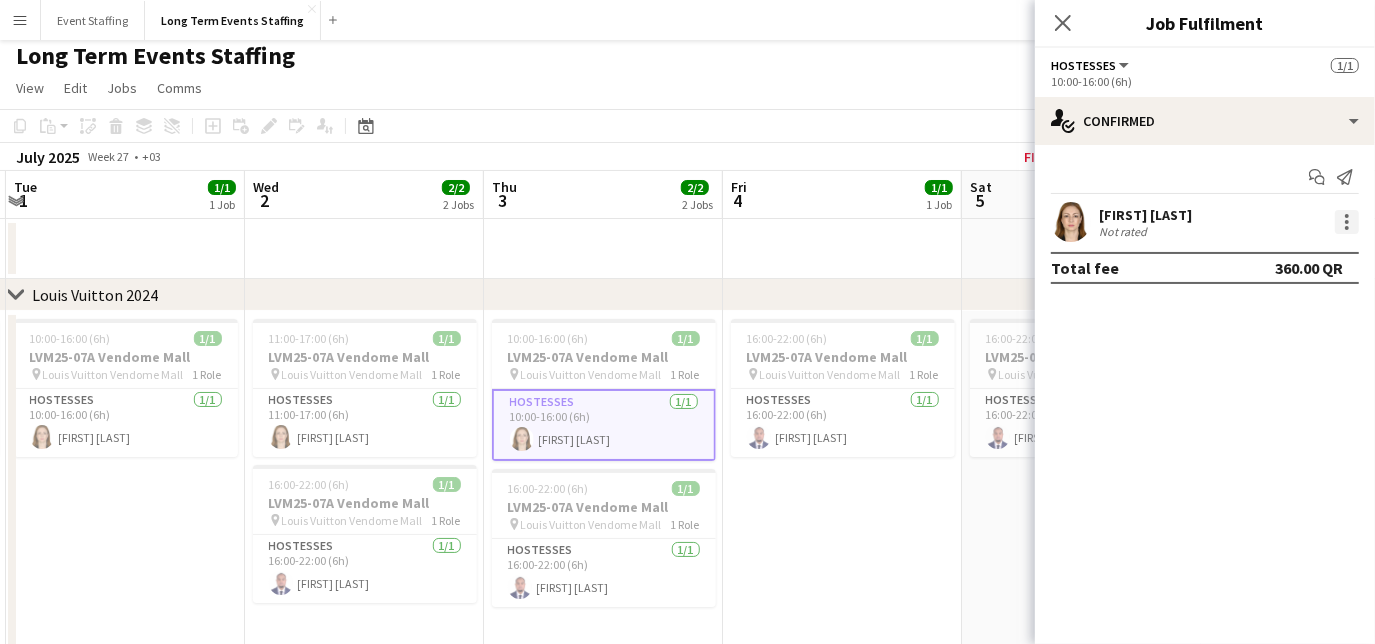 click at bounding box center [1347, 222] 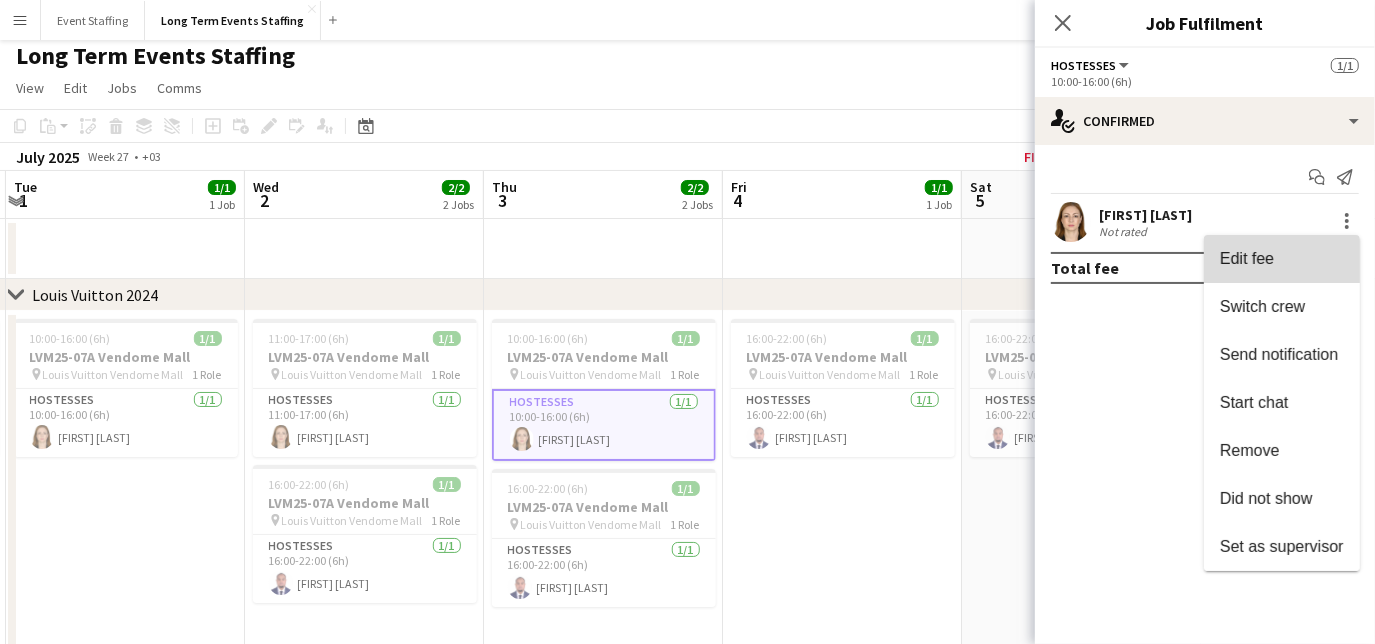 click on "Edit fee" at bounding box center (1247, 258) 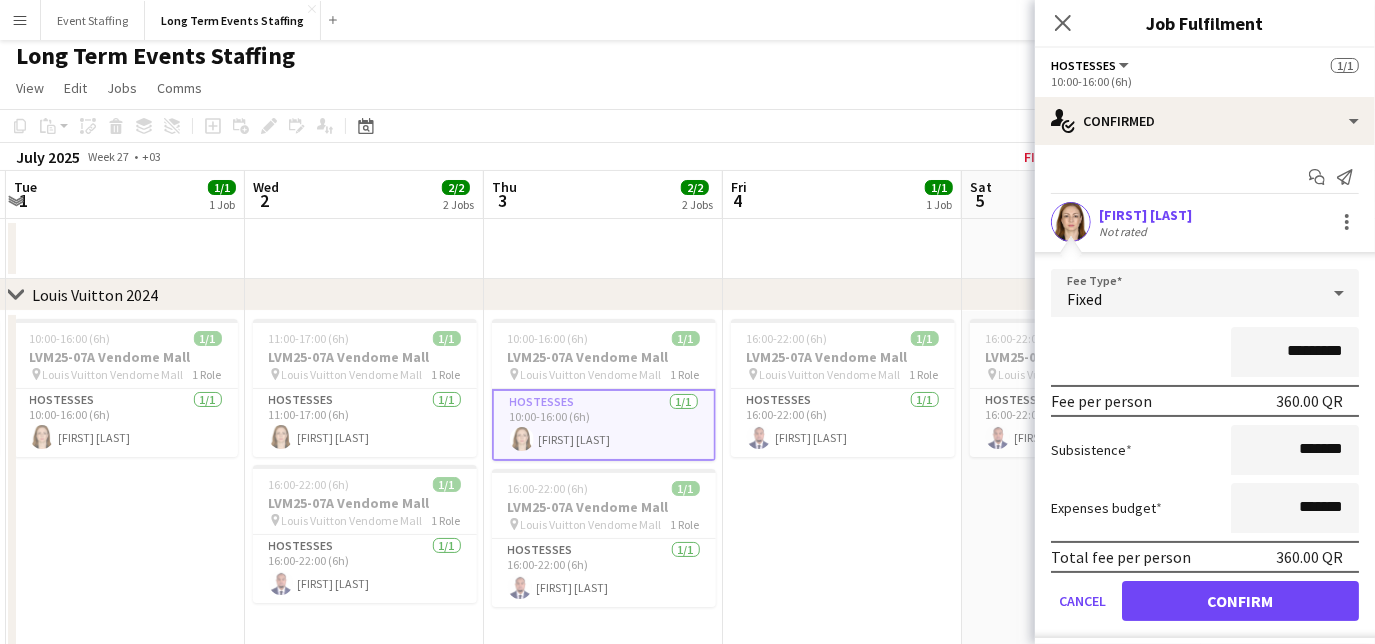 drag, startPoint x: 1277, startPoint y: 351, endPoint x: 1247, endPoint y: 351, distance: 30 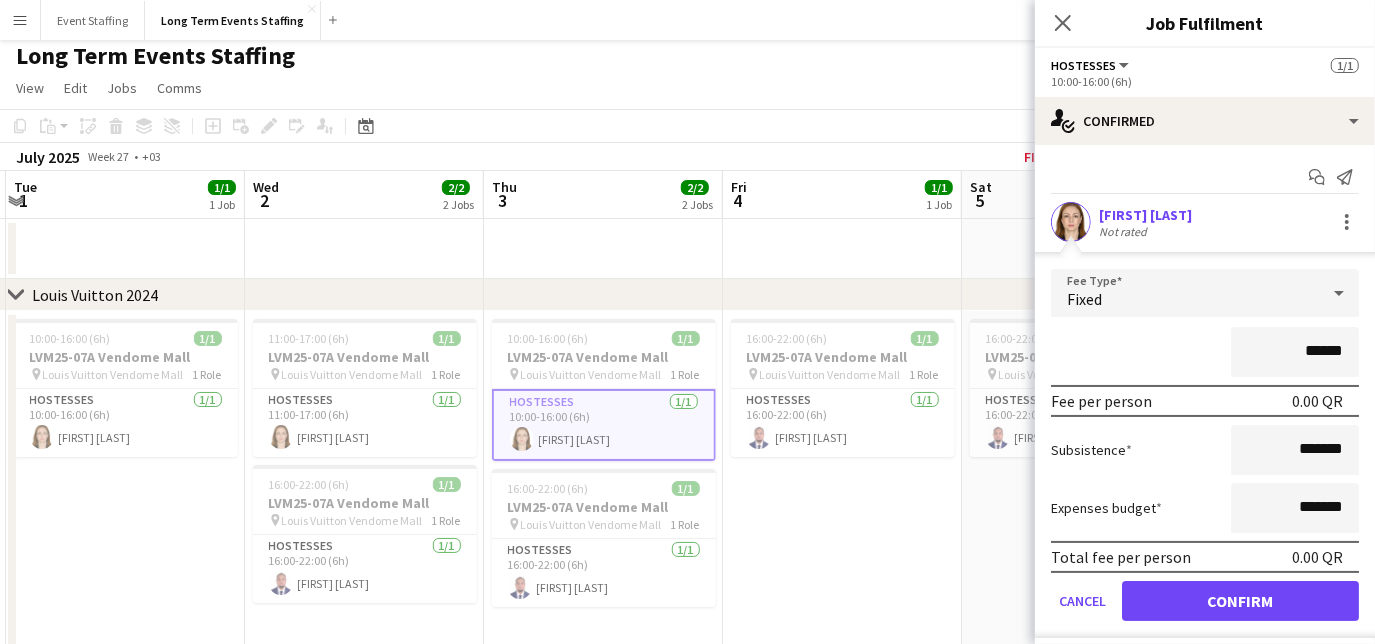 type on "******" 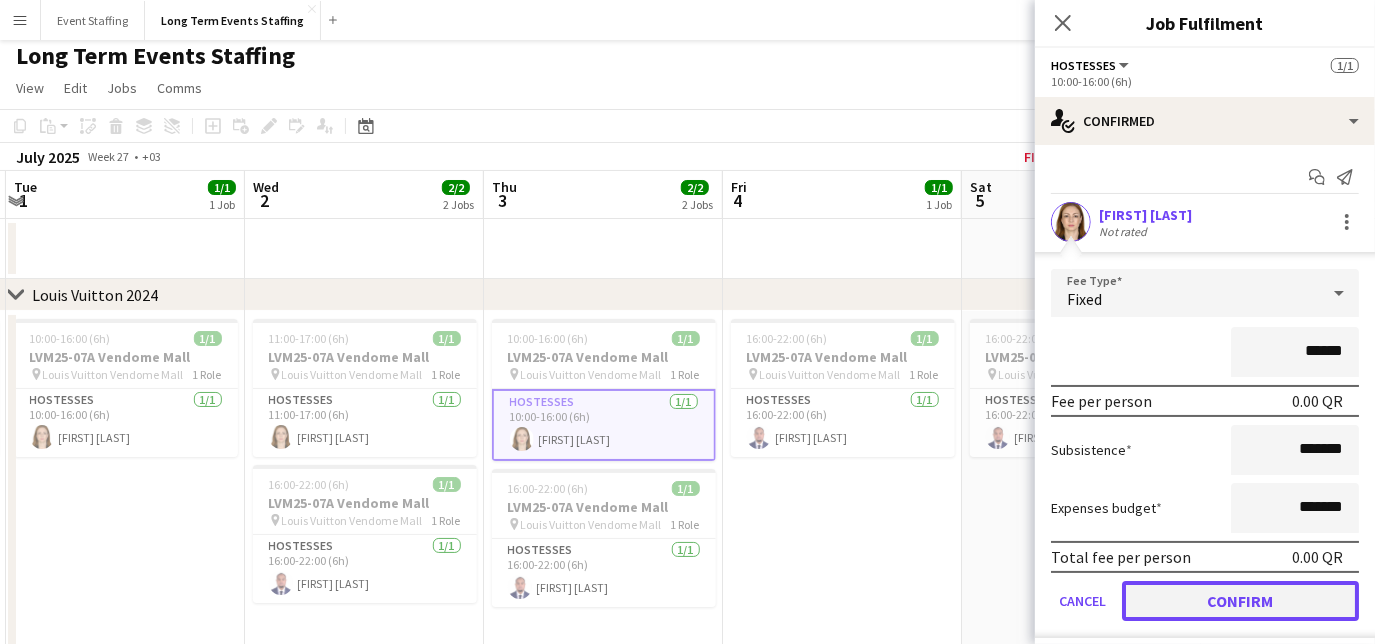 click on "Confirm" at bounding box center [1240, 601] 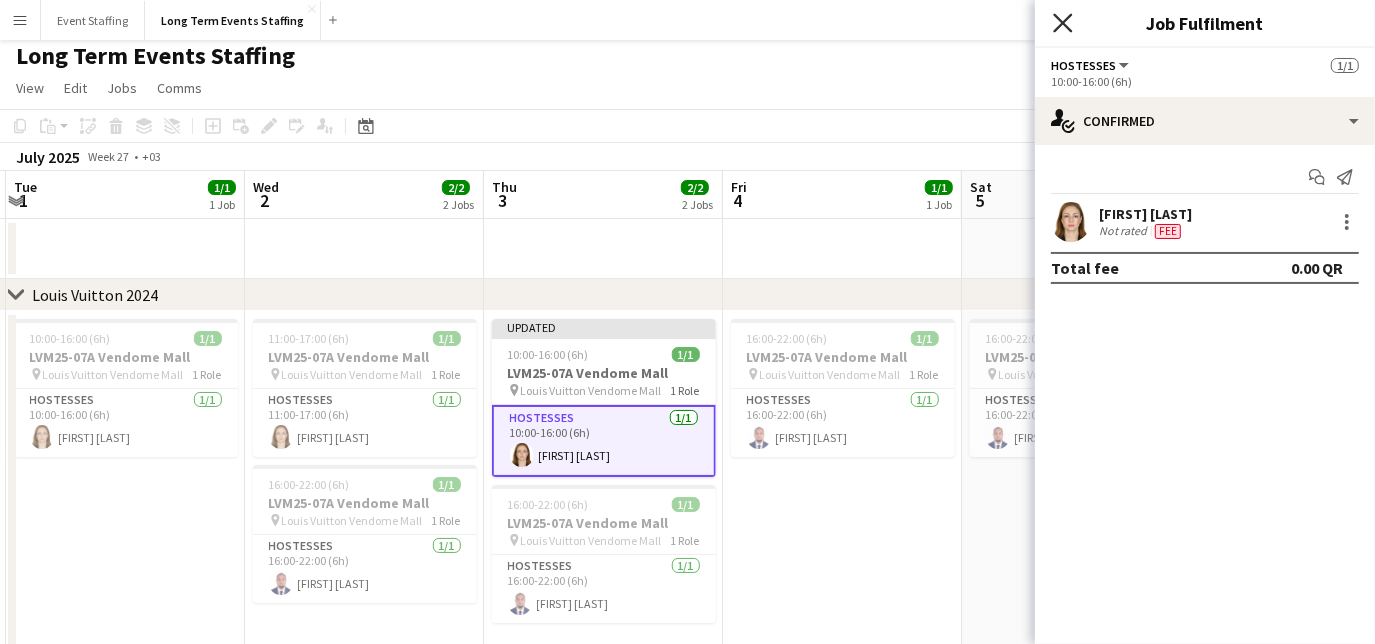 click on "Close pop-in" 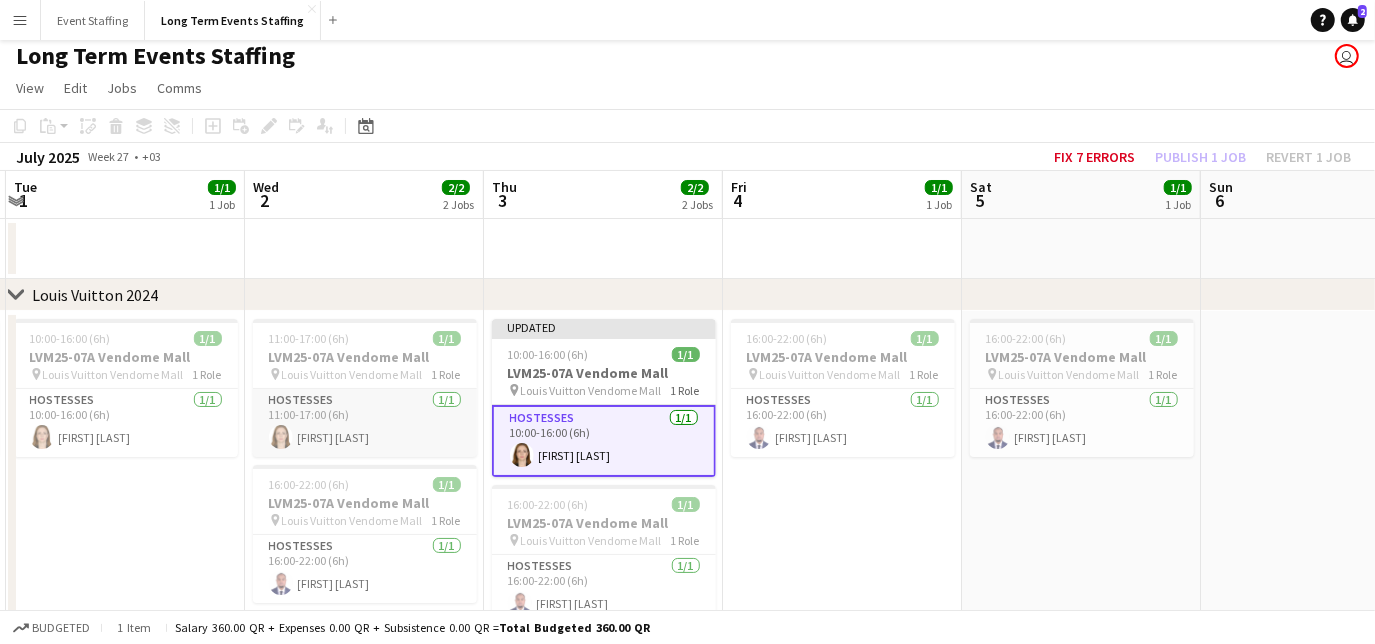 click on "Hostesses   1/1   11:00-17:00 (6h)
[FIRST] [LAST]" at bounding box center (365, 423) 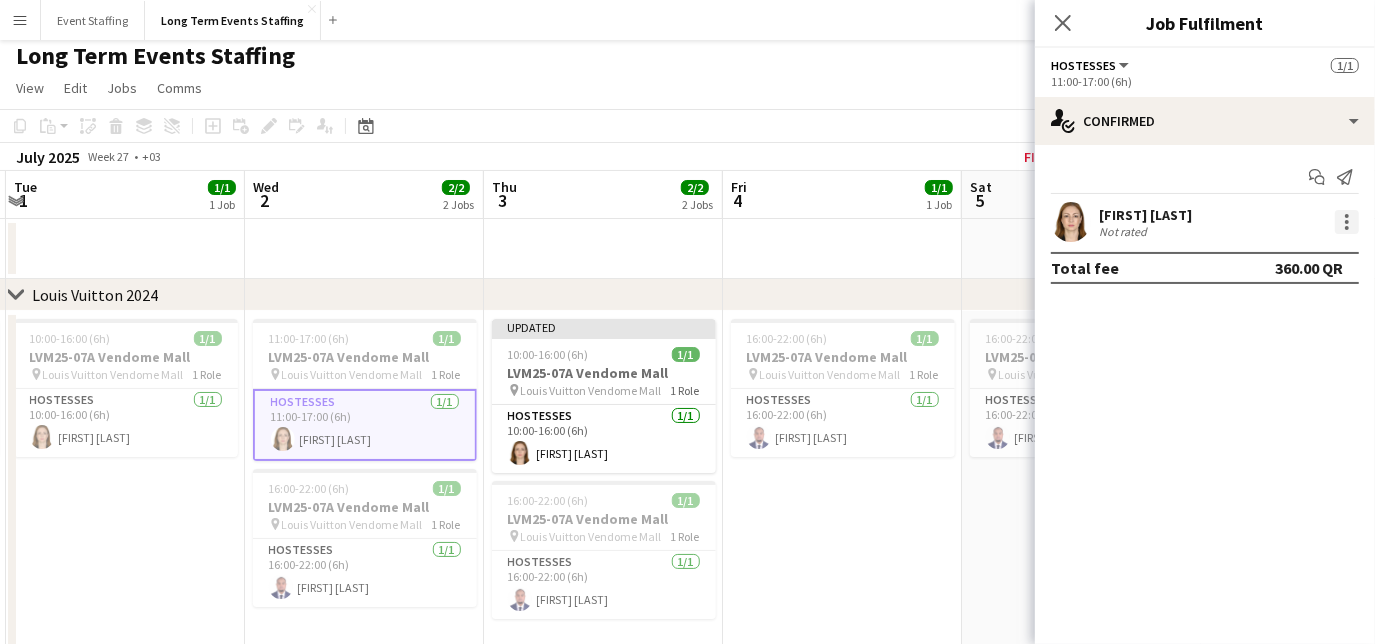 click at bounding box center (1347, 222) 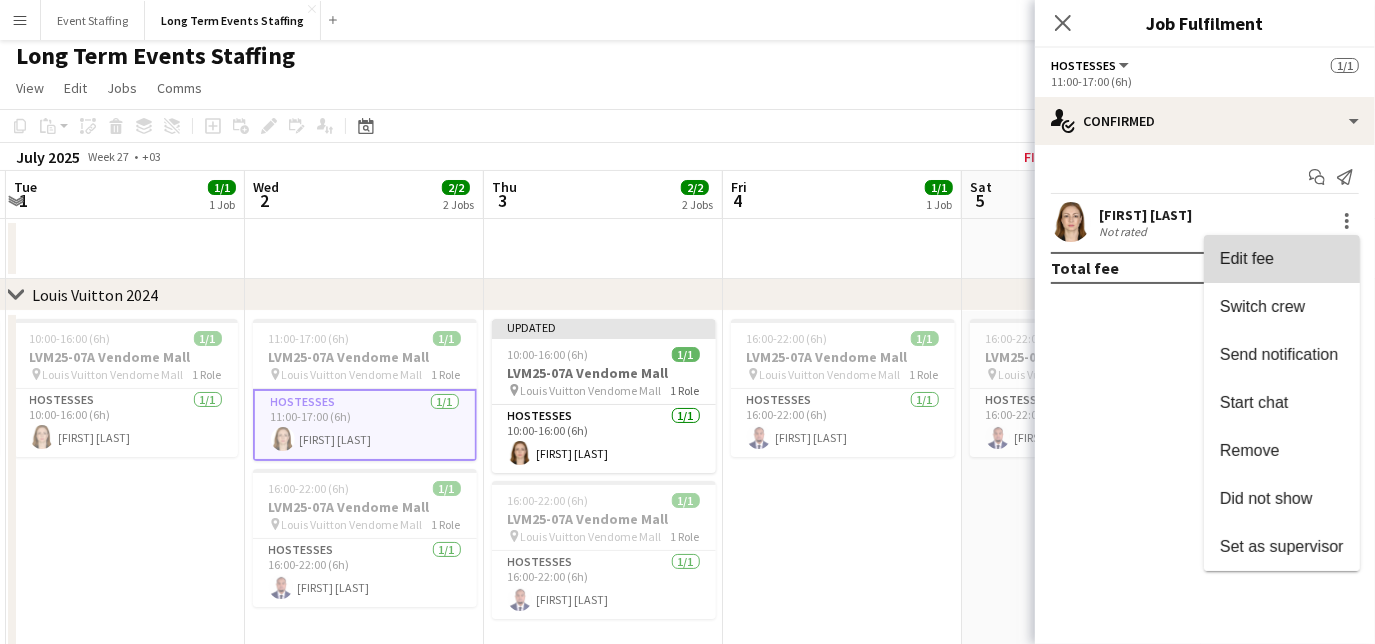 click on "Edit fee" at bounding box center [1282, 259] 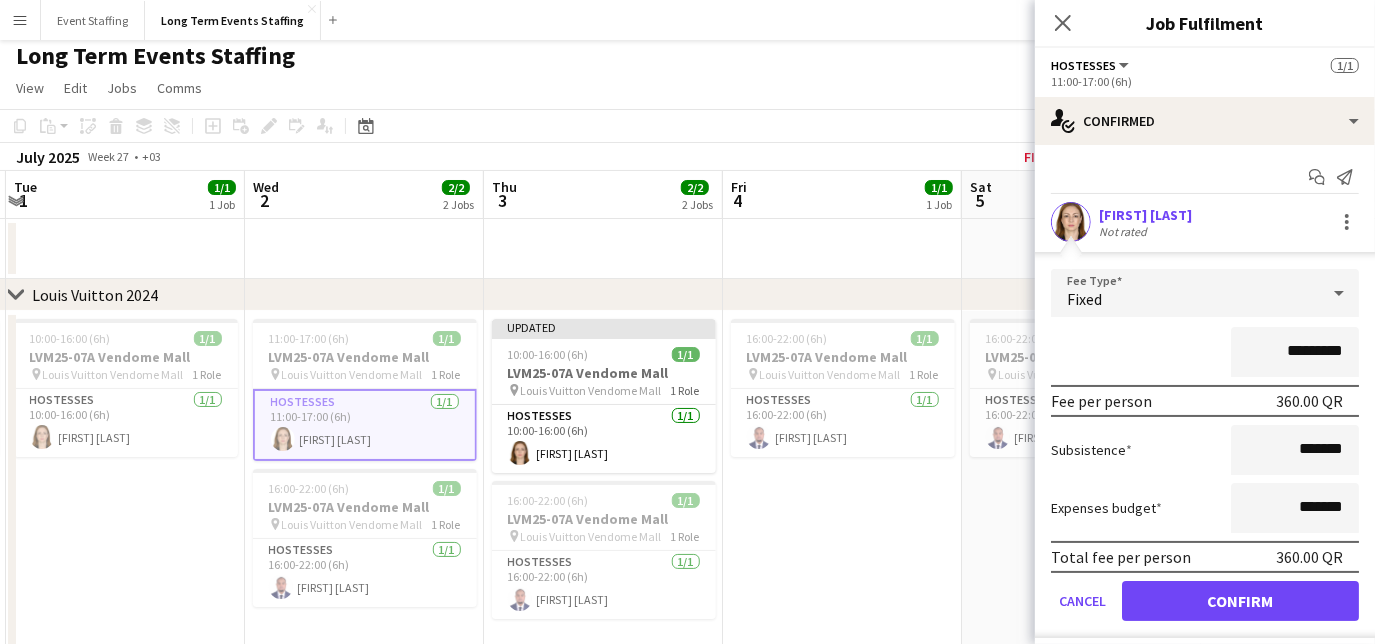 drag, startPoint x: 1280, startPoint y: 353, endPoint x: 1215, endPoint y: 352, distance: 65.00769 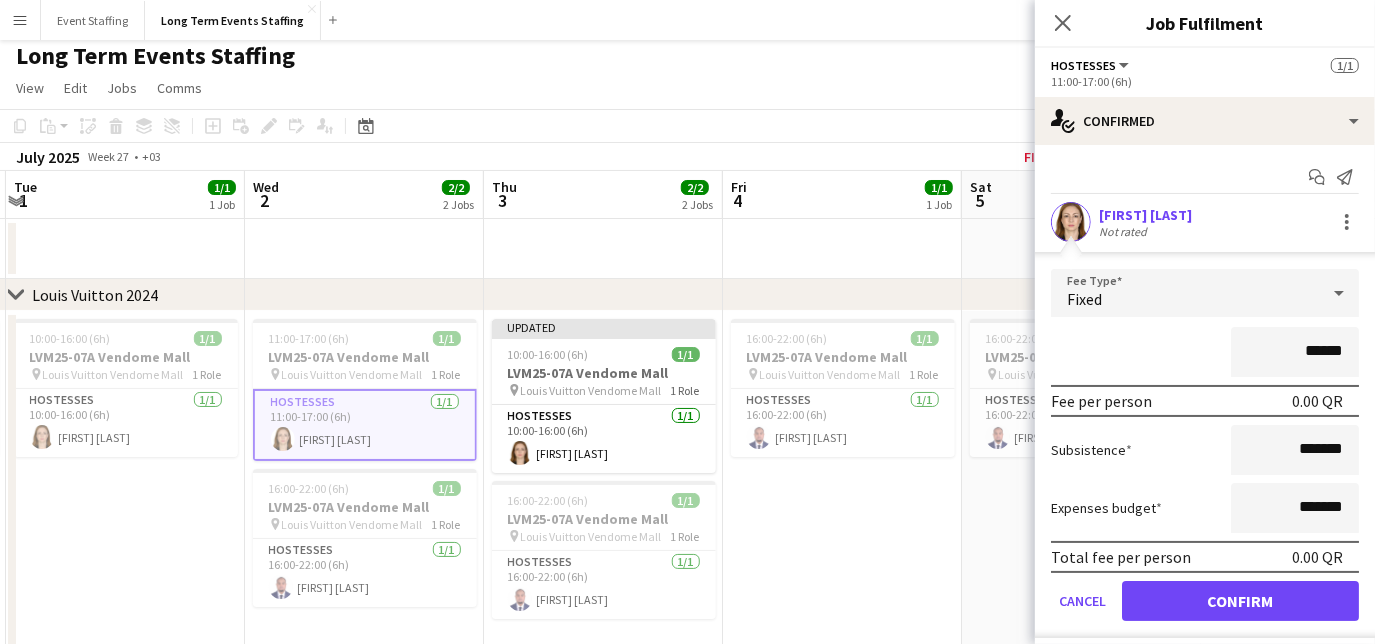 type on "******" 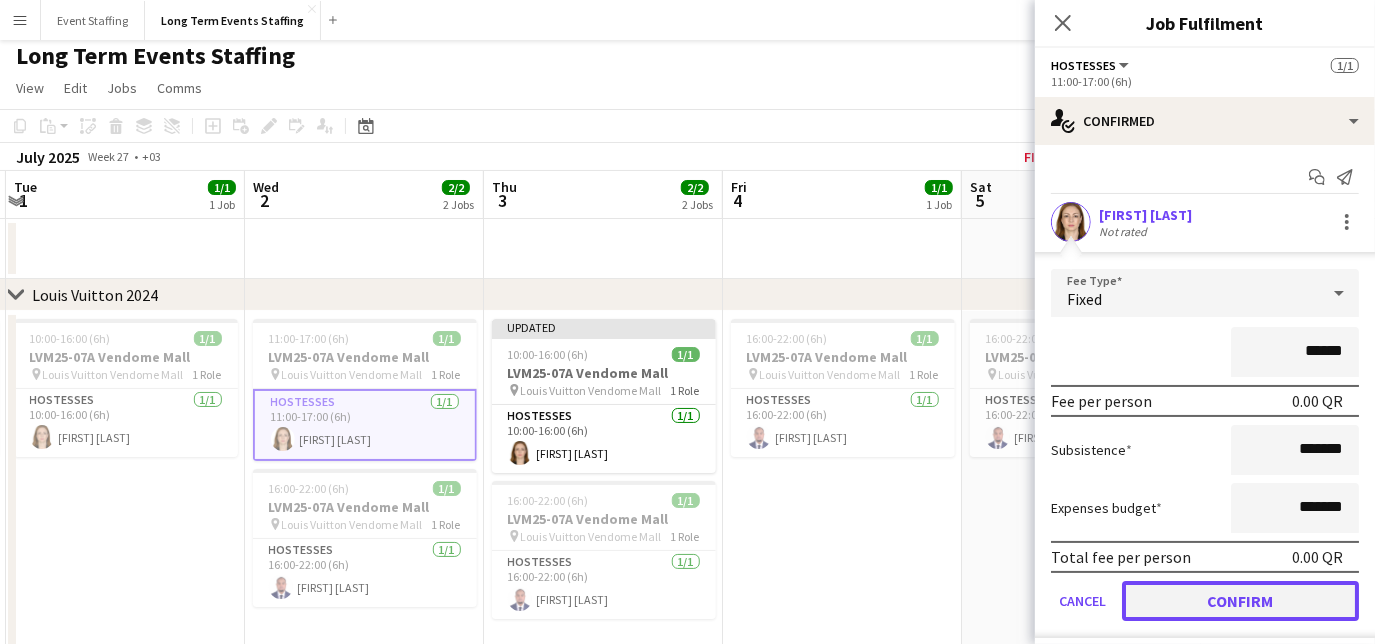 click on "Confirm" at bounding box center [1240, 601] 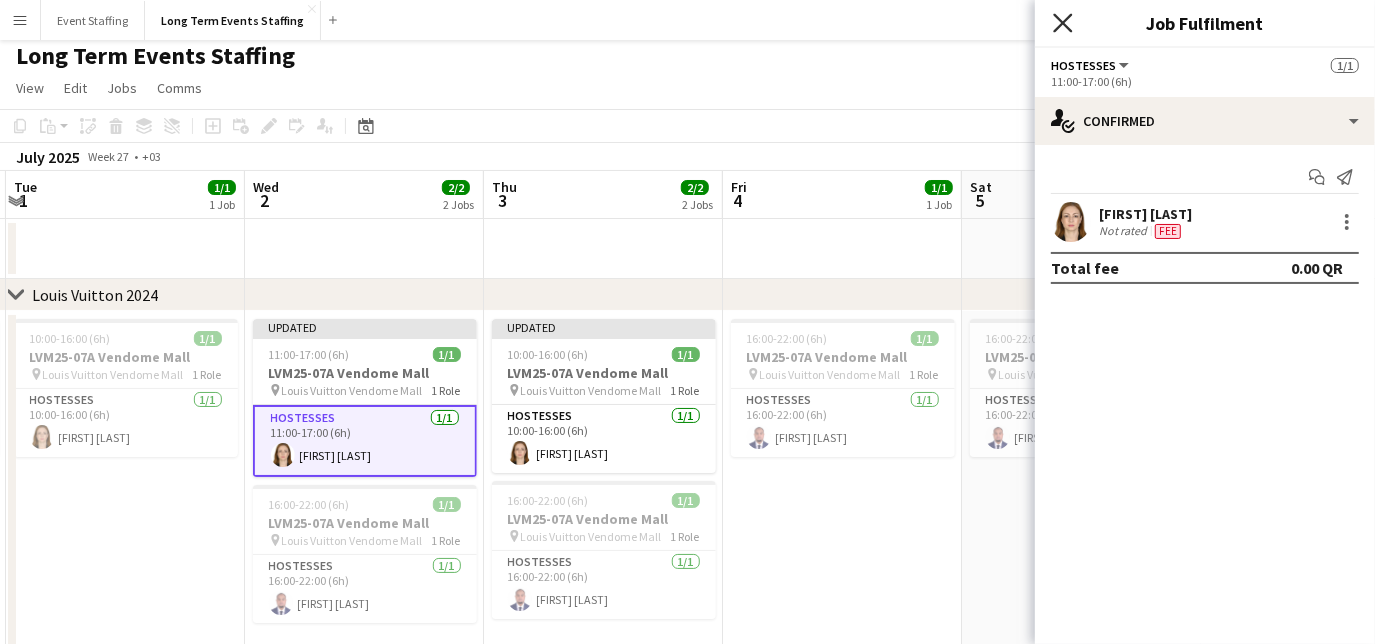 click on "Close pop-in" 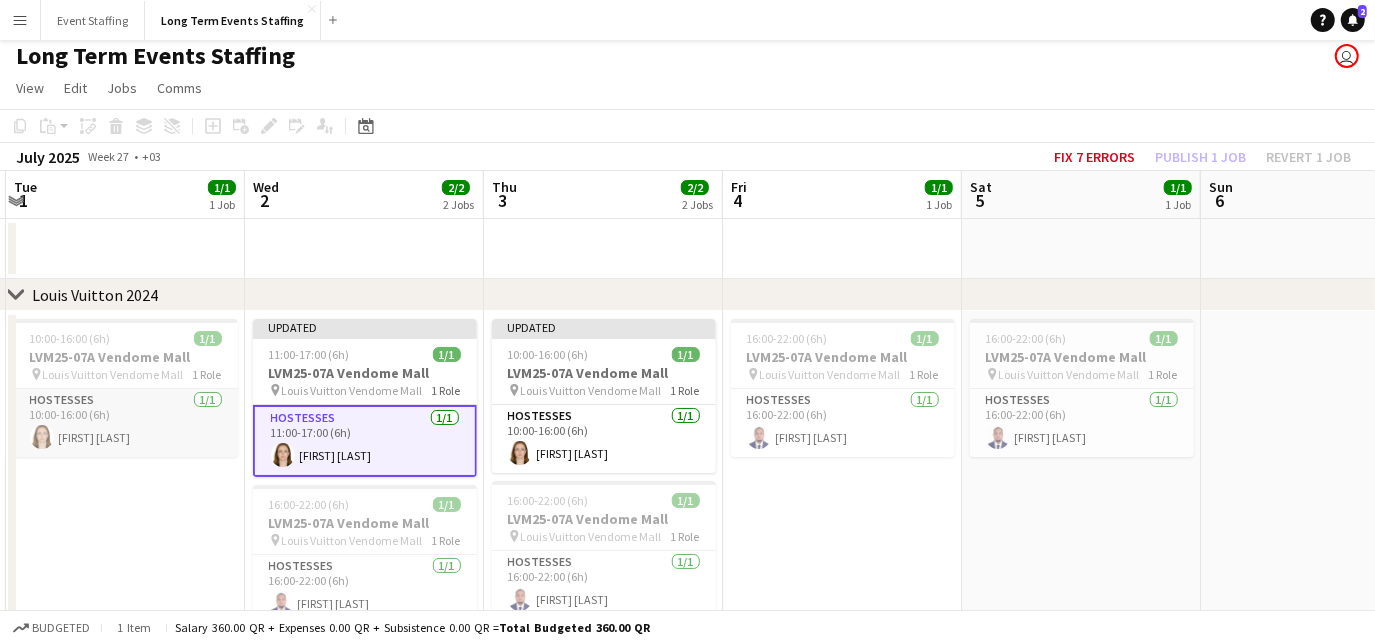 click on "Hostesses   1/1   10:00-16:00 (6h)
[FIRST] [LAST]" at bounding box center [126, 423] 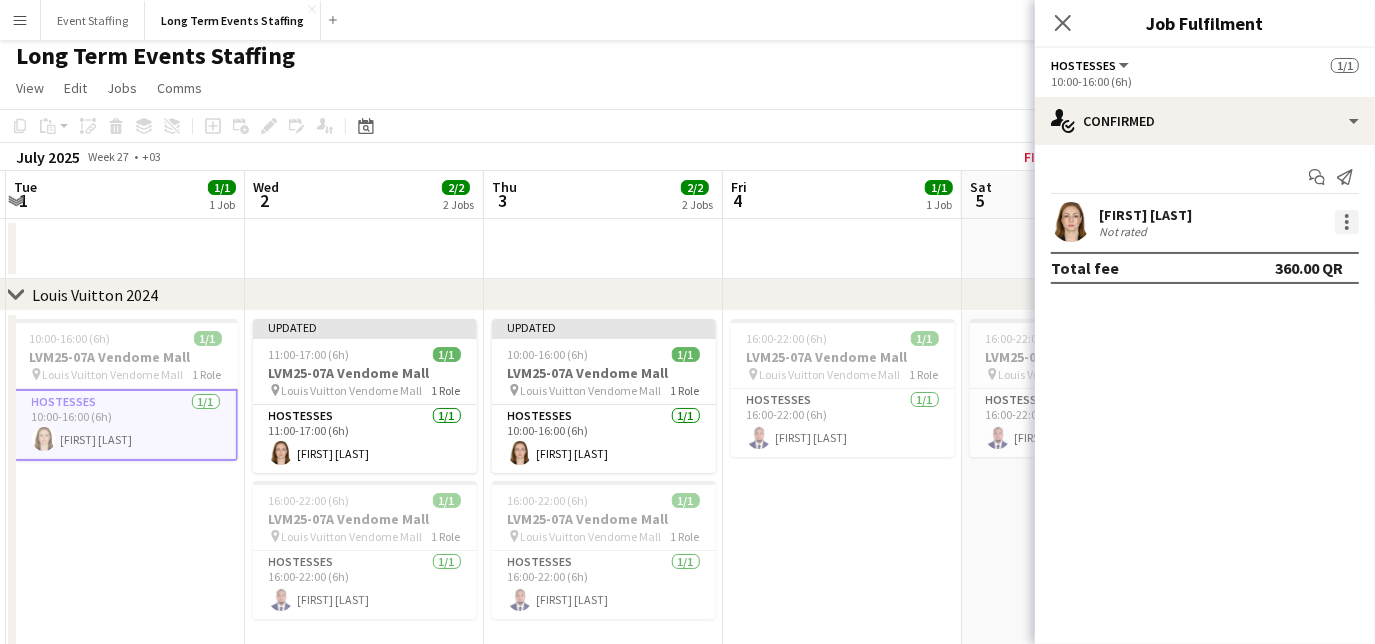 click at bounding box center (1347, 222) 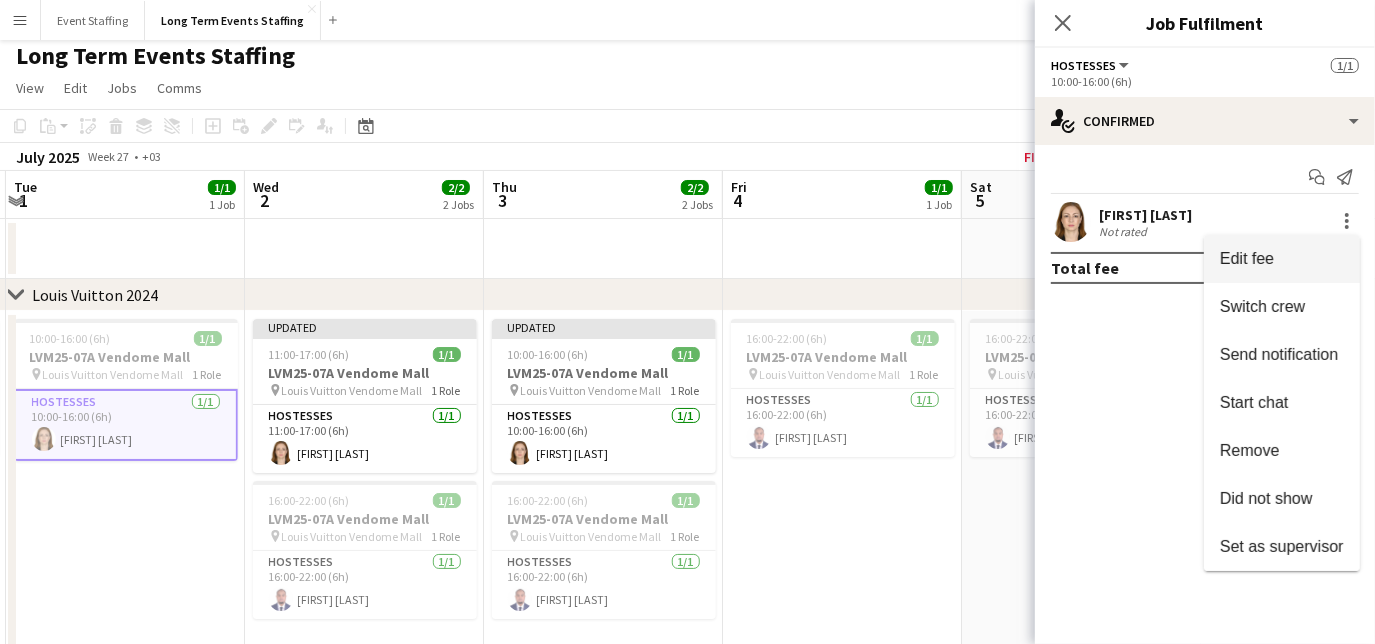 click on "Edit fee" at bounding box center [1247, 258] 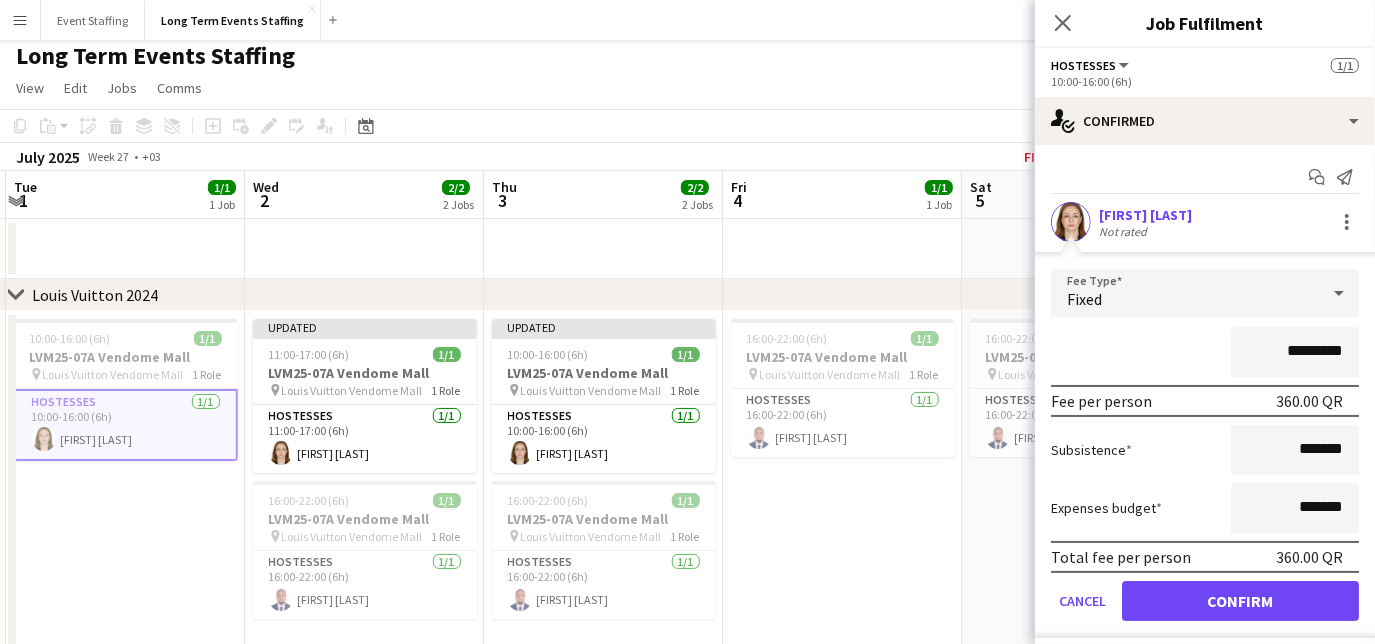 drag, startPoint x: 1275, startPoint y: 346, endPoint x: 1149, endPoint y: 360, distance: 126.77539 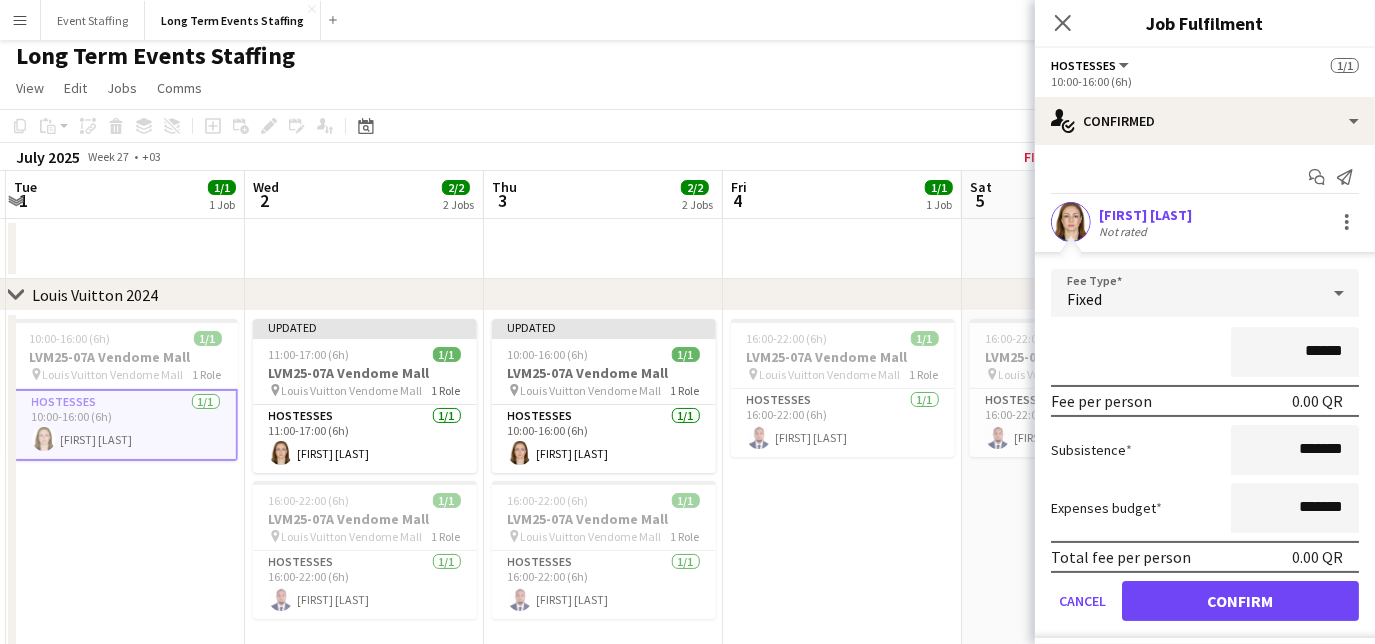 type on "******" 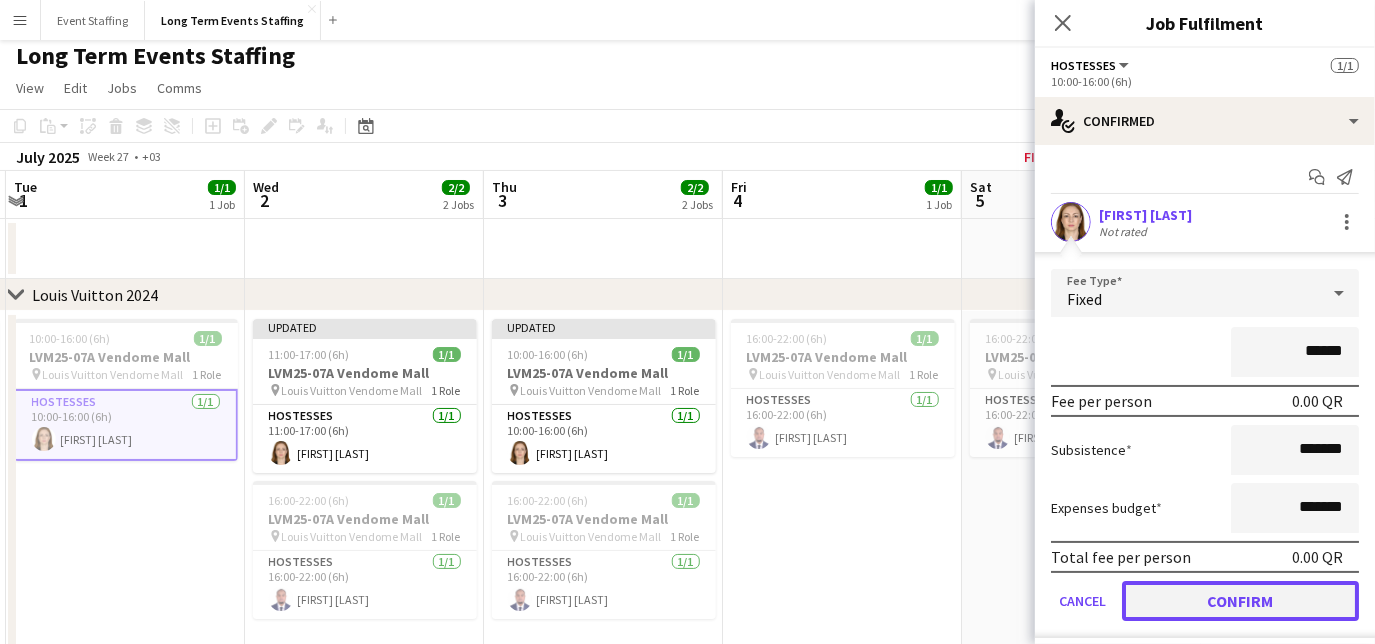 click on "Confirm" at bounding box center [1240, 601] 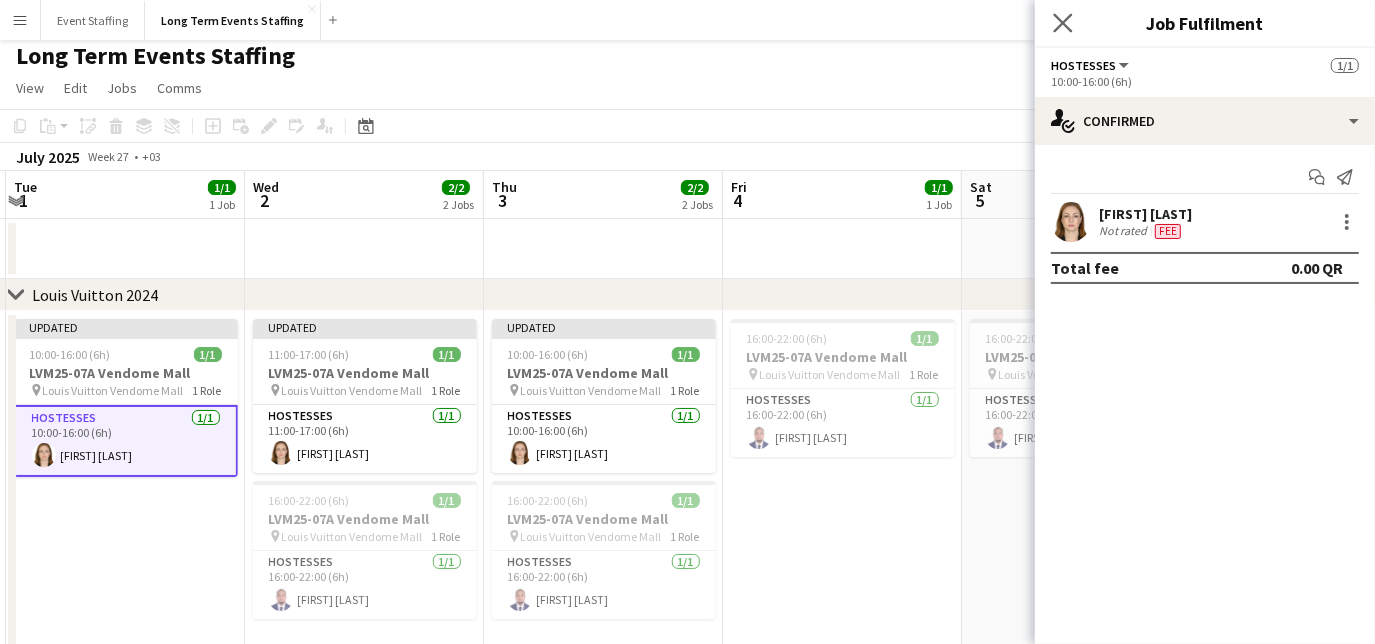 click on "Close pop-in" 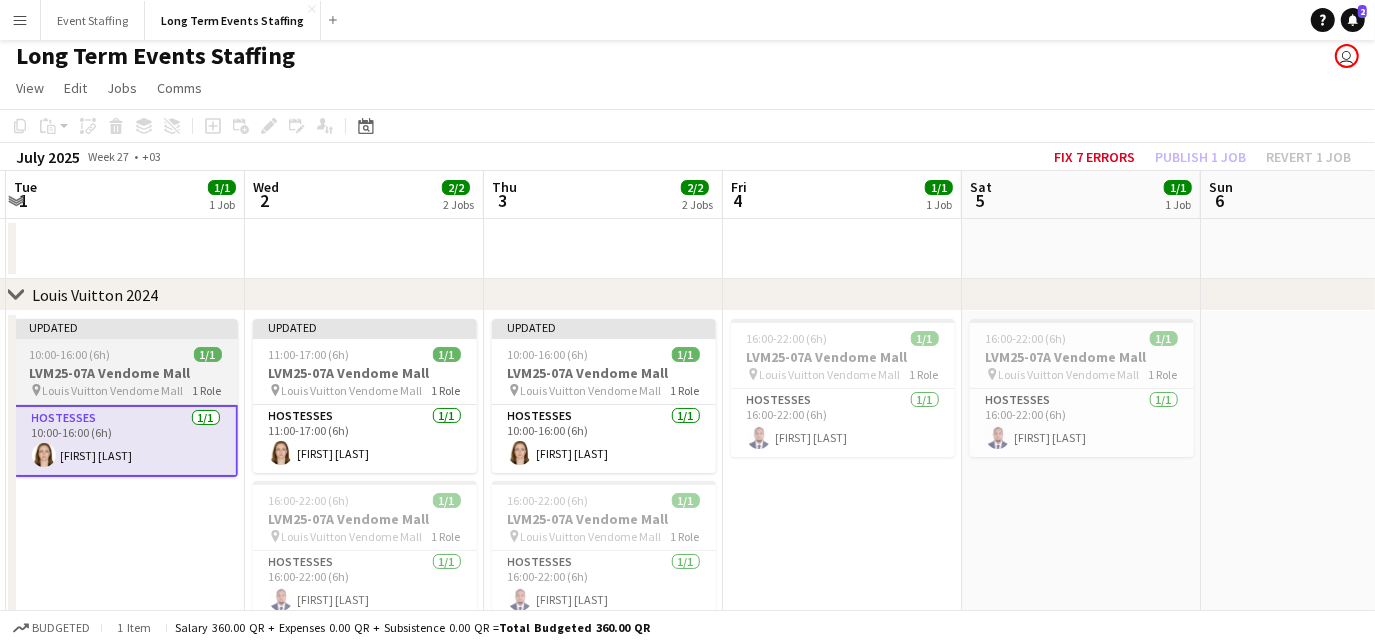 click at bounding box center [126, 337] 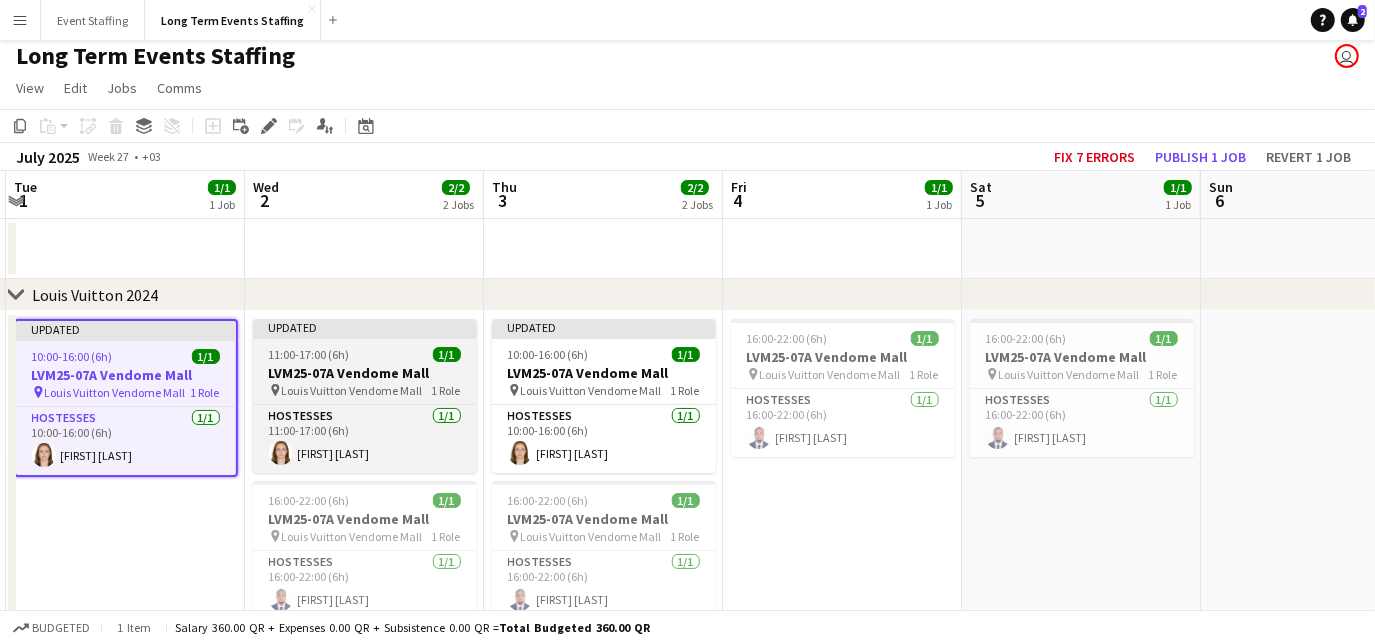 click on "Updated   11:00-17:00 (6h)    1/1   LVM25-07A Vendome Mall
pin
Louis Vuitton Vendome Mall    1 Role   Hostesses   1/1   11:00-17:00 (6h)
[FIRST] [LAST]" at bounding box center [365, 396] 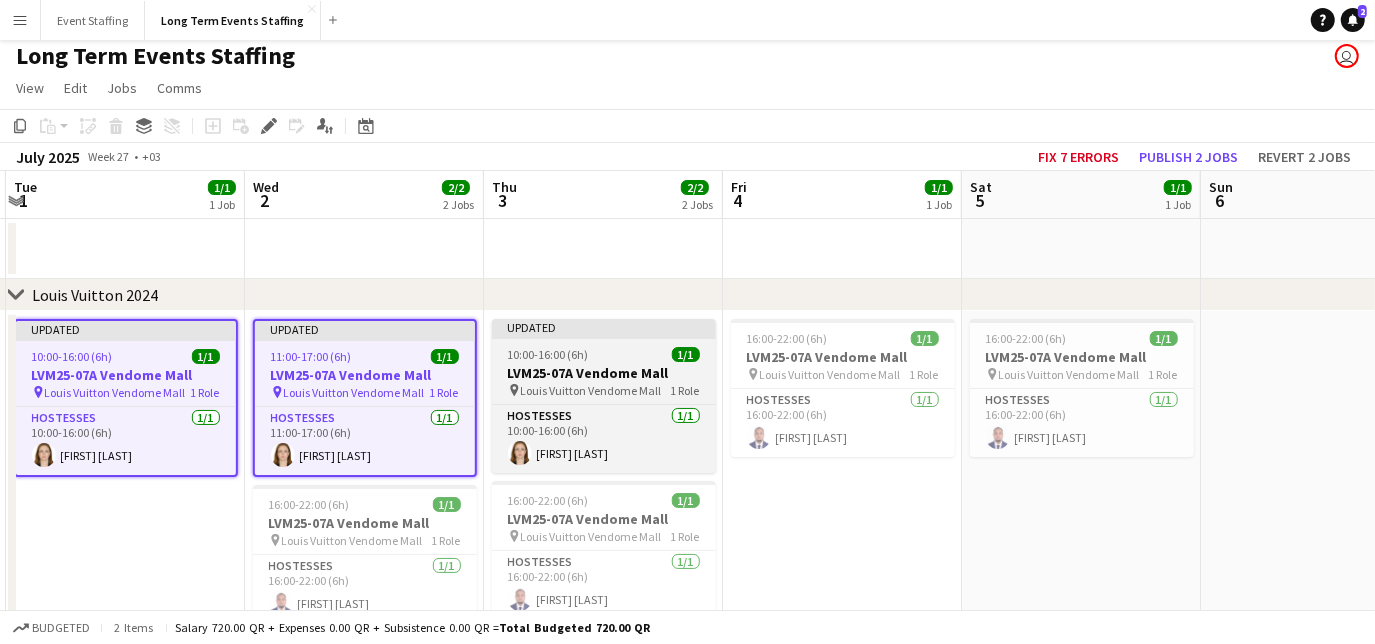 click on "Updated" at bounding box center (604, 327) 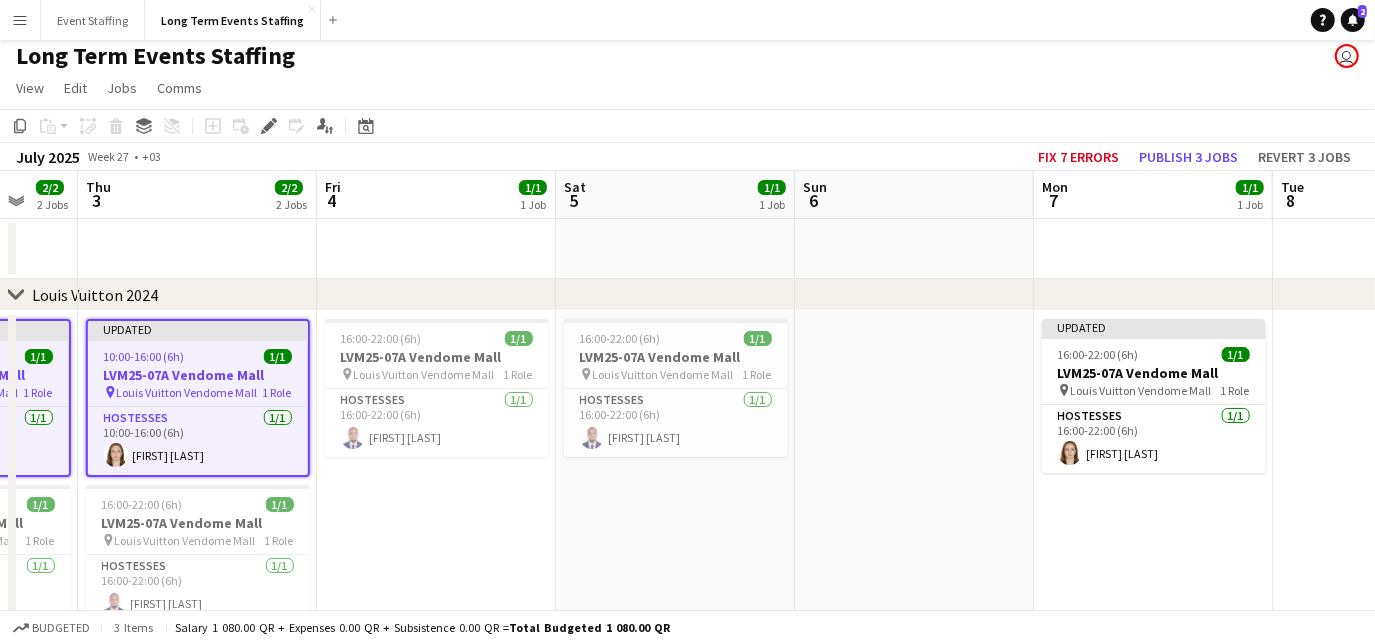 scroll, scrollTop: 0, scrollLeft: 685, axis: horizontal 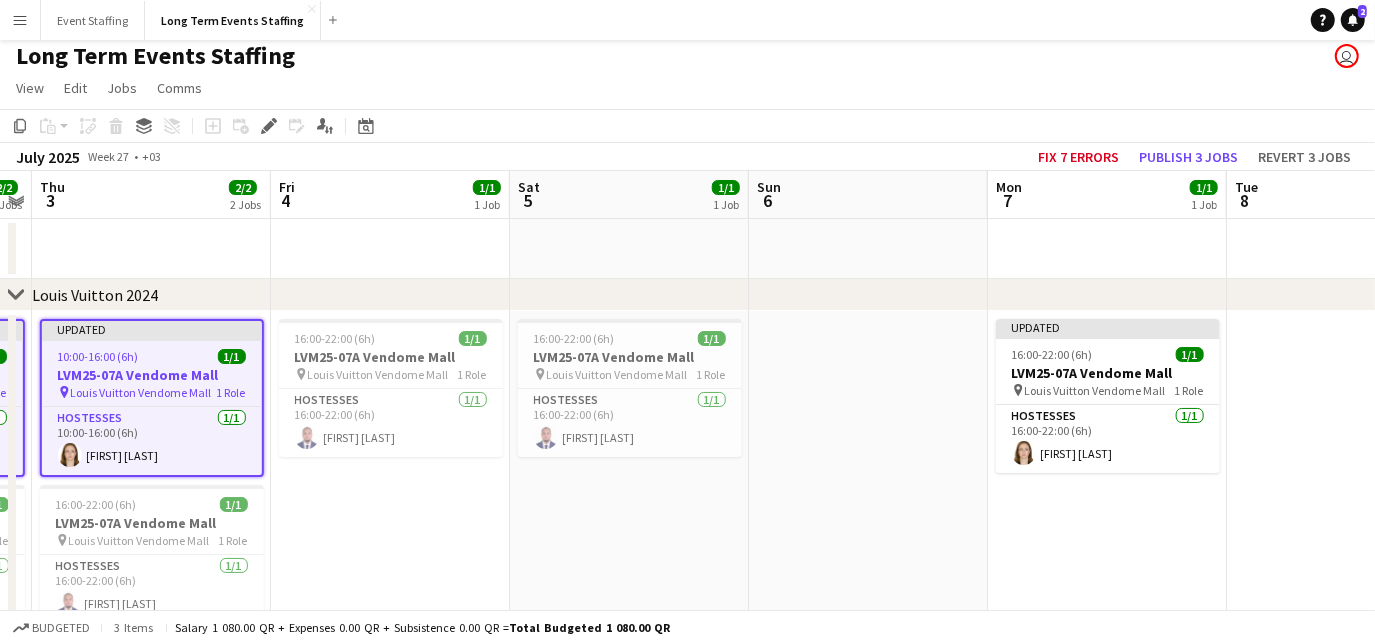 drag, startPoint x: 1080, startPoint y: 559, endPoint x: 389, endPoint y: 479, distance: 695.61554 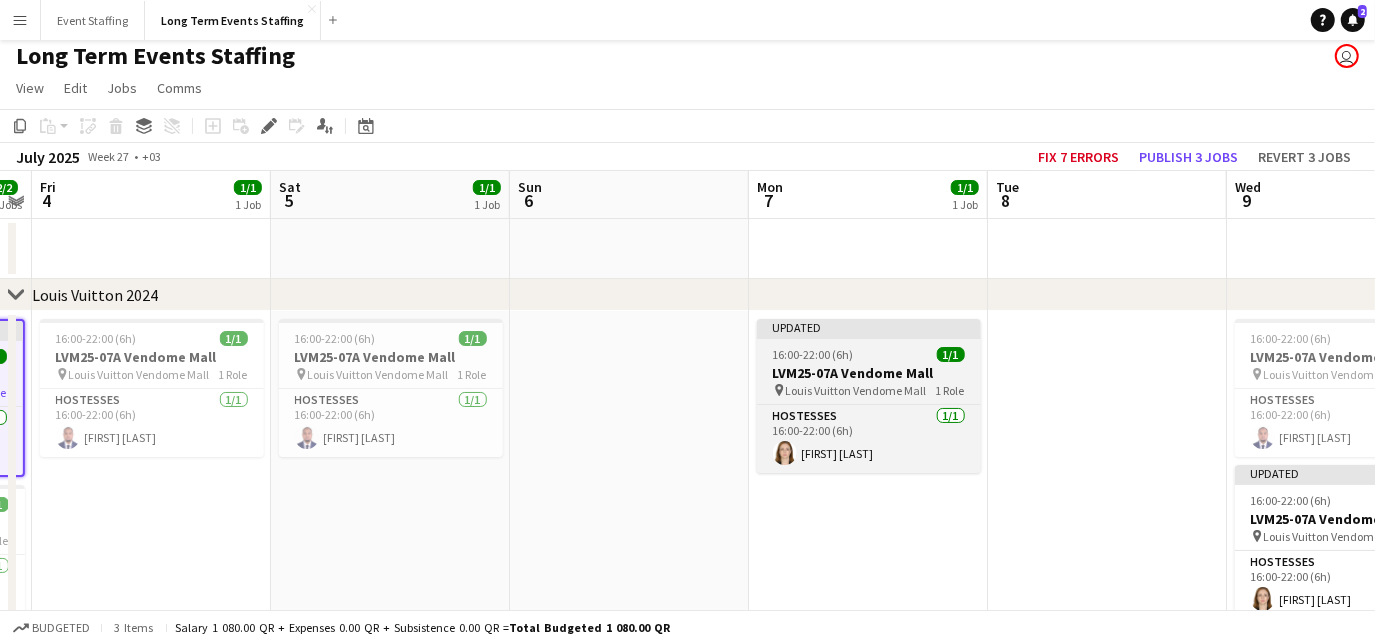 click on "Updated   16:00-22:00 (6h)    1/1   LVM25-07A Vendome Mall
pin
Louis Vuitton Vendome Mall    1 Role   Hostesses   1/1   16:00-22:00 (6h)
[FIRST] [LAST]" at bounding box center (869, 396) 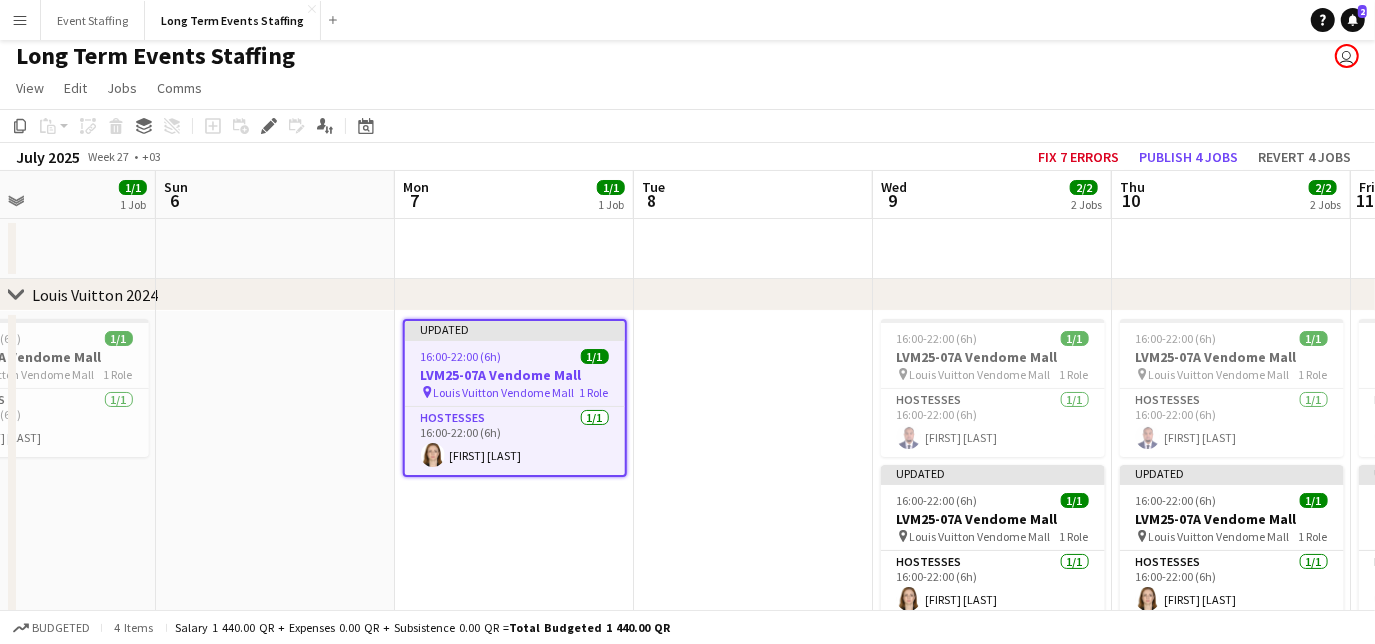scroll, scrollTop: 0, scrollLeft: 806, axis: horizontal 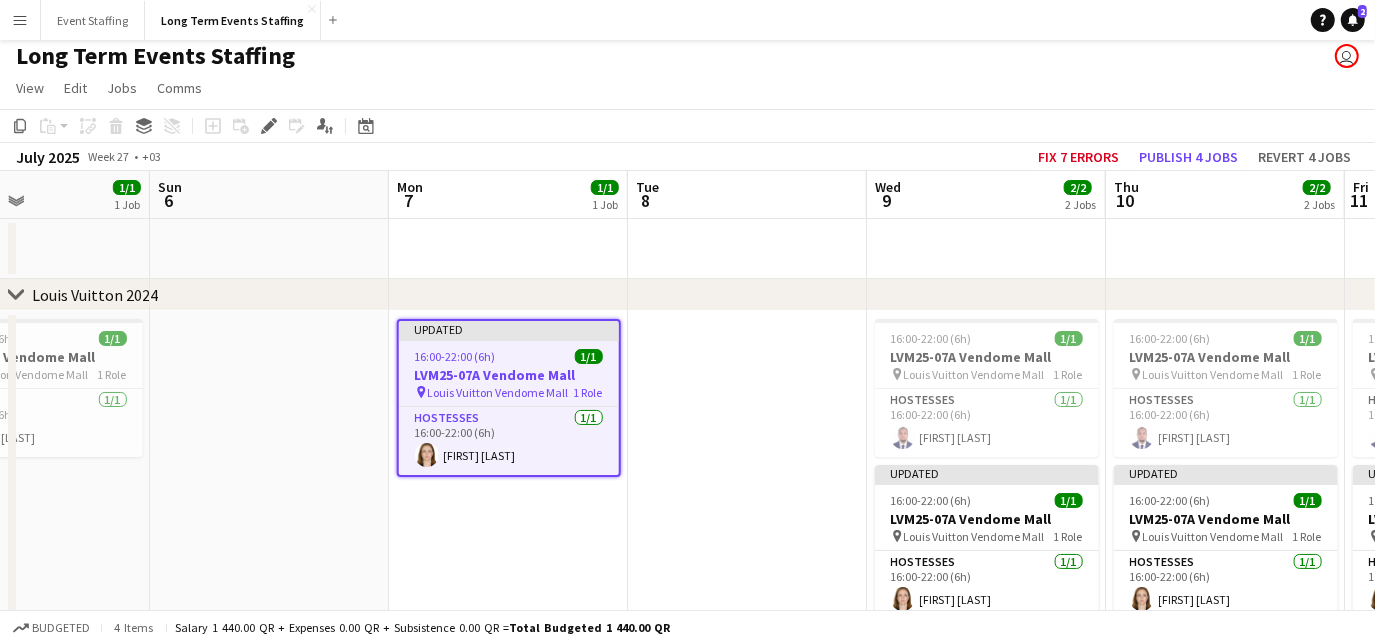 drag, startPoint x: 1028, startPoint y: 554, endPoint x: 668, endPoint y: 489, distance: 365.82098 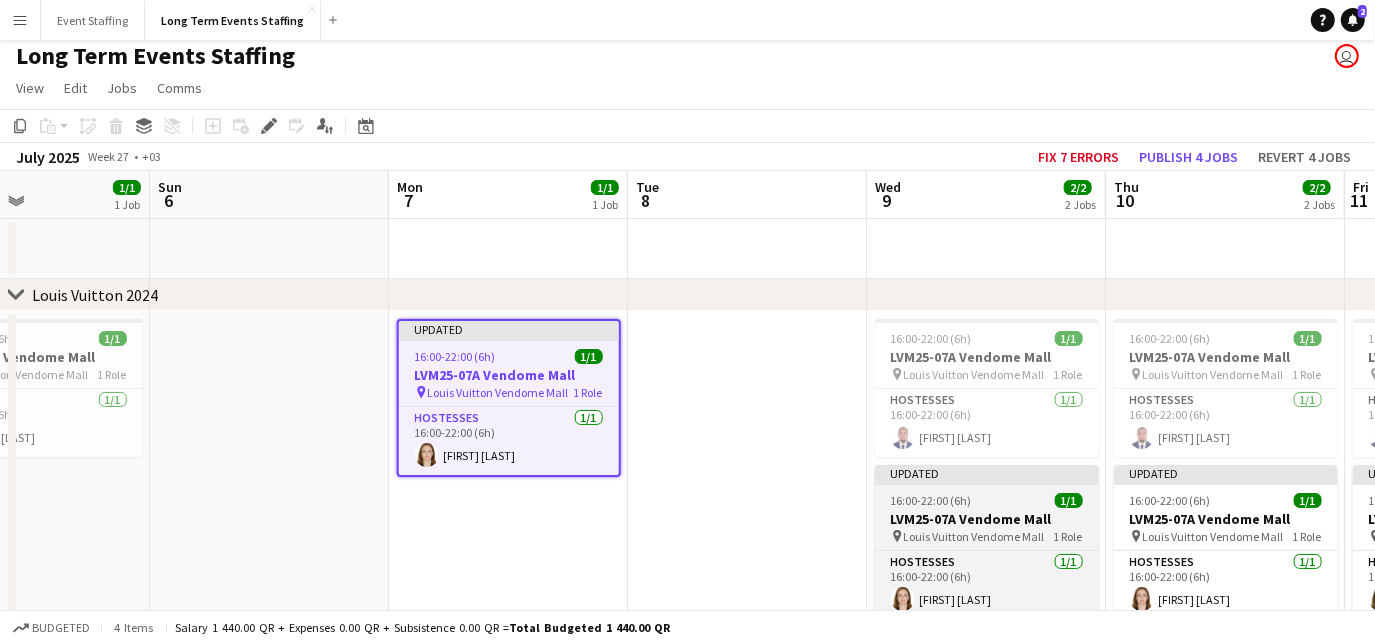 click on "16:00-22:00 (6h)" at bounding box center (931, 500) 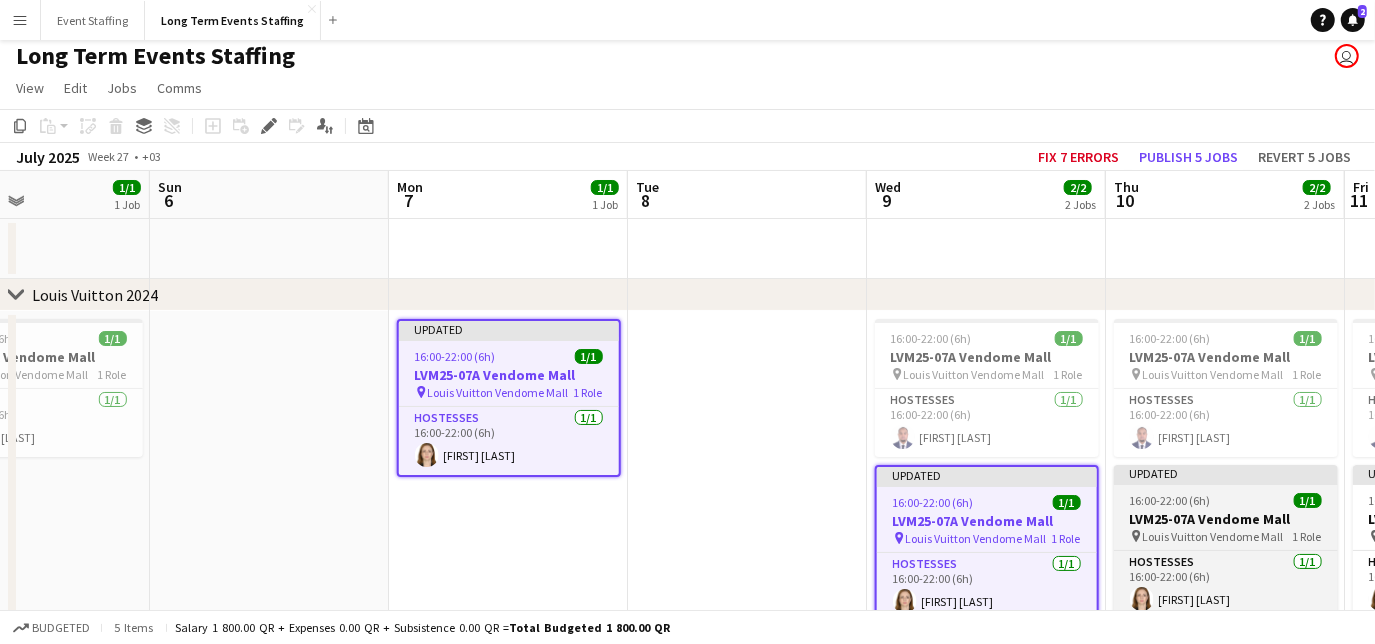 click on "Updated   16:00-22:00 (6h)    1/1   LVM25-07A Vendome Mall
pin
Louis Vuitton Vendome Mall    1 Role   Hostesses   1/1   16:00-22:00 (6h)
[FIRST] [LAST]" at bounding box center (1226, 542) 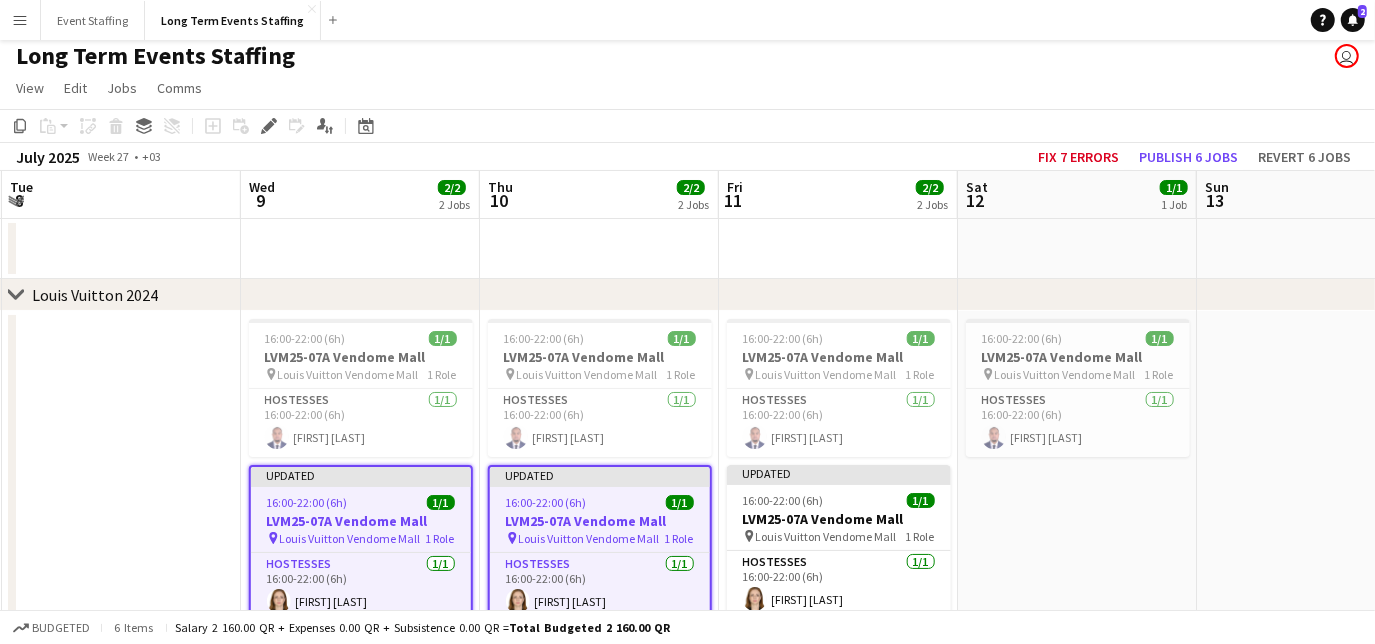 drag, startPoint x: 1282, startPoint y: 536, endPoint x: 650, endPoint y: 474, distance: 635.0339 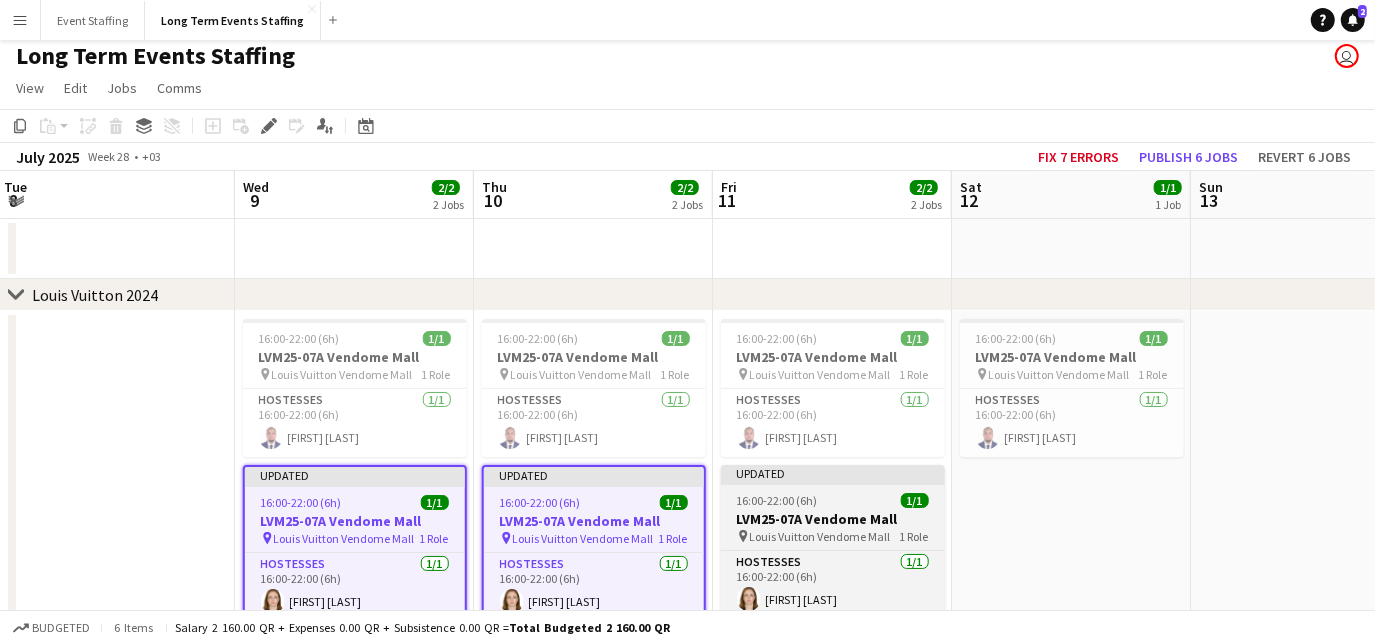 click on "LVM25-07A Vendome Mall" at bounding box center (833, 519) 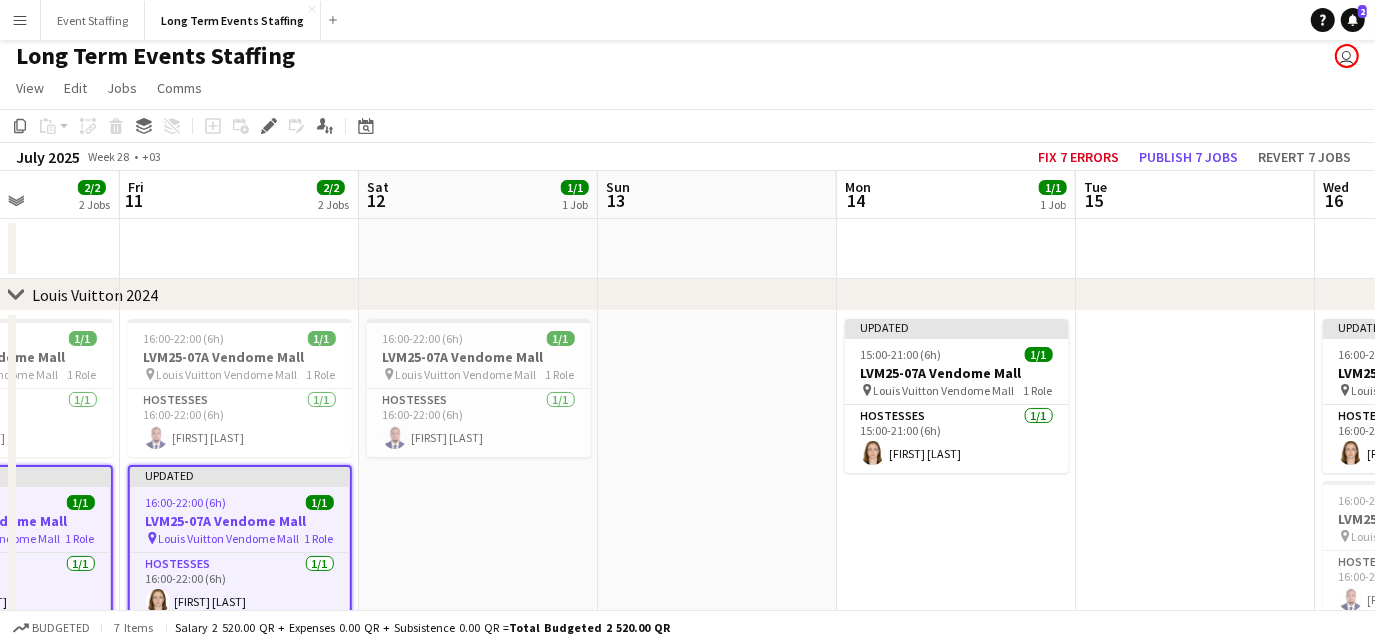 scroll, scrollTop: 0, scrollLeft: 838, axis: horizontal 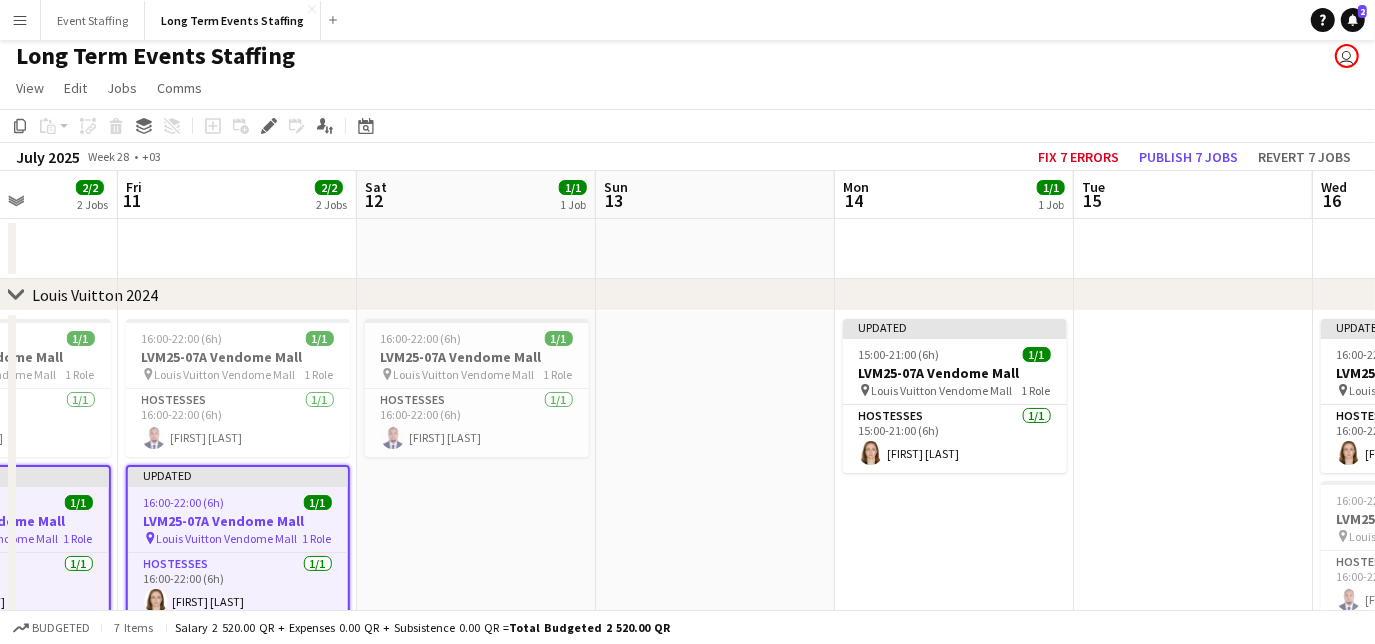 drag, startPoint x: 1139, startPoint y: 512, endPoint x: 544, endPoint y: 481, distance: 595.807 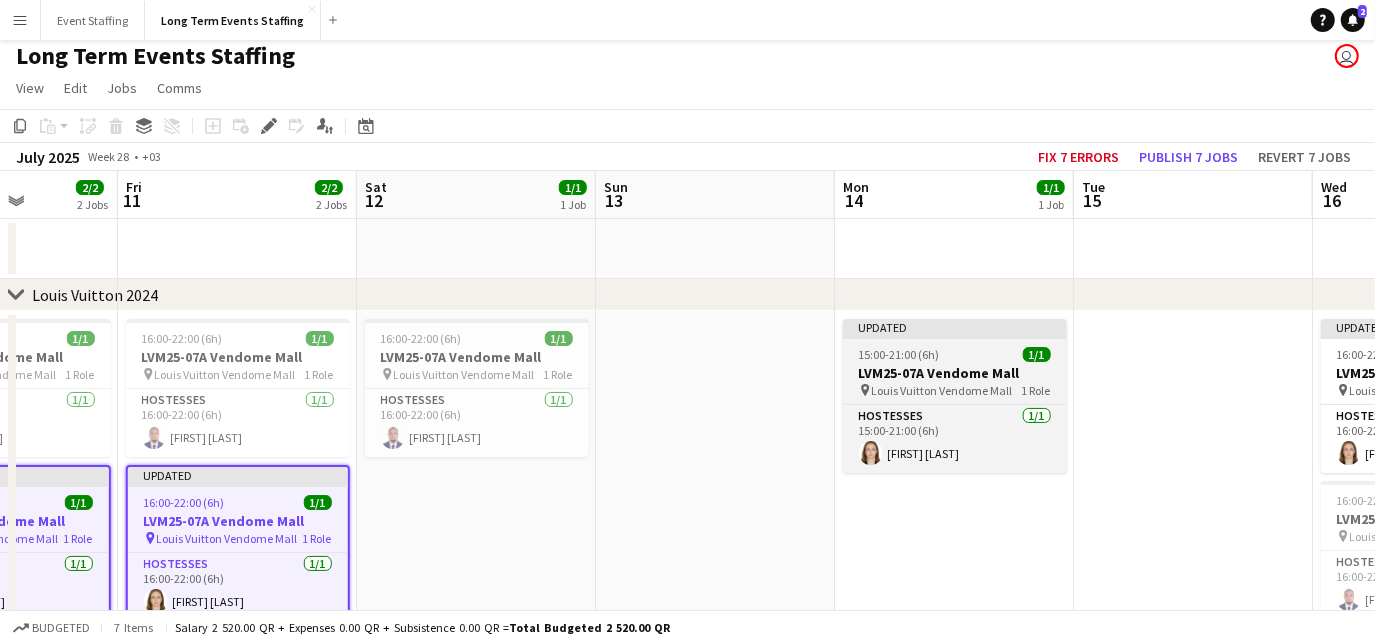click on "15:00-21:00 (6h)" at bounding box center [899, 354] 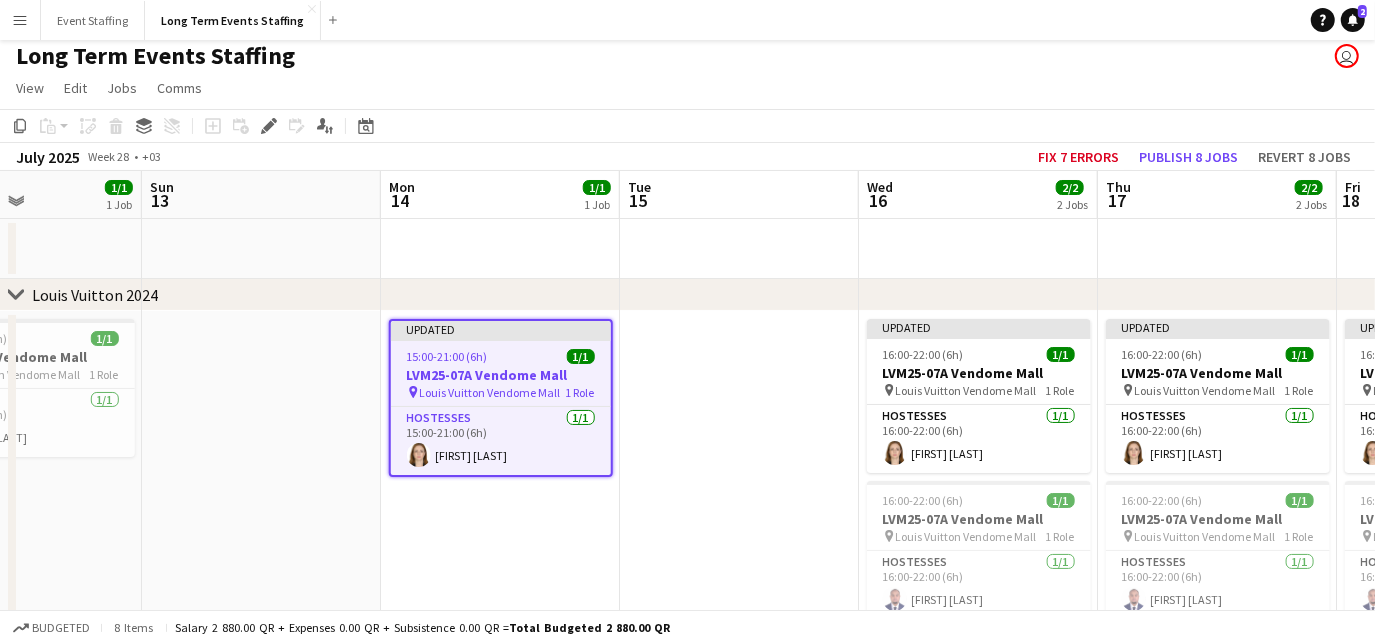 scroll, scrollTop: 0, scrollLeft: 839, axis: horizontal 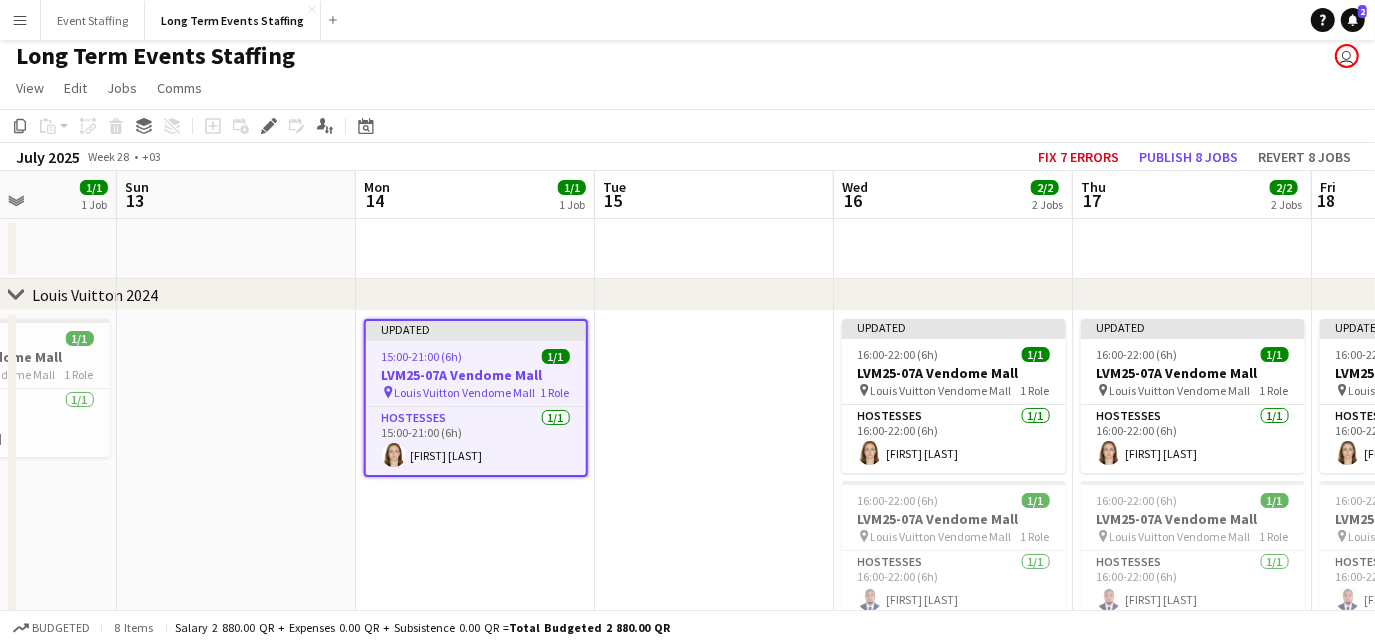 drag, startPoint x: 1143, startPoint y: 606, endPoint x: 664, endPoint y: 524, distance: 485.9681 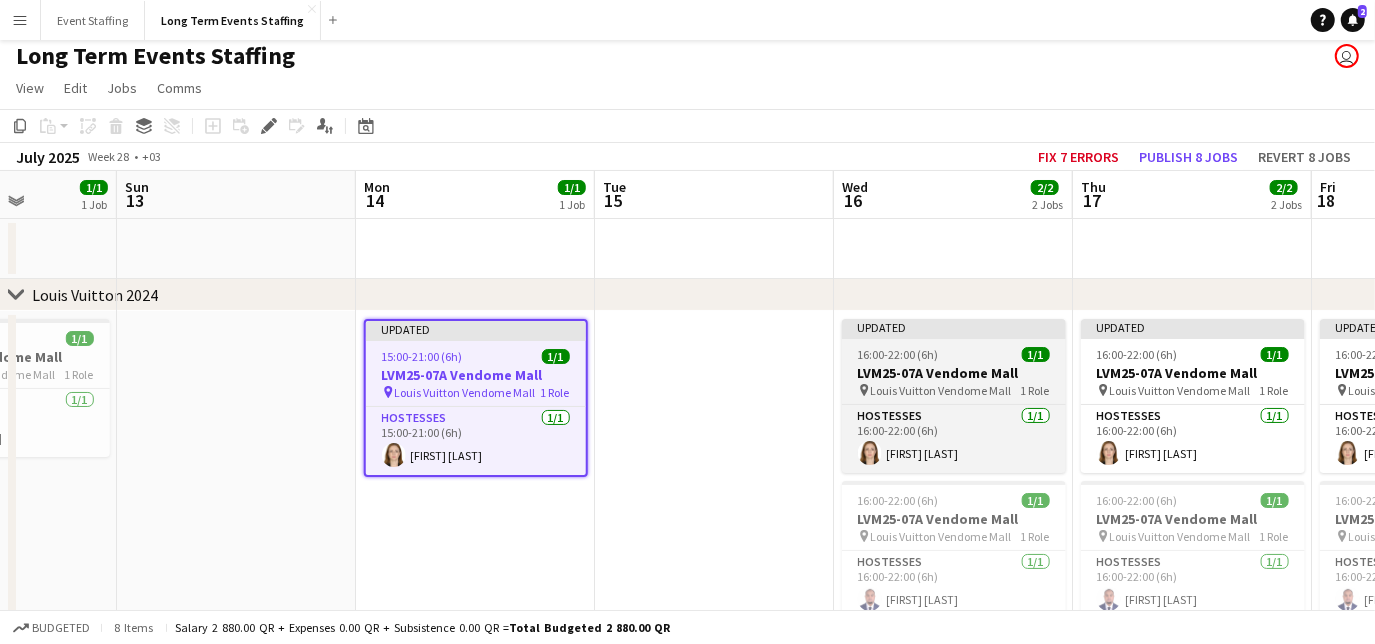 click on "LVM25-07A Vendome Mall" at bounding box center [954, 373] 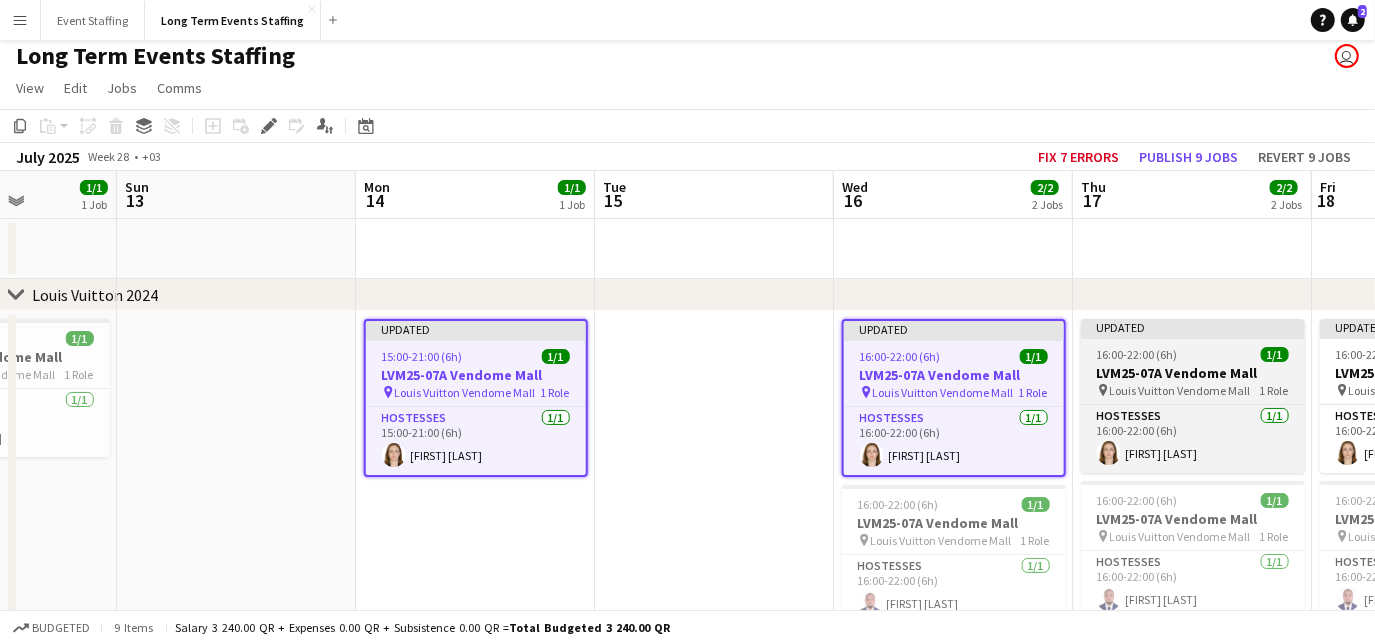 click on "Updated" at bounding box center (1193, 327) 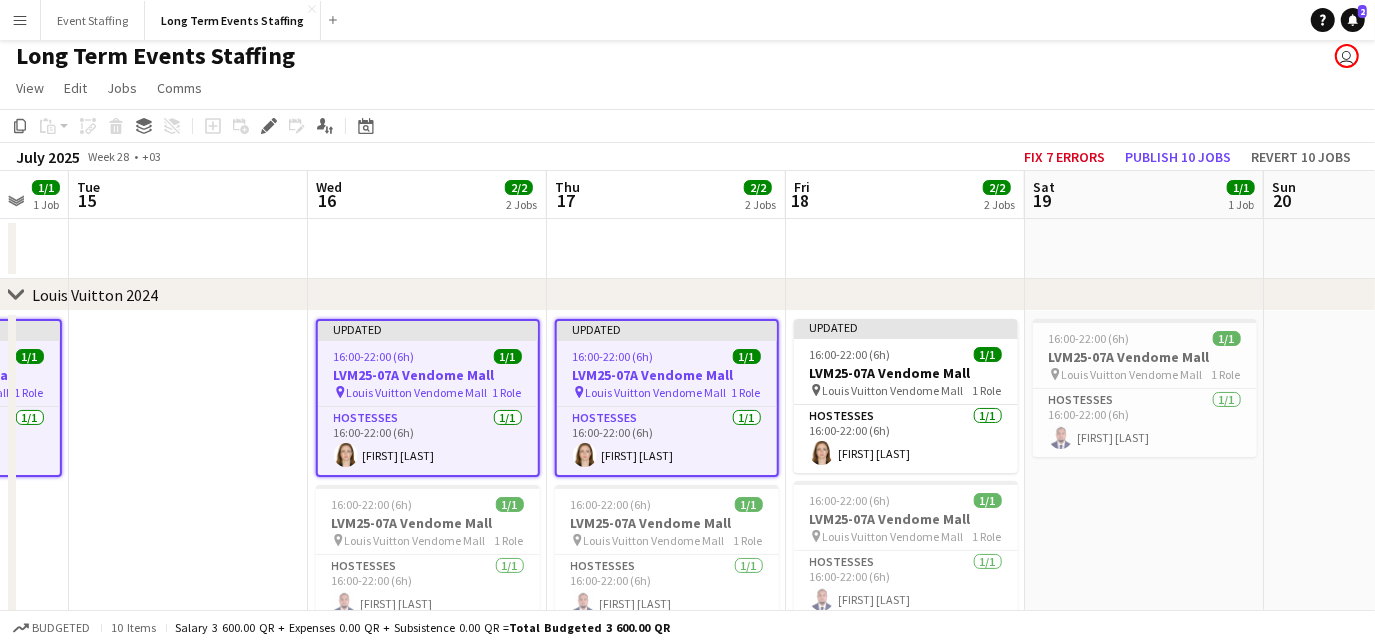 drag, startPoint x: 687, startPoint y: 527, endPoint x: 120, endPoint y: 529, distance: 567.00354 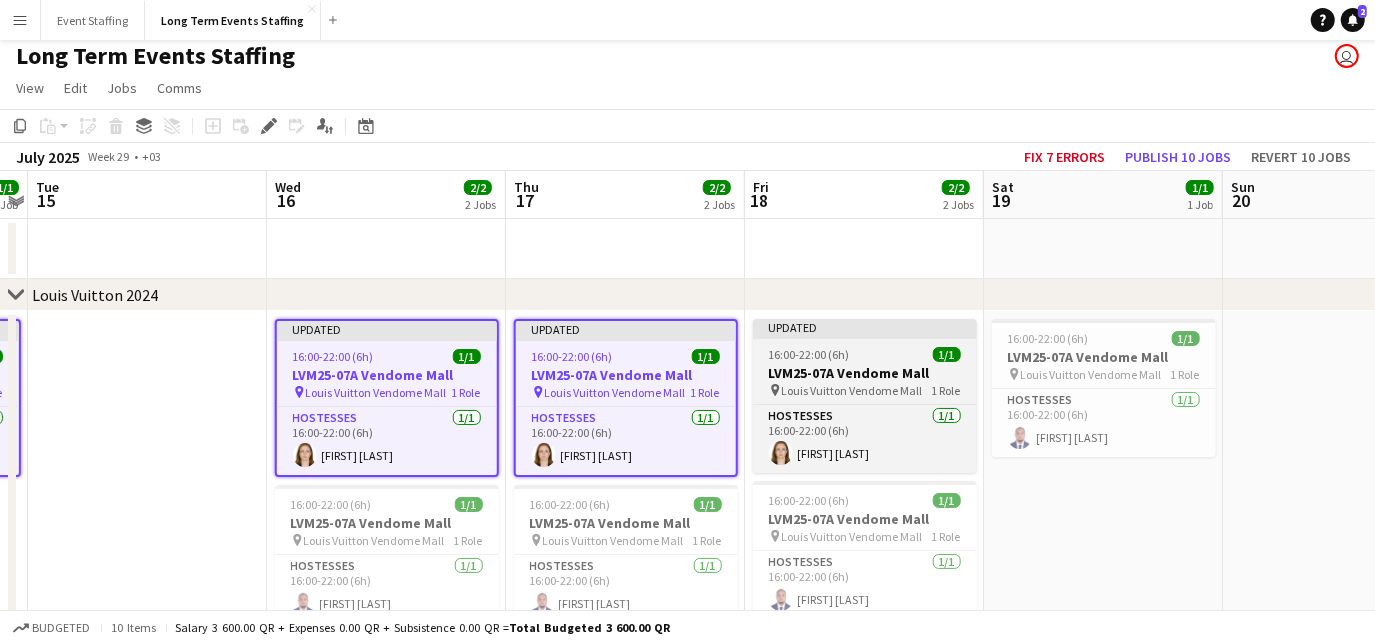 click on "LVM25-07A Vendome Mall" at bounding box center [865, 373] 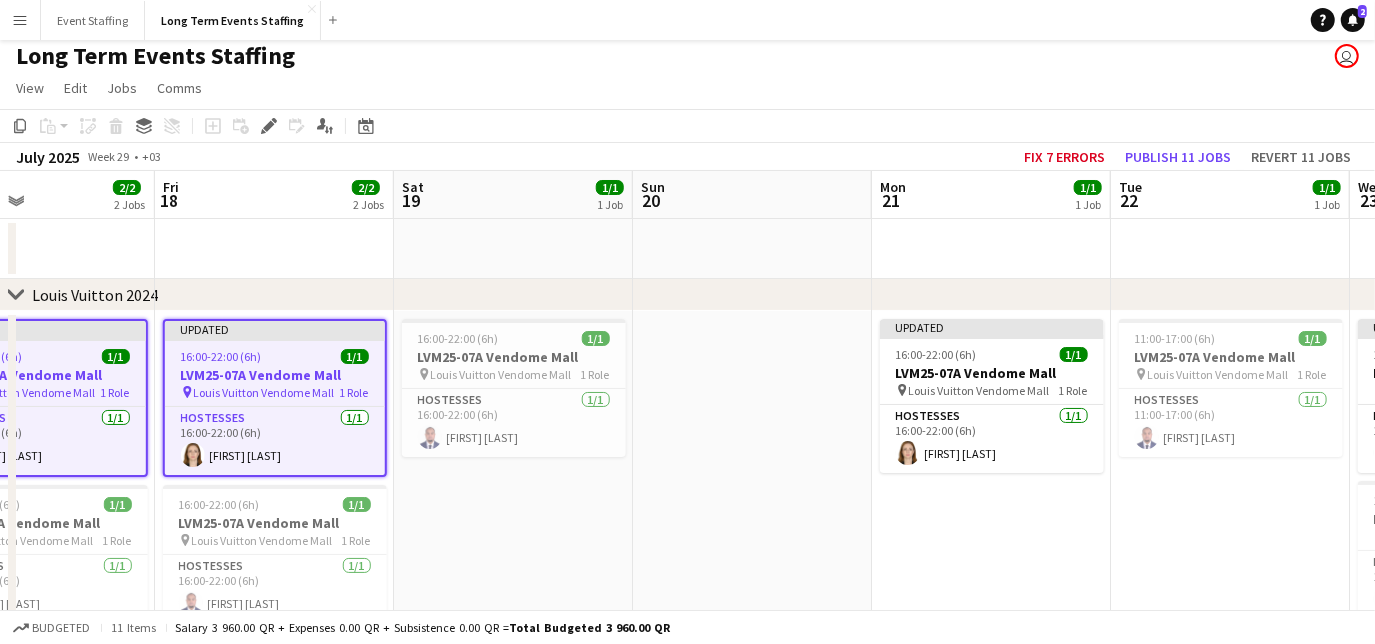 drag, startPoint x: 1208, startPoint y: 529, endPoint x: 620, endPoint y: 529, distance: 588 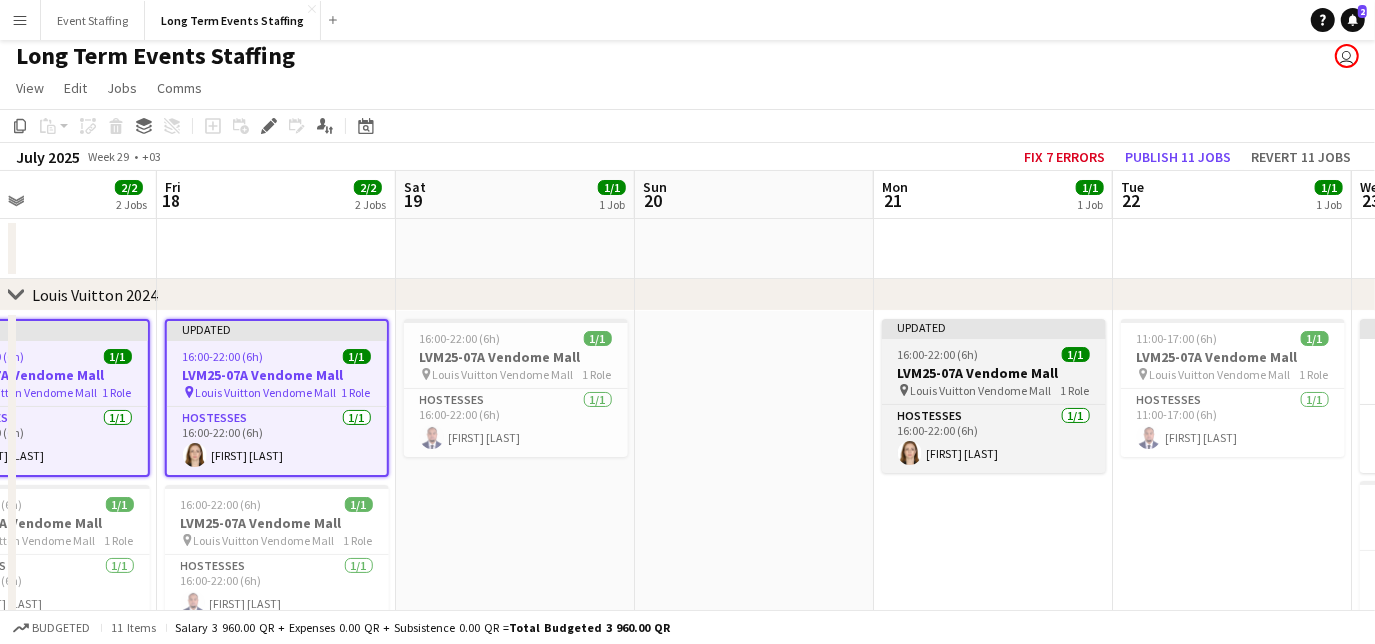 click on "LVM25-07A Vendome Mall" at bounding box center [994, 373] 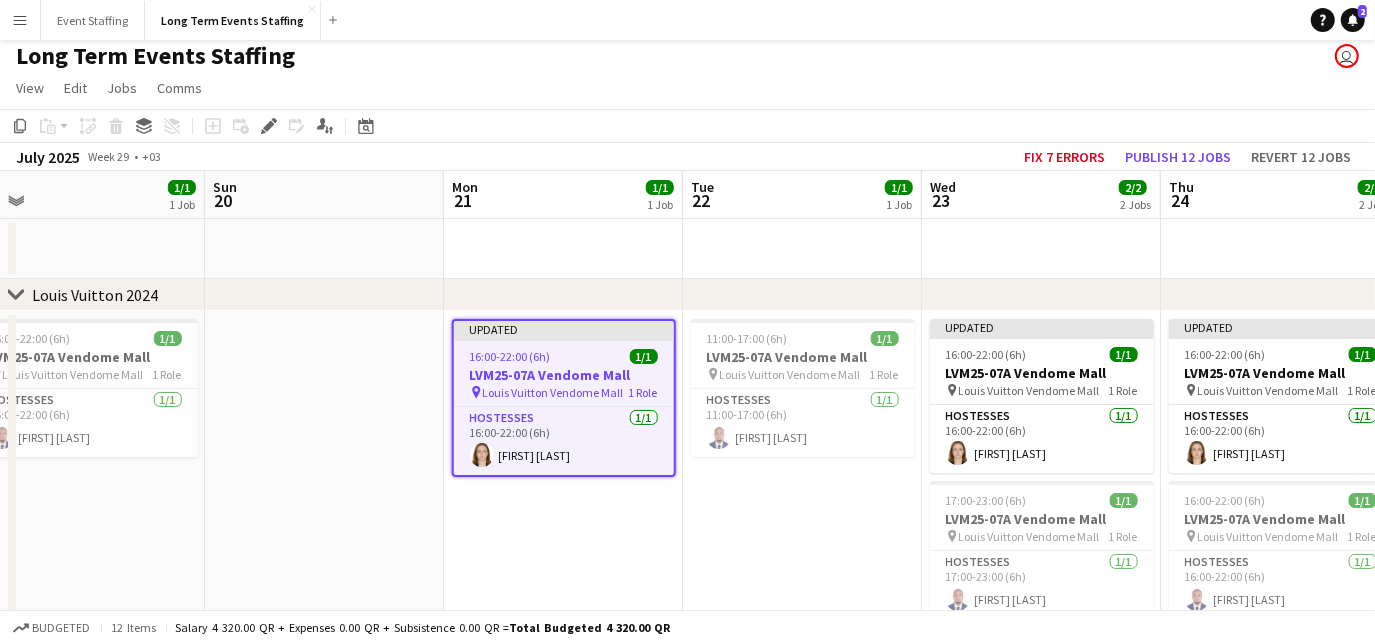 scroll, scrollTop: 0, scrollLeft: 783, axis: horizontal 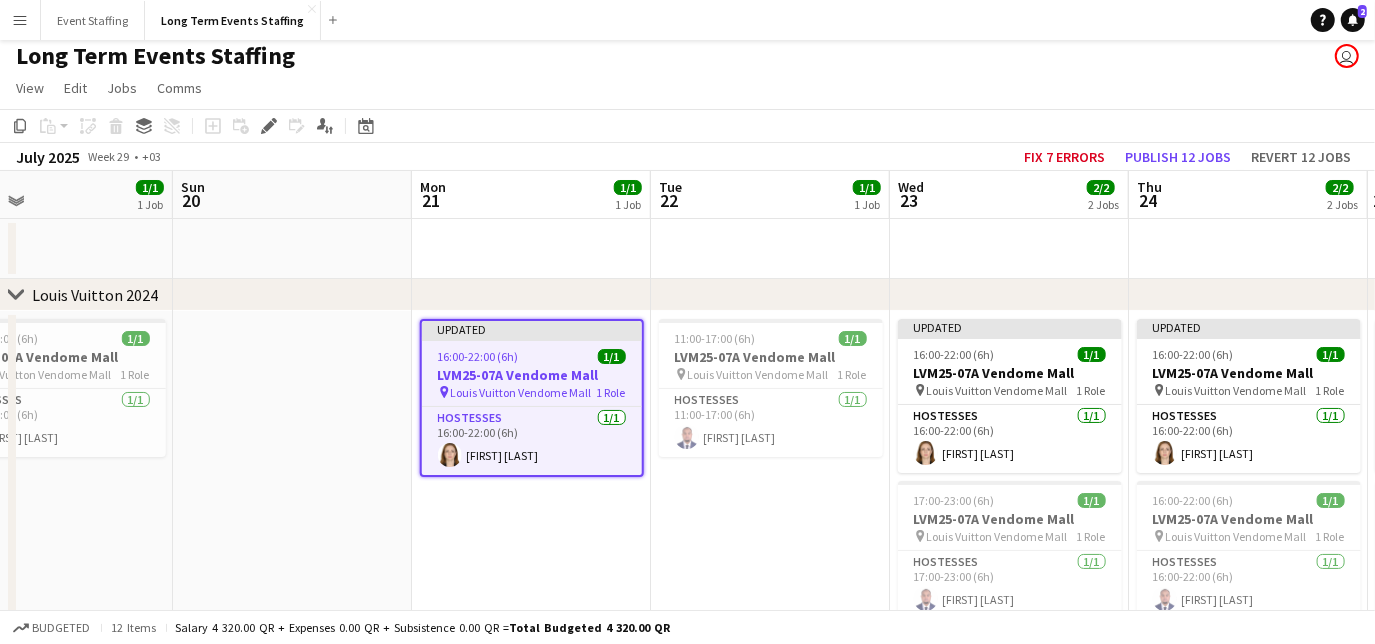 drag, startPoint x: 1099, startPoint y: 541, endPoint x: 637, endPoint y: 528, distance: 462.18286 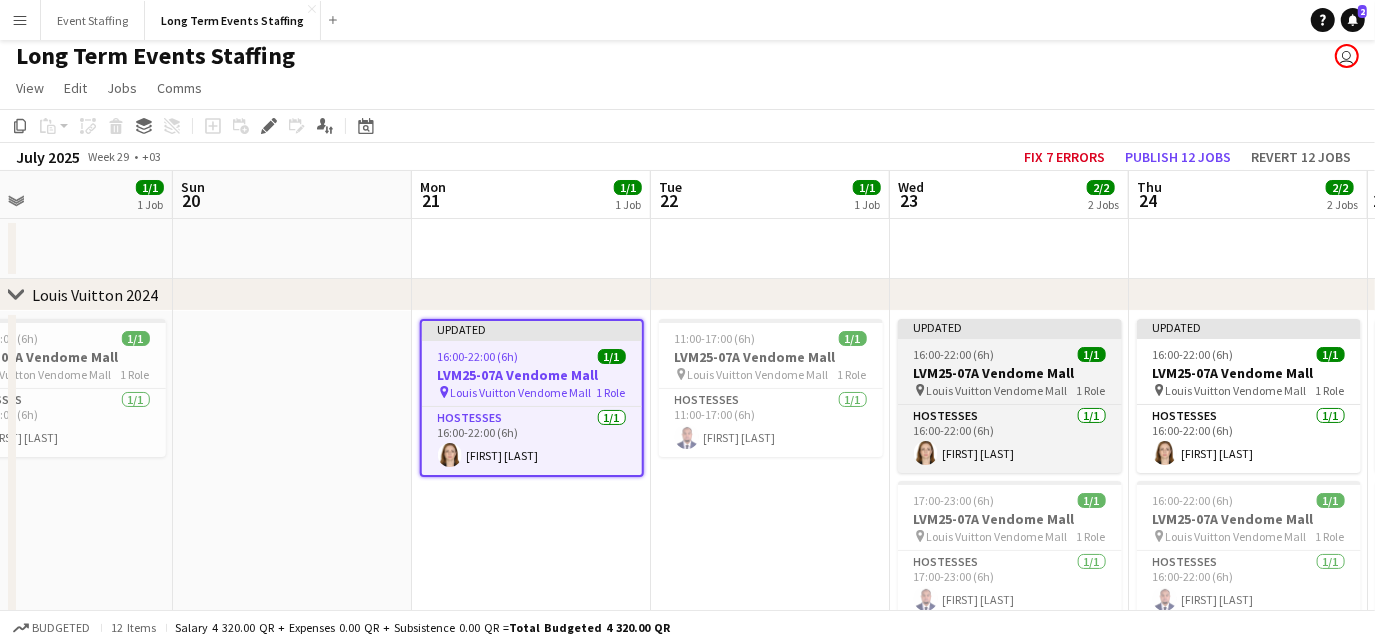 click on "LVM25-07A Vendome Mall" at bounding box center [1010, 373] 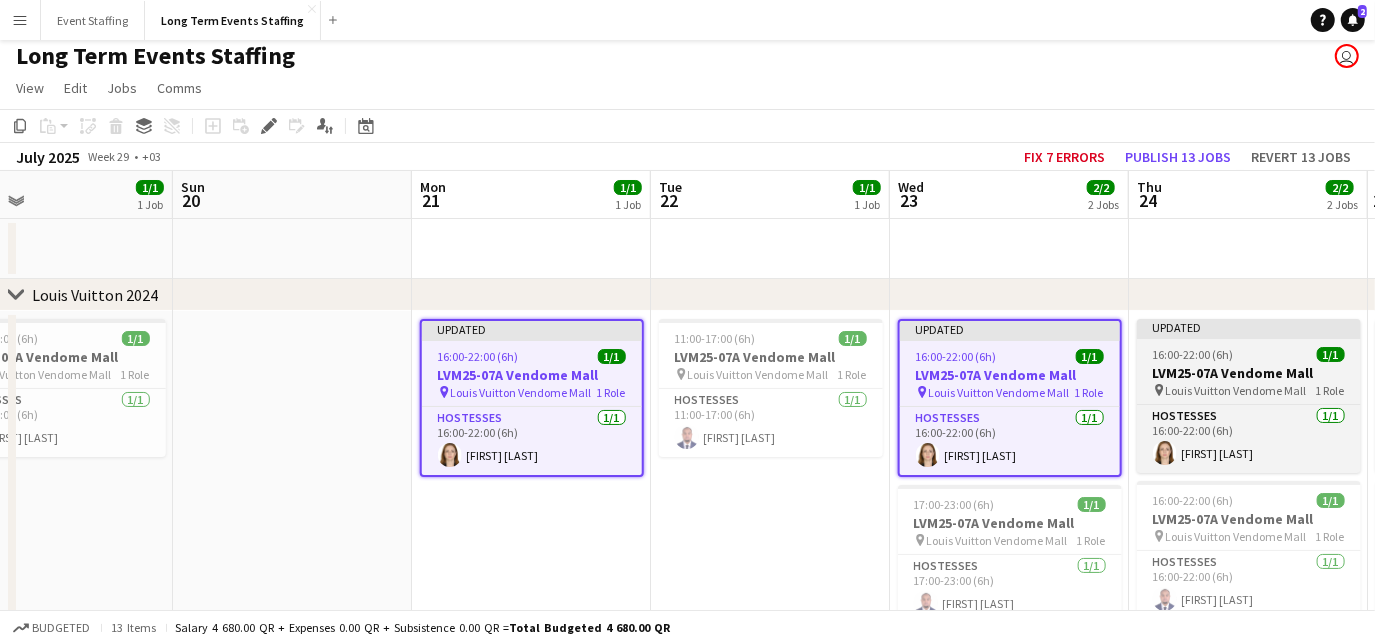 click on "16:00-22:00 (6h)" at bounding box center (1193, 354) 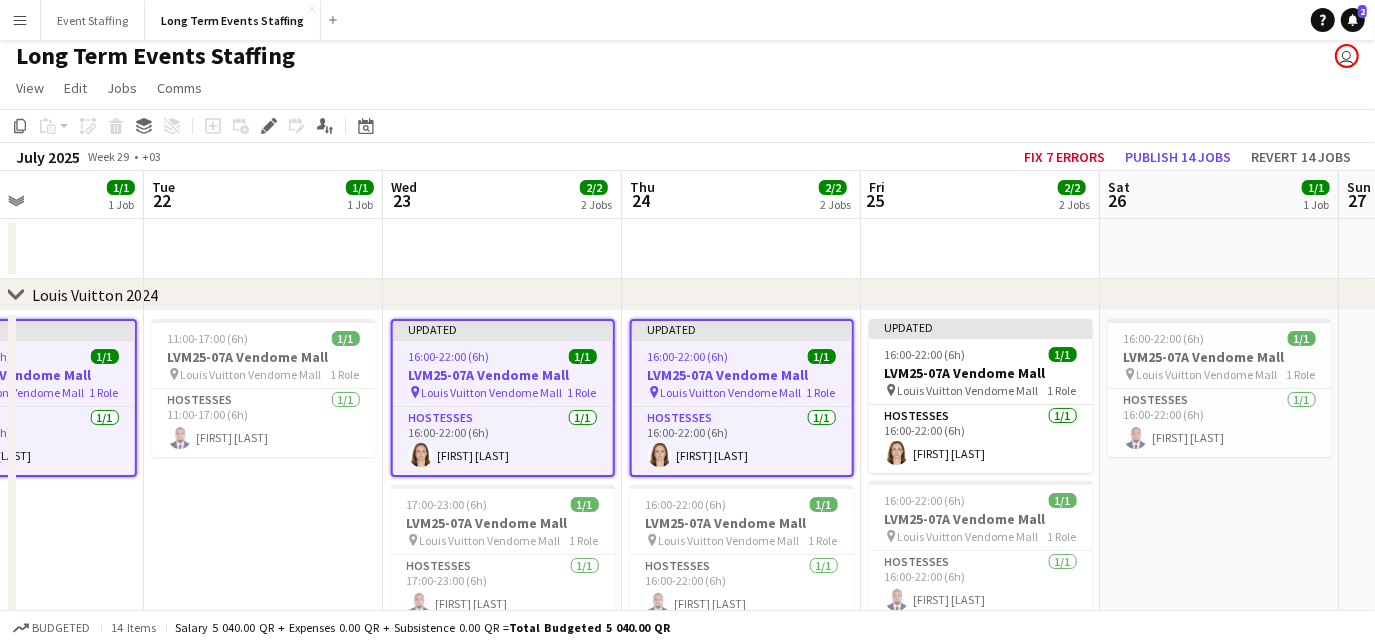 scroll, scrollTop: 0, scrollLeft: 821, axis: horizontal 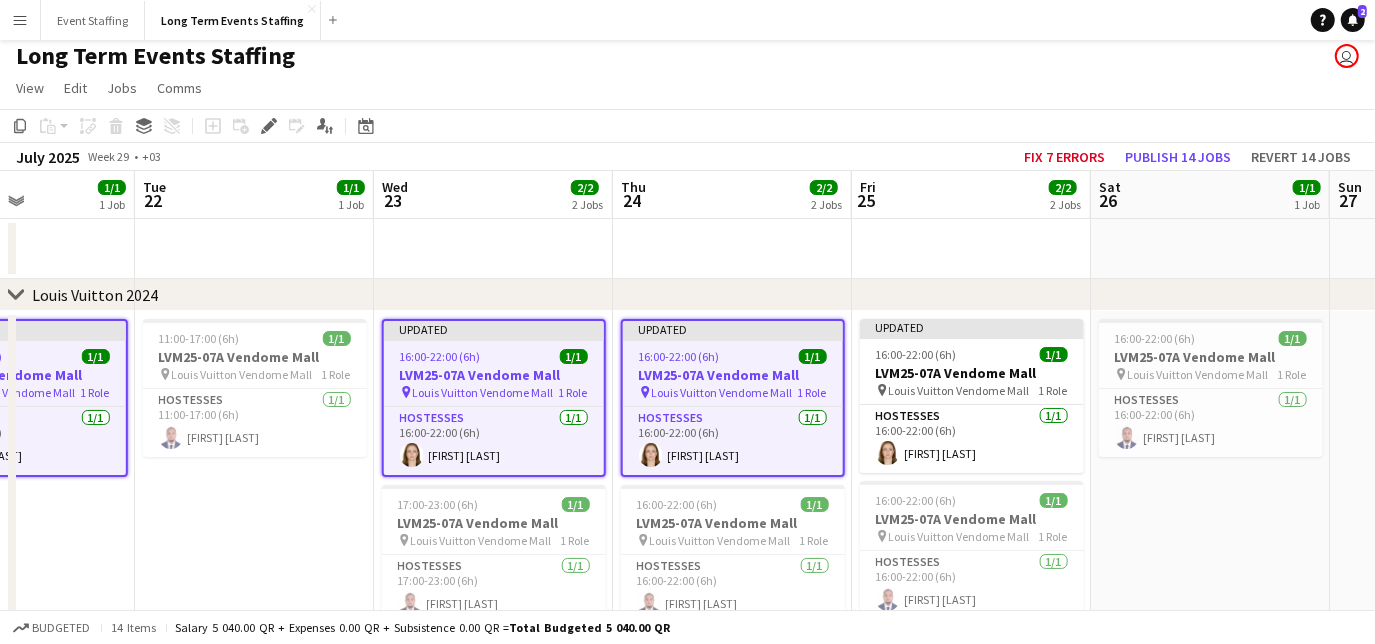 drag, startPoint x: 1296, startPoint y: 508, endPoint x: 780, endPoint y: 533, distance: 516.6053 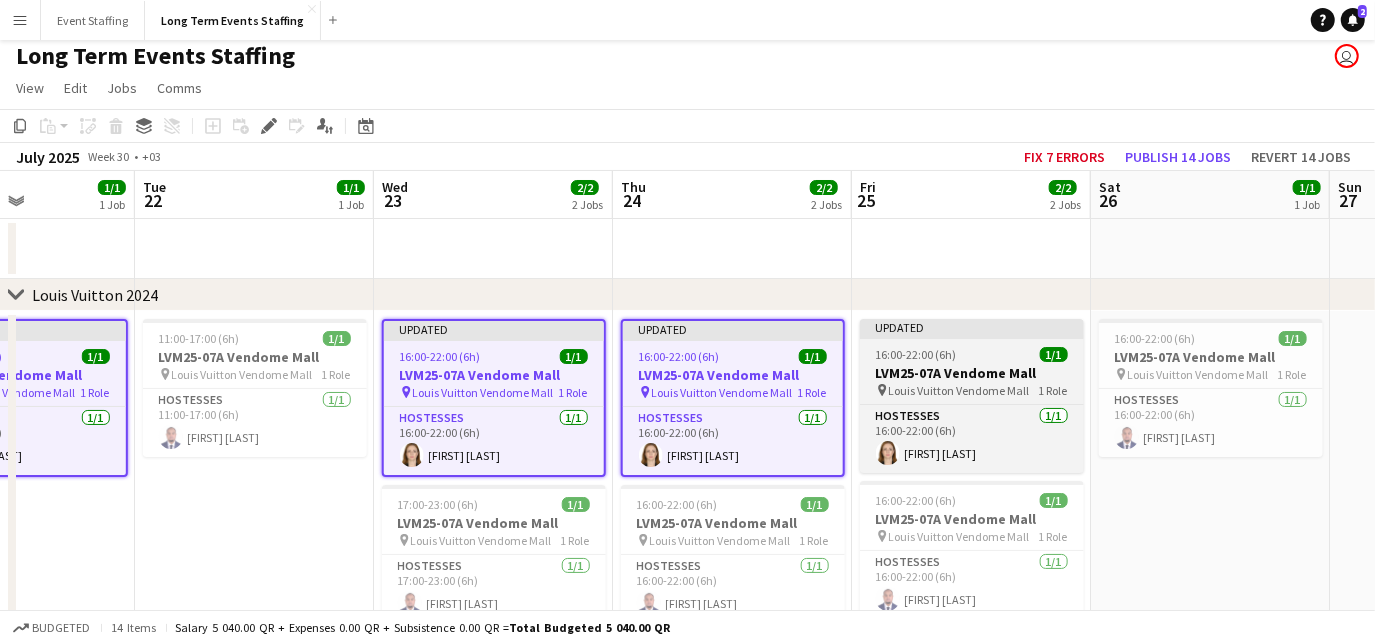 click on "LVM25-07A Vendome Mall" at bounding box center (972, 373) 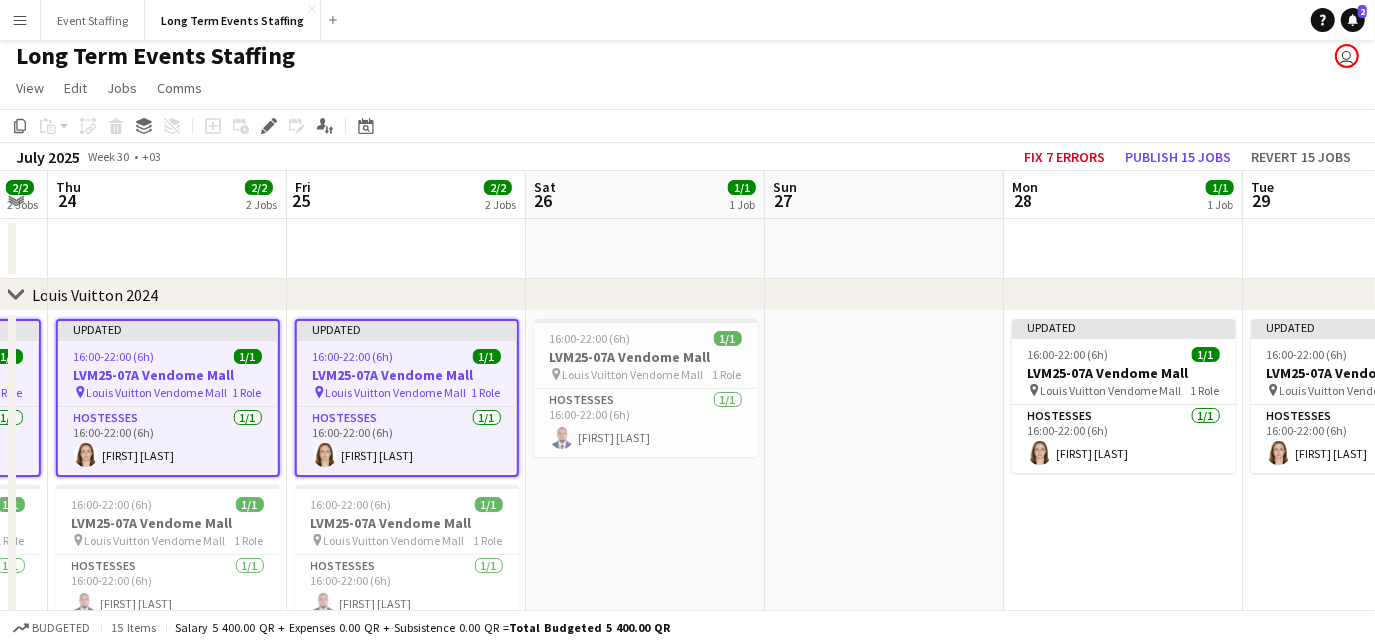 drag, startPoint x: 1222, startPoint y: 520, endPoint x: 653, endPoint y: 532, distance: 569.1265 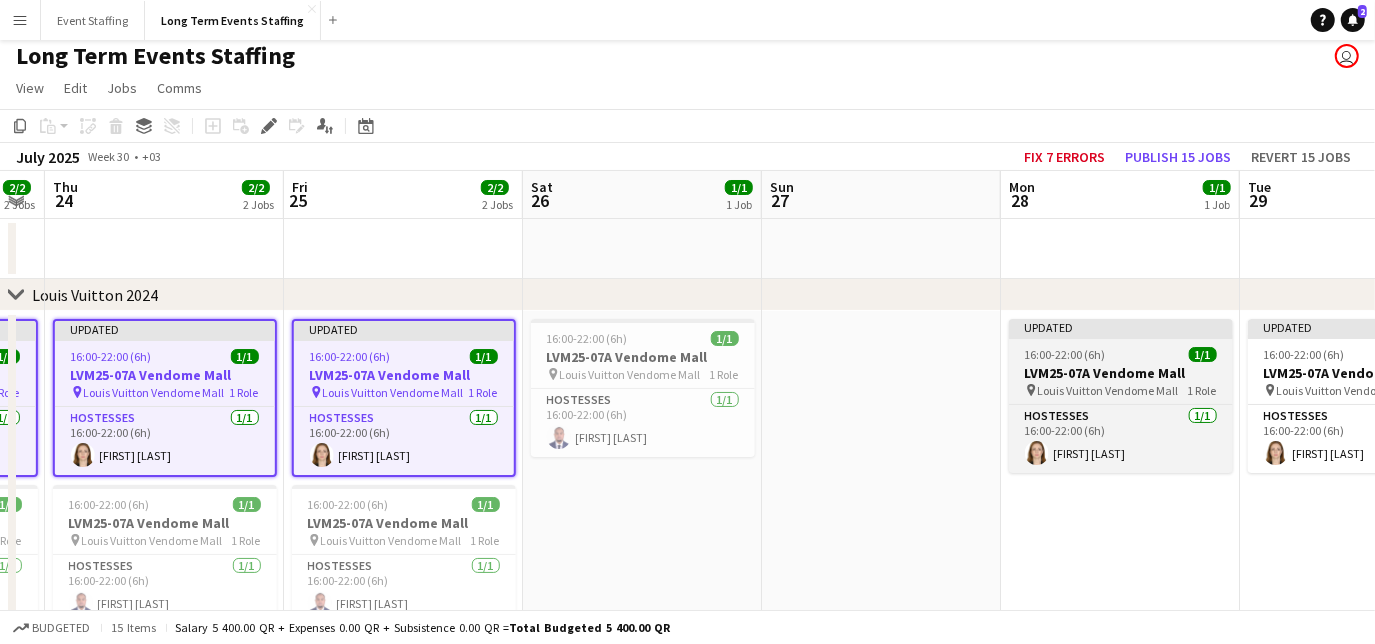 click on "LVM25-07A Vendome Mall" at bounding box center (1121, 373) 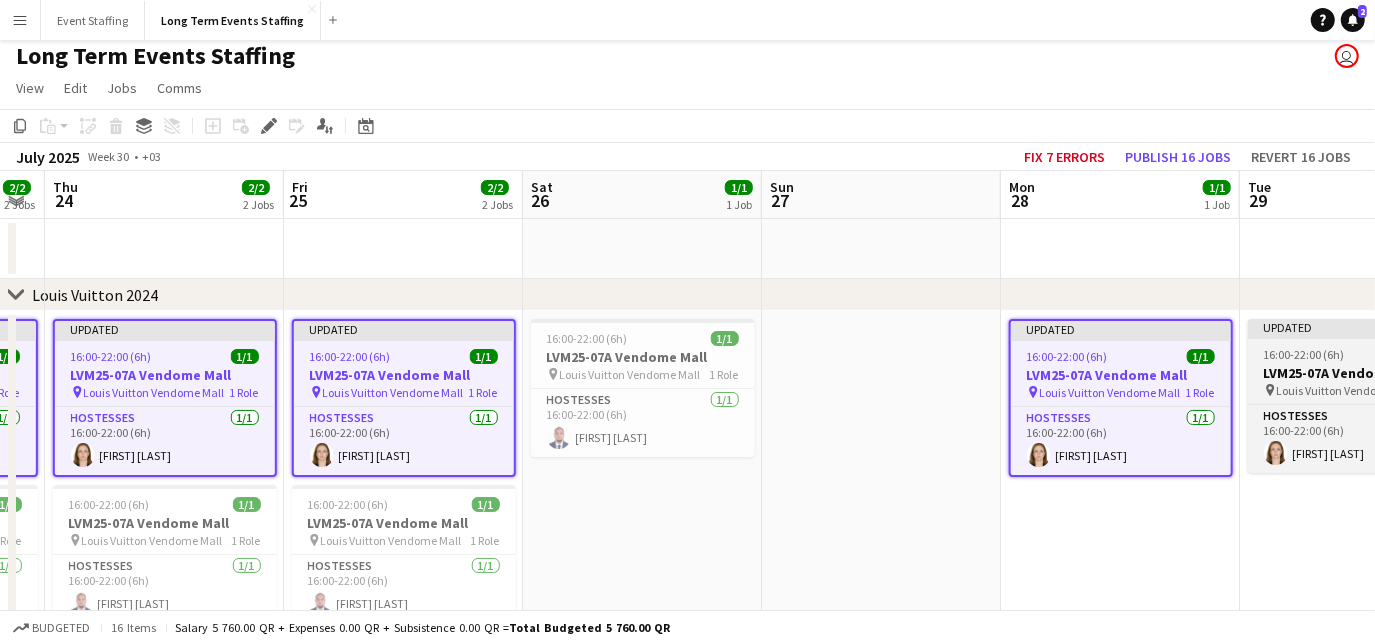 click on "16:00-22:00 (6h)" at bounding box center [1304, 354] 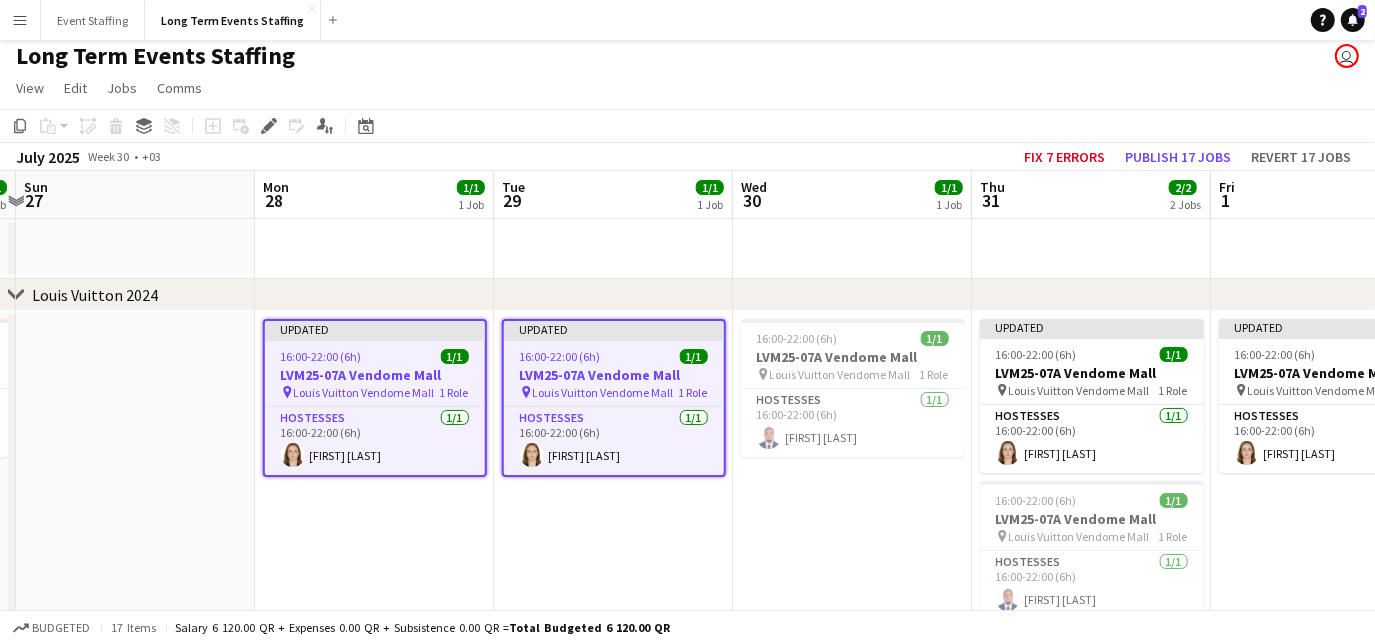 scroll, scrollTop: 0, scrollLeft: 701, axis: horizontal 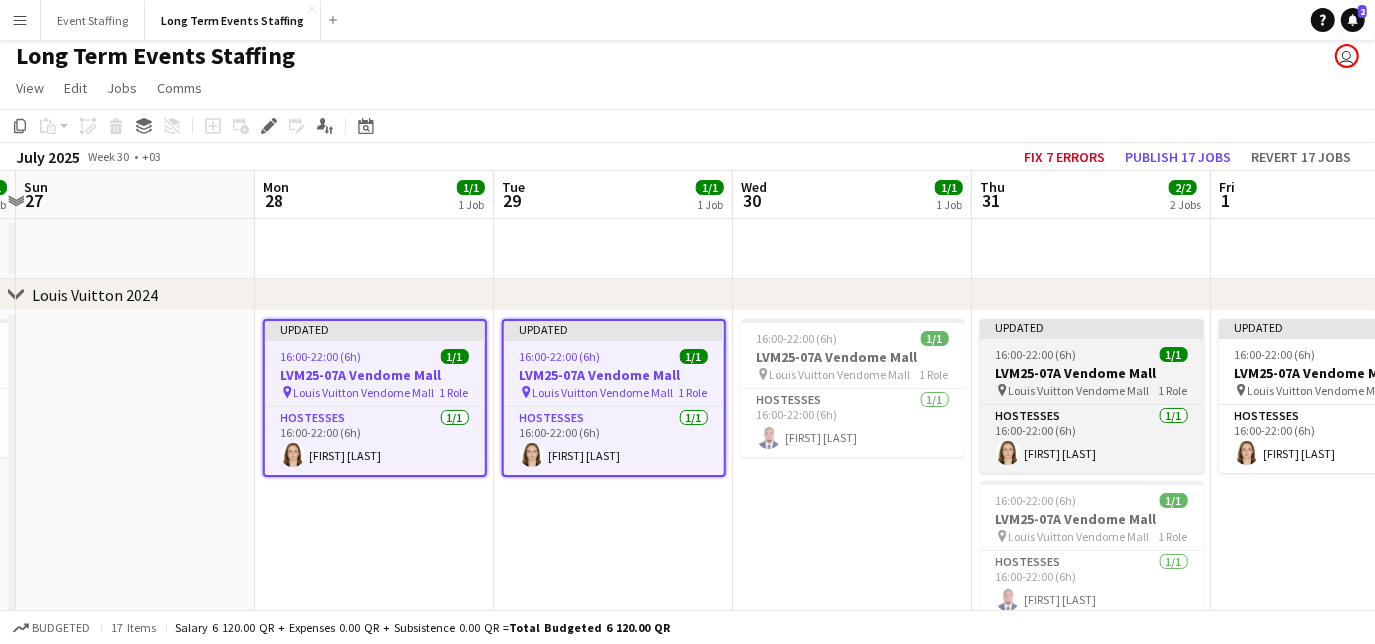click on "Updated   16:00-22:00 (6h)    1/1   LVM25-07A Vendome Mall
pin
Louis Vuitton Vendome Mall    1 Role   Hostesses   1/1   16:00-22:00 (6h)
[FIRST] [LAST]" at bounding box center (1092, 396) 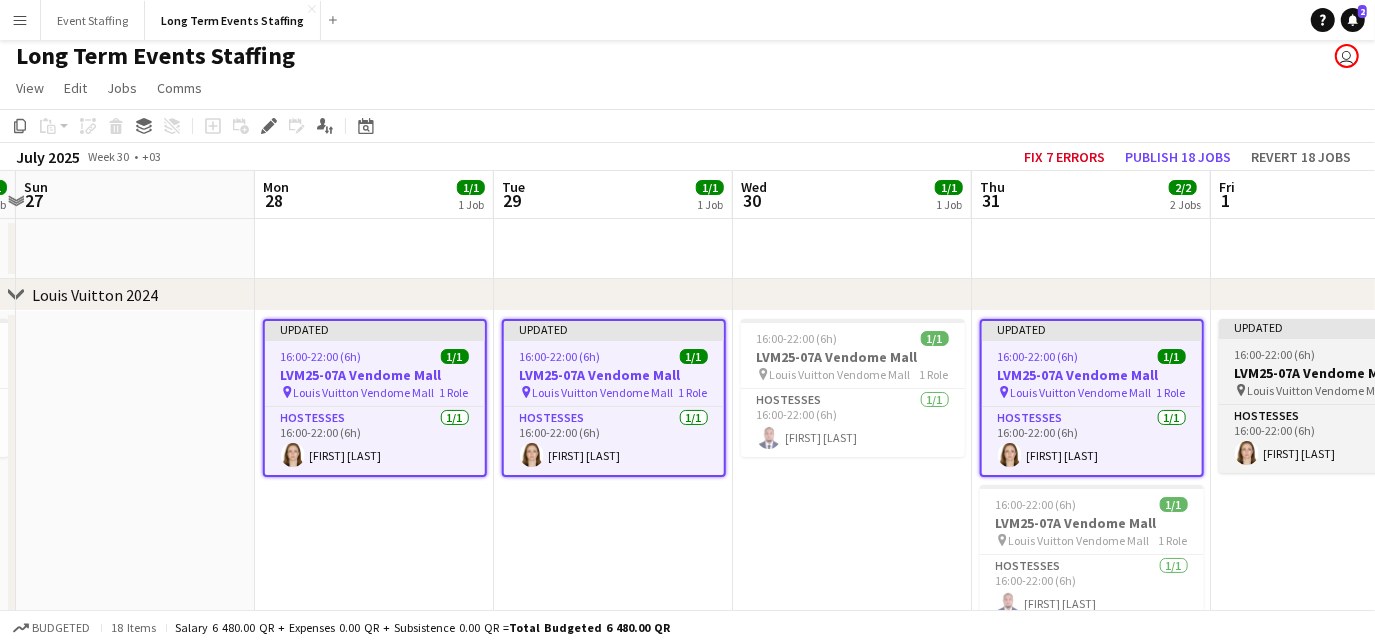 click on "Updated   16:00-22:00 (6h)    1/1   LVM25-07A Vendome Mall
pin
Louis Vuitton Vendome Mall    1 Role   Hostesses   1/1   16:00-22:00 (6h)
[FIRST] [LAST]" at bounding box center (1331, 396) 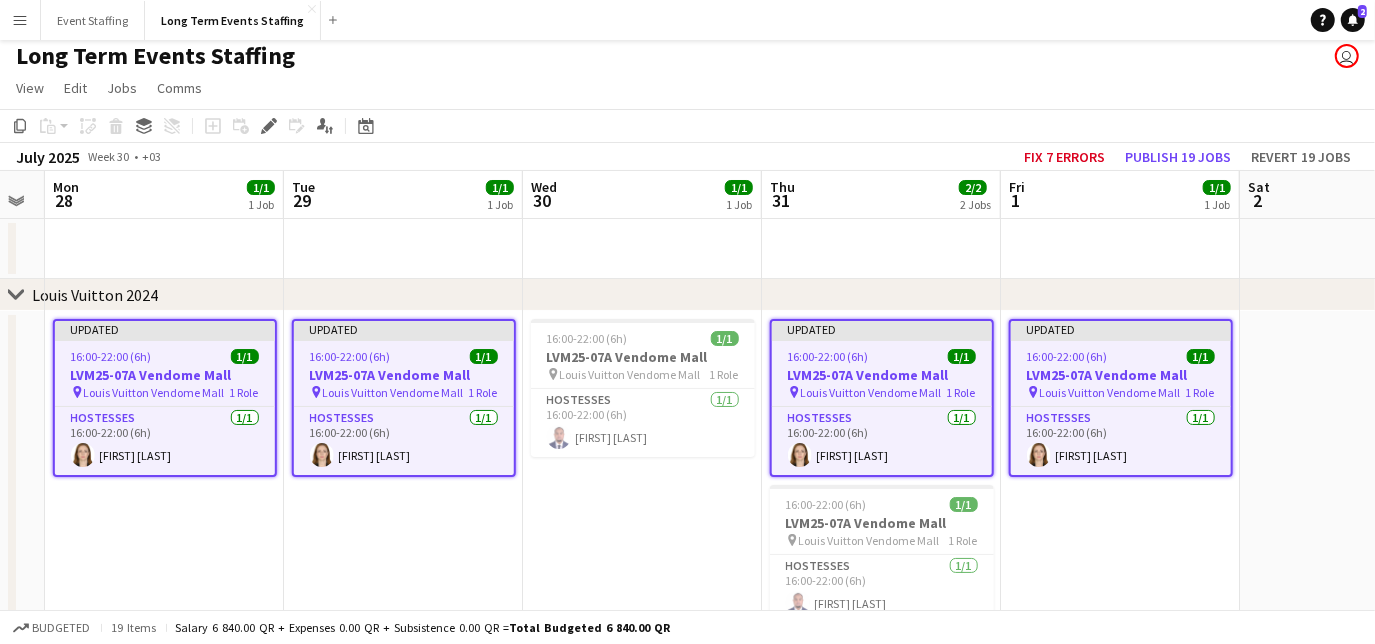 scroll, scrollTop: 0, scrollLeft: 669, axis: horizontal 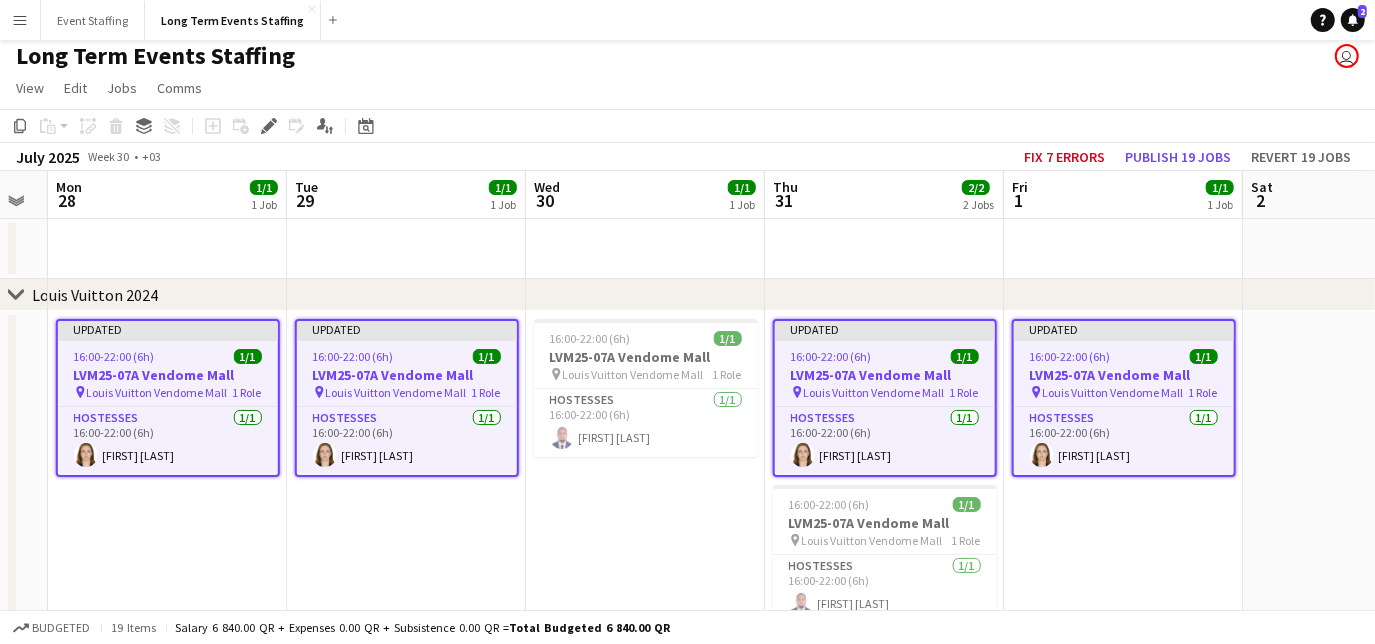 drag, startPoint x: 1322, startPoint y: 498, endPoint x: 1116, endPoint y: 456, distance: 210.23796 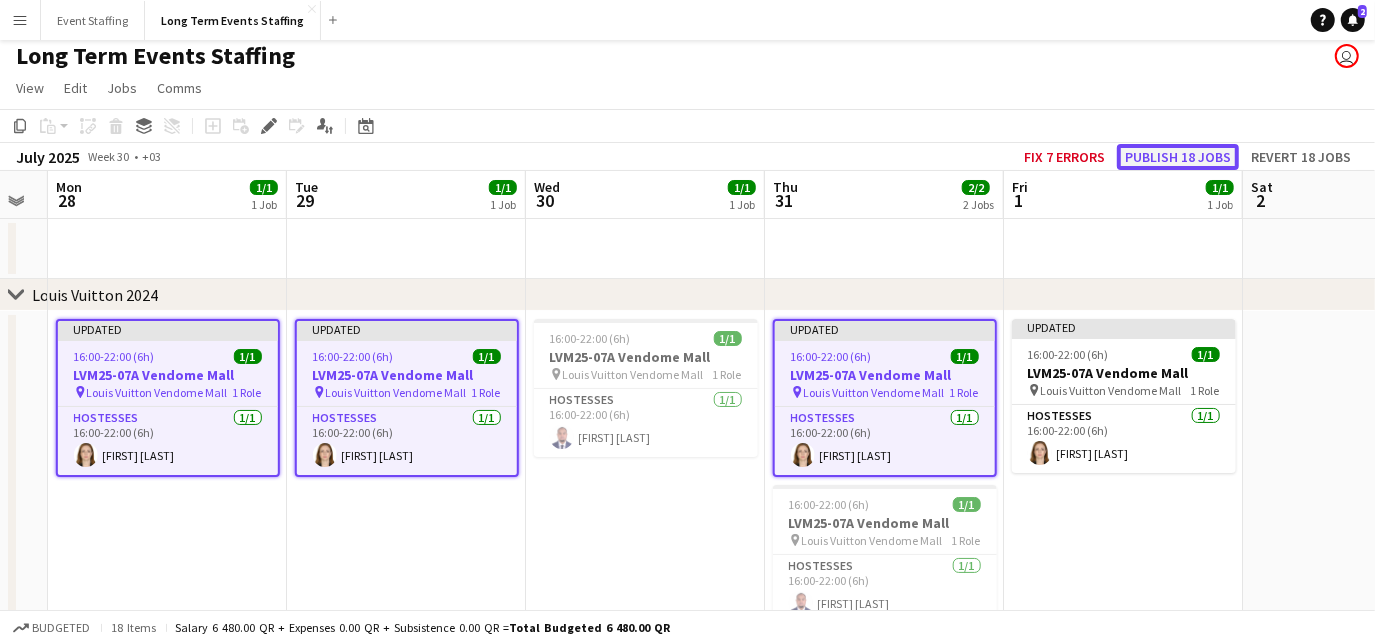 click on "Publish 18 jobs" 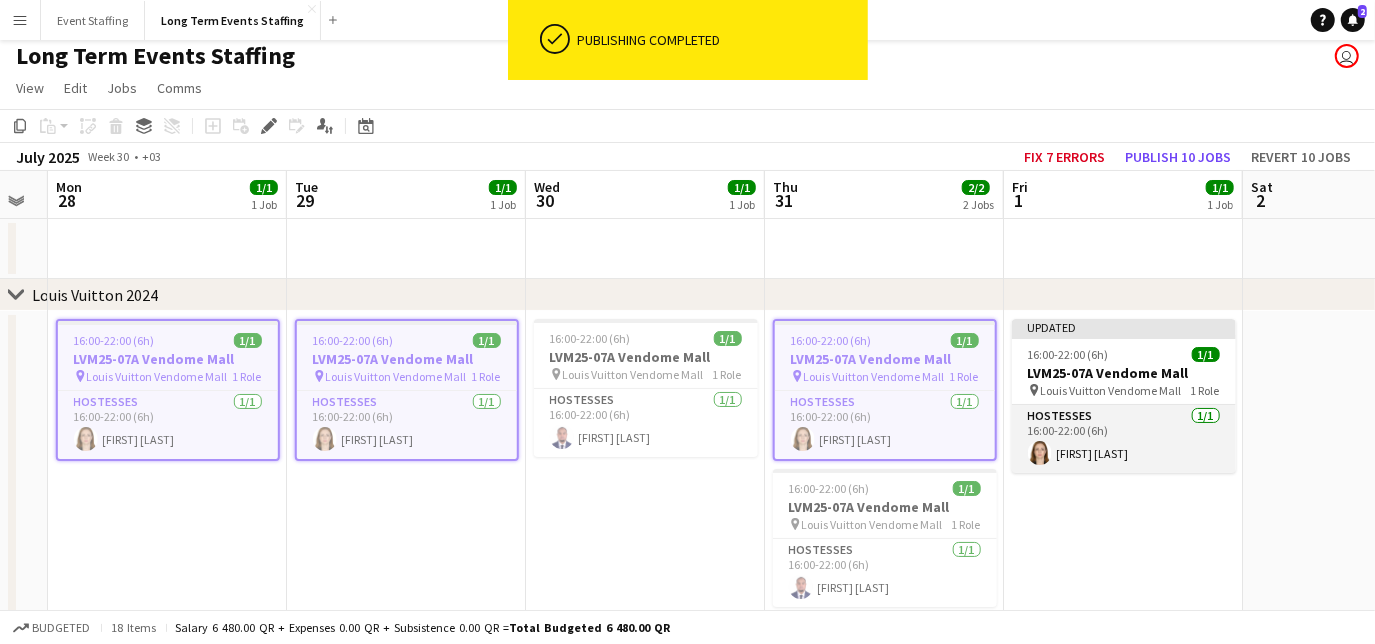 click on "Hostesses 1/1 16:00-22:00 (6h) [FIRST] [LAST]" at bounding box center (1124, 439) 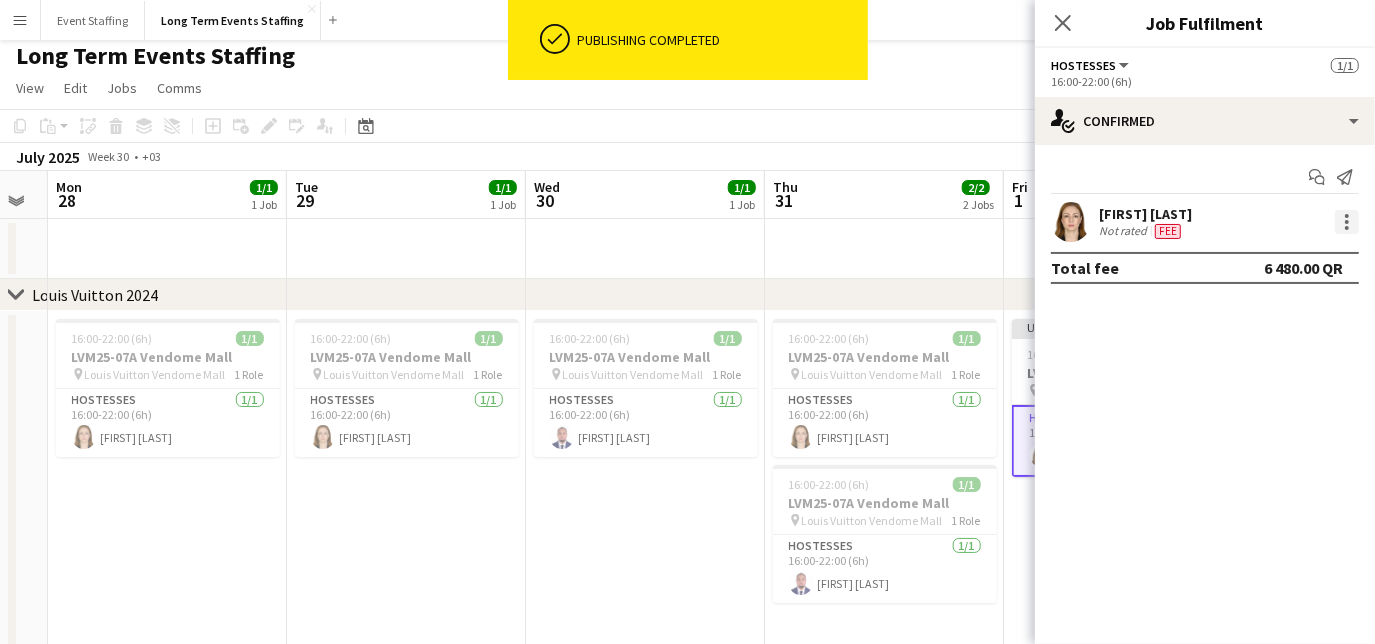 click at bounding box center [1347, 222] 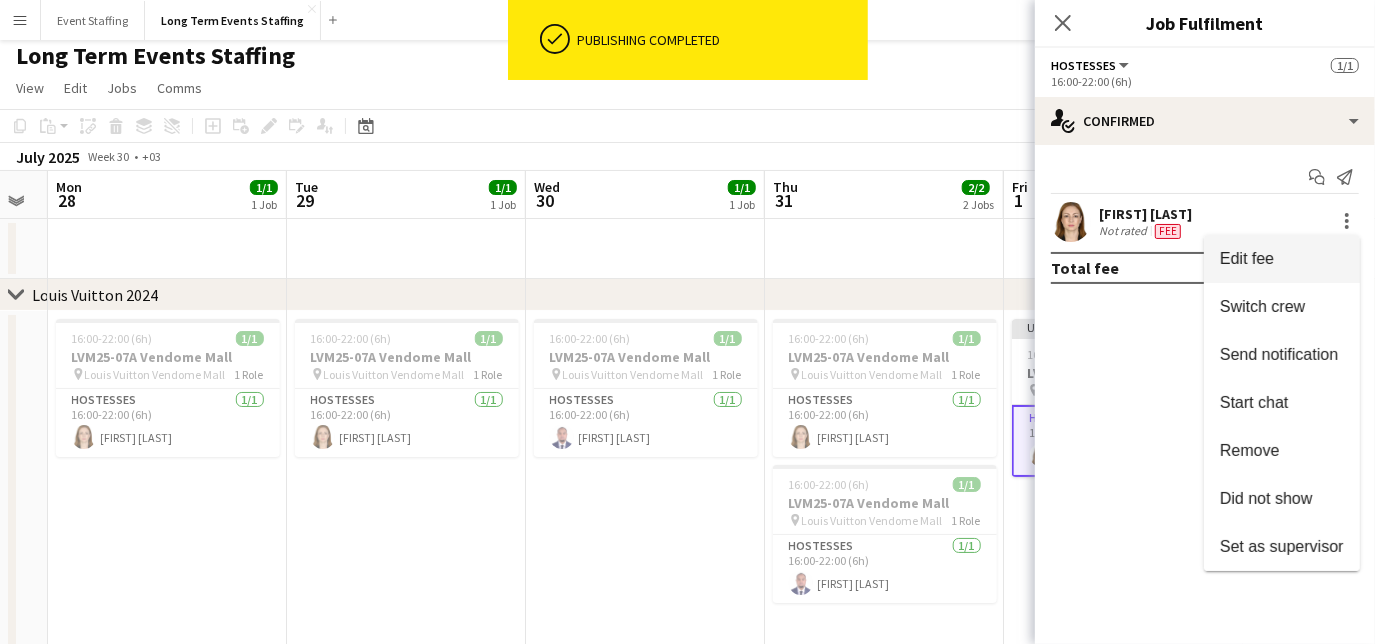 click on "Edit fee" at bounding box center [1247, 258] 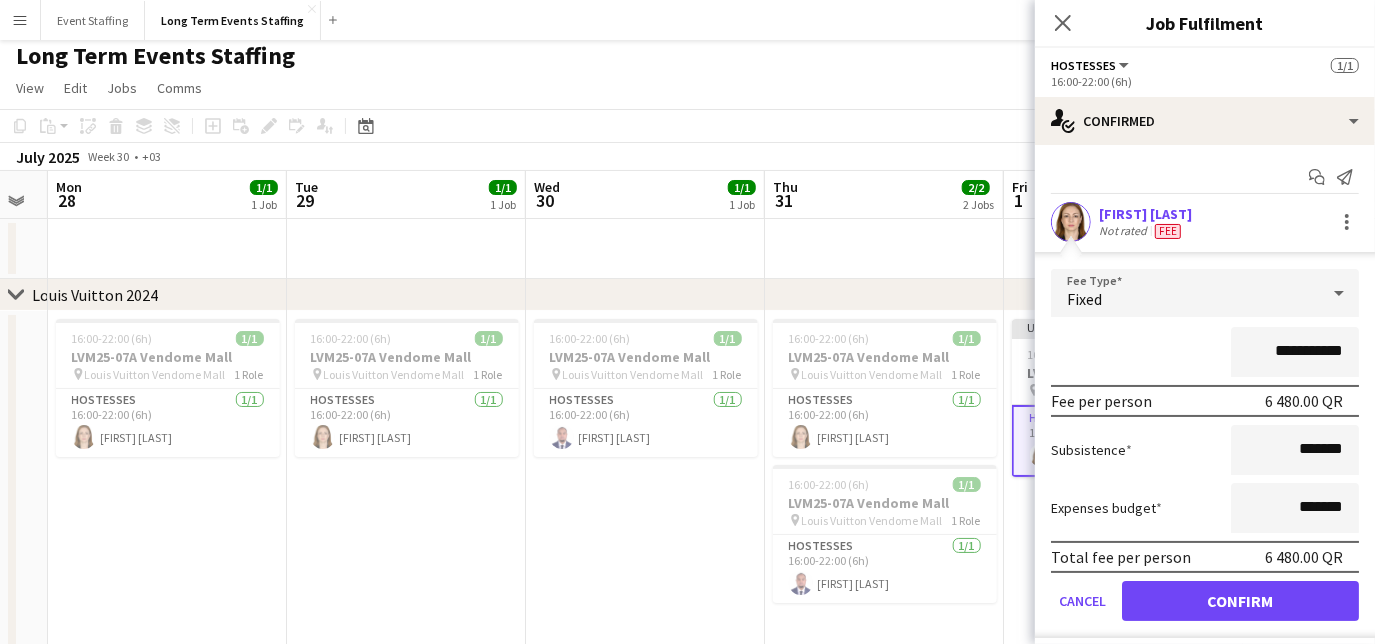 drag, startPoint x: 1249, startPoint y: 352, endPoint x: 1285, endPoint y: 352, distance: 36 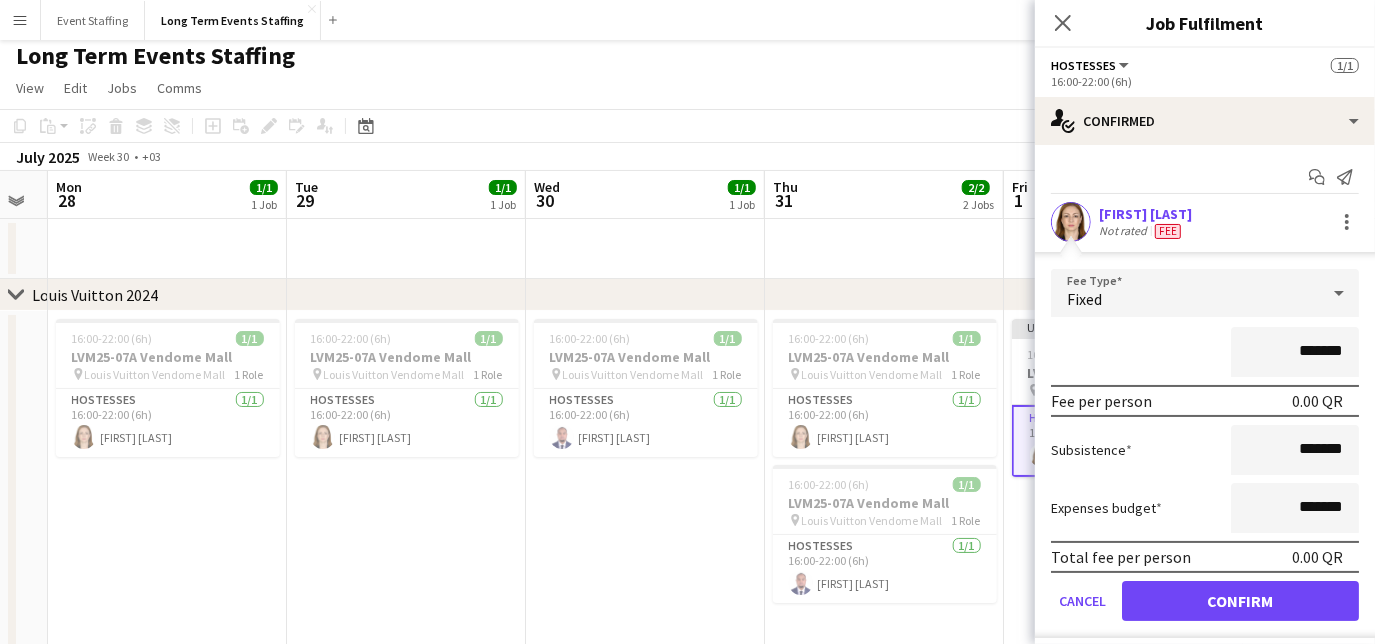 type on "*******" 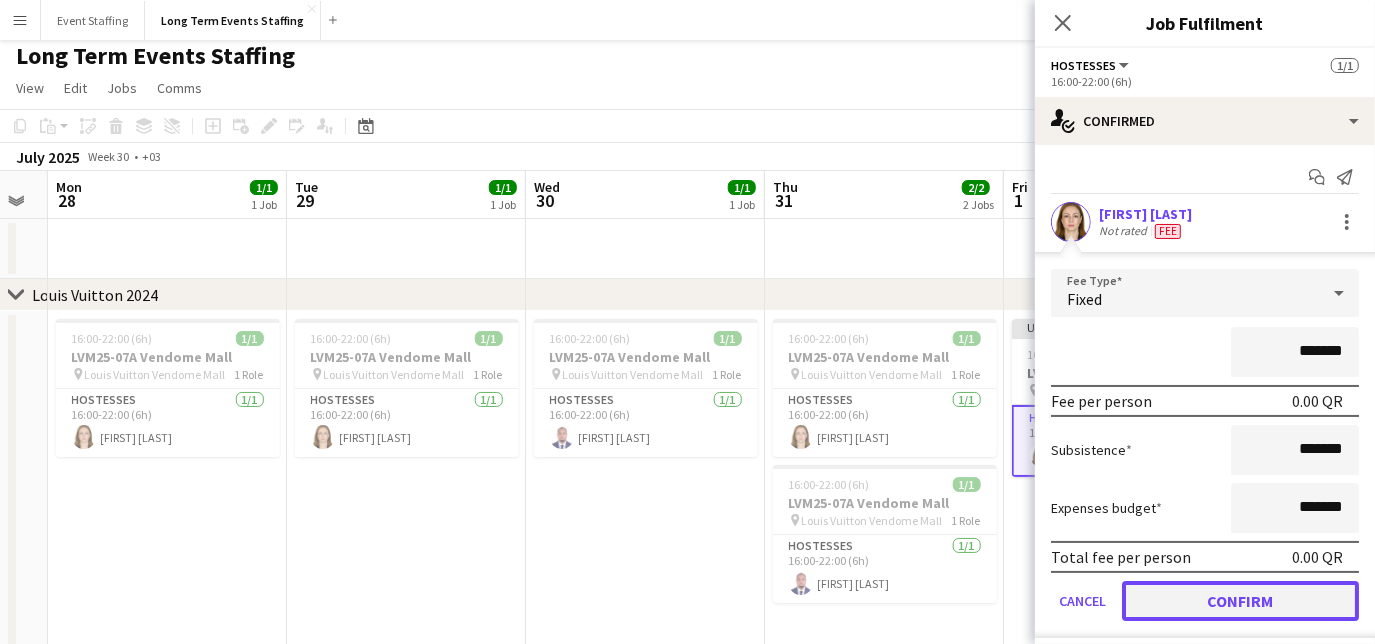 click on "Confirm" at bounding box center (1240, 601) 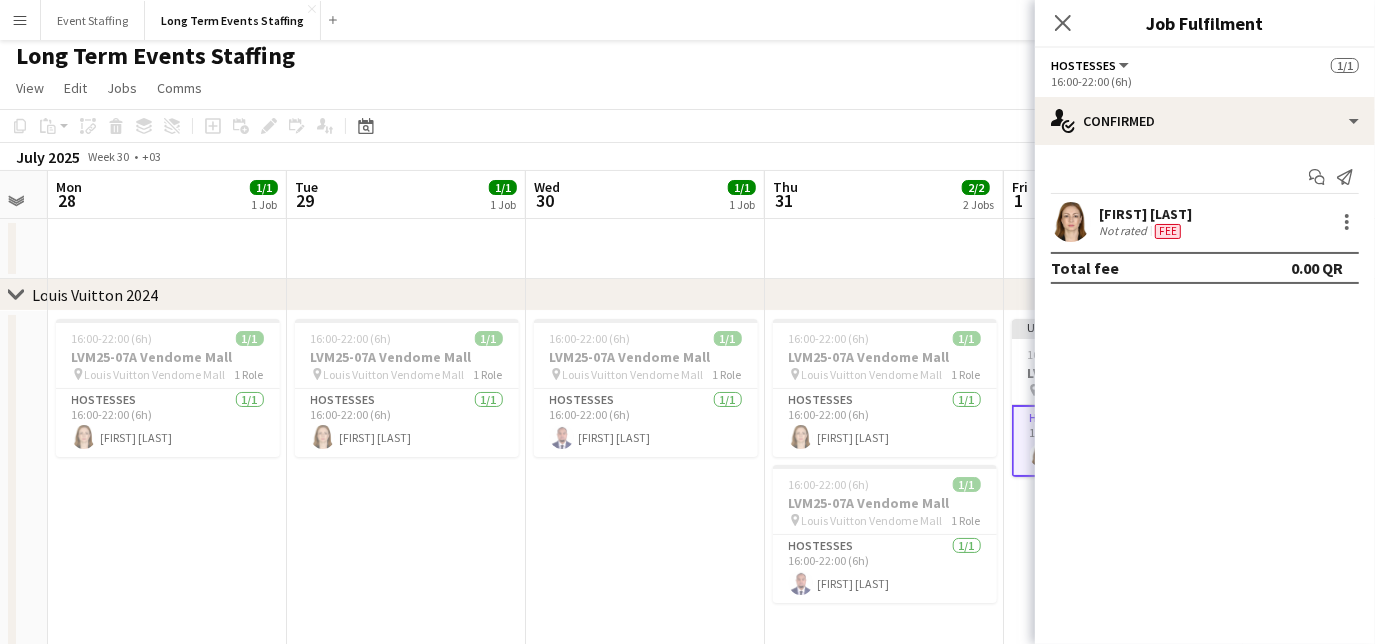 click on "Close pop-in" 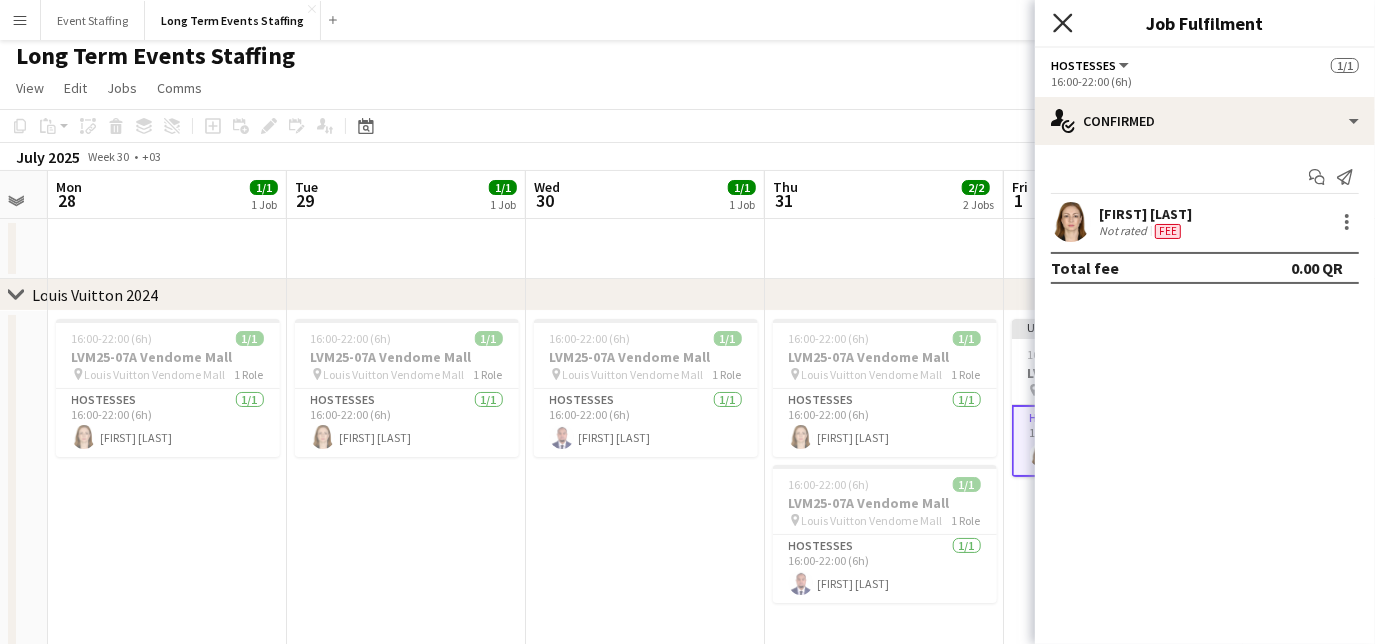 click on "Close pop-in" 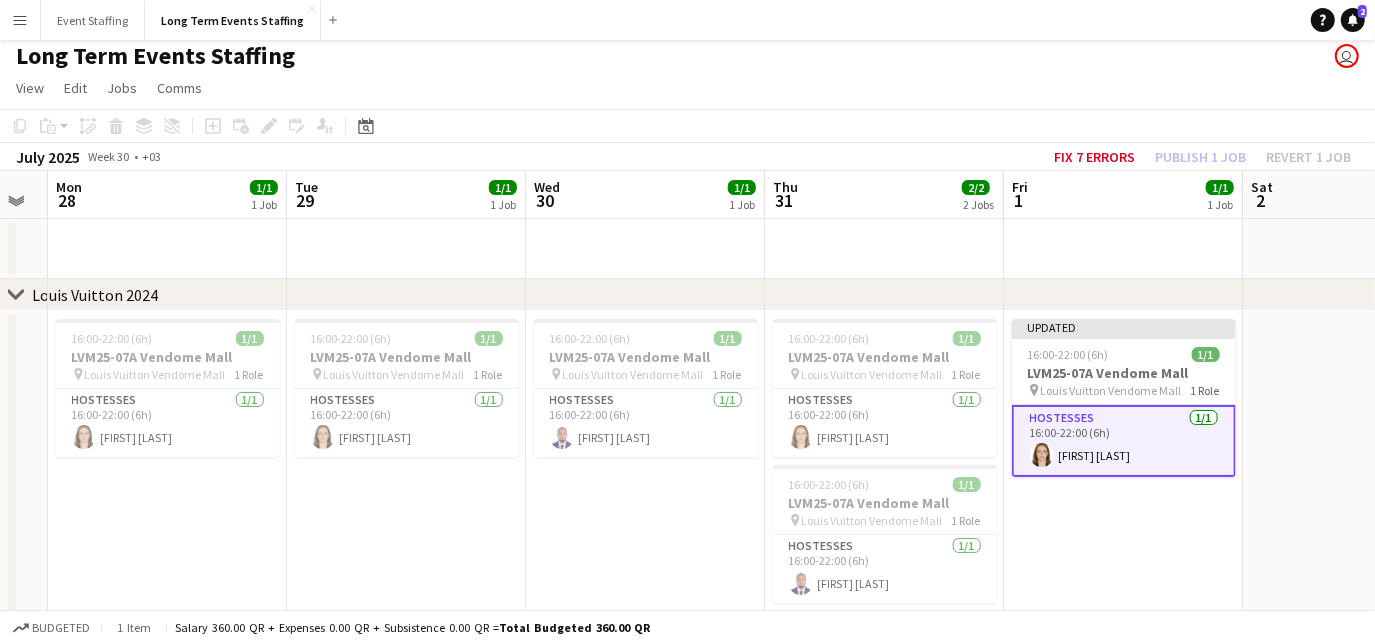 drag, startPoint x: 960, startPoint y: 445, endPoint x: 854, endPoint y: 458, distance: 106.7942 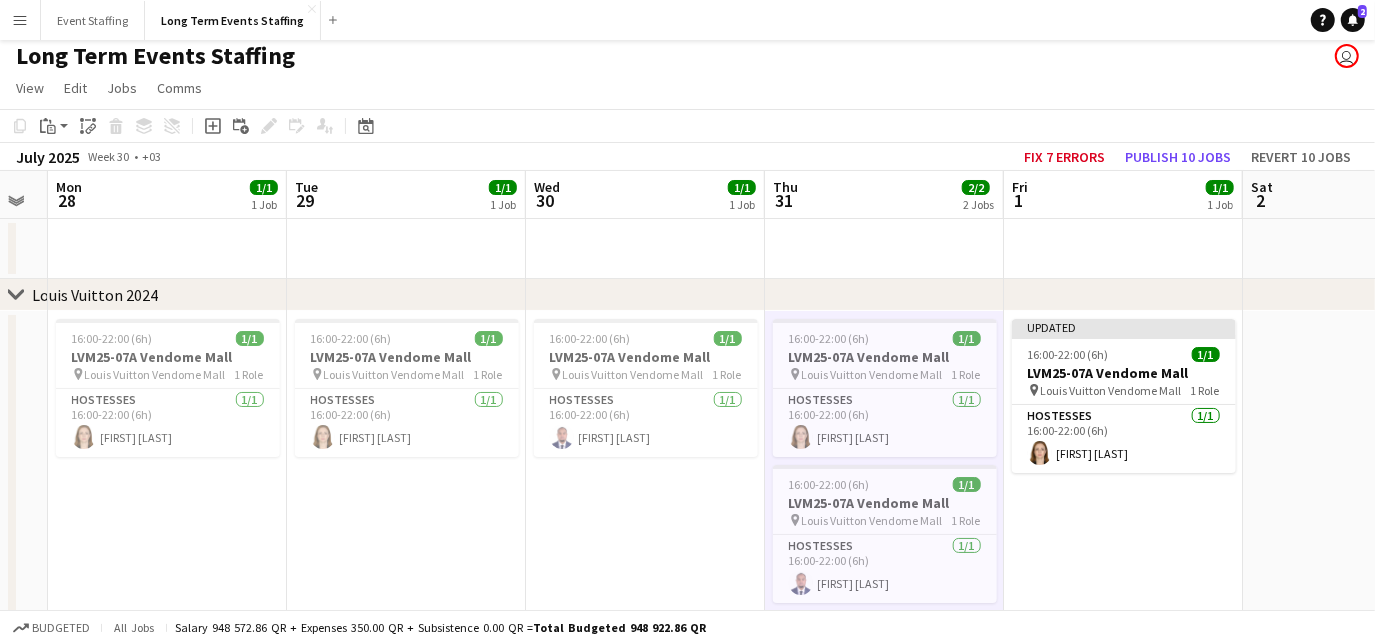 scroll, scrollTop: 0, scrollLeft: 668, axis: horizontal 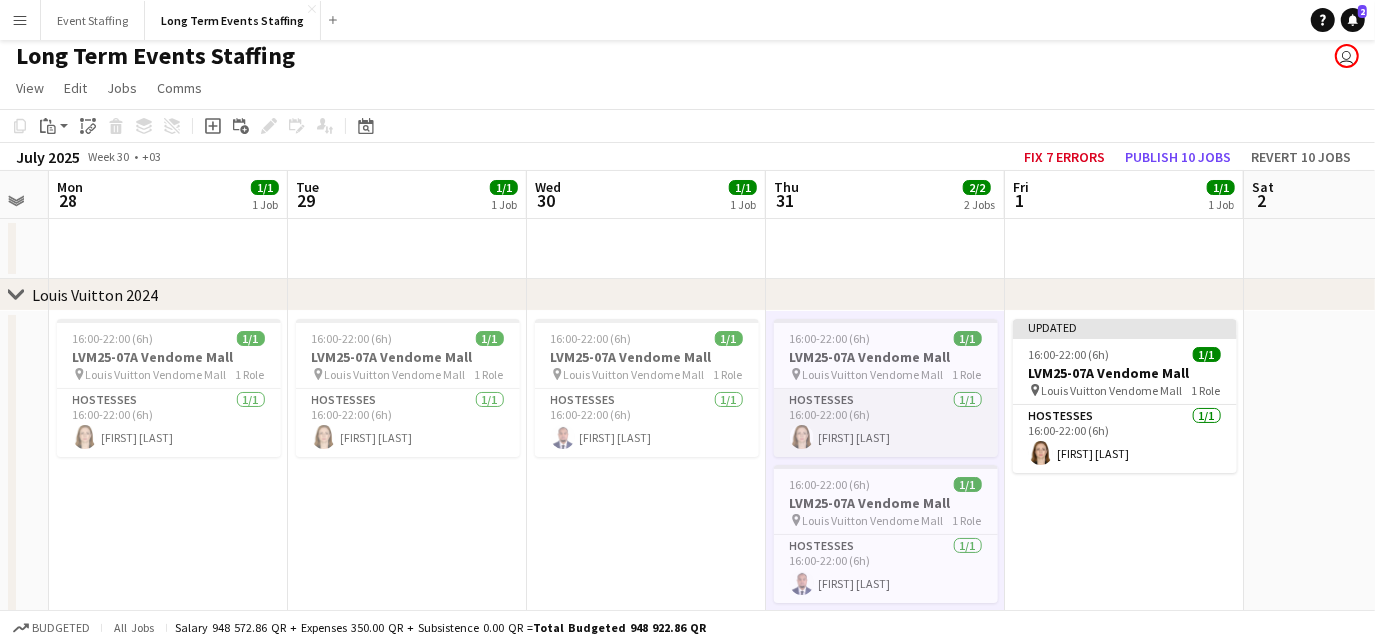 click on "Hostesses 1/1 16:00-22:00 (6h) [FIRST] [LAST]" at bounding box center (886, 423) 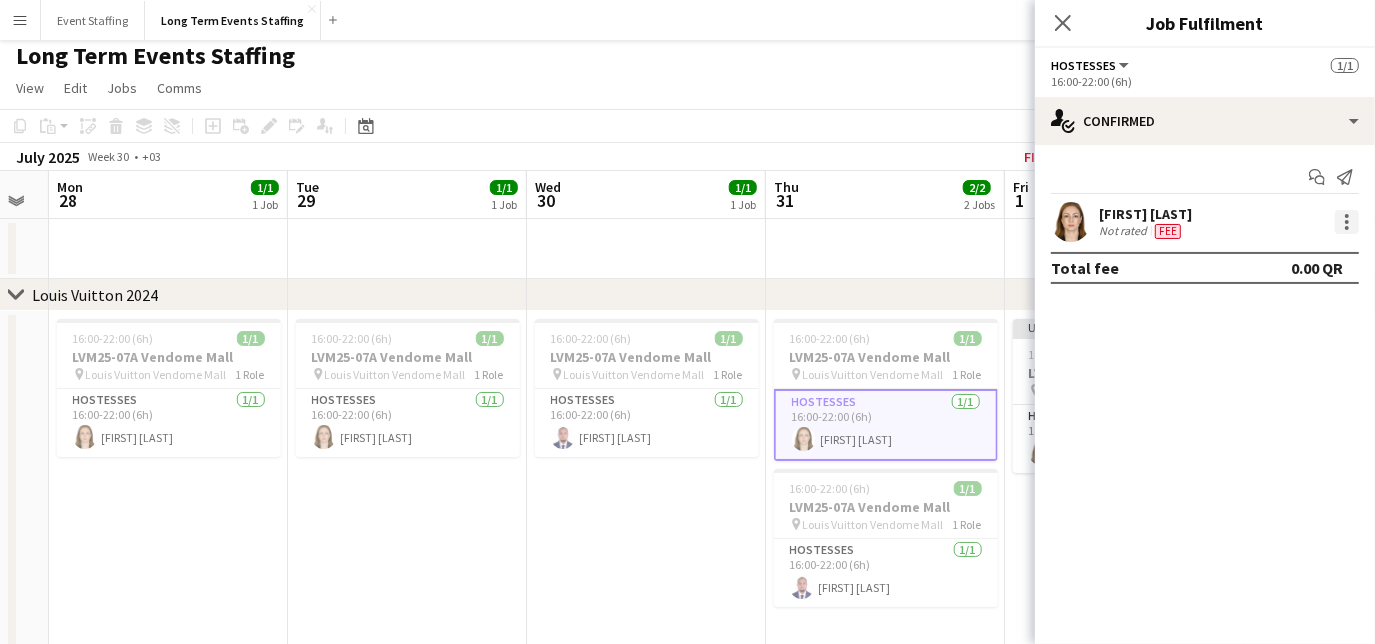 click at bounding box center (1347, 222) 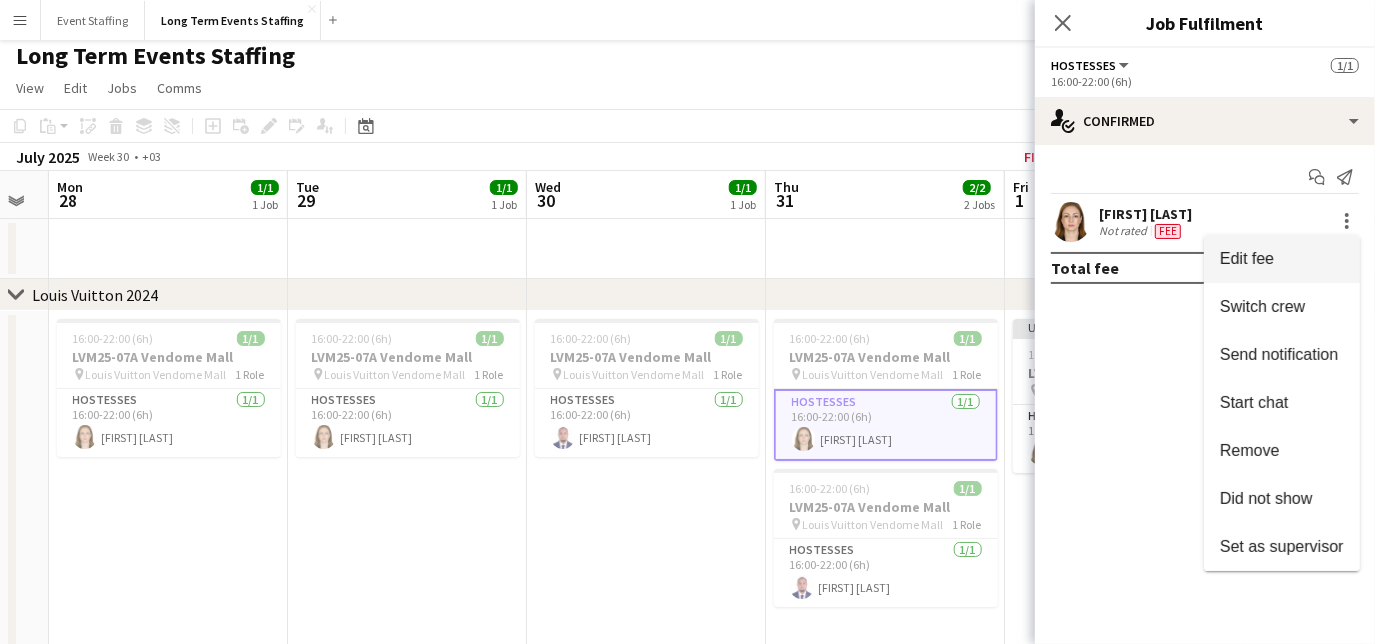 click on "Edit fee" at bounding box center [1282, 259] 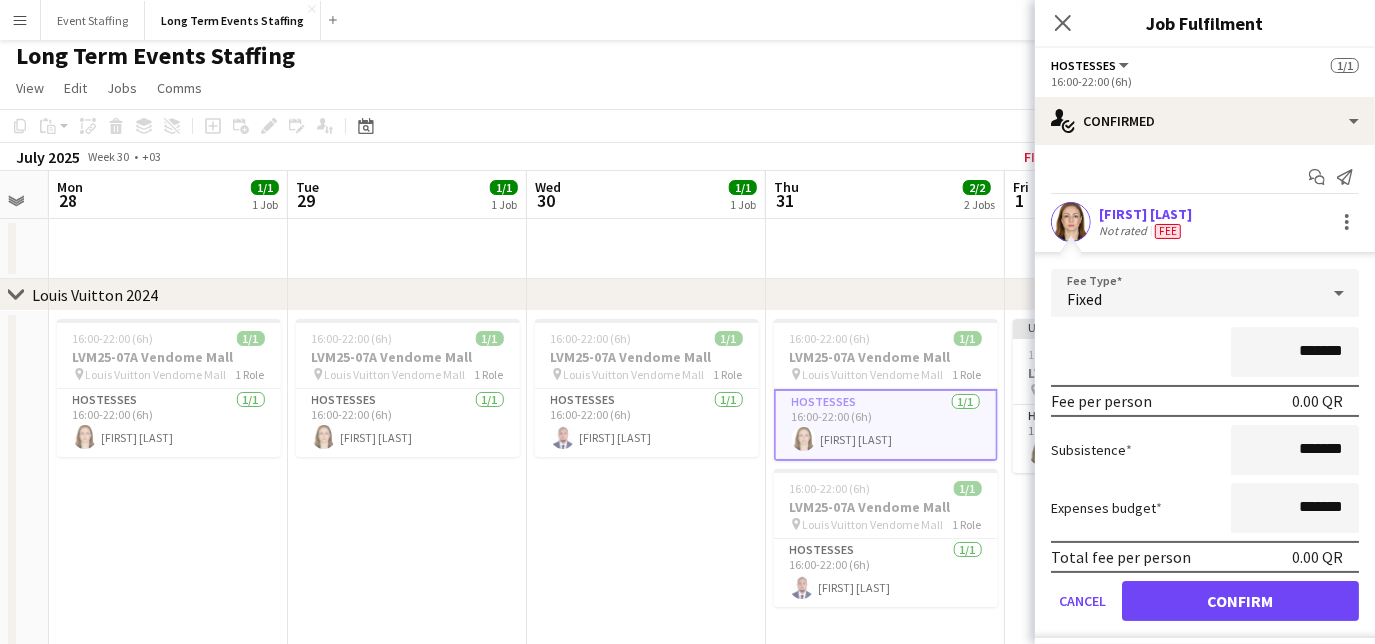 click on "*******" at bounding box center [1295, 352] 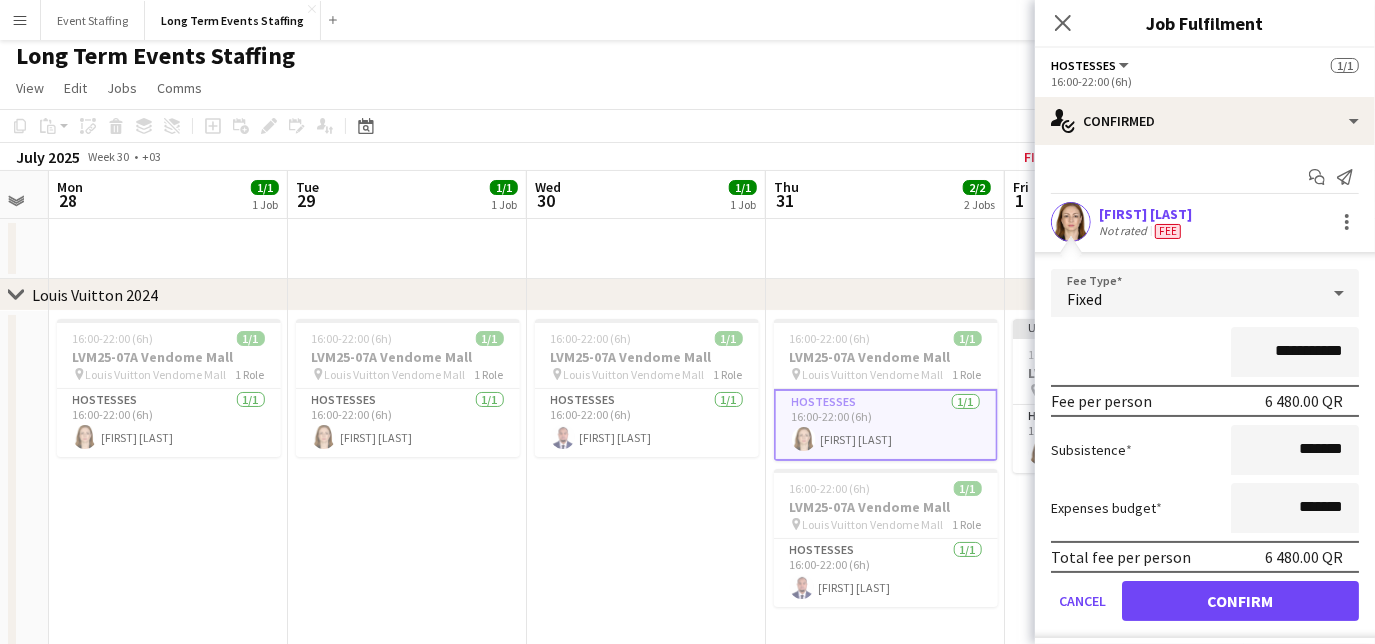 type on "**********" 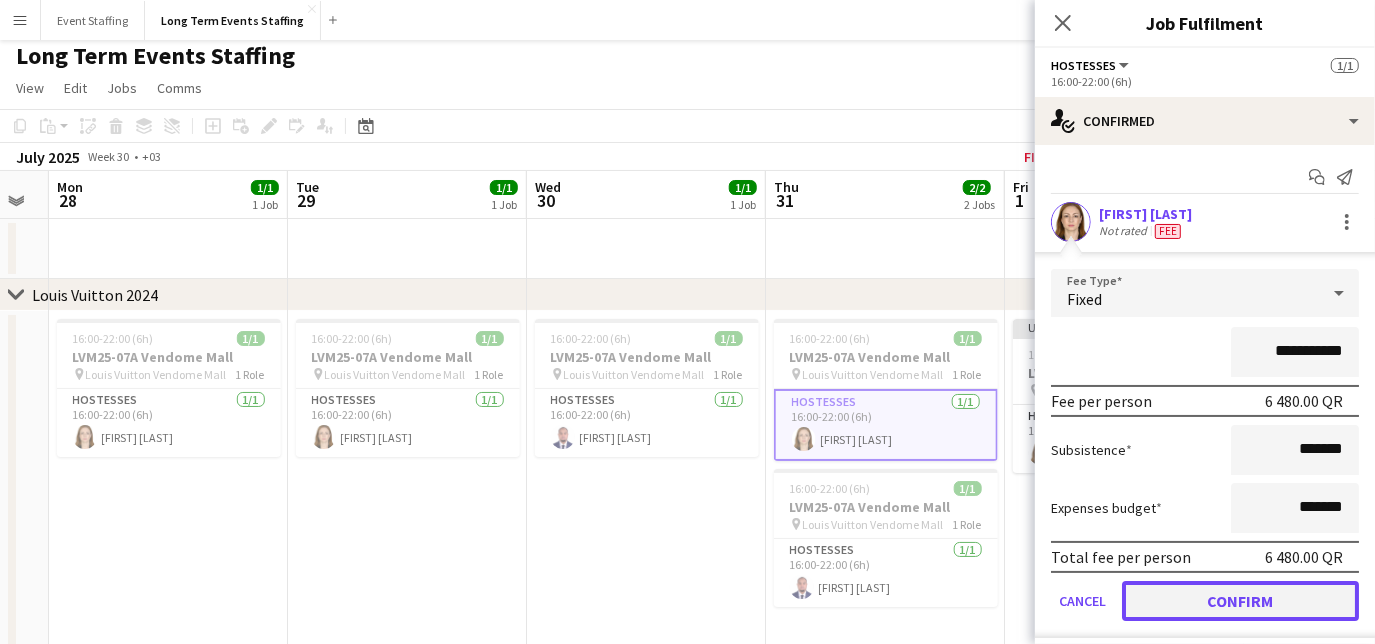 click on "Confirm" at bounding box center (1240, 601) 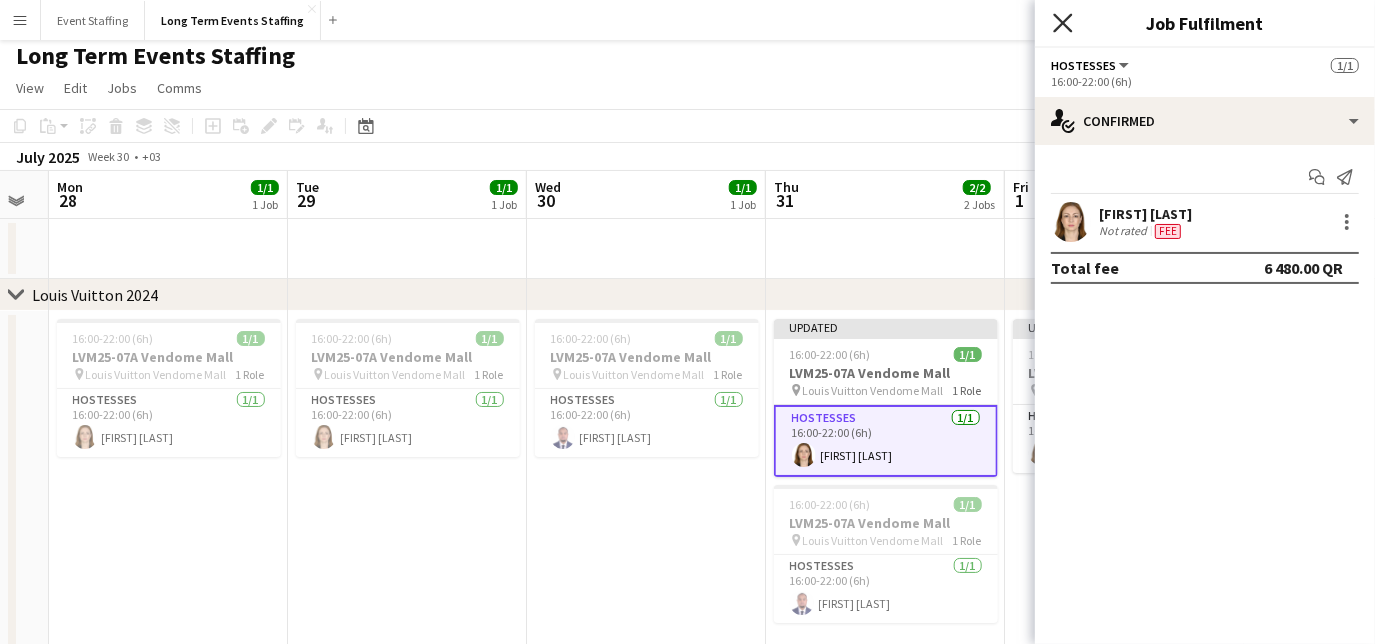 click on "Close pop-in" 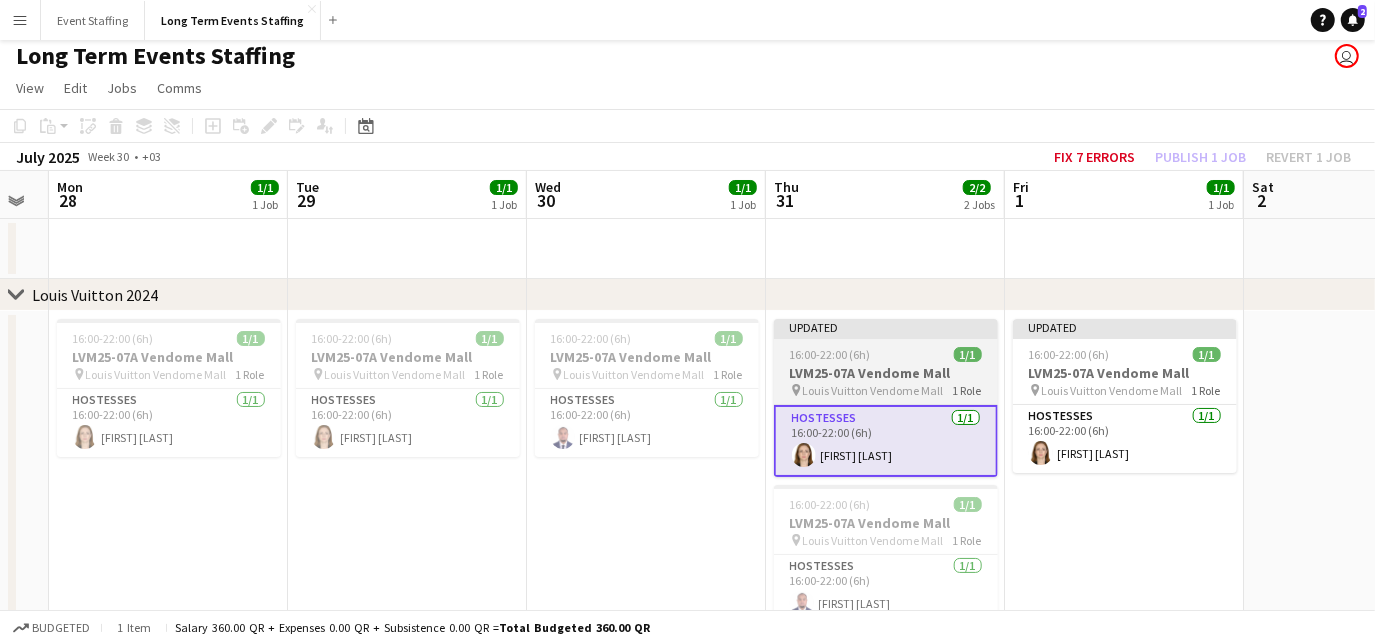 click on "16:00-22:00 (6h) 1/1" at bounding box center [886, 354] 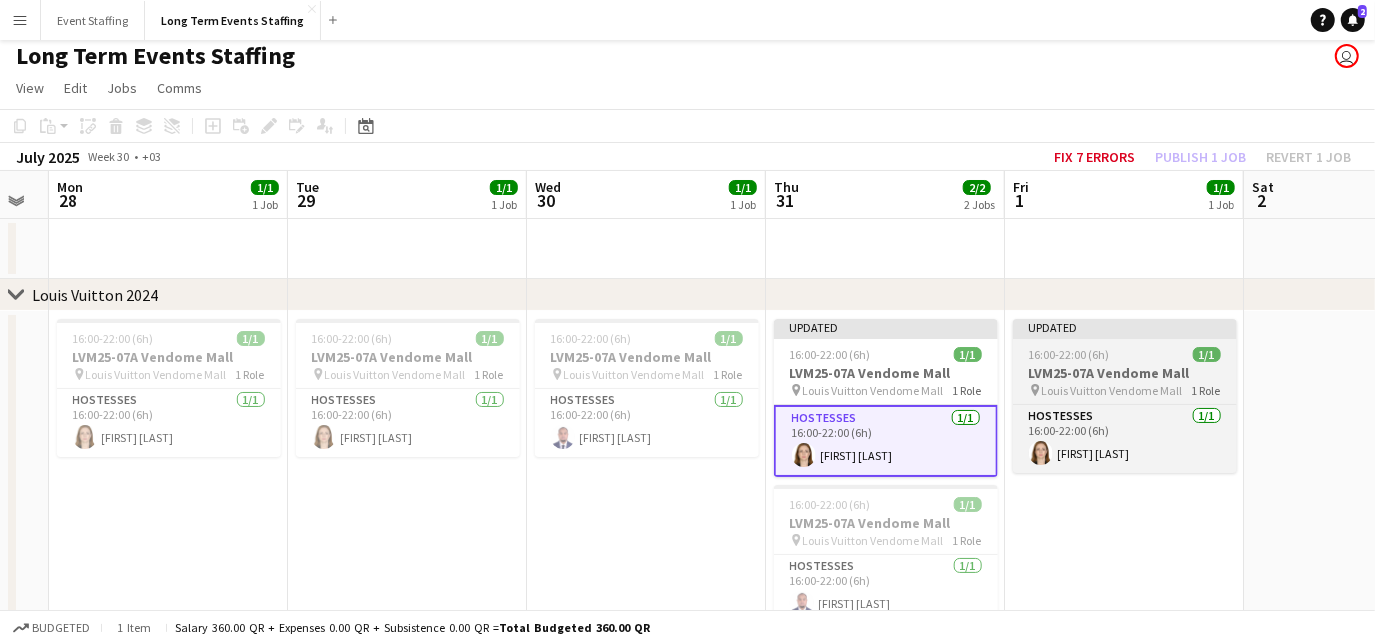 click on "16:00-22:00 (6h)" at bounding box center [1069, 354] 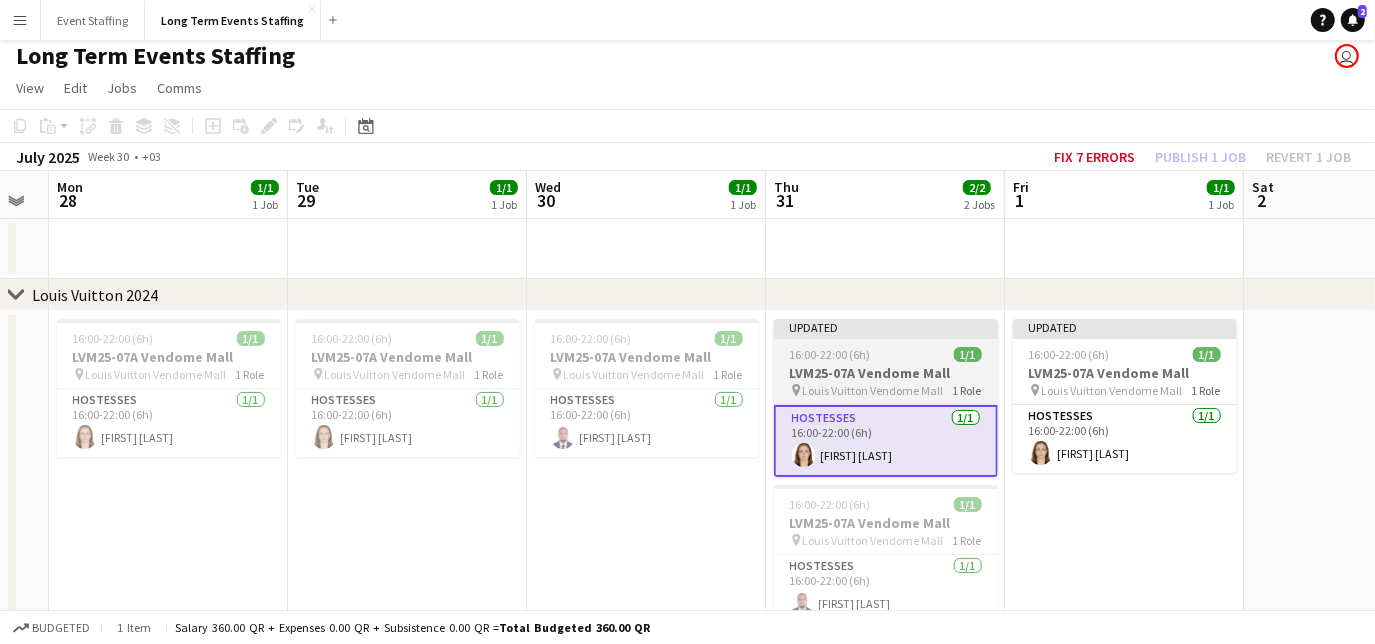 click on "16:00-22:00 (6h)" at bounding box center [830, 354] 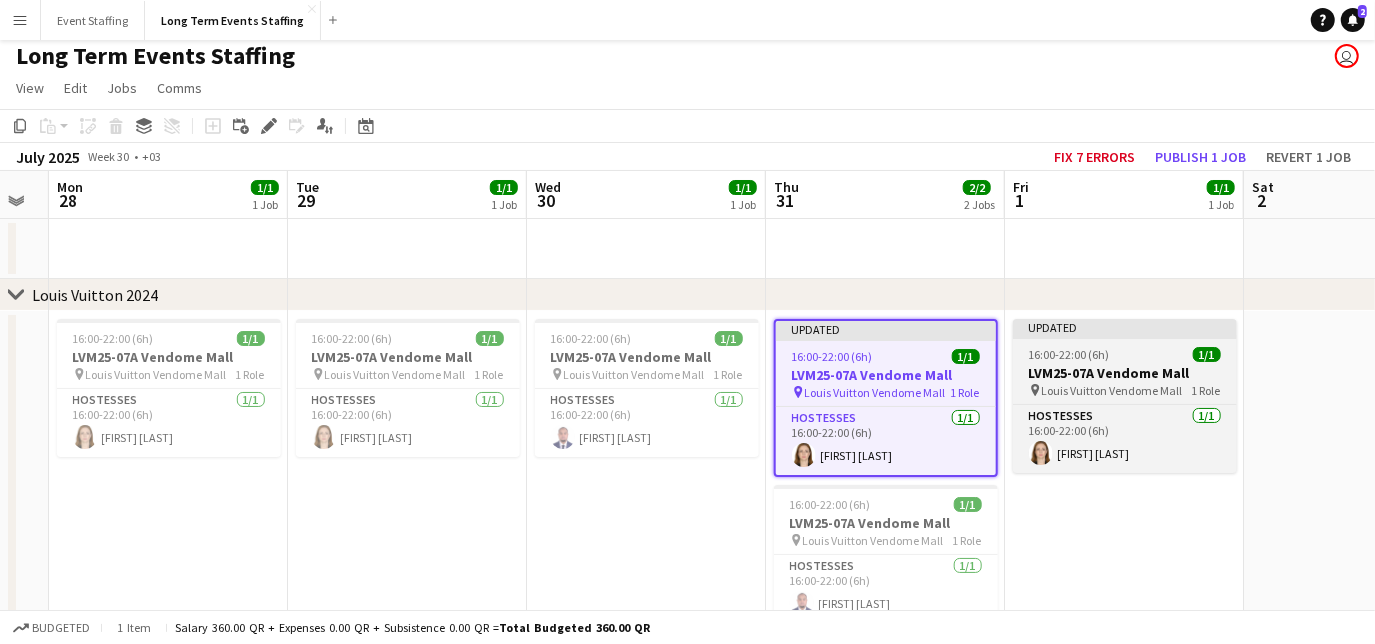 click on "16:00-22:00 (6h)" at bounding box center (1069, 354) 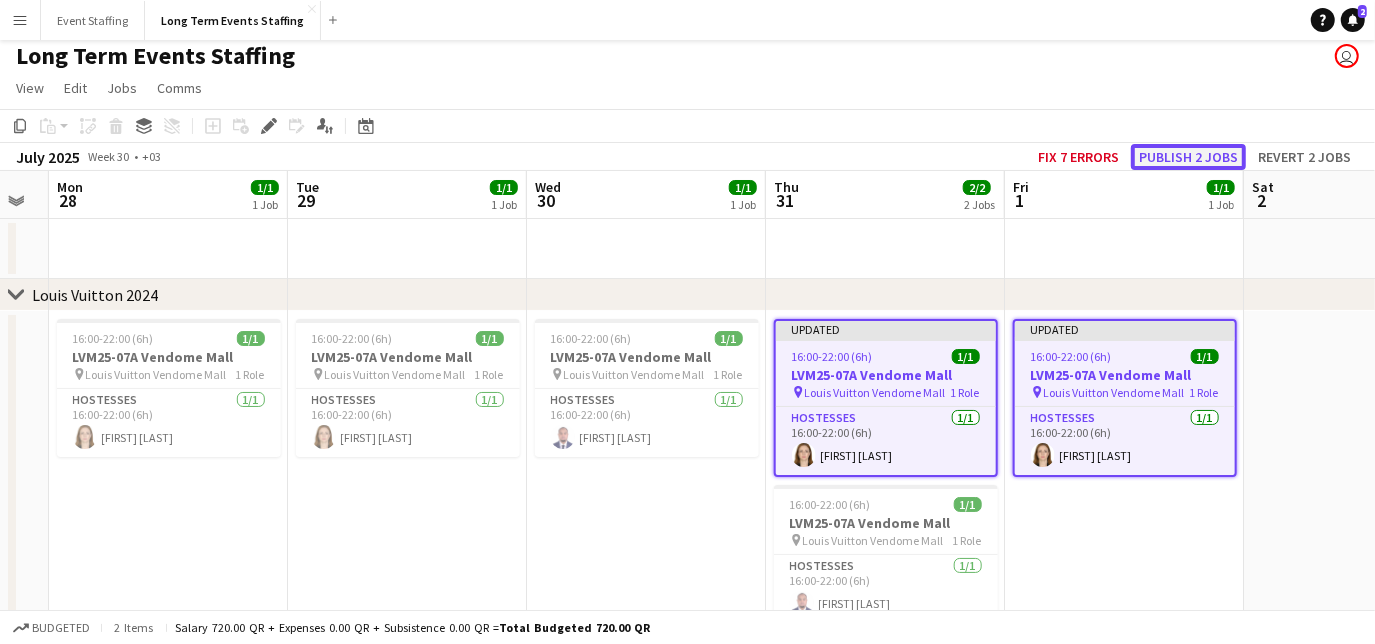 click on "Publish 2 jobs" 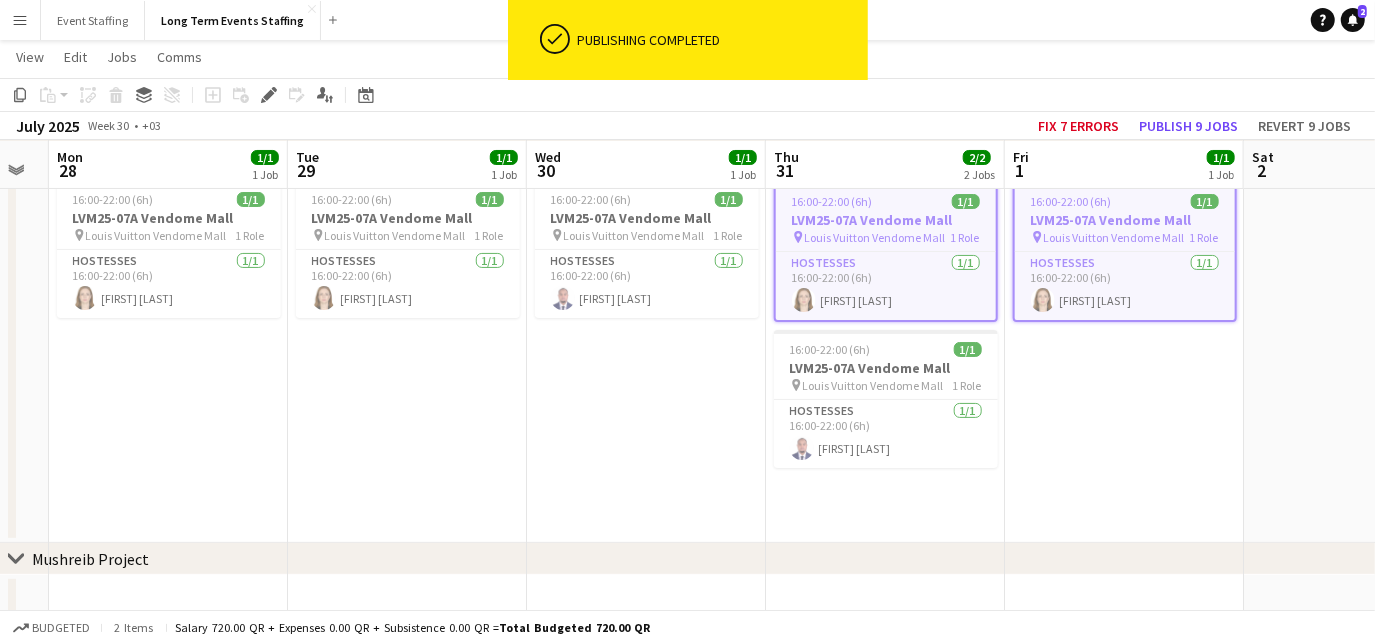 scroll, scrollTop: 145, scrollLeft: 0, axis: vertical 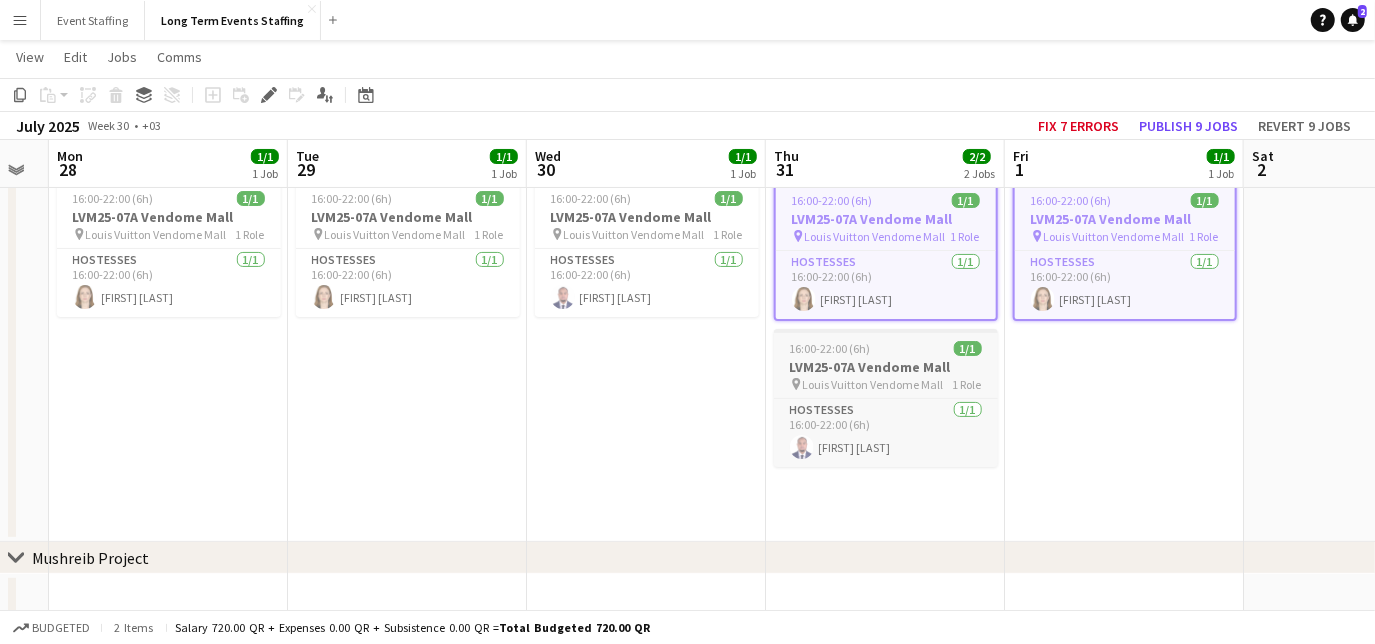 click on "LVM25-07A Vendome Mall" at bounding box center [886, 367] 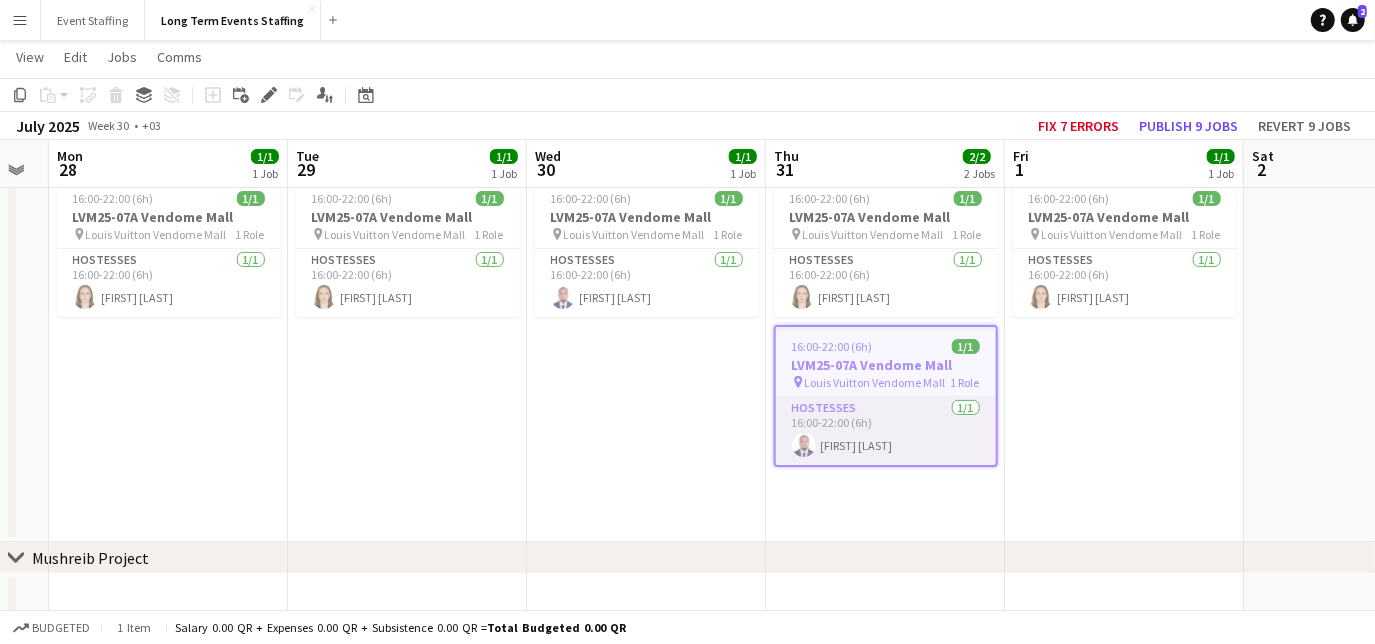 click on "Hostesses   1/1   16:00-22:00 (6h)
[FIRST] [LAST]" at bounding box center (886, 431) 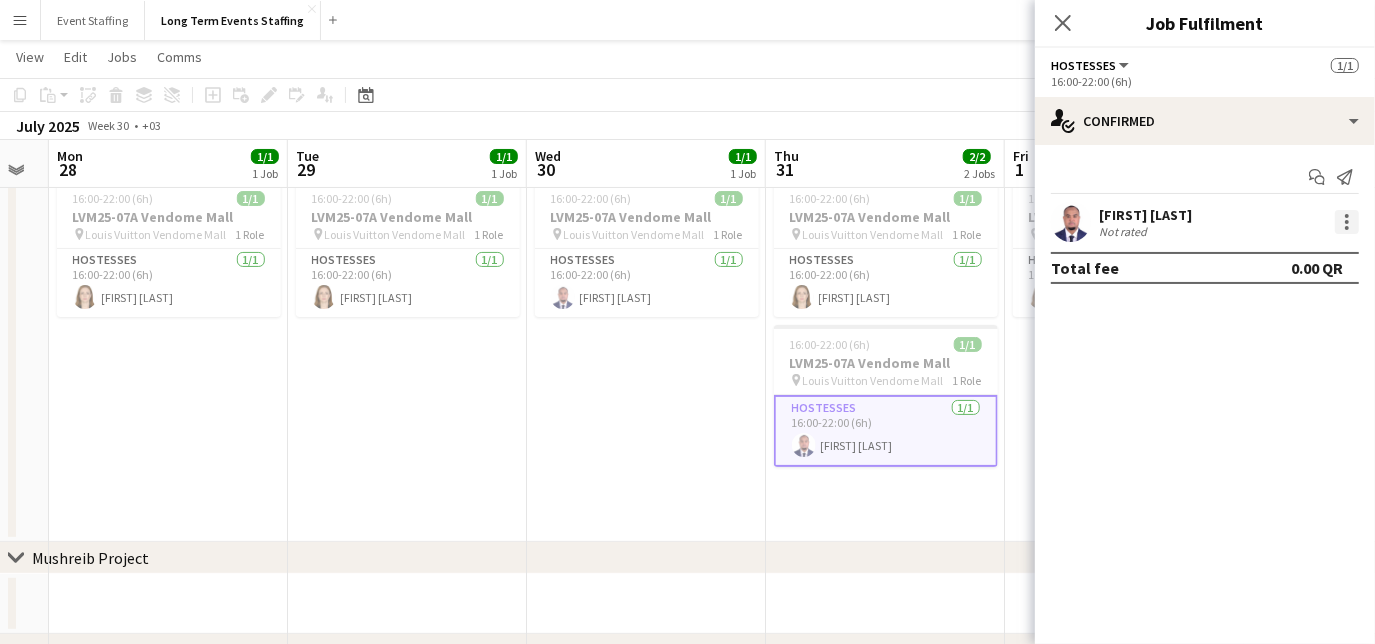 click at bounding box center (1347, 222) 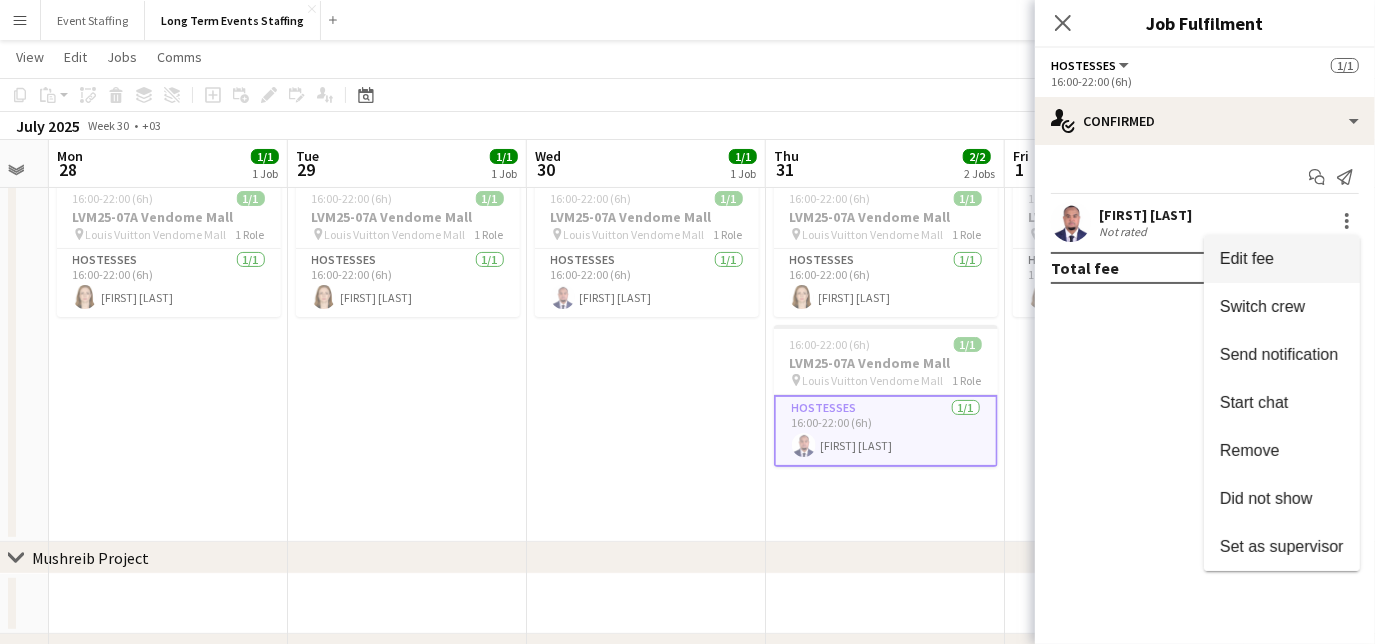 click on "Edit fee" at bounding box center (1247, 258) 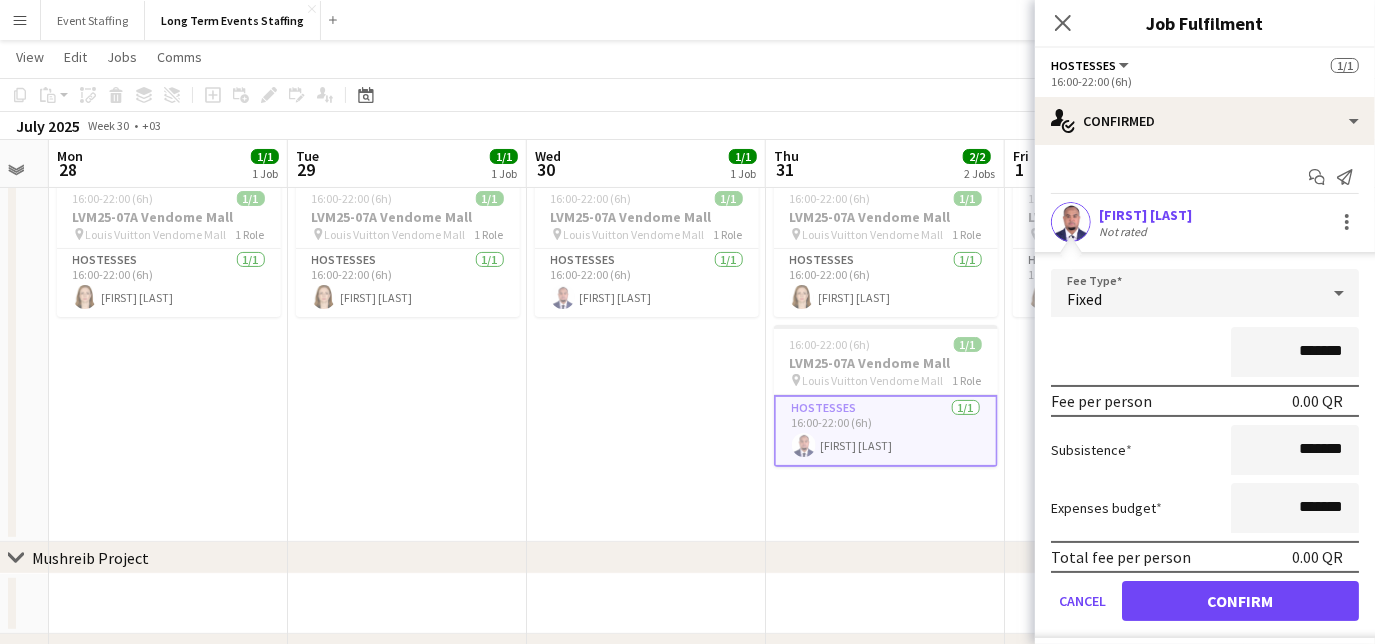 click on "*******" at bounding box center [1295, 352] 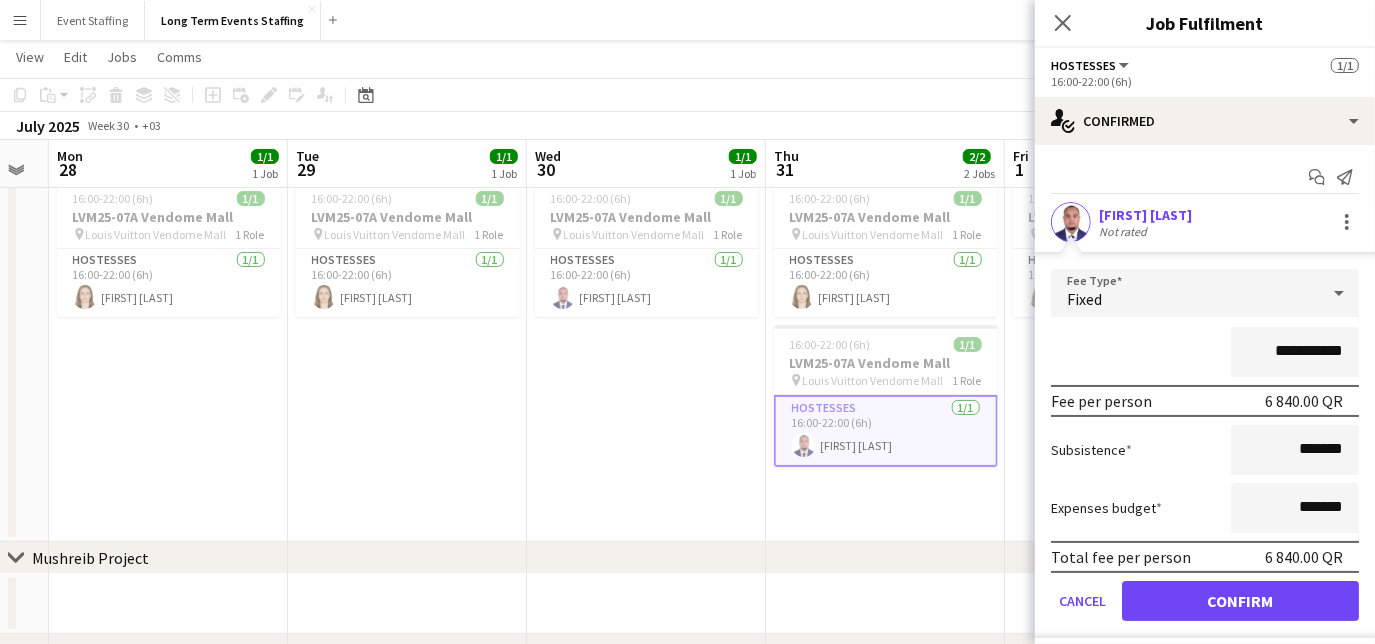 type on "**********" 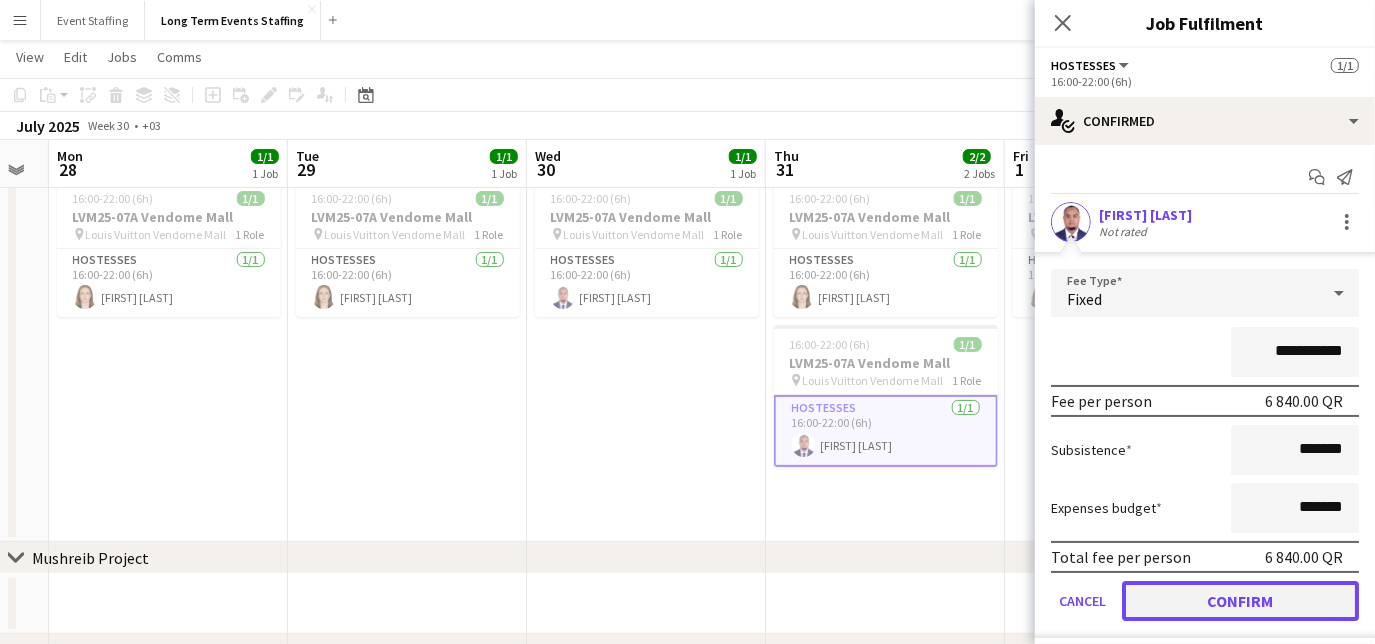click on "Confirm" at bounding box center [1240, 601] 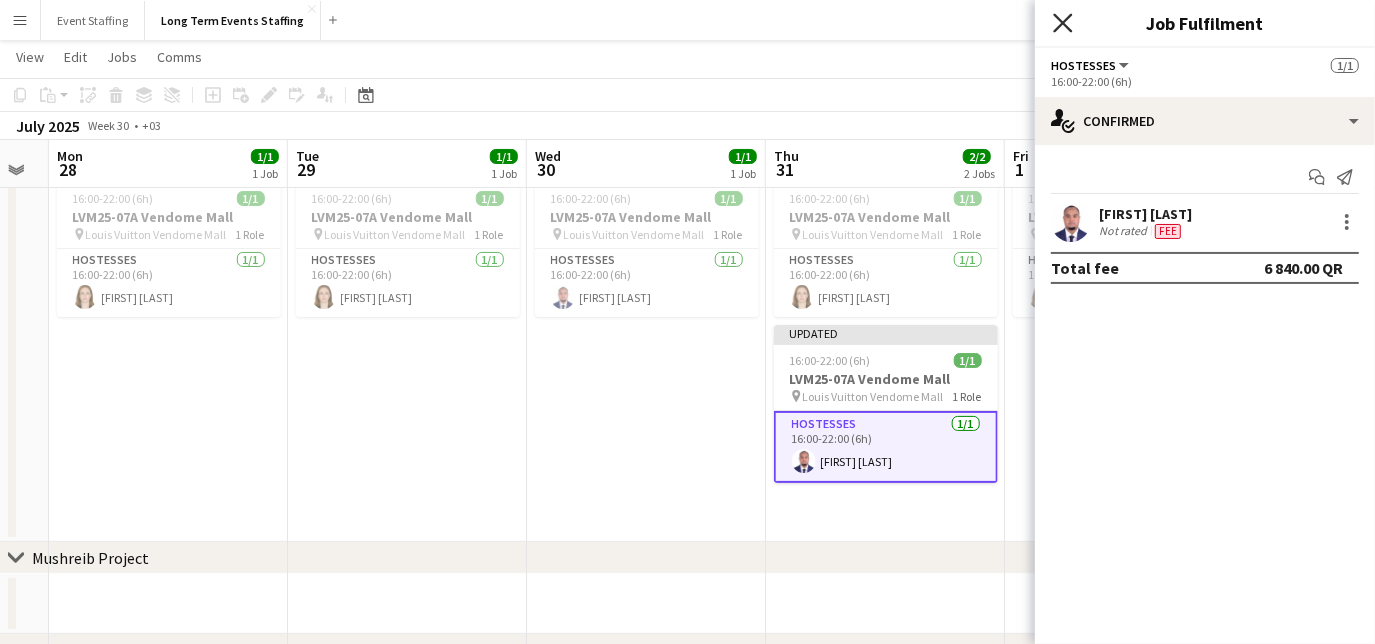 click 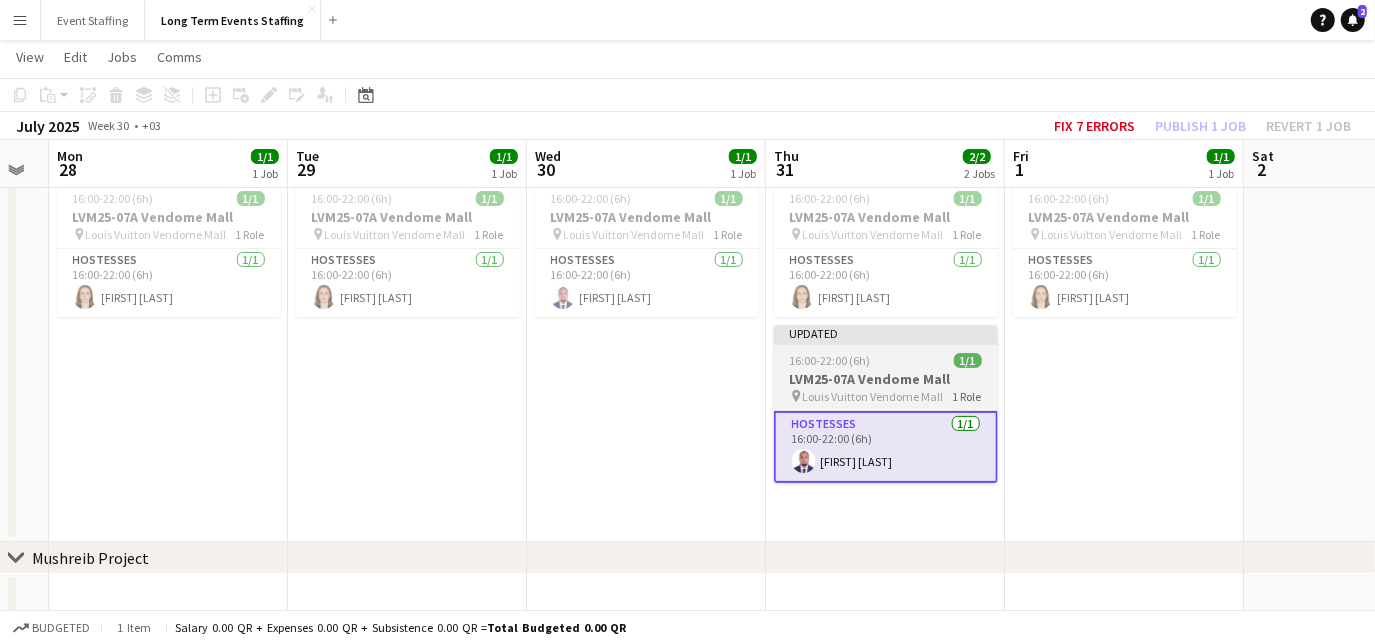 click on "LVM25-07A Vendome Mall" at bounding box center (886, 379) 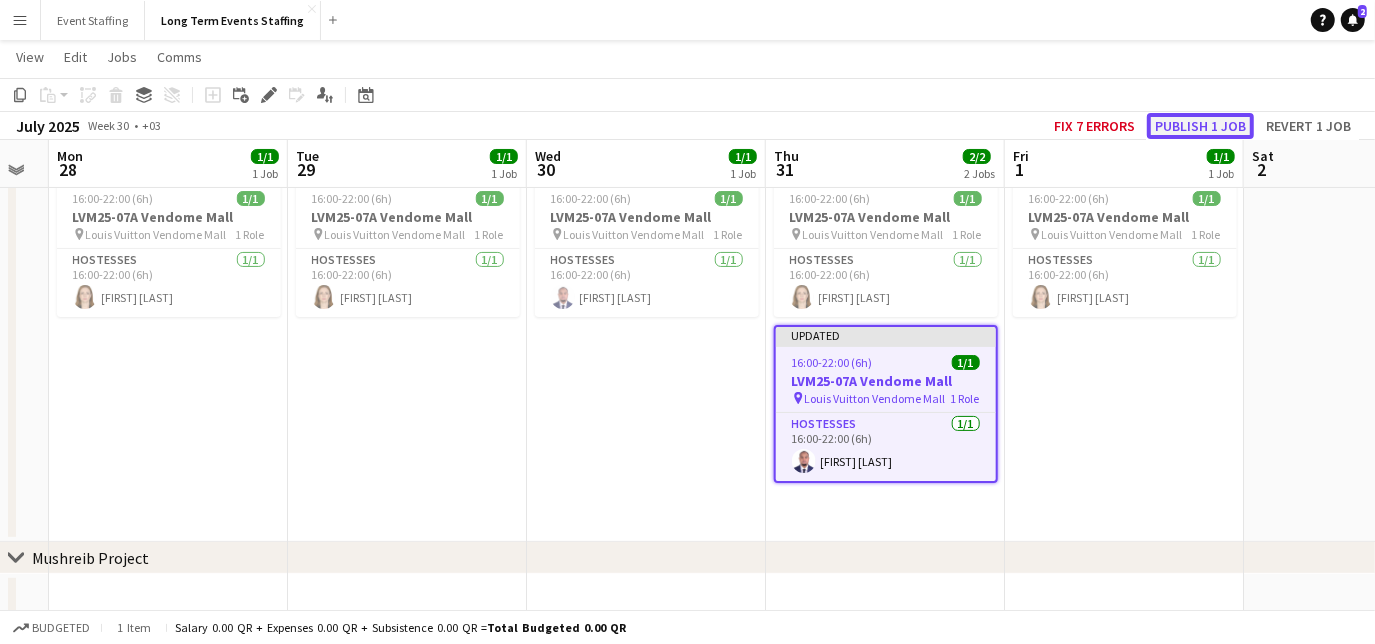 click on "Publish 1 job" 